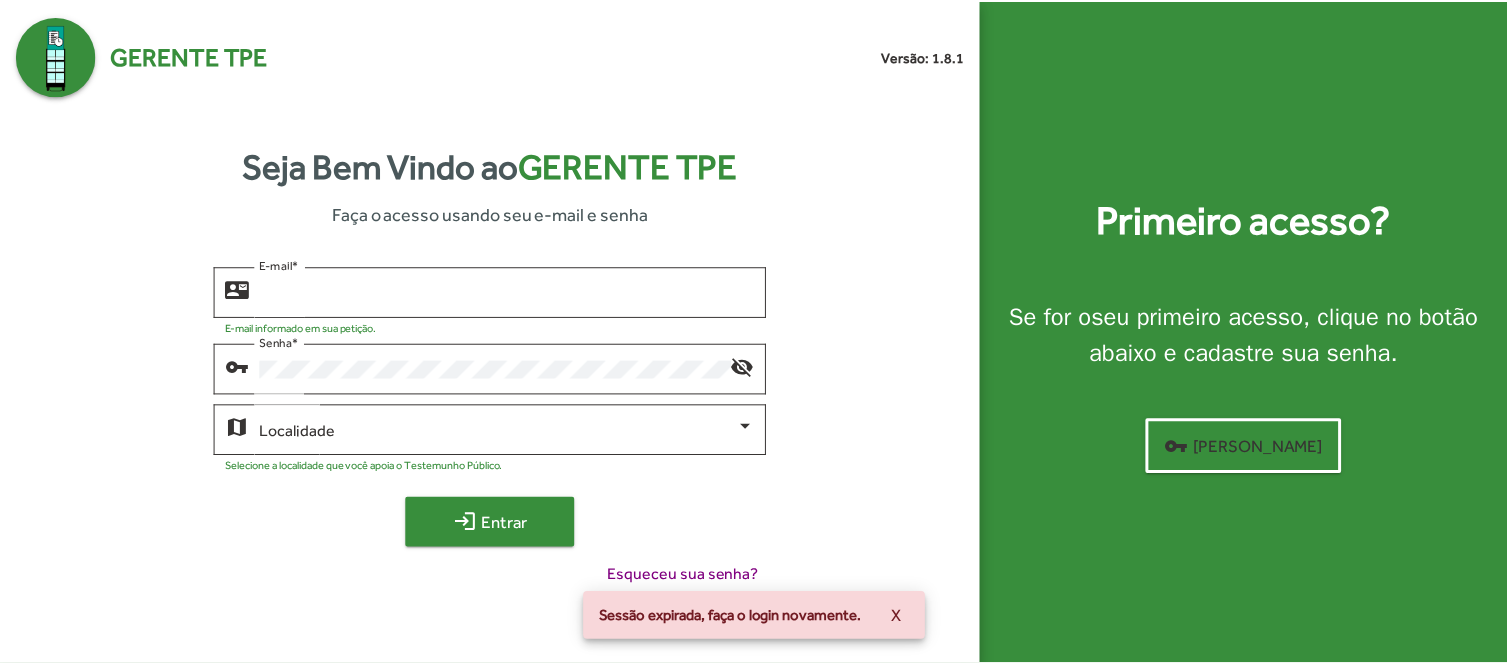 scroll, scrollTop: 0, scrollLeft: 0, axis: both 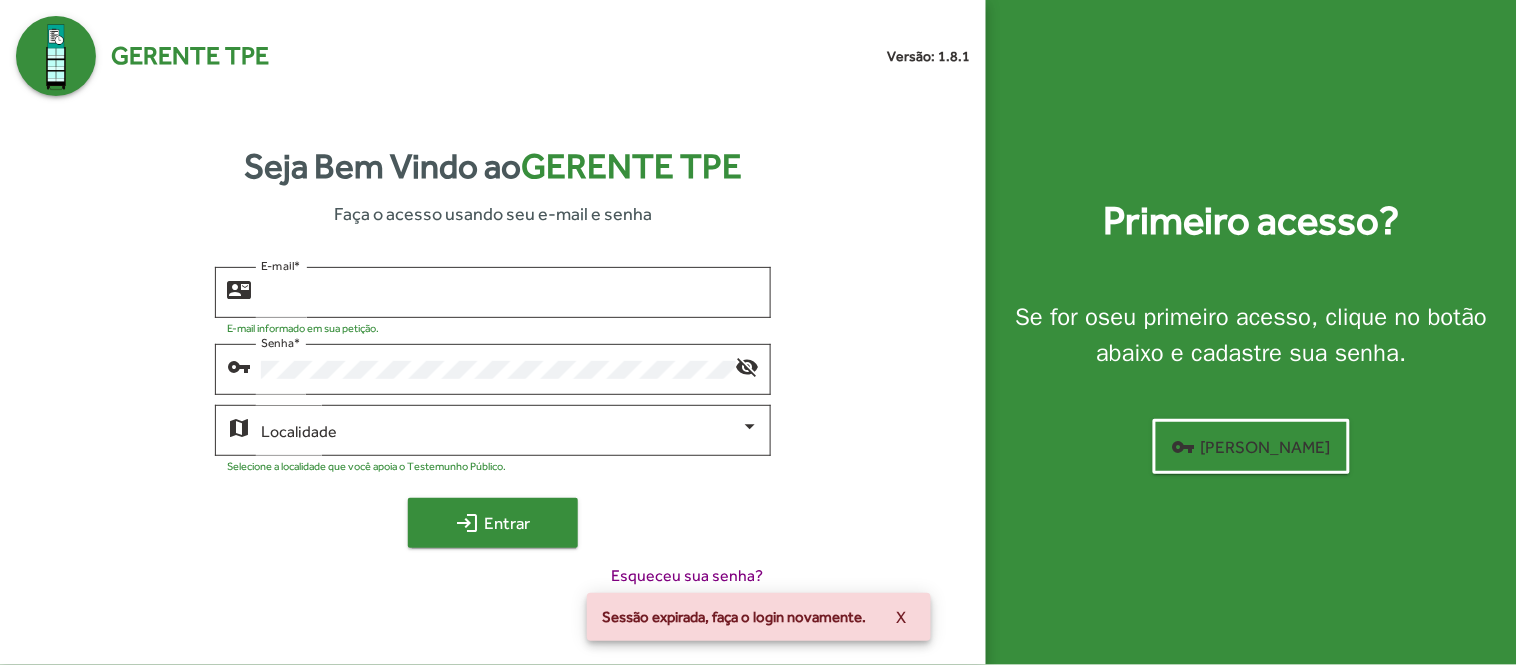type on "**********" 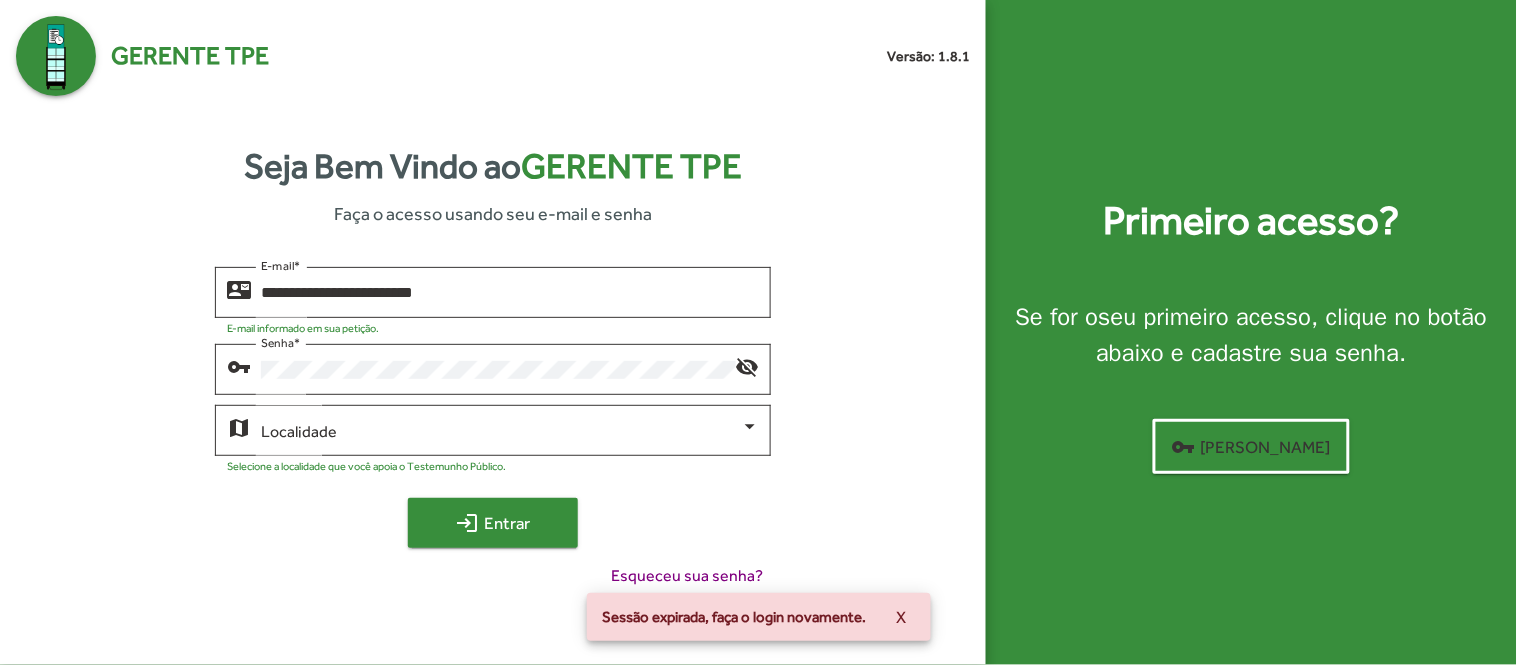 click on "login" 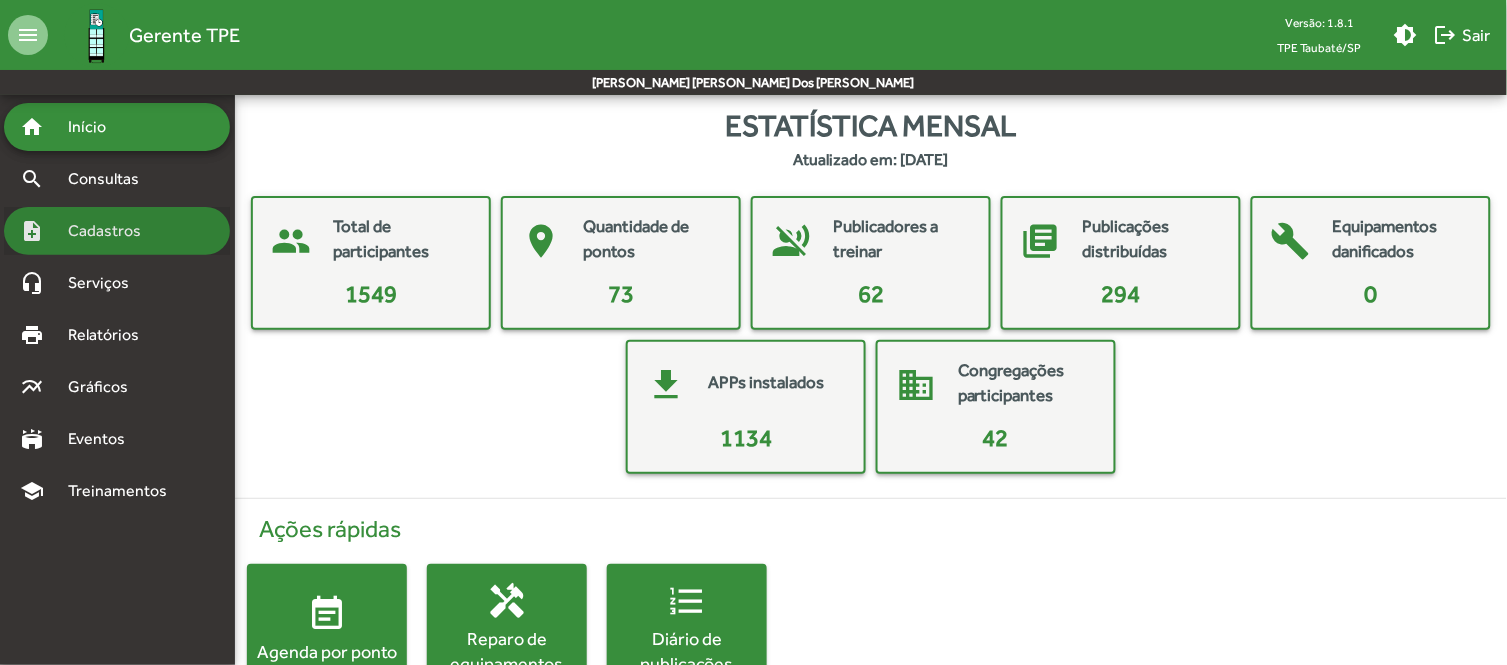 click on "Cadastros" at bounding box center (111, 231) 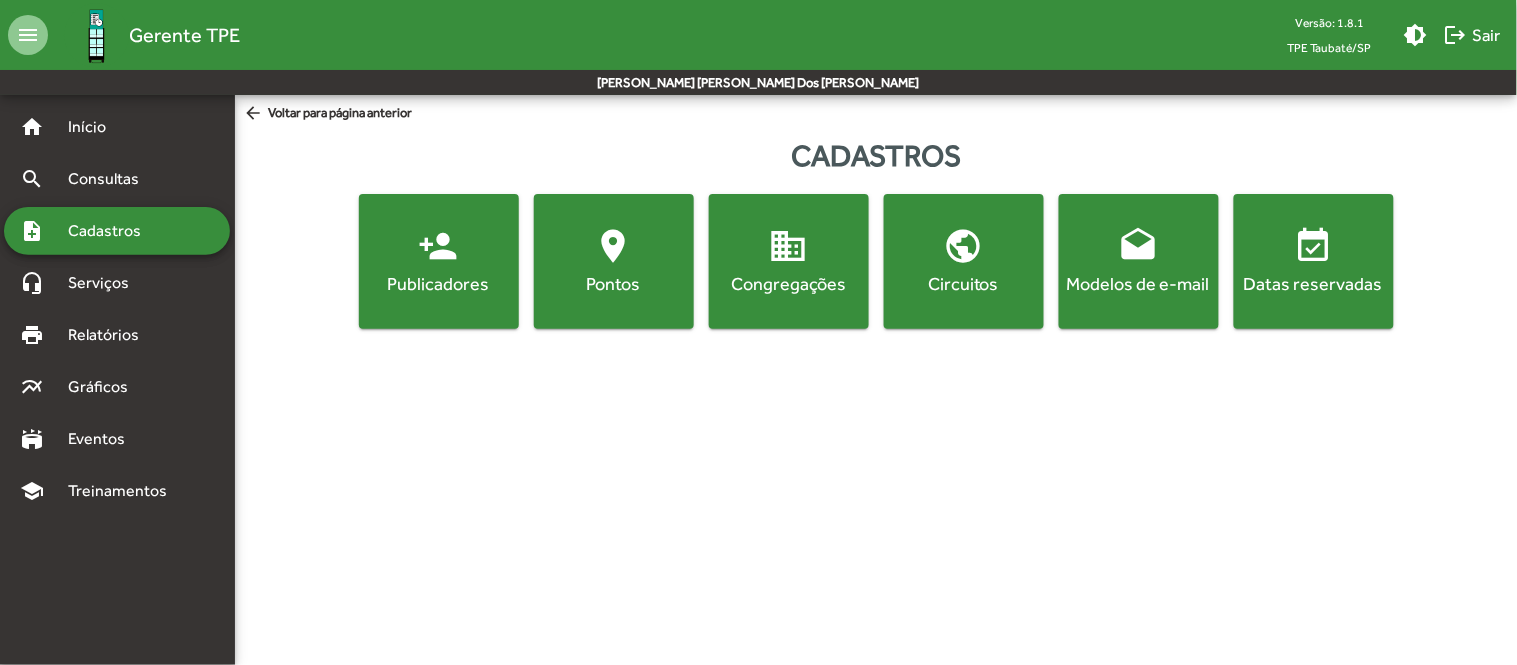 click on "location_on  [GEOGRAPHIC_DATA]" 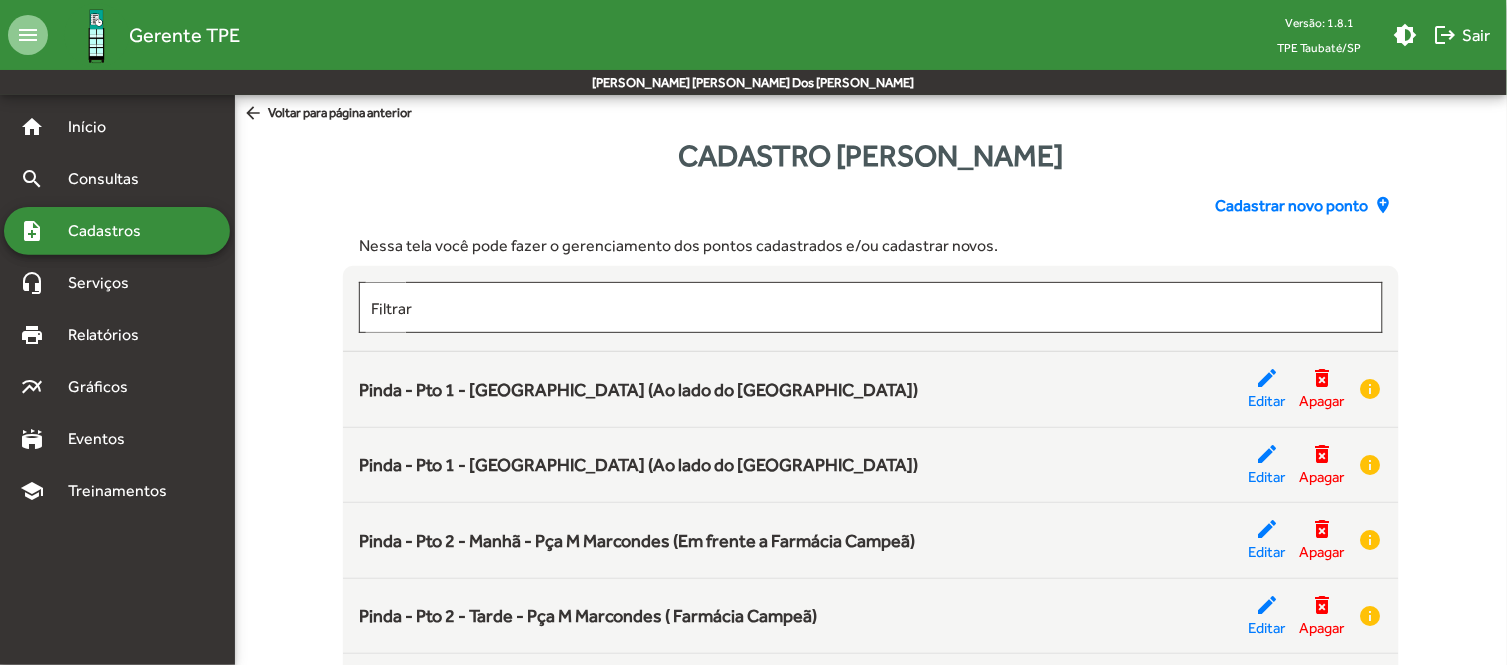 click on "Cadastrar novo ponto" 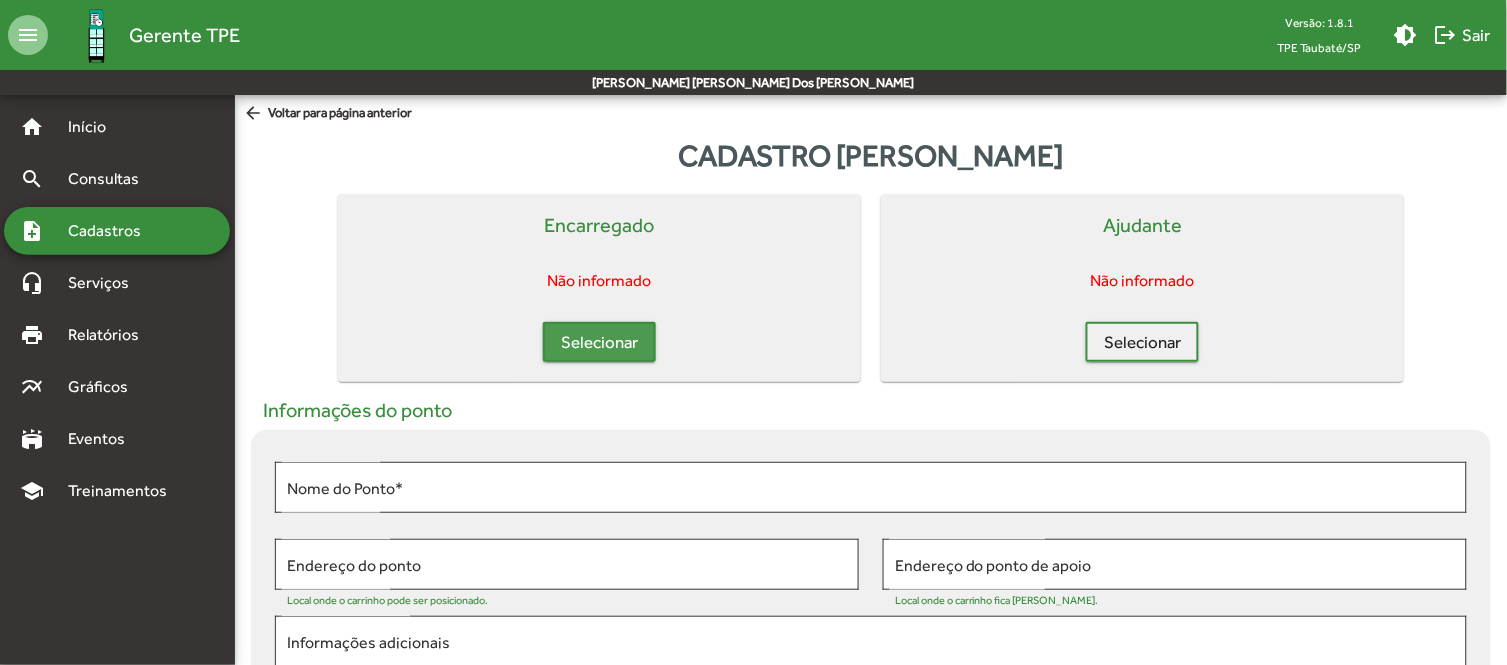 click on "Selecionar" 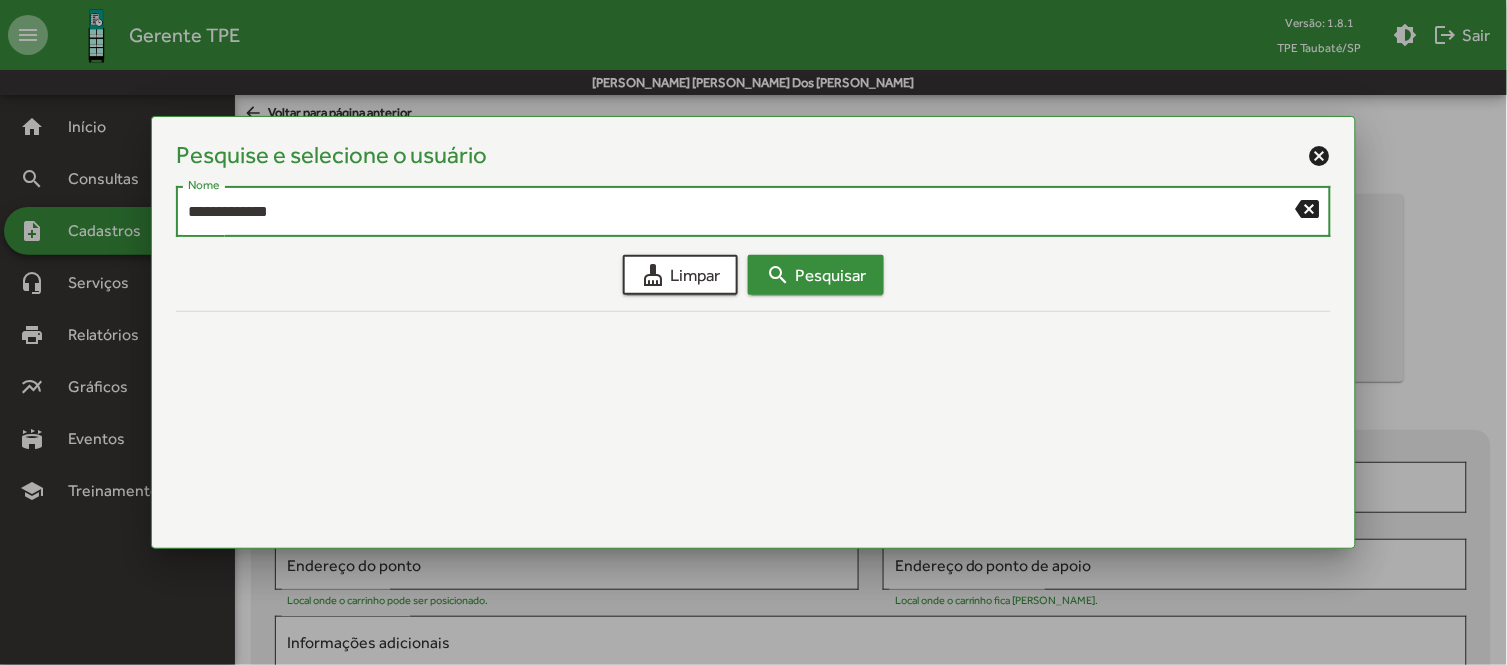 click on "search  Pesquisar" at bounding box center (816, 275) 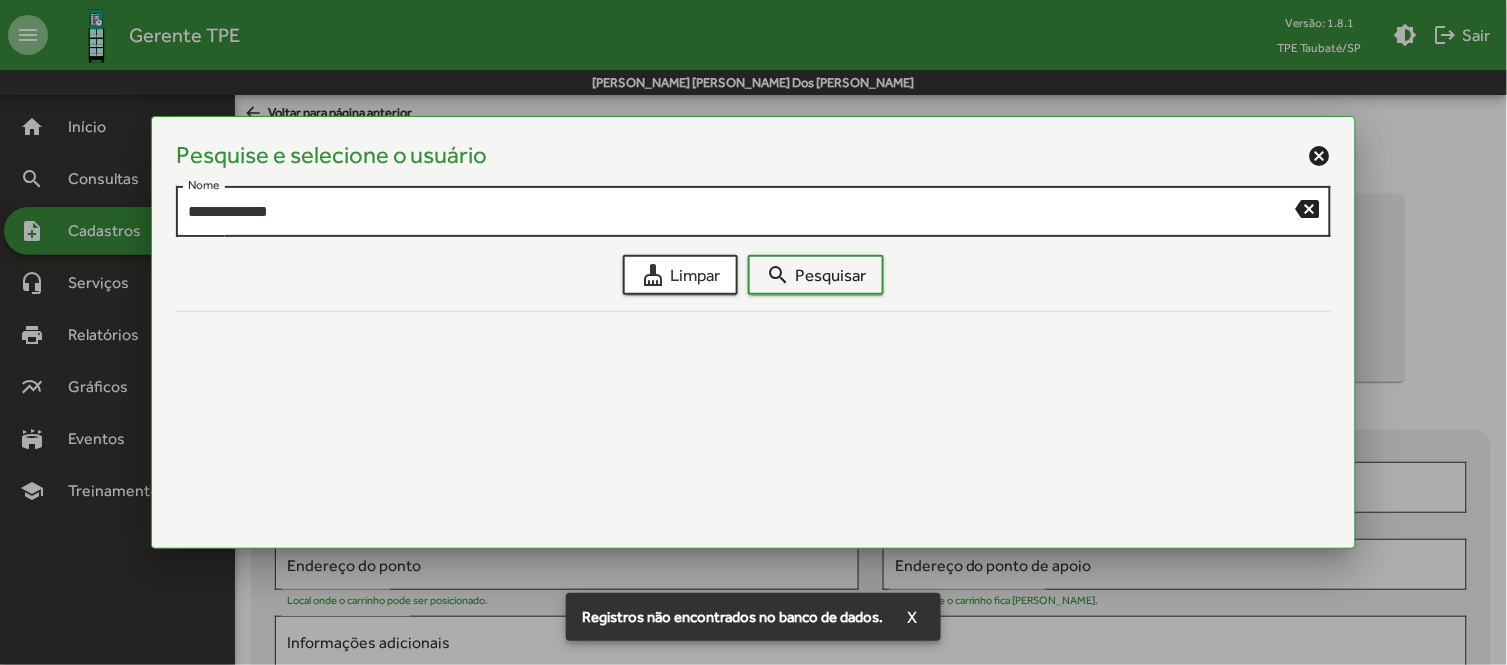 click on "**********" at bounding box center (742, 212) 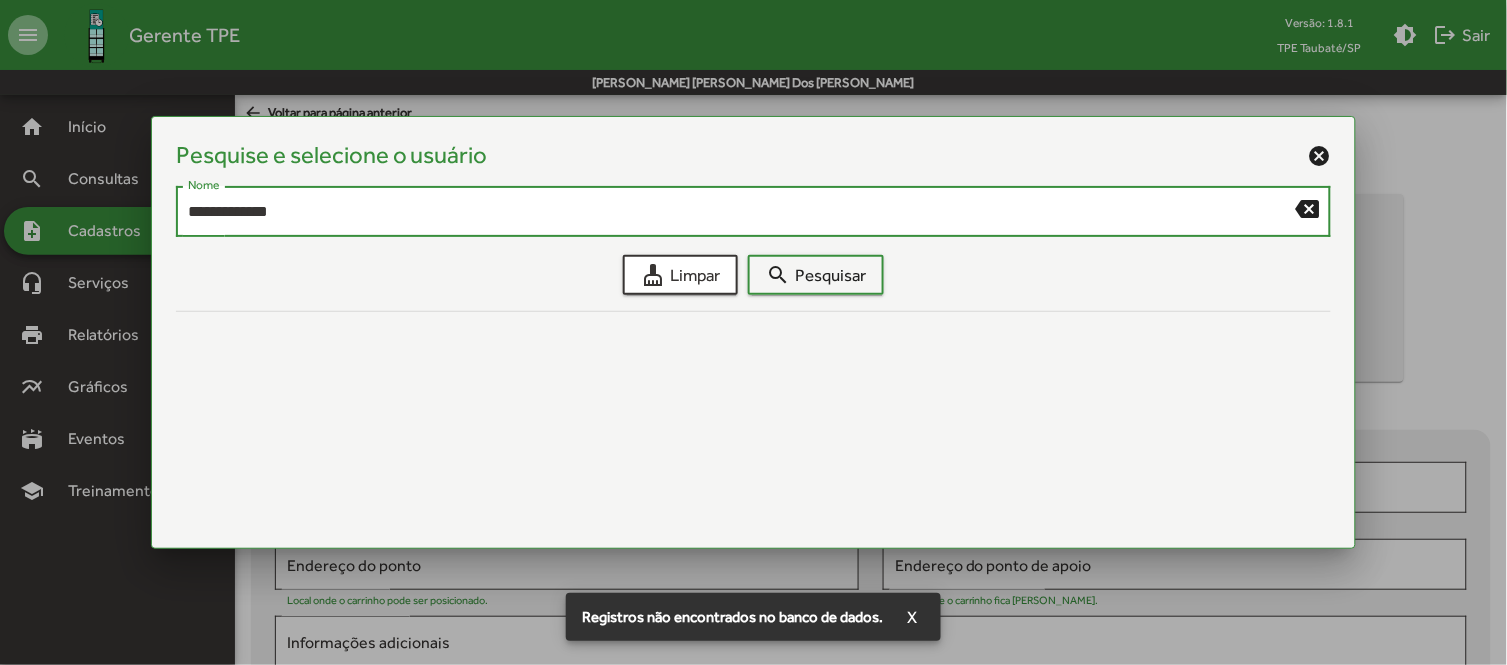 click on "**********" at bounding box center (742, 212) 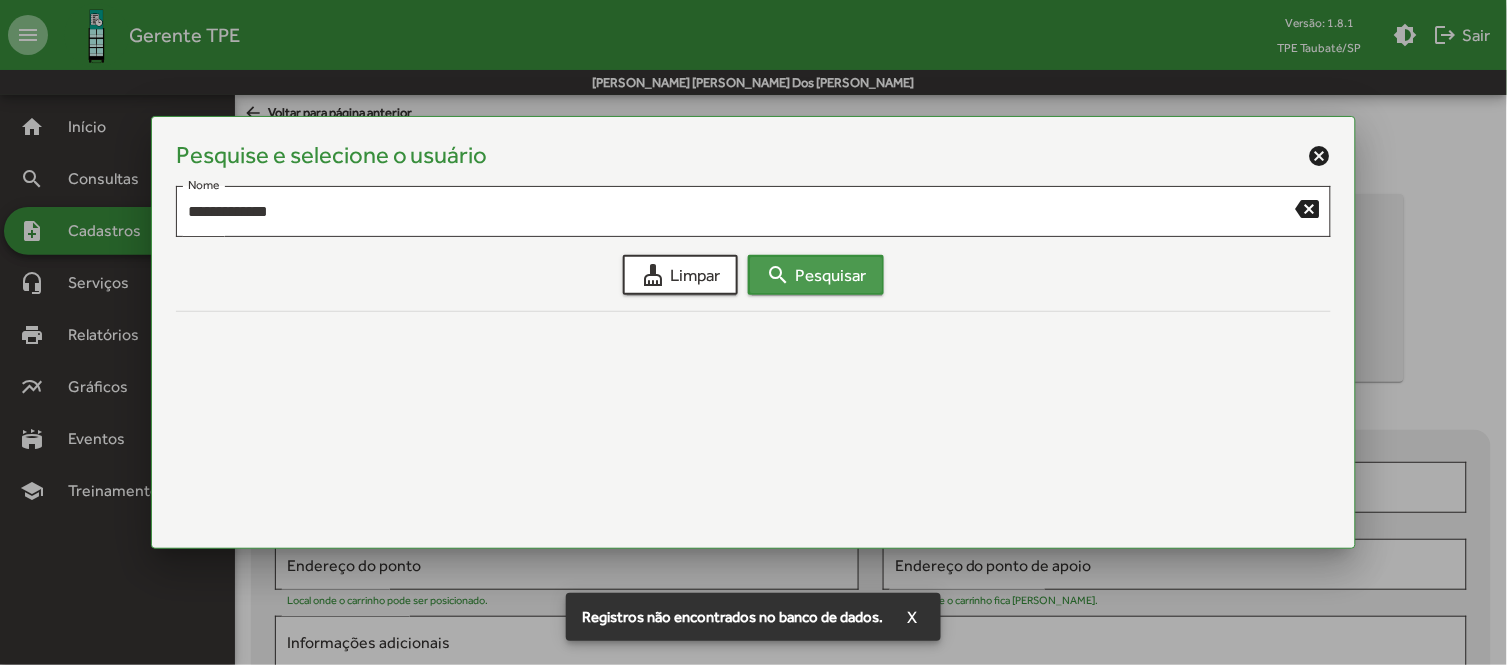 click on "search  Pesquisar" at bounding box center (816, 275) 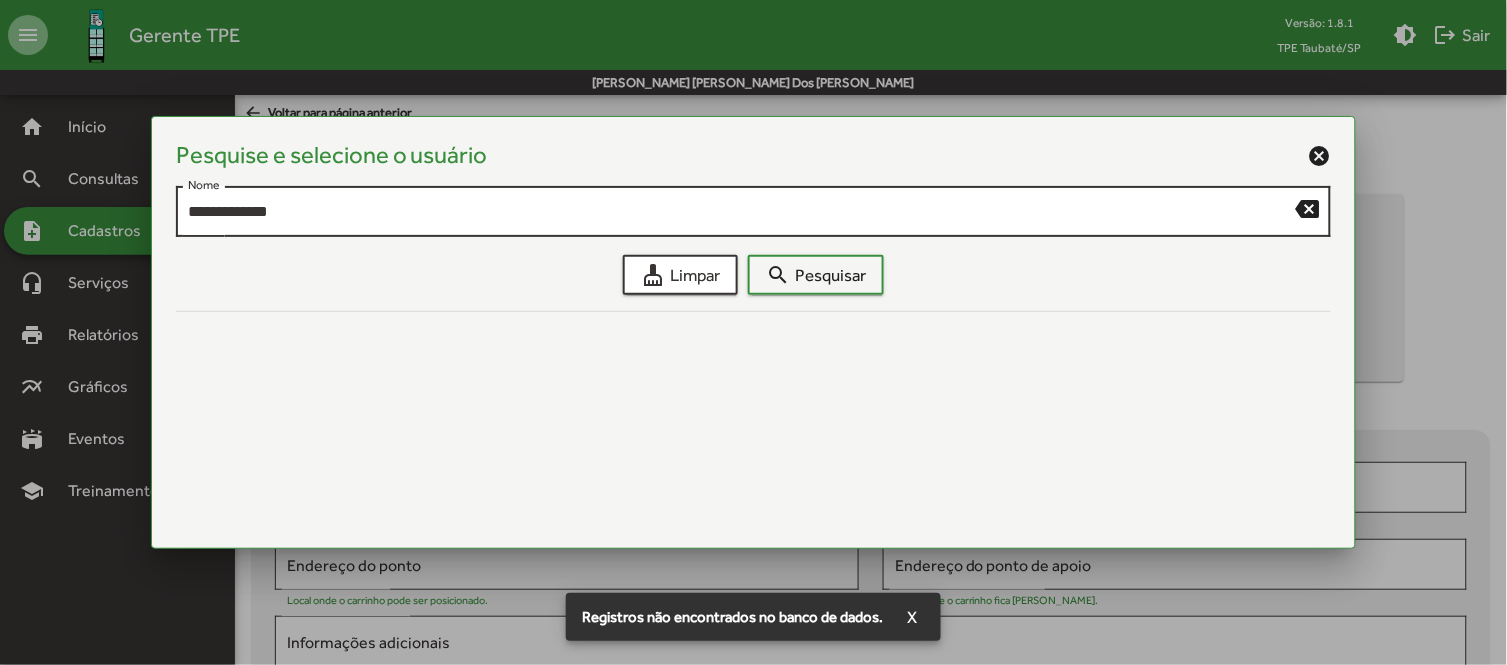 click on "**********" at bounding box center [742, 212] 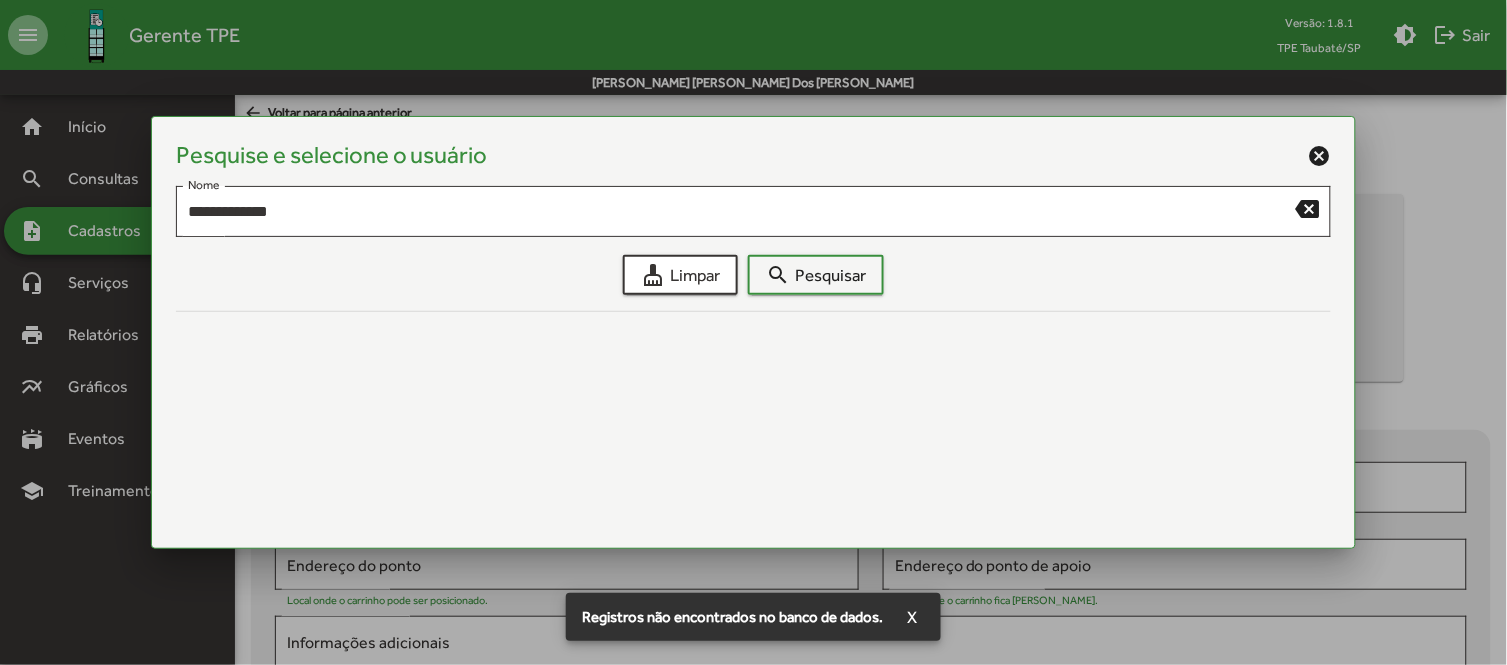 click on "cancel" at bounding box center (1319, 156) 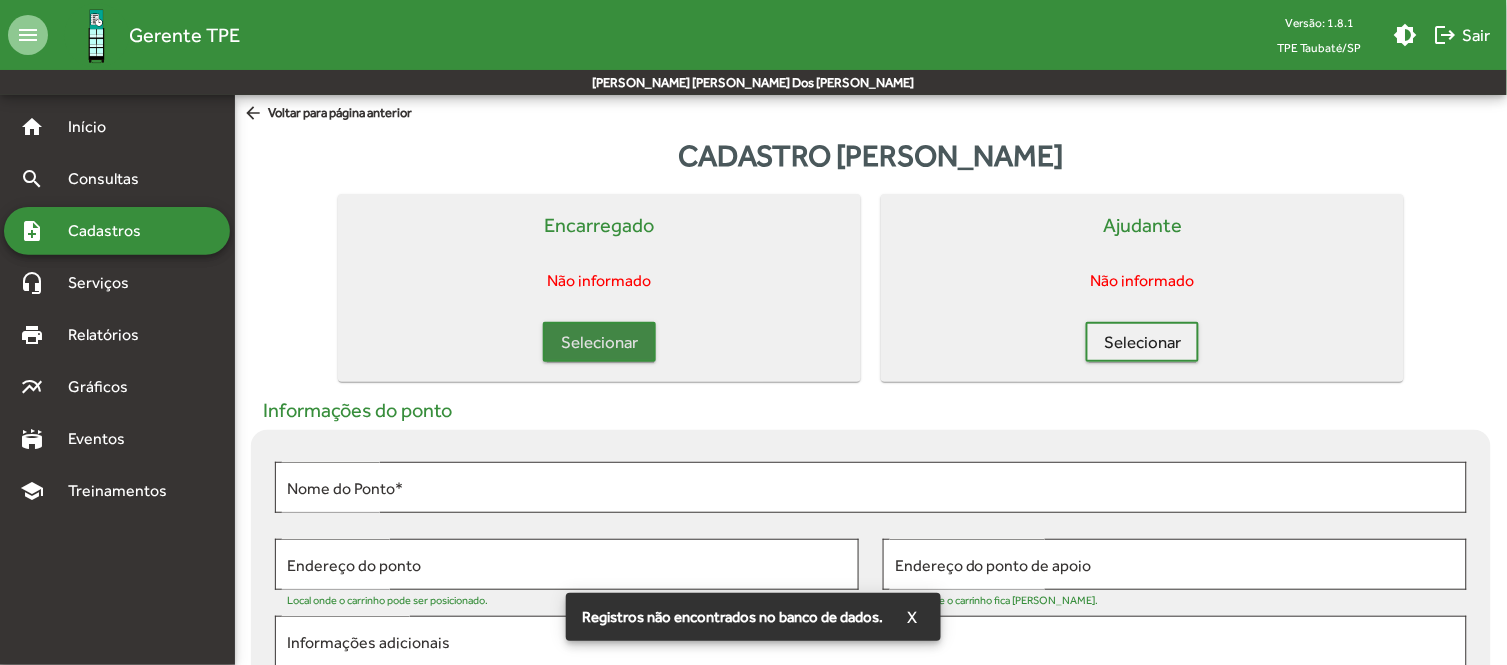 click on "Selecionar" 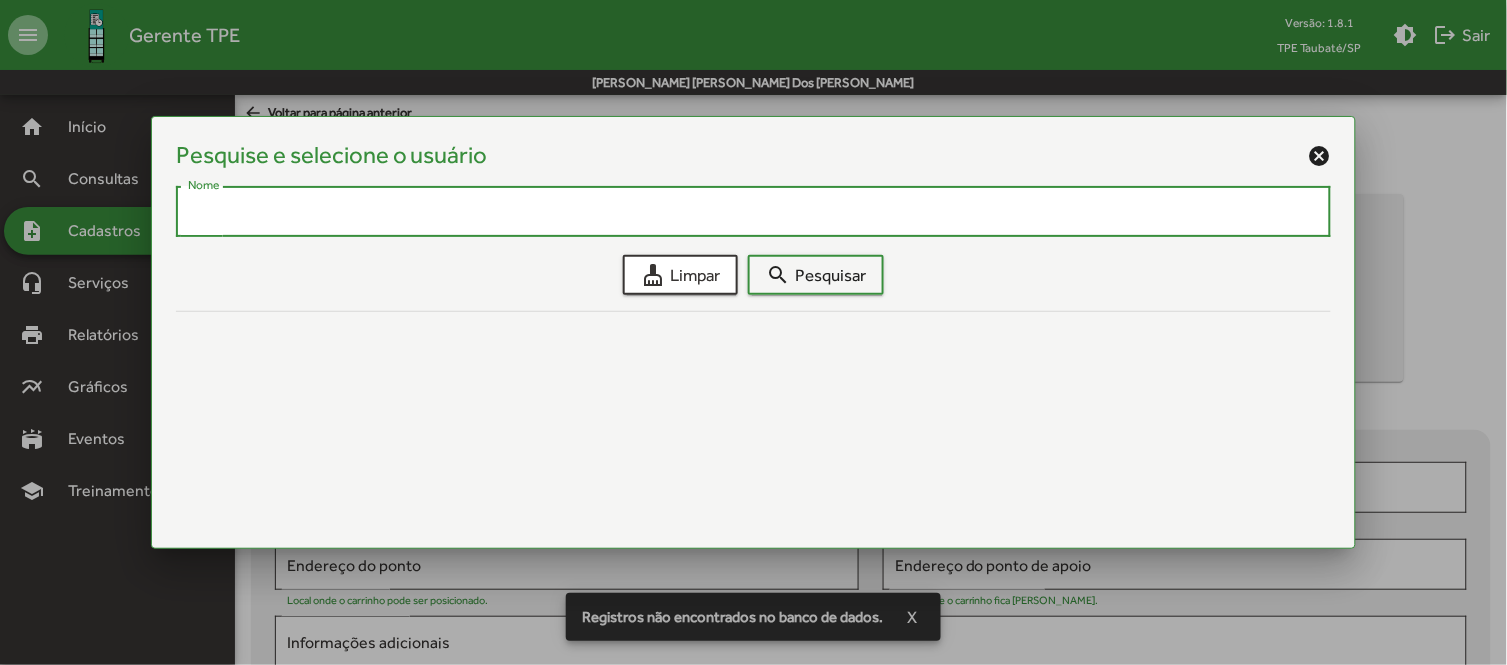 click on "Nome" at bounding box center (754, 212) 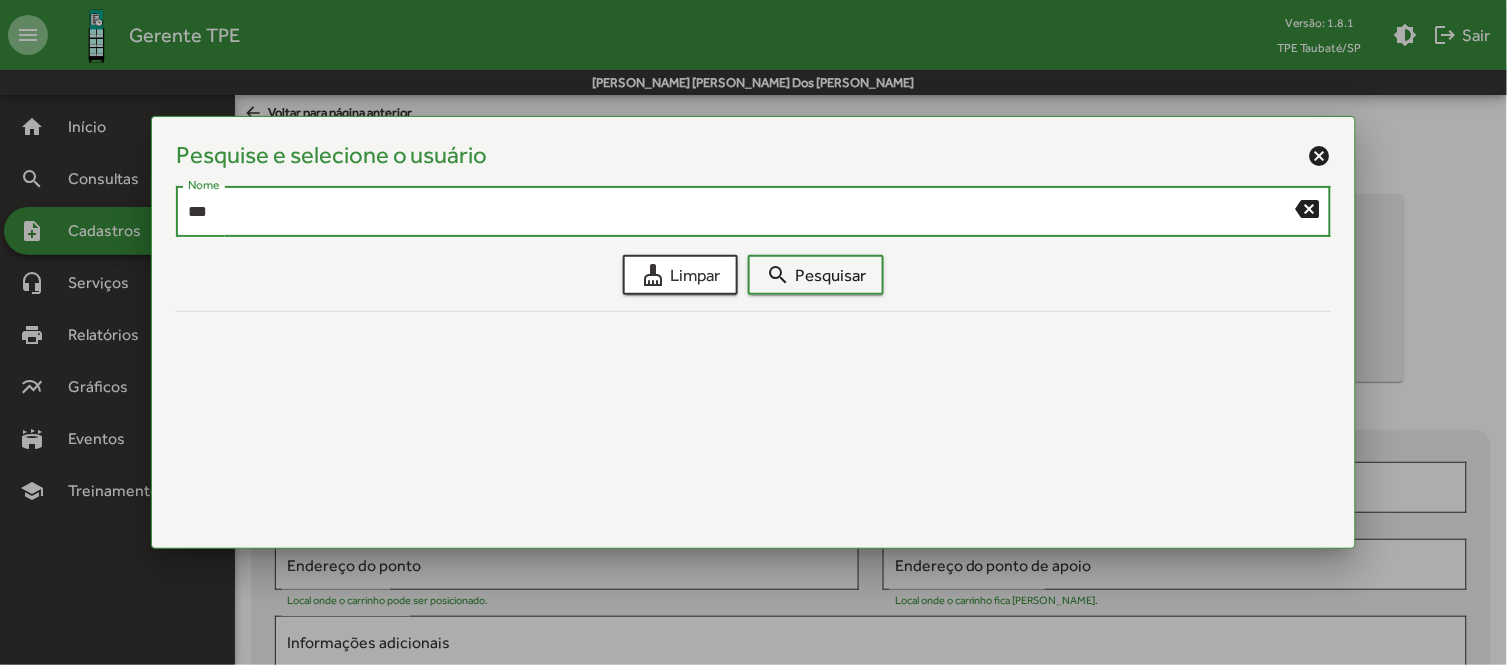 type on "***" 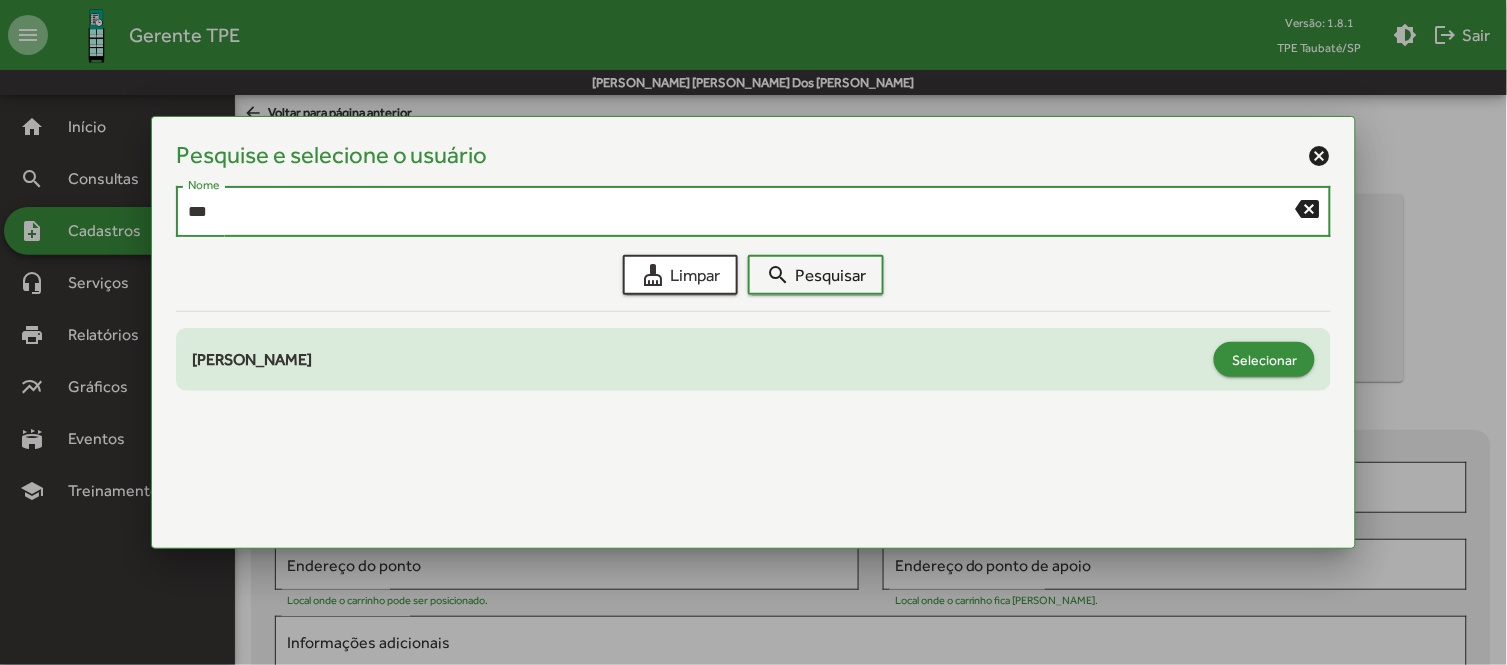 click on "Selecionar" 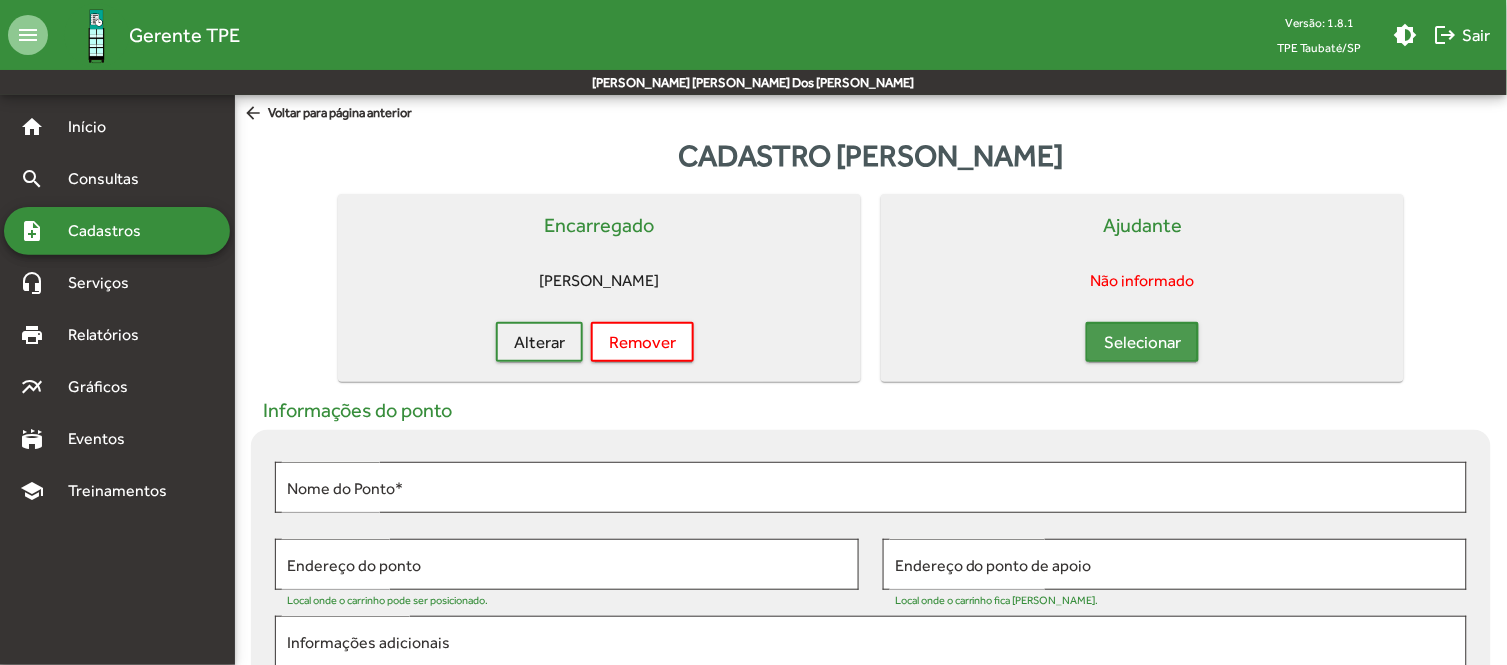 click on "Selecionar" 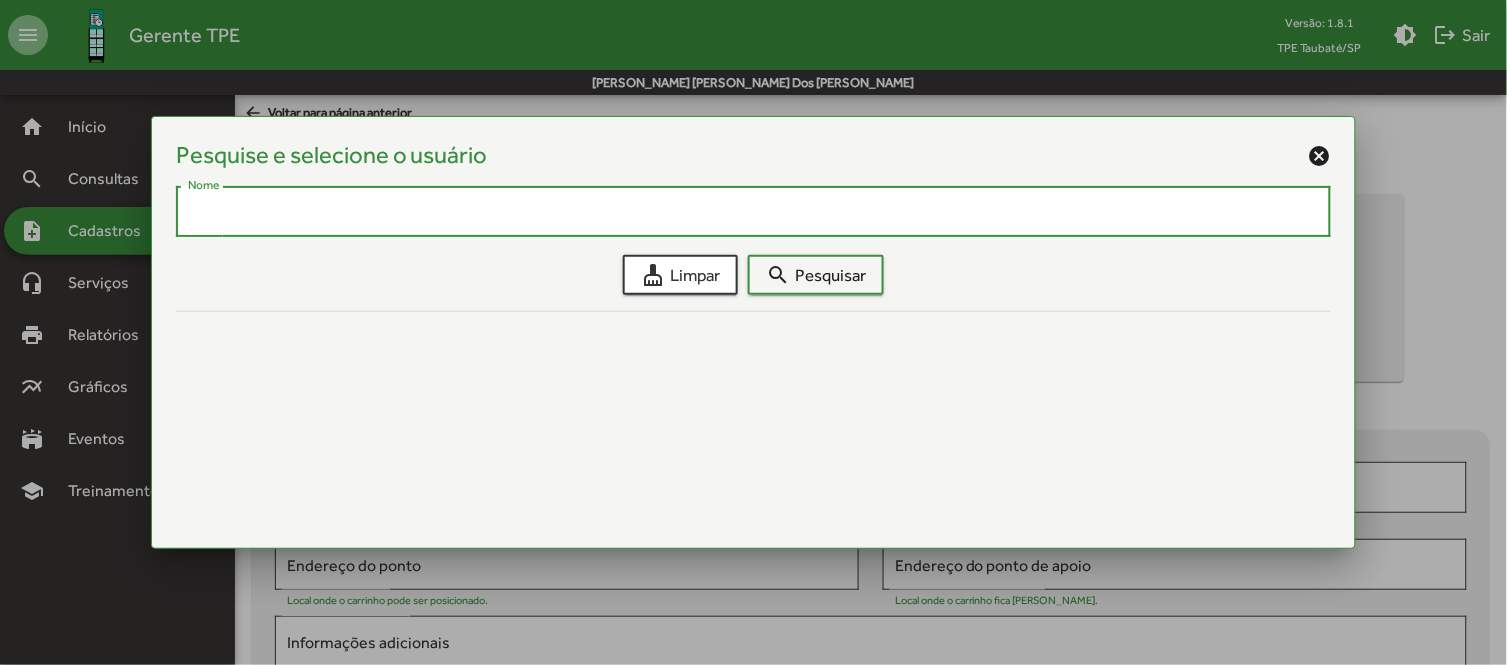 click on "Nome" at bounding box center [754, 212] 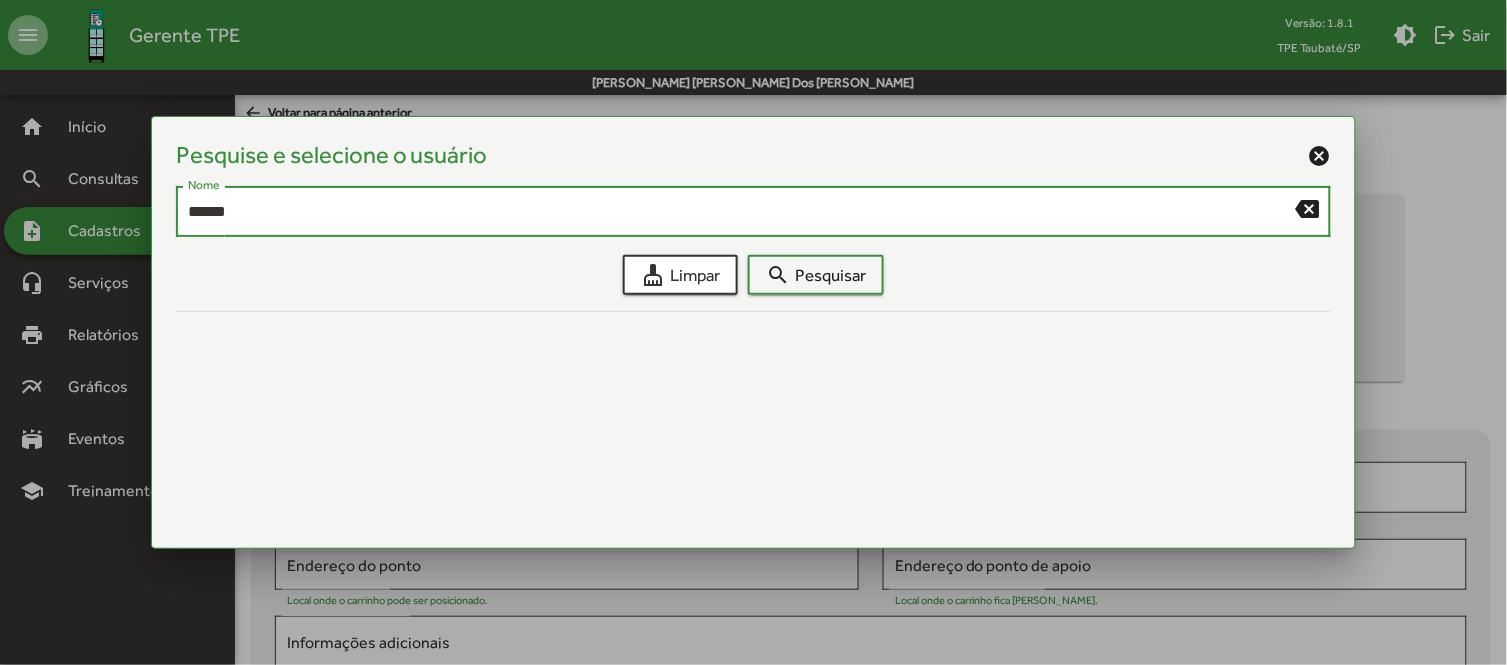 type on "******" 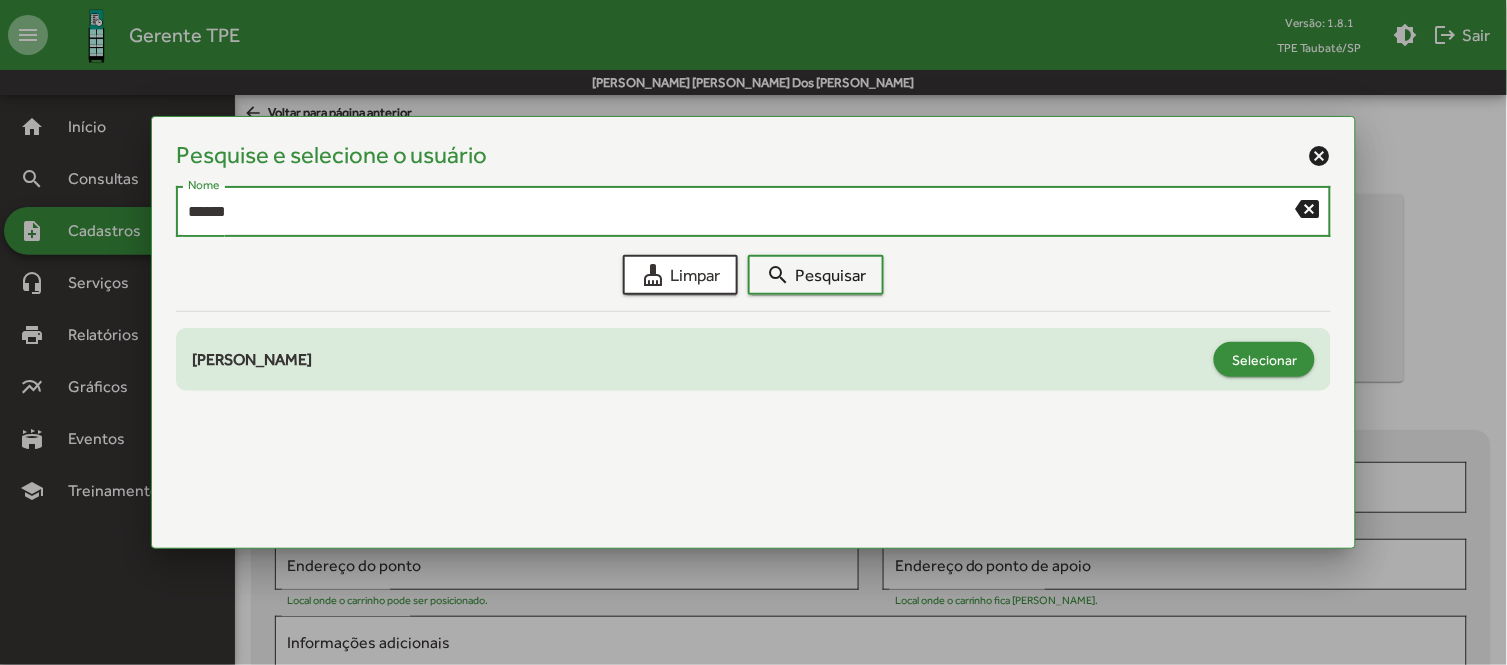 click on "Selecionar" 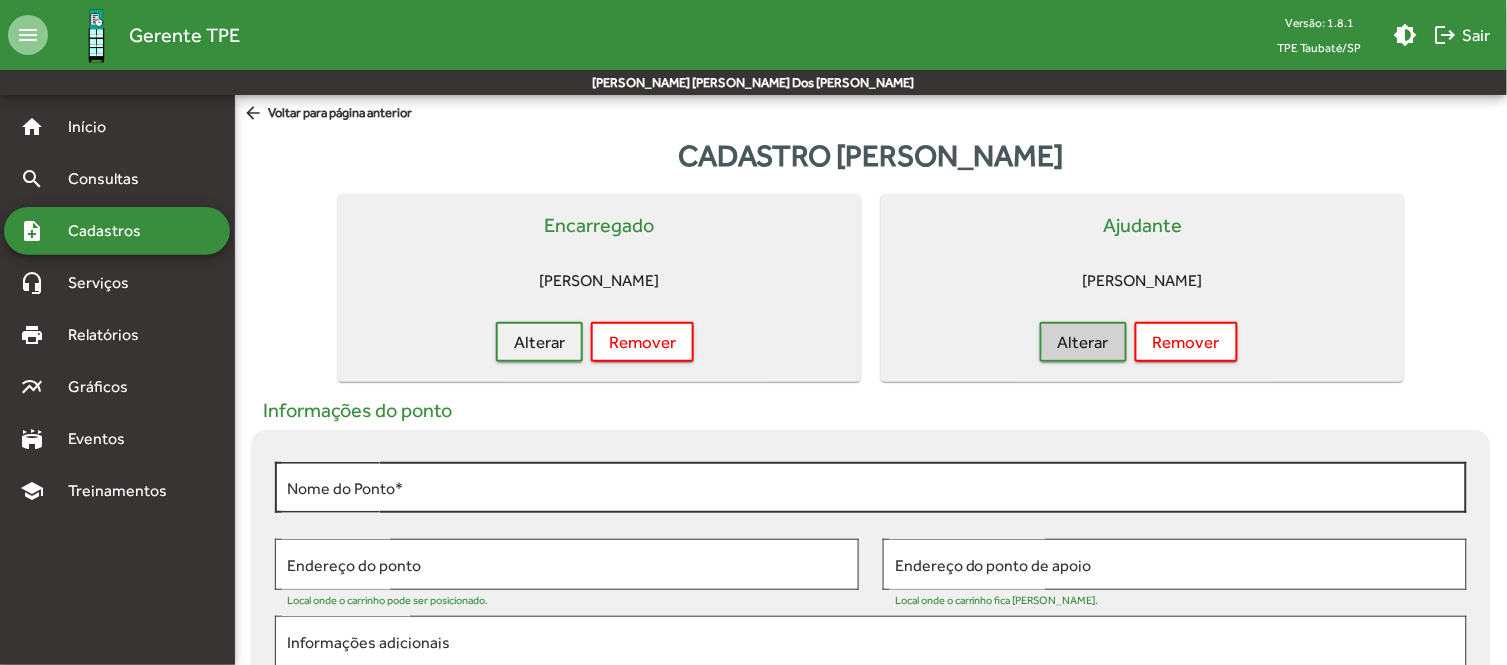 click on "Nome do Ponto  *" at bounding box center (871, 488) 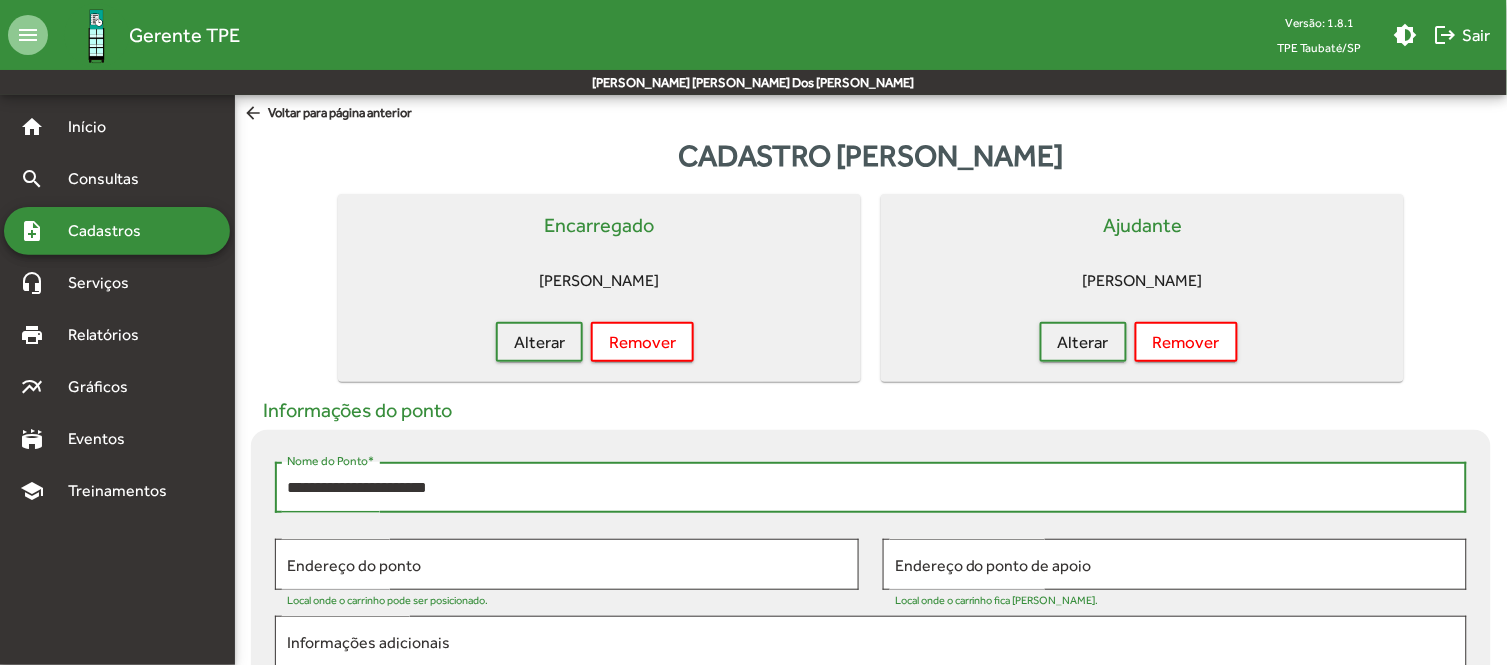 type on "**********" 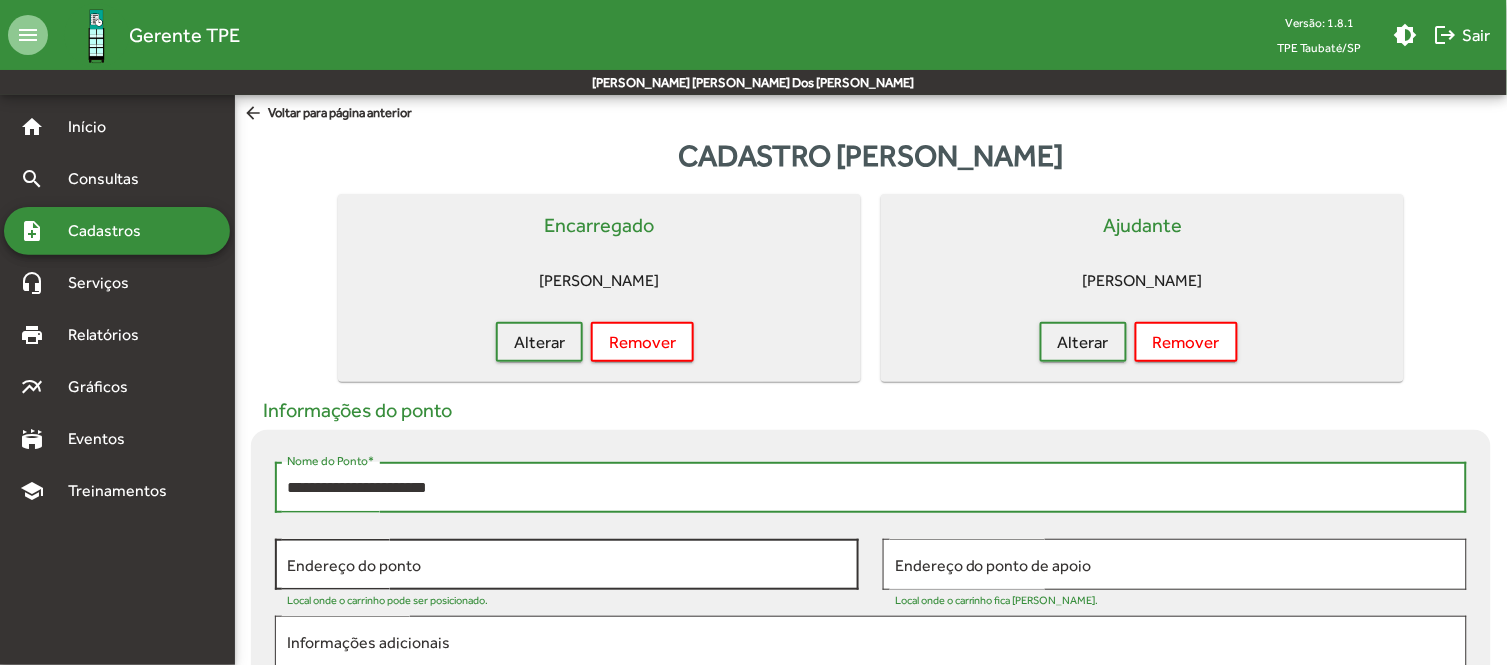 click on "Endereço do ponto" at bounding box center (567, 565) 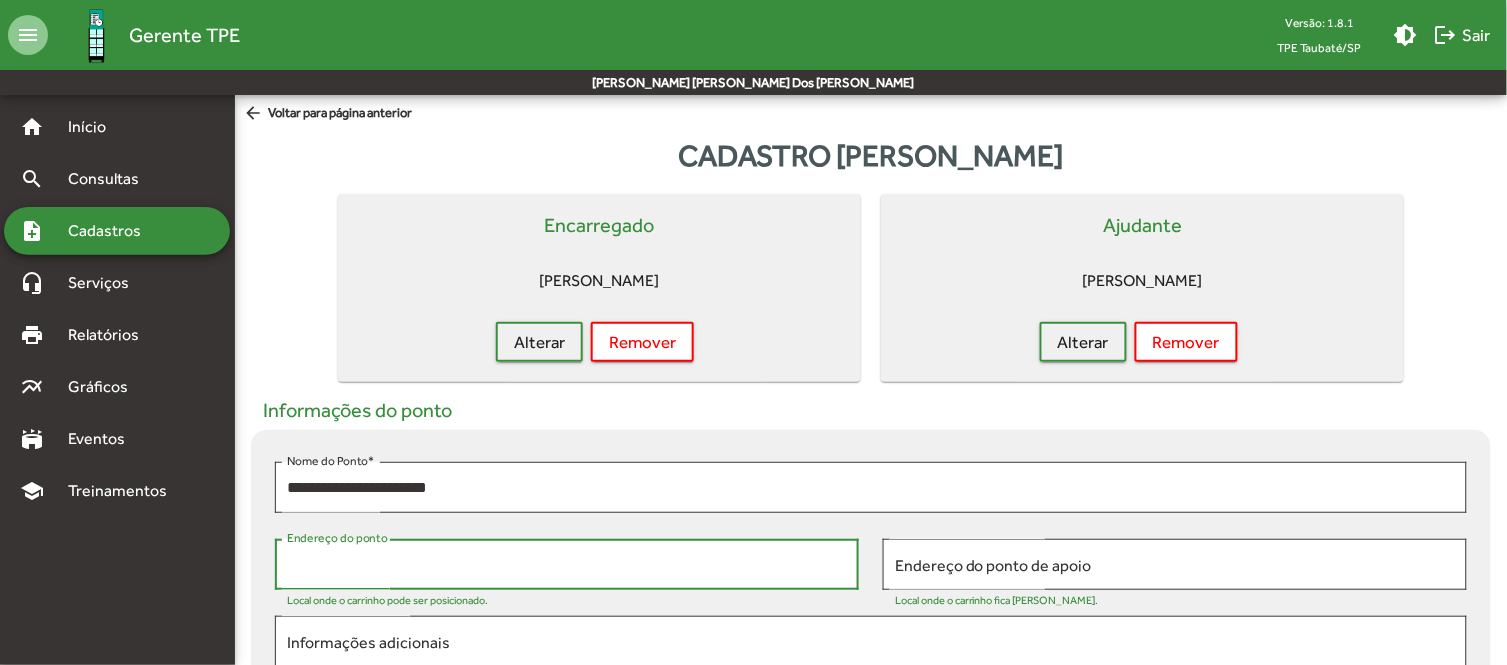 paste on "**********" 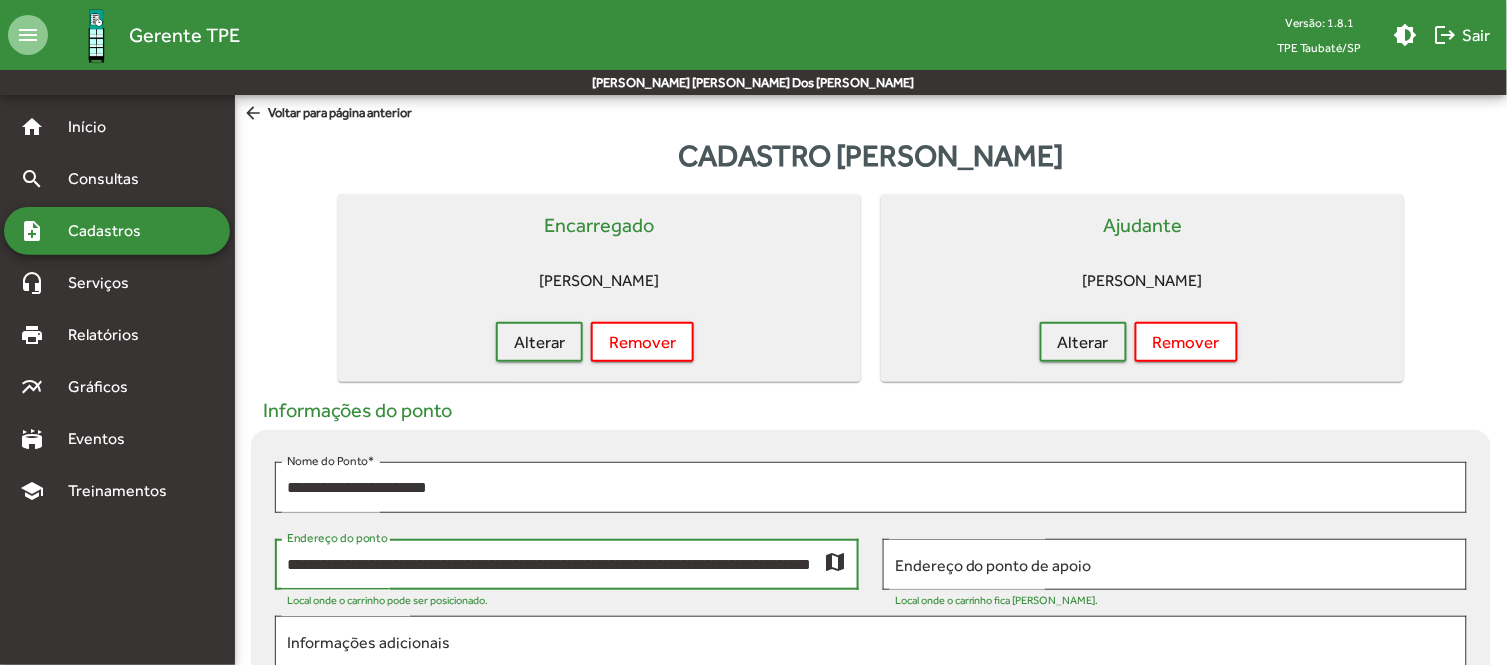 scroll, scrollTop: 0, scrollLeft: 100, axis: horizontal 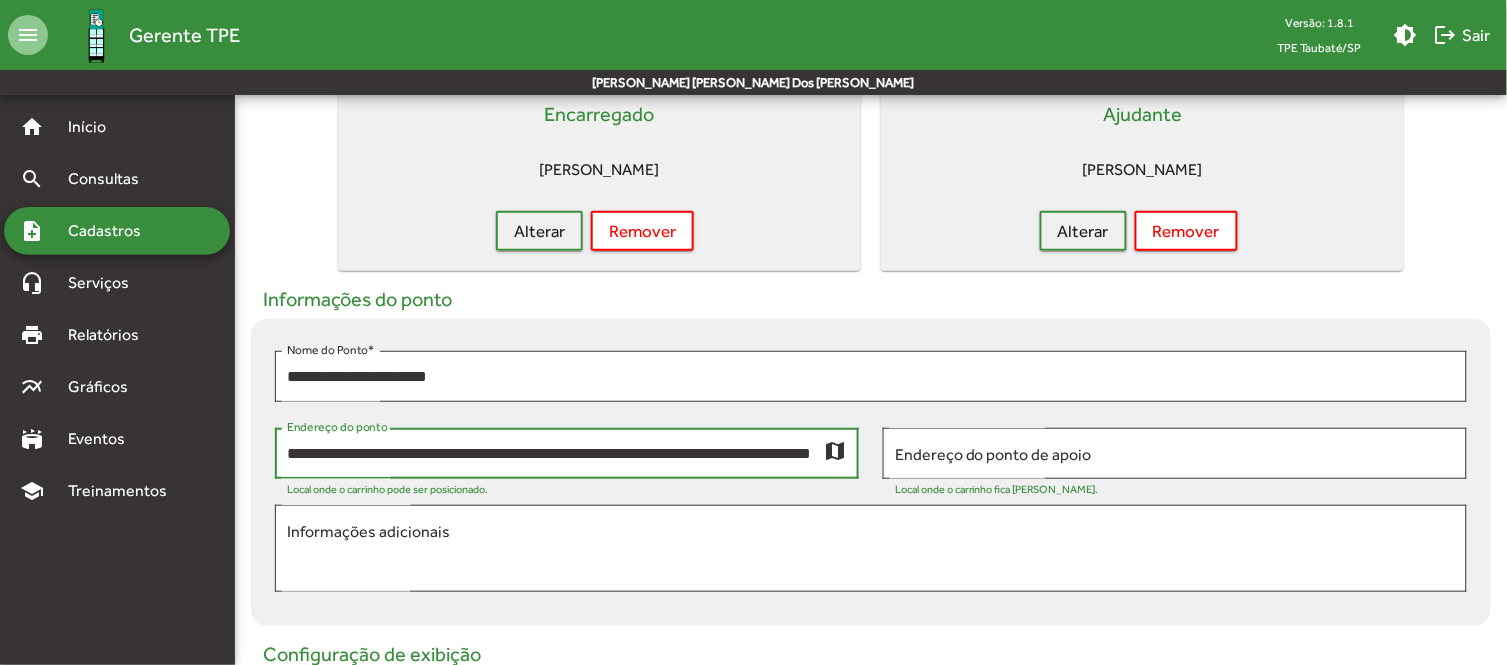 type on "**********" 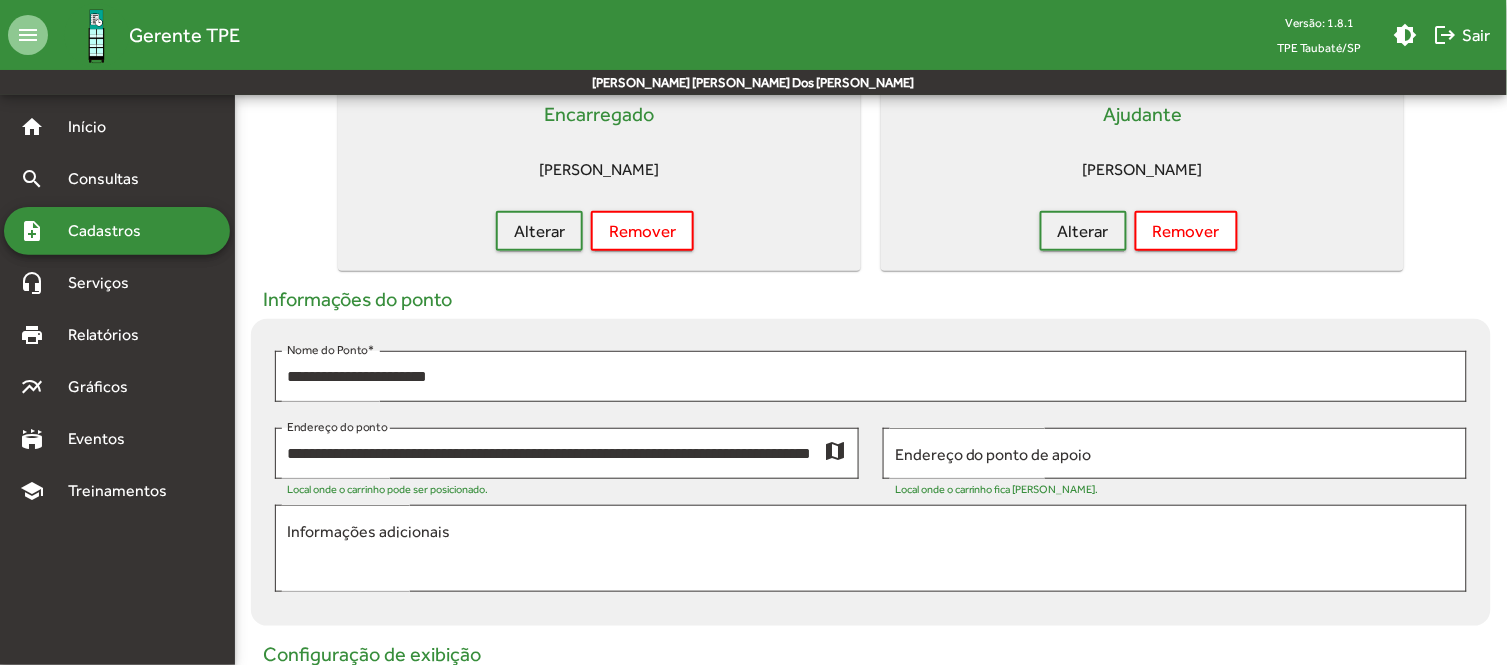 scroll, scrollTop: 0, scrollLeft: 0, axis: both 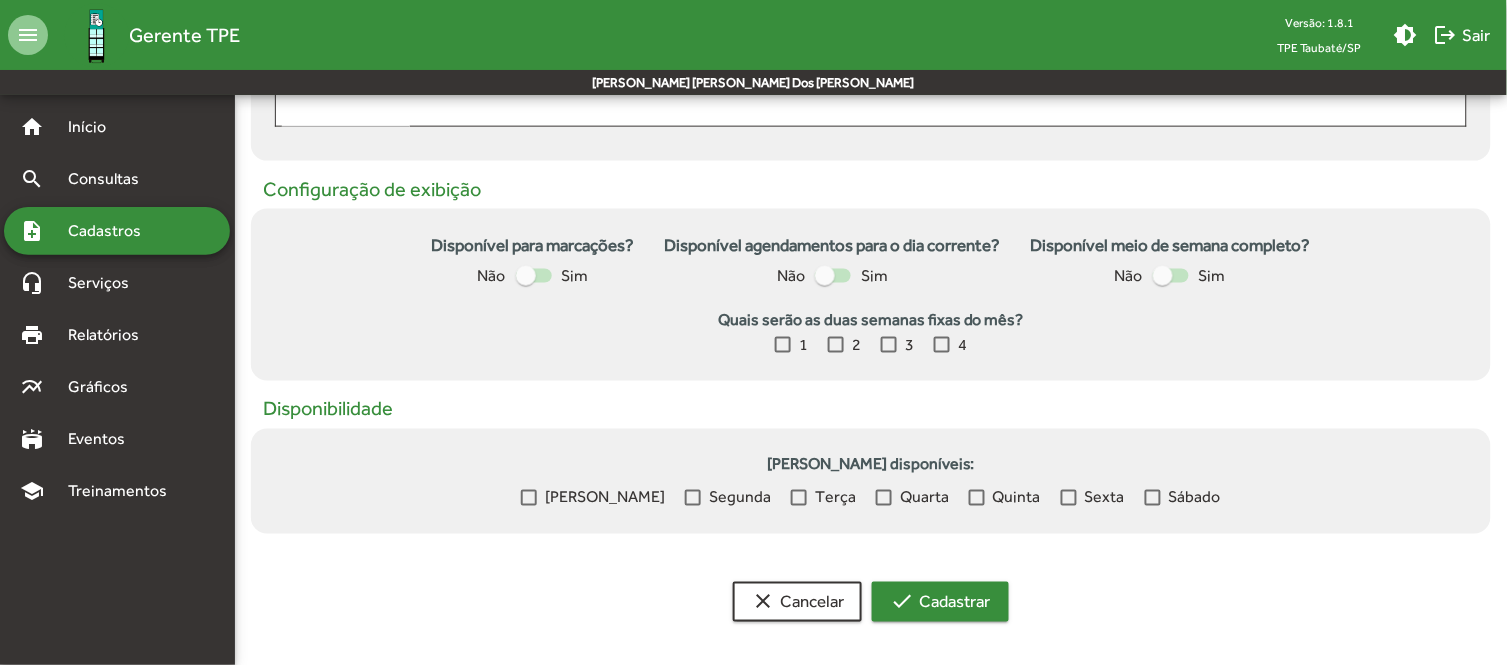 click on "check  Cadastrar" 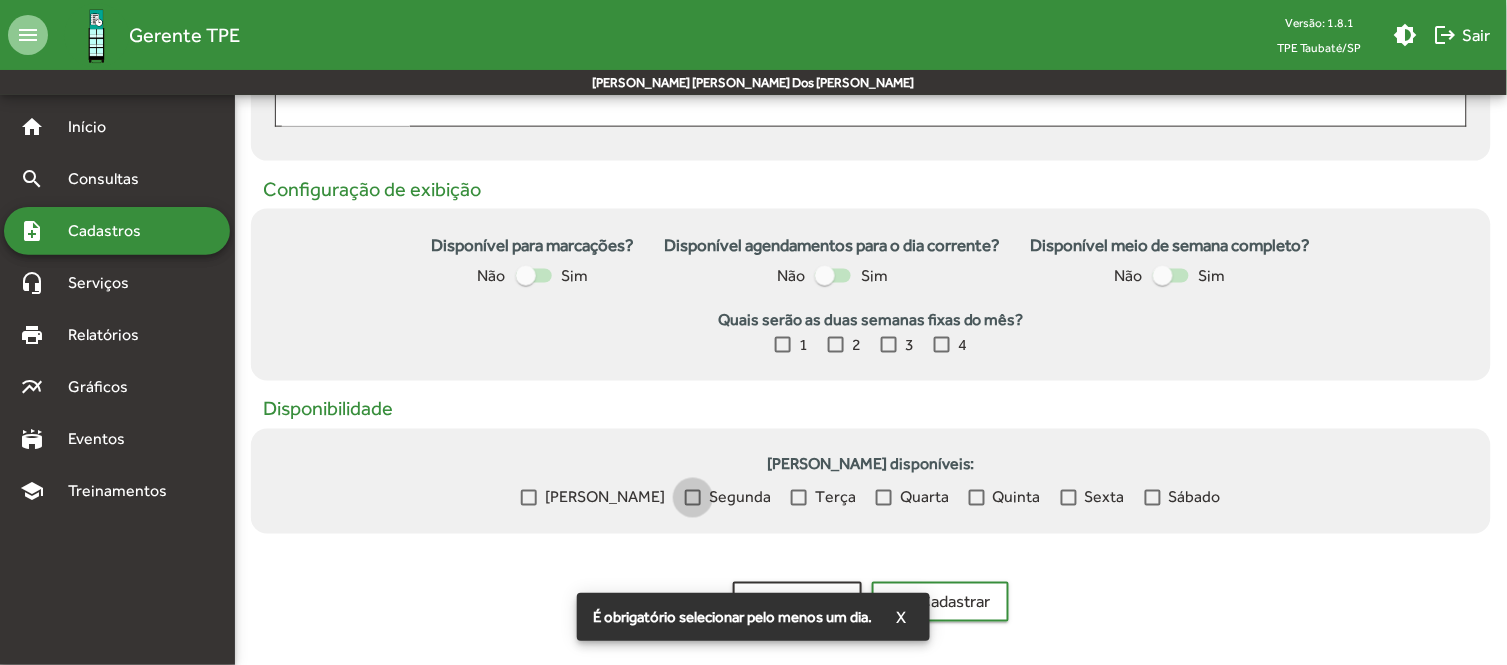 click at bounding box center [693, 498] 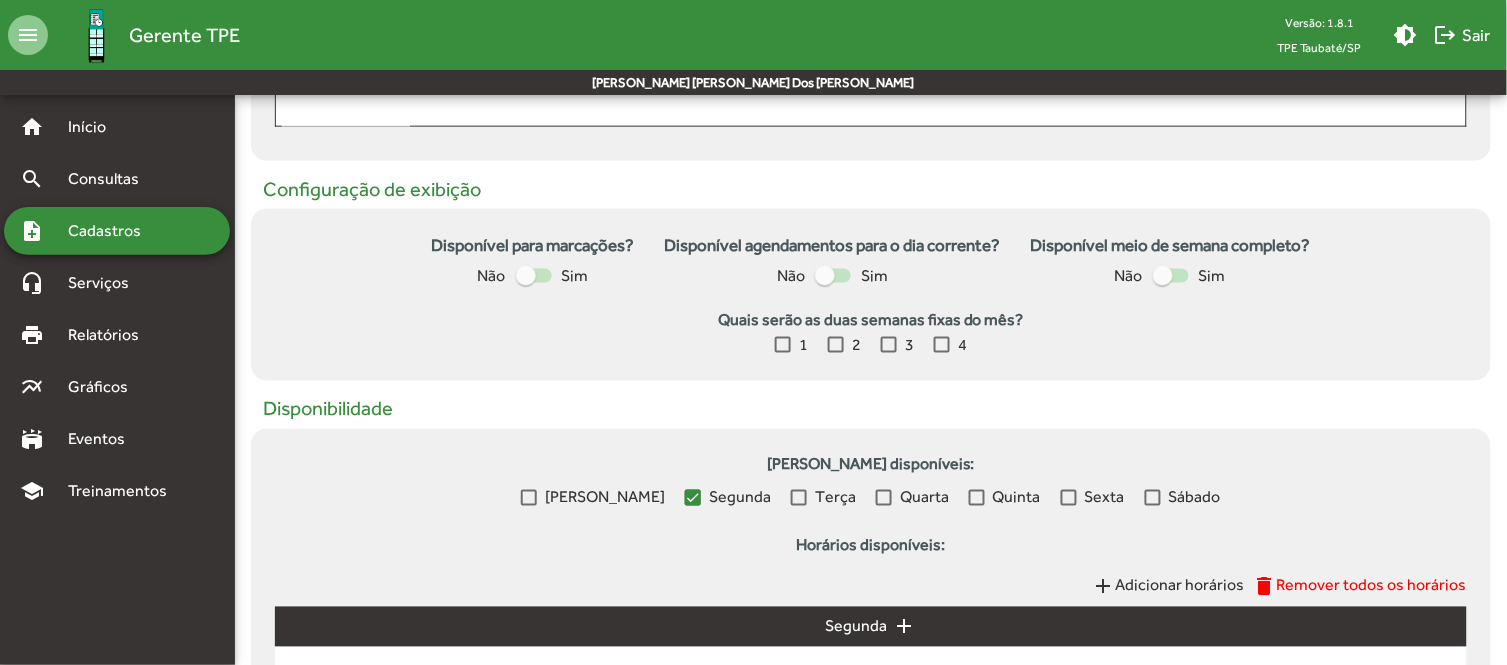 click at bounding box center (977, 498) 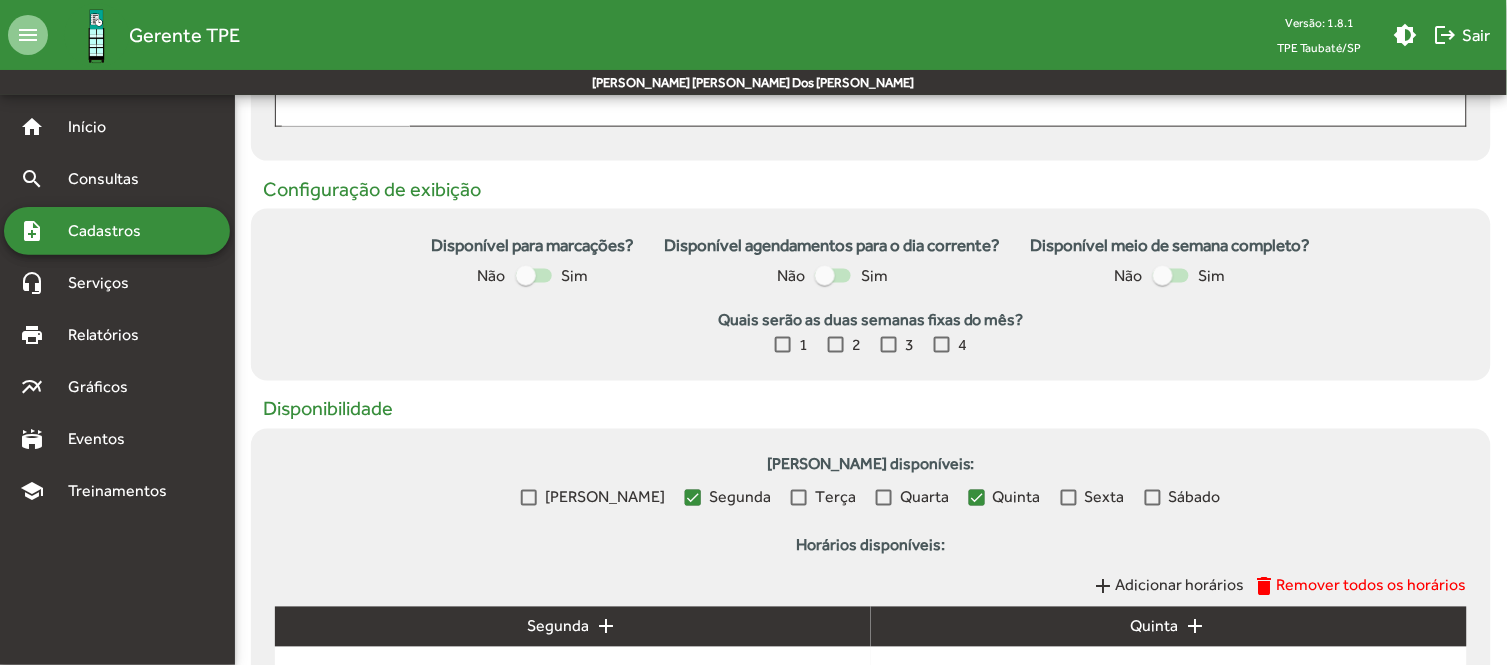 click on "Sexta" at bounding box center (1093, 498) 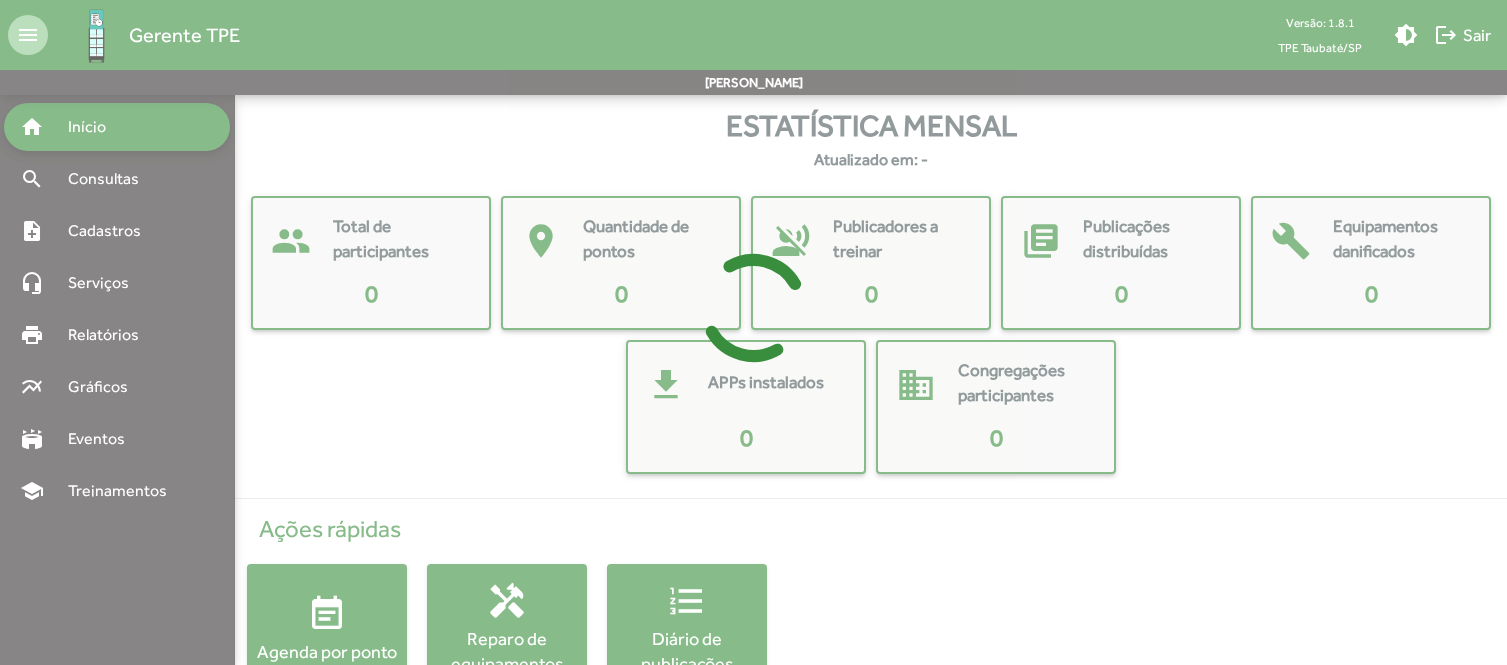 scroll, scrollTop: 0, scrollLeft: 0, axis: both 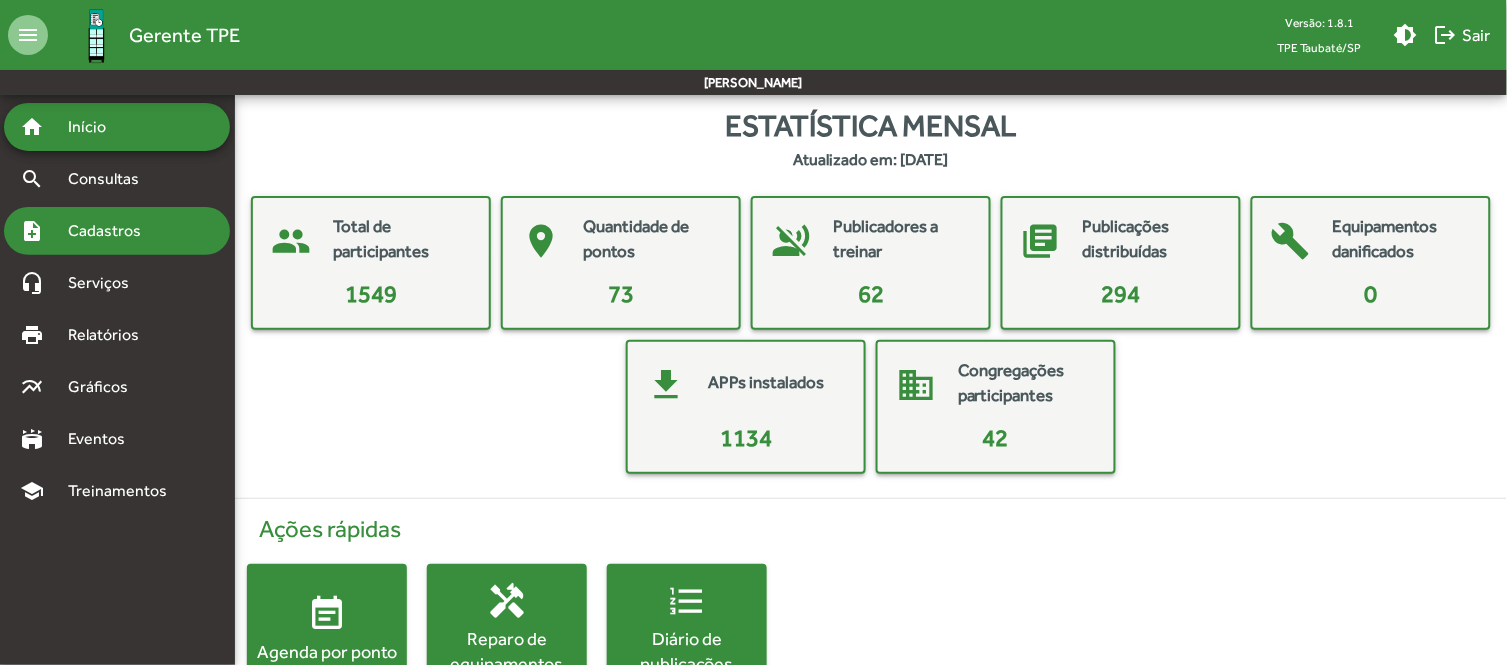 click on "Cadastros" at bounding box center [111, 231] 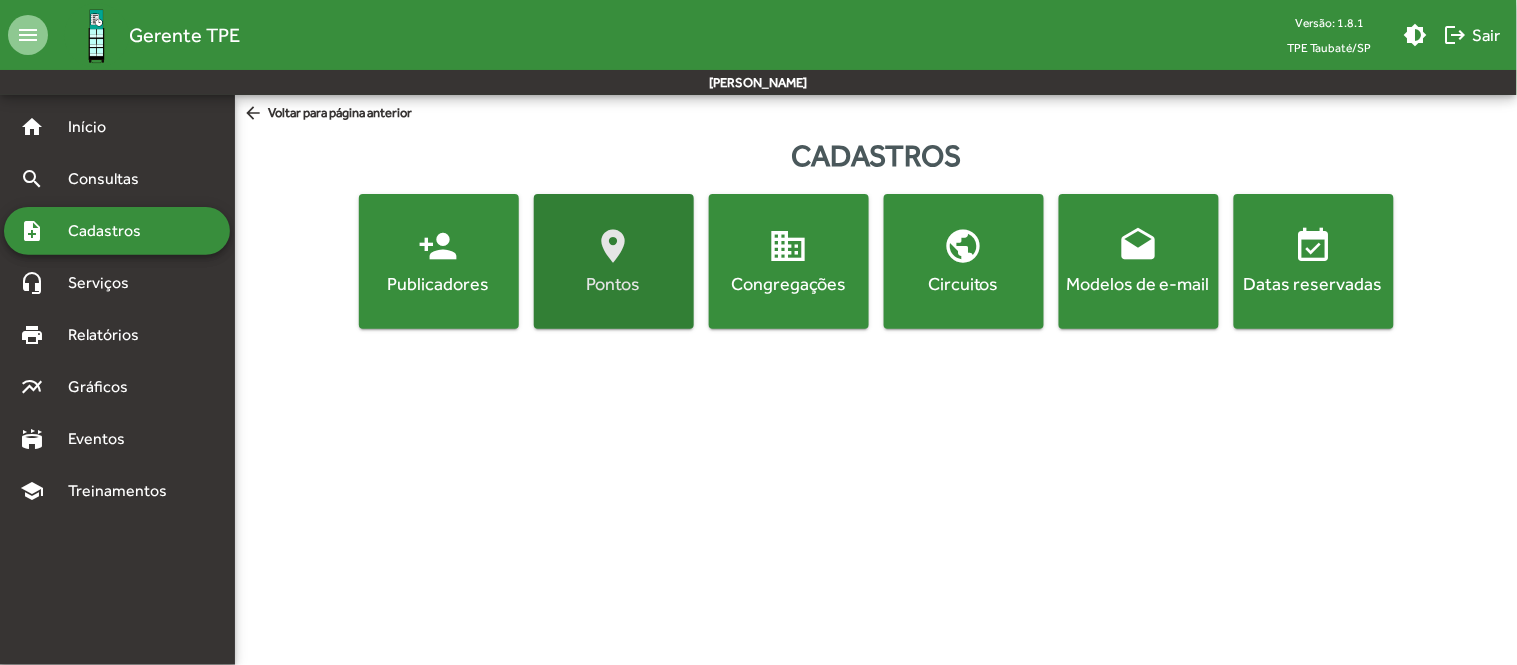 click on "Pontos" 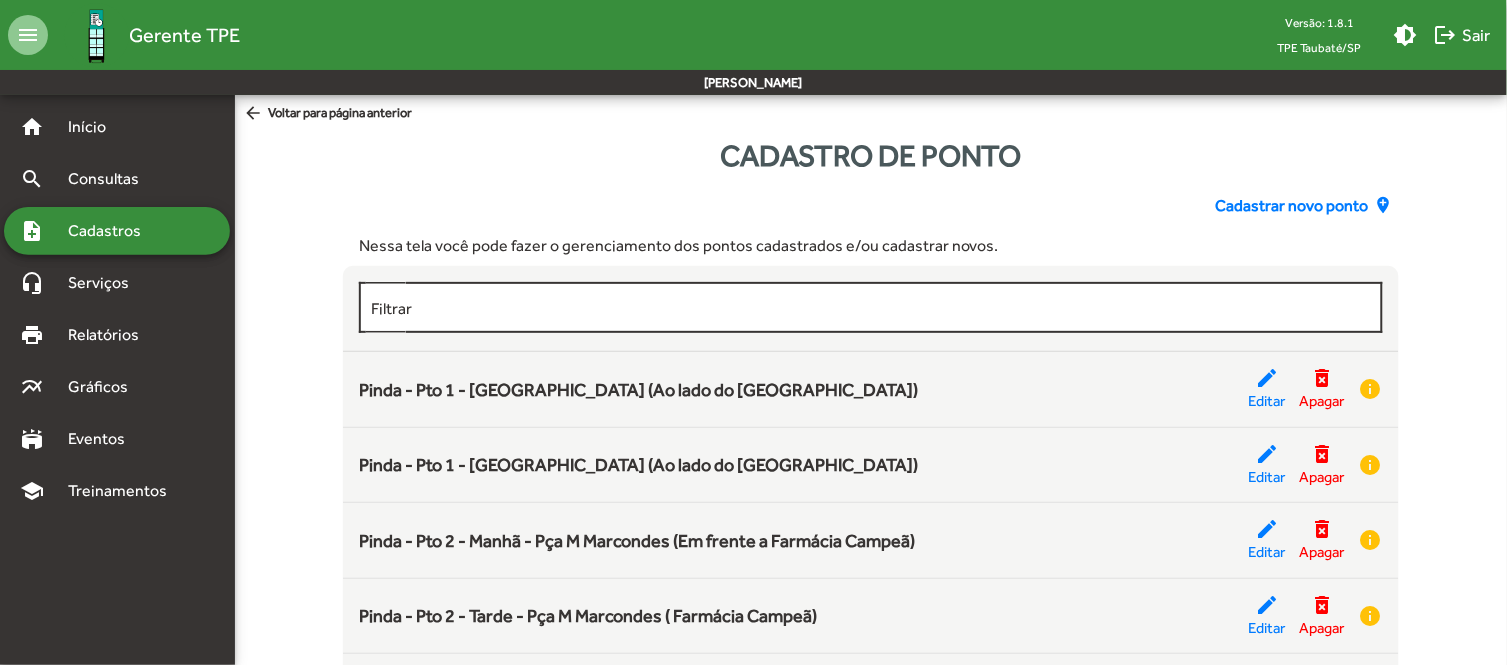 click on "Filtrar" at bounding box center [871, 308] 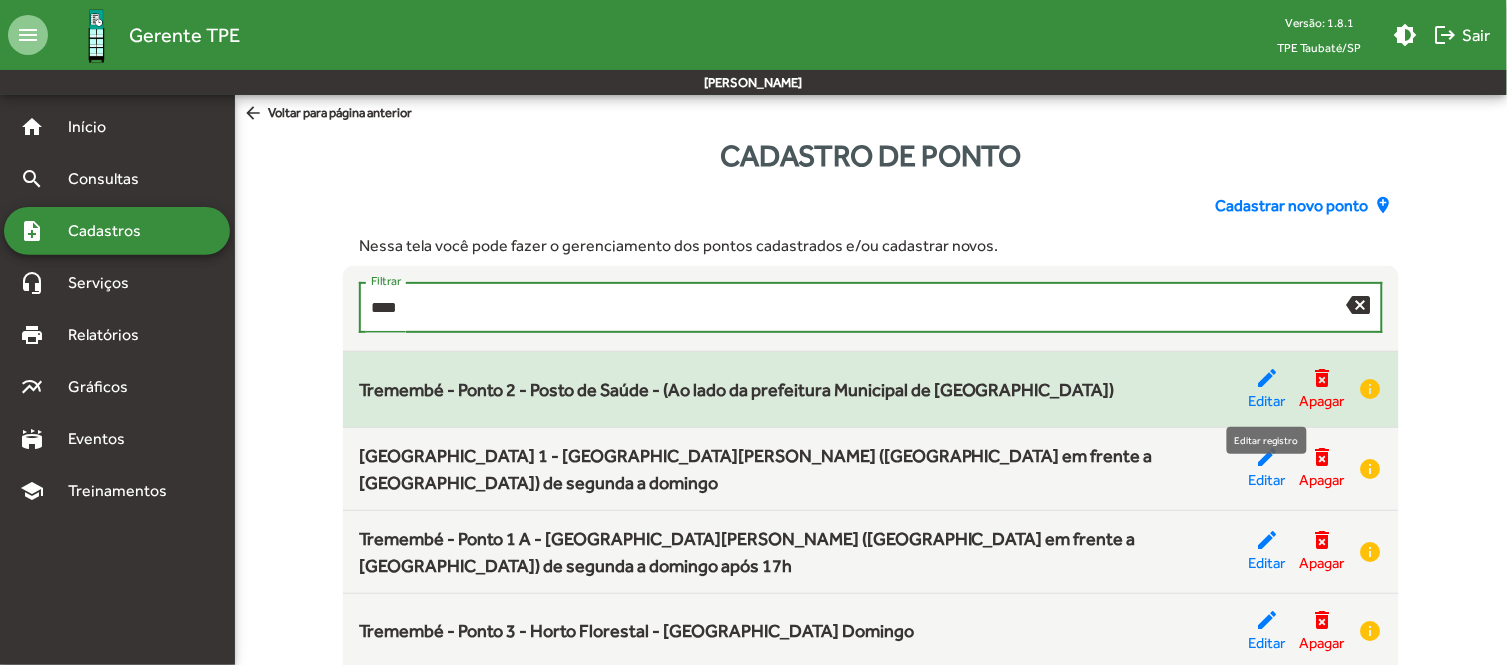 type on "****" 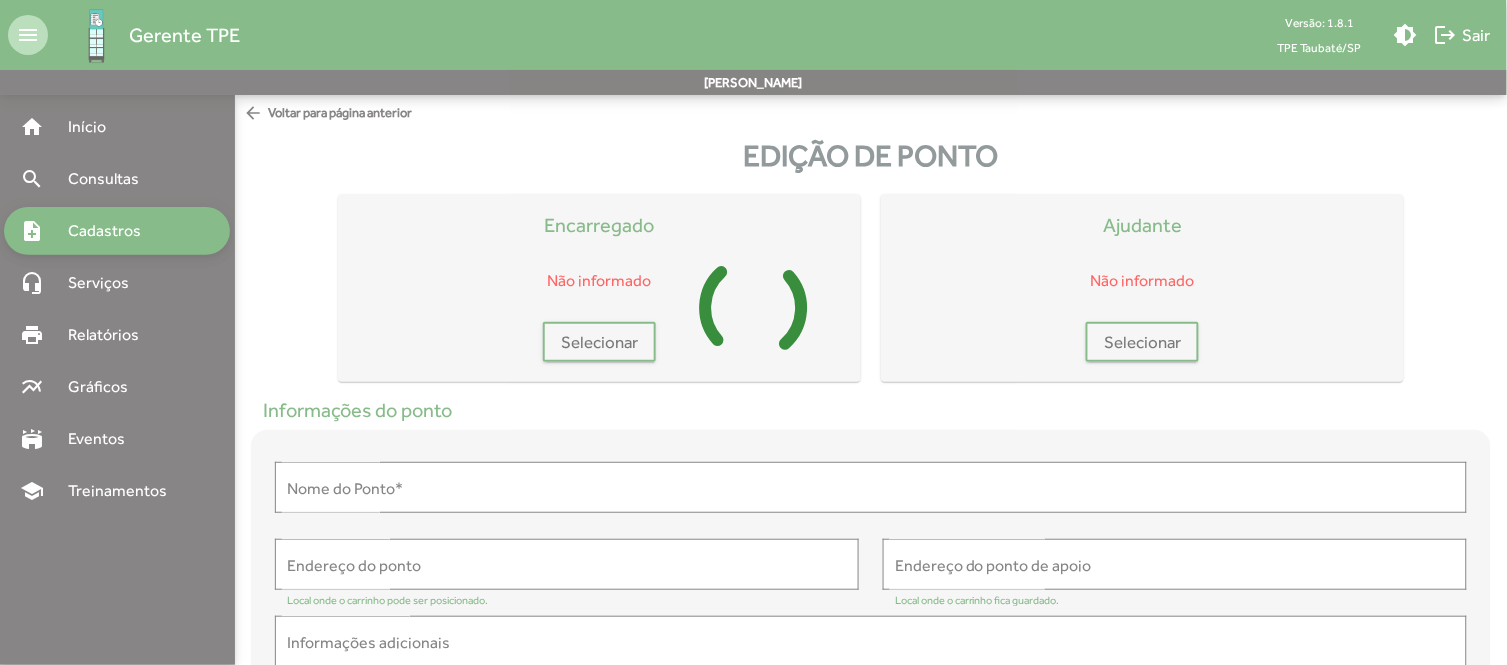 type on "**********" 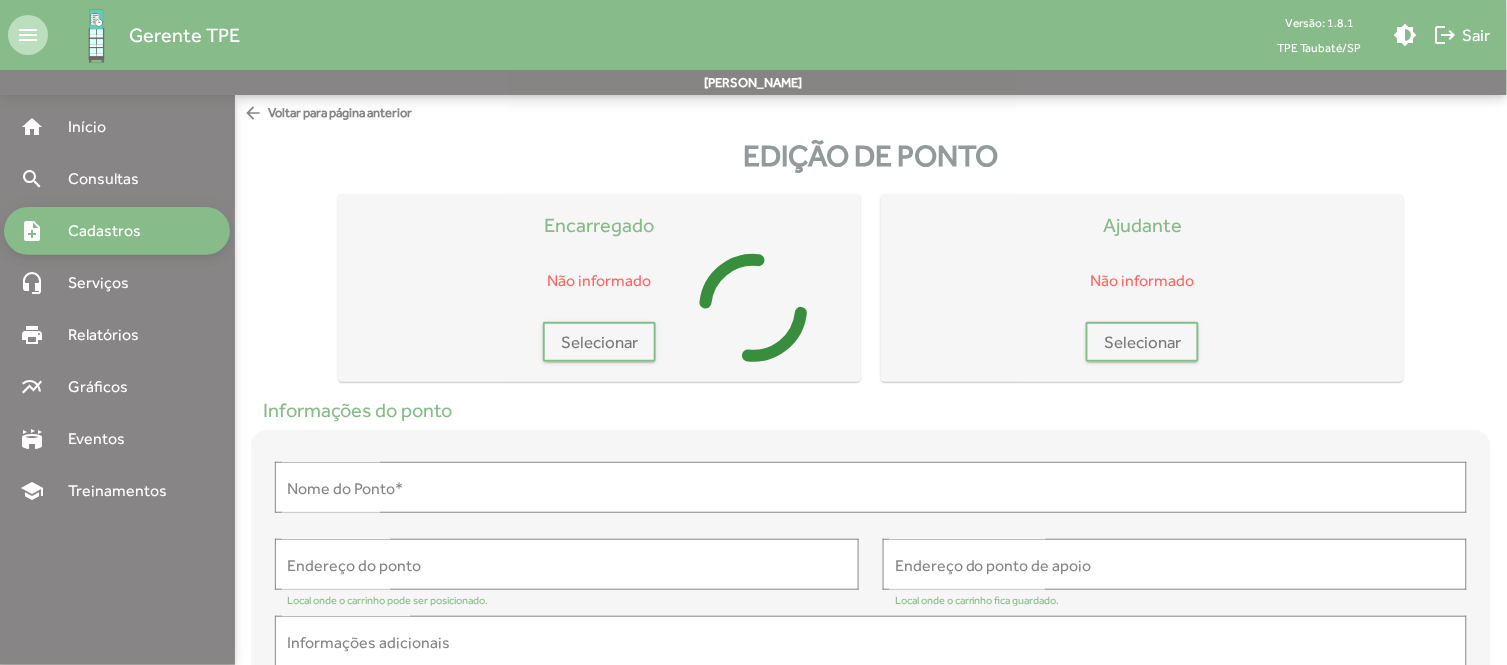 type on "**********" 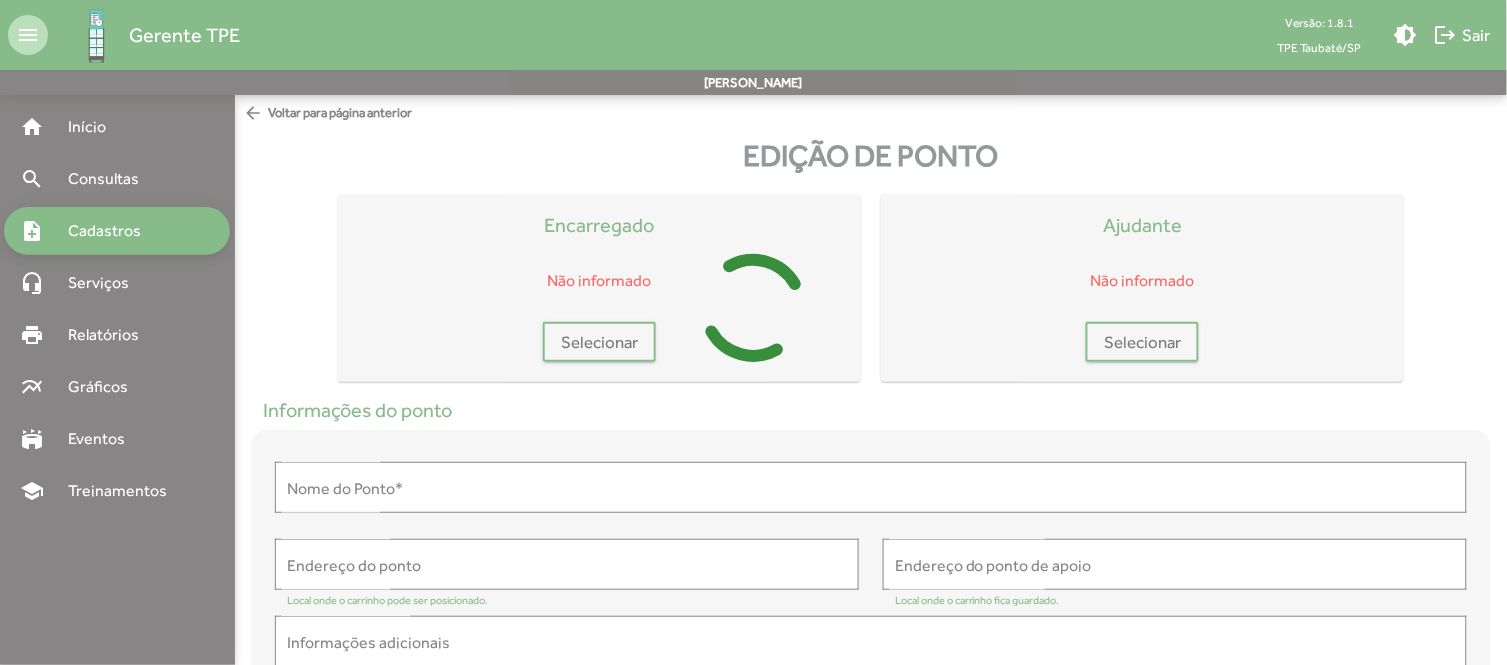 type on "**********" 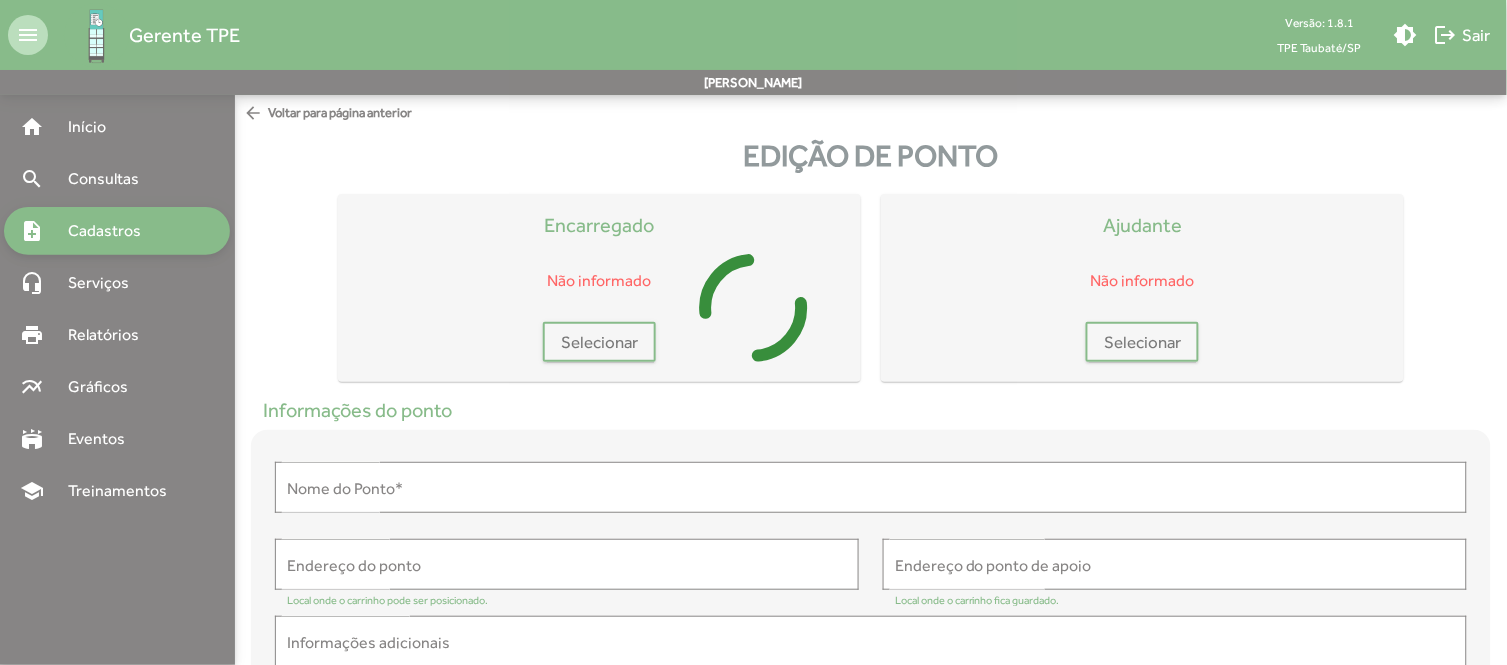 type on "**********" 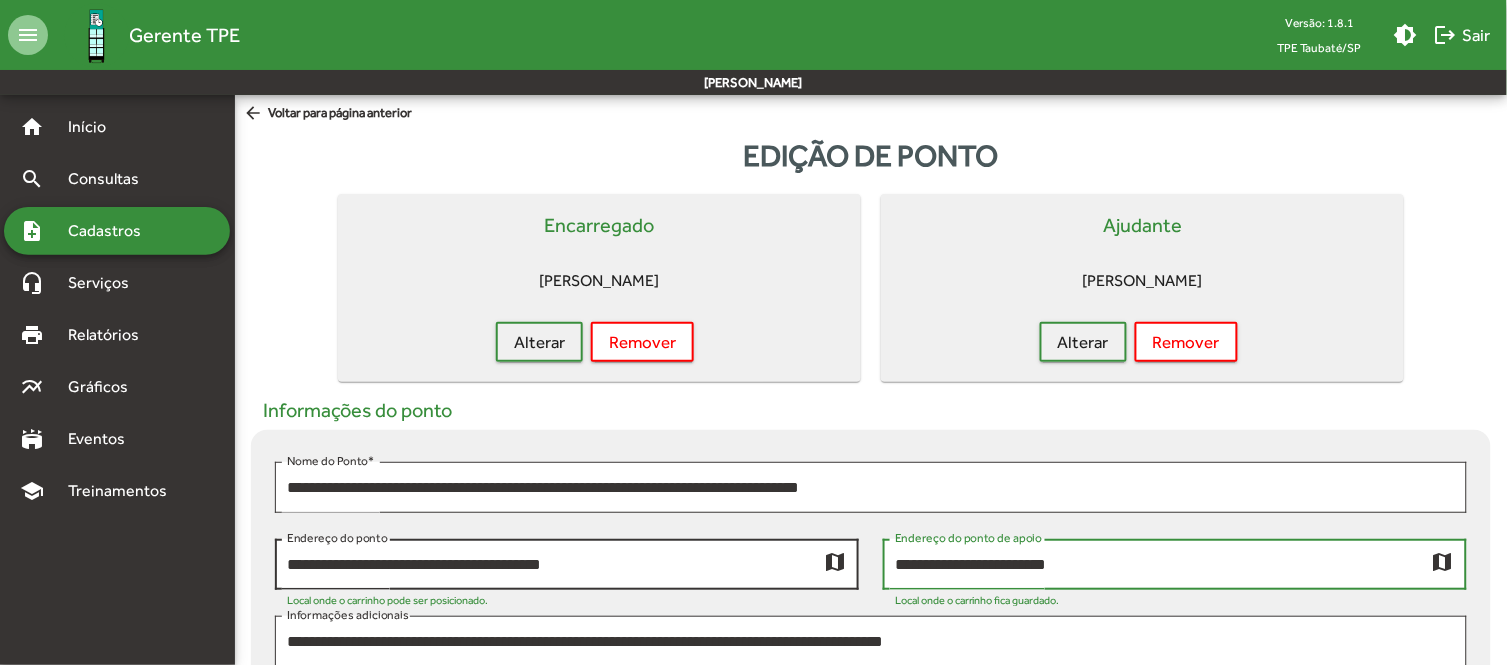 drag, startPoint x: 1120, startPoint y: 565, endPoint x: 857, endPoint y: 564, distance: 263.0019 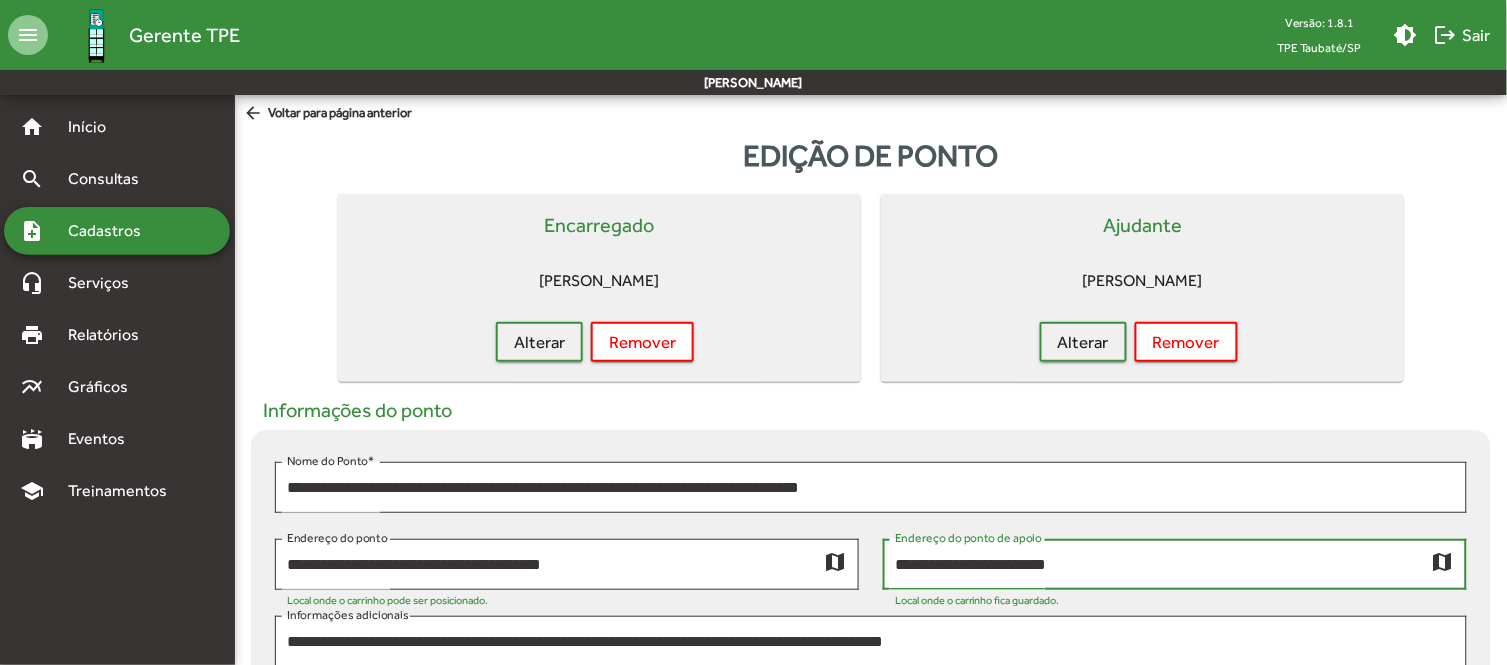 click on "**********" at bounding box center [1163, 565] 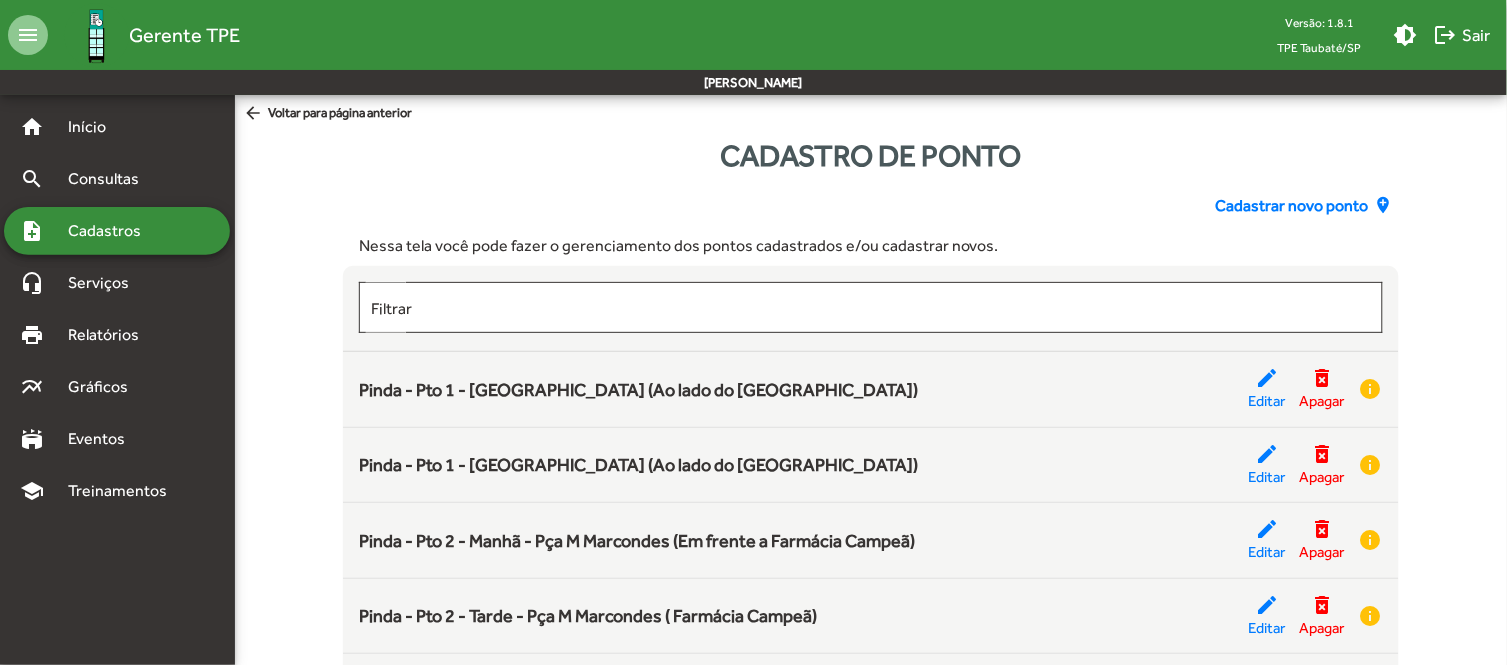 click on "Cadastrar novo ponto" 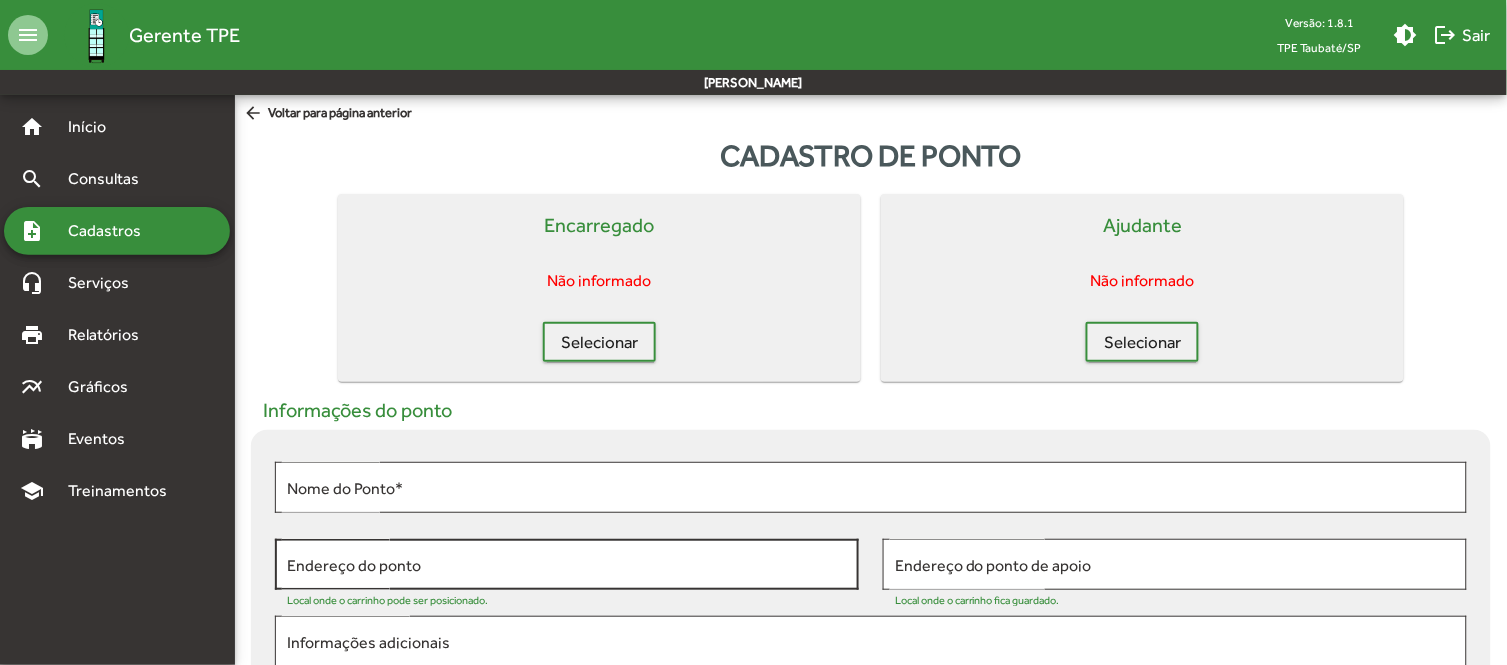 click on "Endereço do ponto" at bounding box center (567, 565) 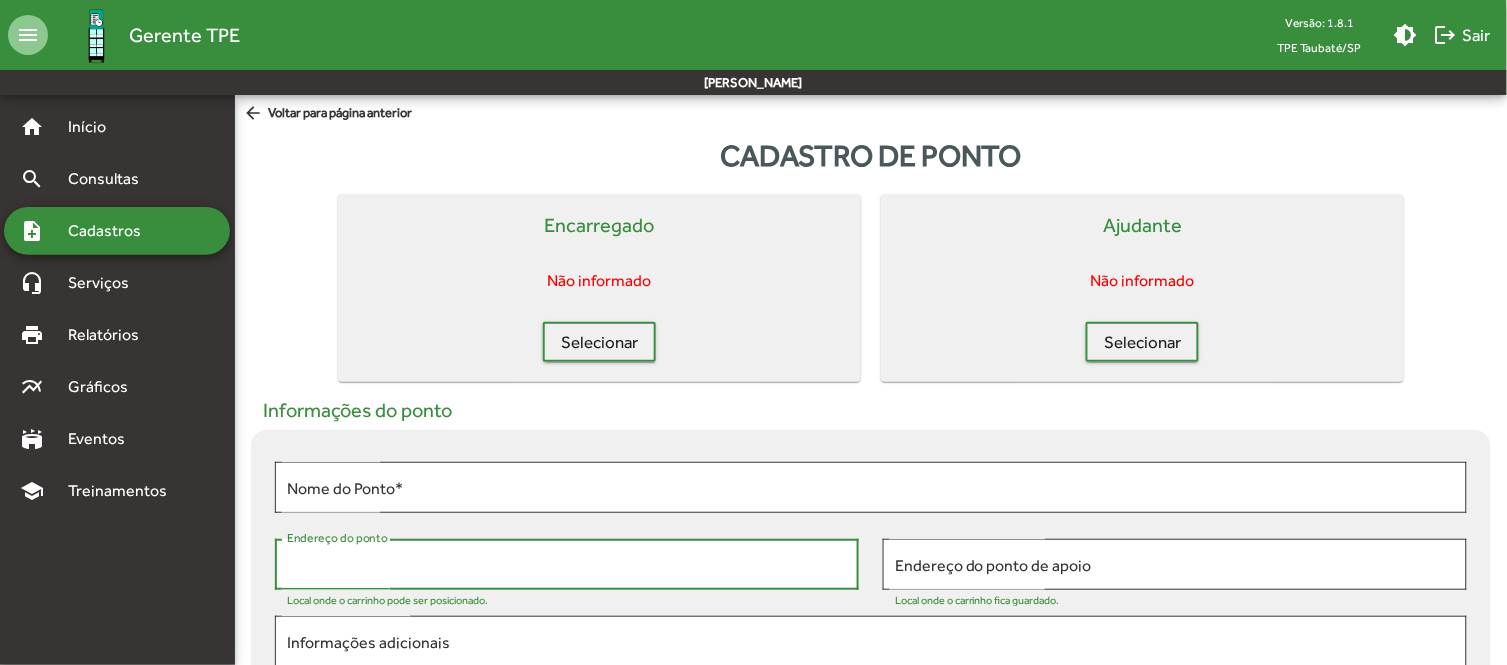 paste on "**********" 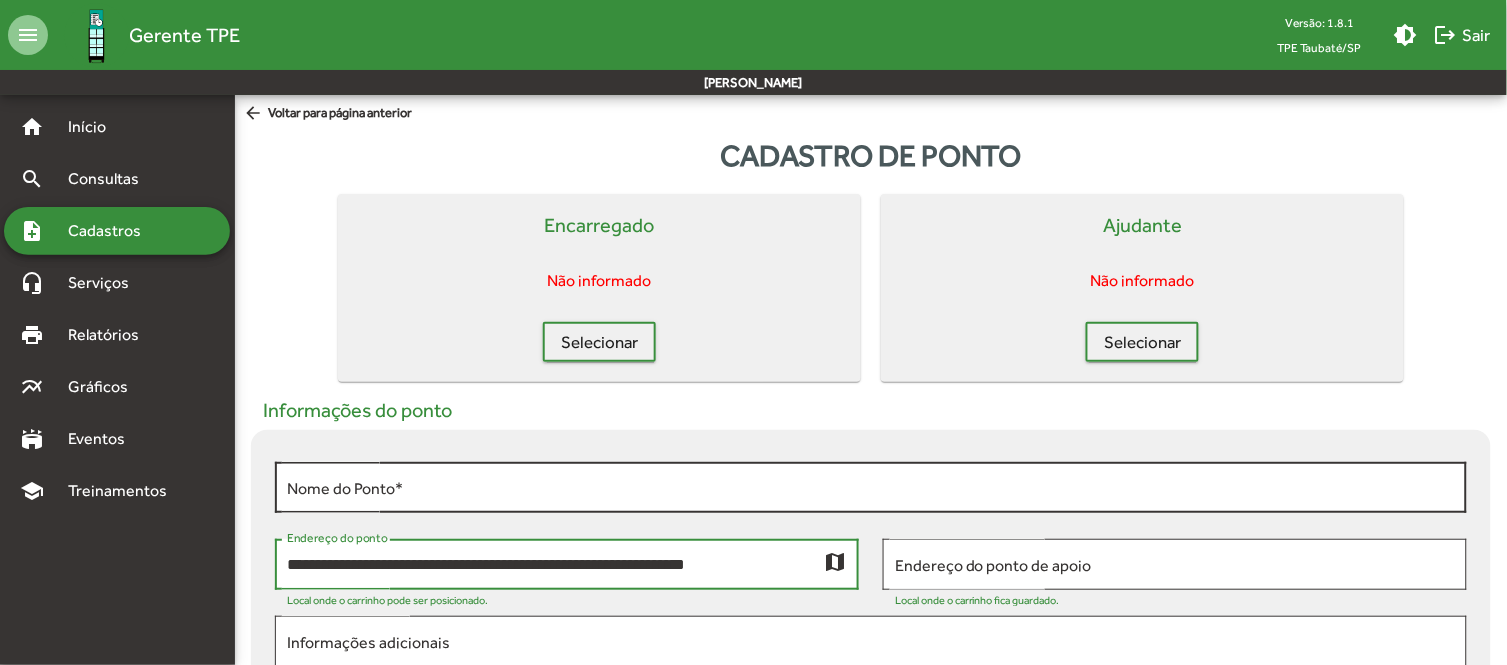 type on "**********" 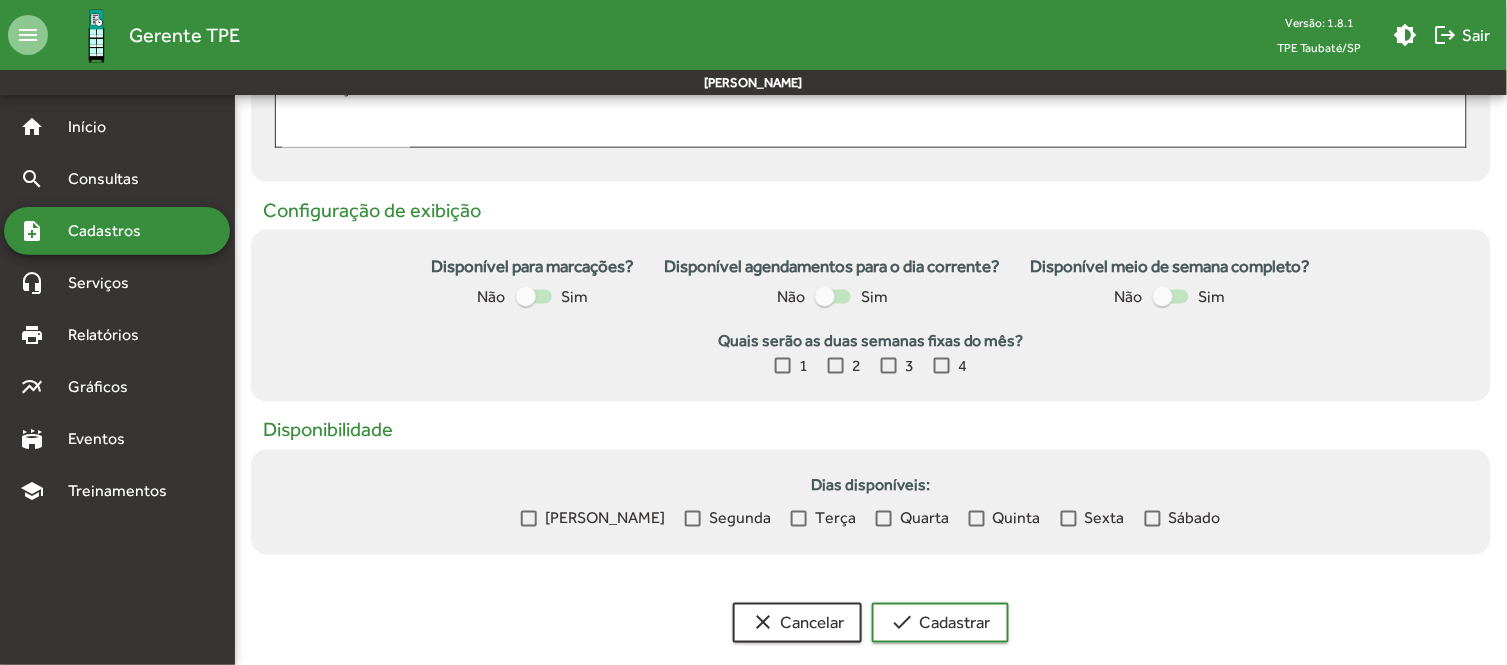 scroll, scrollTop: 576, scrollLeft: 0, axis: vertical 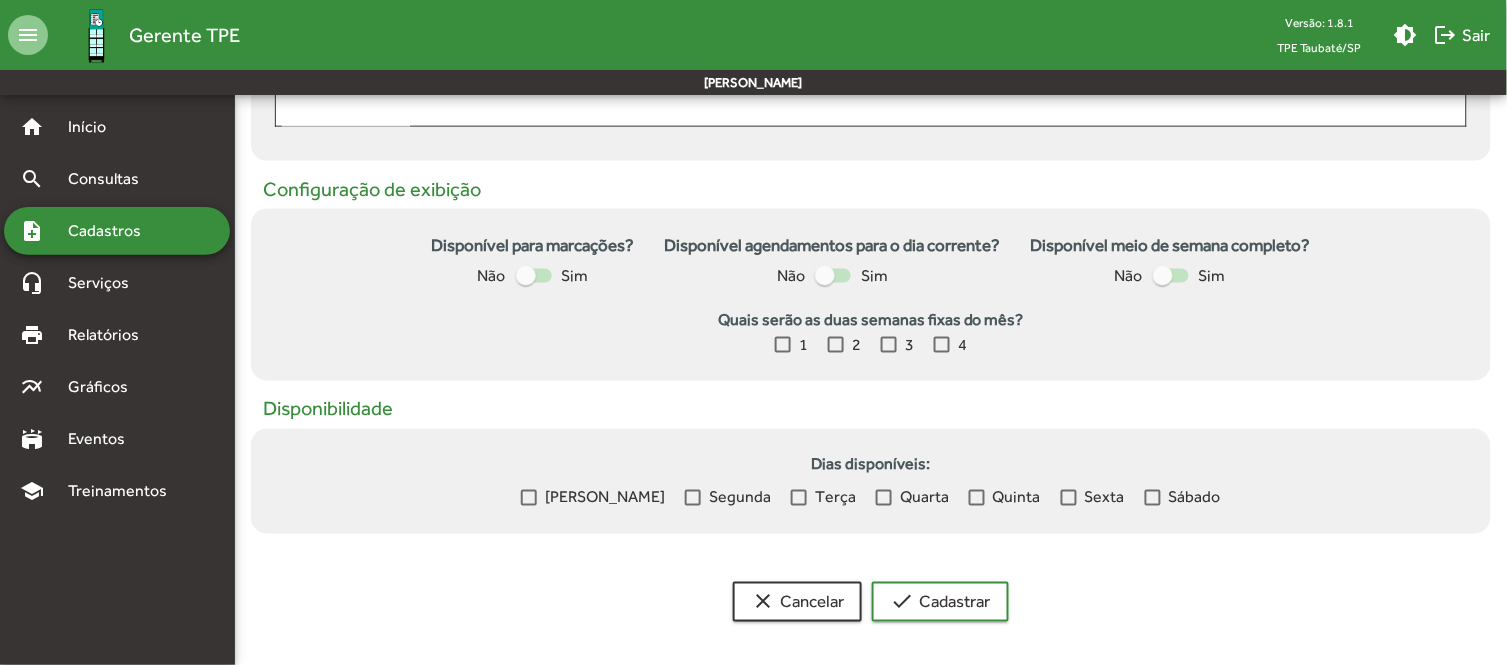 type on "**********" 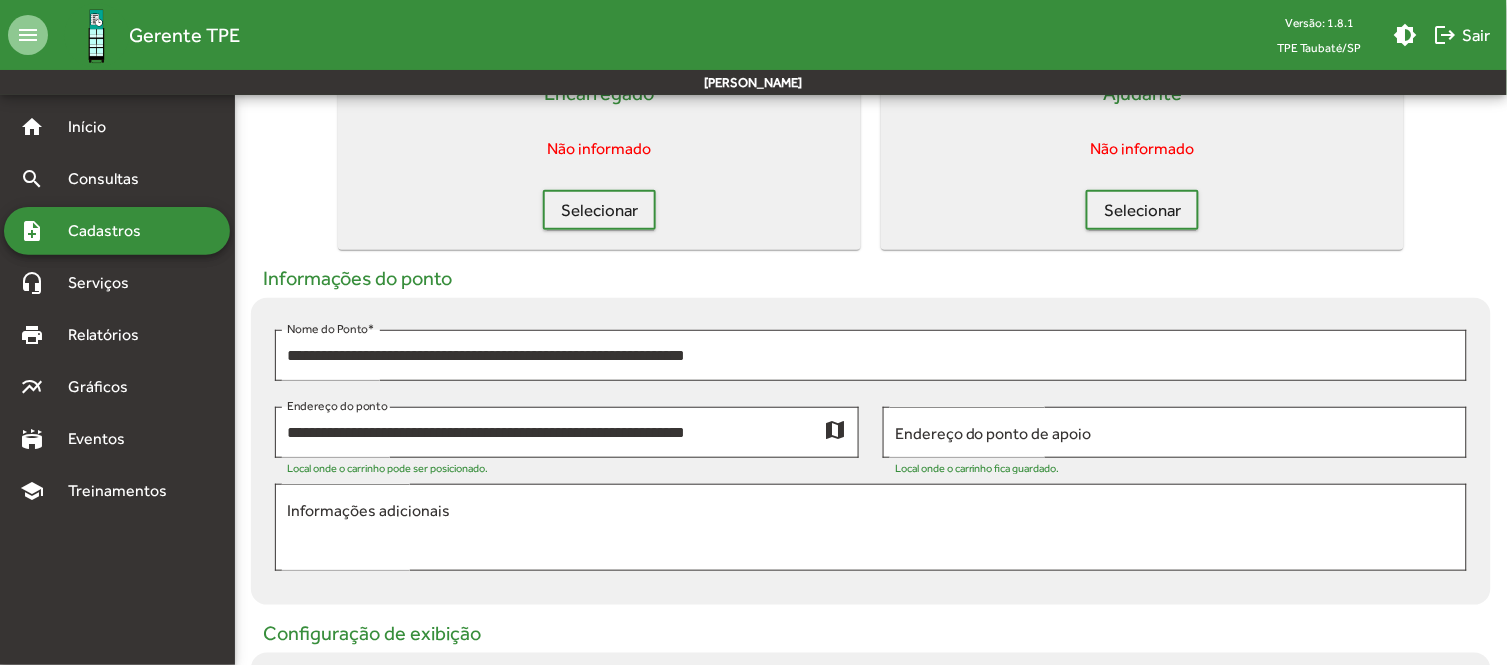 scroll, scrollTop: 21, scrollLeft: 0, axis: vertical 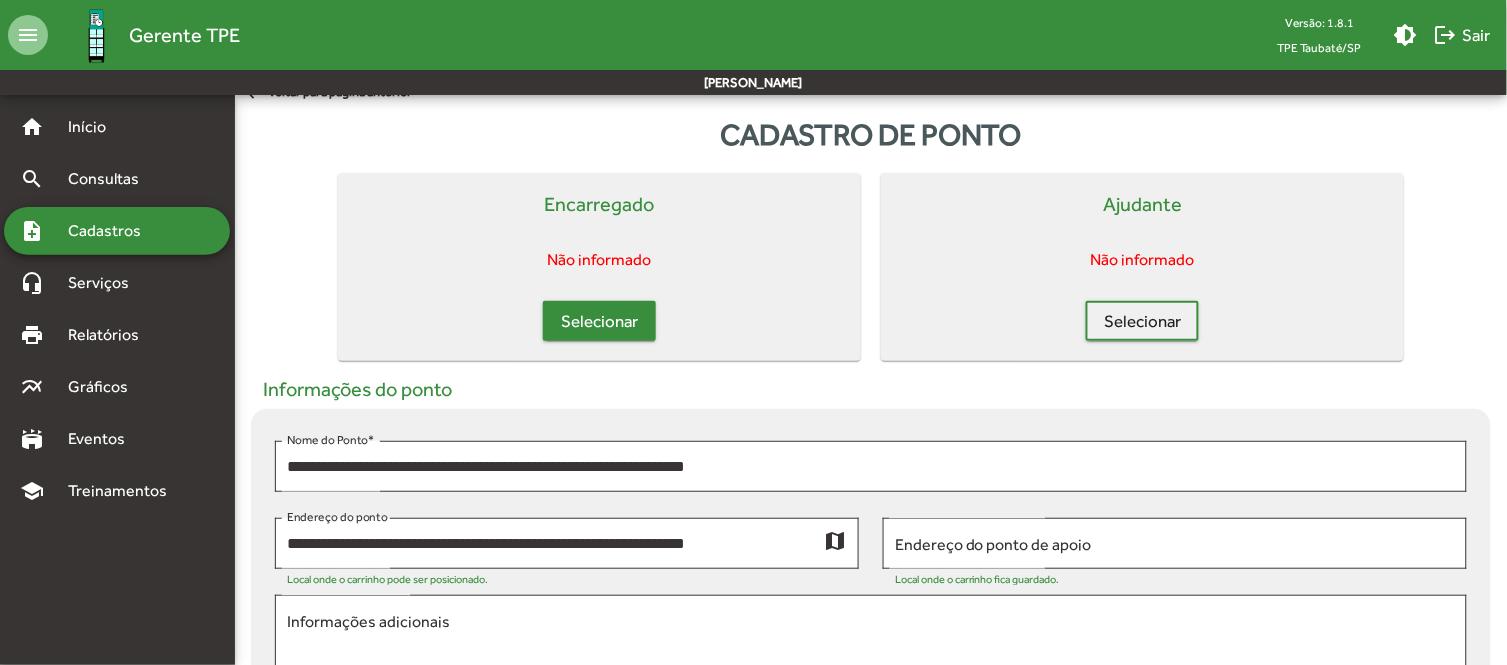 click on "Selecionar" 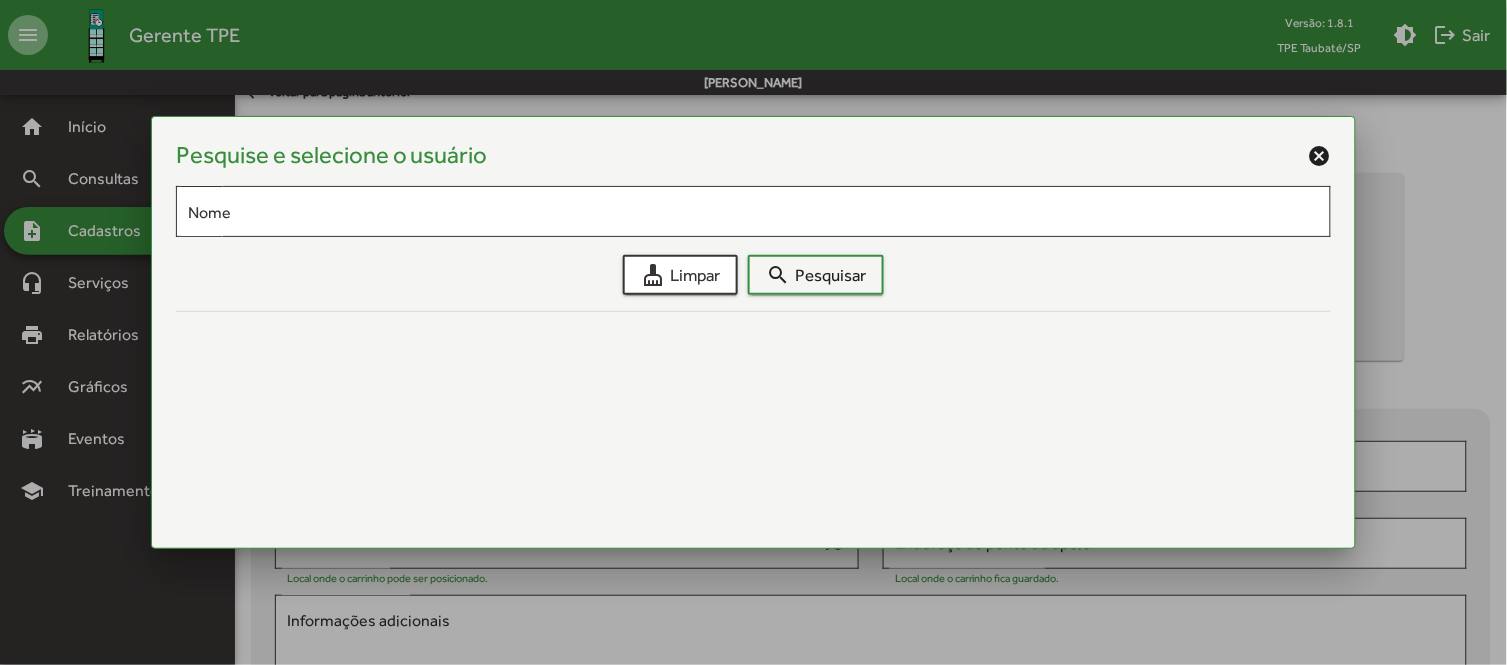 scroll, scrollTop: 0, scrollLeft: 0, axis: both 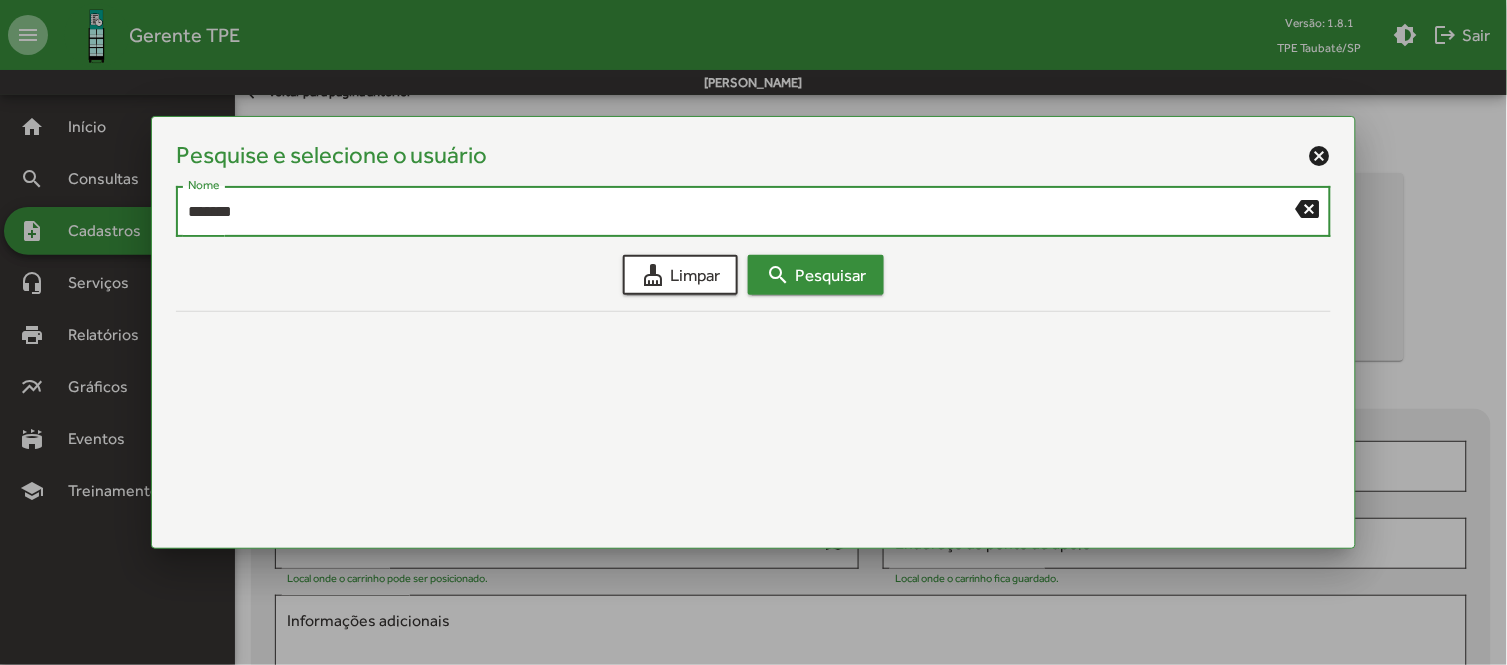 click on "search" at bounding box center [778, 275] 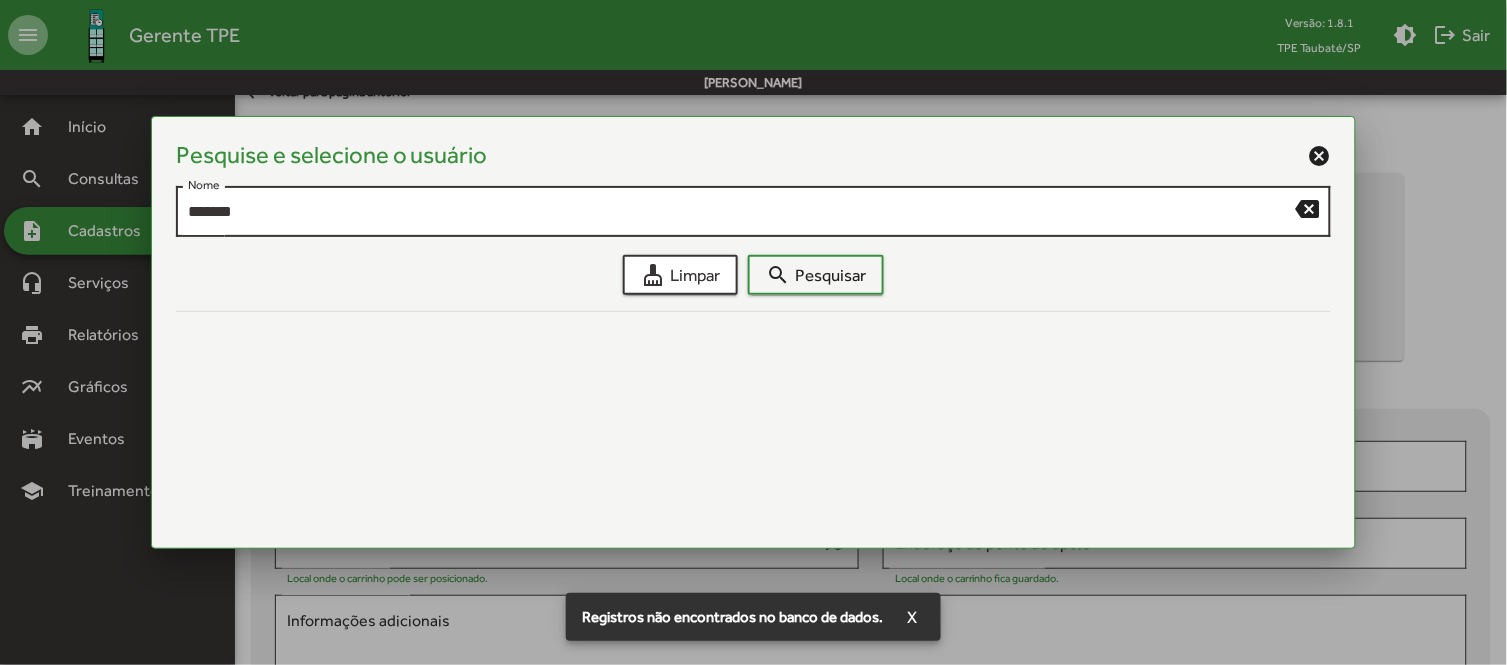 click on "*******" at bounding box center (742, 212) 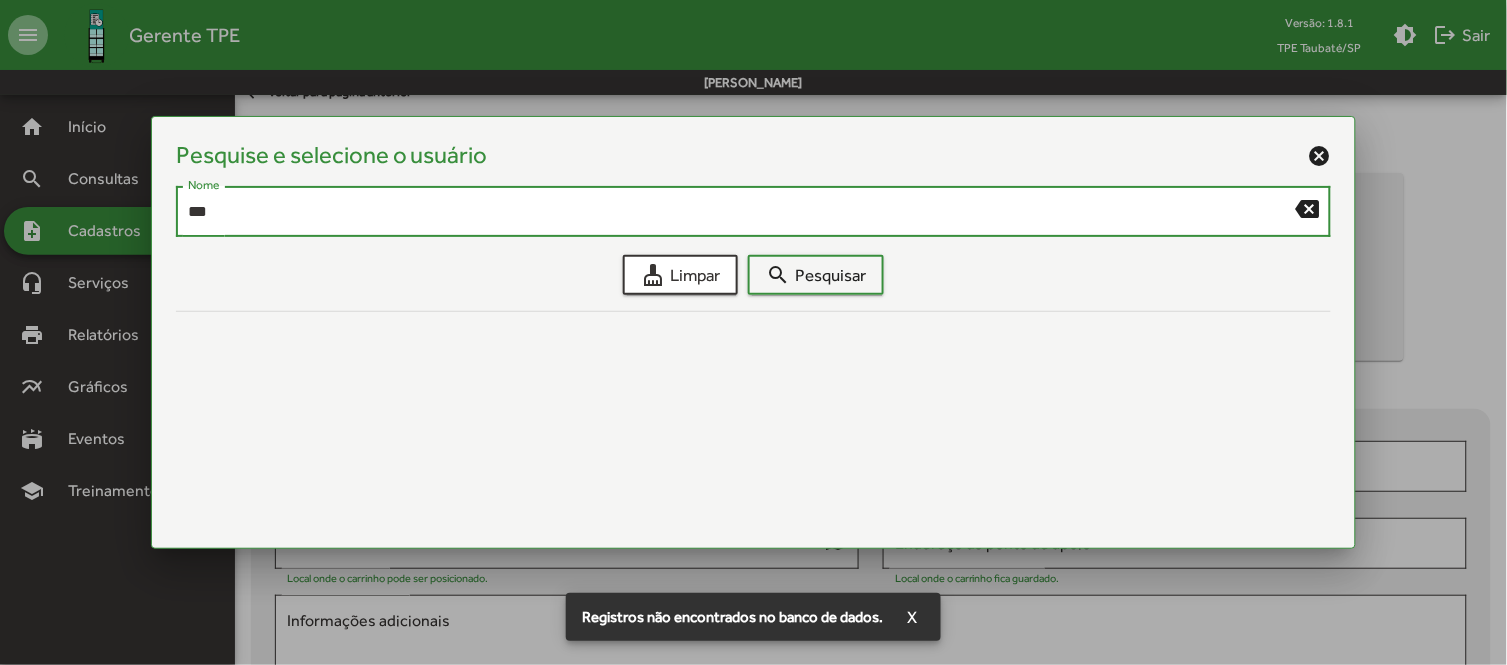 type on "***" 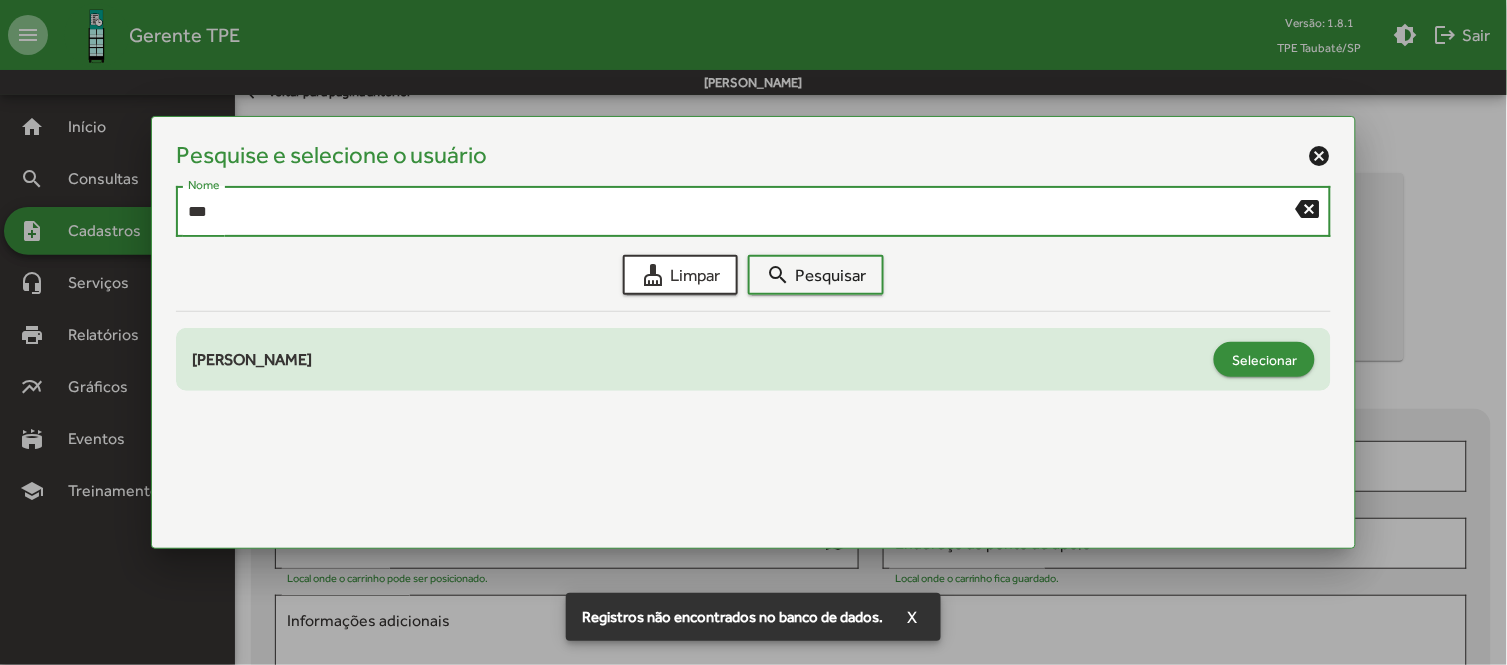 click on "Selecionar" 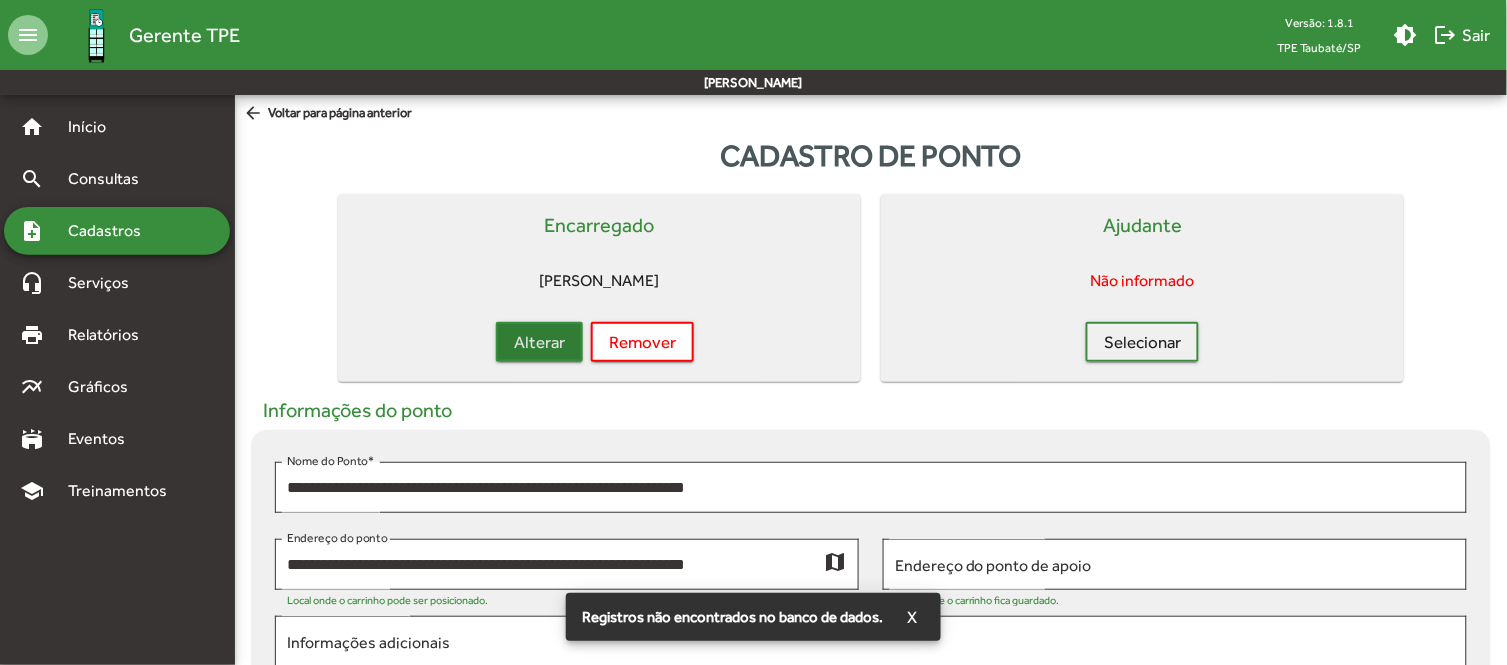 scroll, scrollTop: 21, scrollLeft: 0, axis: vertical 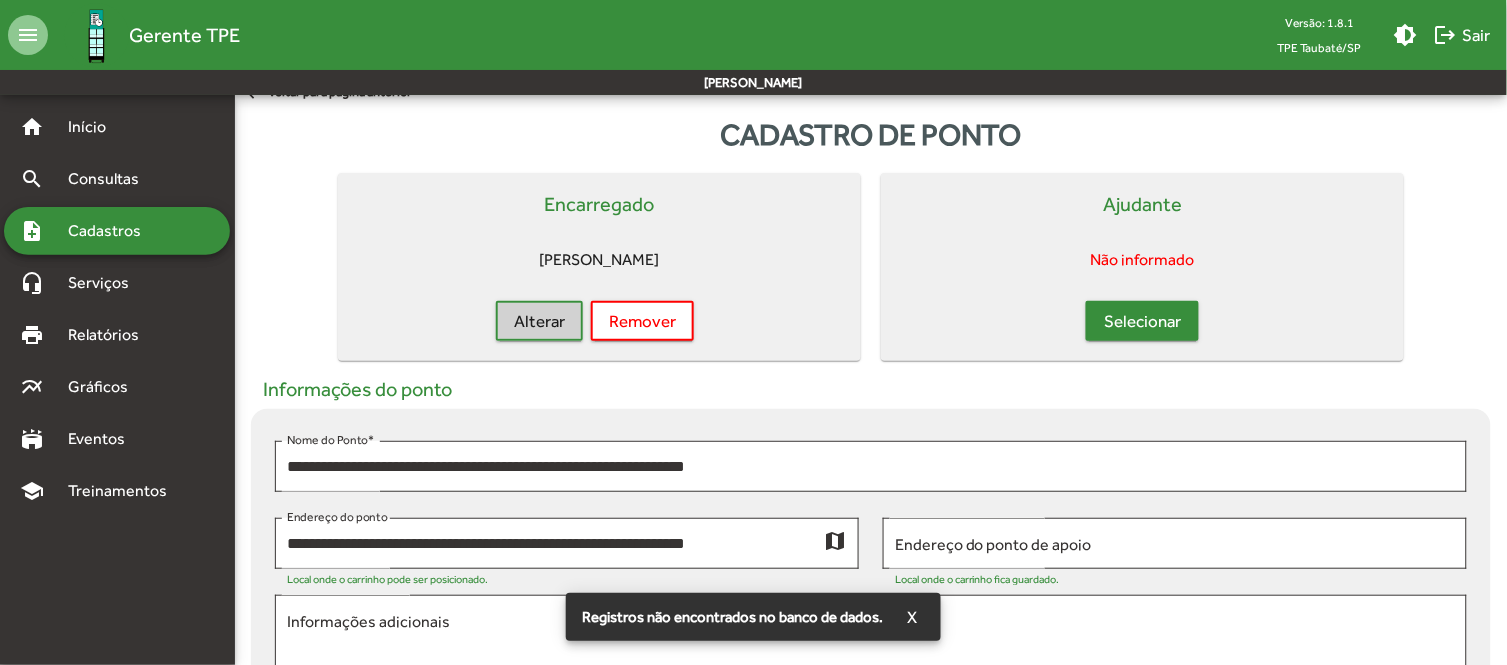 click on "Selecionar" 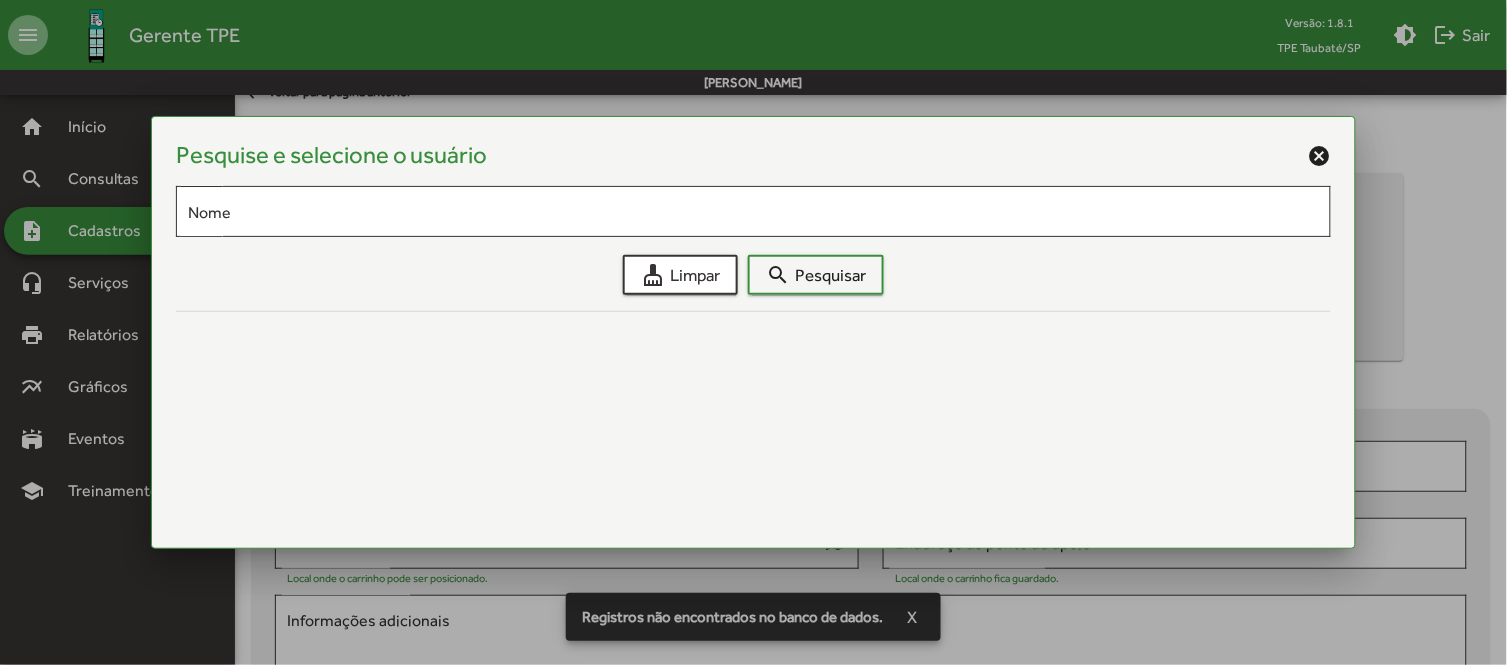 scroll, scrollTop: 0, scrollLeft: 0, axis: both 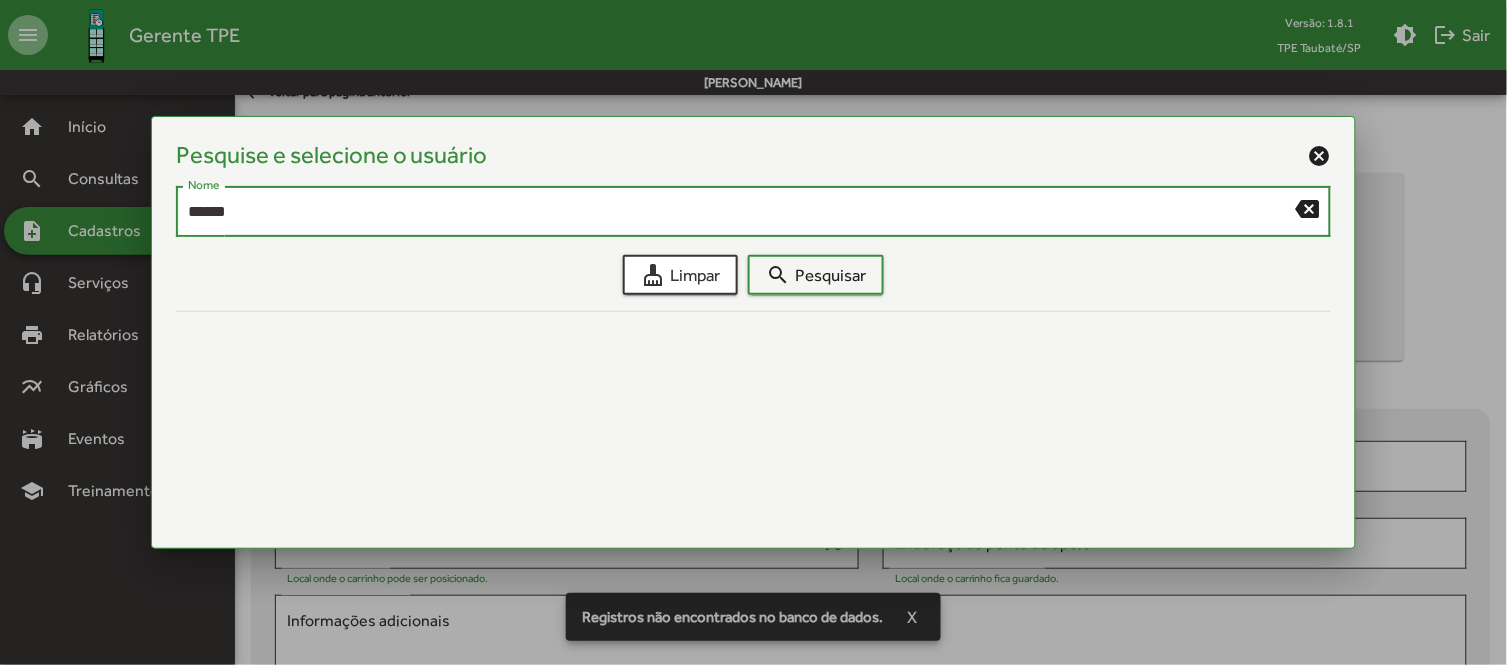 type on "******" 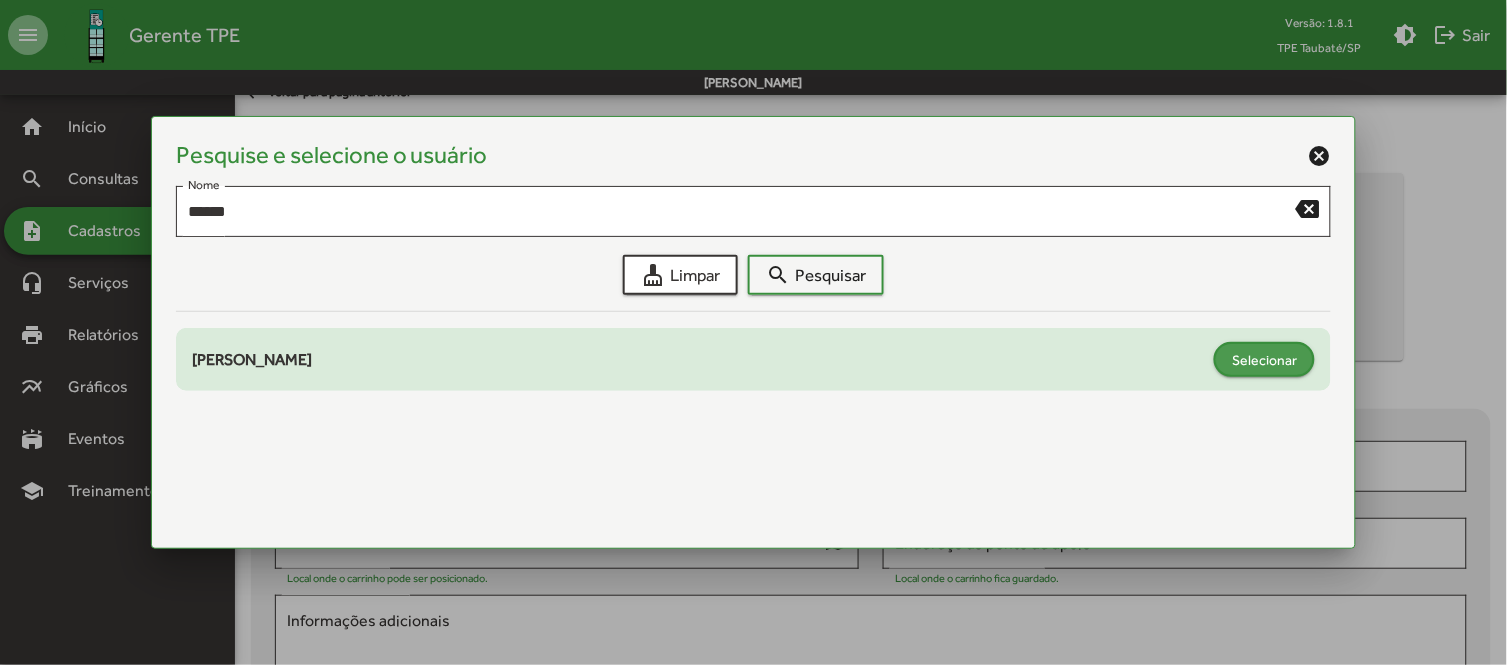 click on "Selecionar" 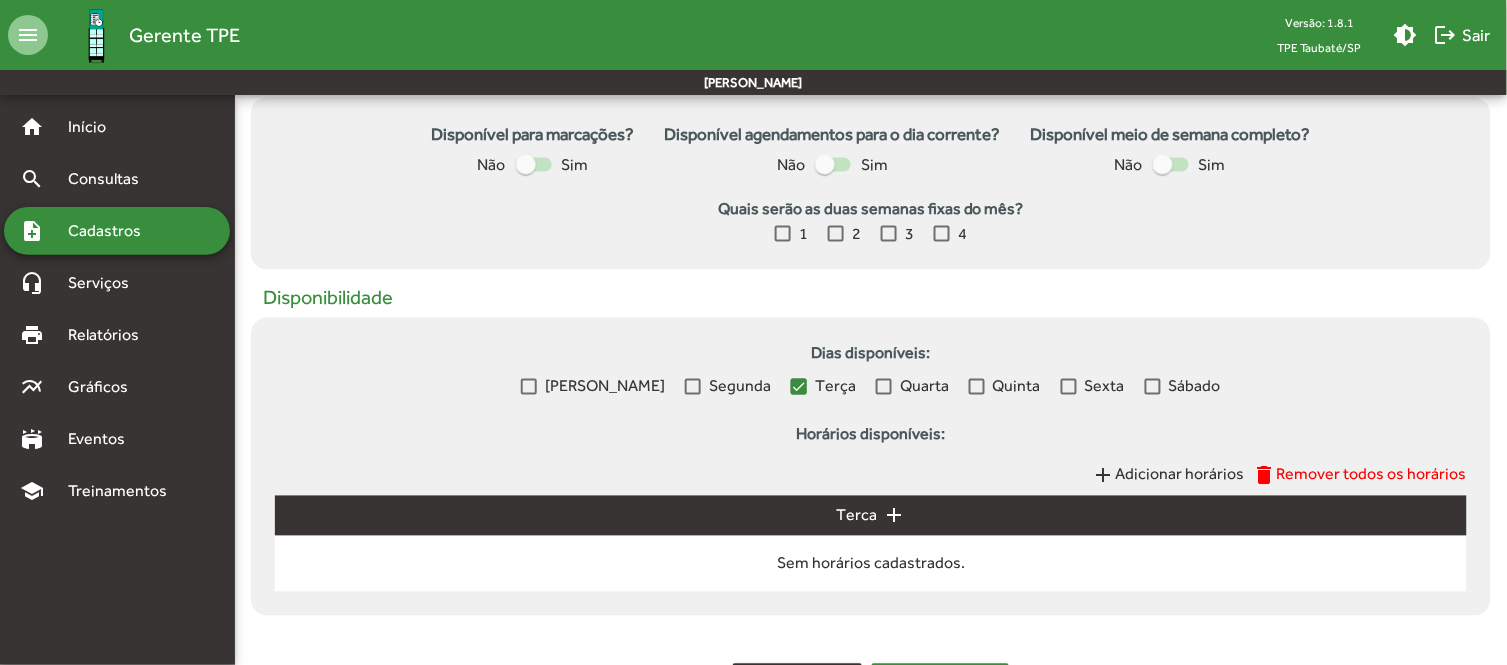 scroll, scrollTop: 770, scrollLeft: 0, axis: vertical 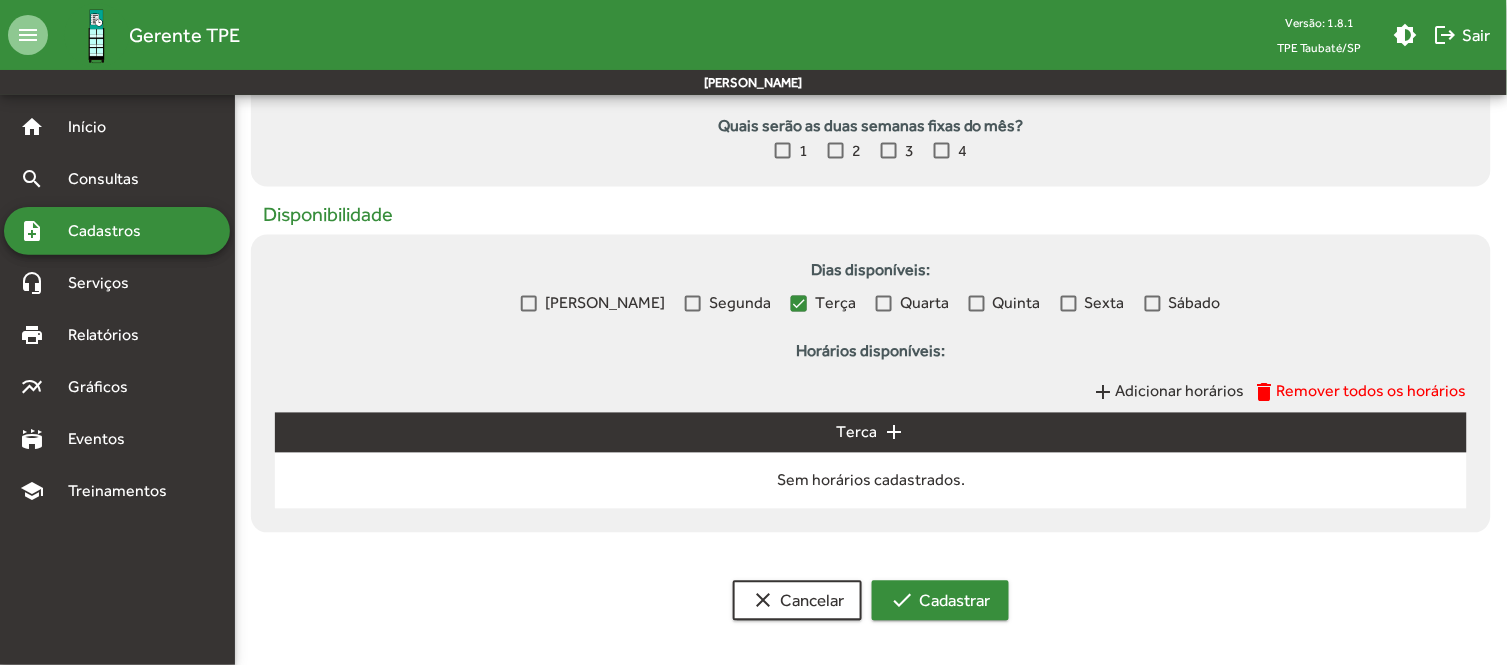 click on "check  Cadastrar" 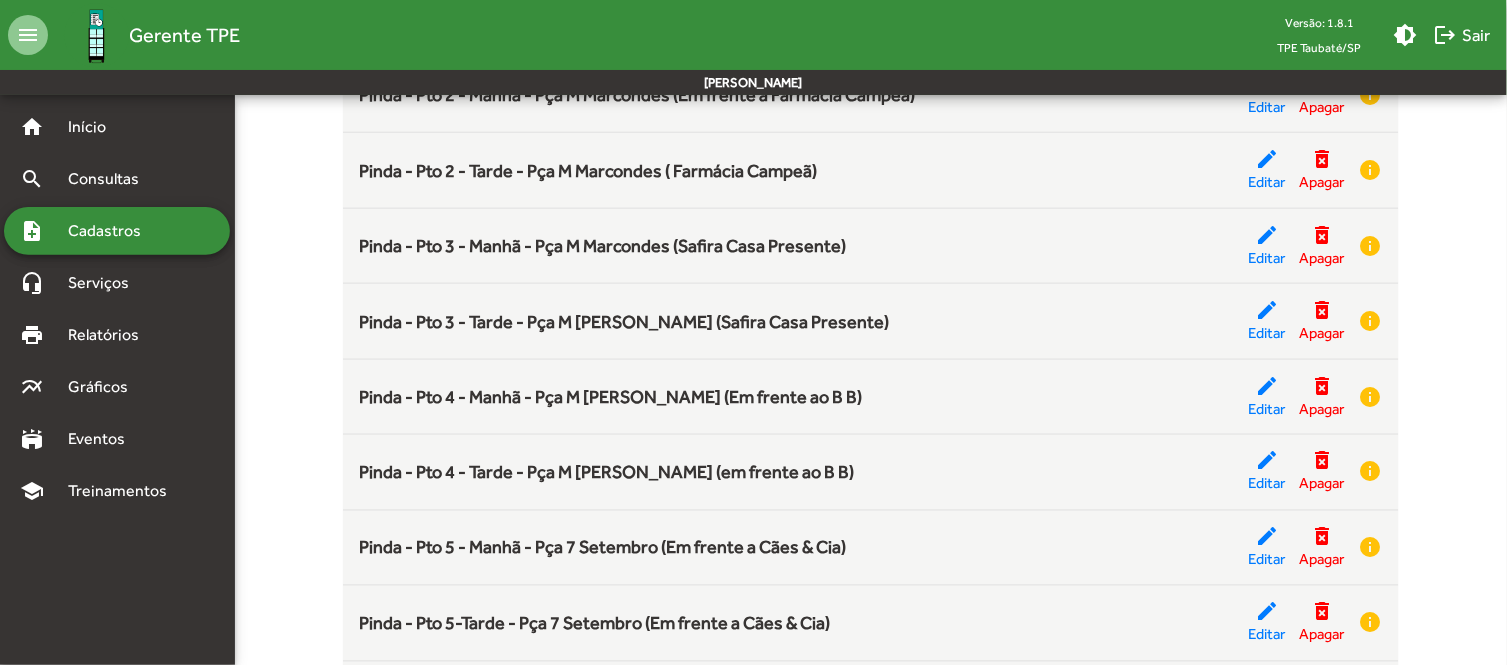 scroll, scrollTop: 0, scrollLeft: 0, axis: both 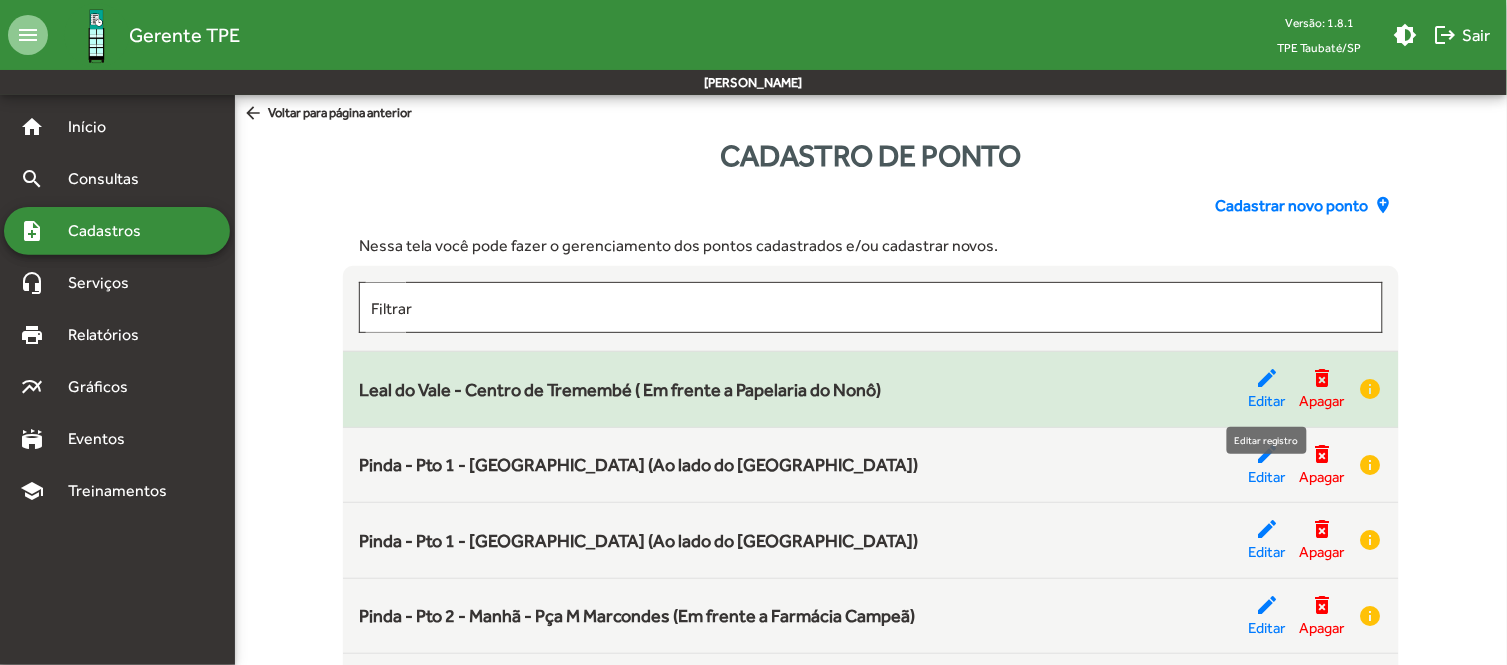 click on "edit" 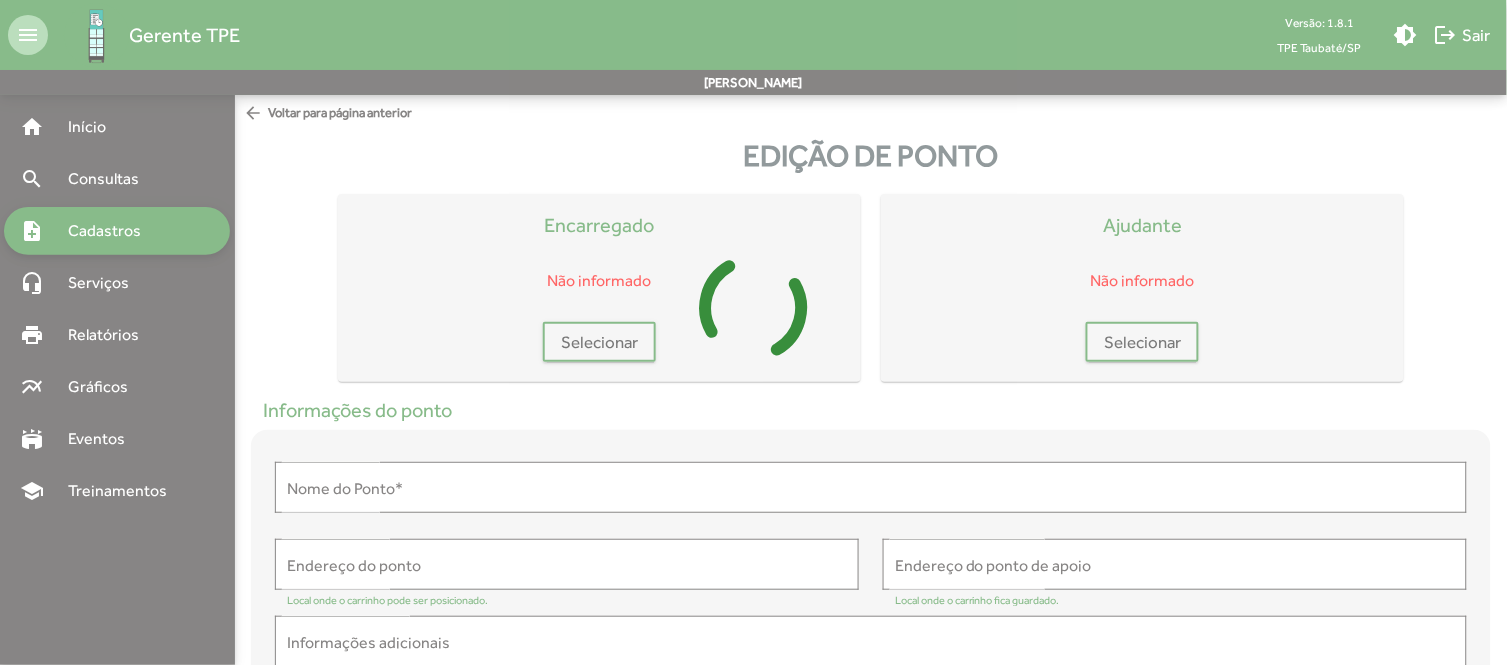 type on "**********" 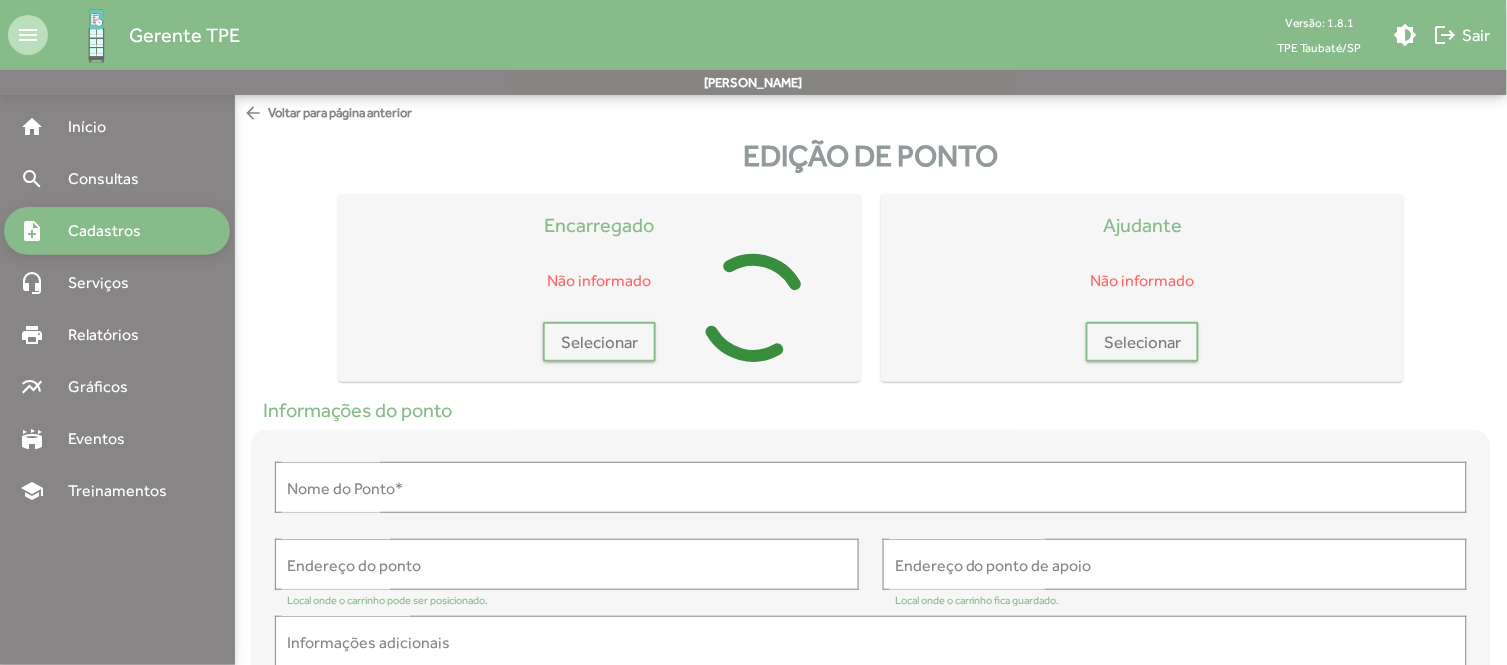 type on "**********" 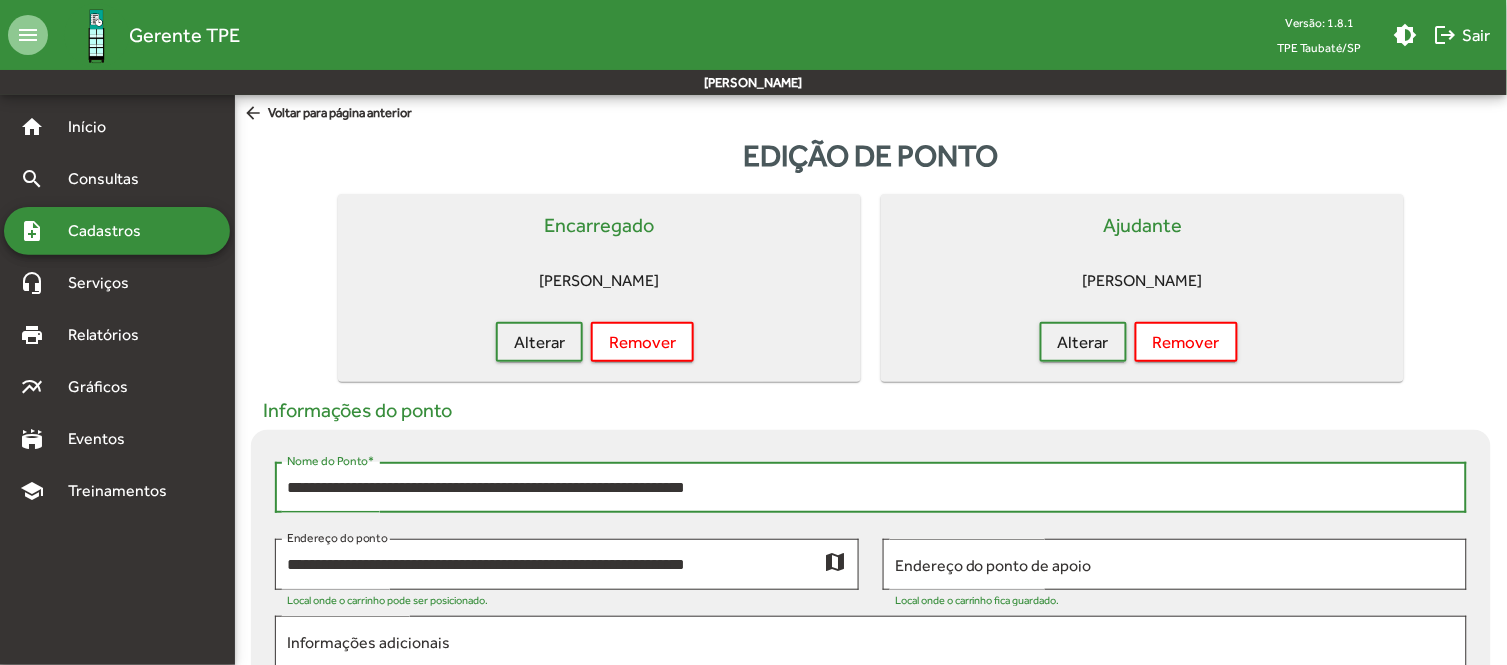 click on "**********" at bounding box center [871, 488] 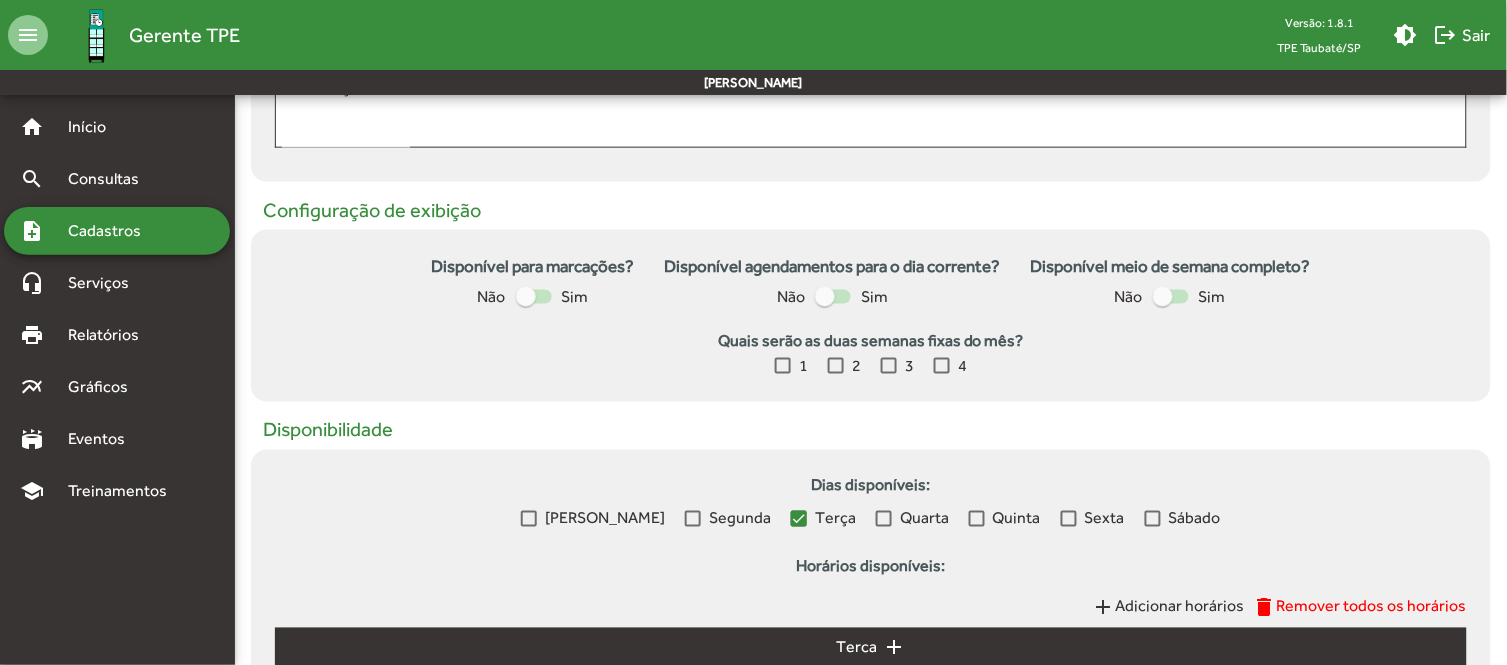 scroll, scrollTop: 770, scrollLeft: 0, axis: vertical 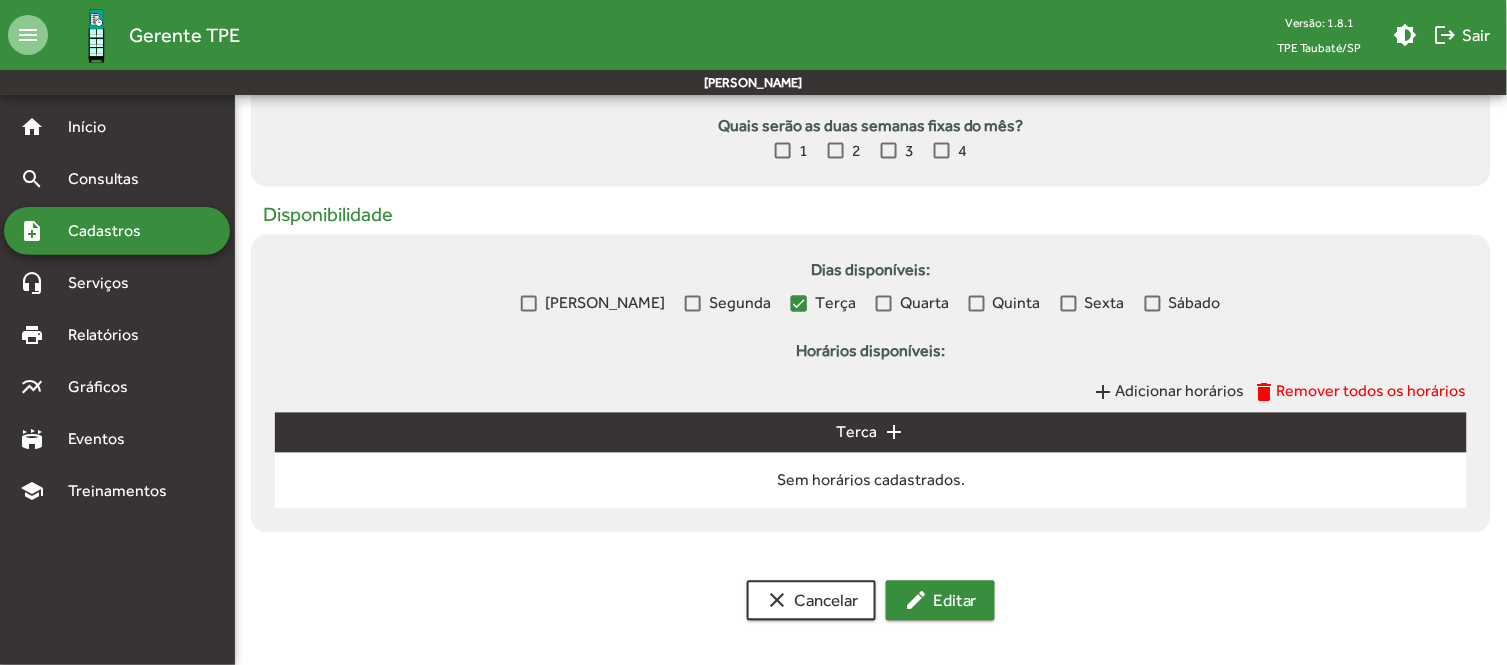 type on "**********" 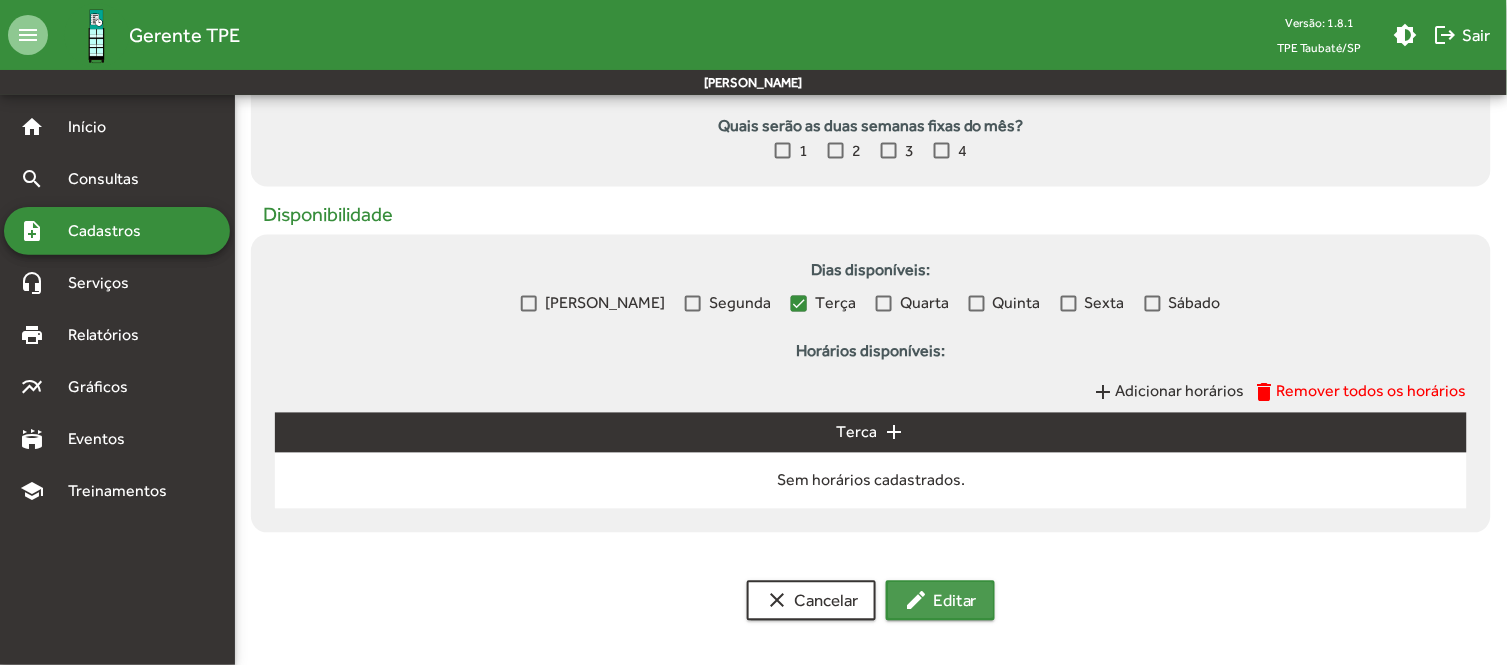 click on "edit  Editar" 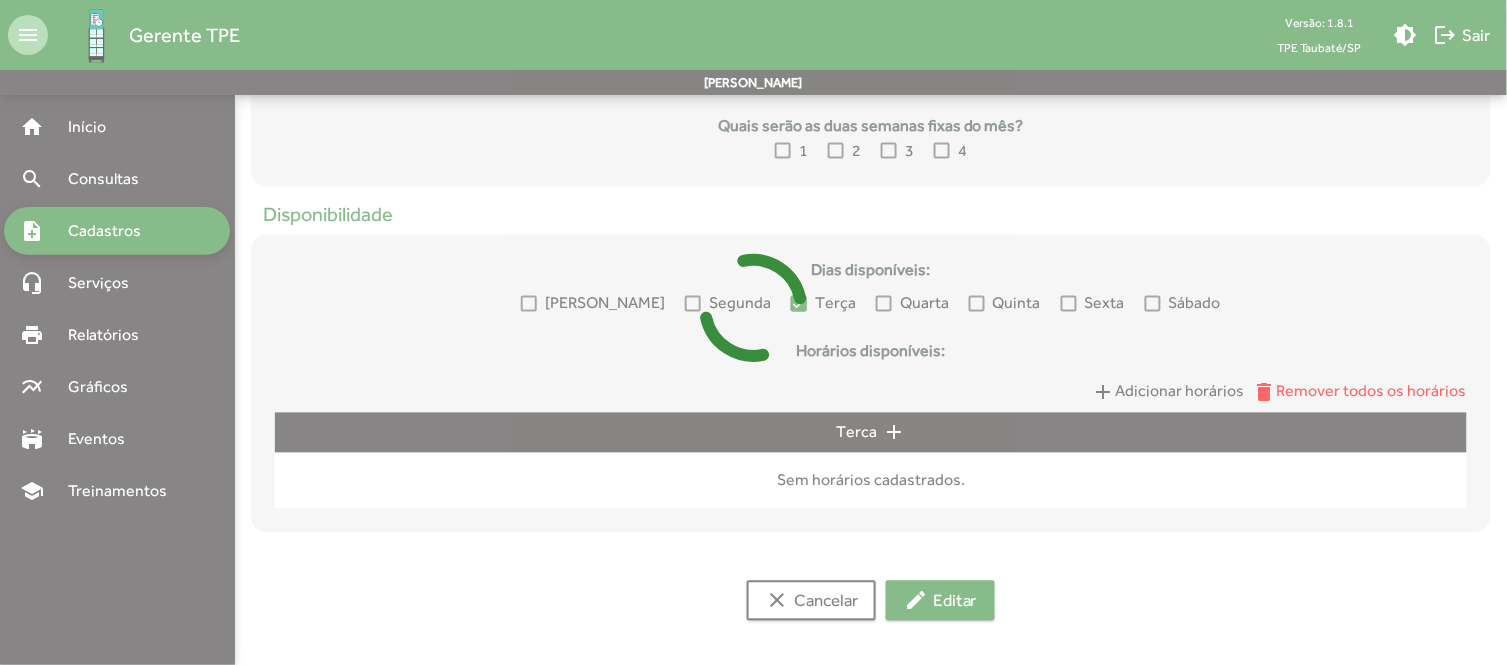 scroll, scrollTop: 0, scrollLeft: 0, axis: both 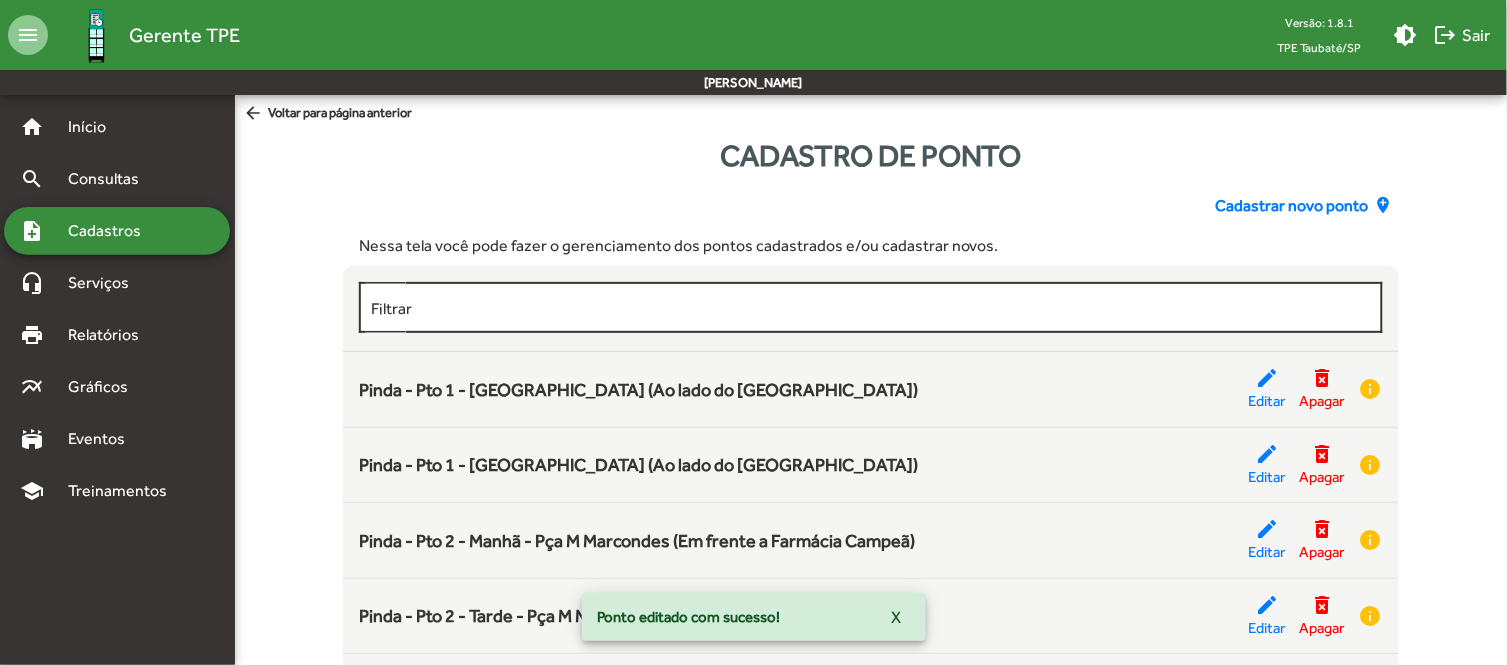 click on "Filtrar" at bounding box center (871, 308) 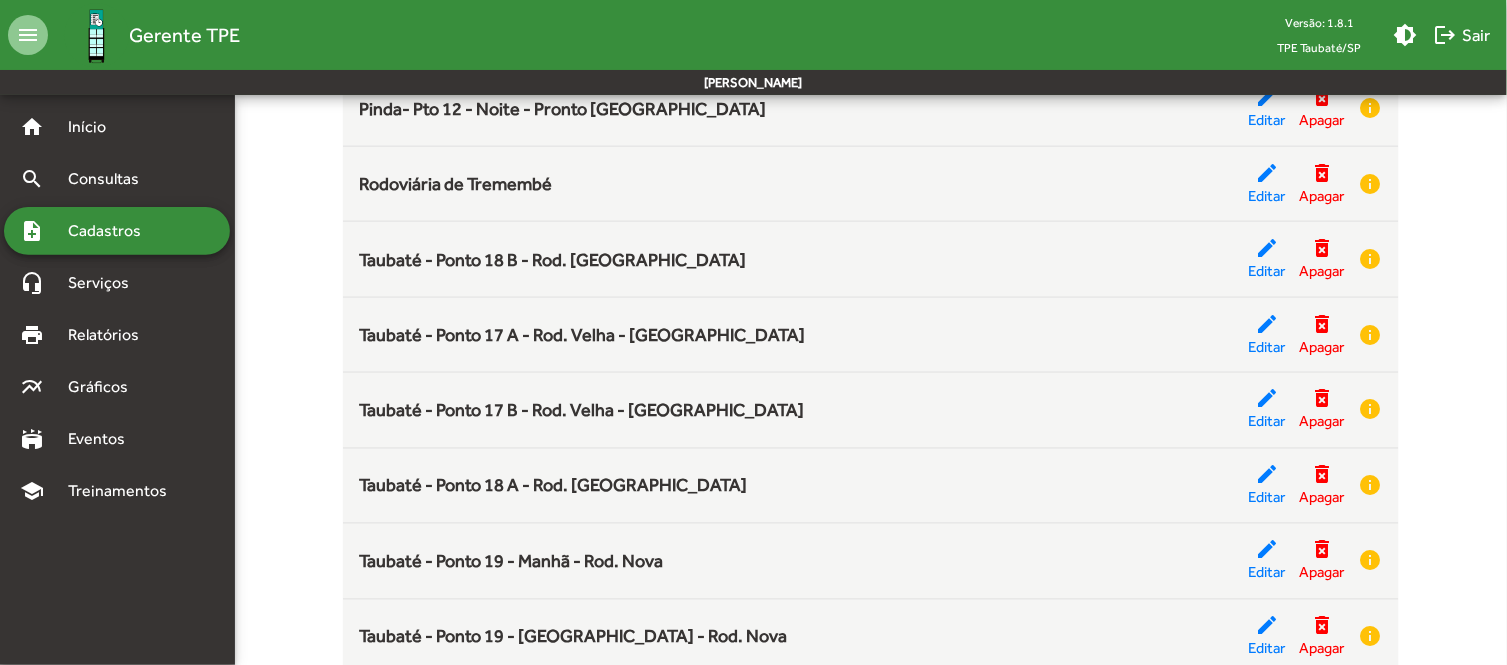 scroll, scrollTop: 472, scrollLeft: 0, axis: vertical 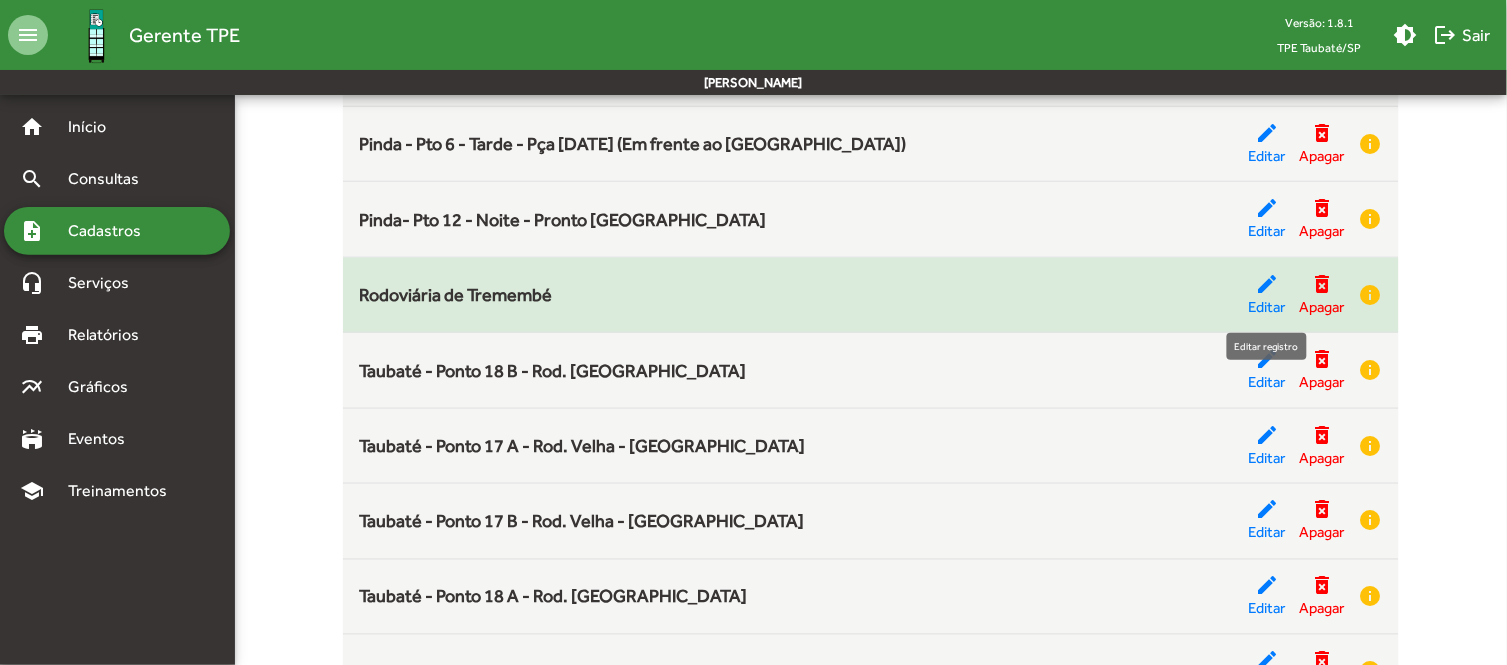 type on "**" 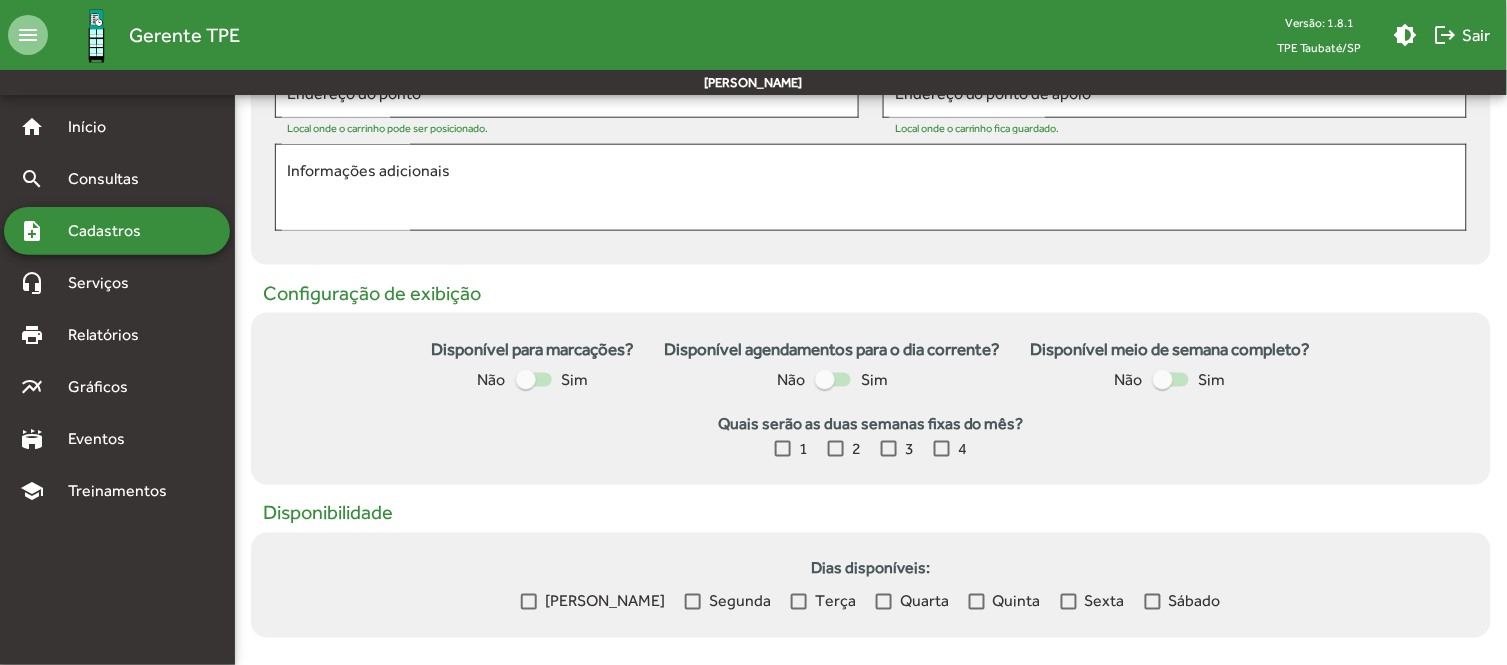 scroll, scrollTop: 0, scrollLeft: 0, axis: both 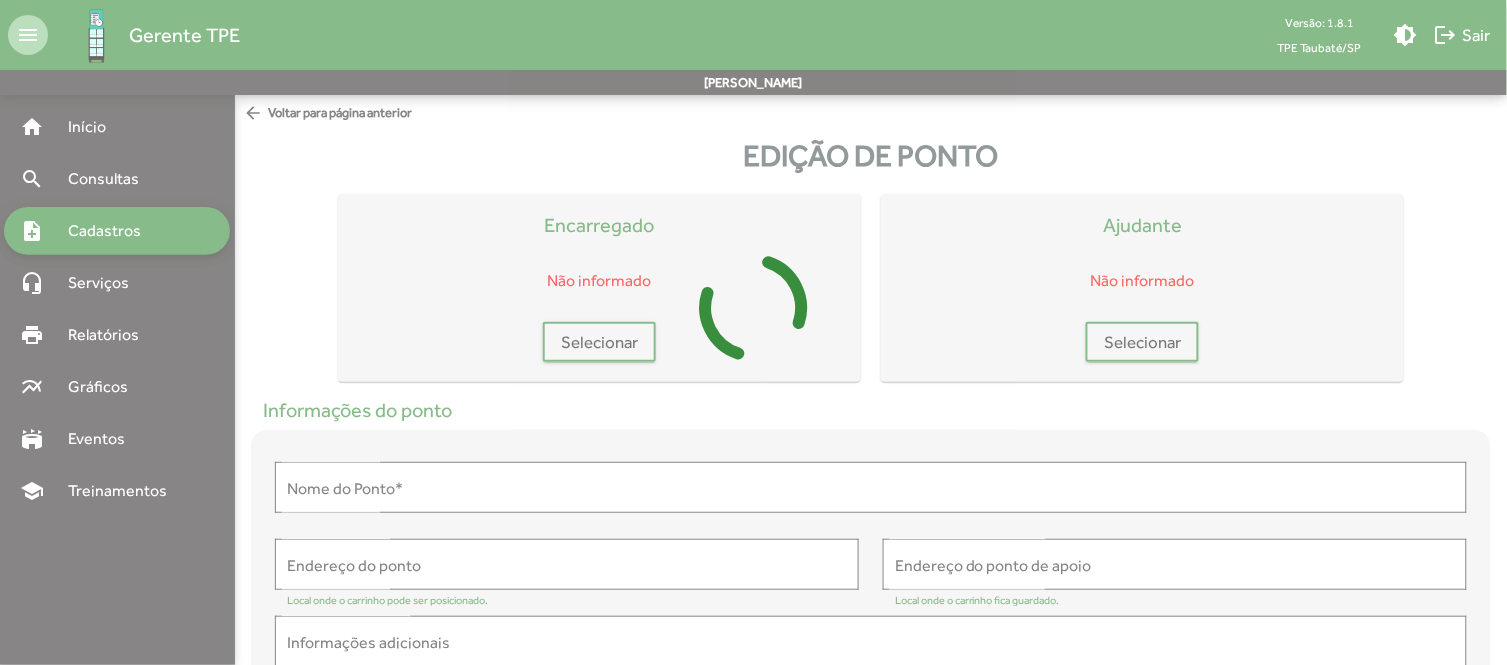 type on "**********" 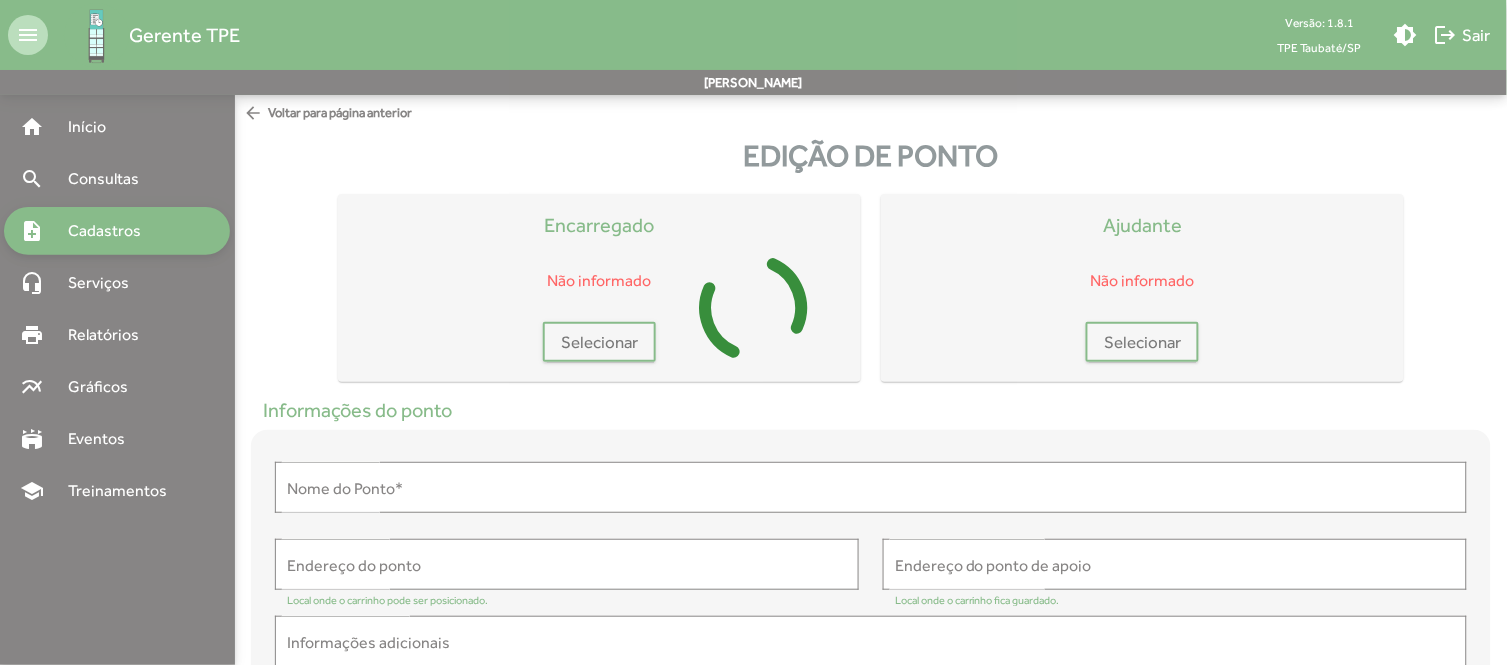 type on "**********" 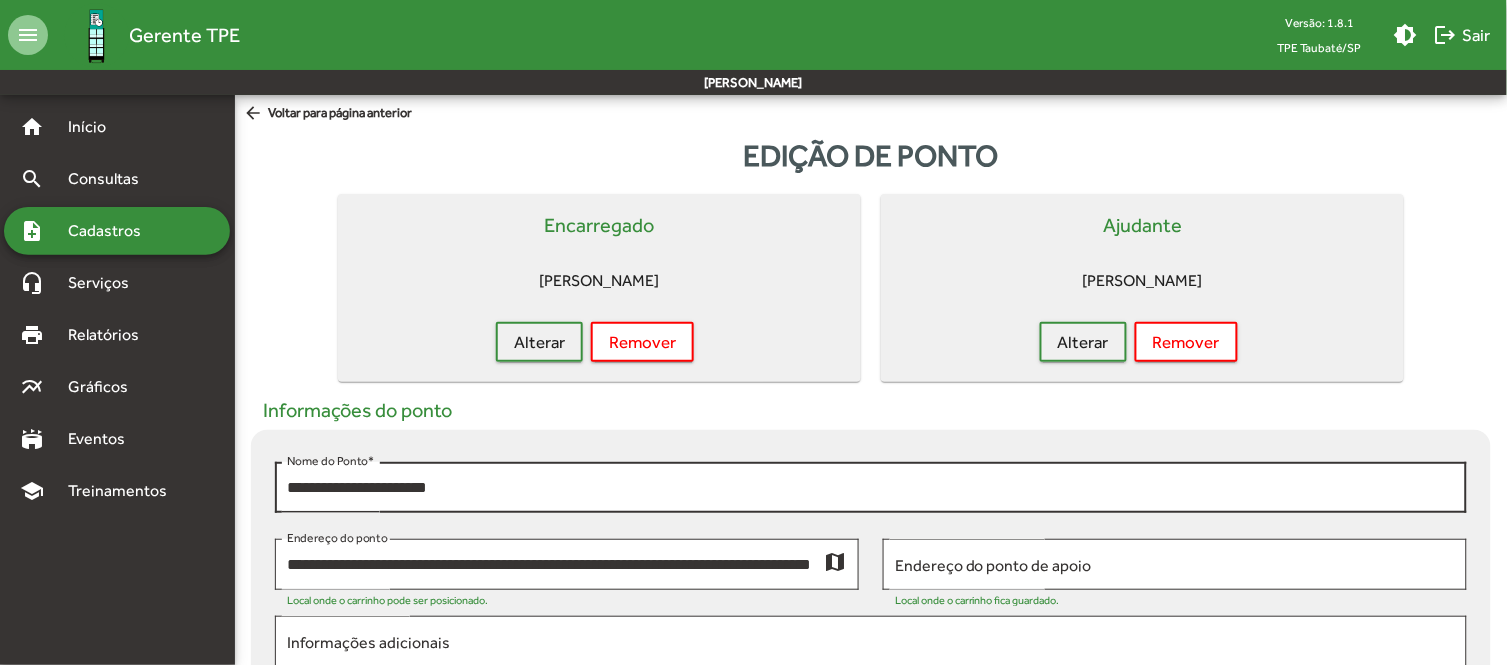 click on "**********" at bounding box center [871, 488] 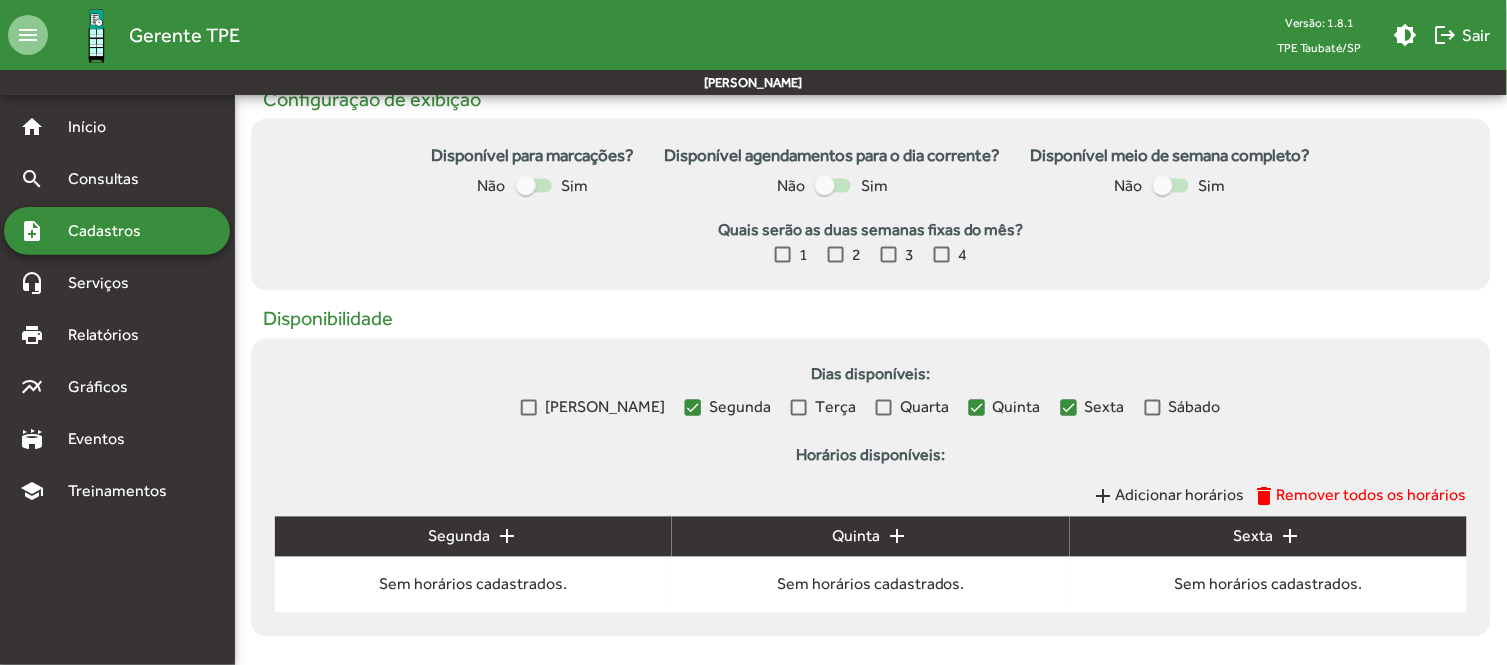 scroll, scrollTop: 770, scrollLeft: 0, axis: vertical 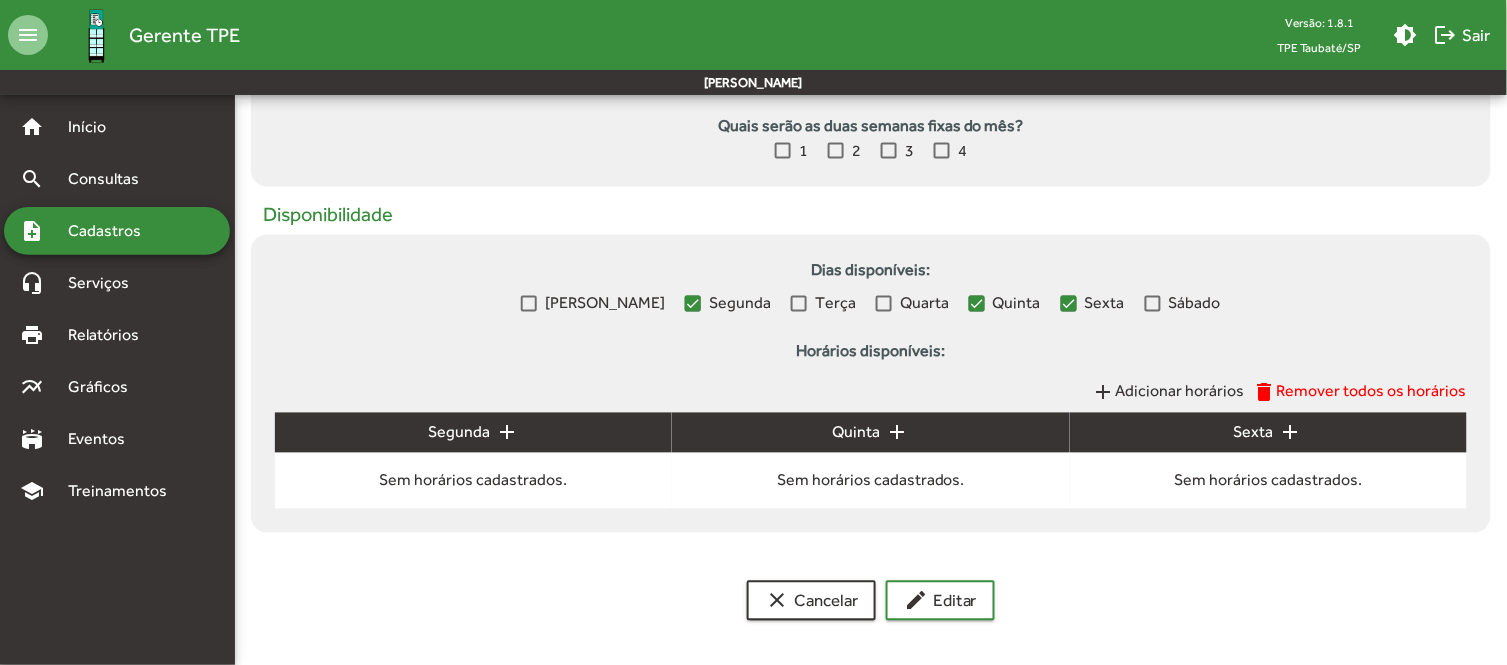 type on "**********" 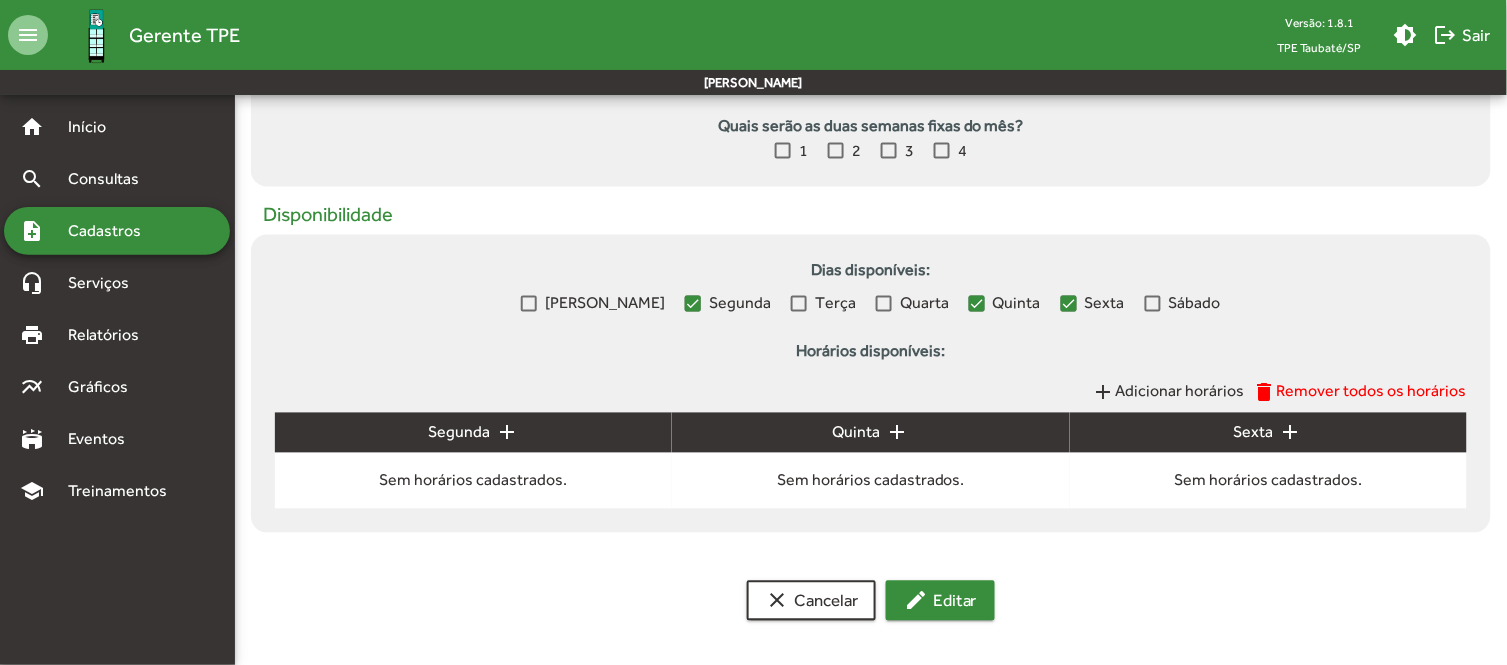 click on "edit  Editar" 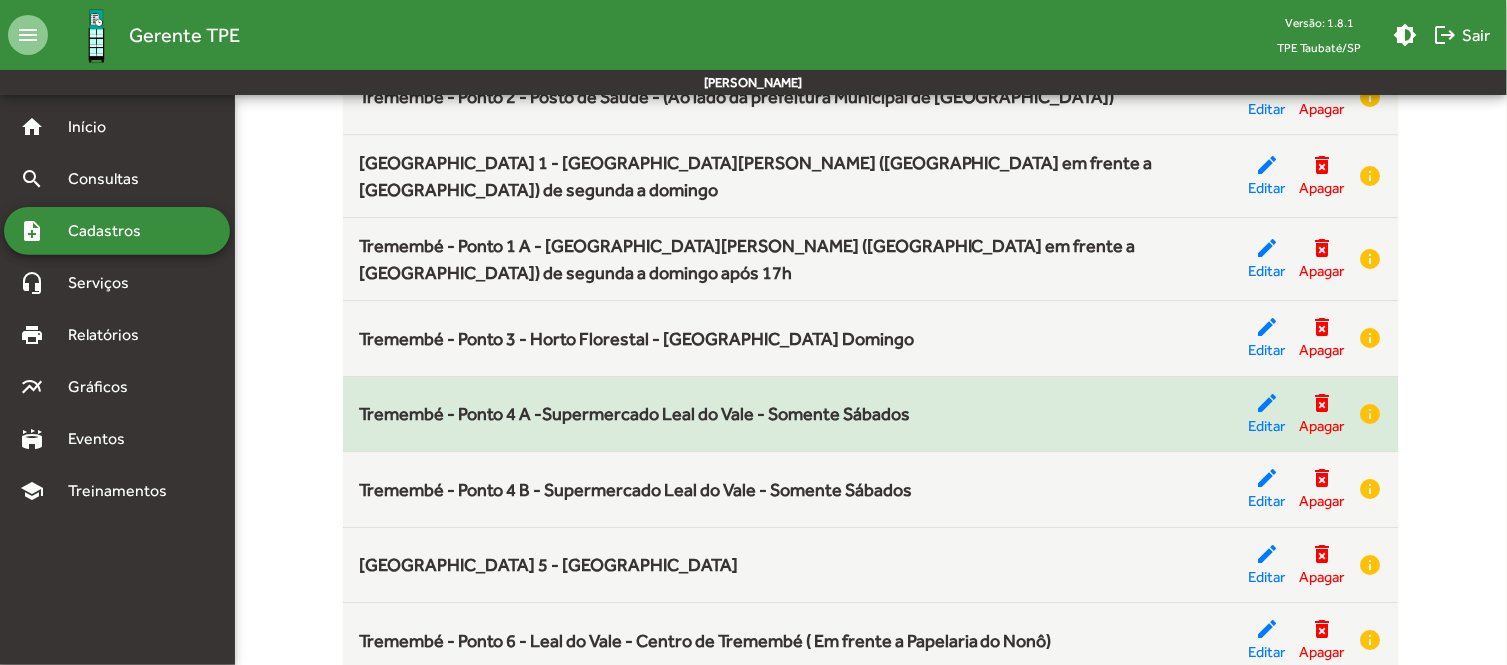 scroll, scrollTop: 5187, scrollLeft: 0, axis: vertical 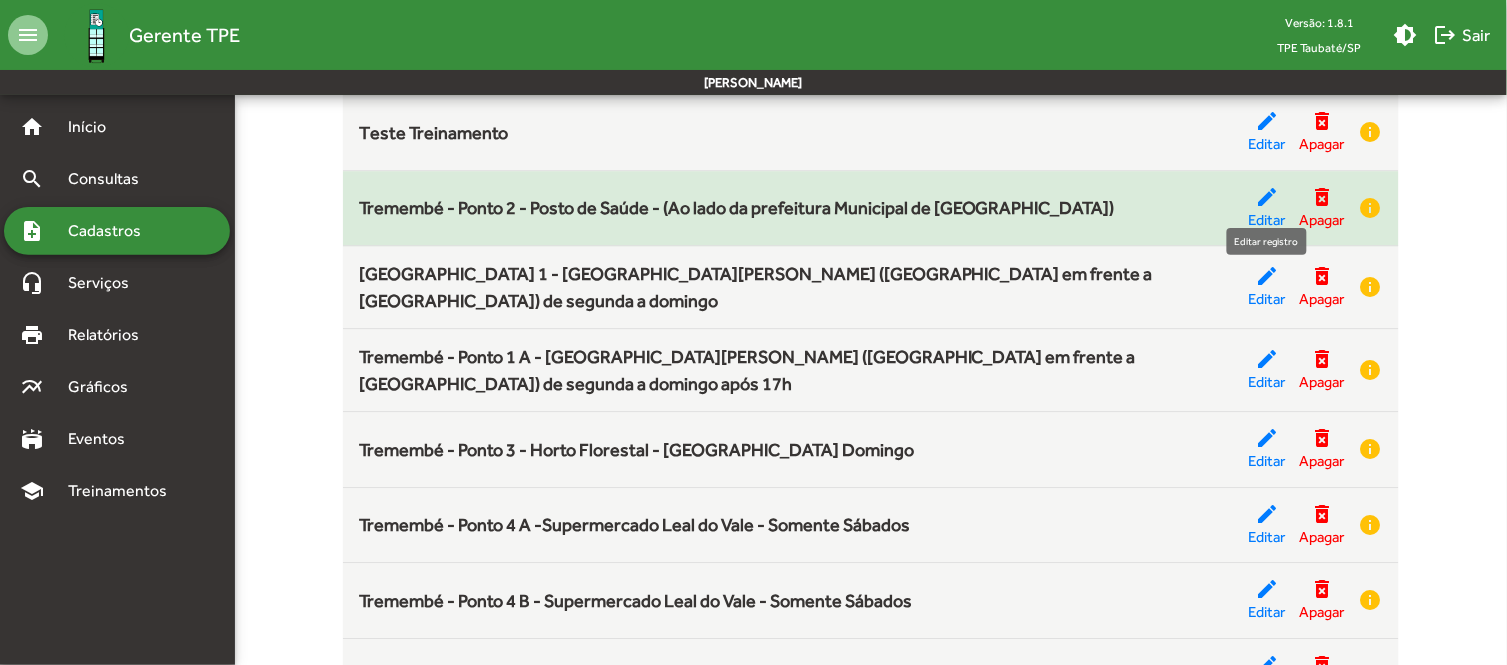 click on "edit" 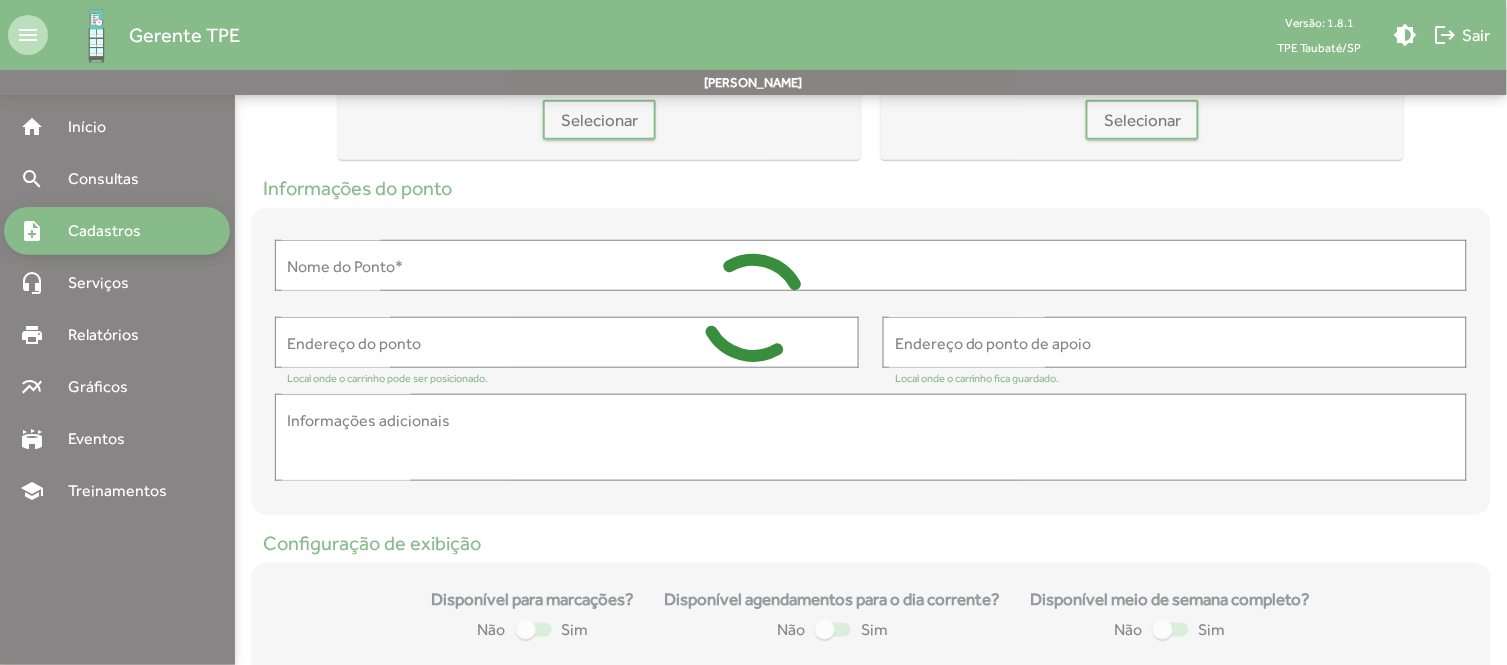 scroll, scrollTop: 333, scrollLeft: 0, axis: vertical 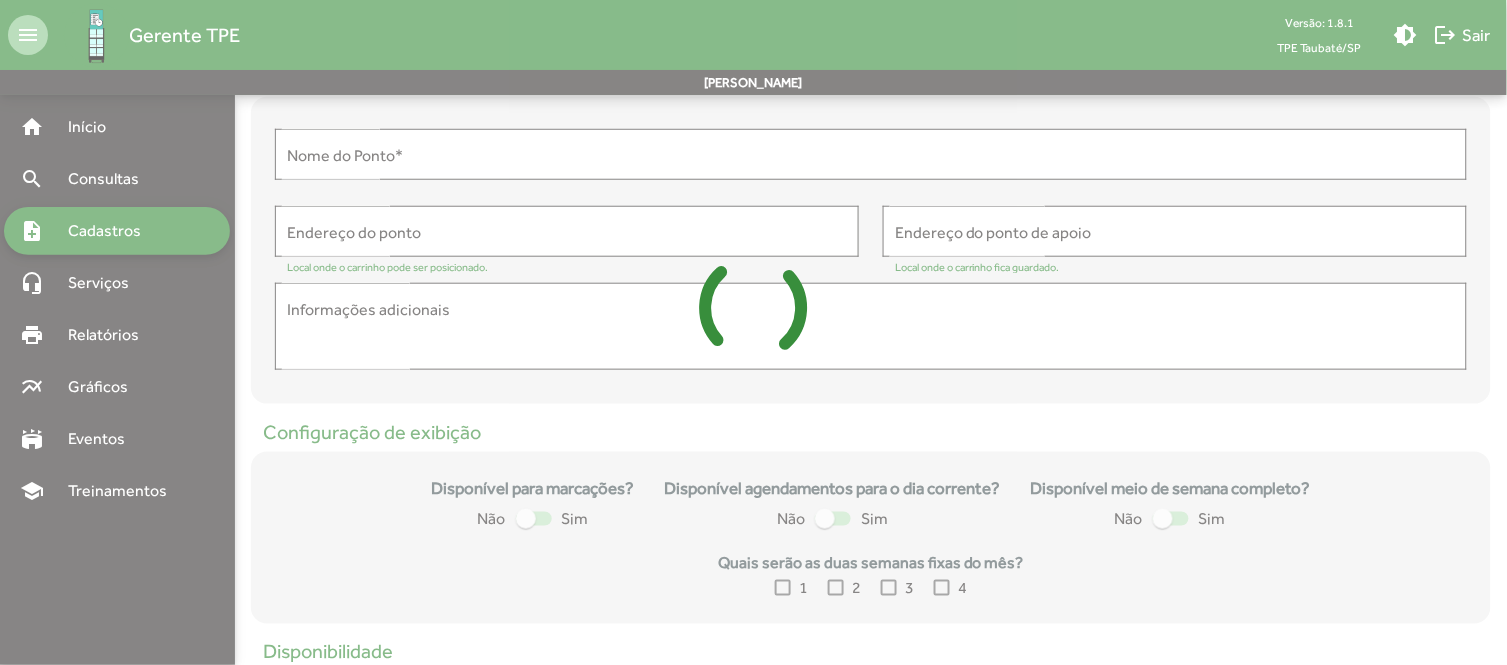 type on "**********" 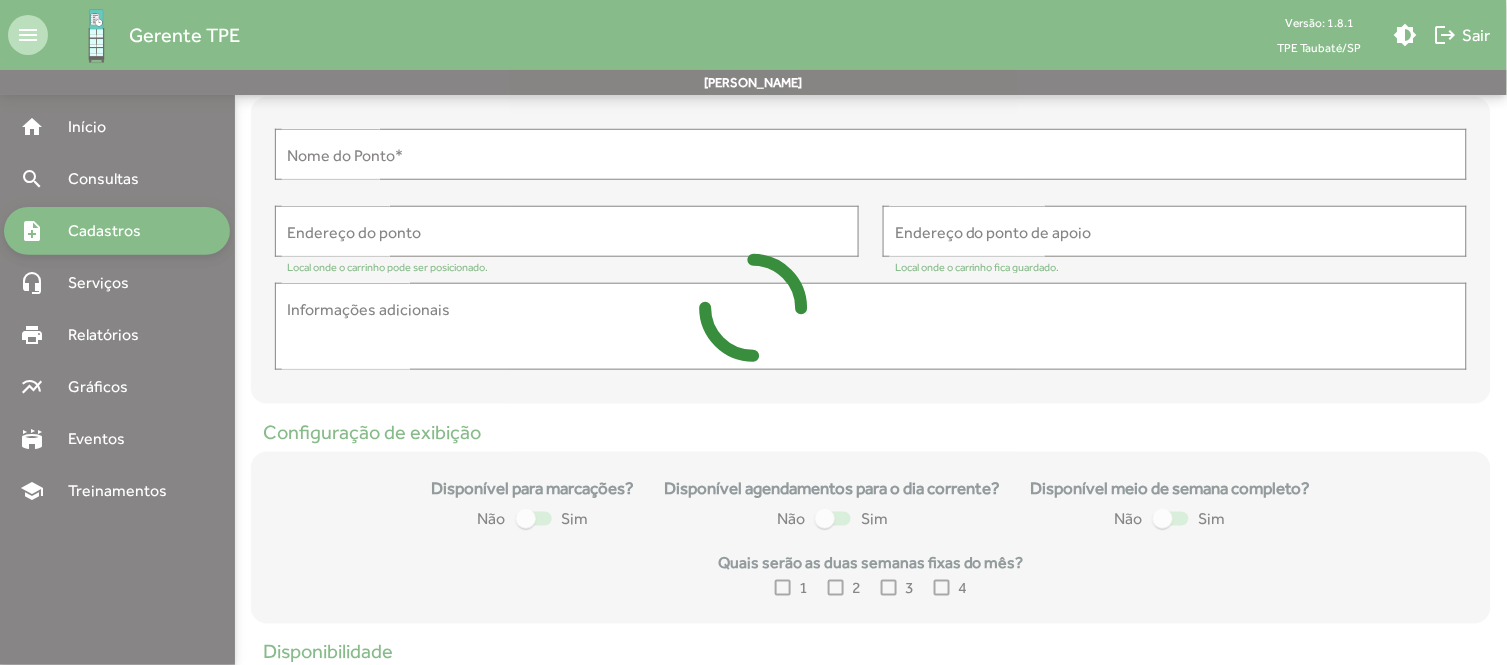 type on "**********" 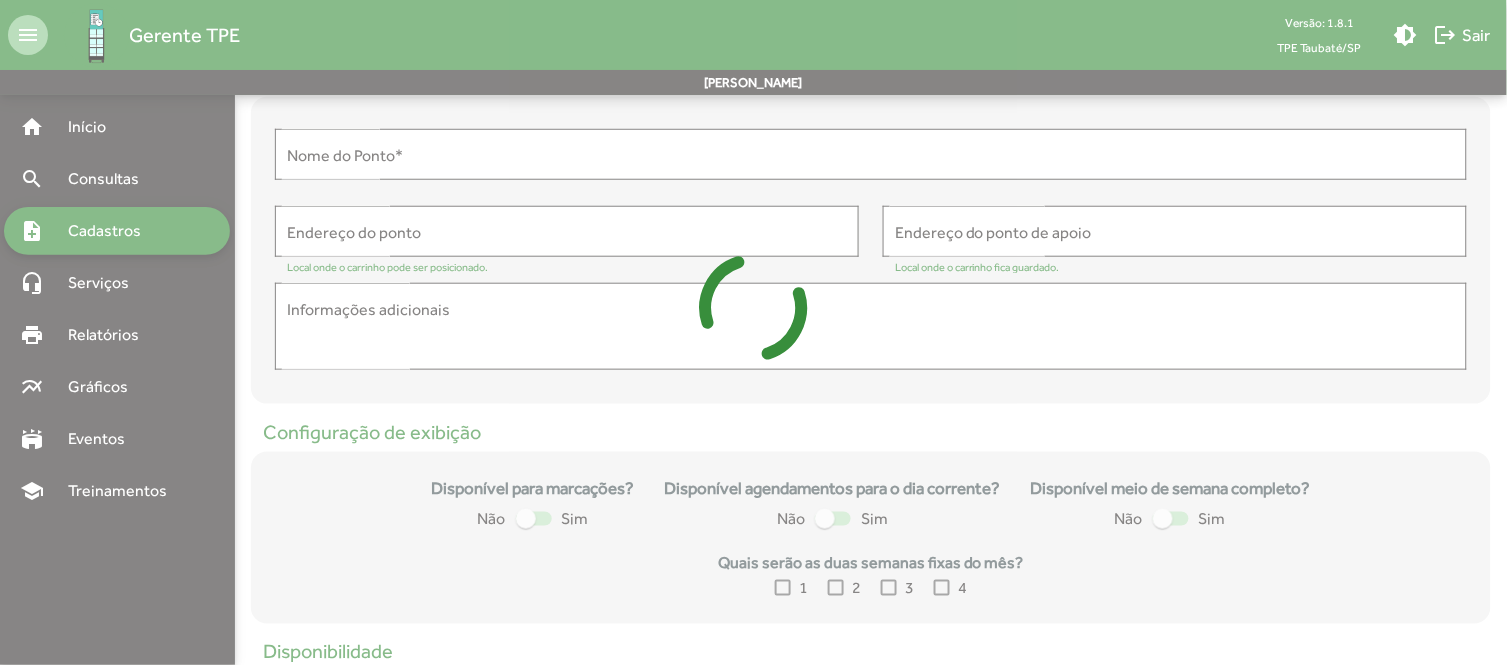 type on "**********" 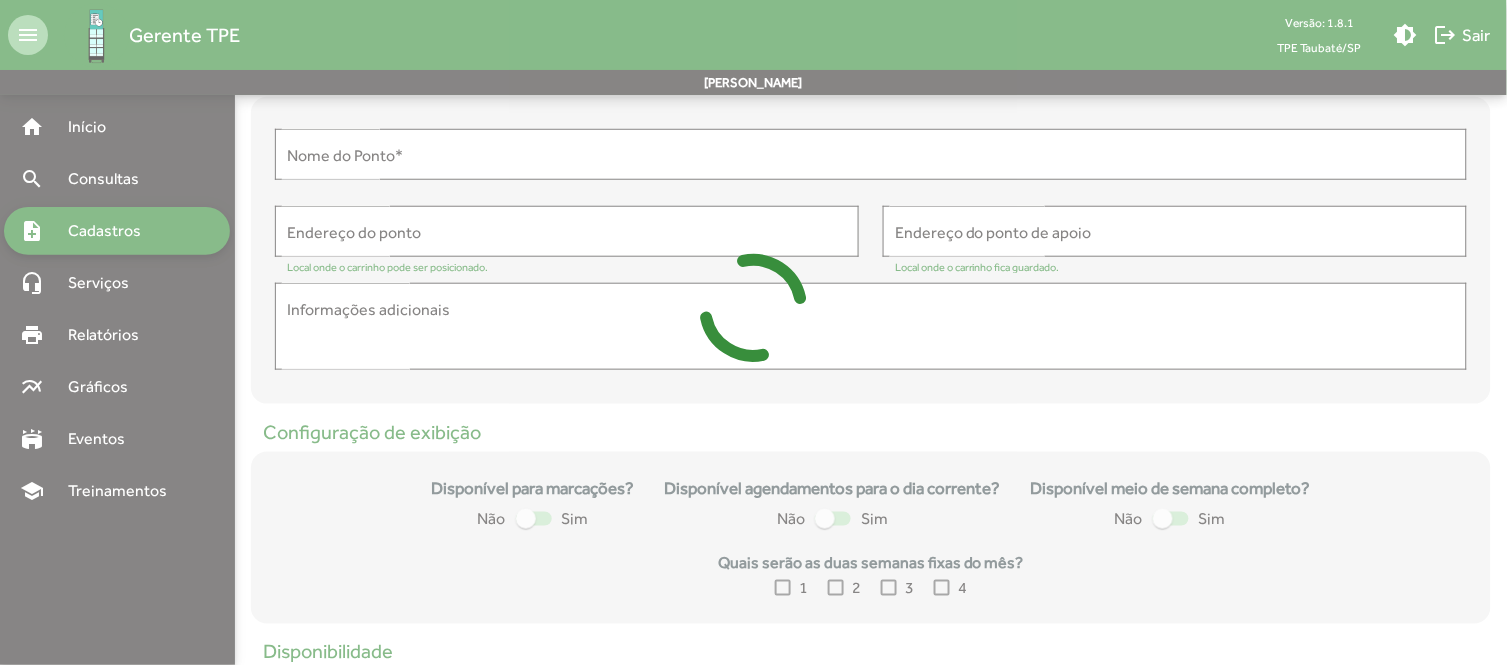 type on "**********" 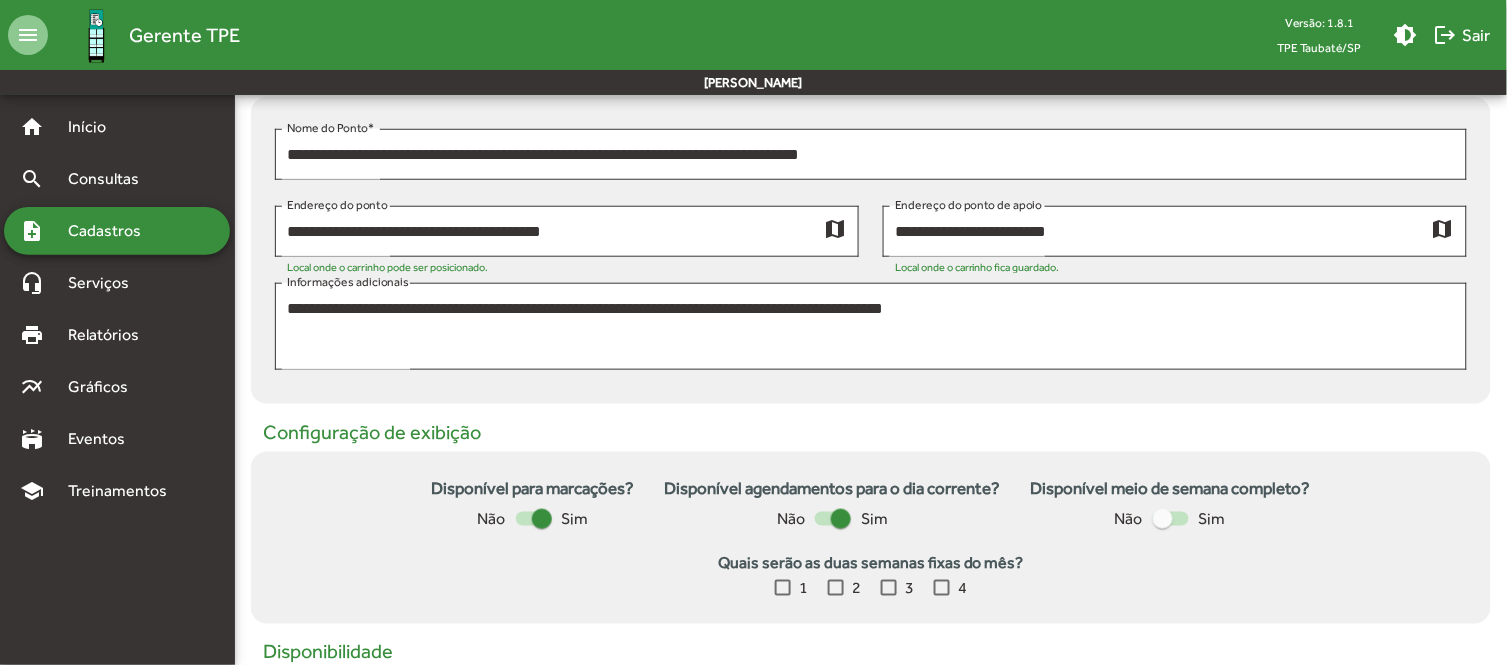 click at bounding box center (542, 519) 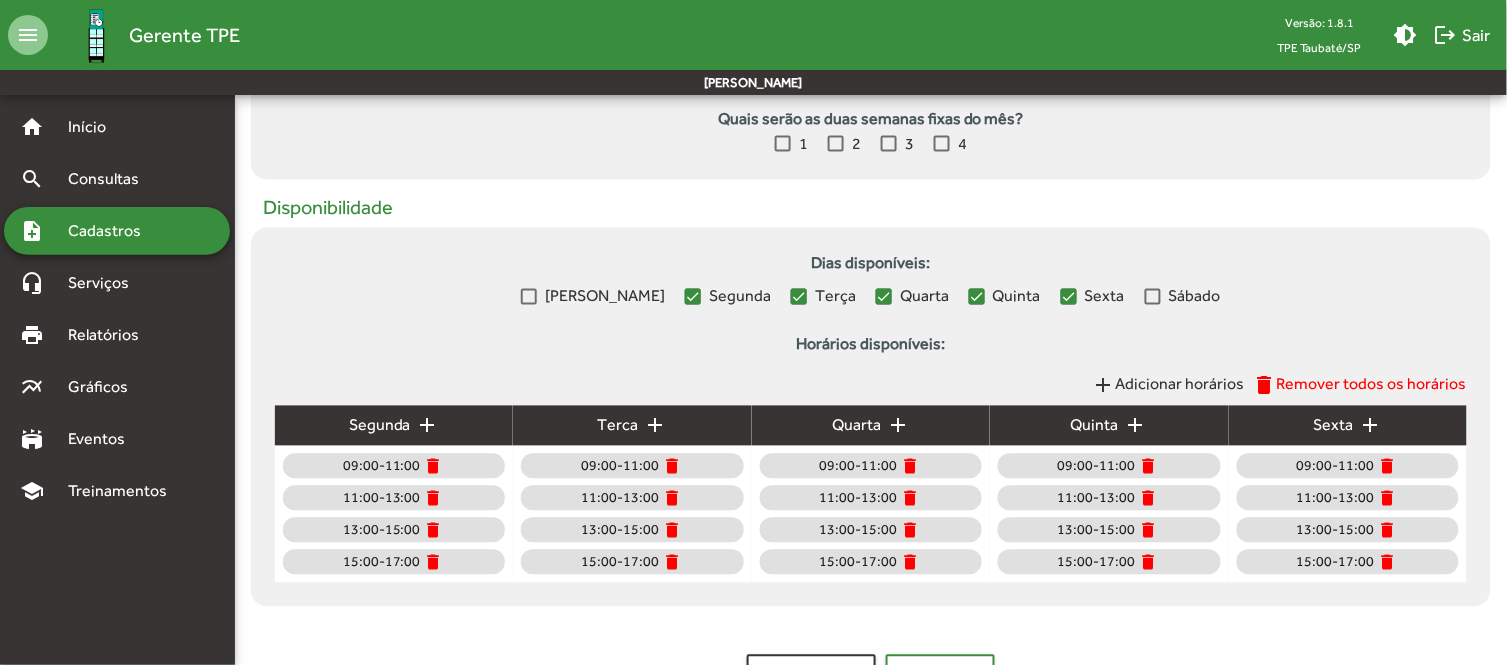 scroll, scrollTop: 851, scrollLeft: 0, axis: vertical 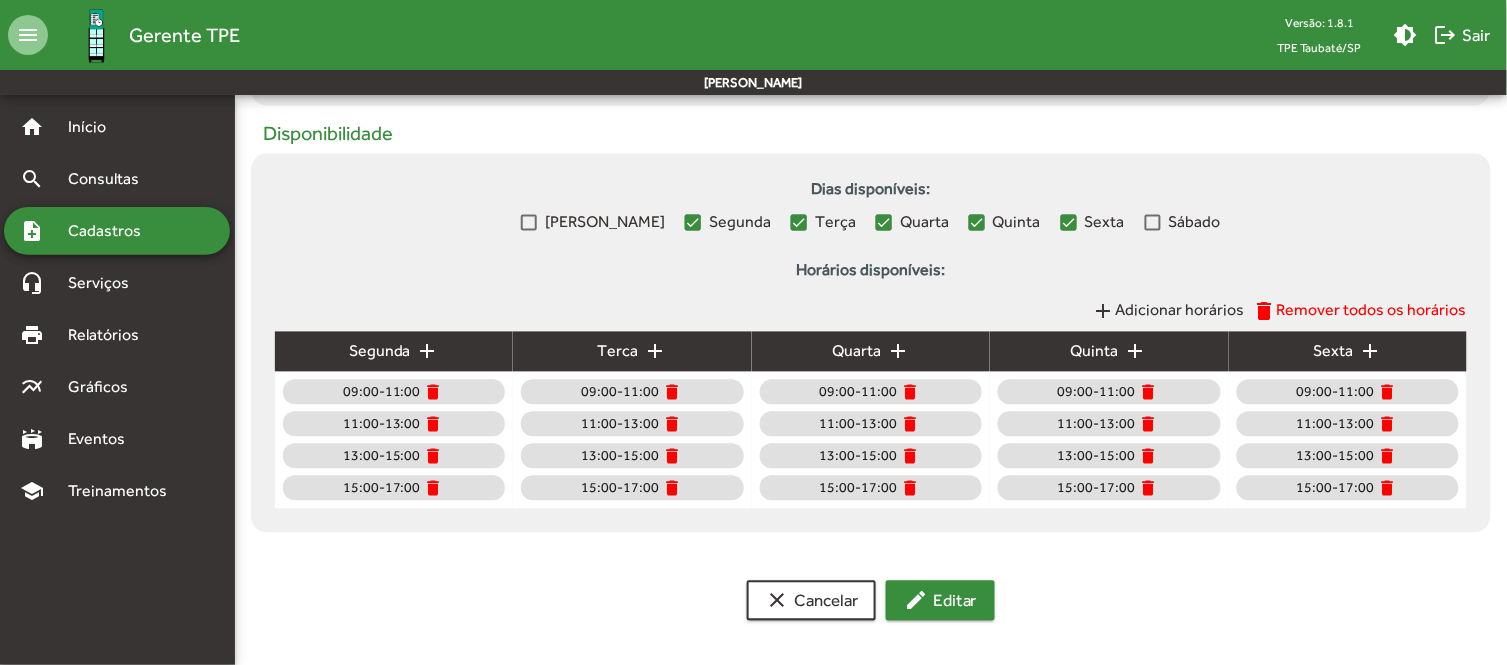 click on "edit  Editar" 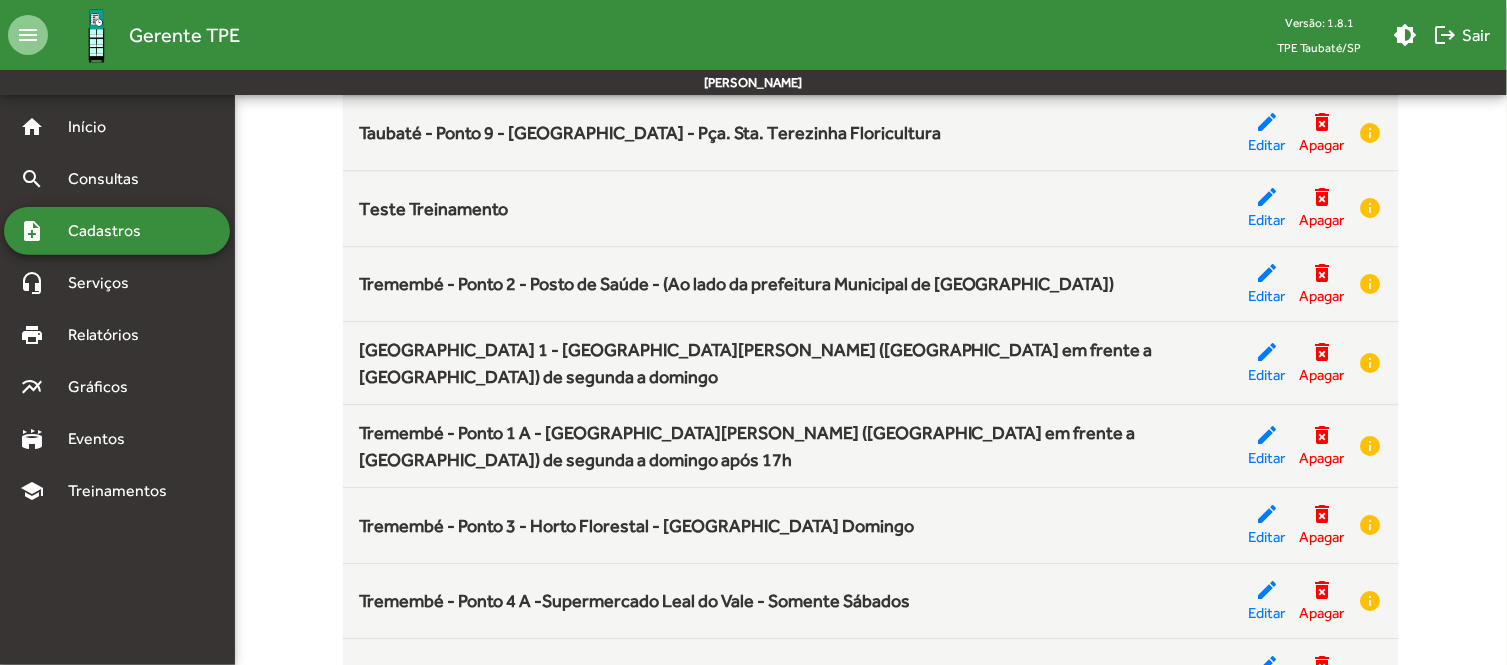 scroll, scrollTop: 5410, scrollLeft: 0, axis: vertical 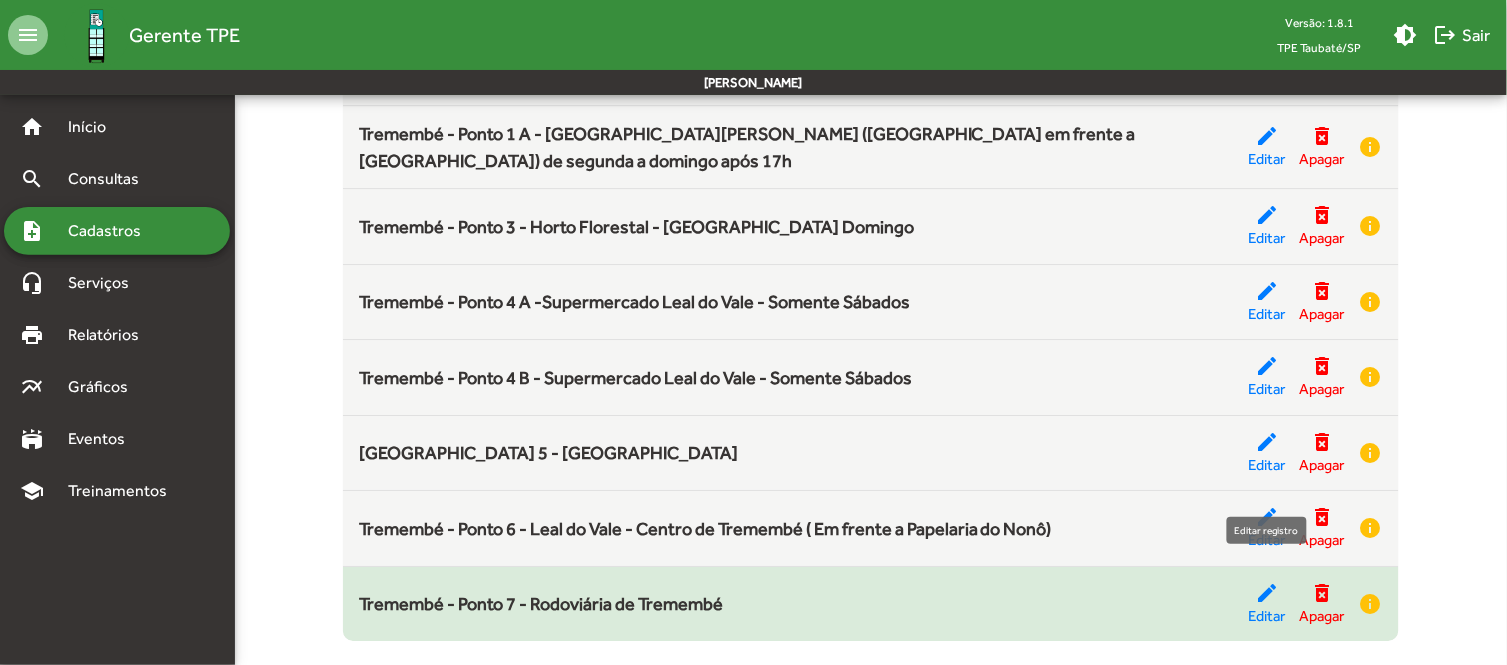 click on "edit" 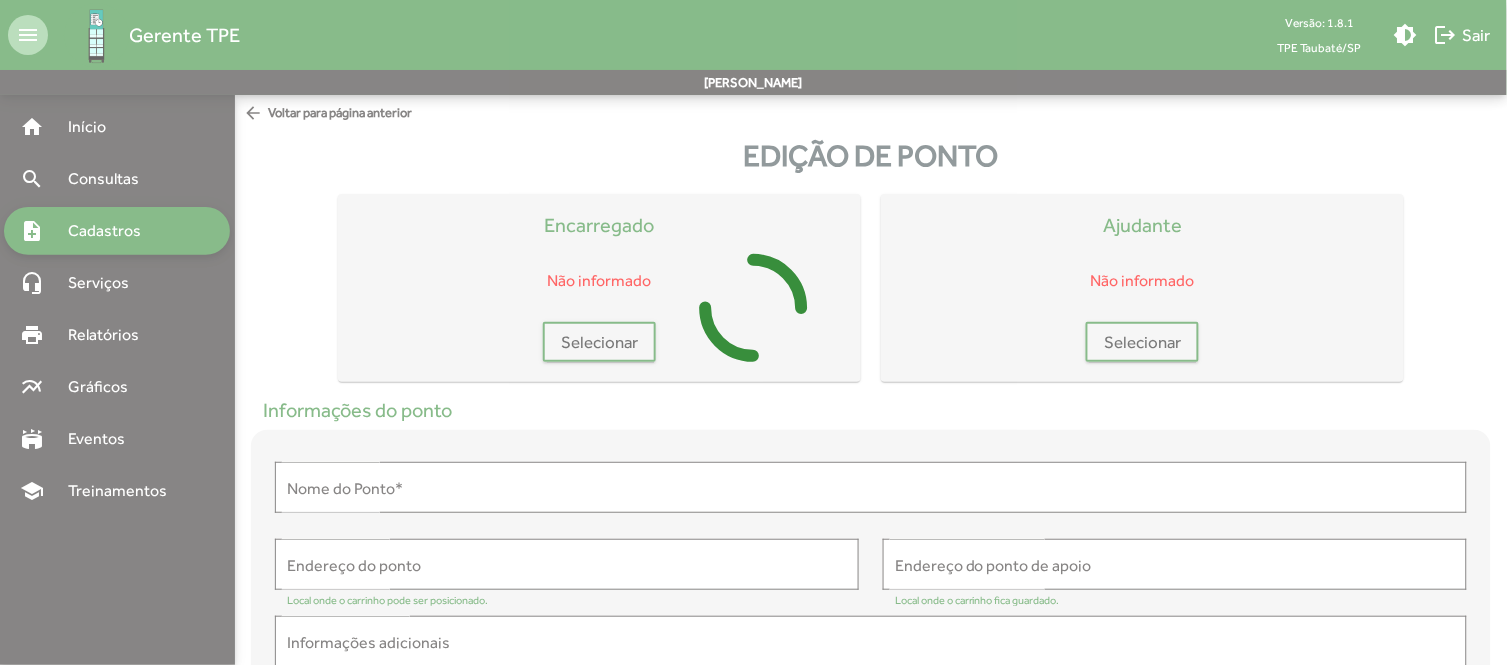 type on "**********" 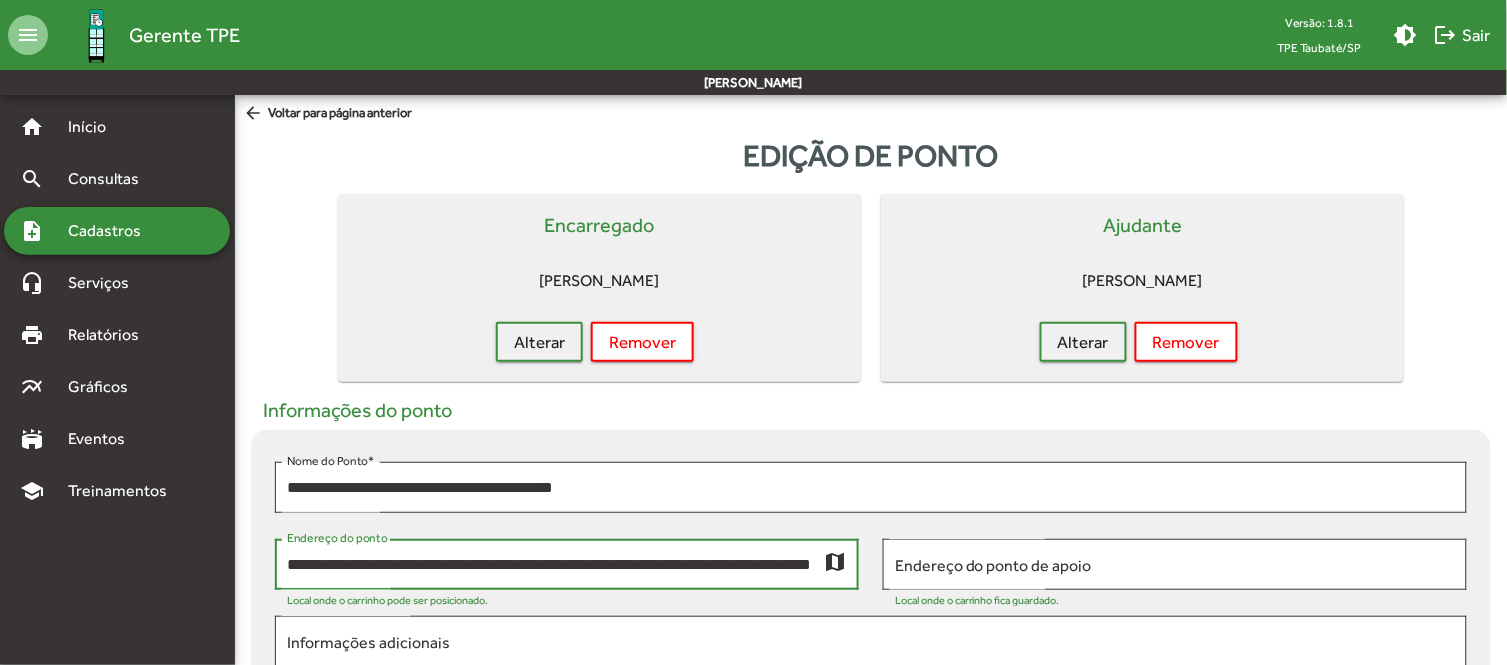 drag, startPoint x: 796, startPoint y: 564, endPoint x: 286, endPoint y: 570, distance: 510.03528 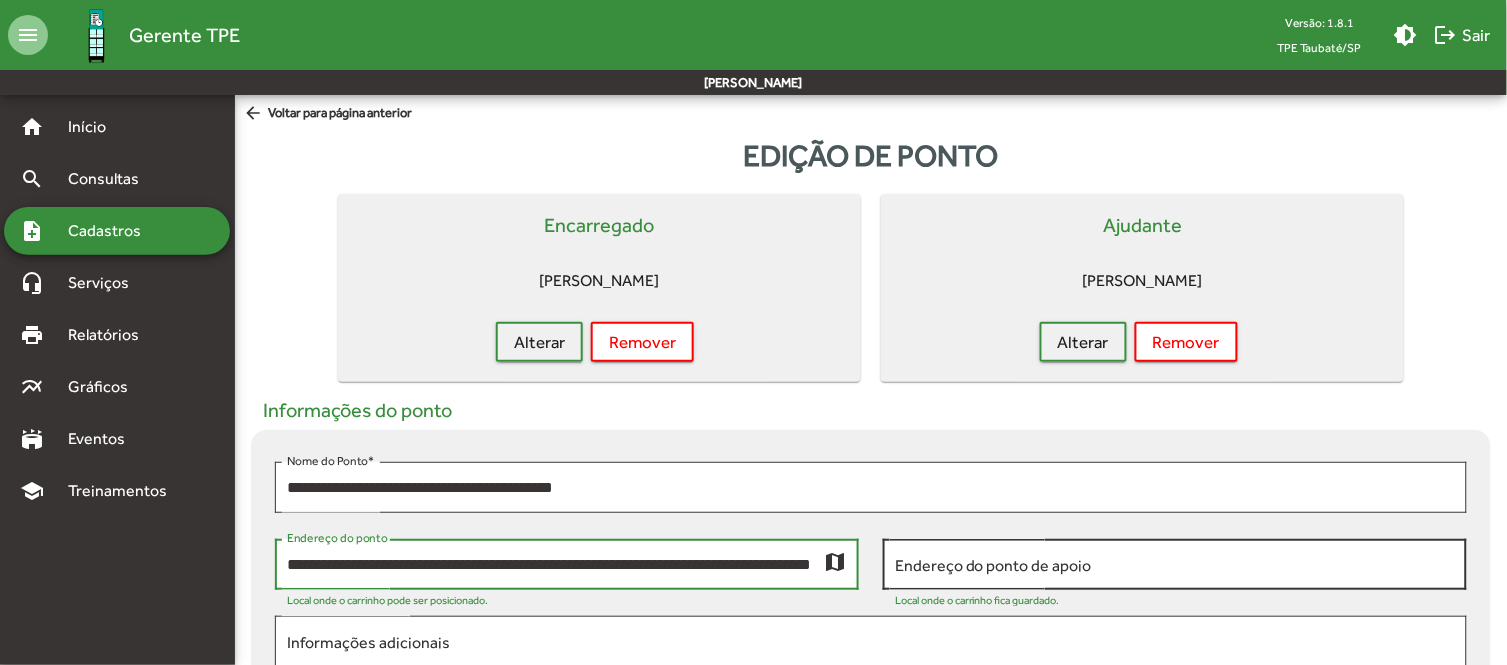 scroll, scrollTop: 1, scrollLeft: 100, axis: both 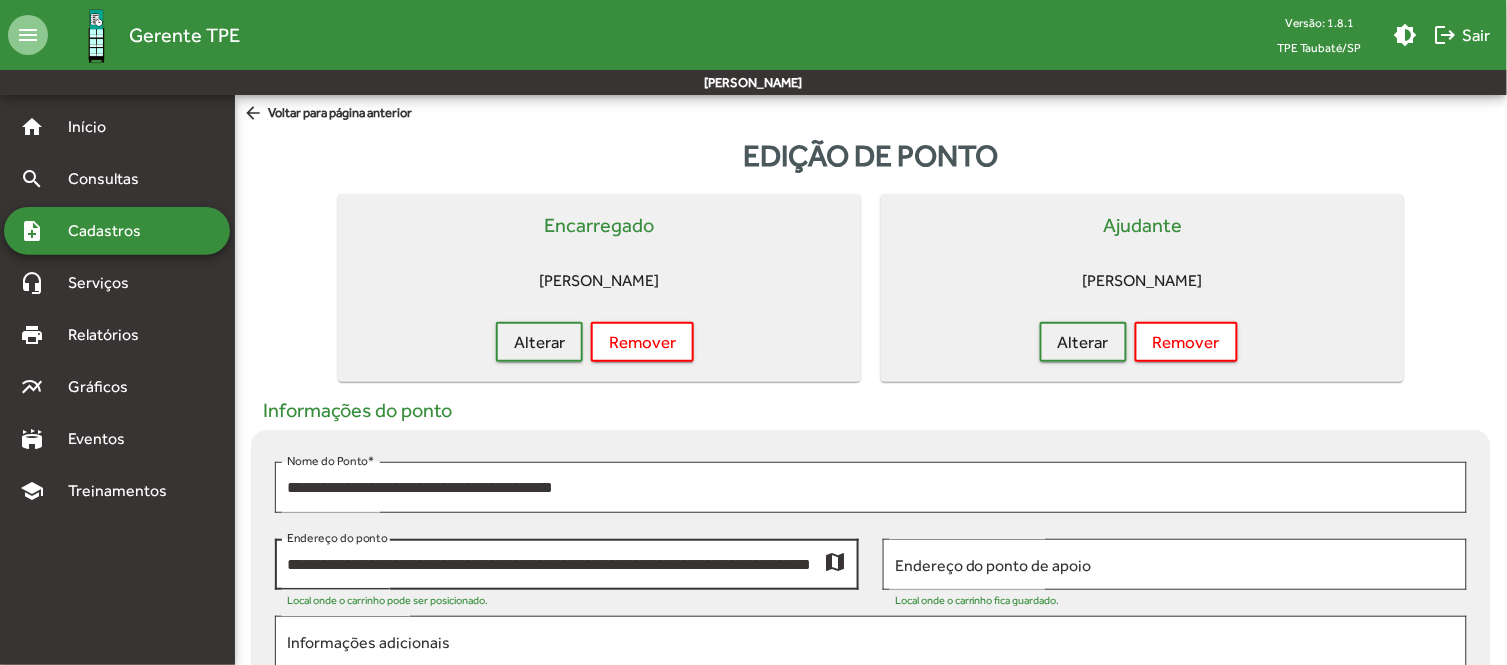 click on "map" 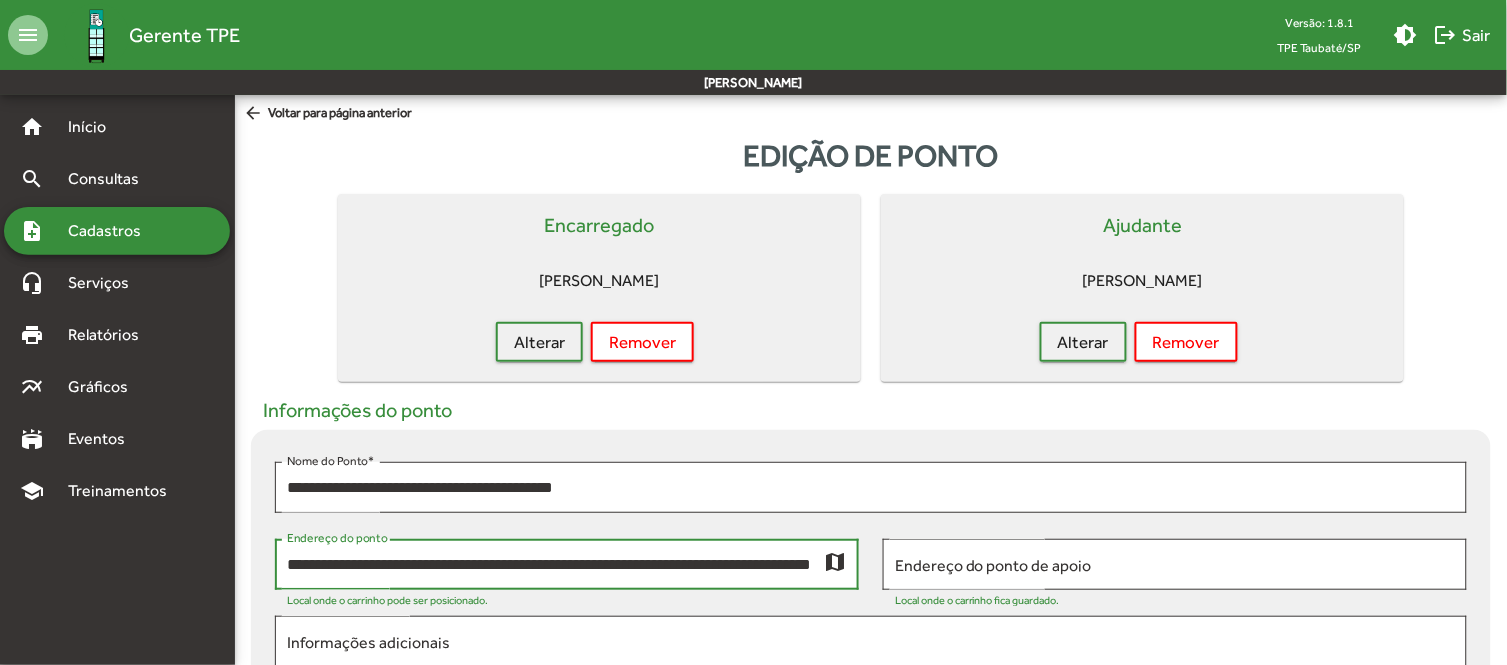 click on "**********" at bounding box center (555, 565) 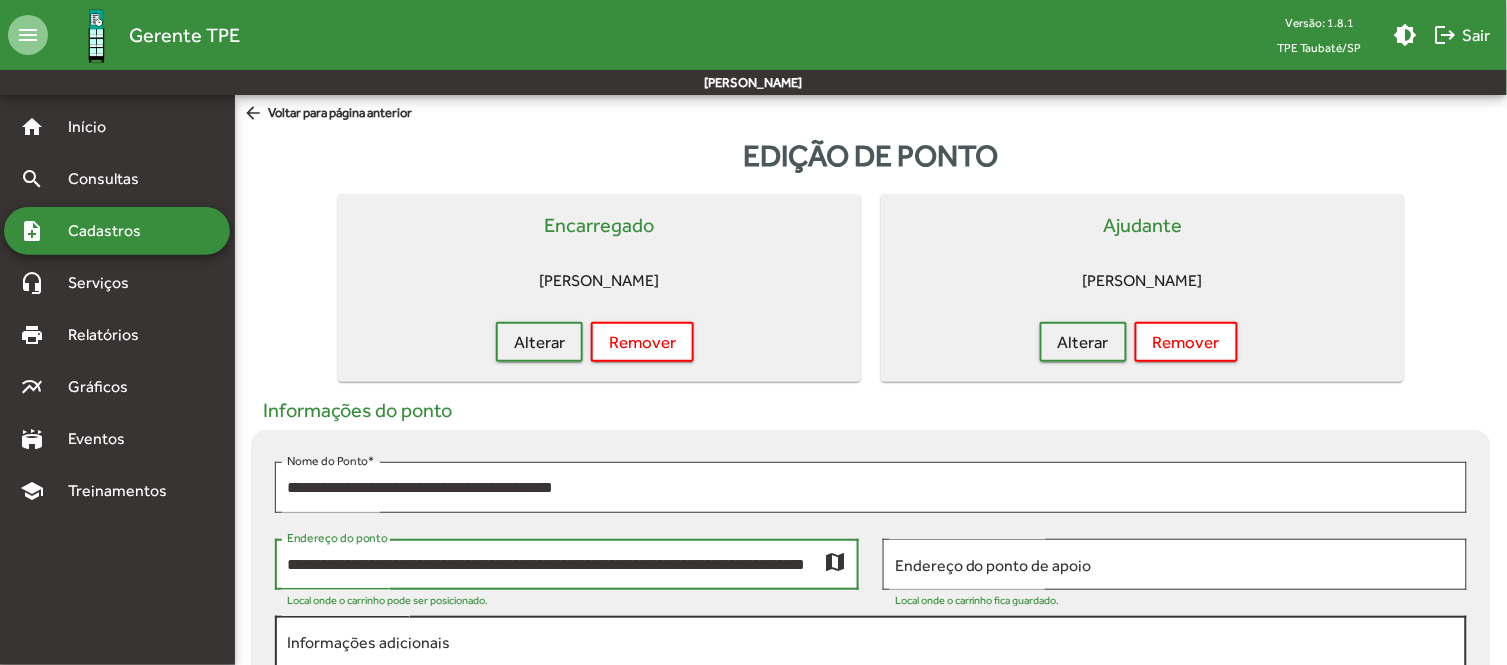 scroll, scrollTop: 1, scrollLeft: 95, axis: both 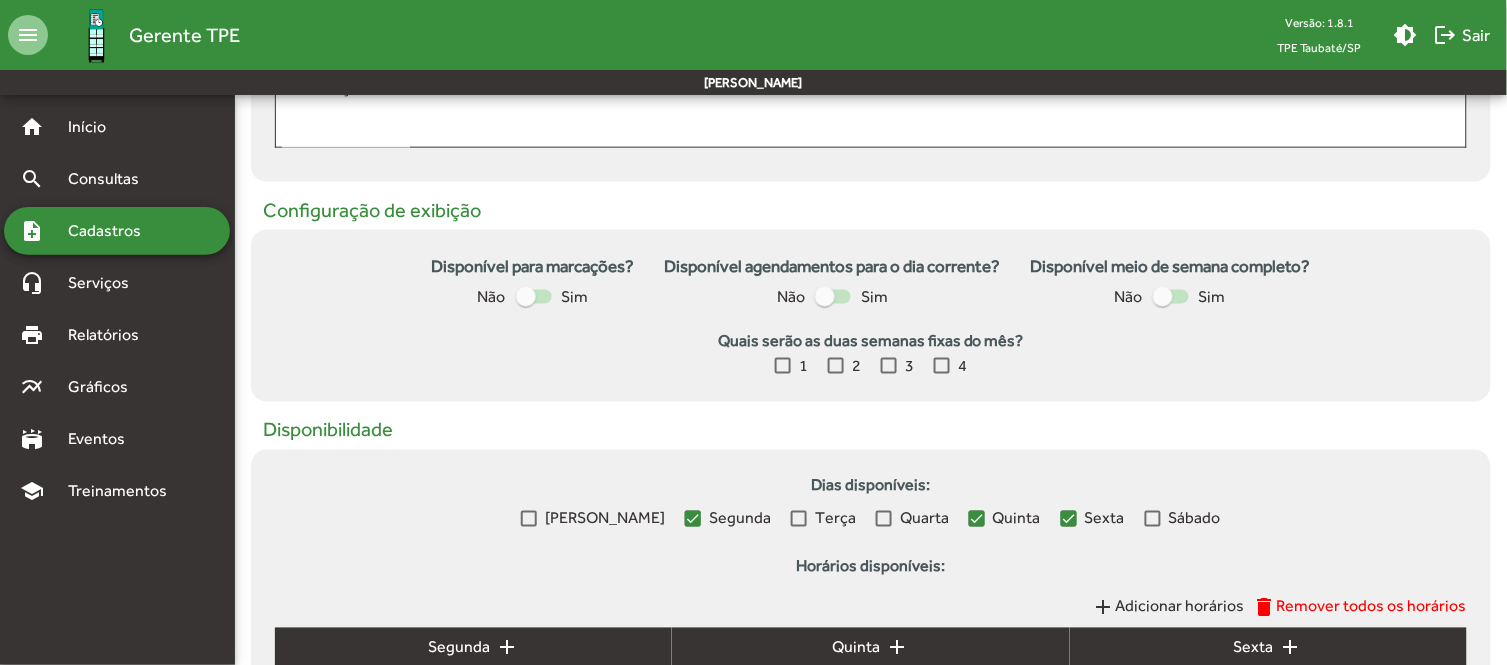 type on "**********" 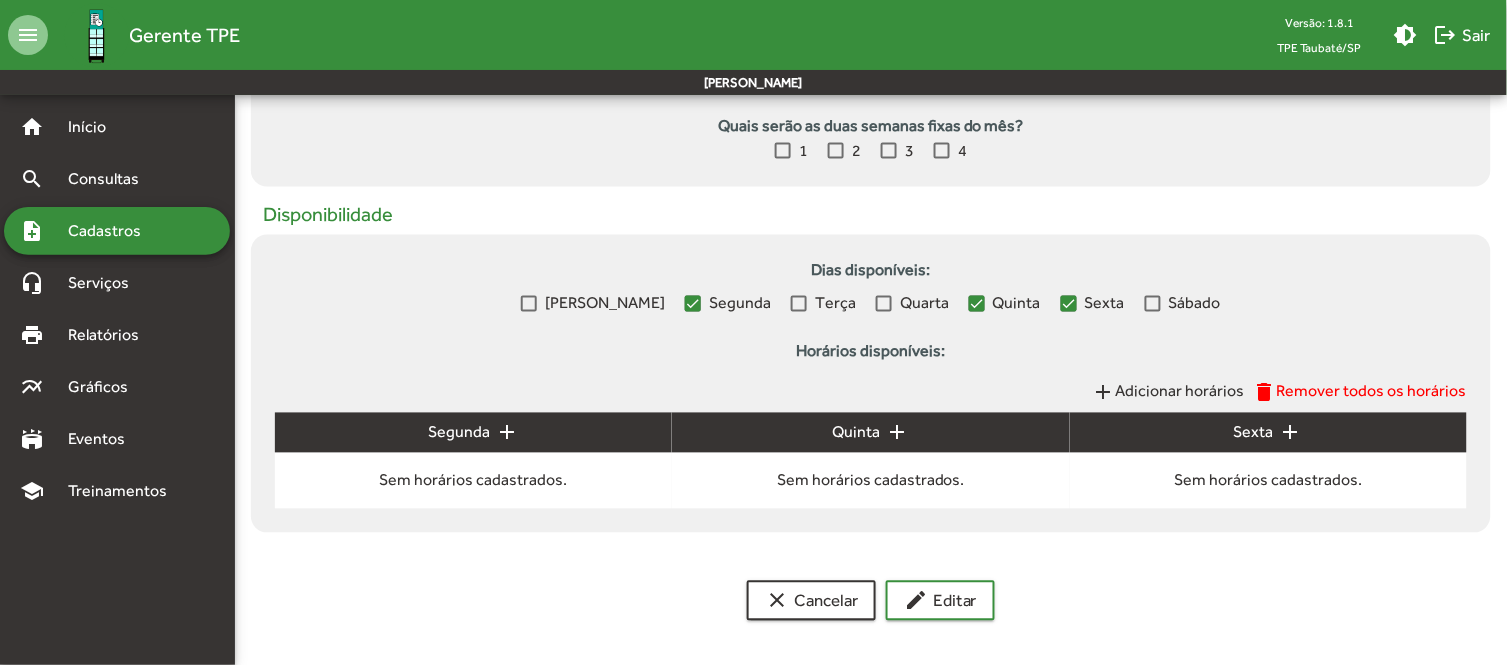 click on "add" 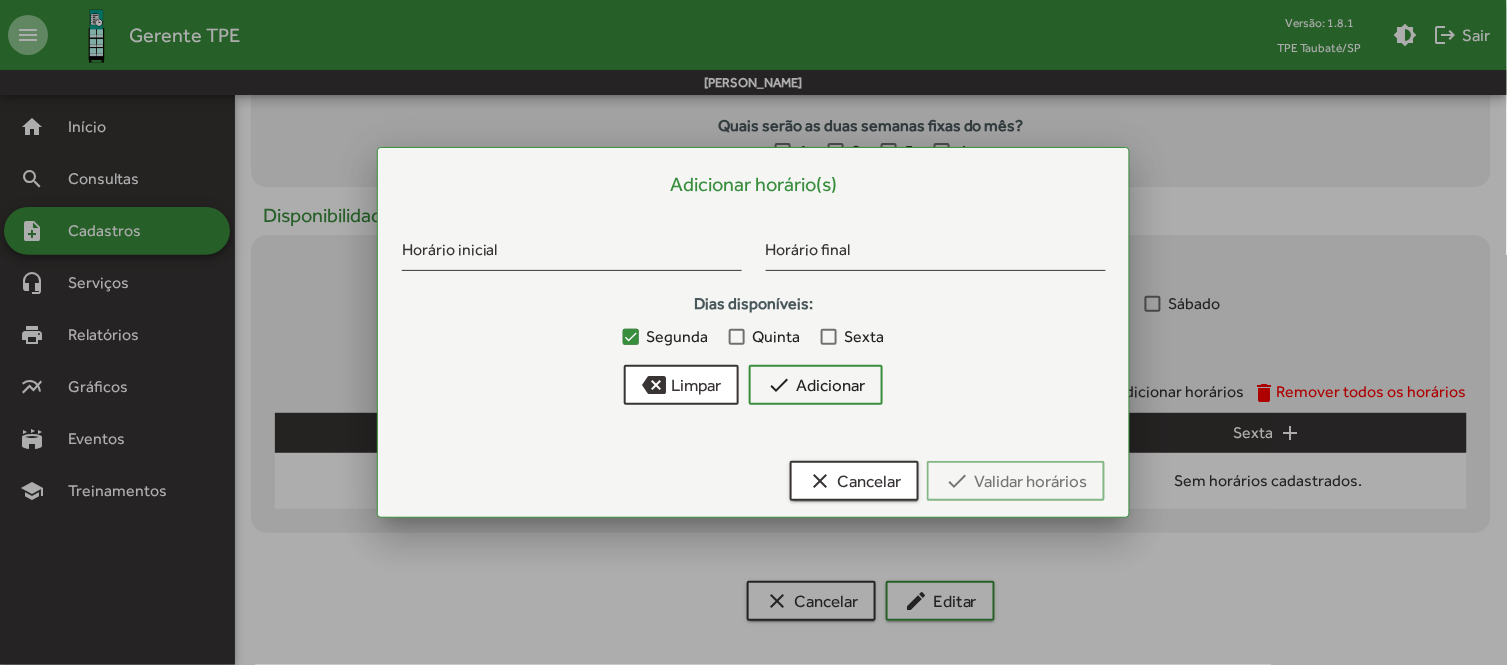 scroll, scrollTop: 0, scrollLeft: 0, axis: both 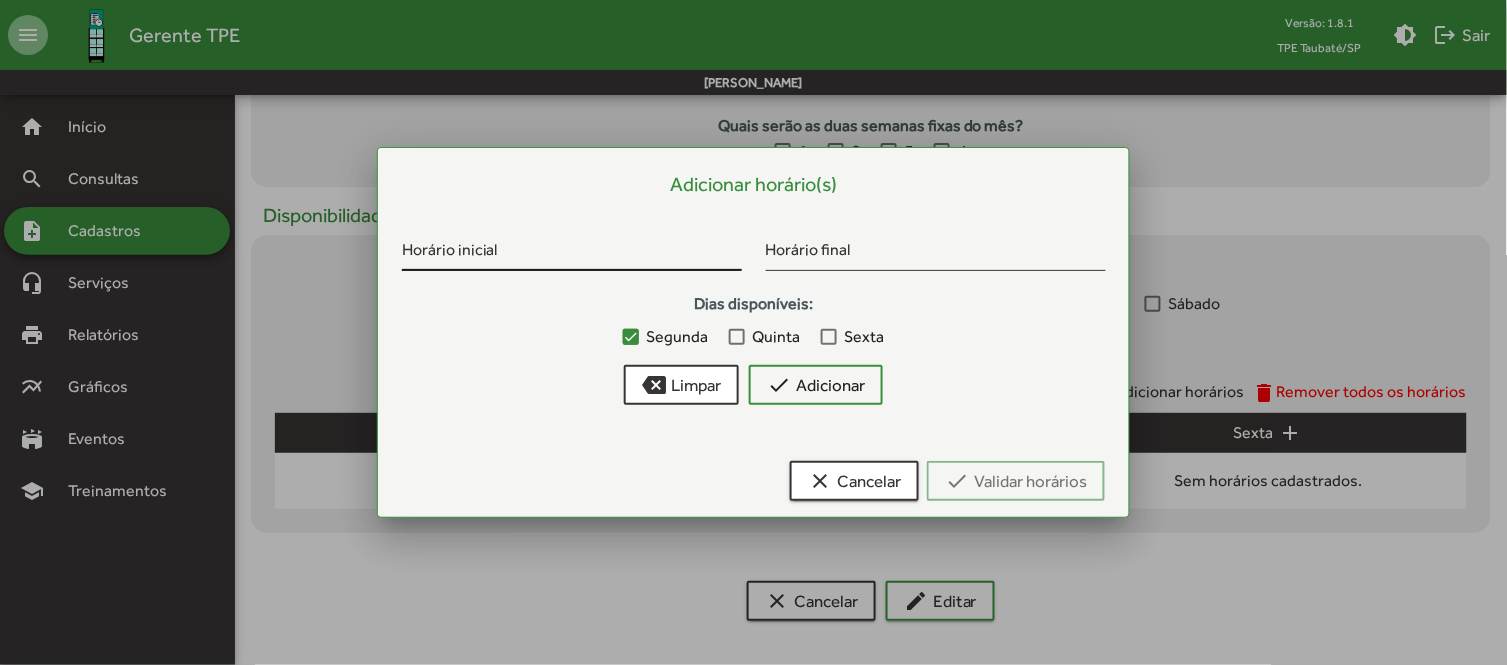 click on "Horário inicial" at bounding box center (572, 254) 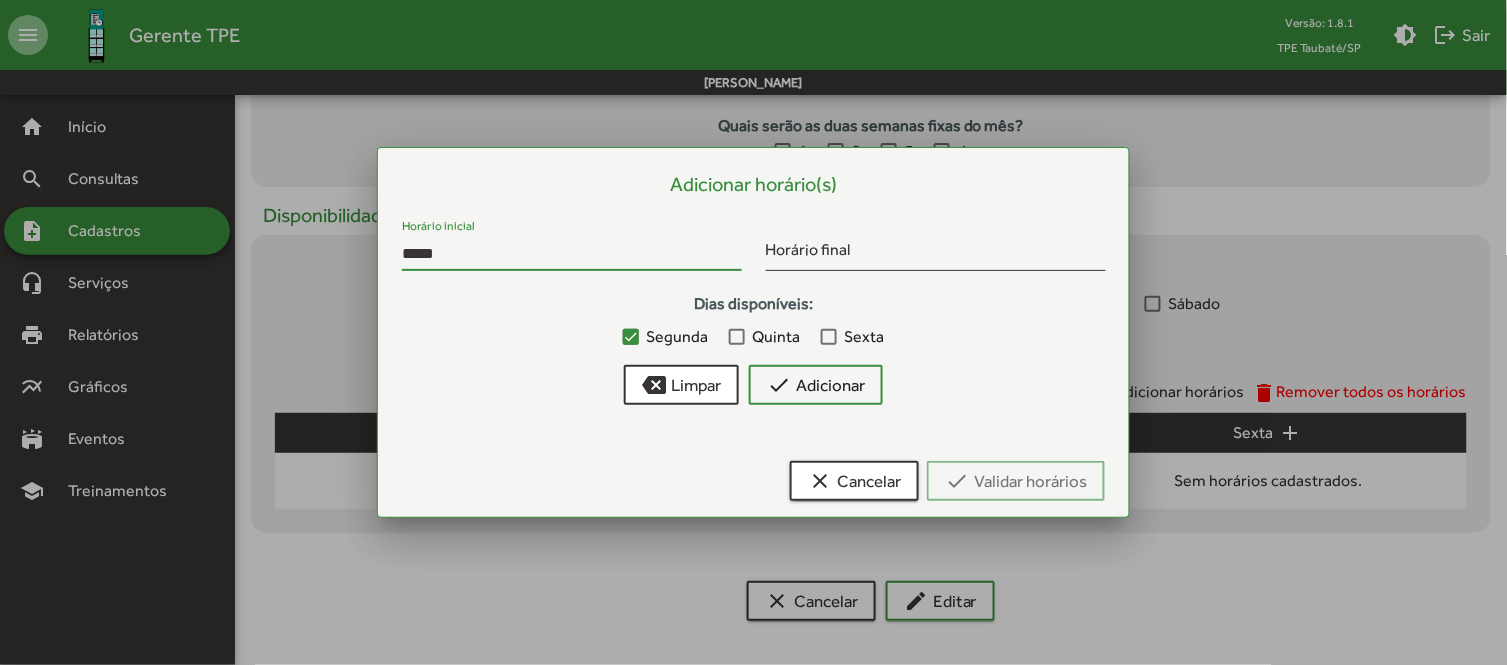 type on "*****" 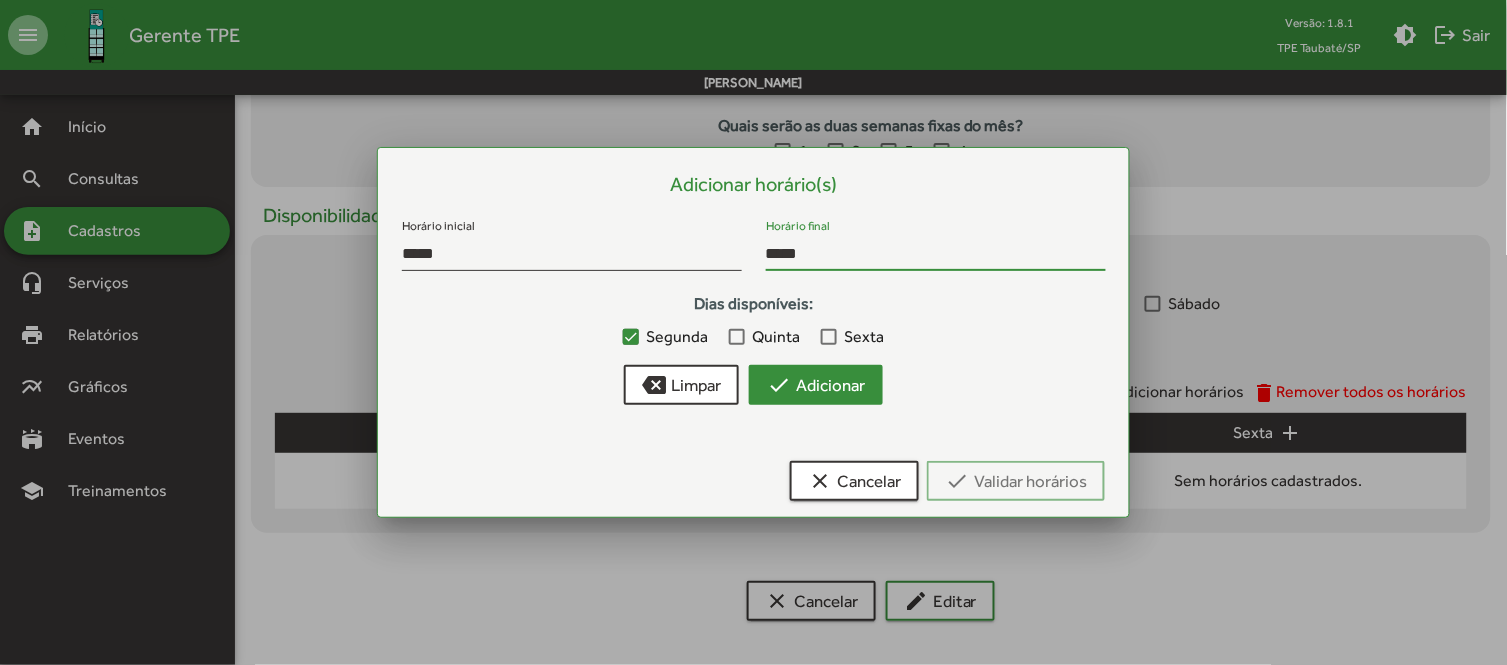 type on "*****" 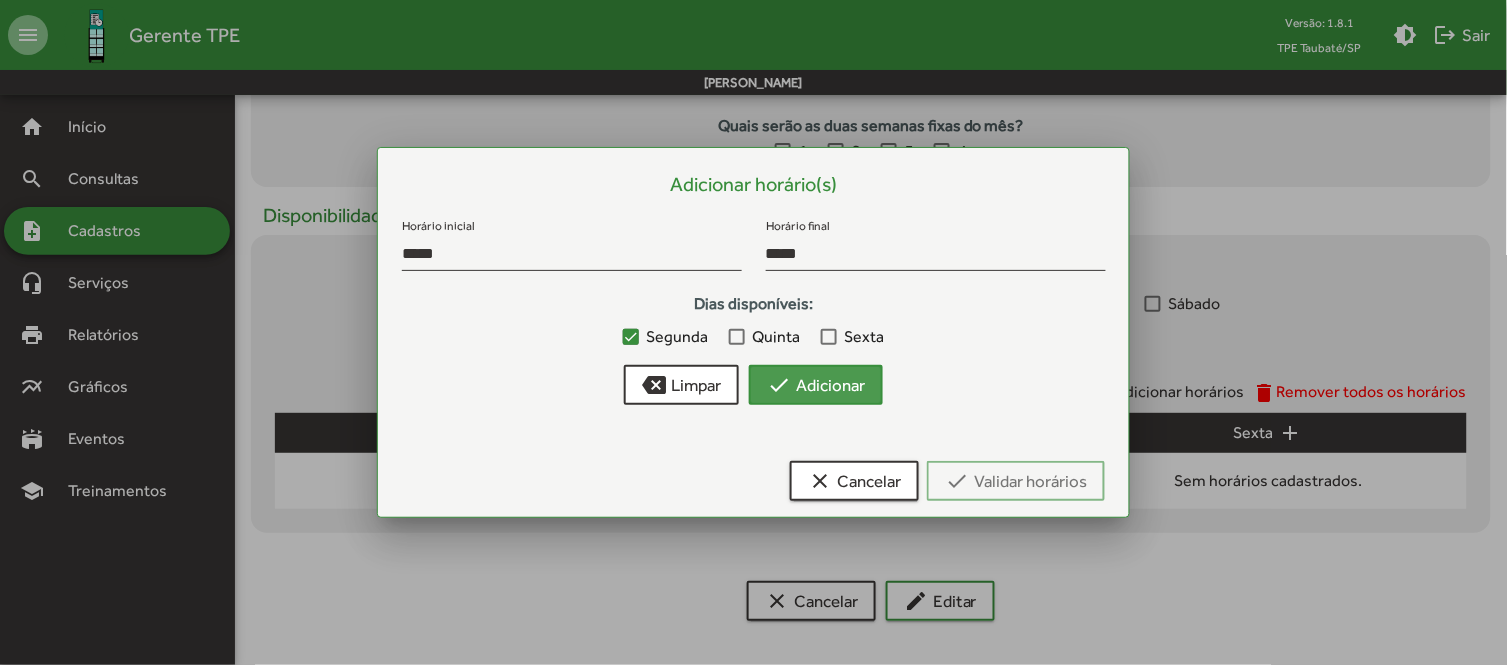 click on "check  Adicionar" at bounding box center (816, 385) 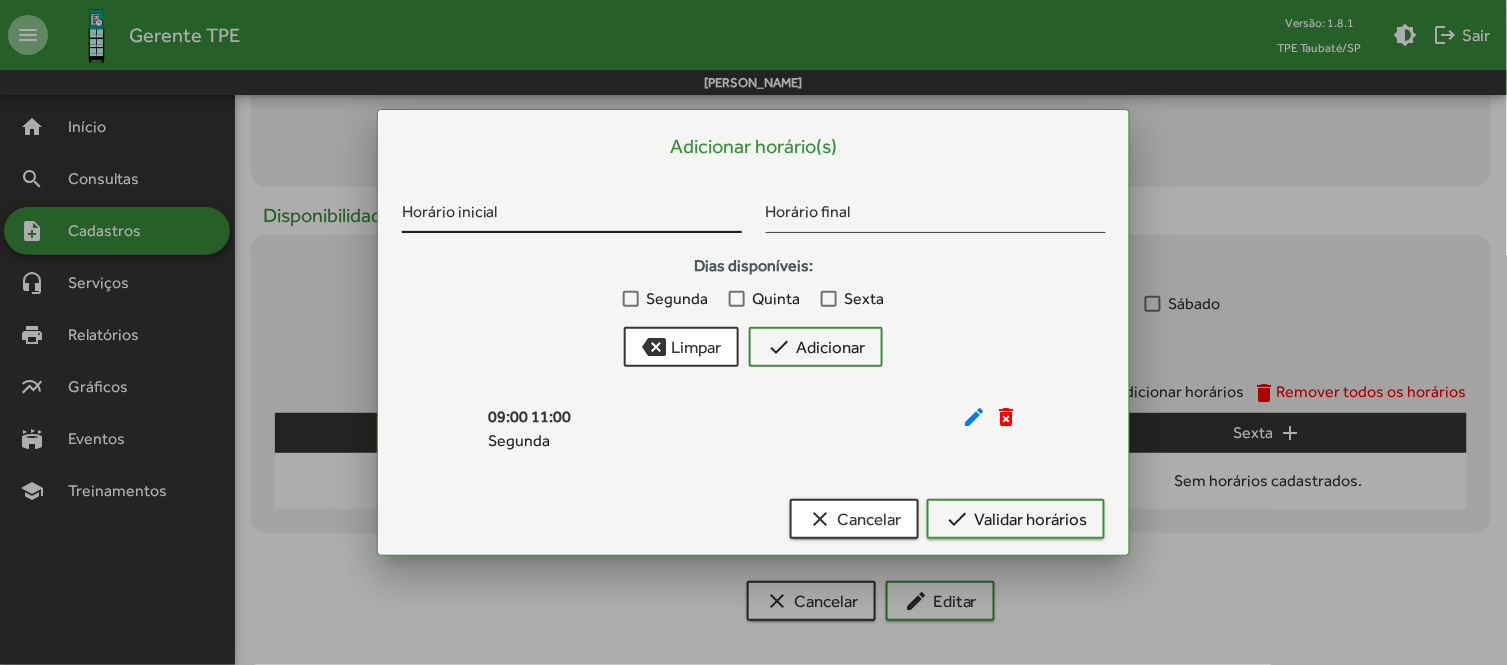 click on "Horário inicial" at bounding box center [572, 216] 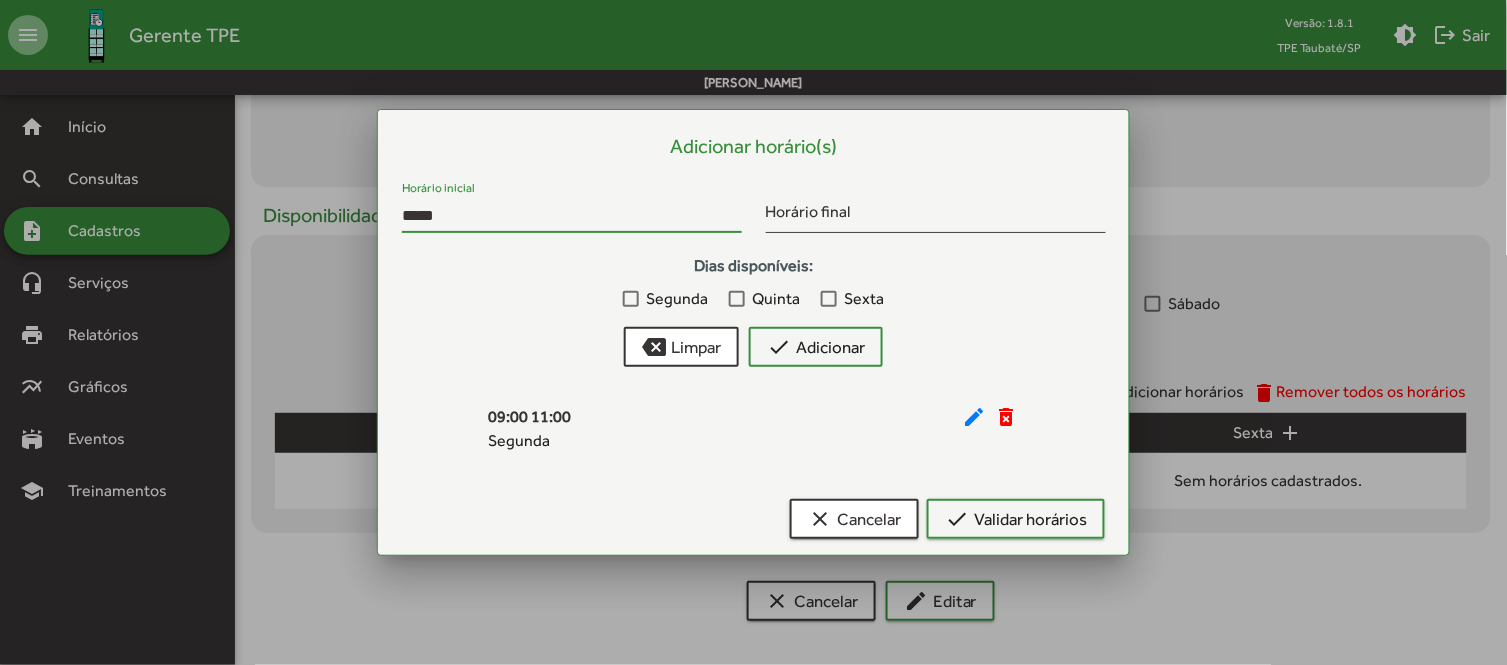 type on "*****" 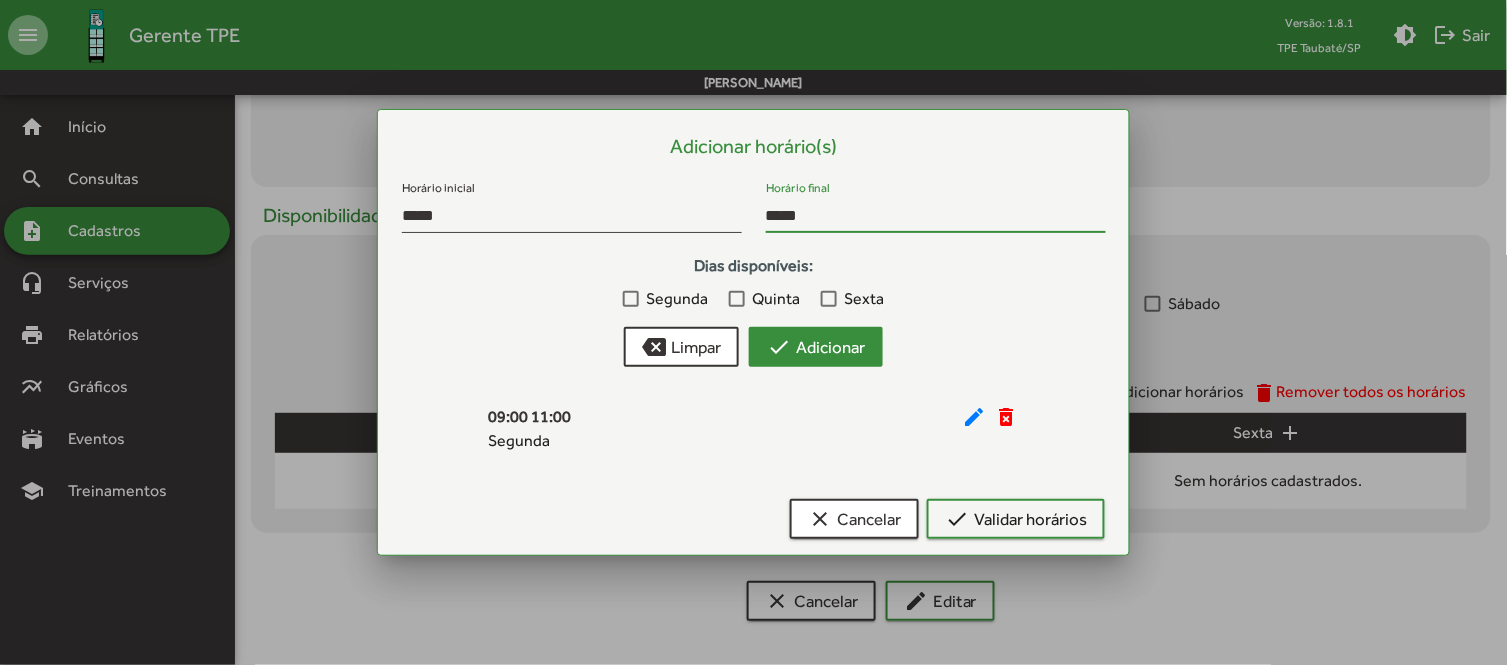 type on "*****" 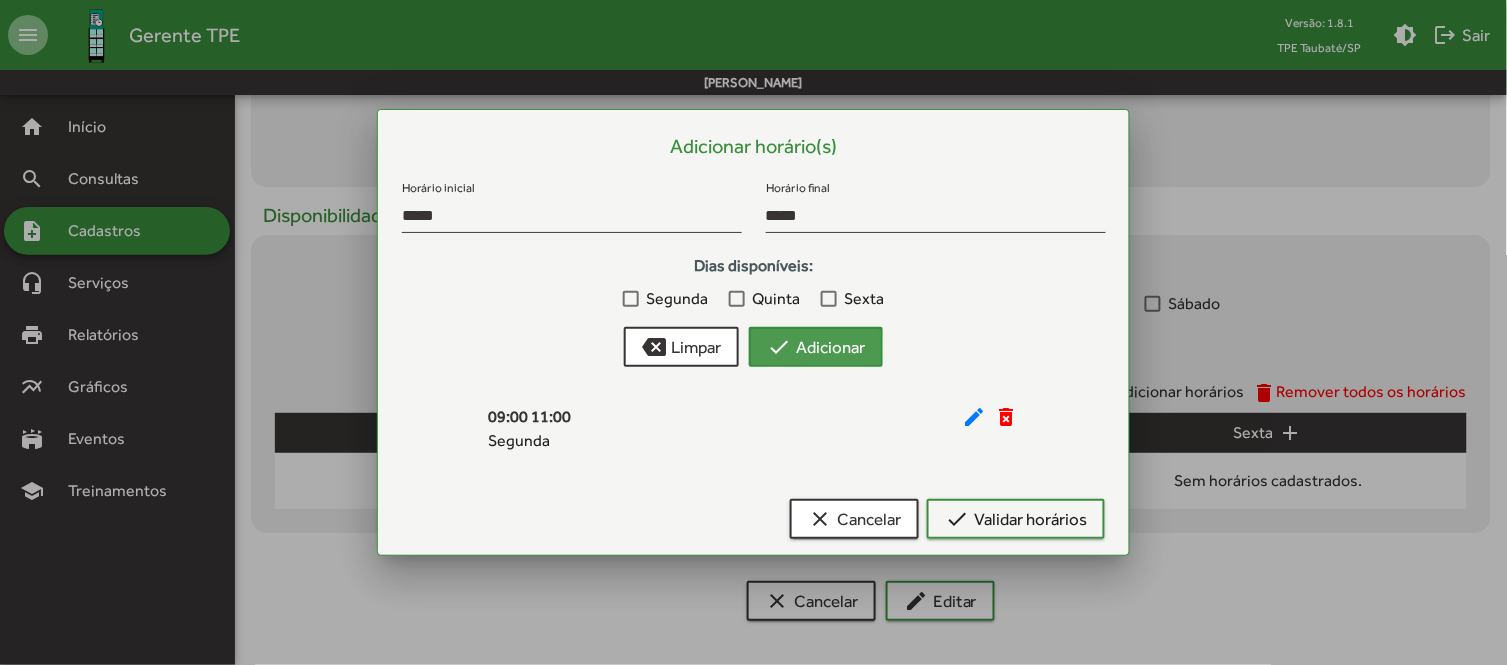 click on "check  Adicionar" at bounding box center (816, 347) 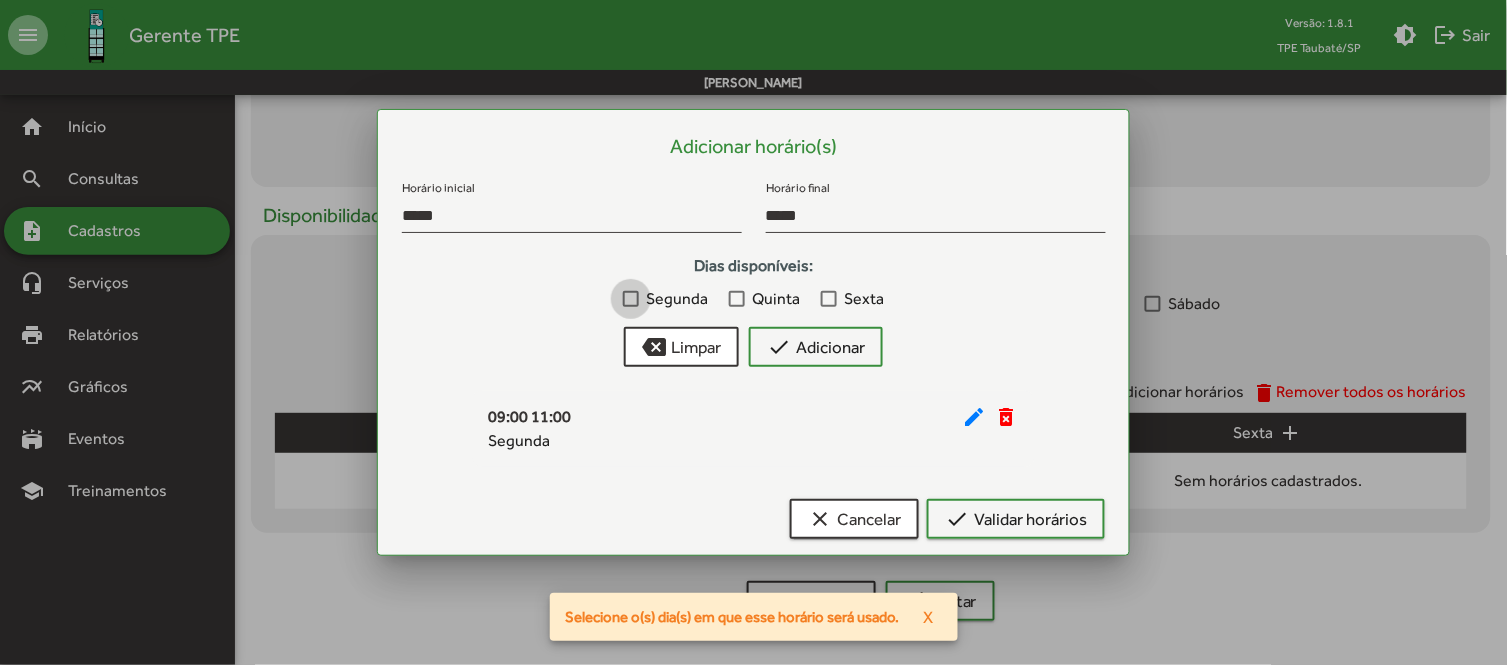 click on "Segunda" at bounding box center (678, 299) 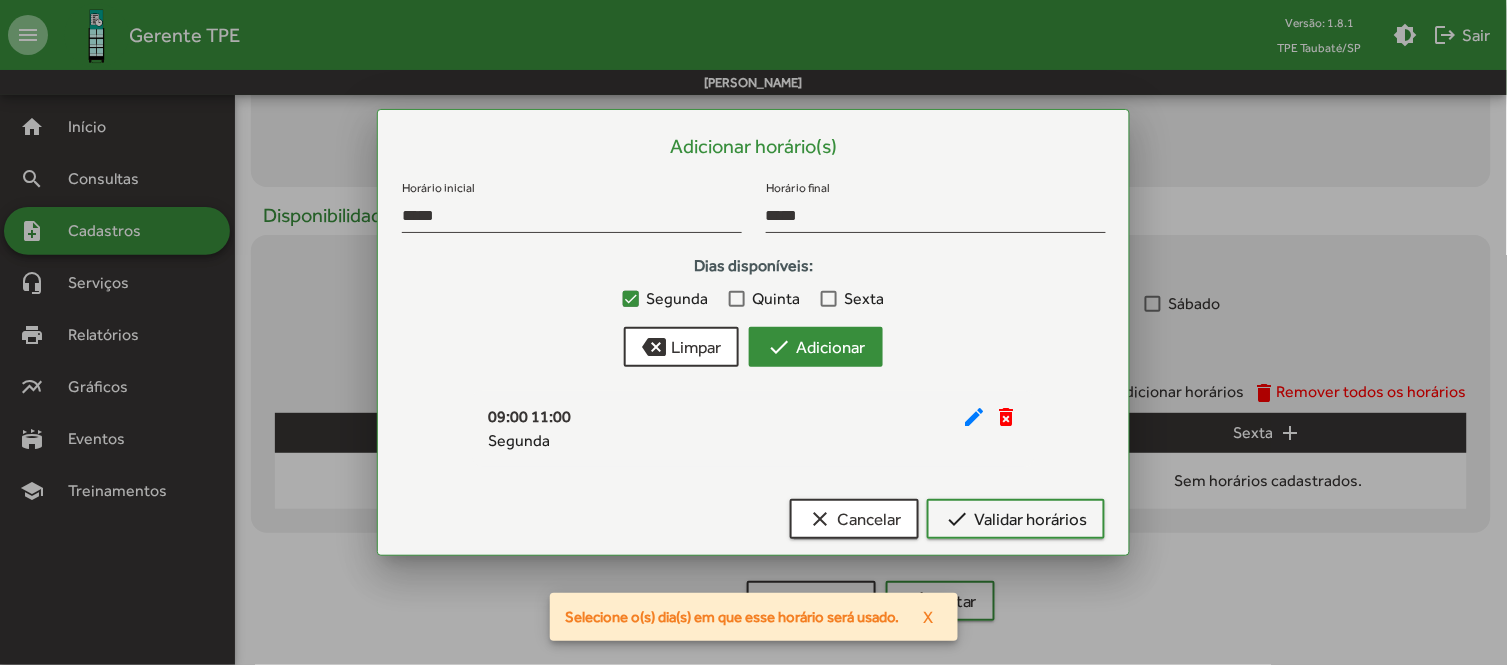 click on "check  Adicionar" at bounding box center (816, 347) 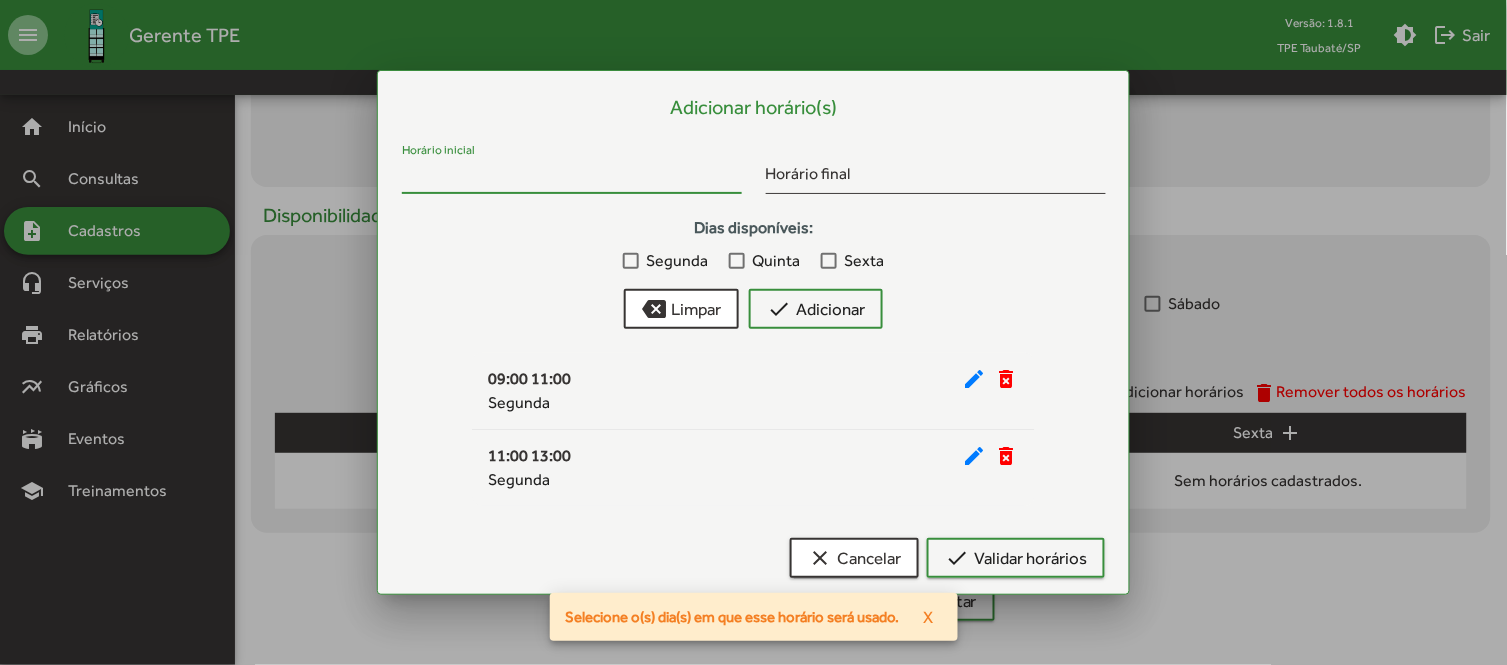 click on "Horário inicial" at bounding box center [572, 177] 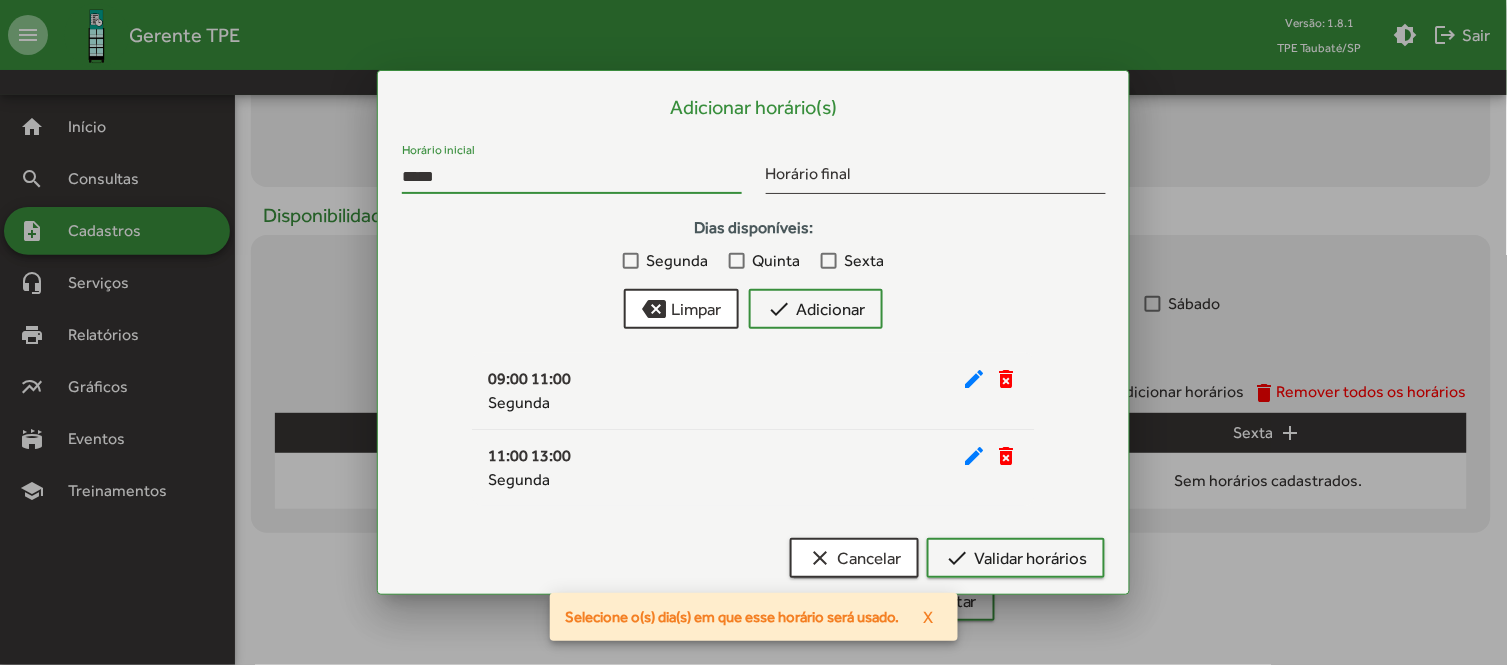 type on "*****" 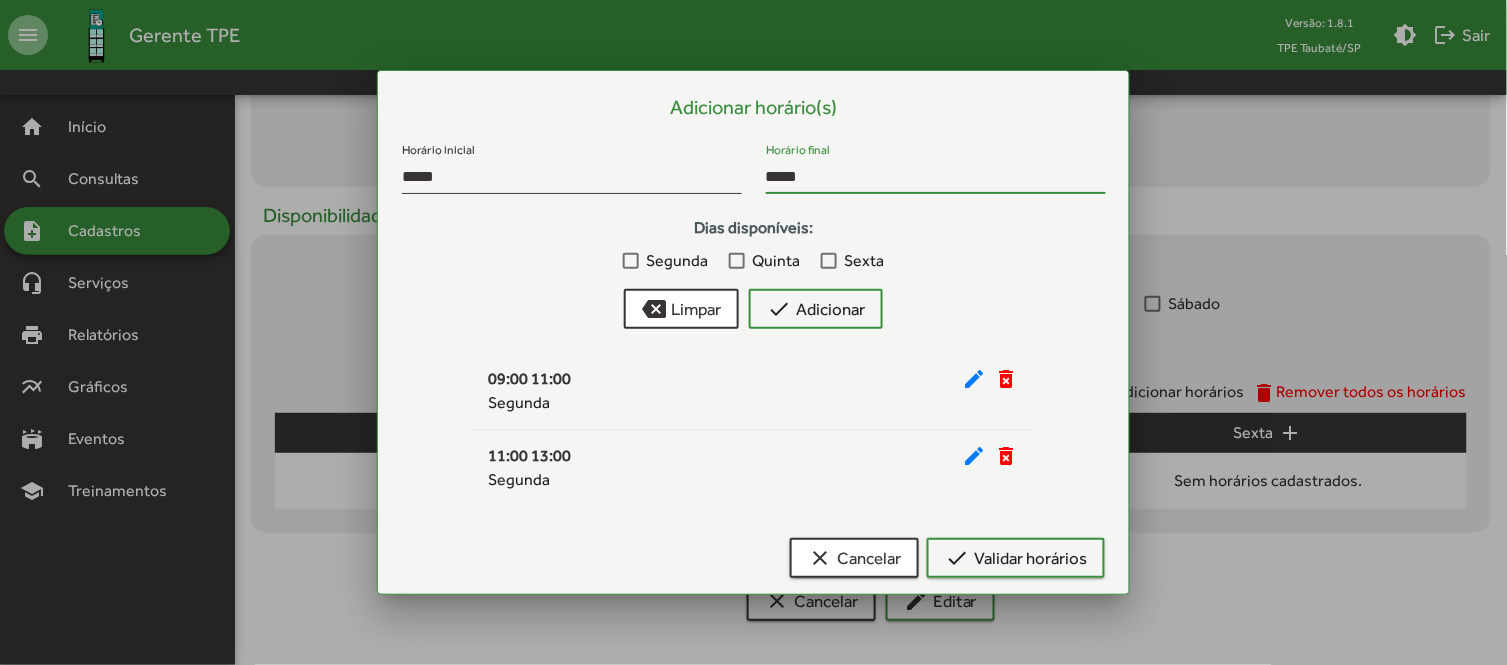 type on "*****" 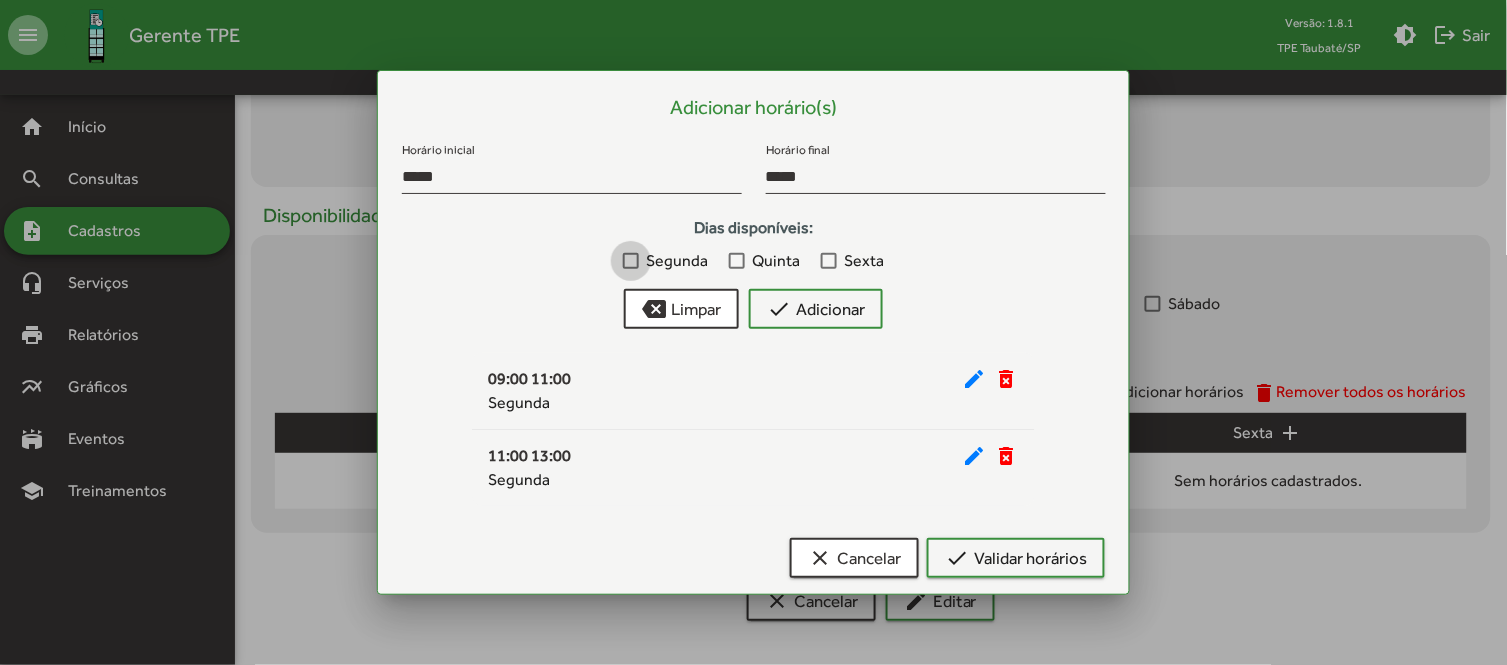 click on "Segunda" at bounding box center (678, 261) 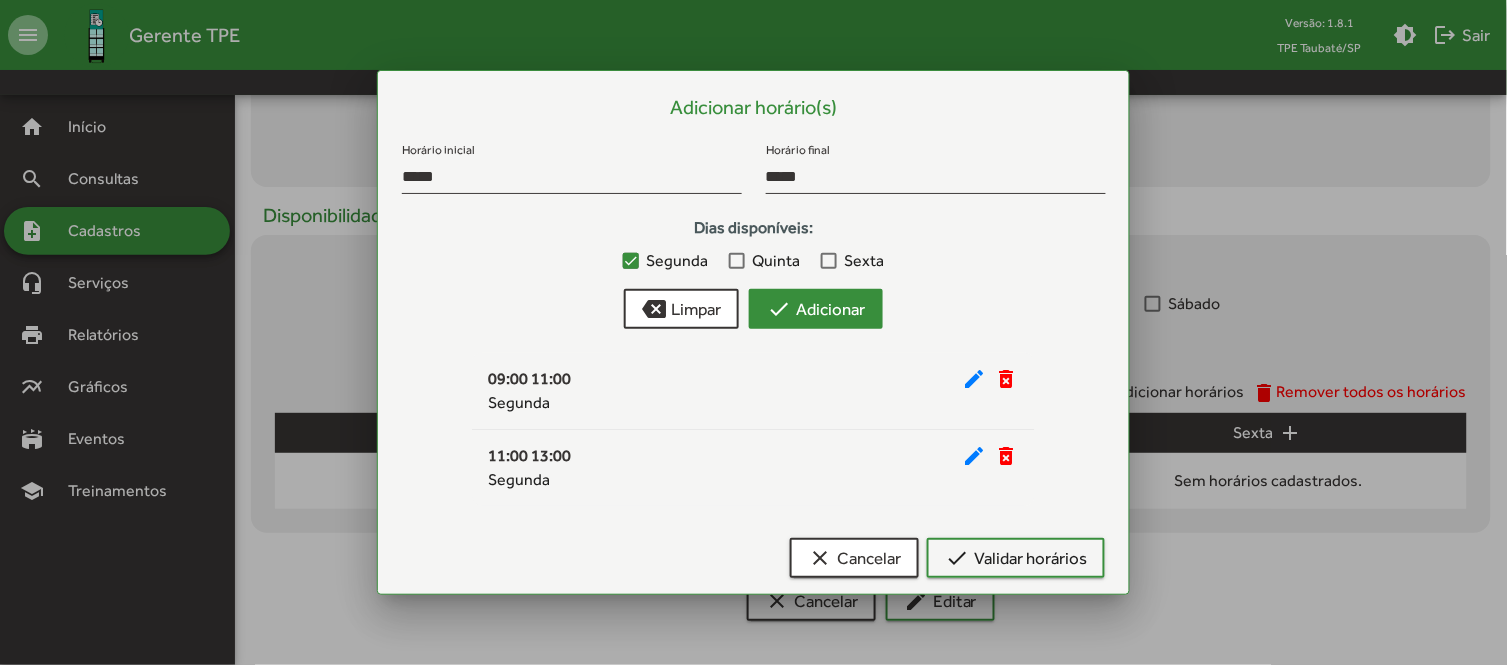 click on "check  Adicionar" at bounding box center [816, 309] 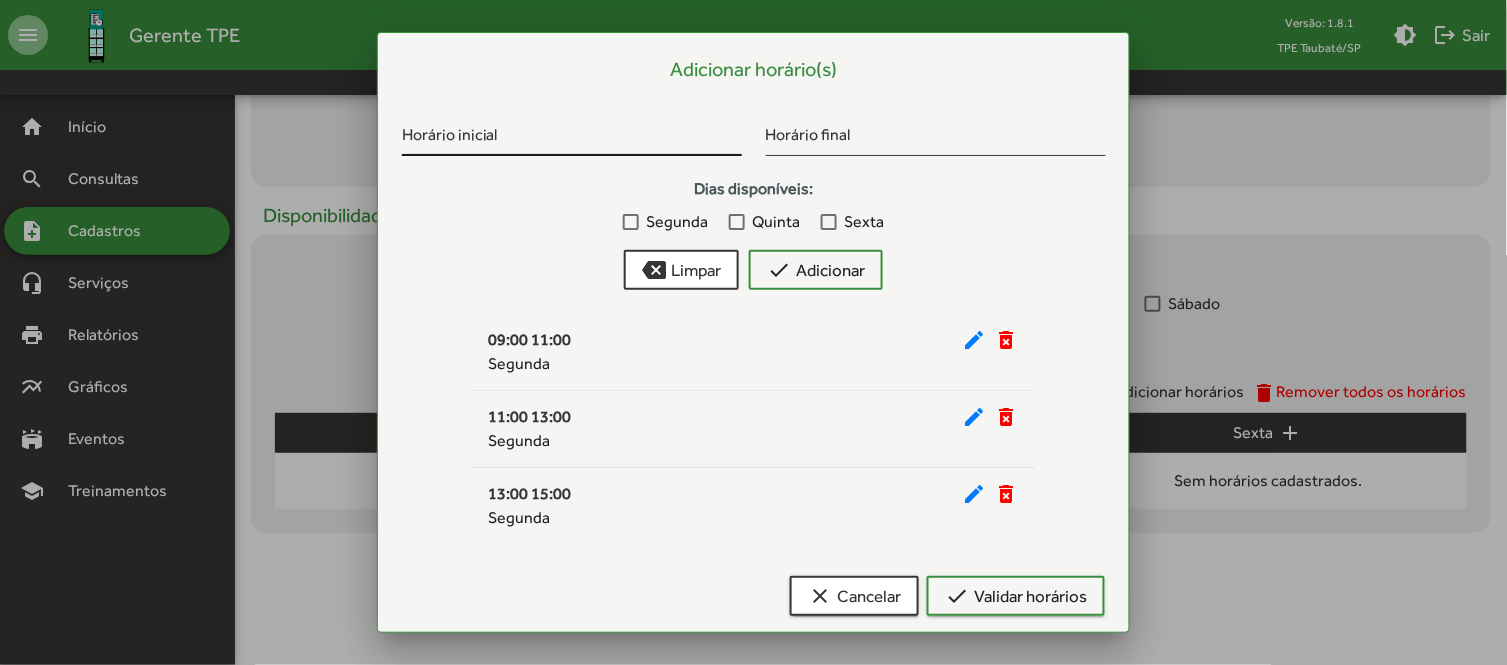 click on "Horário inicial" at bounding box center (572, 139) 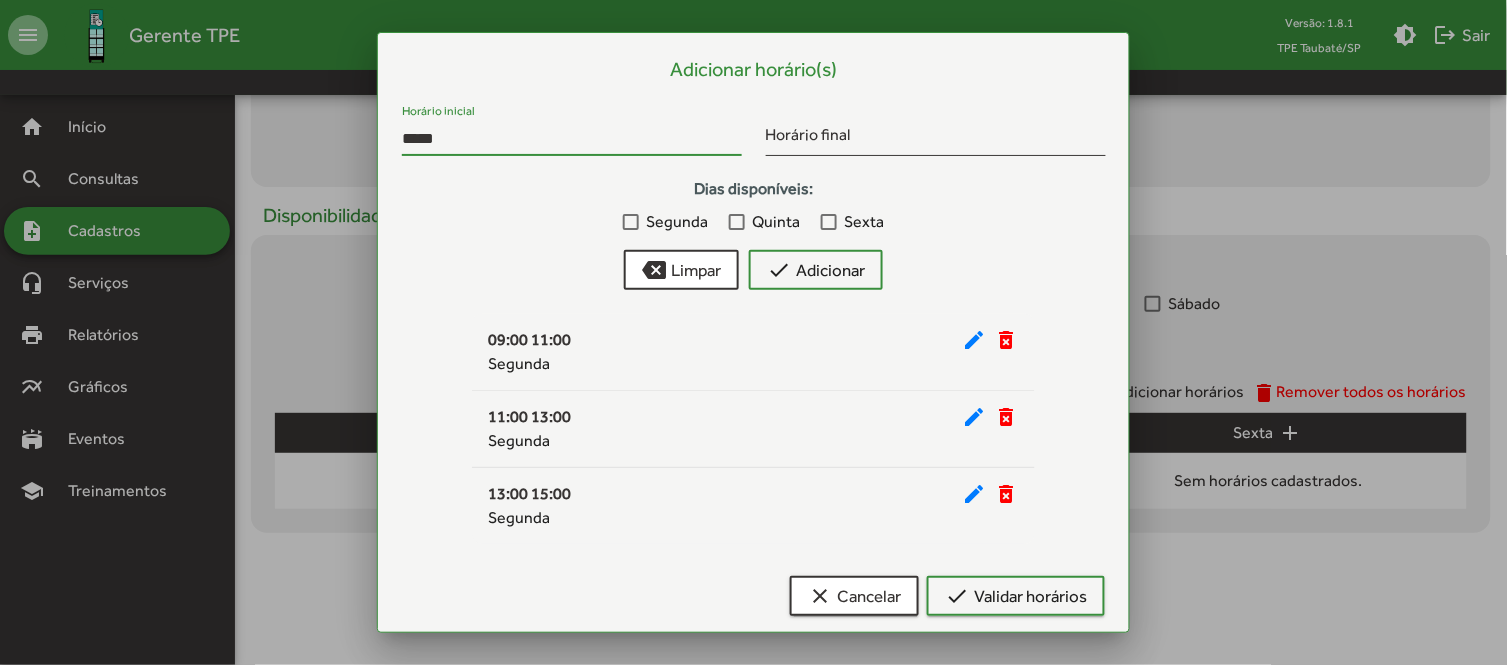 type on "*****" 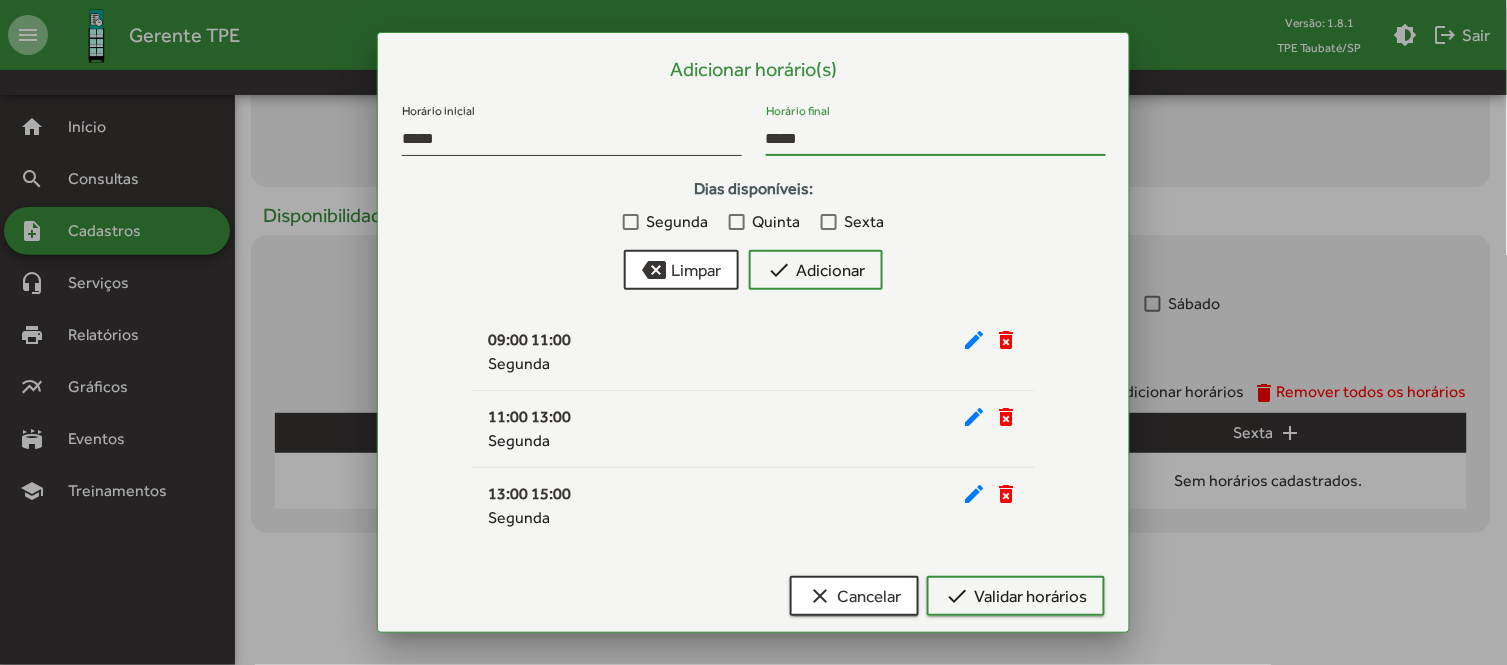 type on "*****" 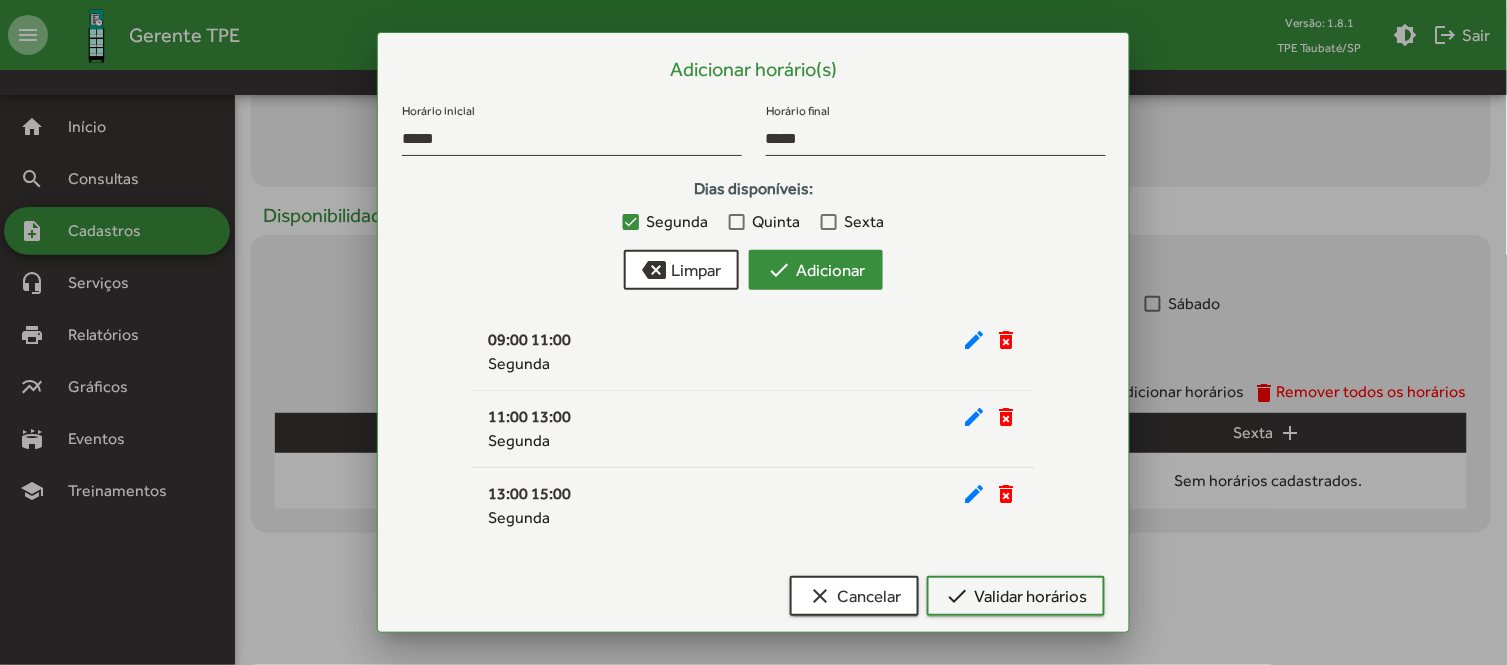 click on "check  Adicionar" at bounding box center [816, 270] 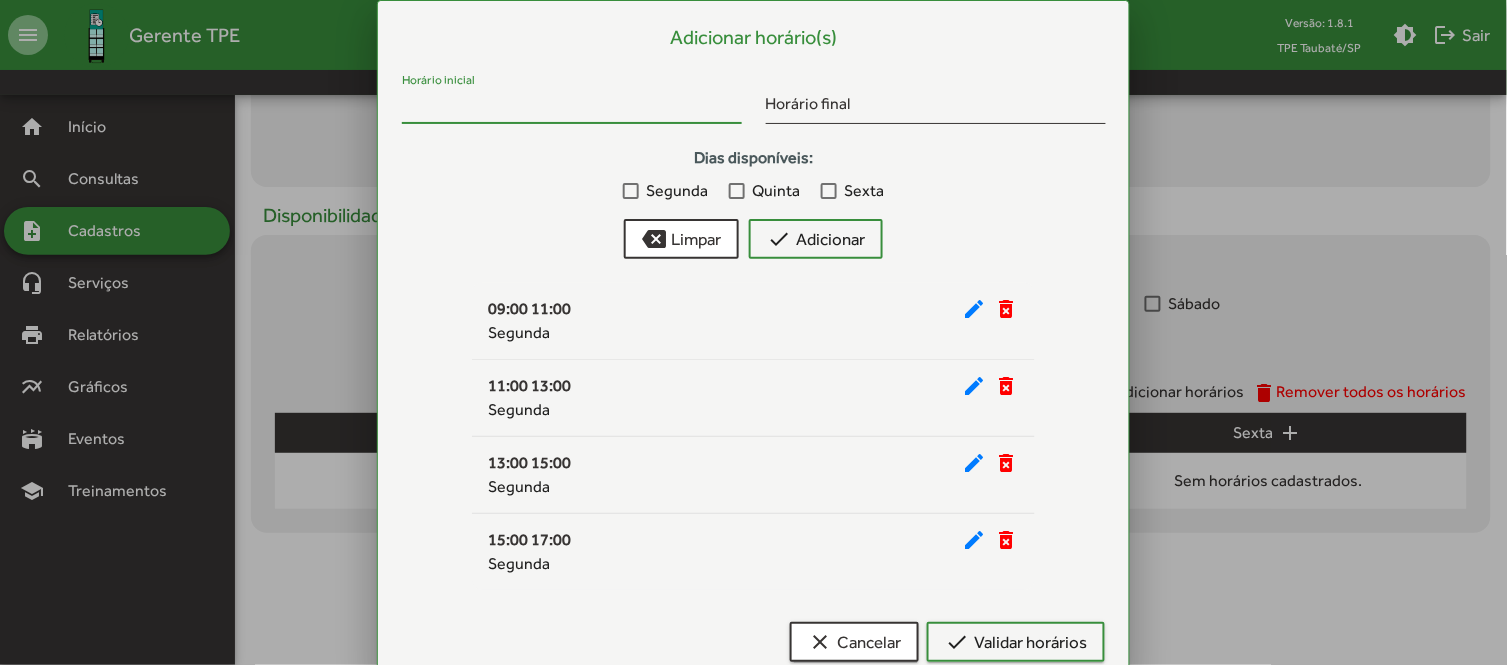 click on "Horário inicial" at bounding box center [572, 107] 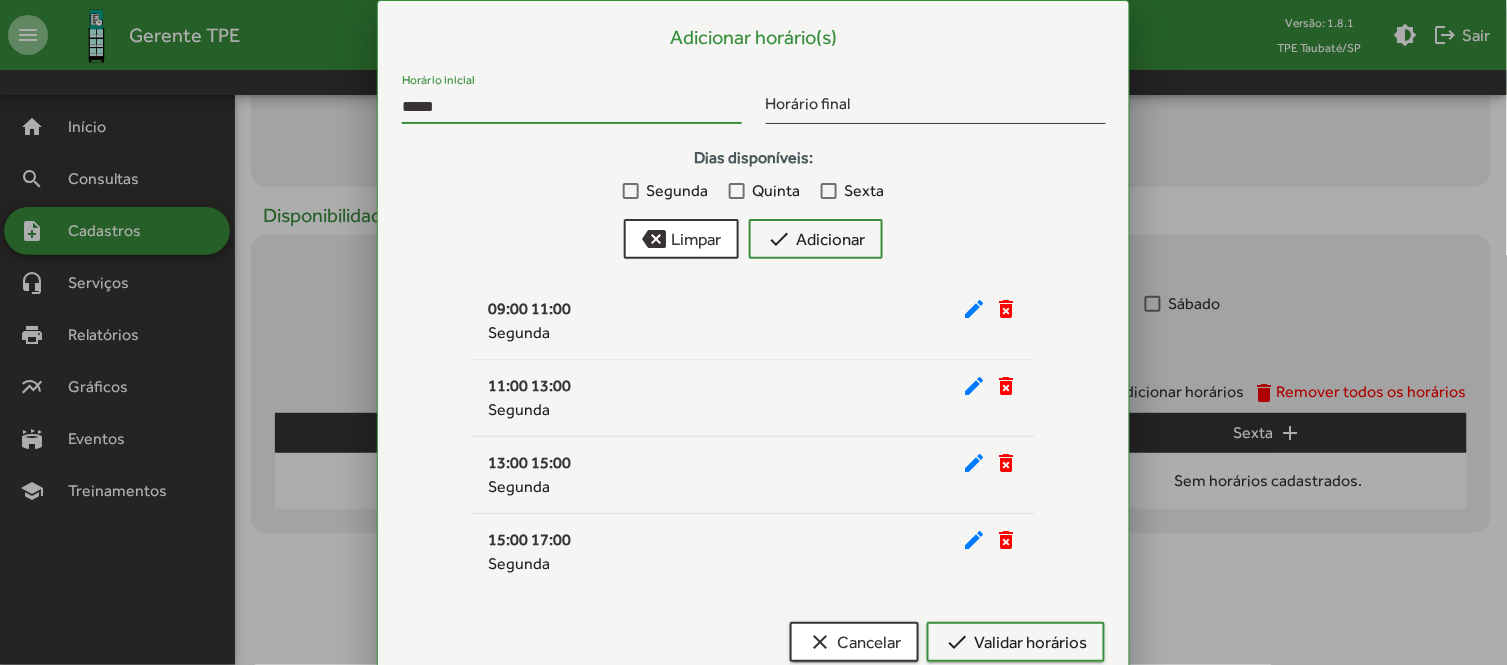 type on "*****" 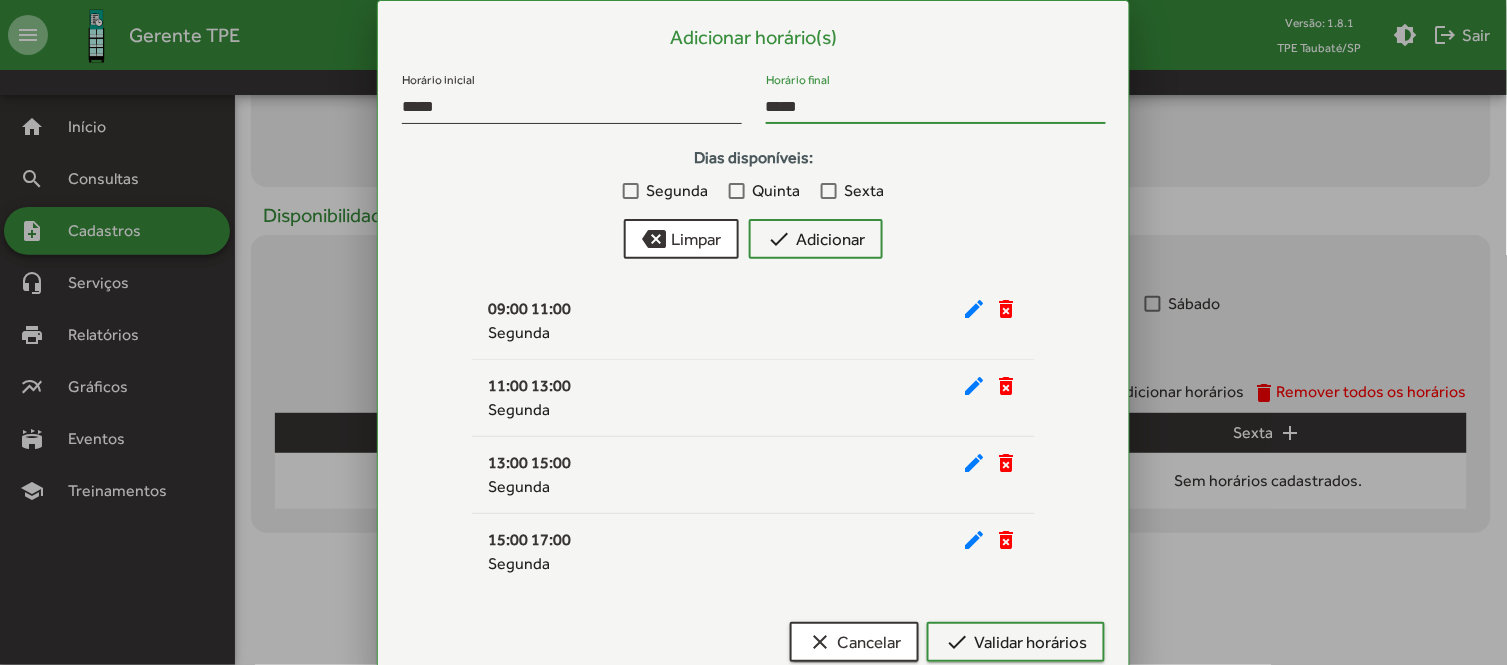type on "*****" 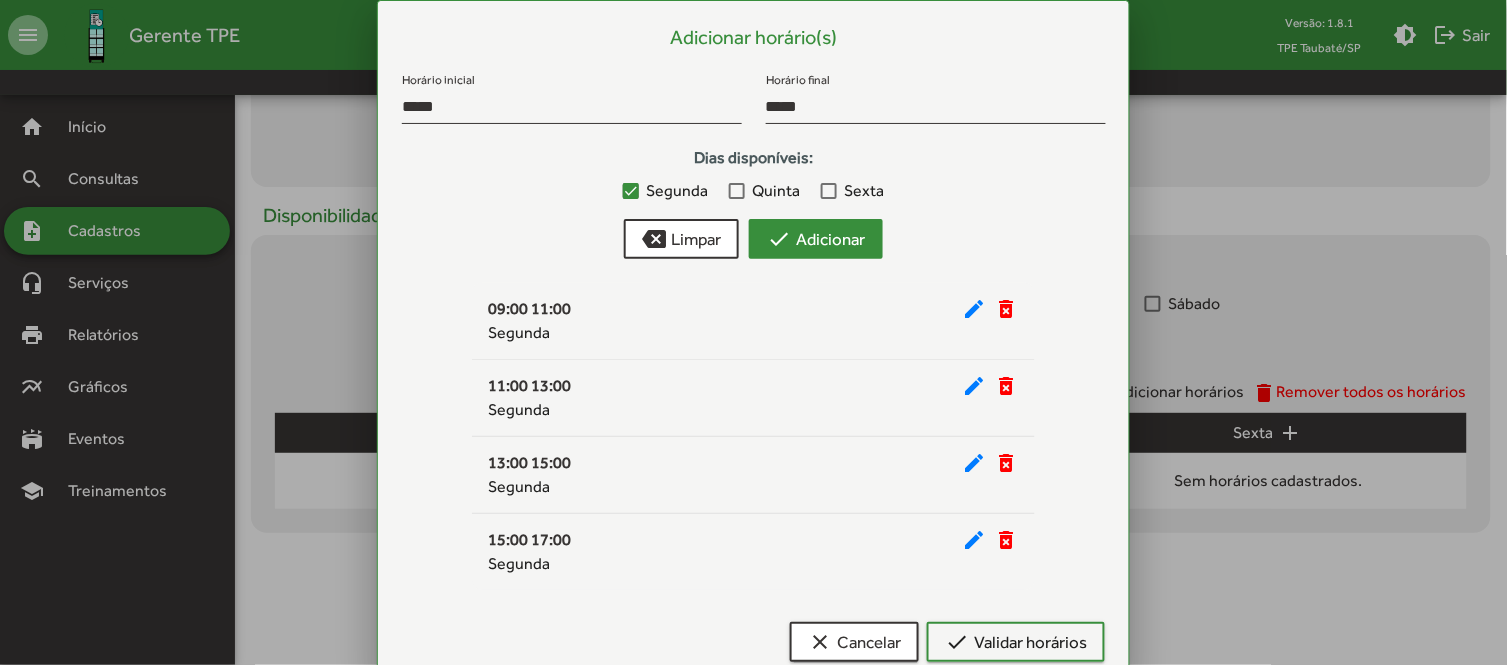 click on "check  Adicionar" at bounding box center [816, 239] 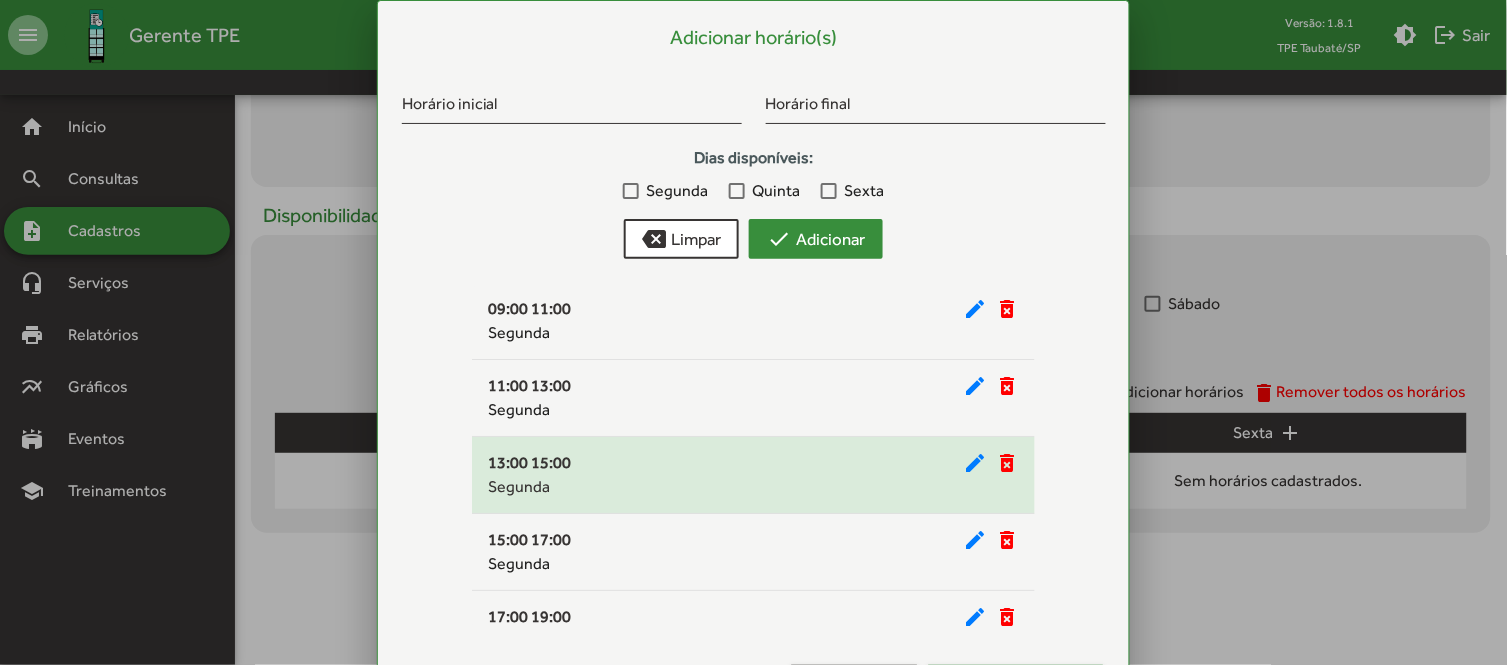 scroll, scrollTop: 34, scrollLeft: 0, axis: vertical 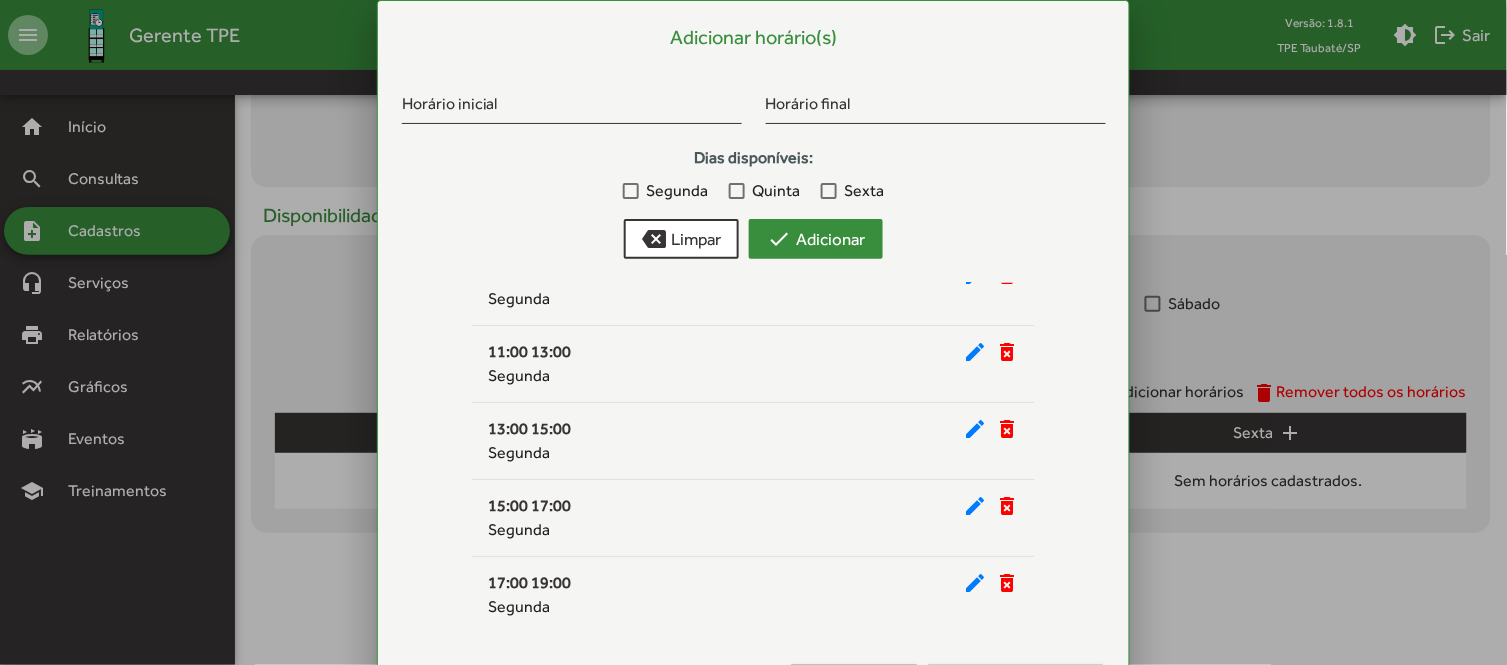 click on "check  Adicionar" at bounding box center (816, 239) 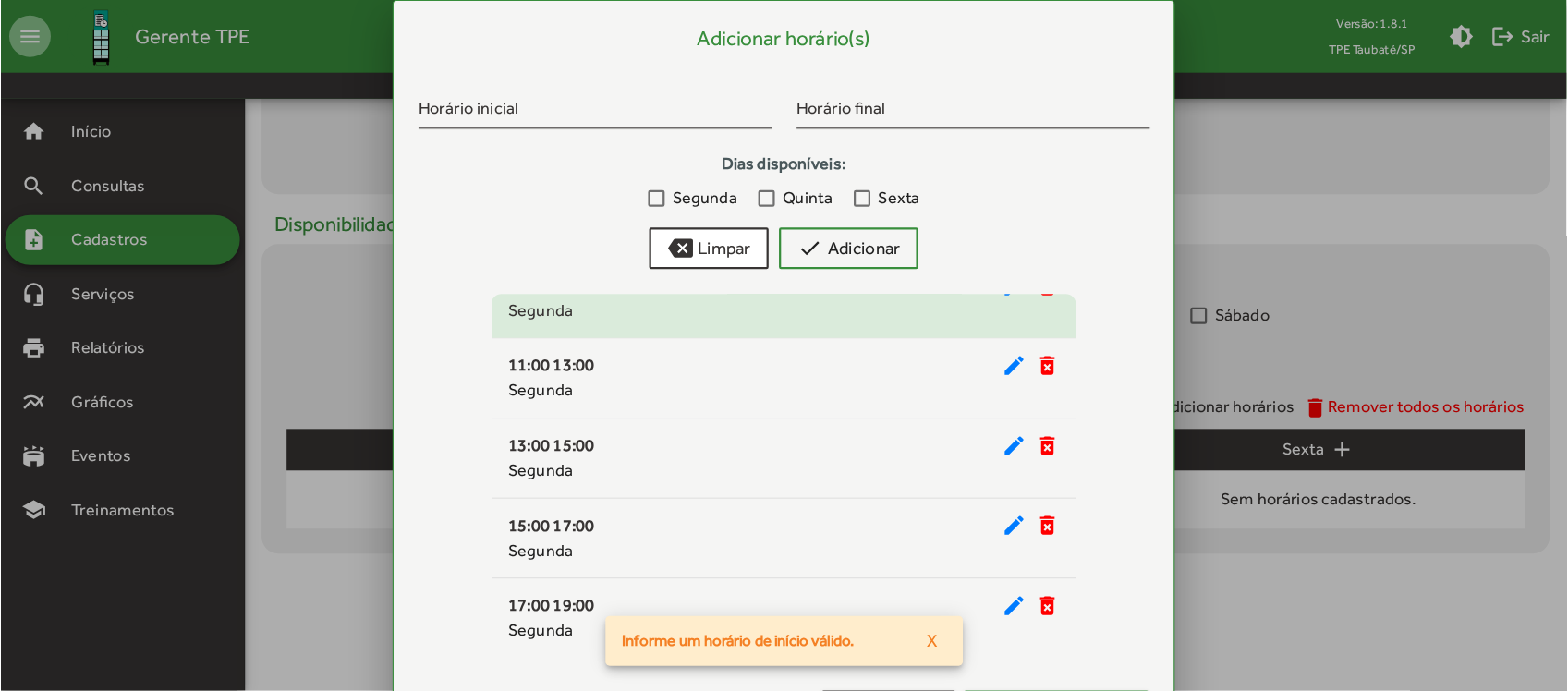 scroll, scrollTop: 32, scrollLeft: 0, axis: vertical 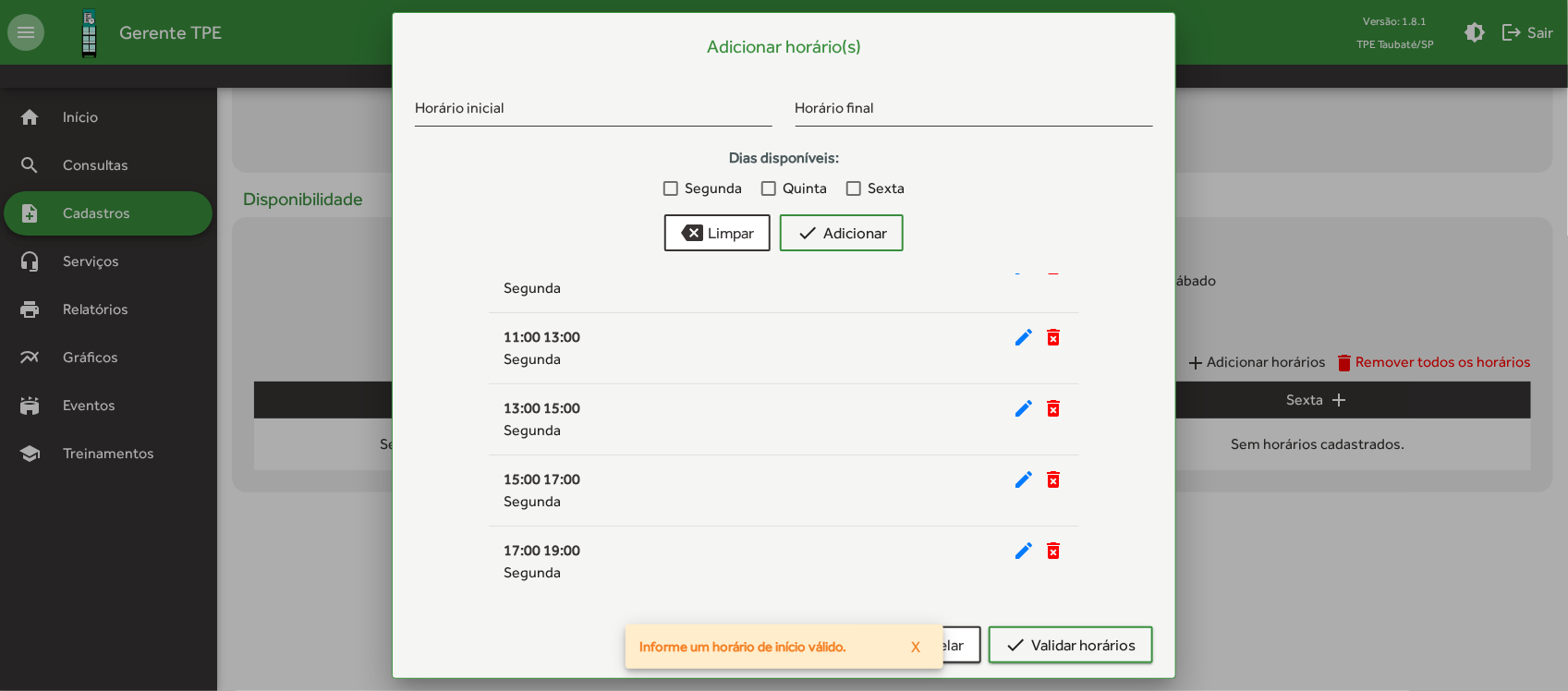 click on "09:00 11:00   edit  delete_forever  Segunda   11:00 13:00   edit  delete_forever  Segunda   13:00 15:00   edit  delete_forever  Segunda   15:00 17:00   edit  delete_forever  Segunda   17:00 19:00   edit  delete_forever  Segunda" at bounding box center (784, 435) 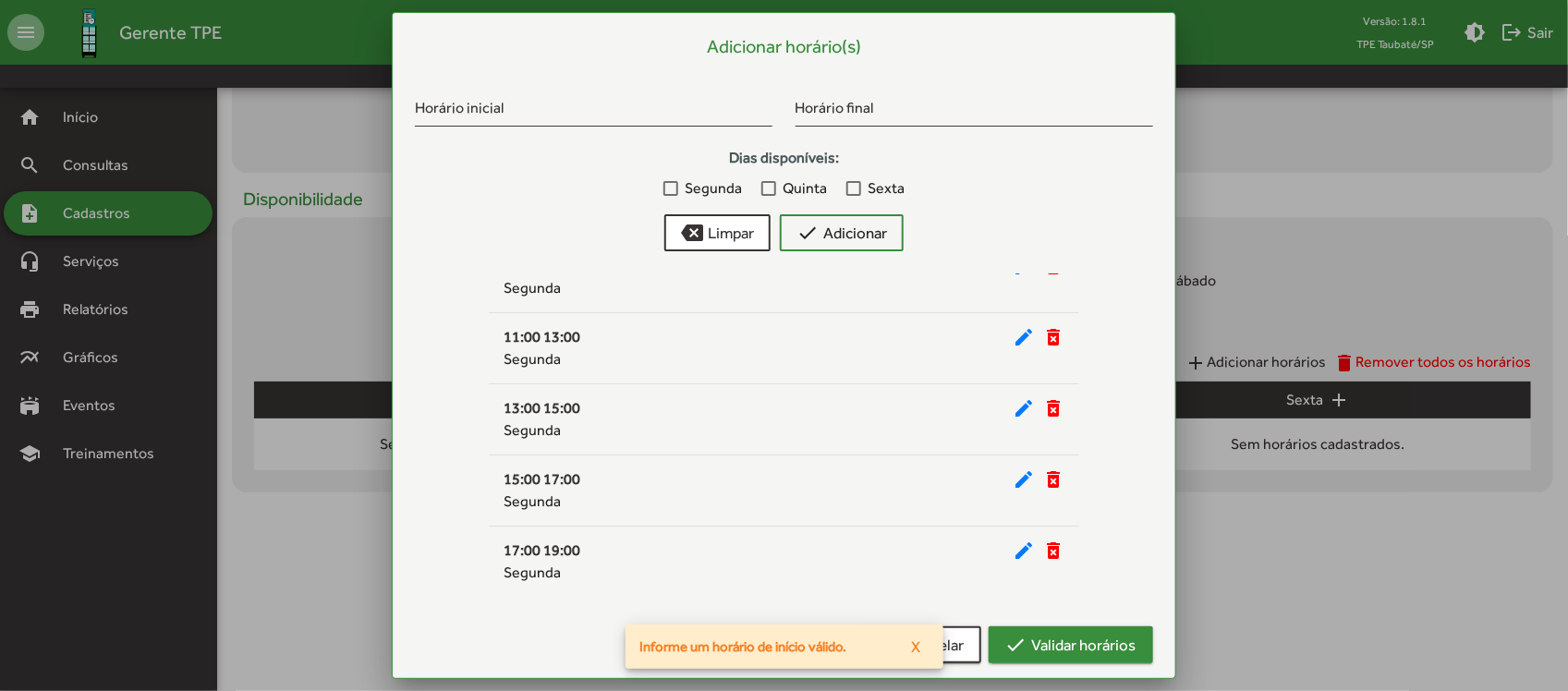 click on "check  Validar horários" at bounding box center (1071, 645) 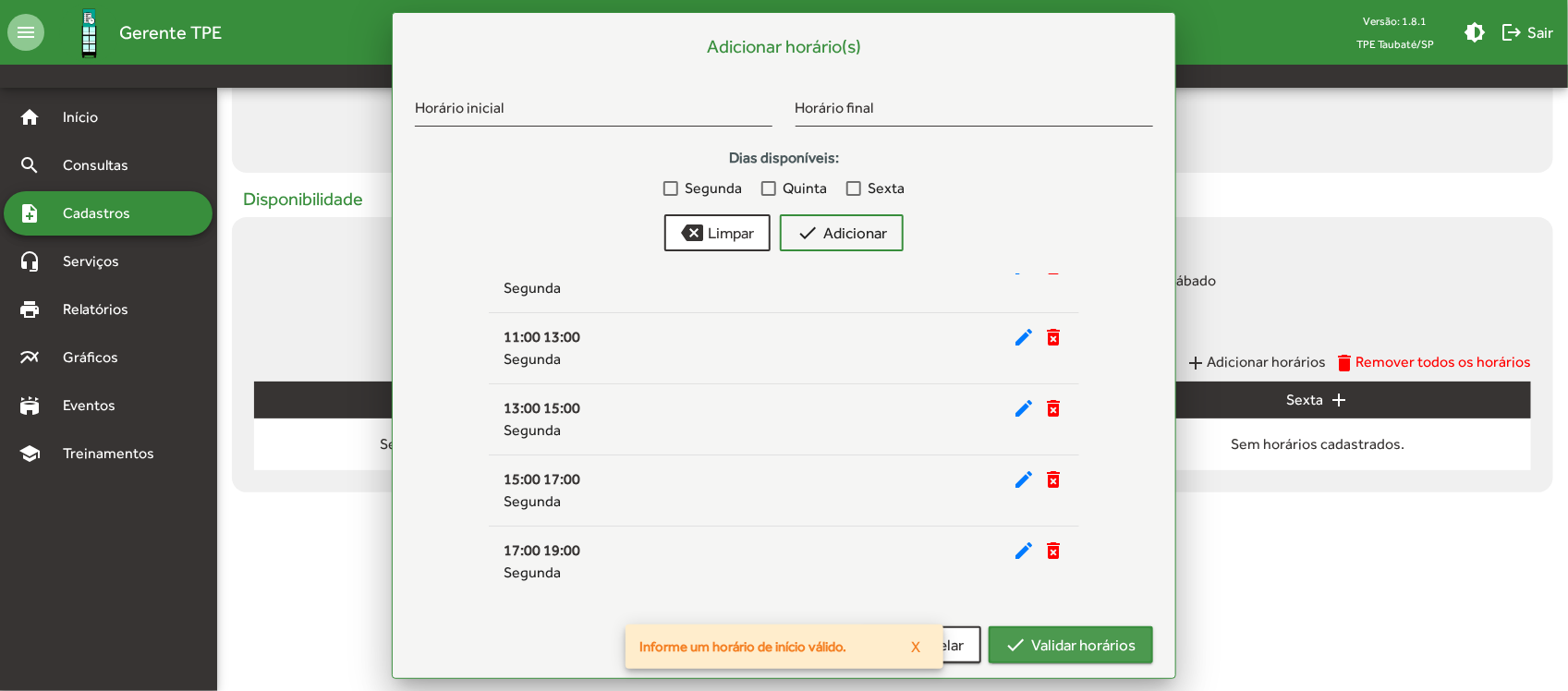 scroll, scrollTop: 635, scrollLeft: 0, axis: vertical 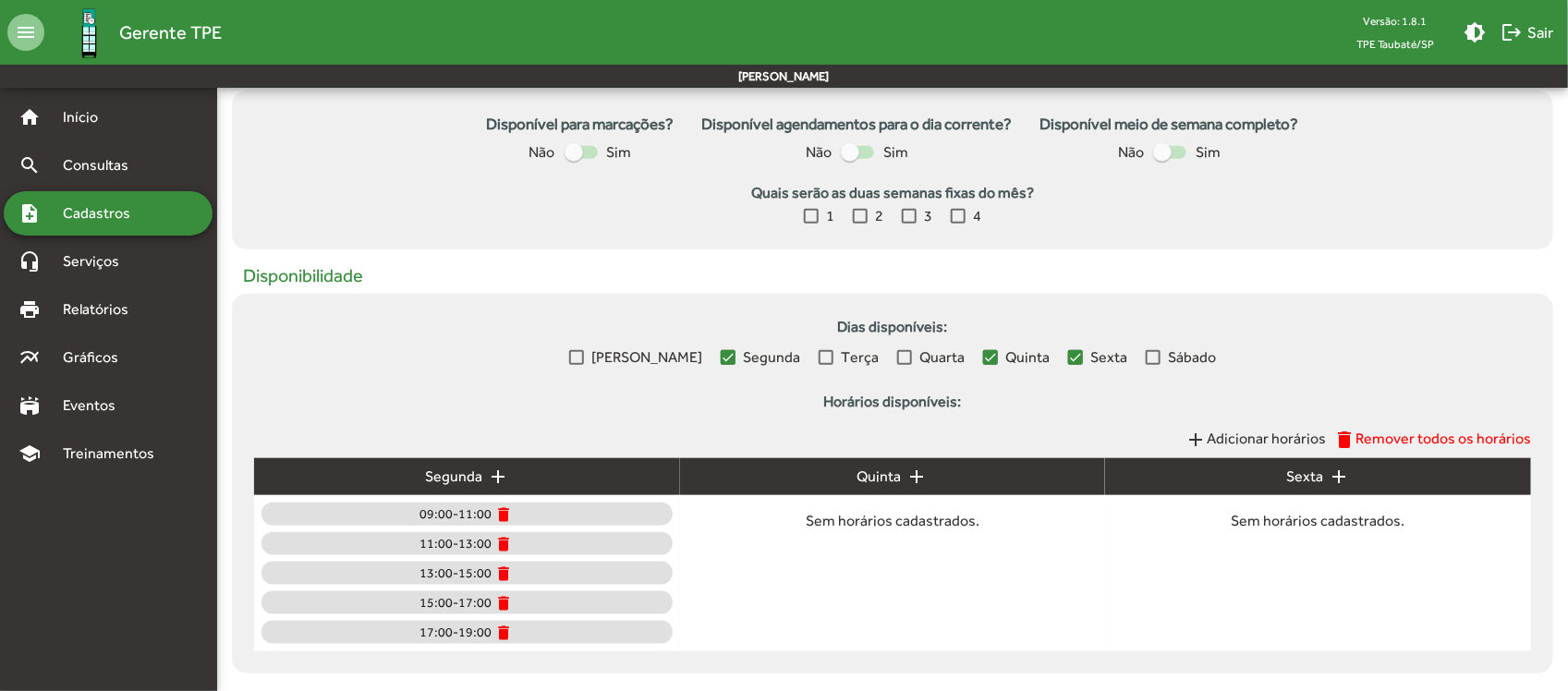 click on "quinta add" 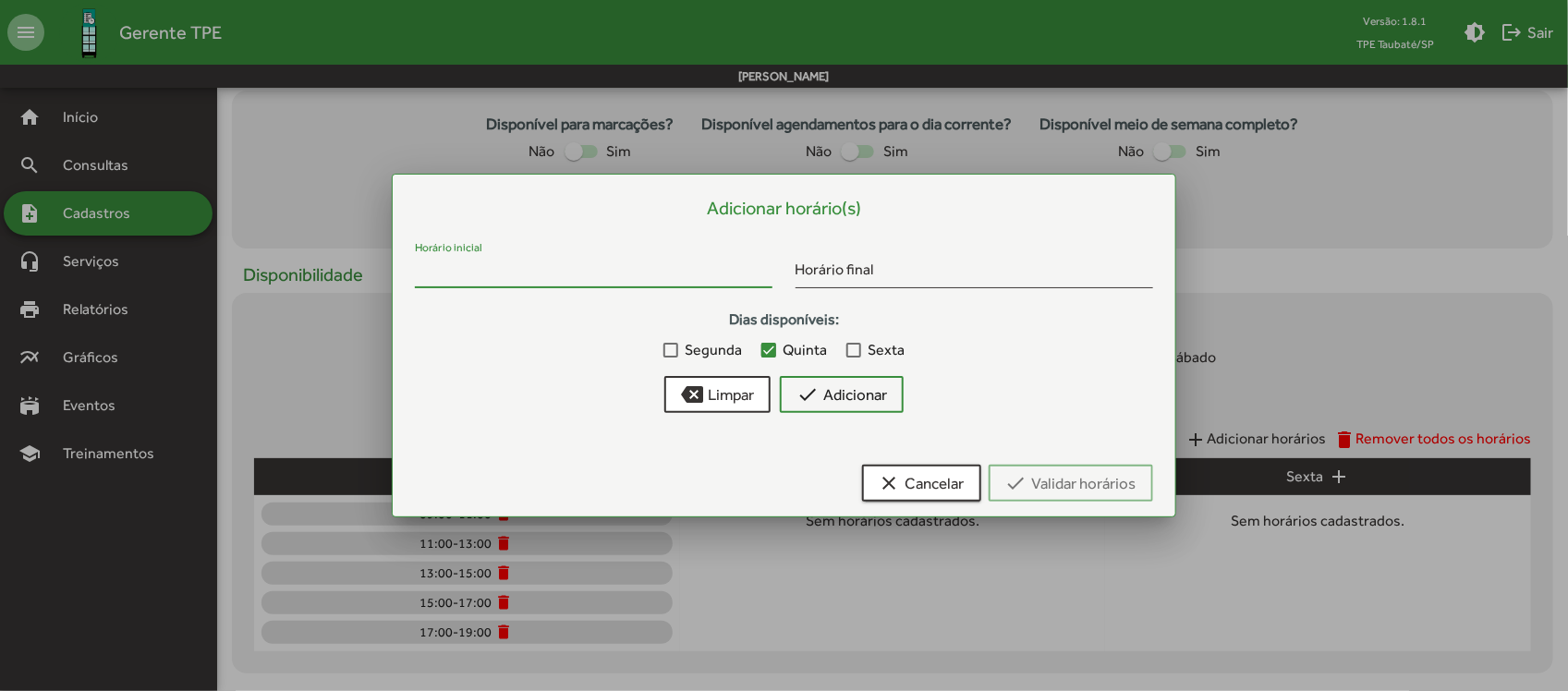 click on "Horário inicial" at bounding box center (593, 273) 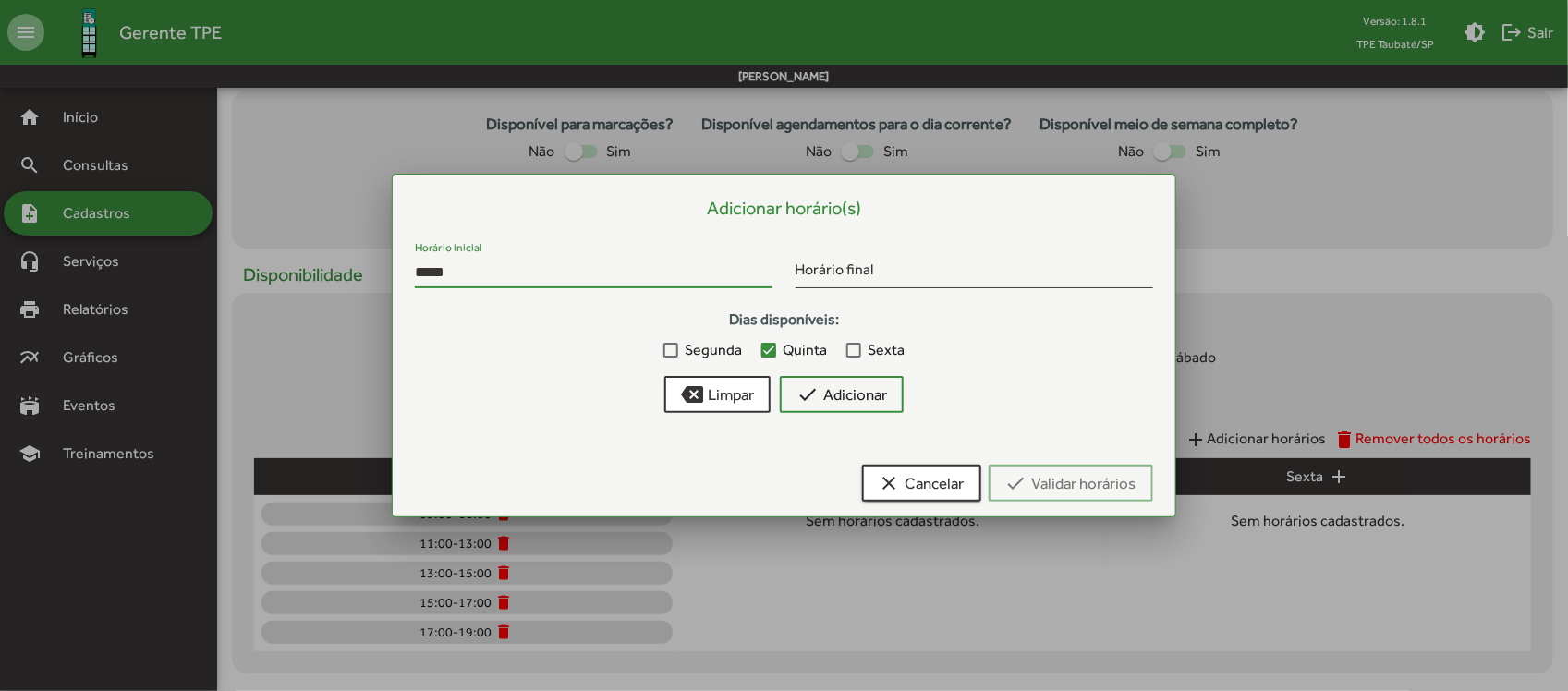 type on "*****" 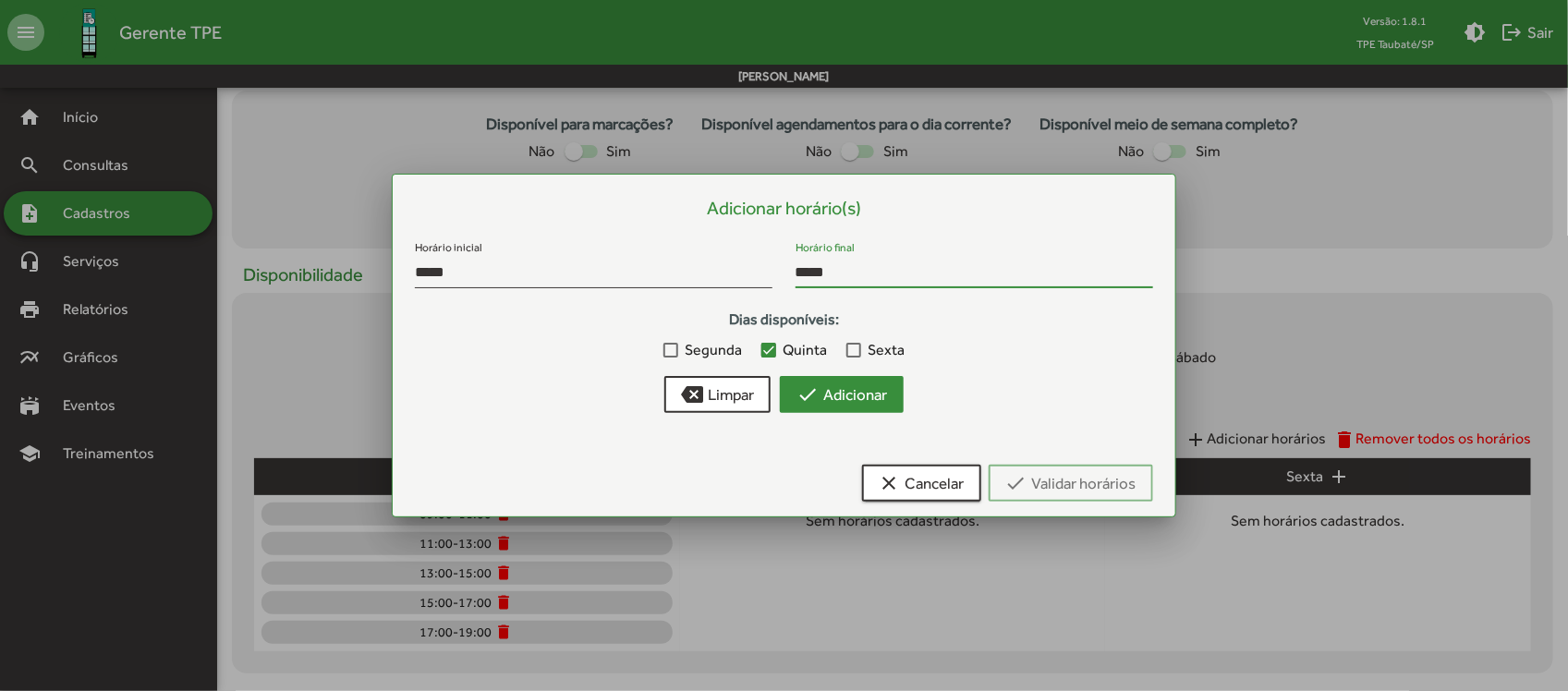 type on "*****" 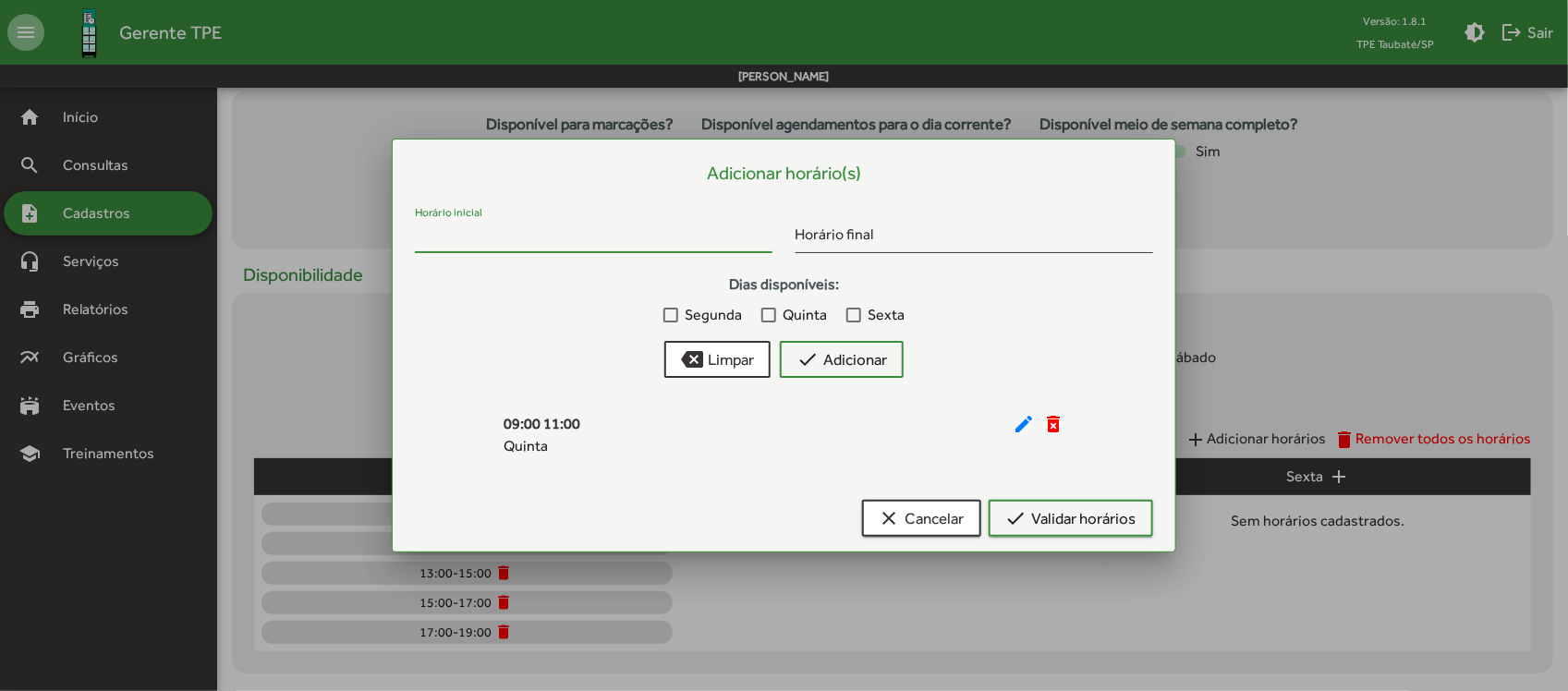 click on "Horário inicial" at bounding box center (593, 237) 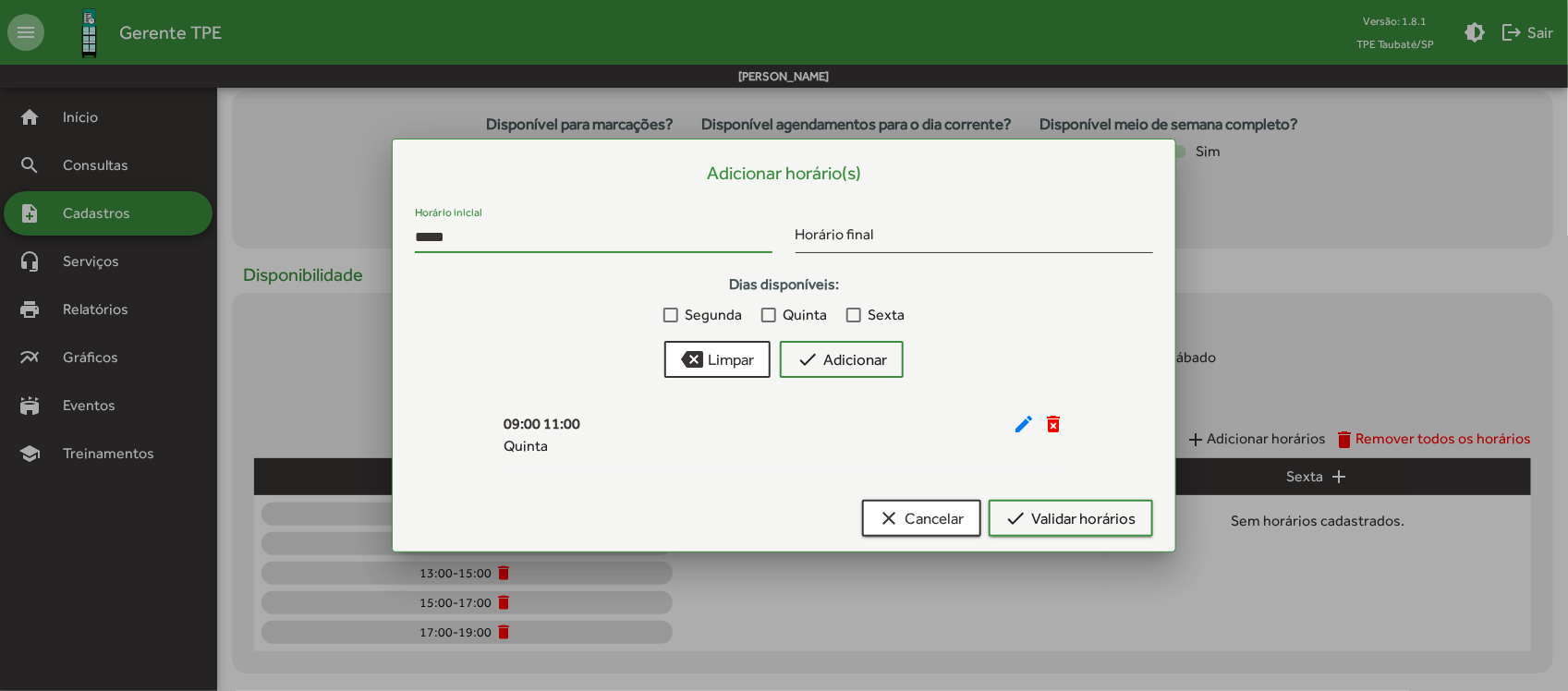 type on "*****" 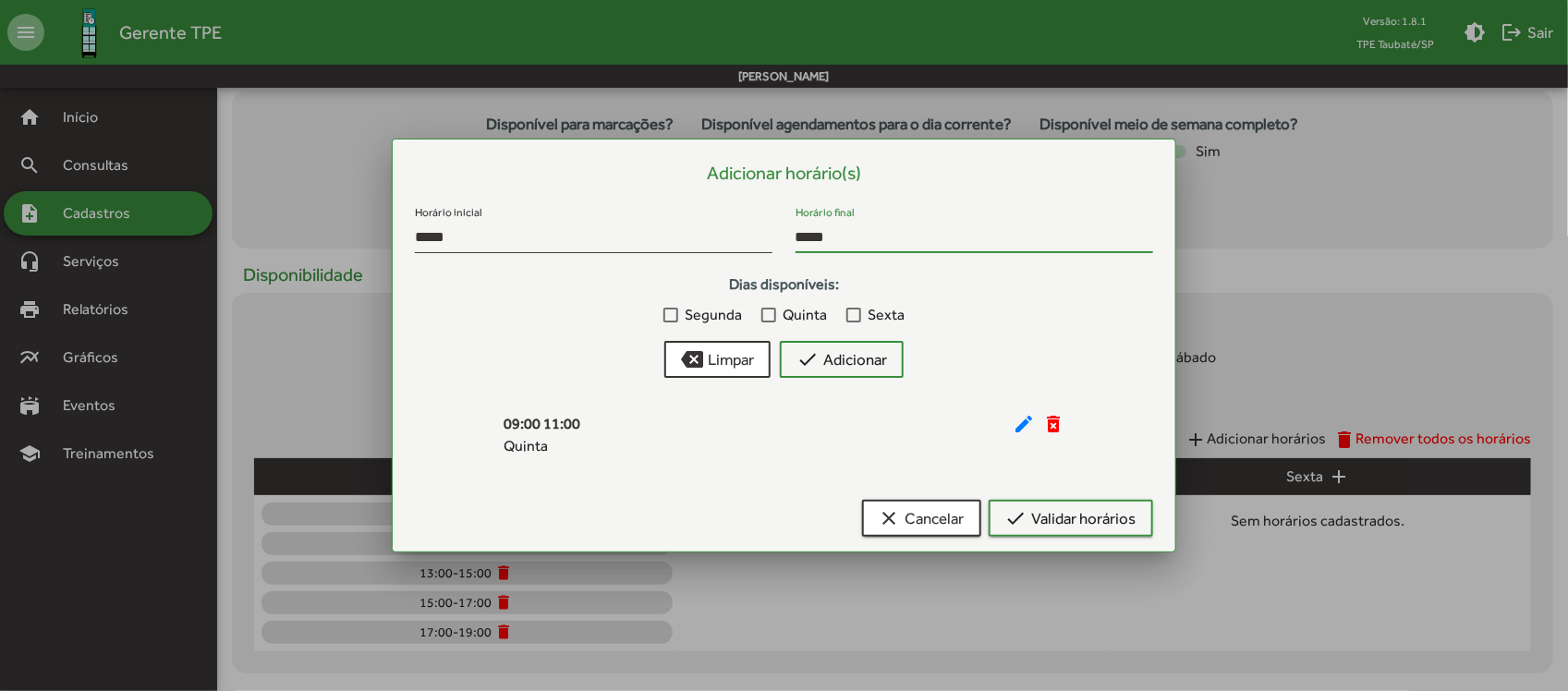 type on "*****" 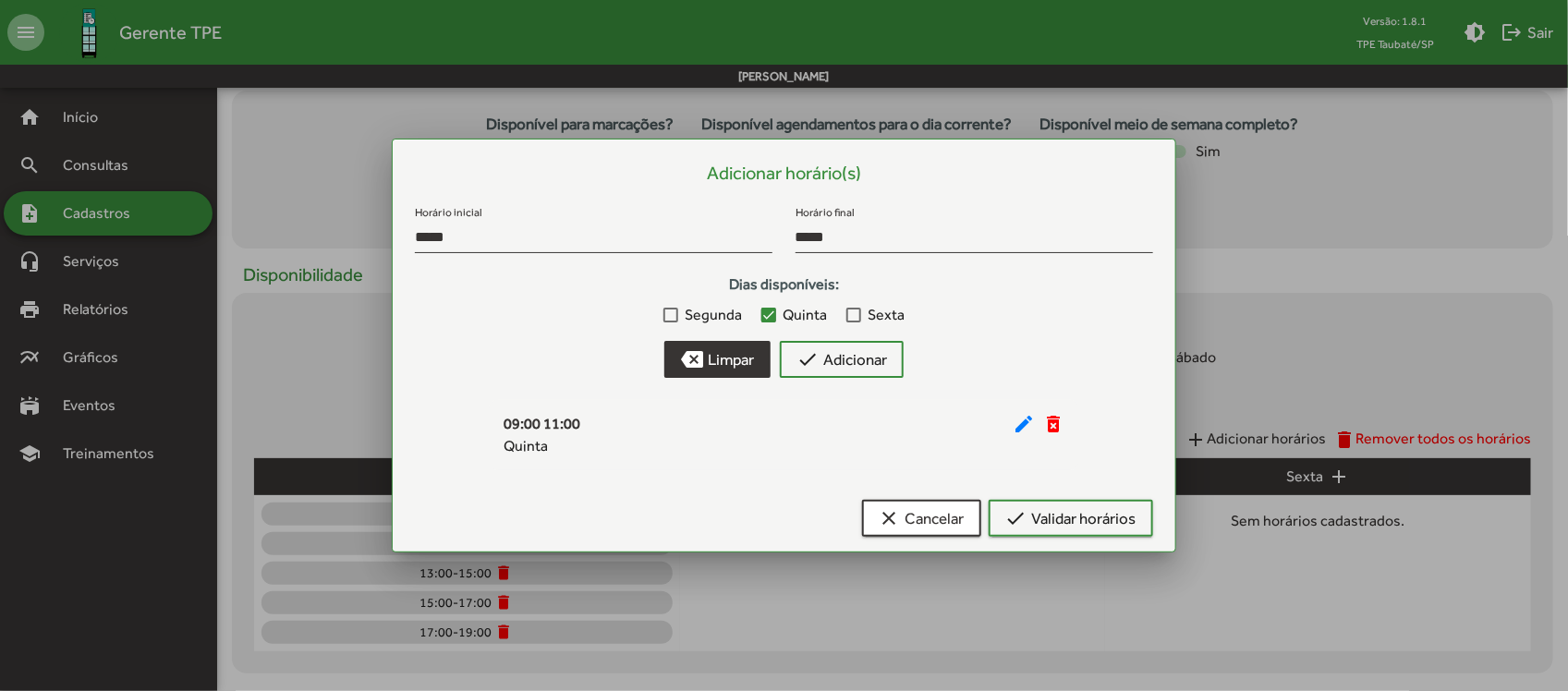 click on "backspace  Limpar" at bounding box center [717, 359] 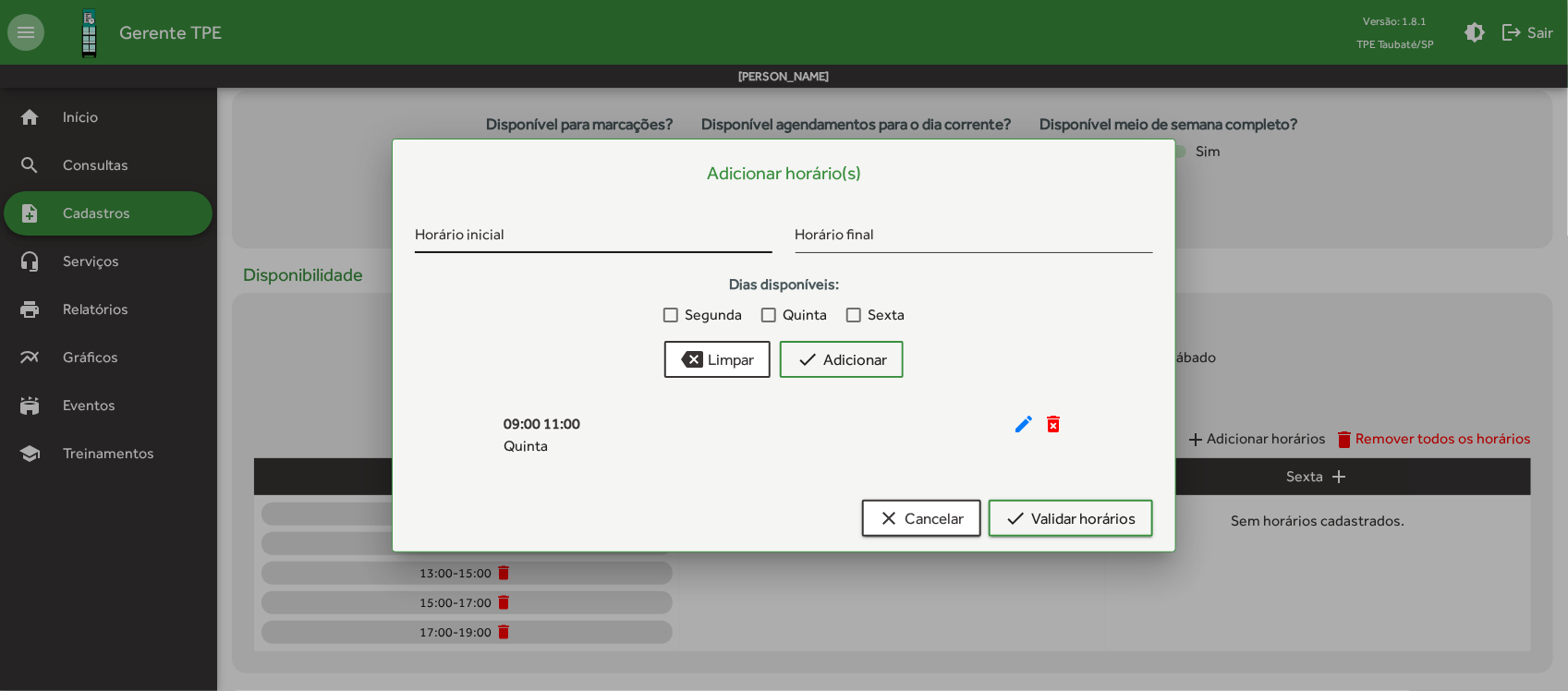 click on "Horário inicial" at bounding box center [593, 237] 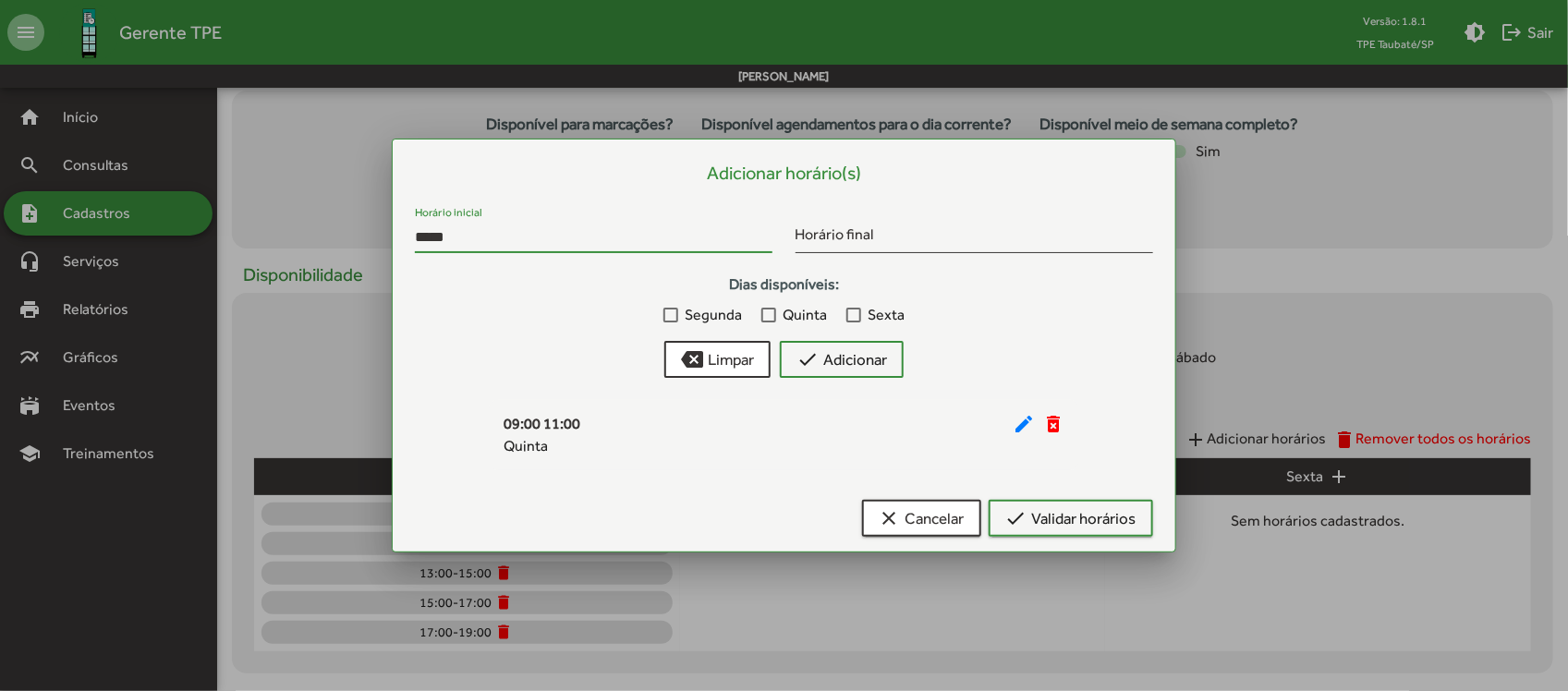 type on "*****" 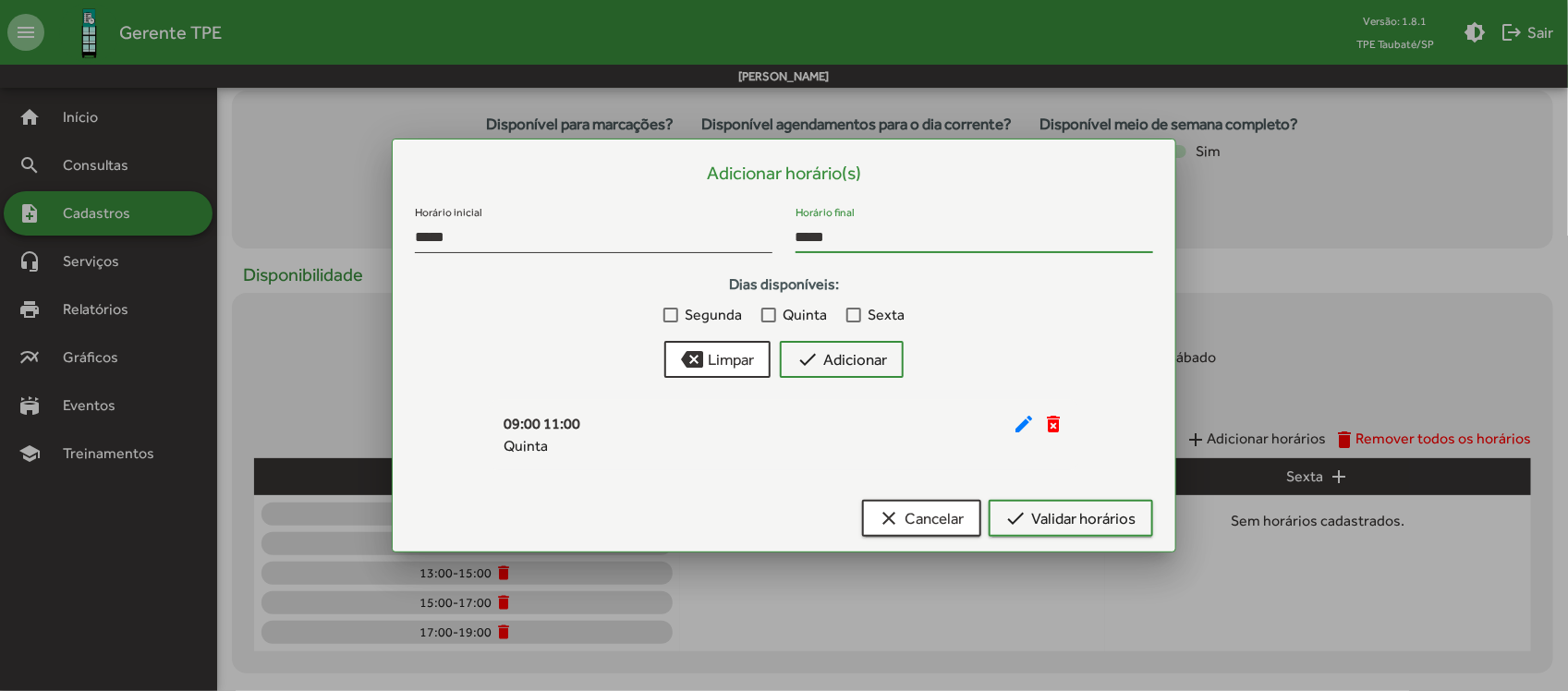 type on "*****" 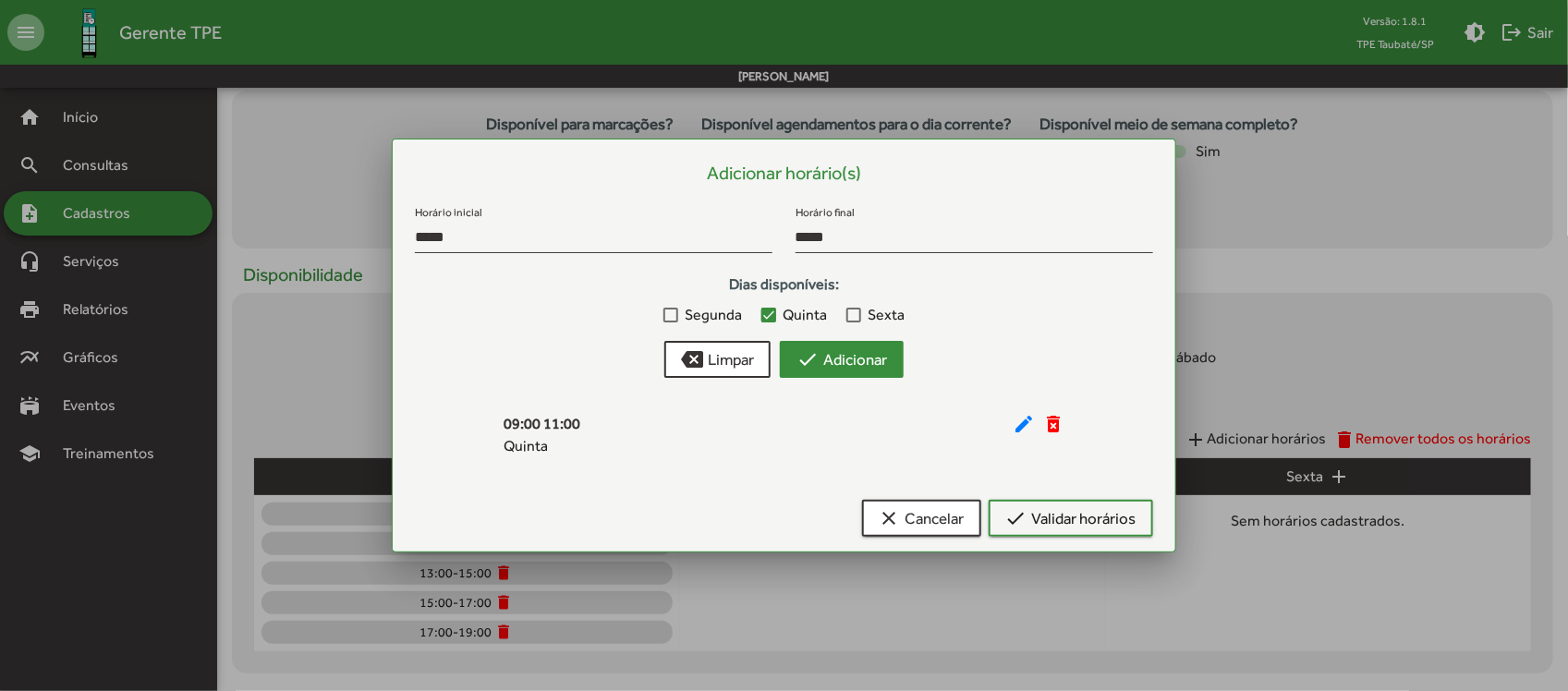 click on "check" at bounding box center [808, 359] 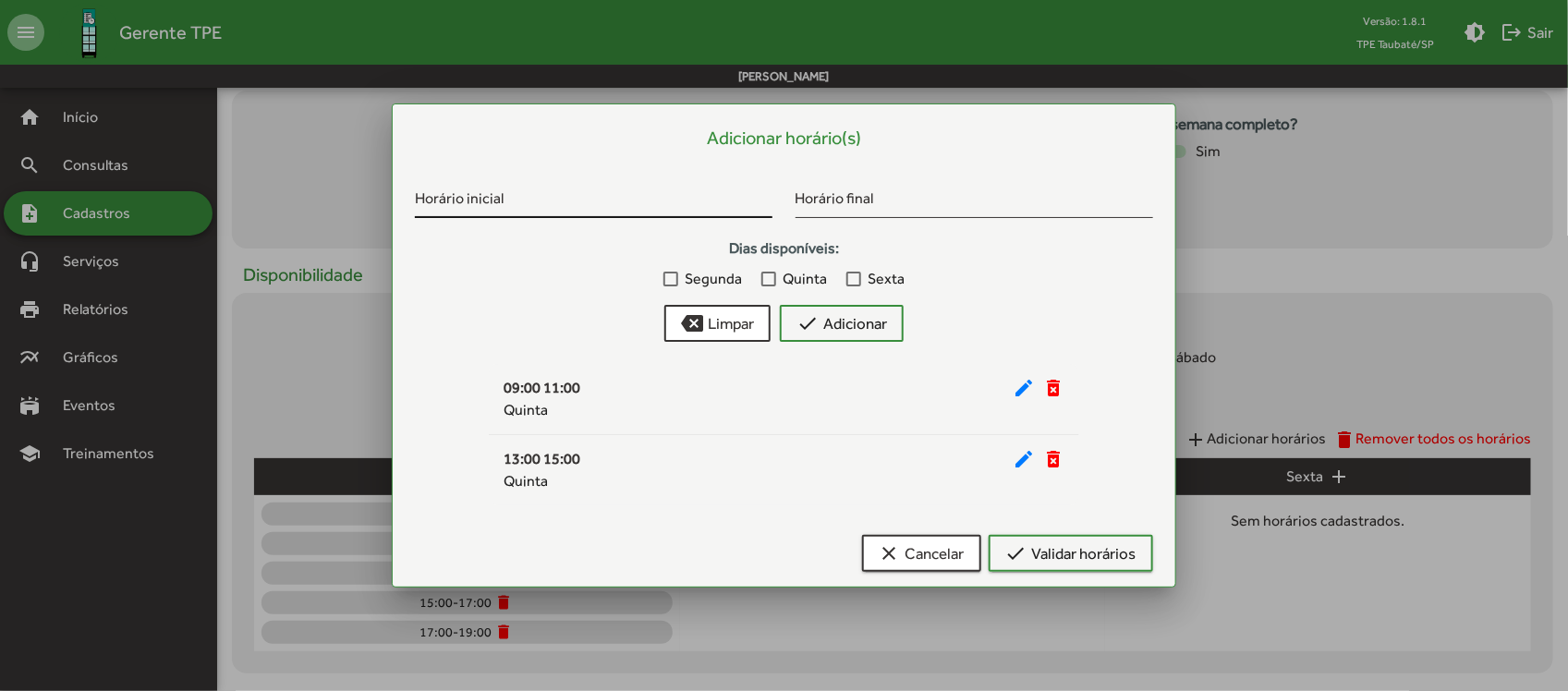 click on "Horário inicial" at bounding box center [593, 202] 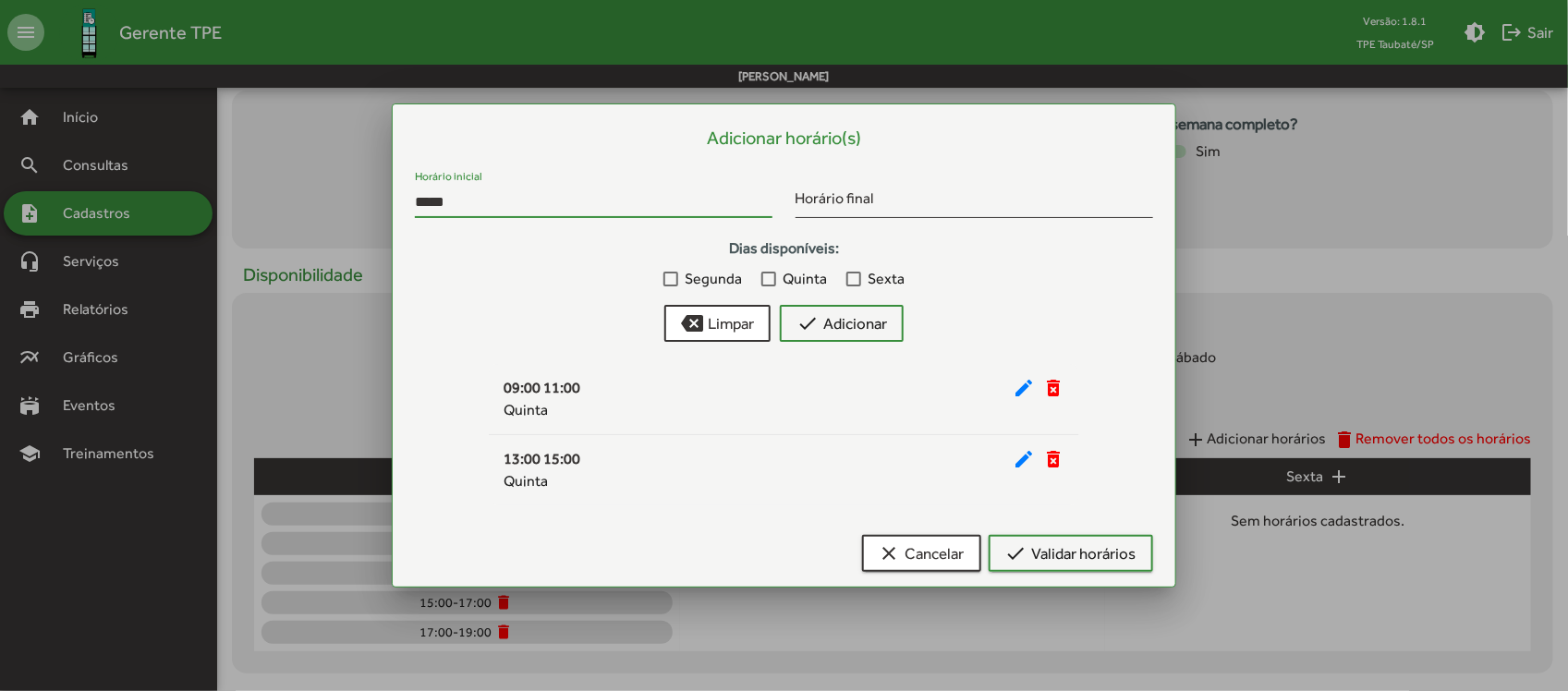 type on "*****" 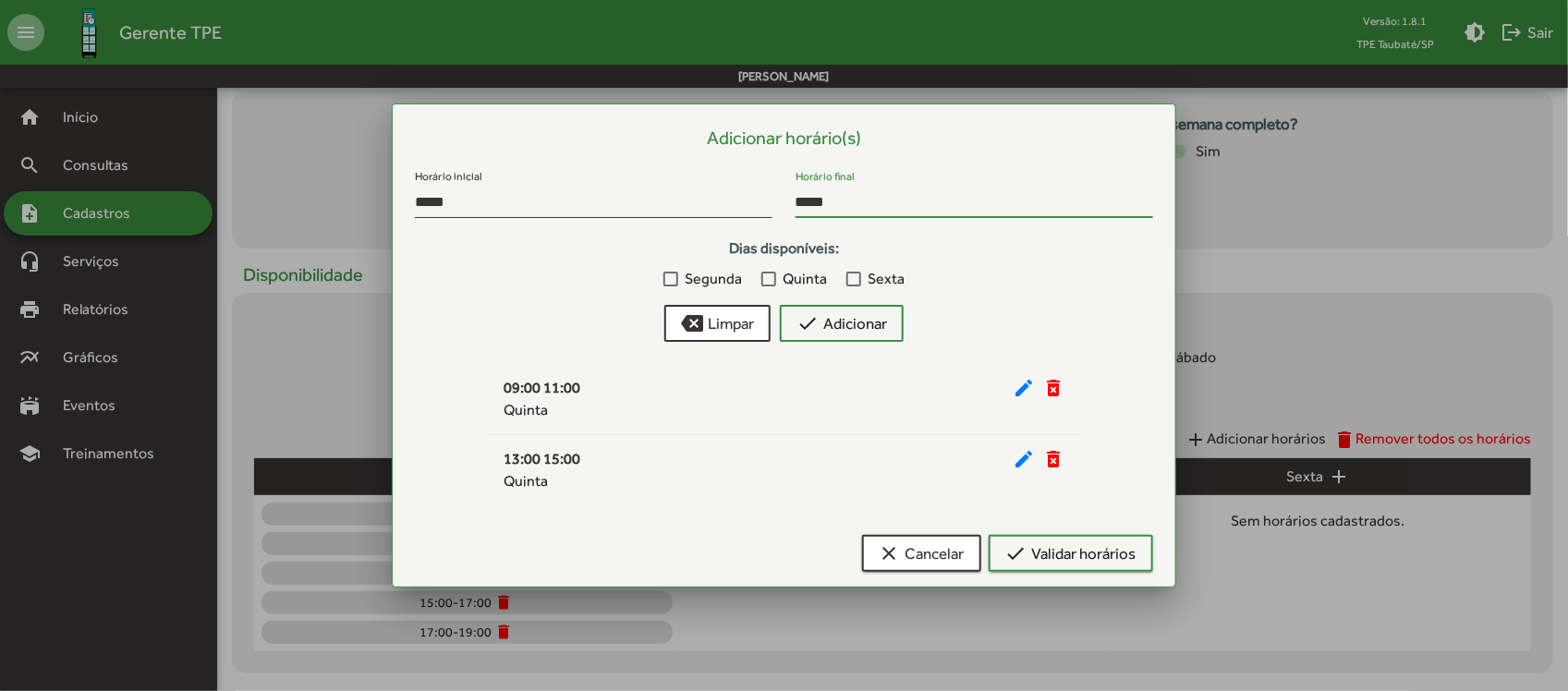 type on "*****" 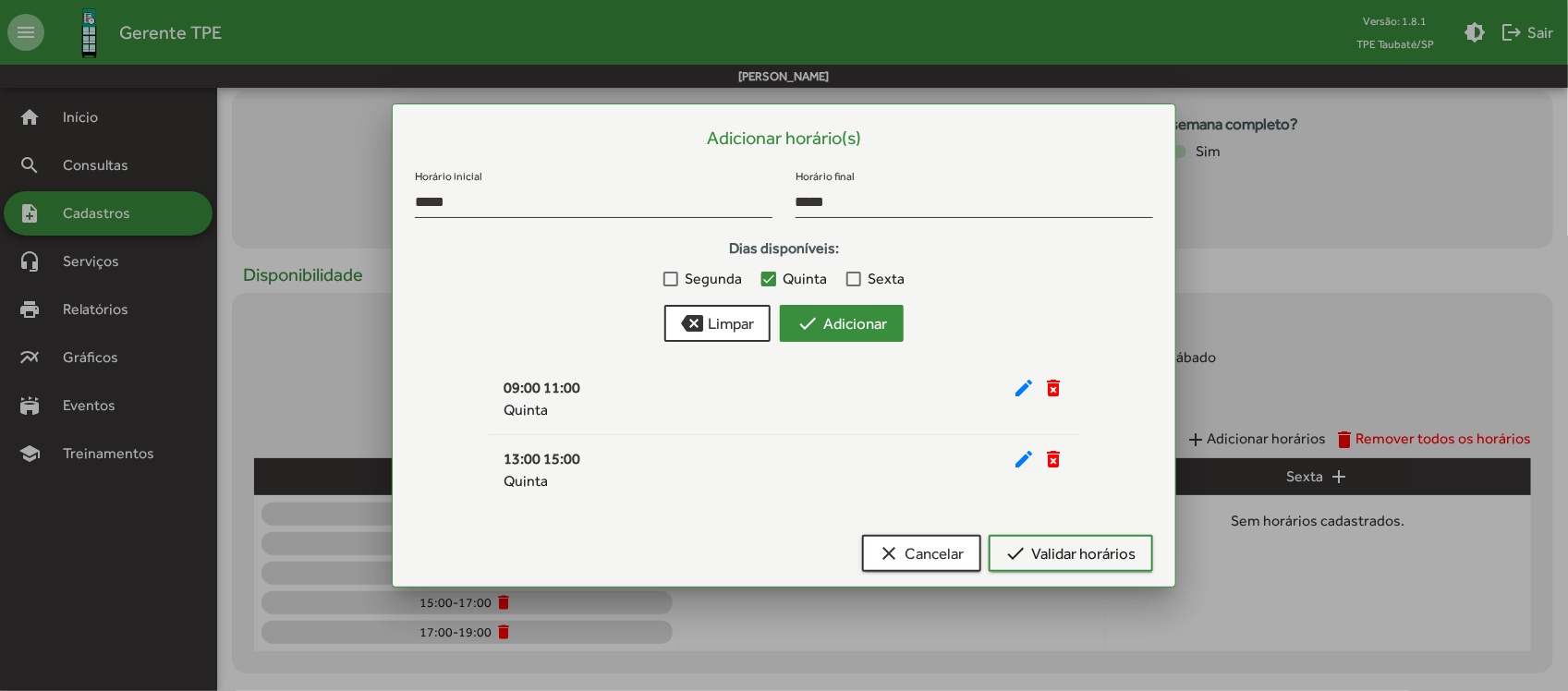 click on "check  Adicionar" at bounding box center (842, 323) 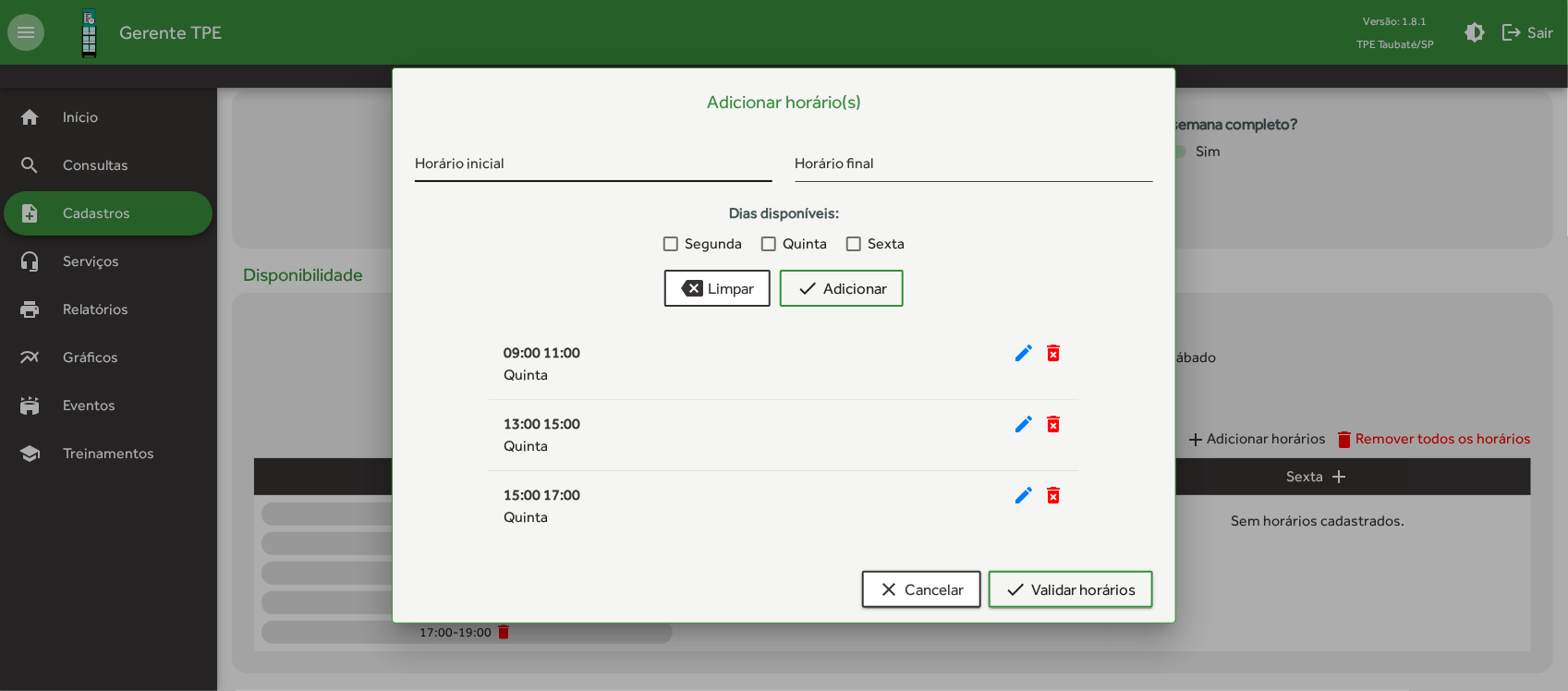 click on "Horário inicial" at bounding box center (593, 166) 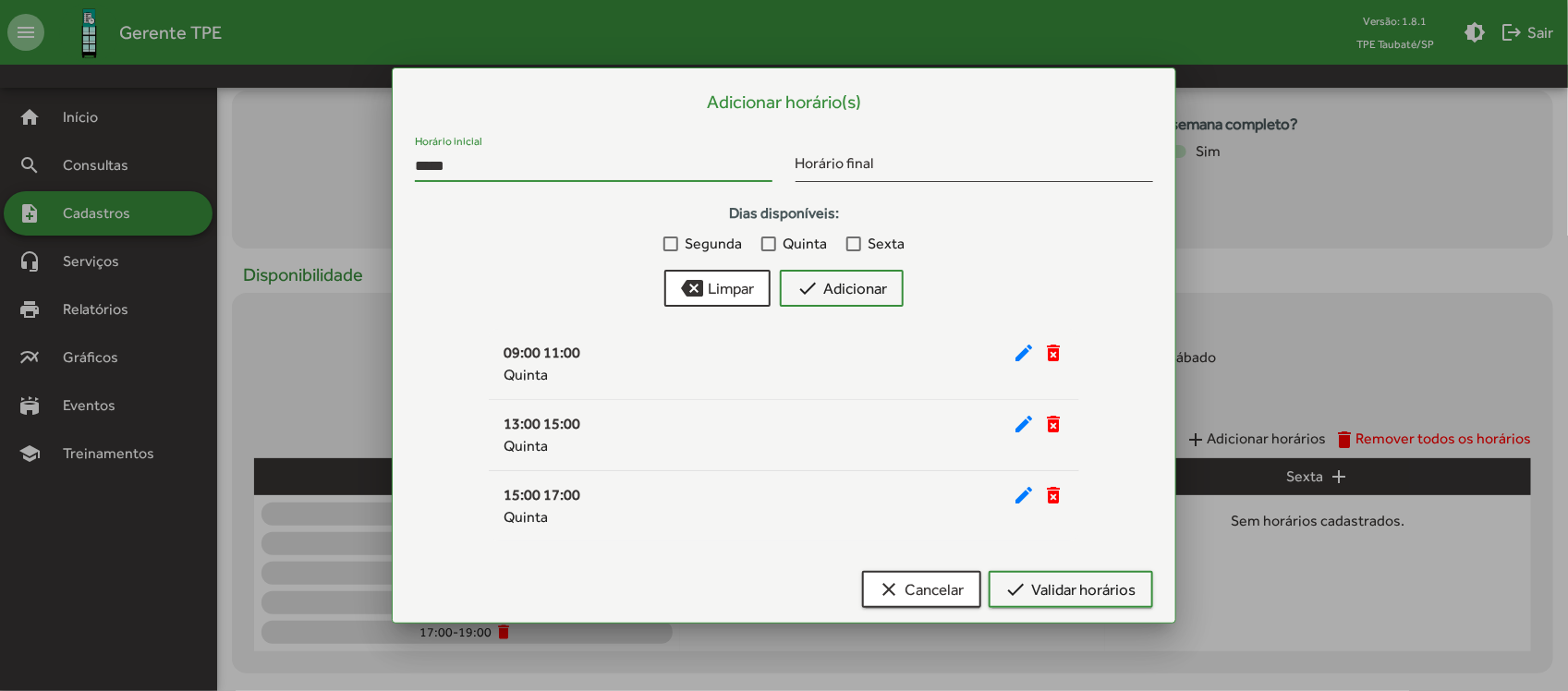 type on "*****" 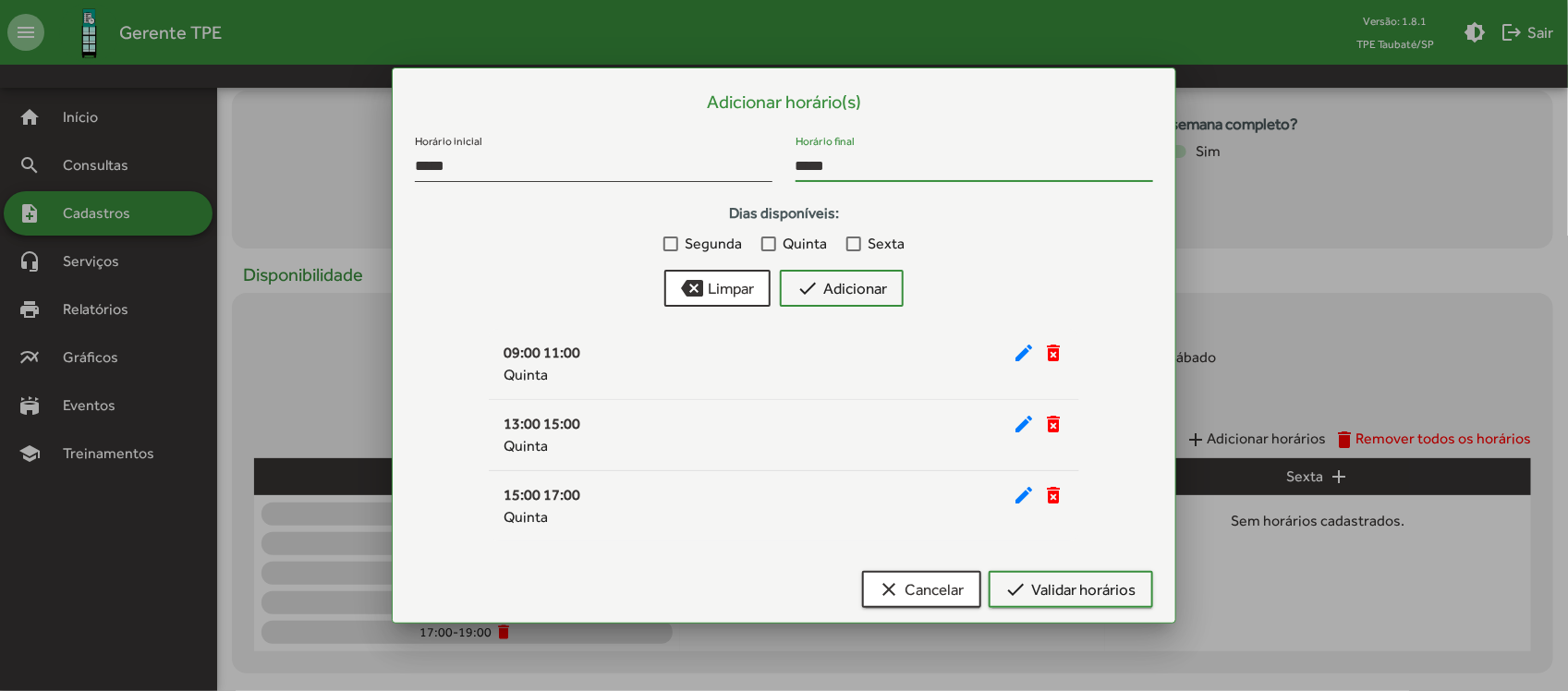 type on "*****" 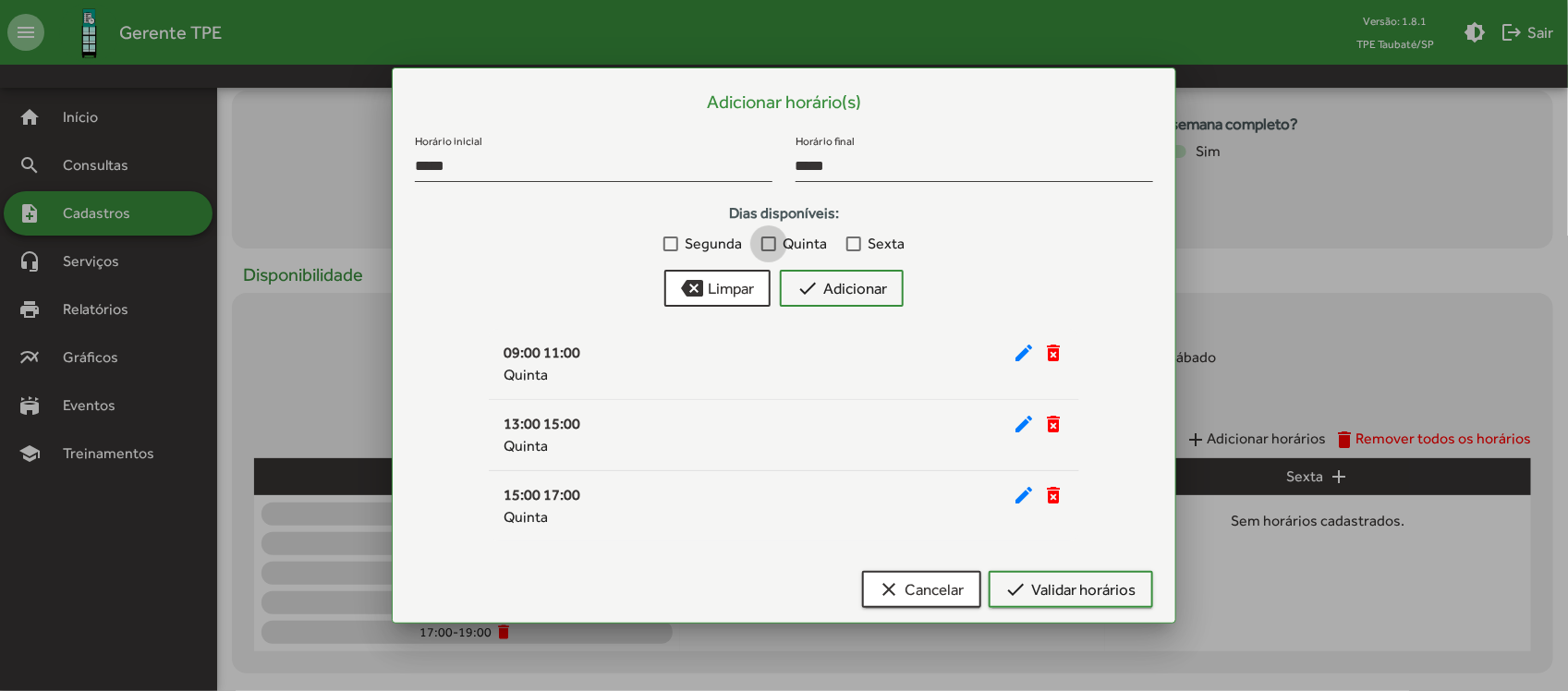 click on "Quinta" at bounding box center [806, 244] 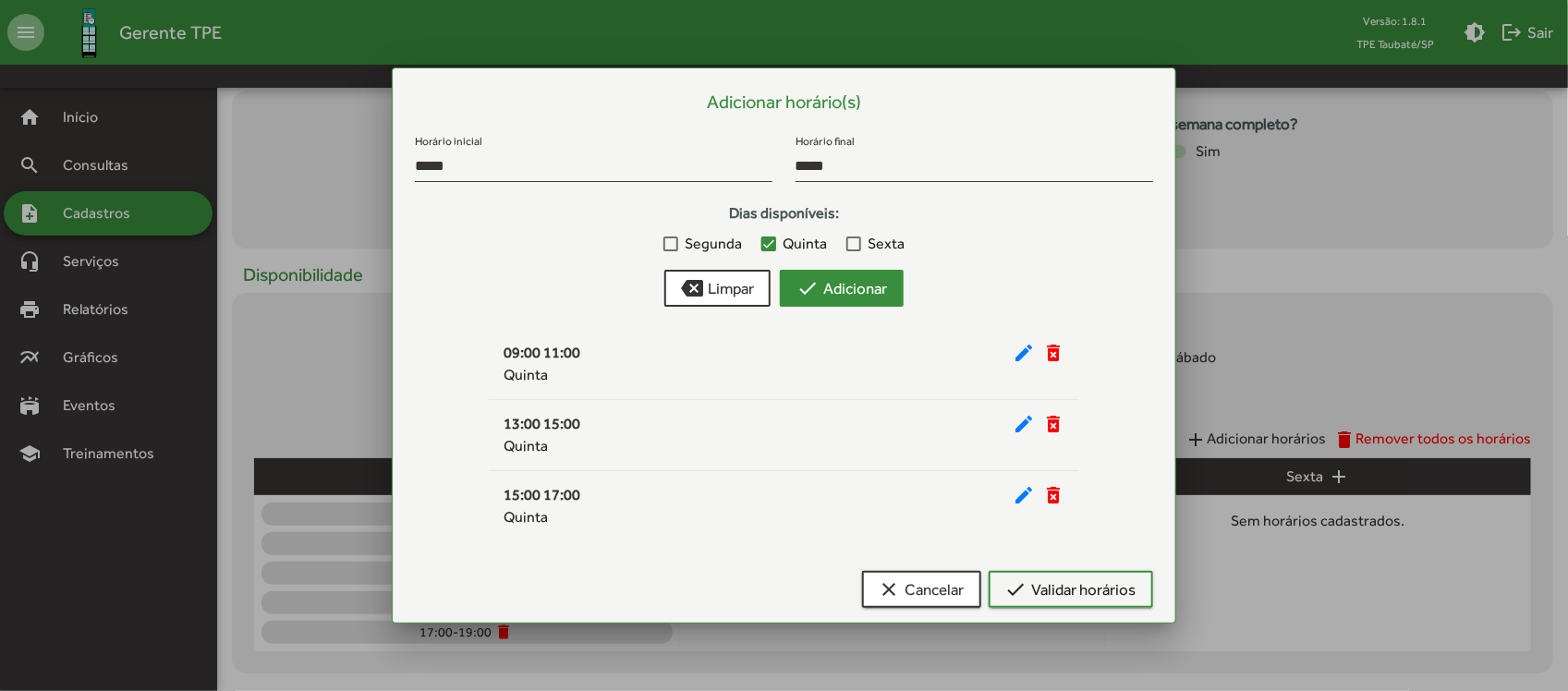 click on "check  Adicionar" at bounding box center (842, 288) 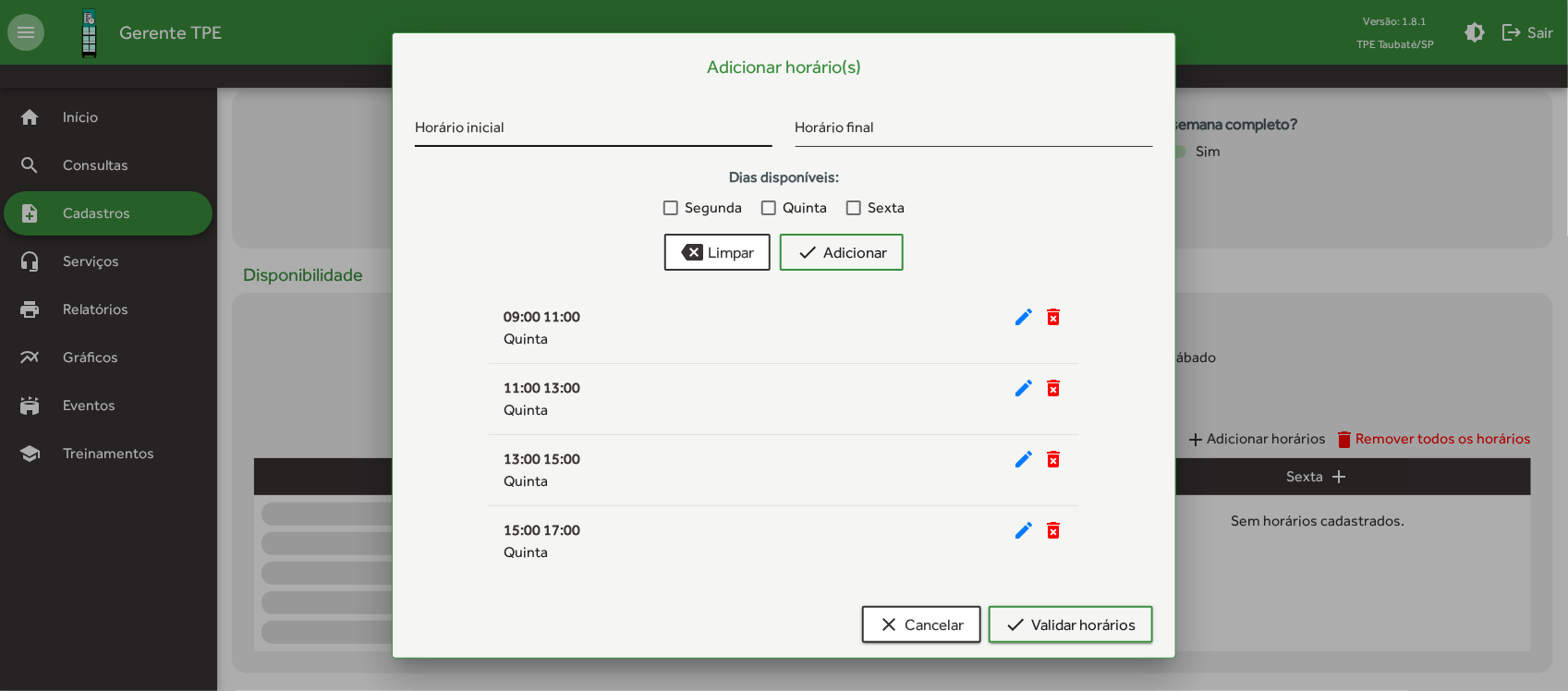 click on "Horário inicial" at bounding box center (593, 131) 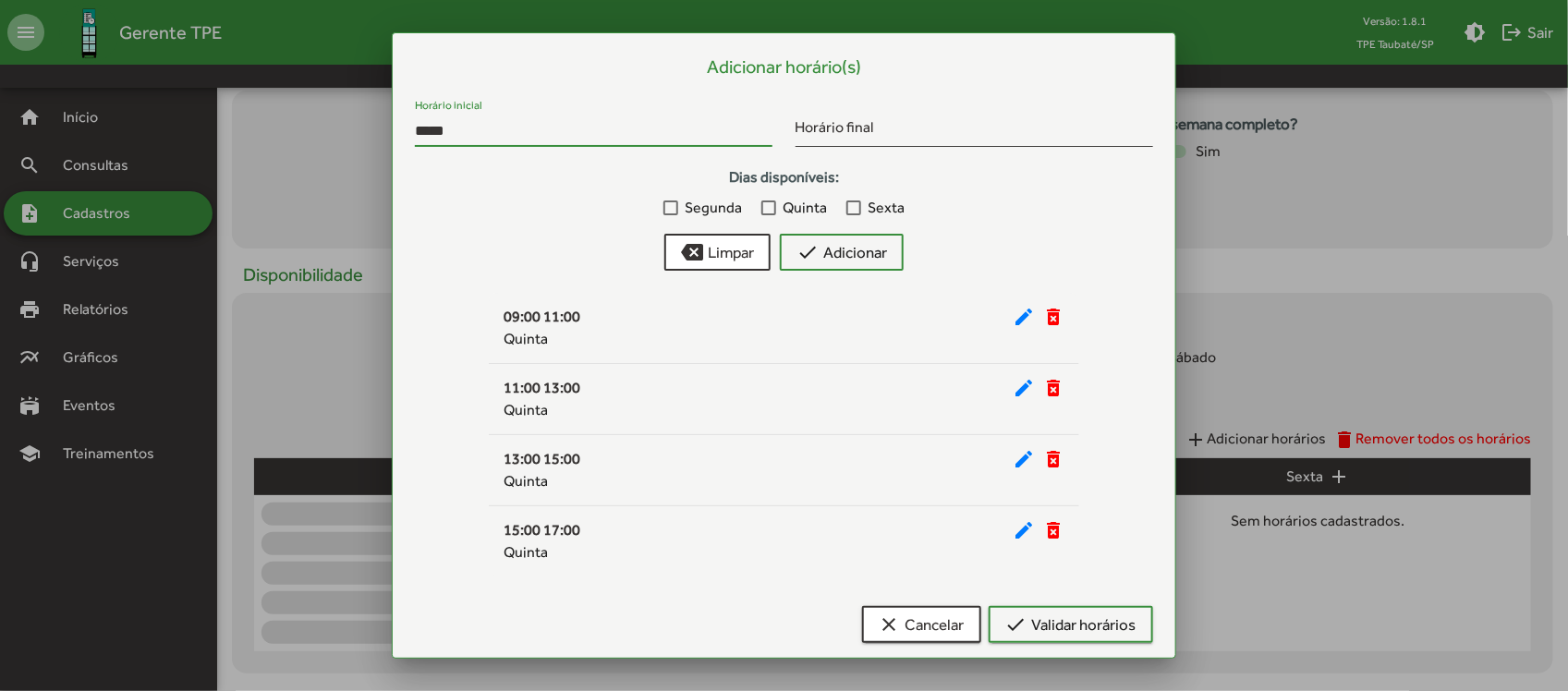 type on "*****" 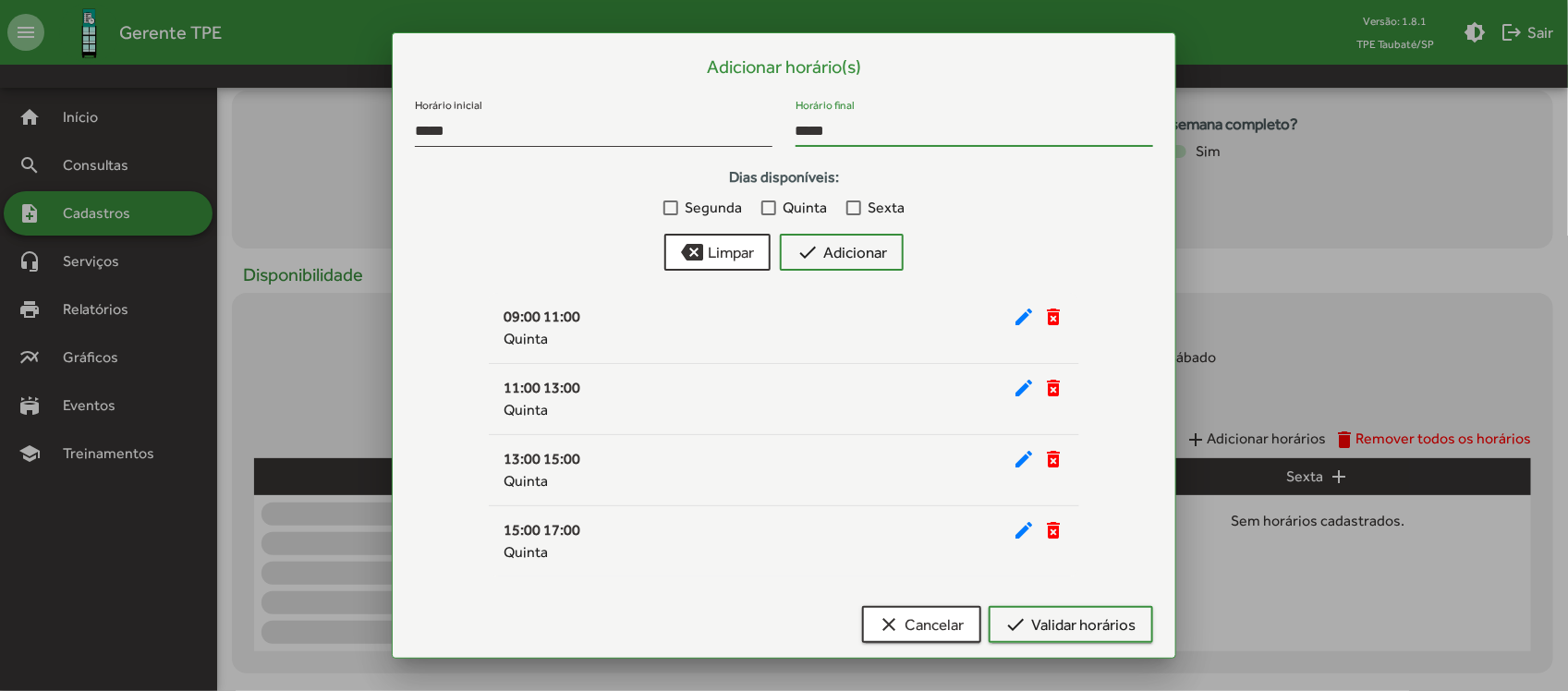 type on "*****" 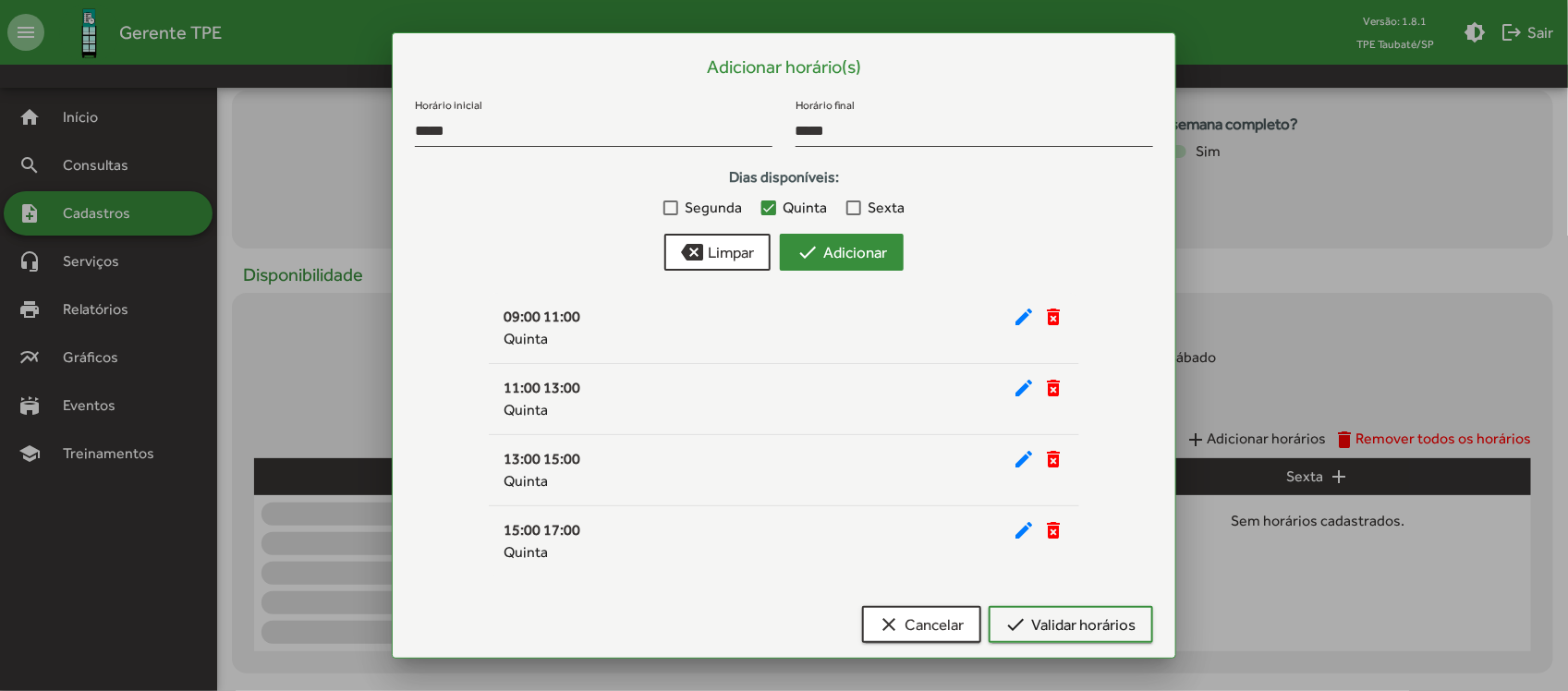click on "check  Adicionar" at bounding box center [842, 252] 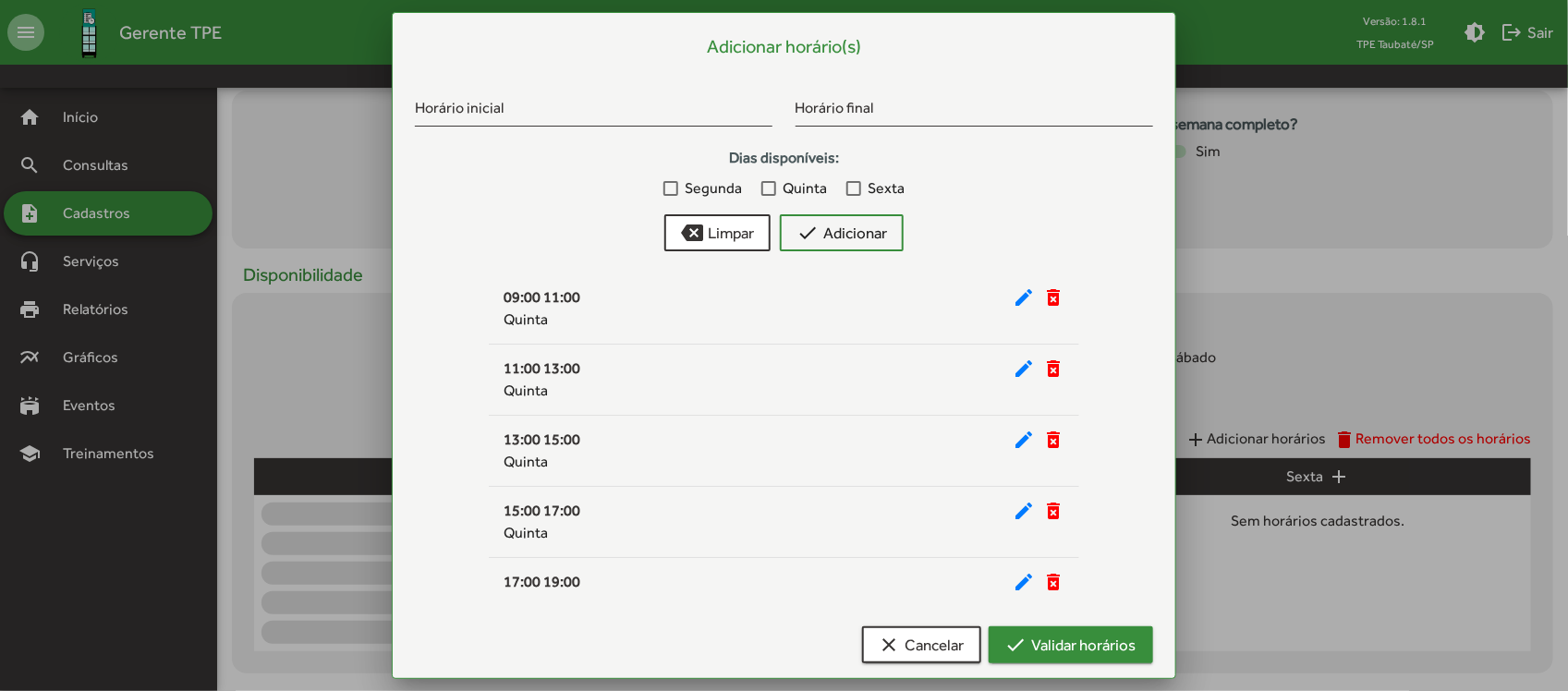 click on "check  Validar horários" at bounding box center [1071, 645] 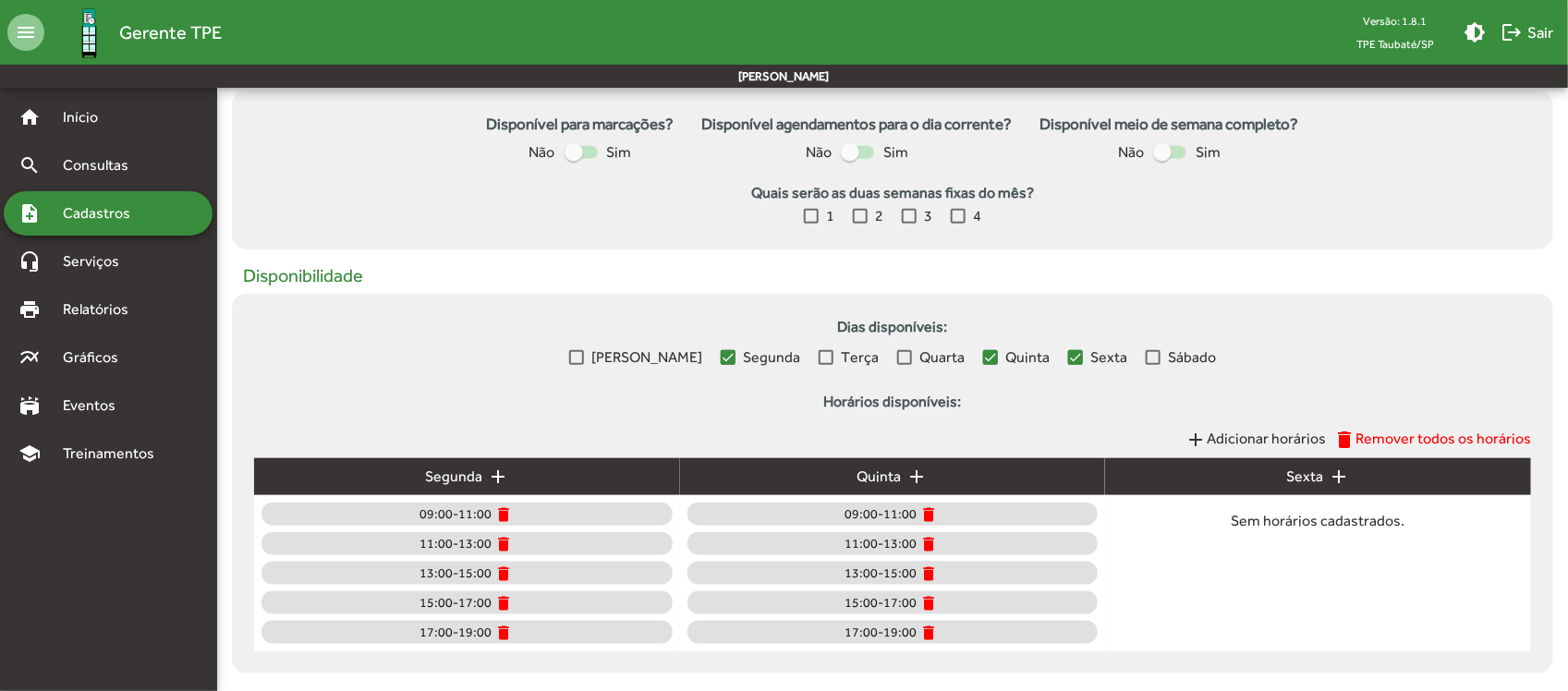 scroll, scrollTop: 739, scrollLeft: 0, axis: vertical 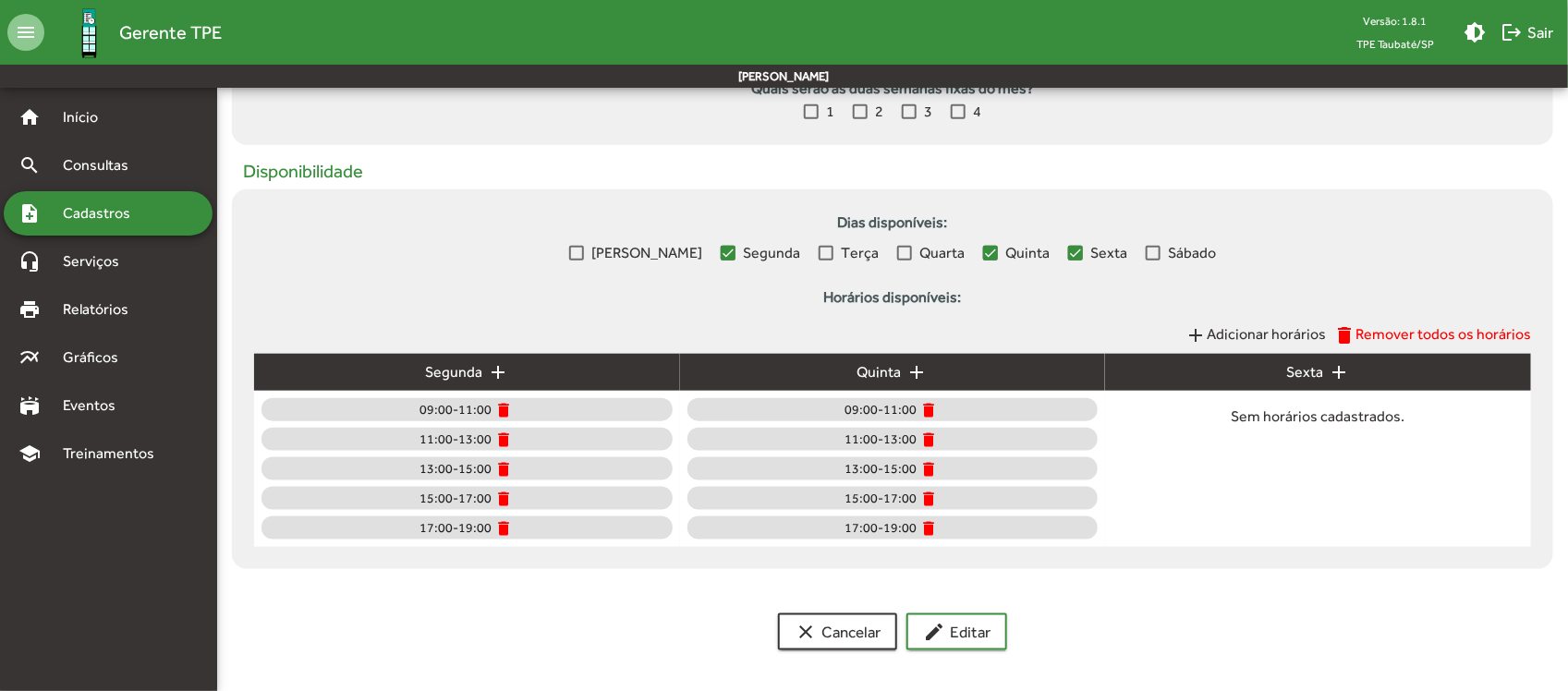 click on "add" 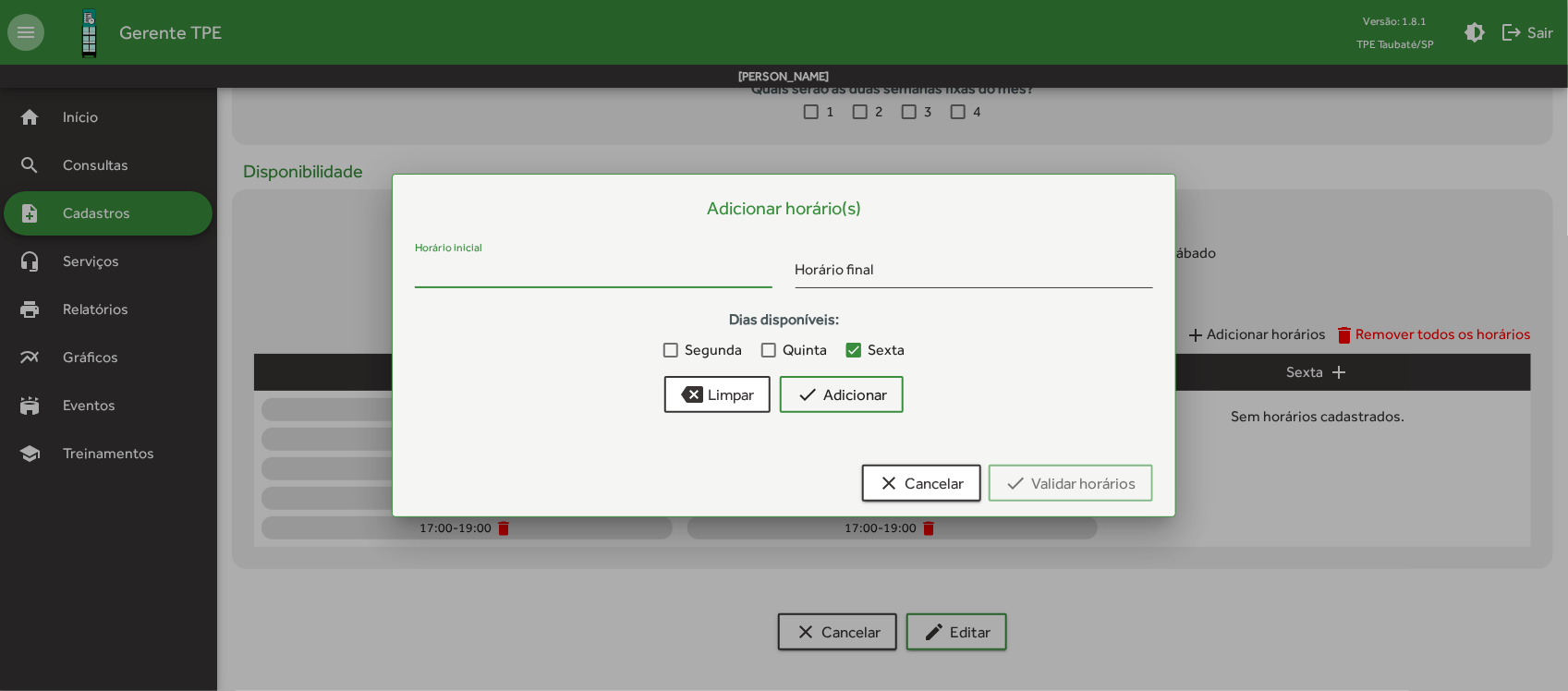 click on "Horário inicial" at bounding box center [593, 273] 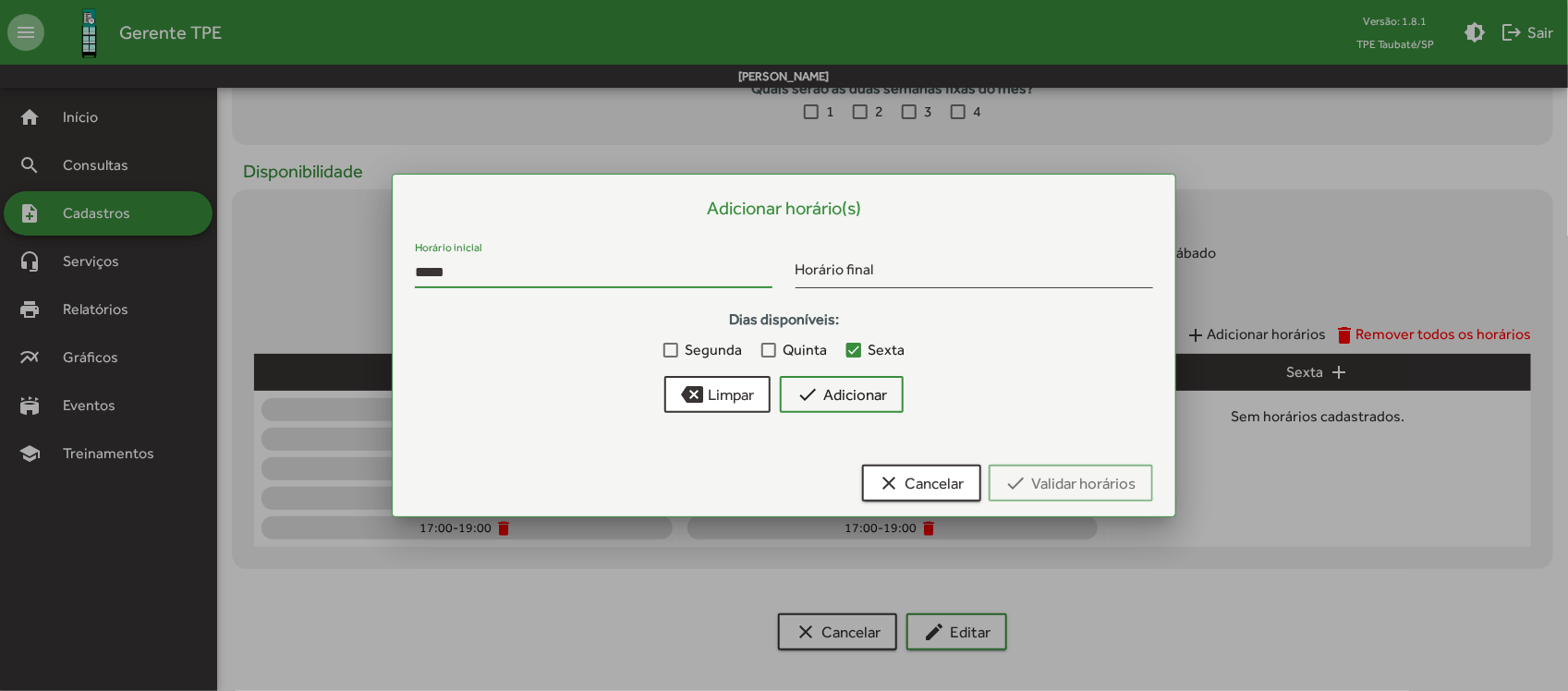 type on "*****" 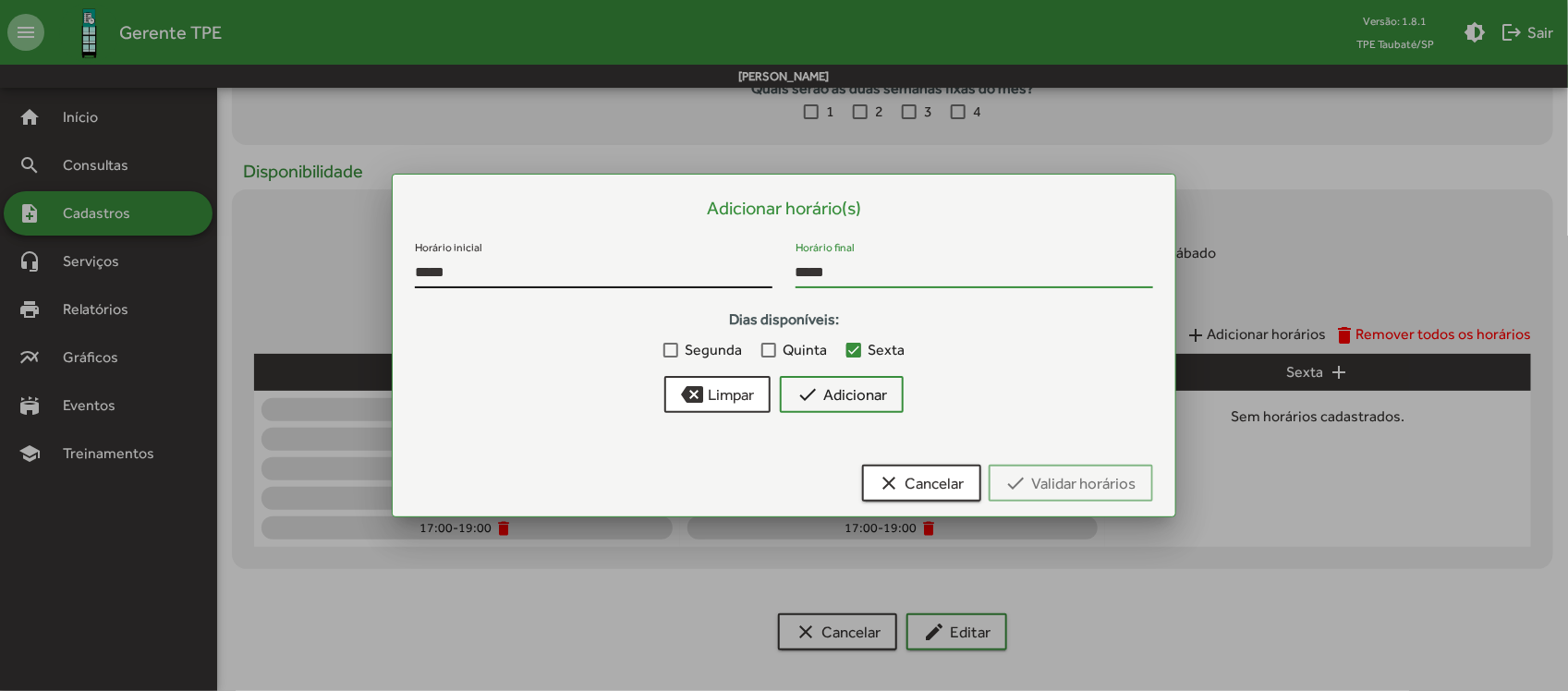 type on "*****" 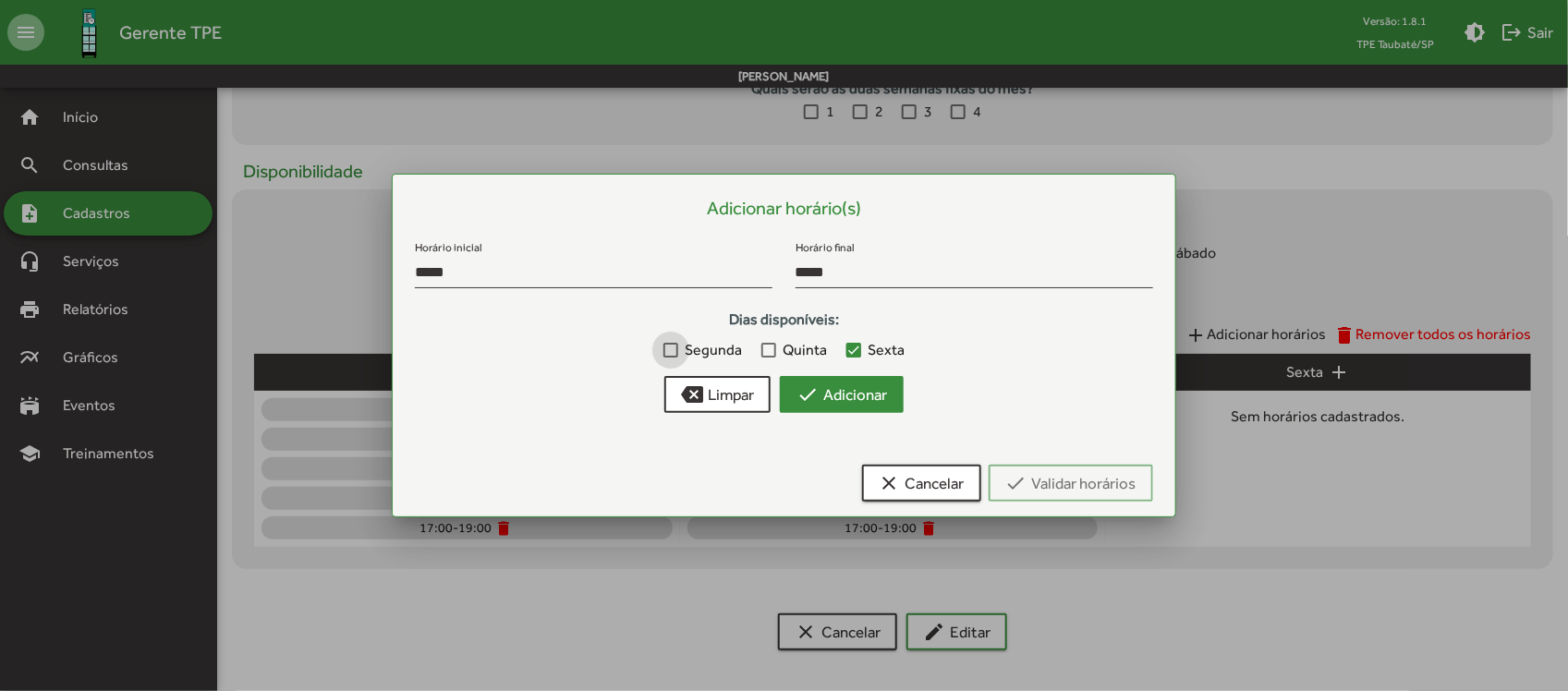click on "check  Adicionar" at bounding box center (842, 394) 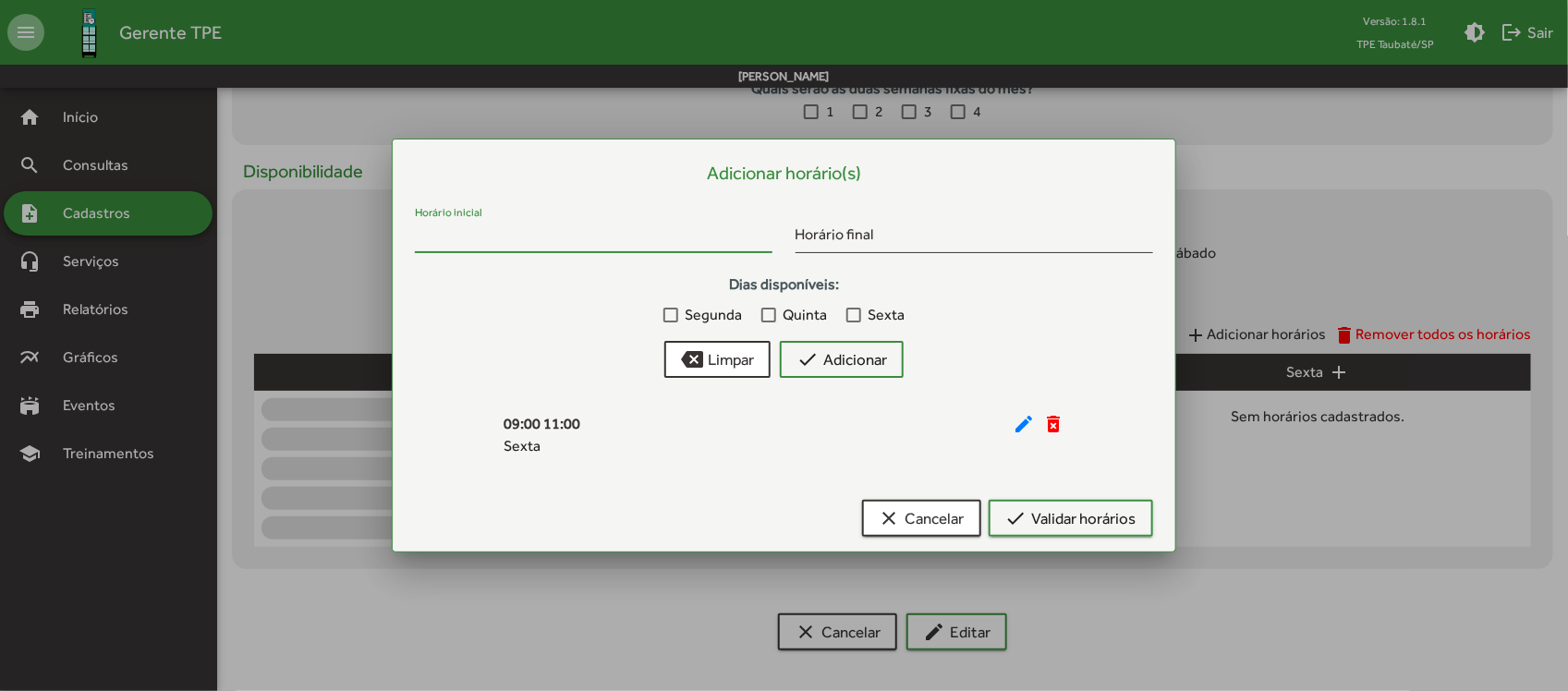 click on "Horário inicial" at bounding box center [593, 237] 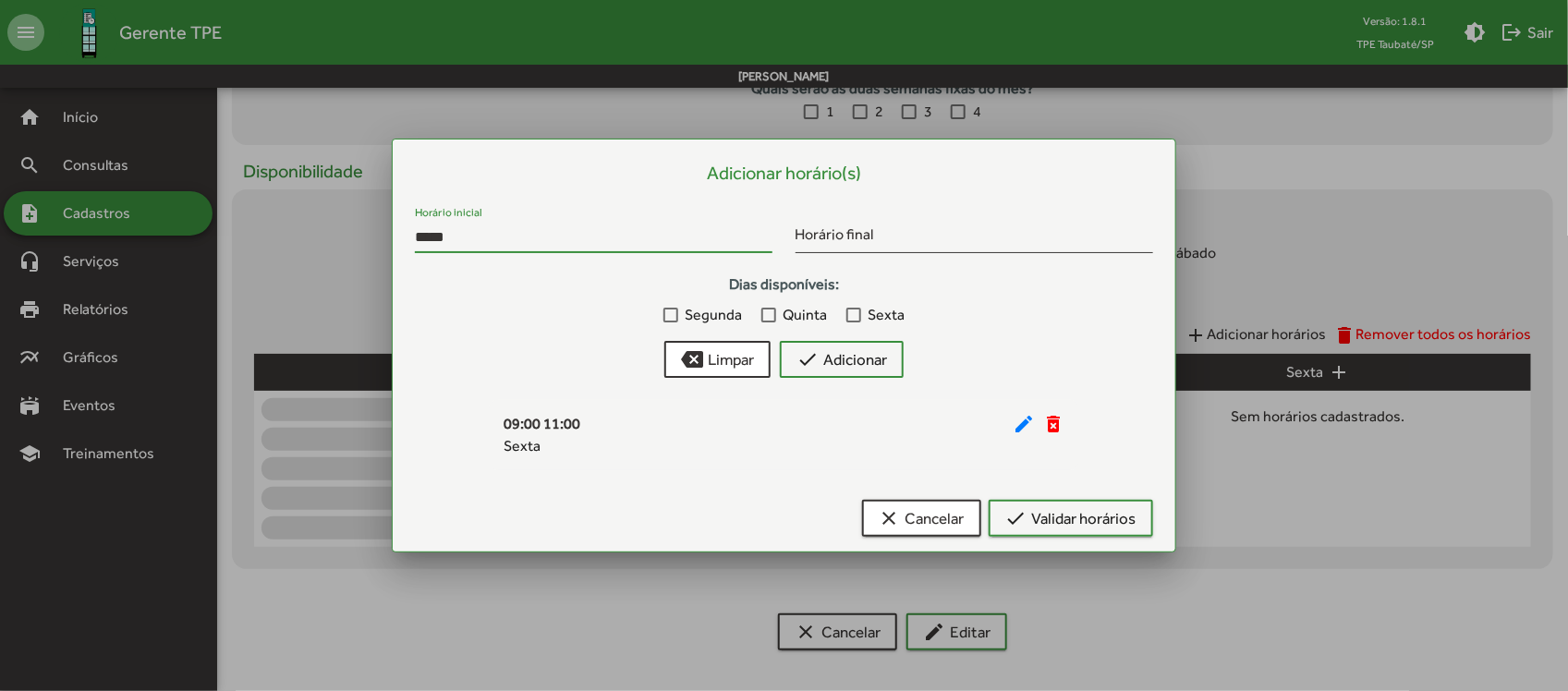 type on "*****" 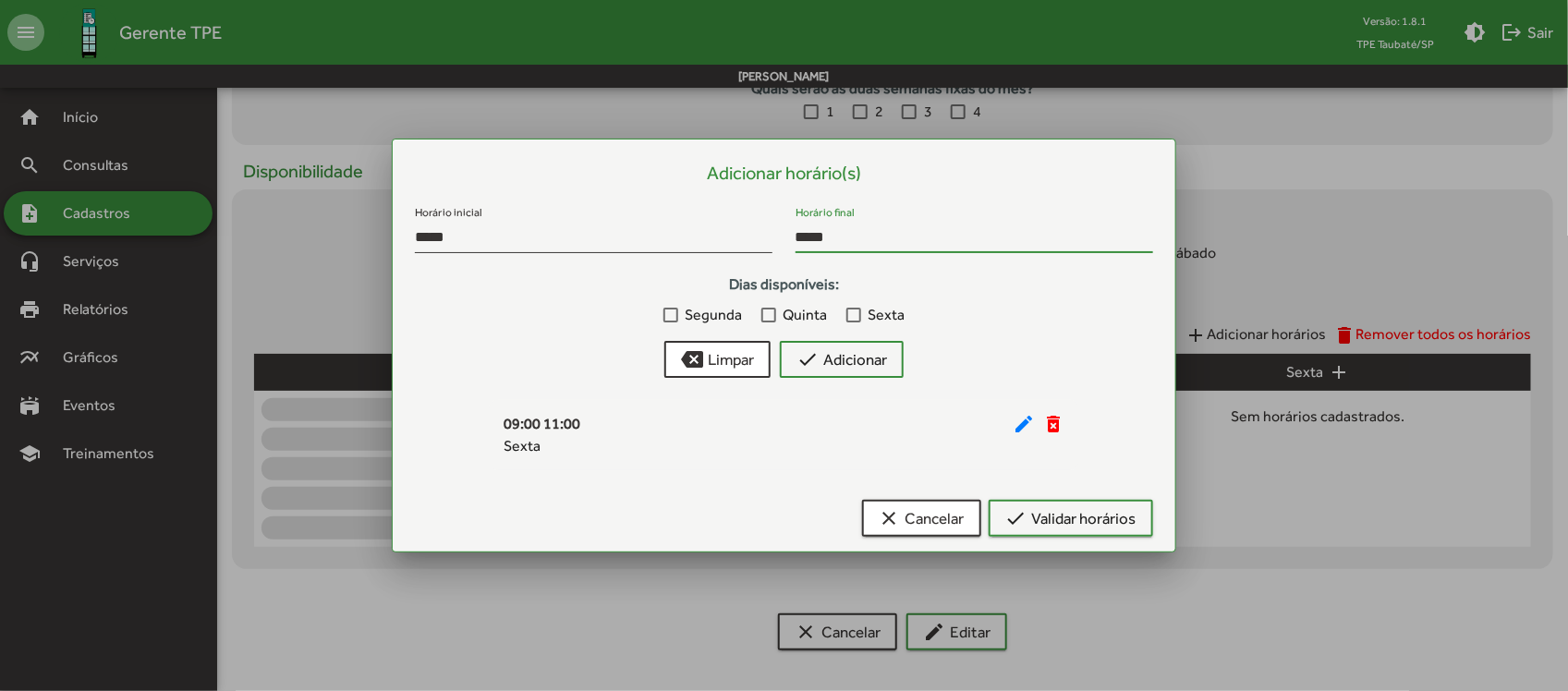 type on "*****" 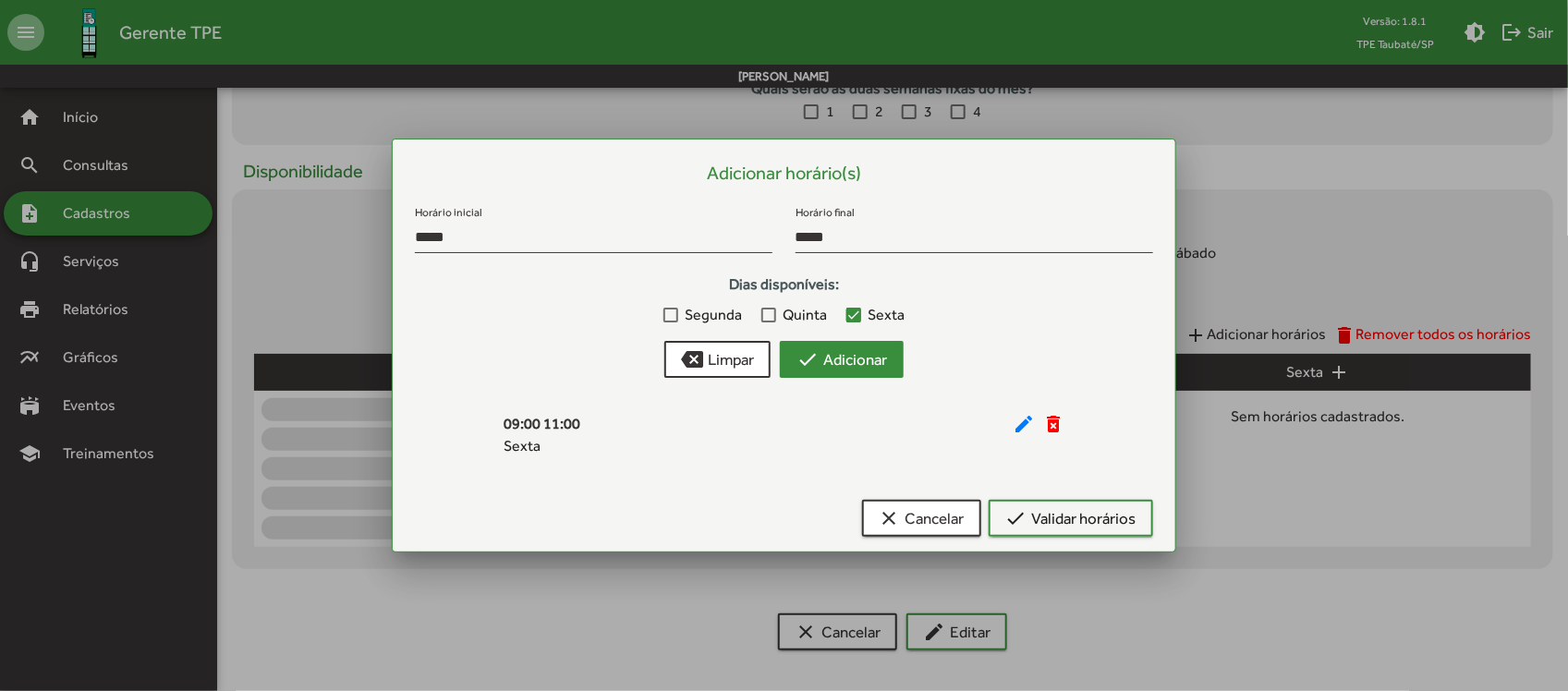 click on "check  Adicionar" at bounding box center [842, 359] 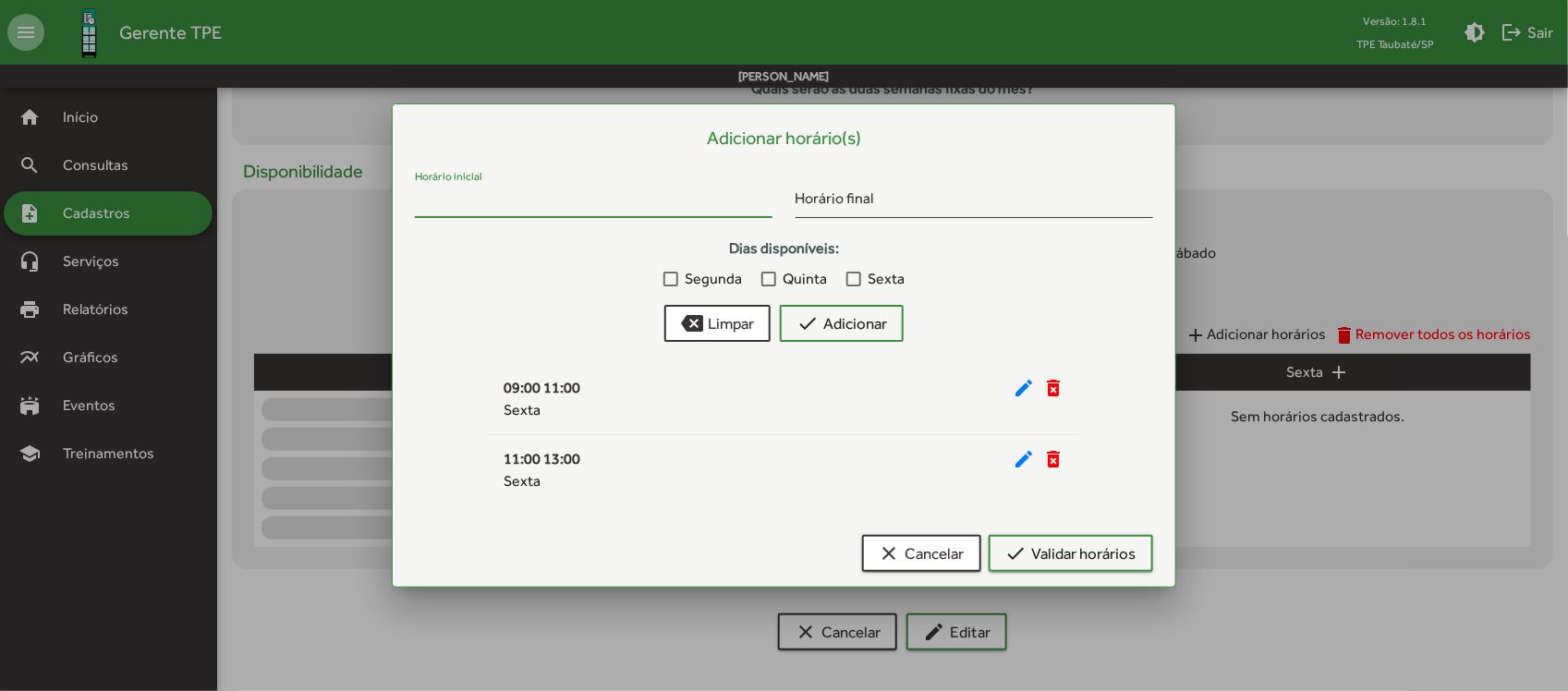 click on "Horário inicial" at bounding box center [593, 202] 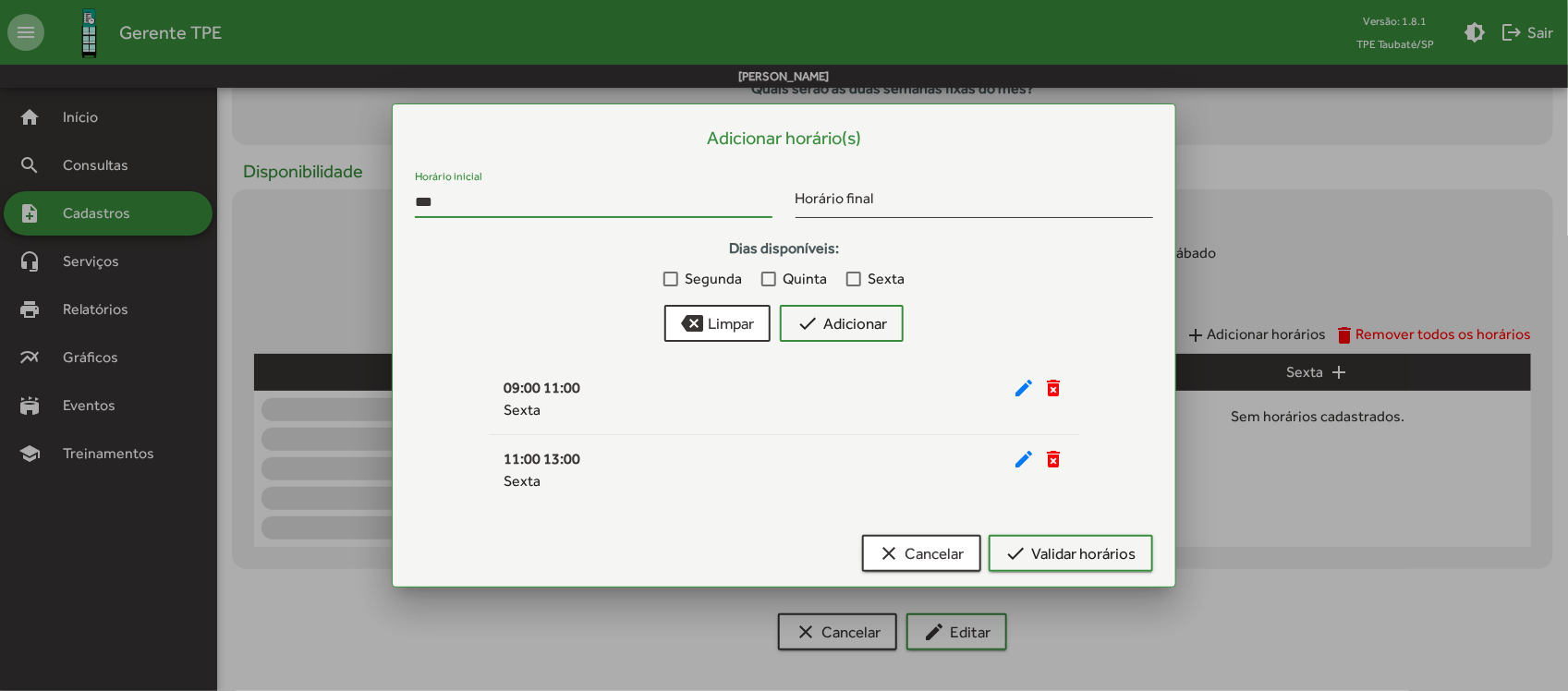 type on "***" 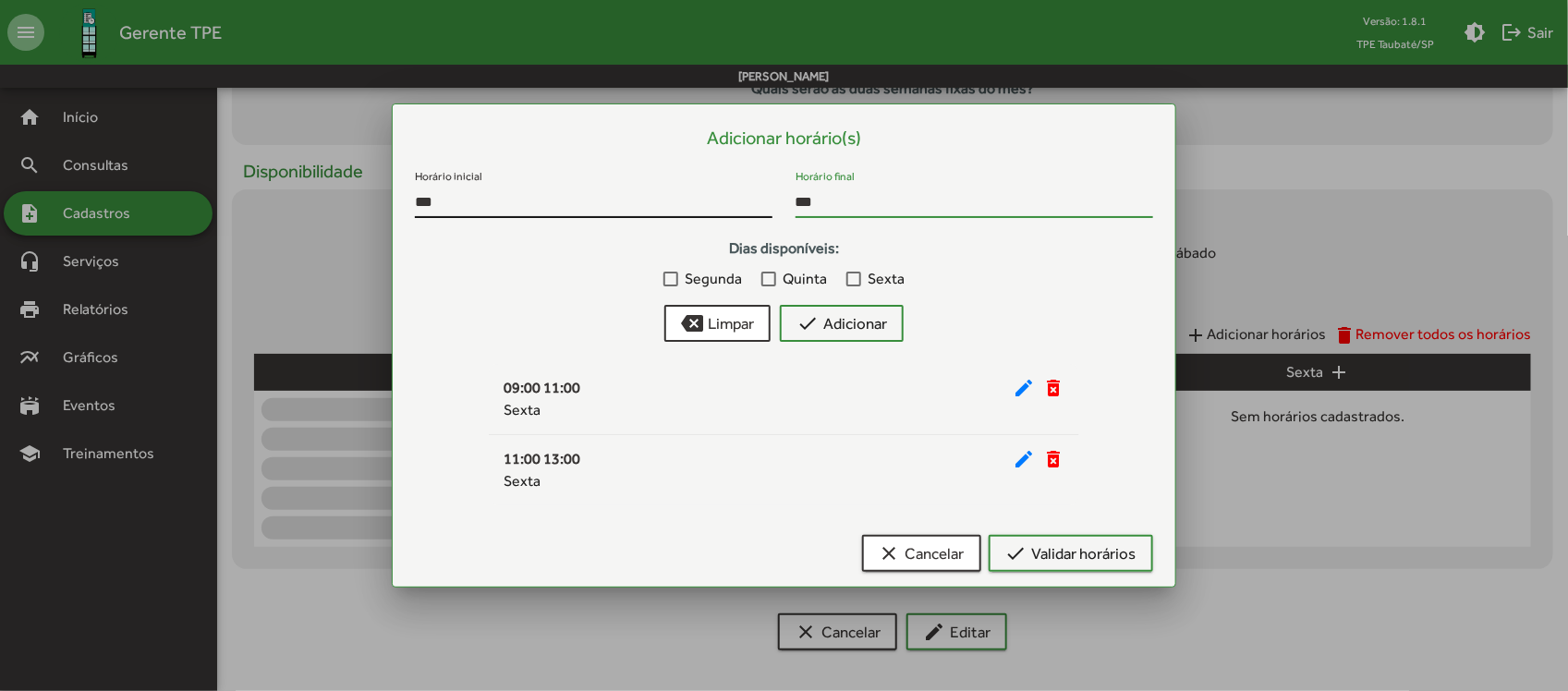 type on "***" 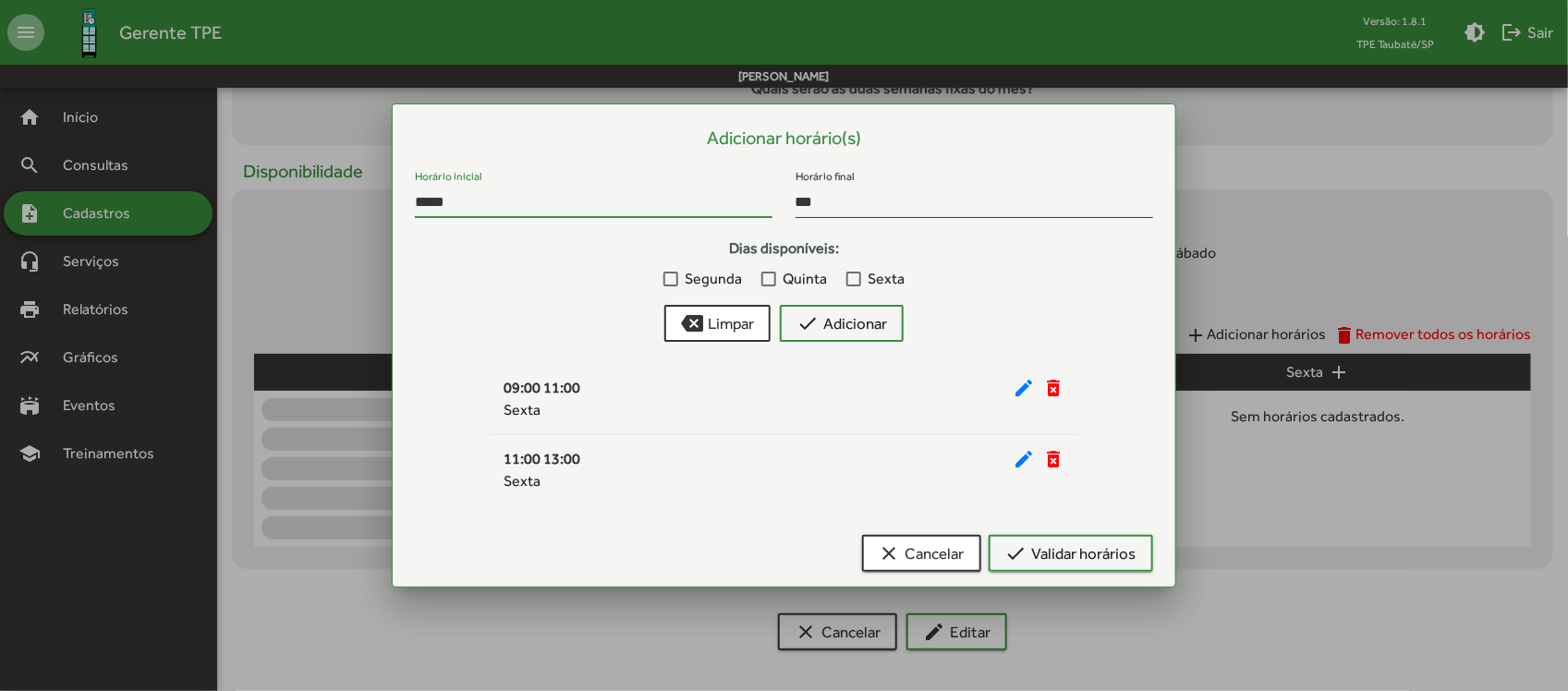 type on "*****" 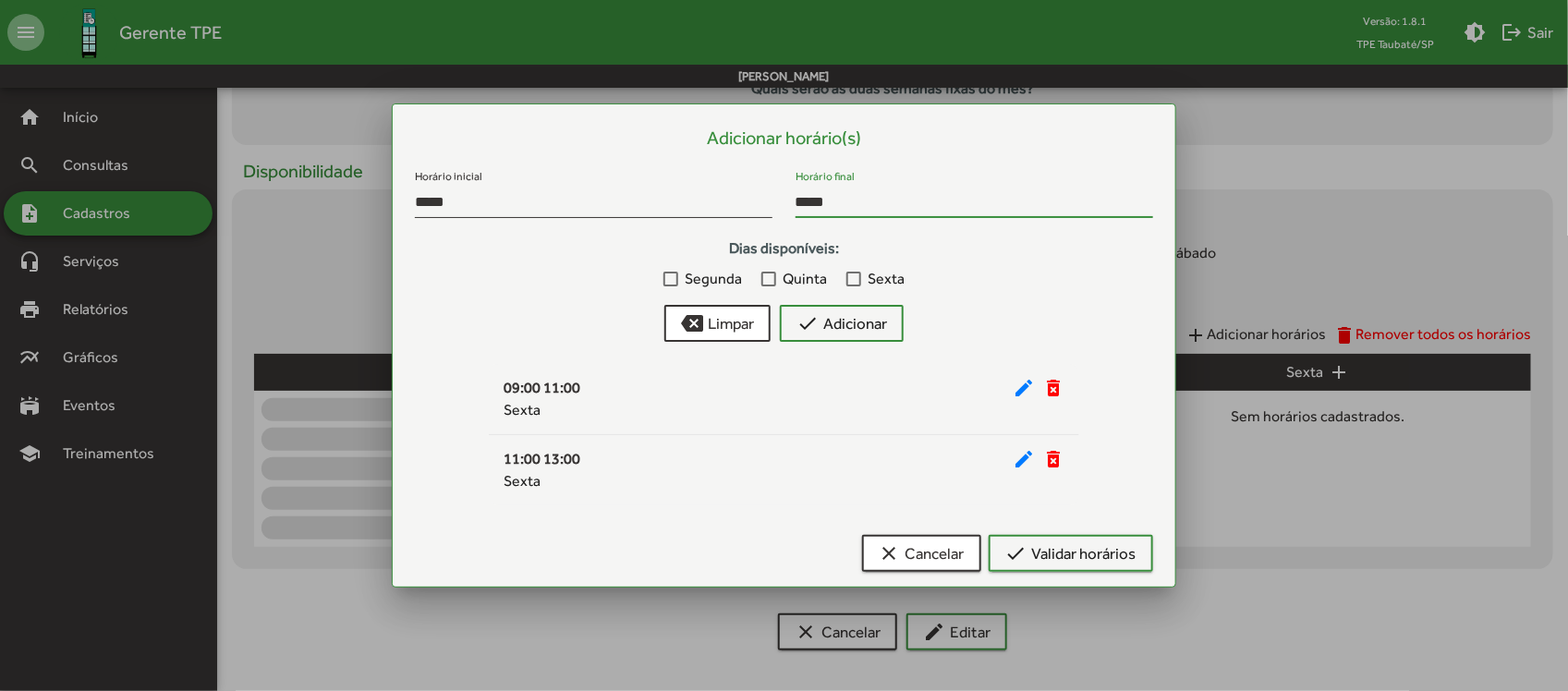 type on "*****" 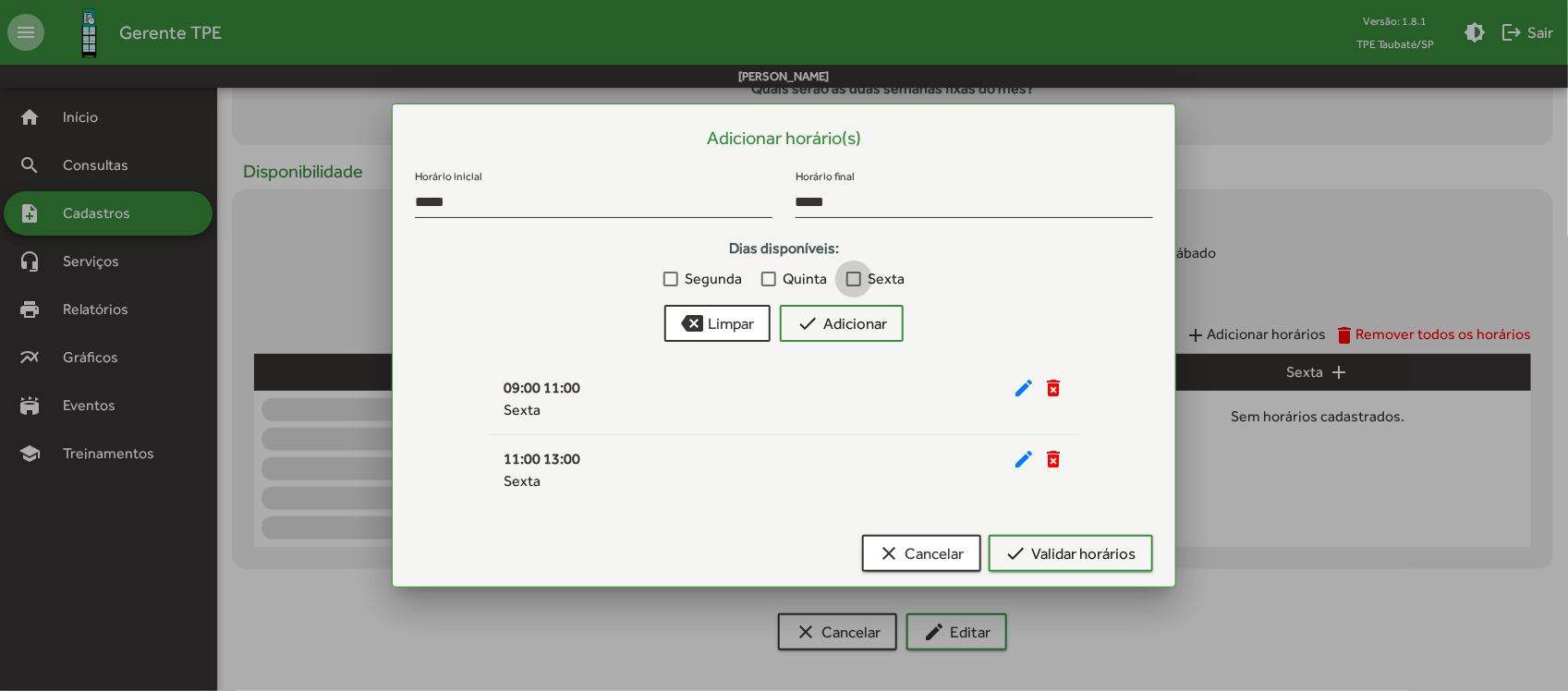 click at bounding box center [854, 279] 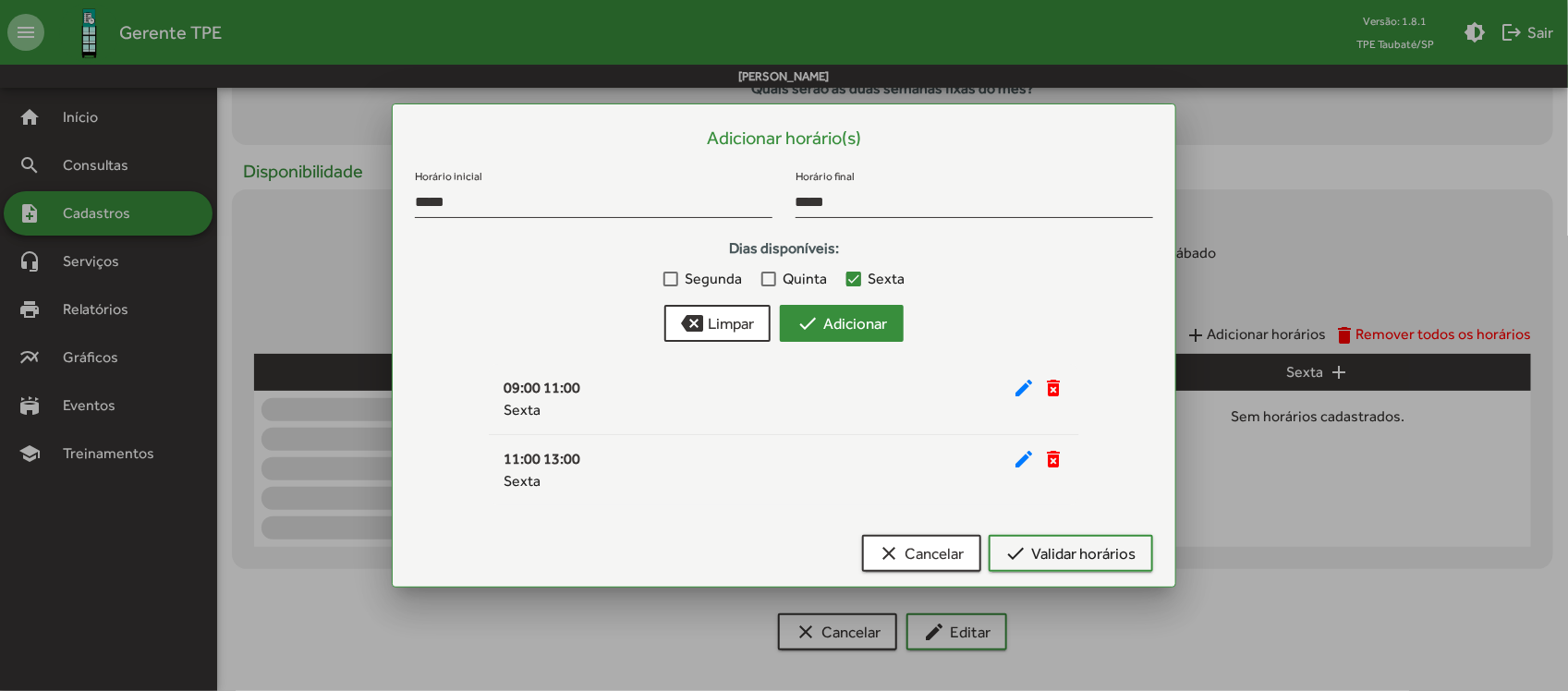 click on "check  Adicionar" at bounding box center (842, 323) 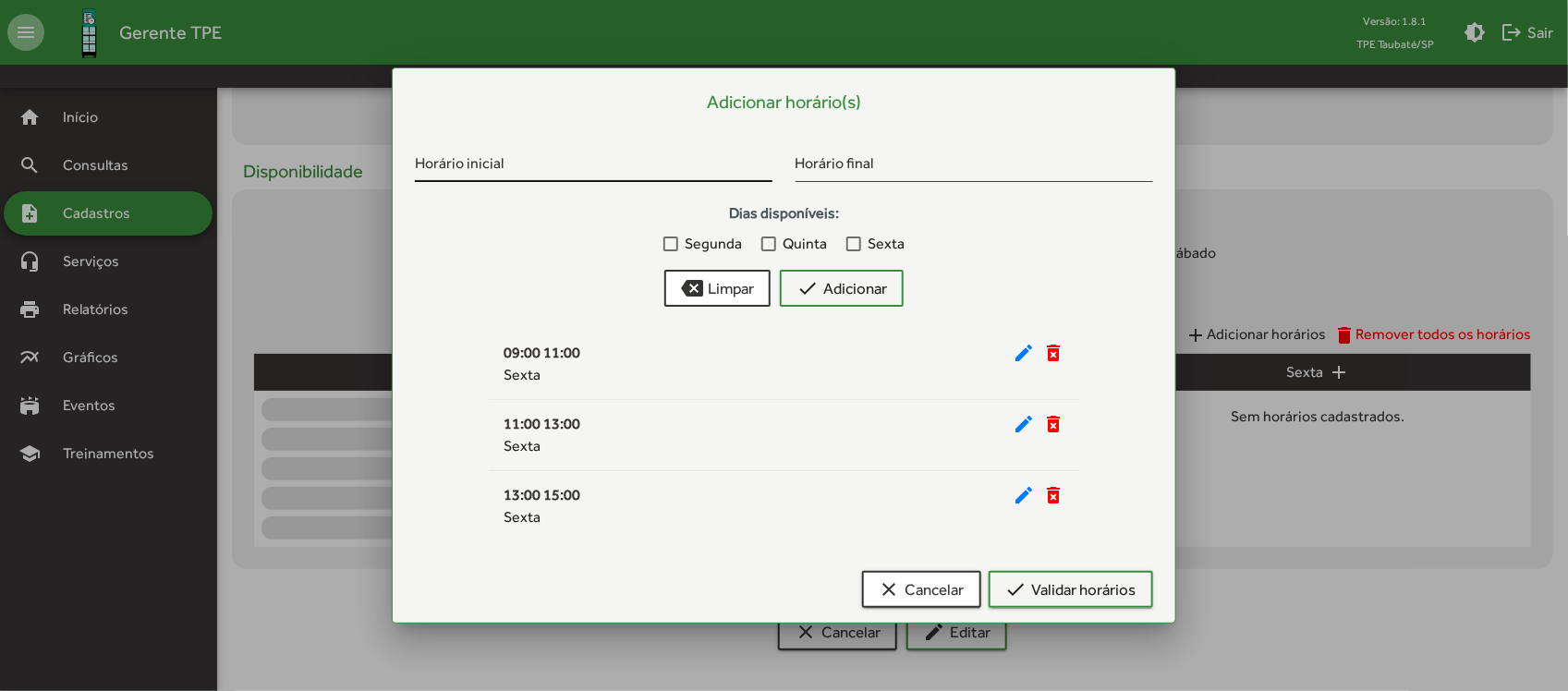 click on "Horário inicial" at bounding box center [593, 166] 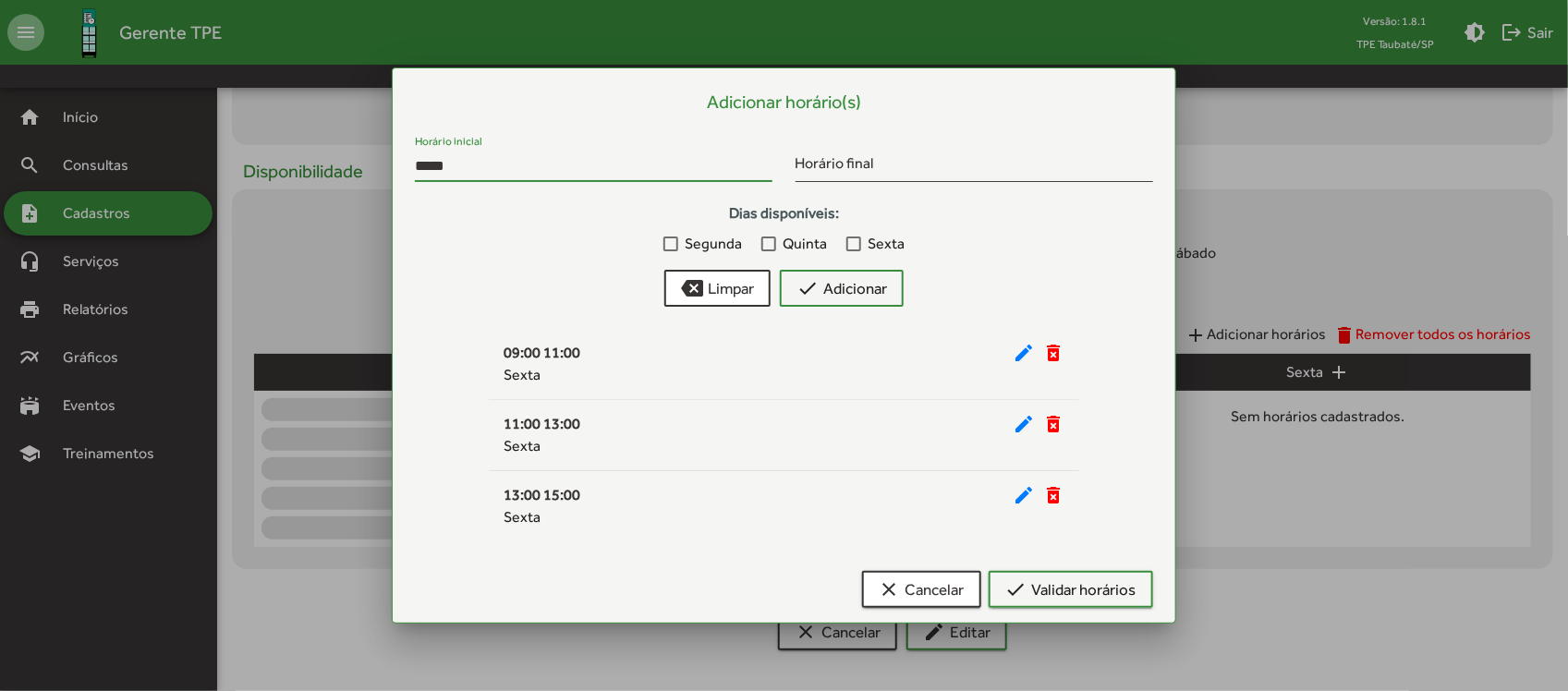 type on "*****" 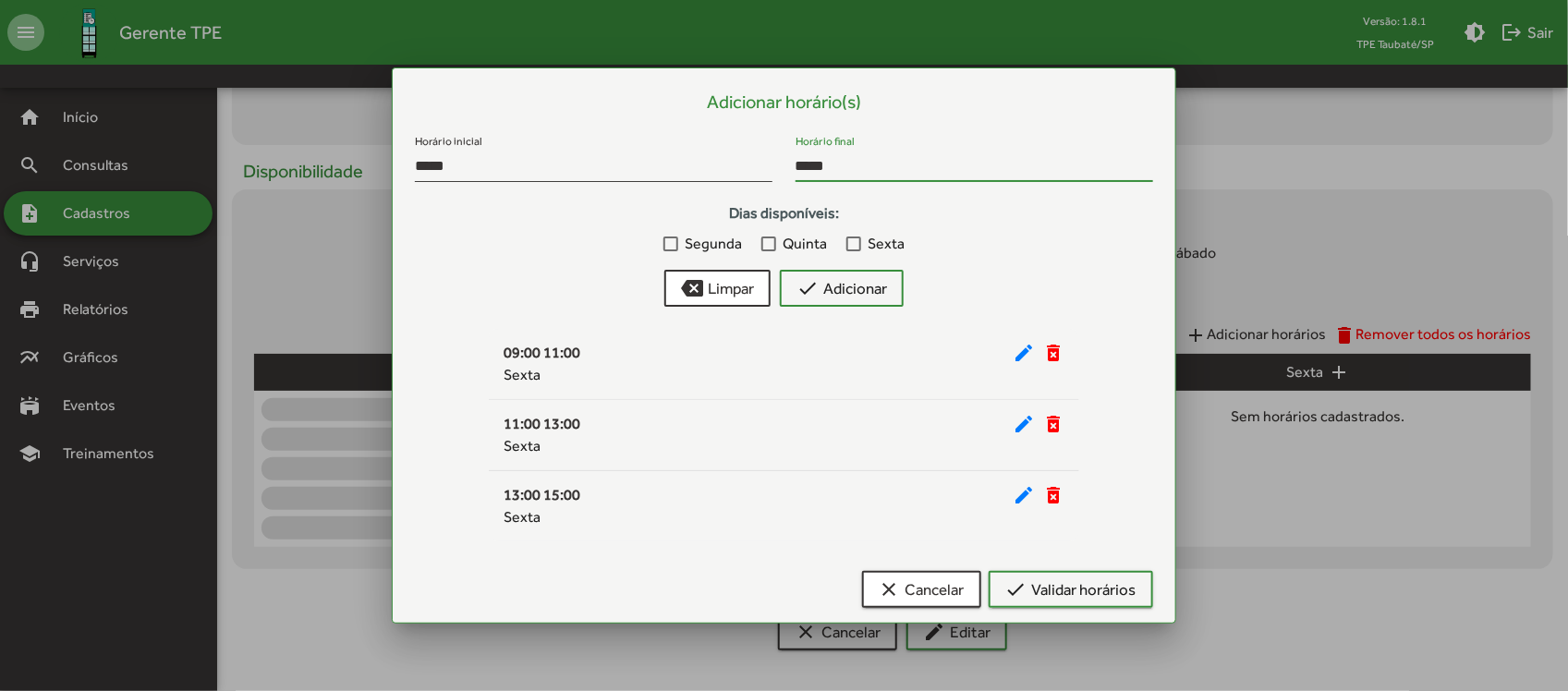 type on "*****" 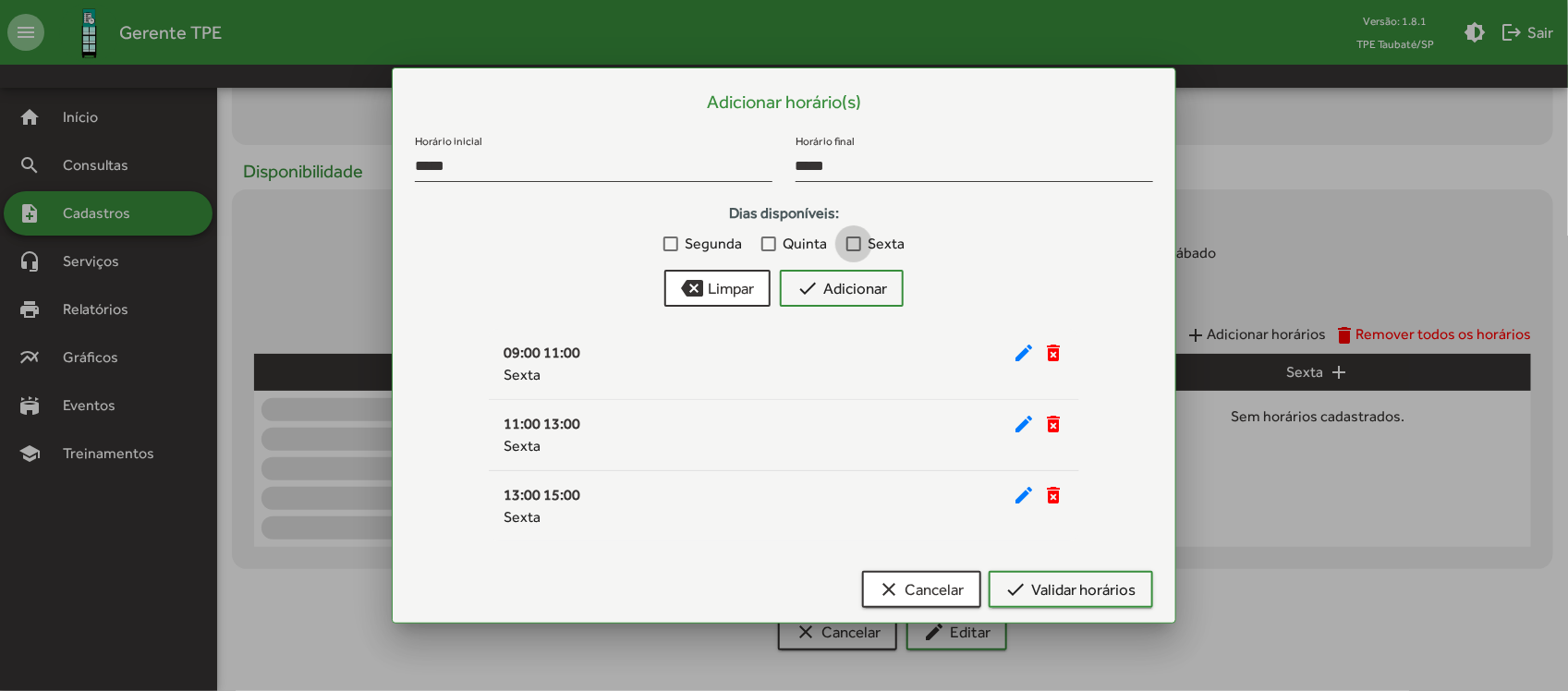 click on "Sexta" at bounding box center [887, 244] 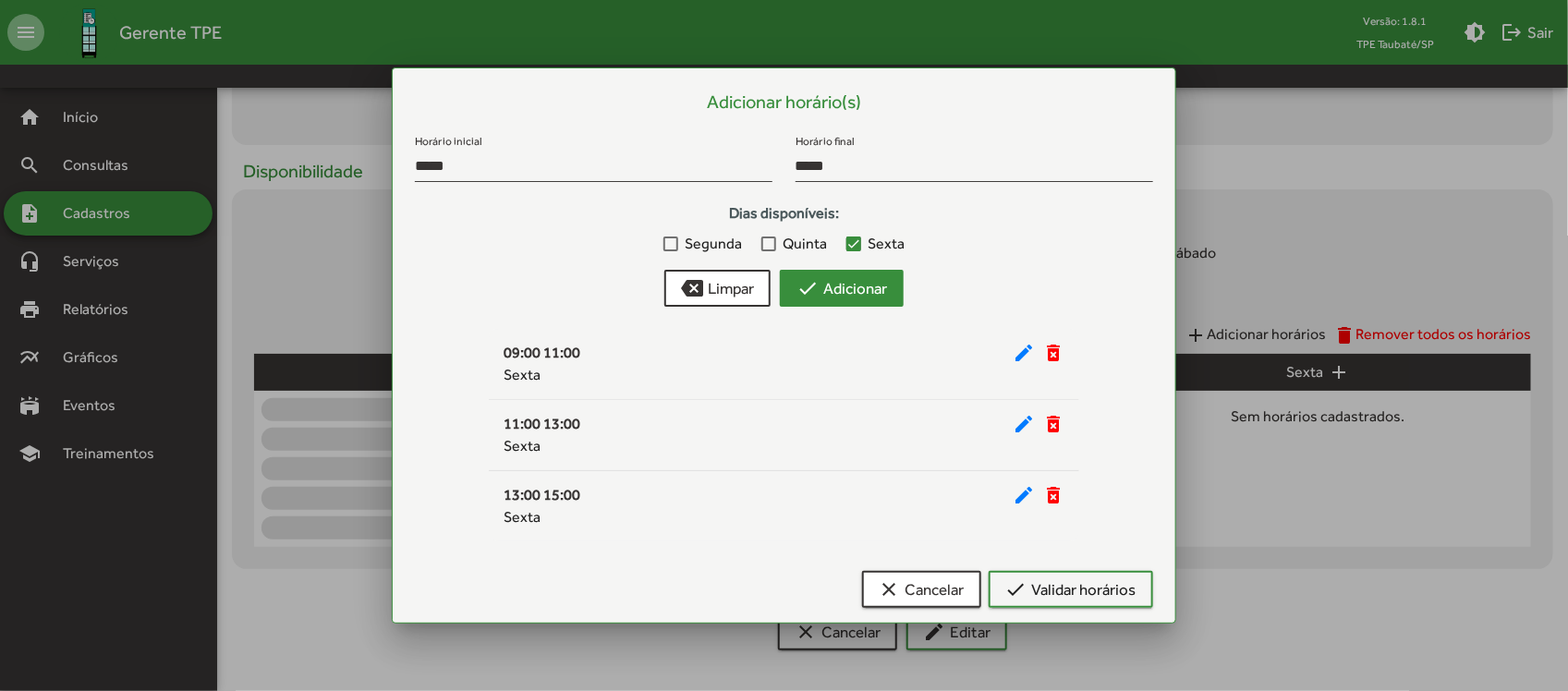 click on "check  Adicionar" at bounding box center (842, 288) 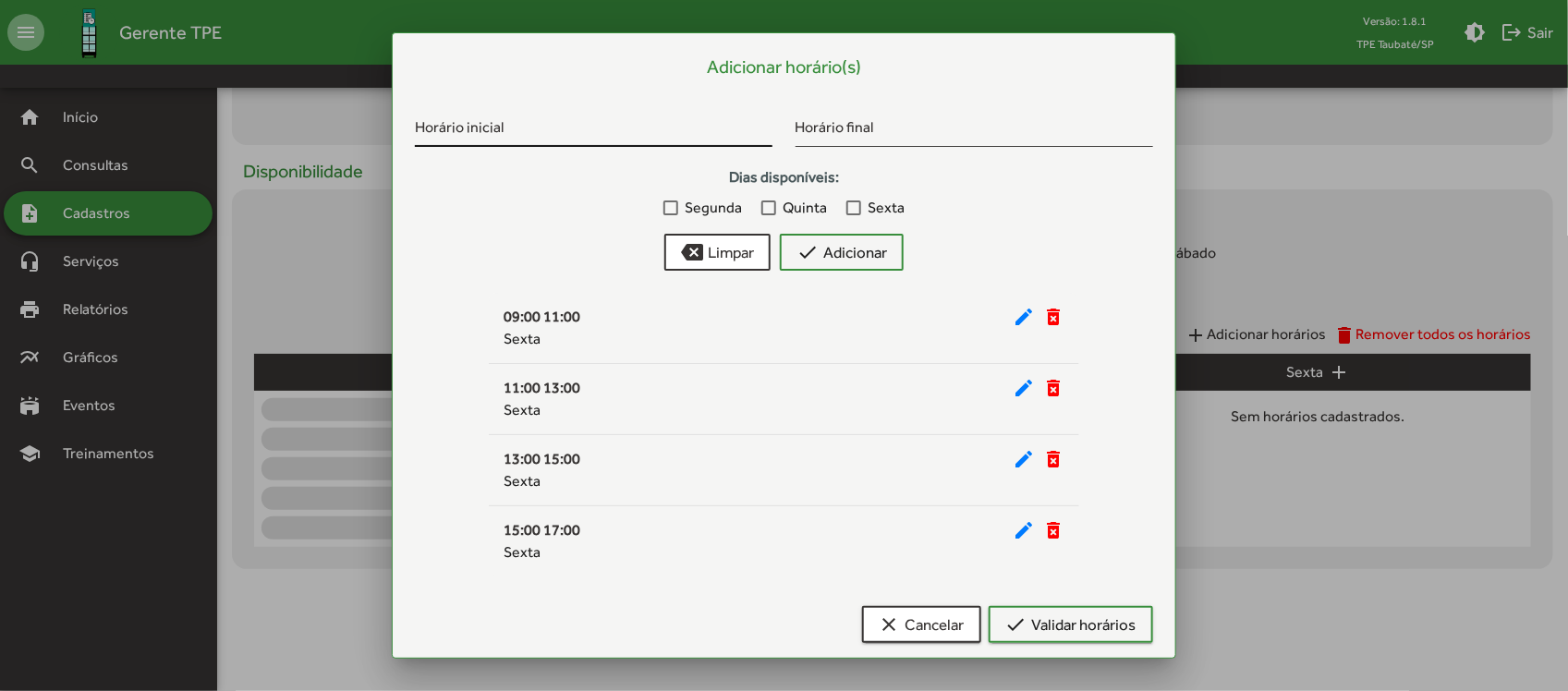 click on "Horário inicial" at bounding box center [593, 131] 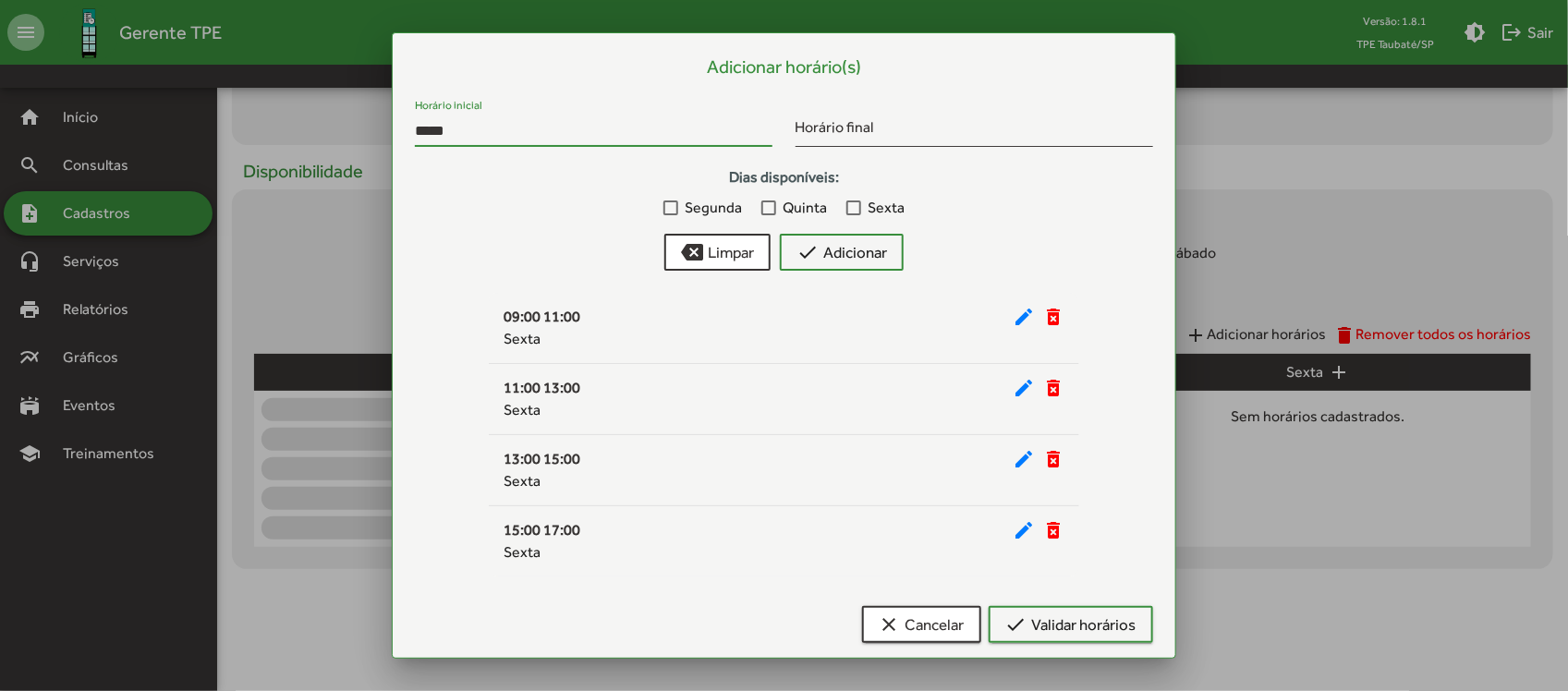 type on "*****" 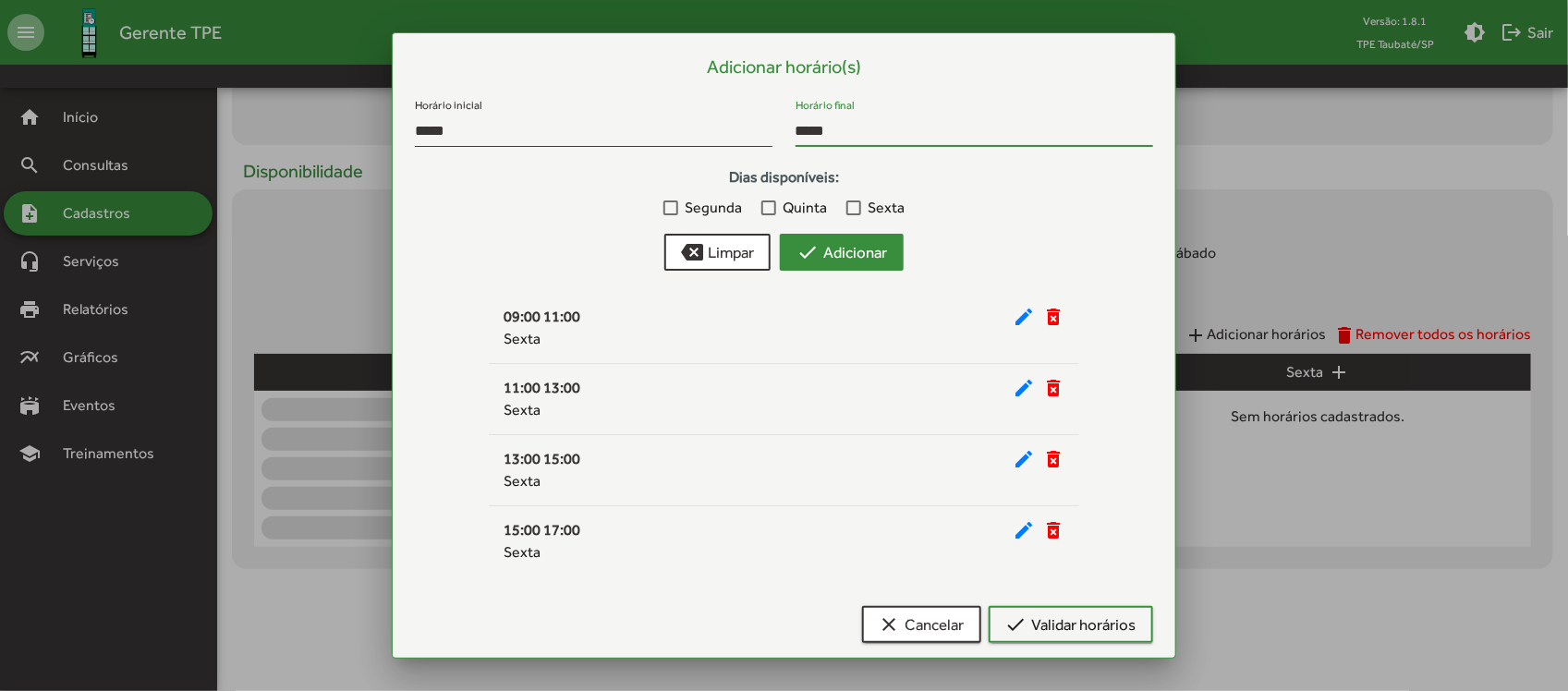 type on "*****" 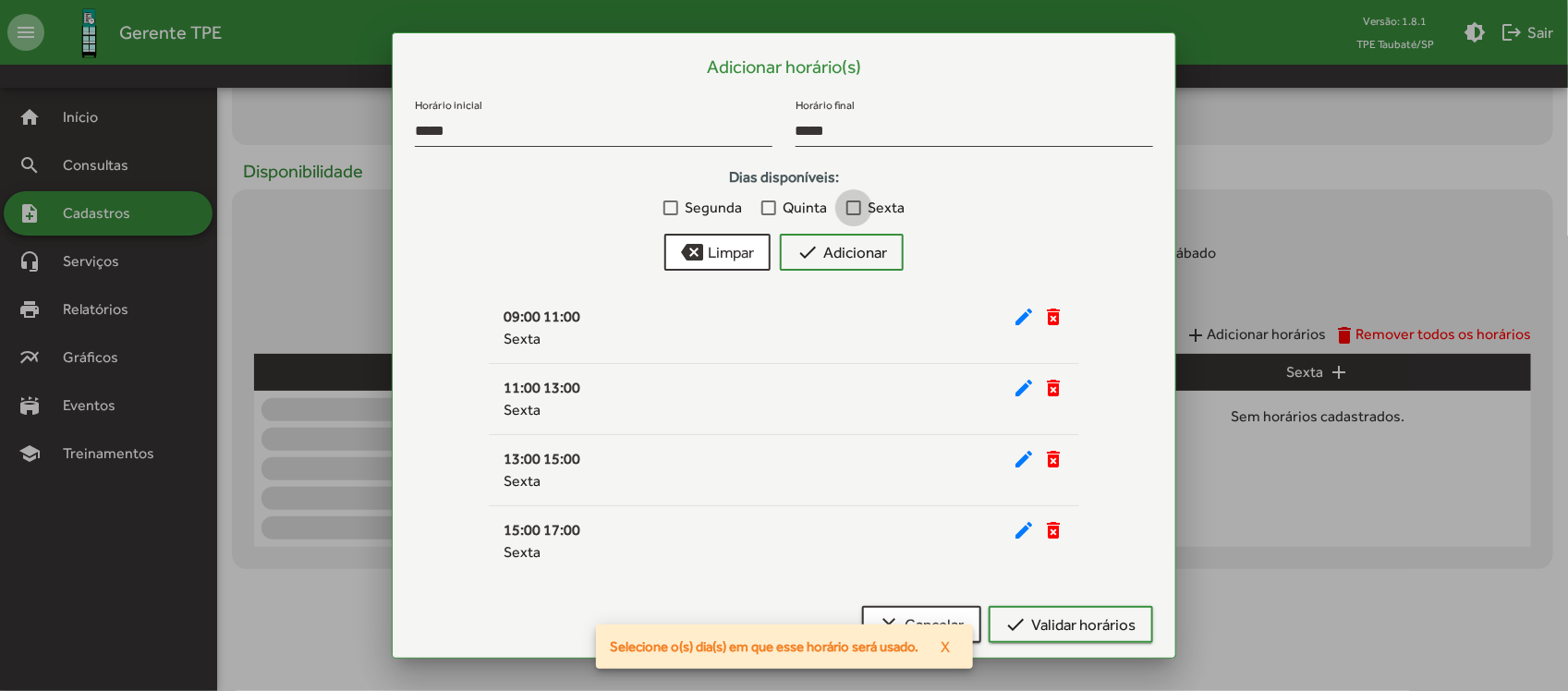 click on "Sexta" at bounding box center (876, 208) 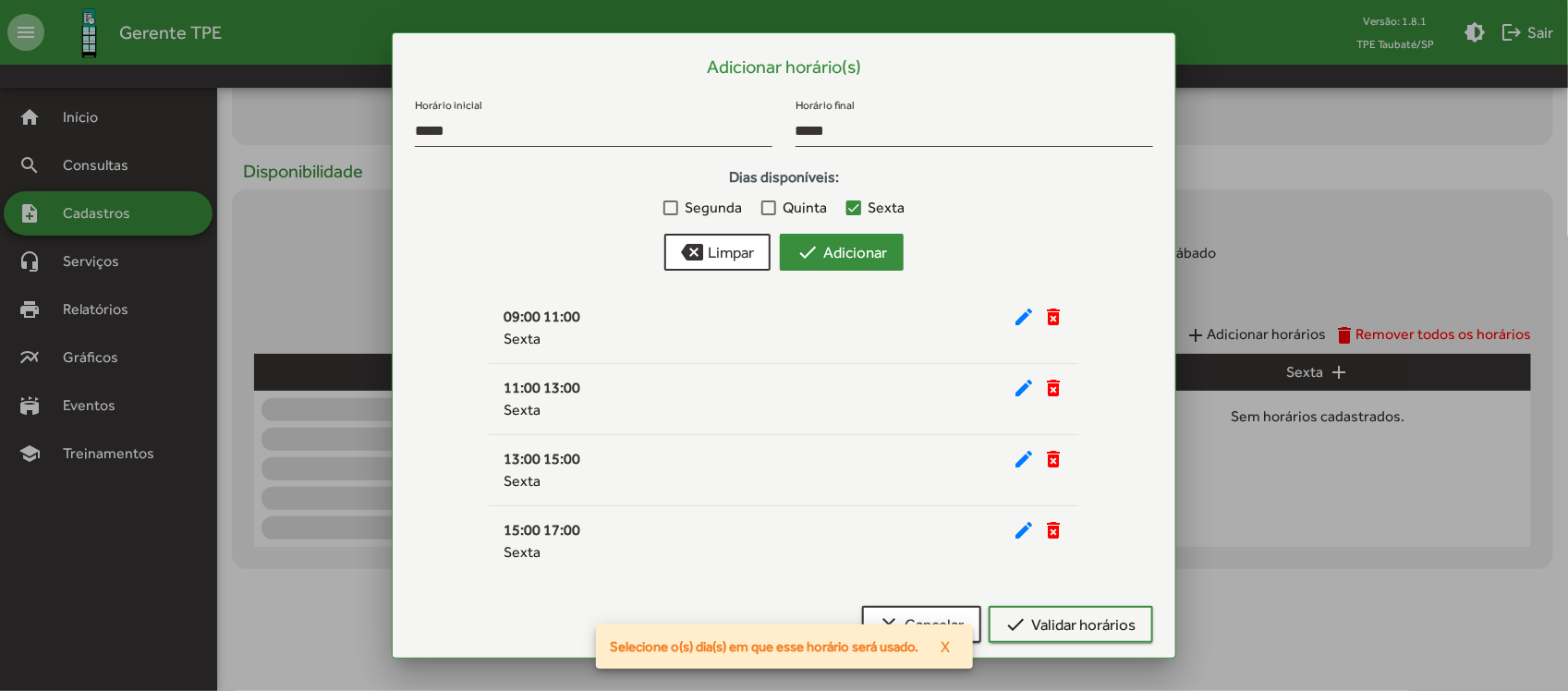 click on "check  Adicionar" at bounding box center [842, 252] 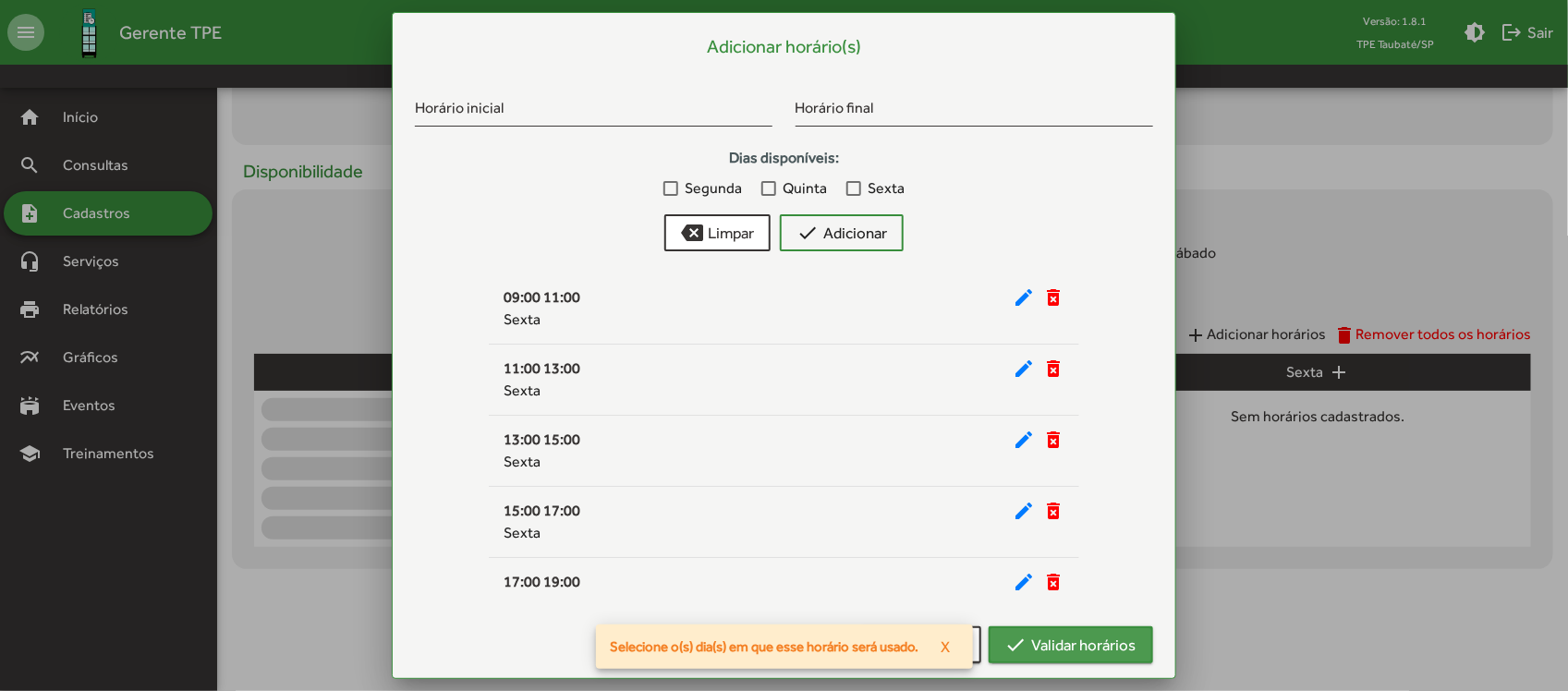click on "check  Validar horários" at bounding box center [1071, 645] 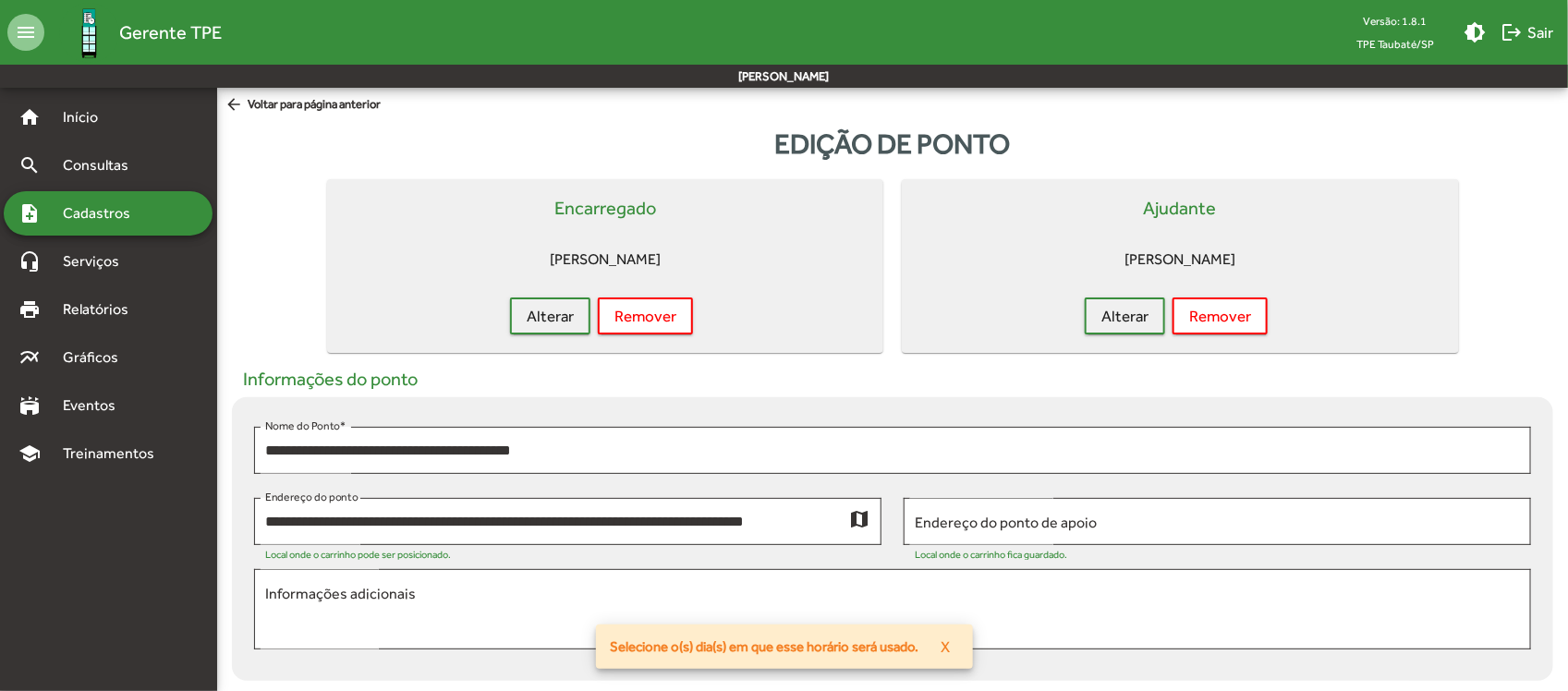 scroll, scrollTop: 739, scrollLeft: 0, axis: vertical 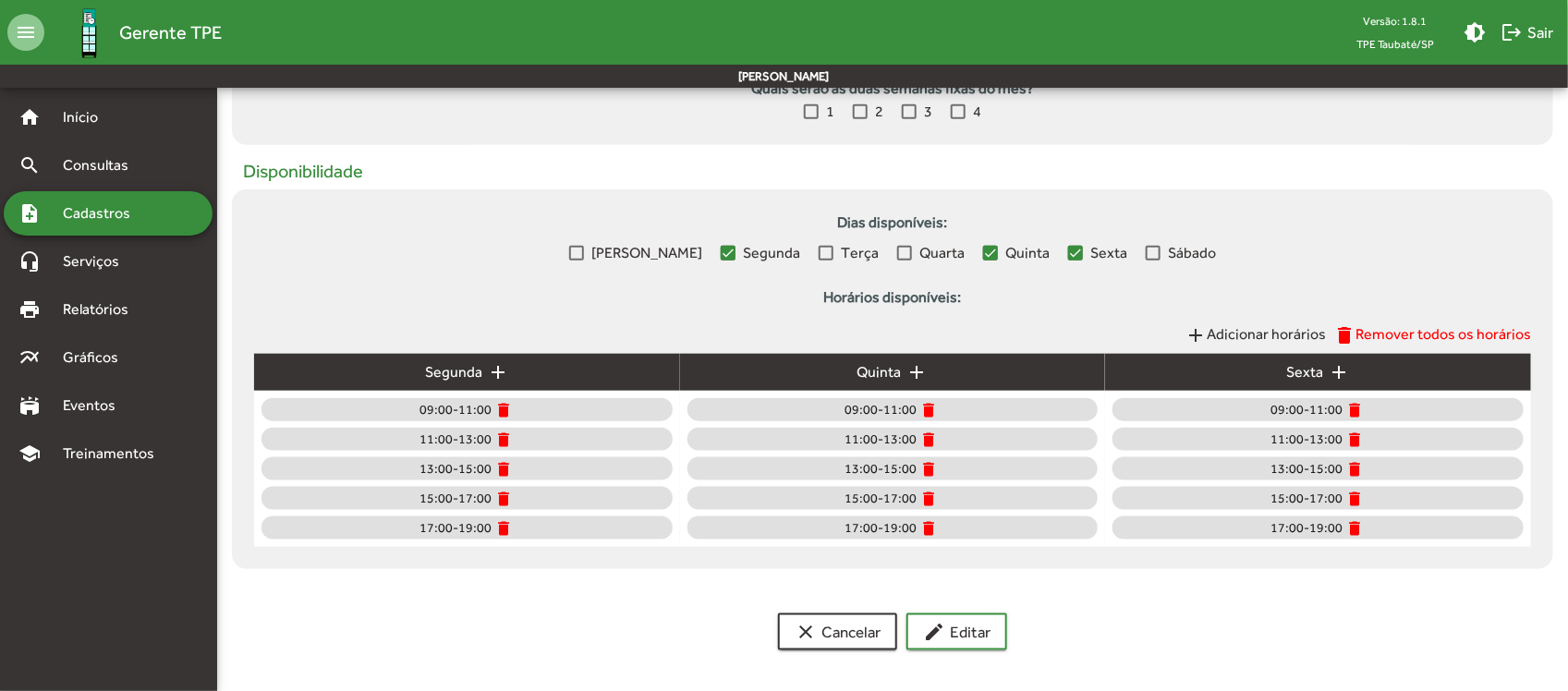 click on "clear  Cancelar  edit  Editar" 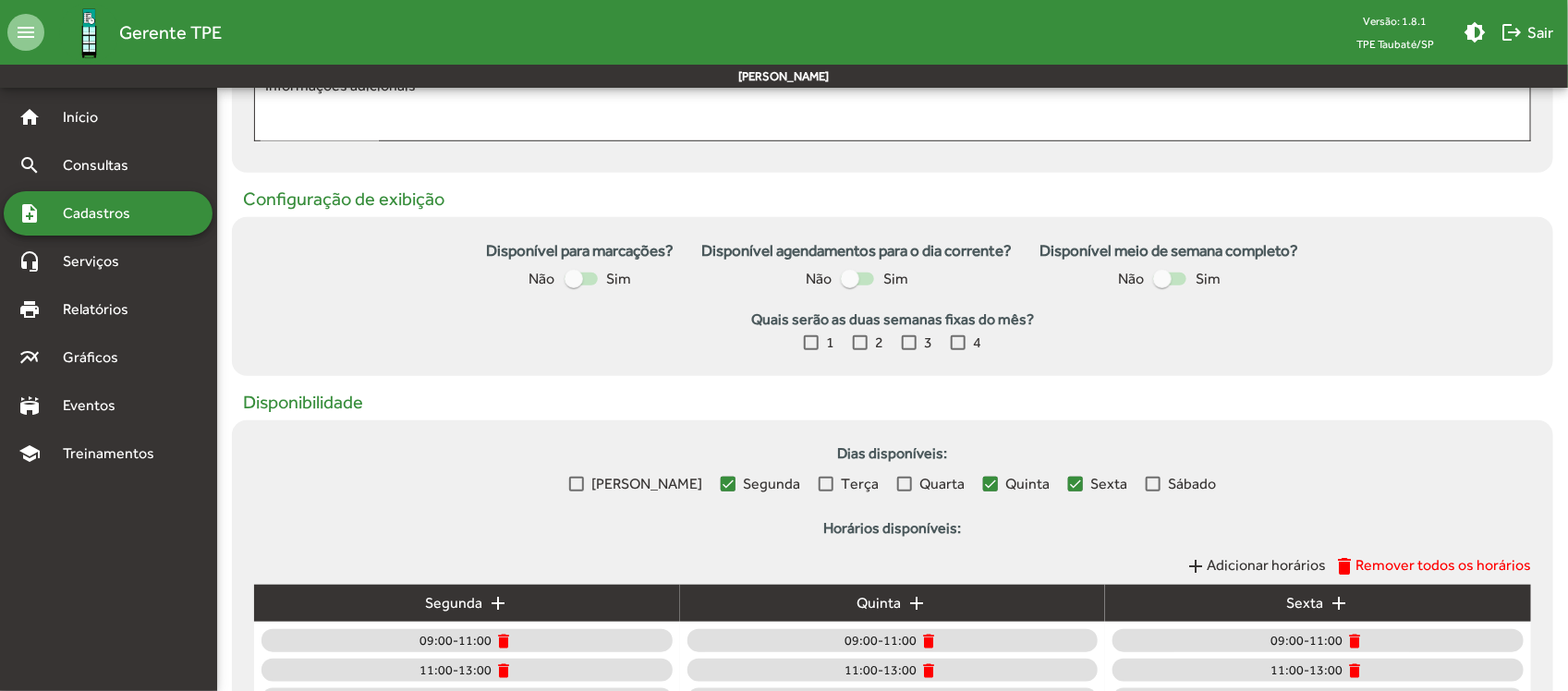 scroll, scrollTop: 393, scrollLeft: 0, axis: vertical 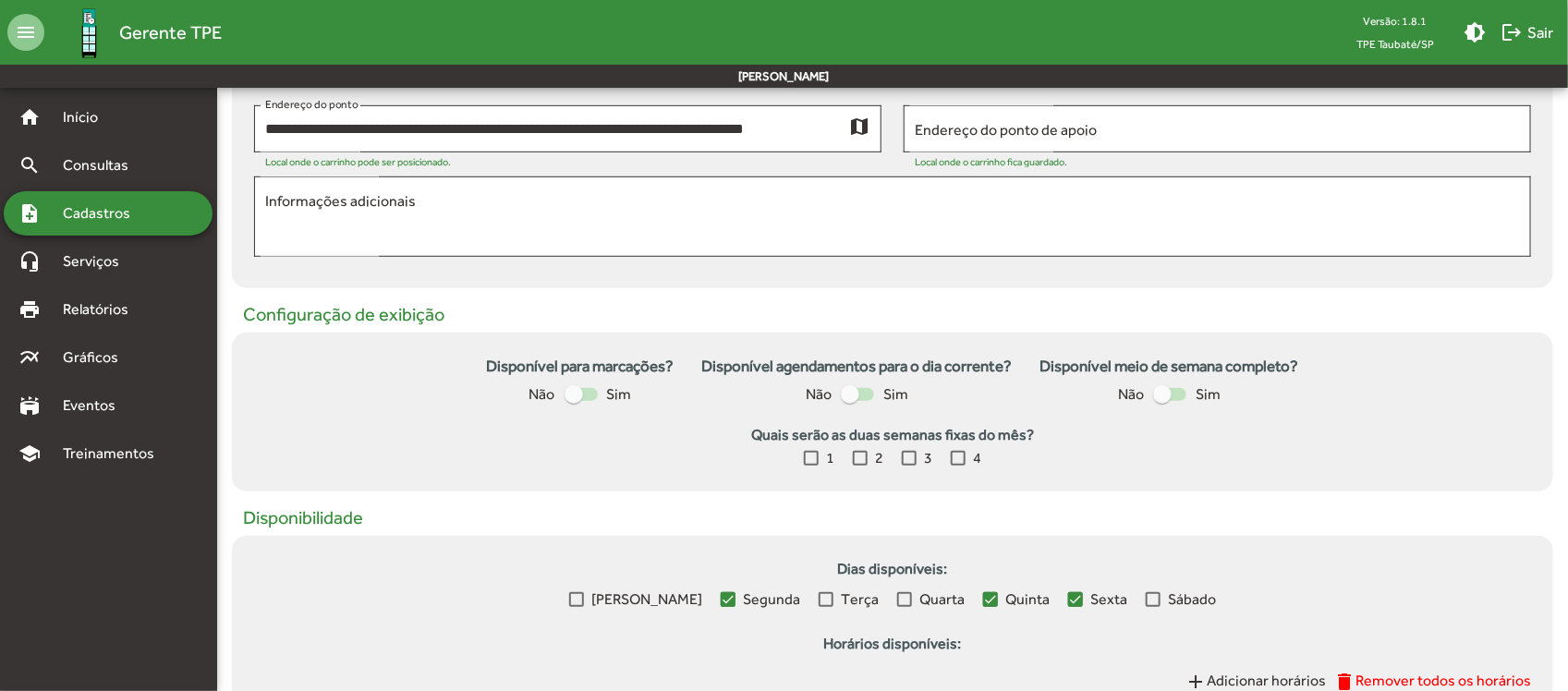 click at bounding box center [574, 394] 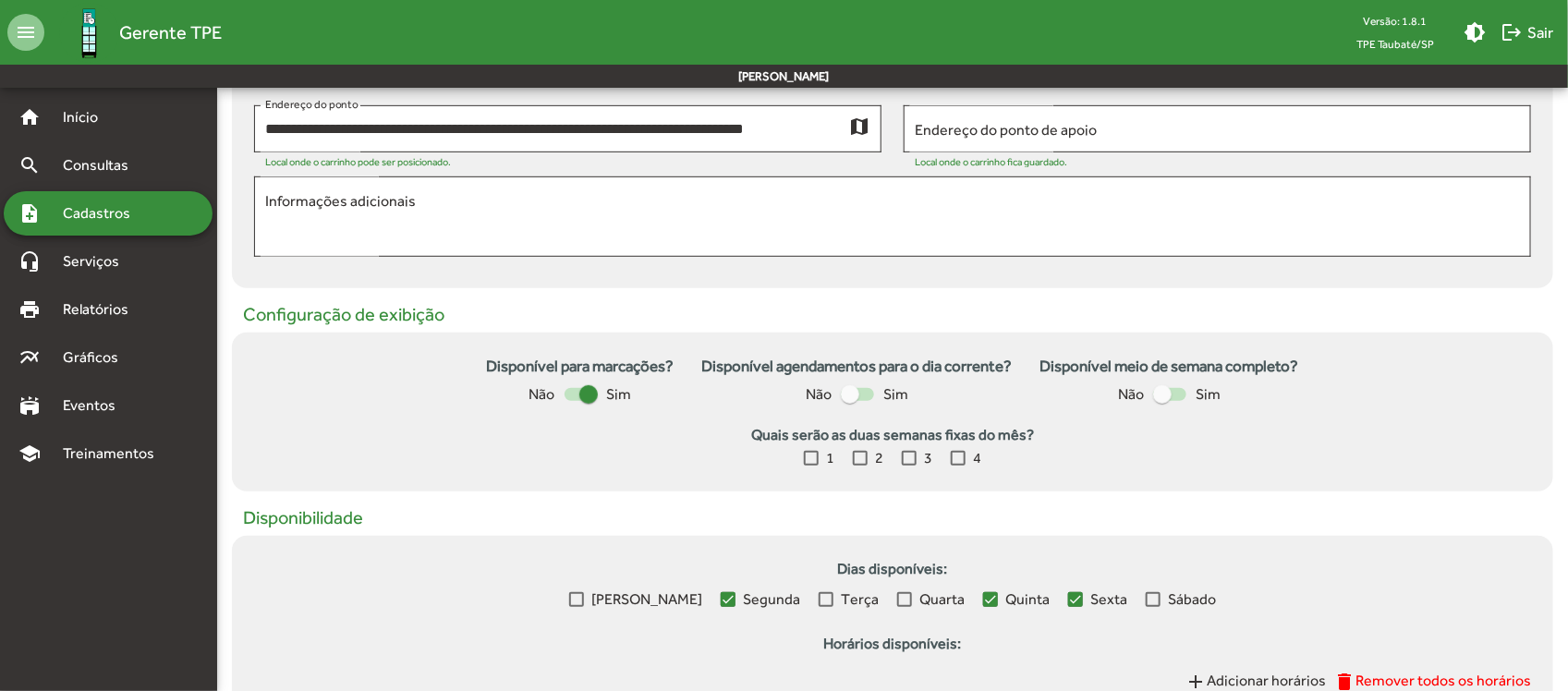 click at bounding box center (850, 394) 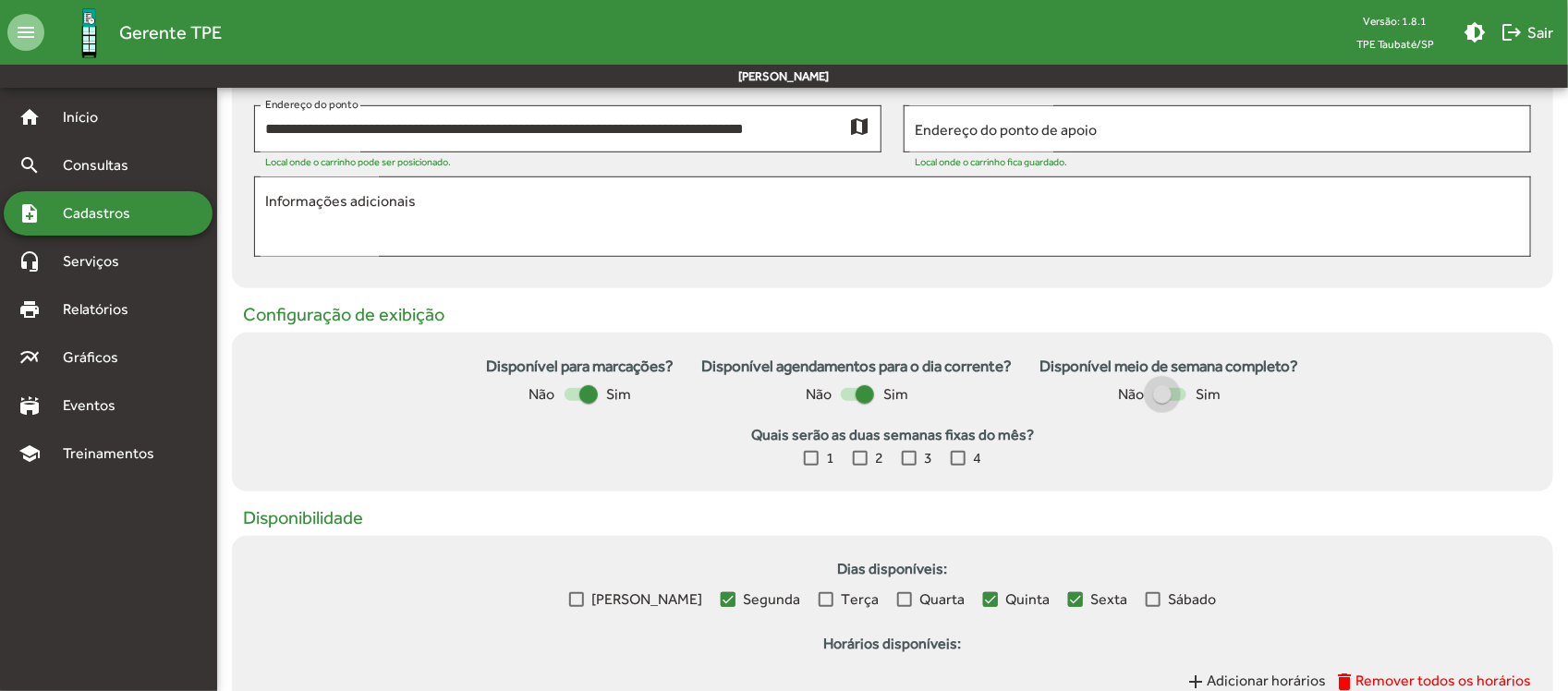 click at bounding box center [1162, 394] 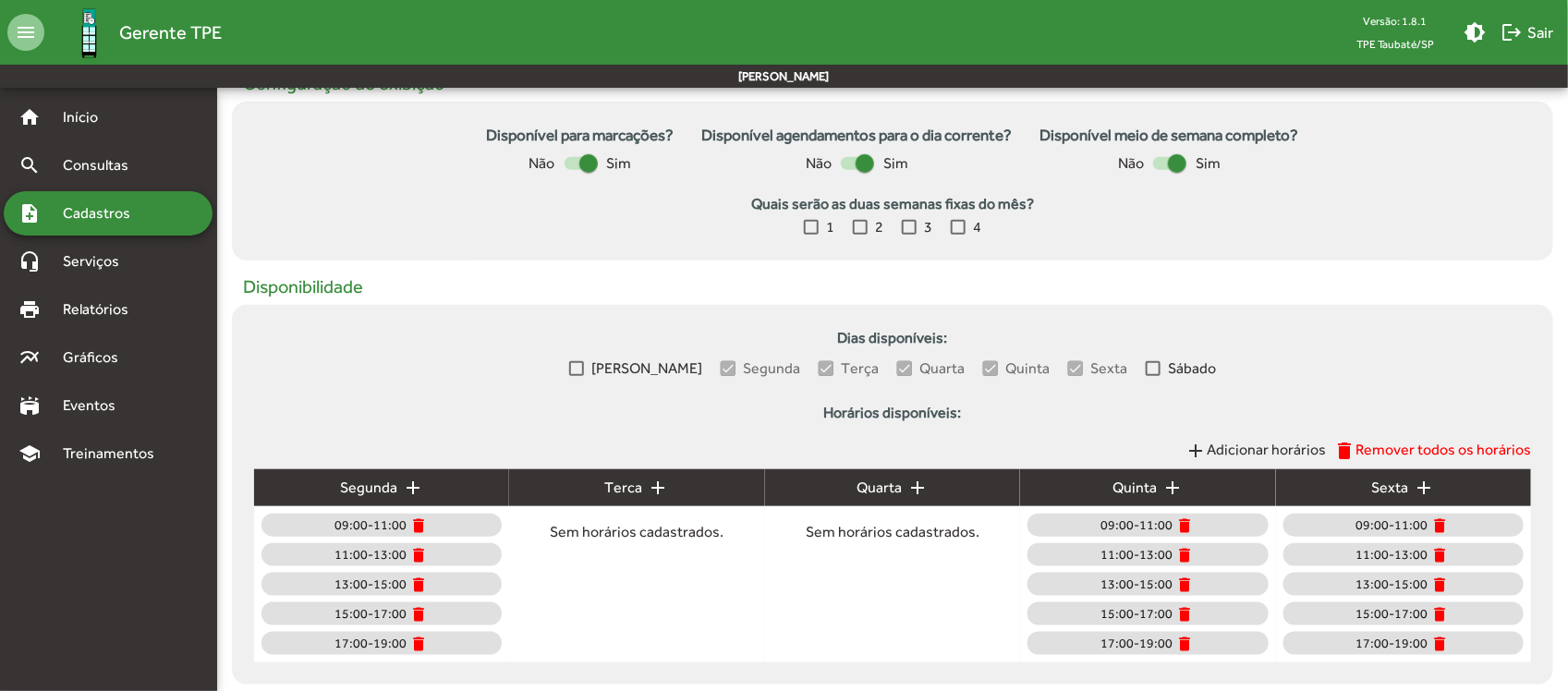 scroll, scrollTop: 508, scrollLeft: 0, axis: vertical 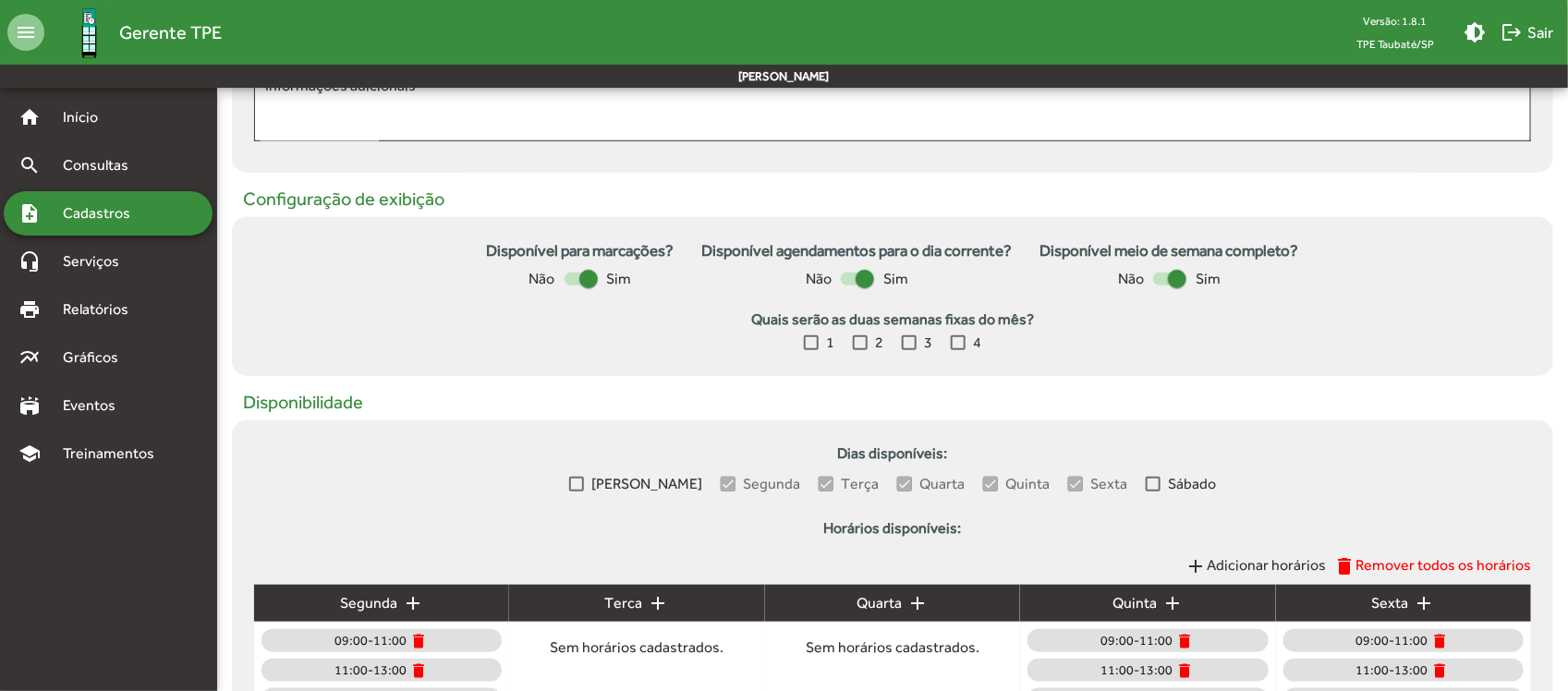 click at bounding box center (1177, 279) 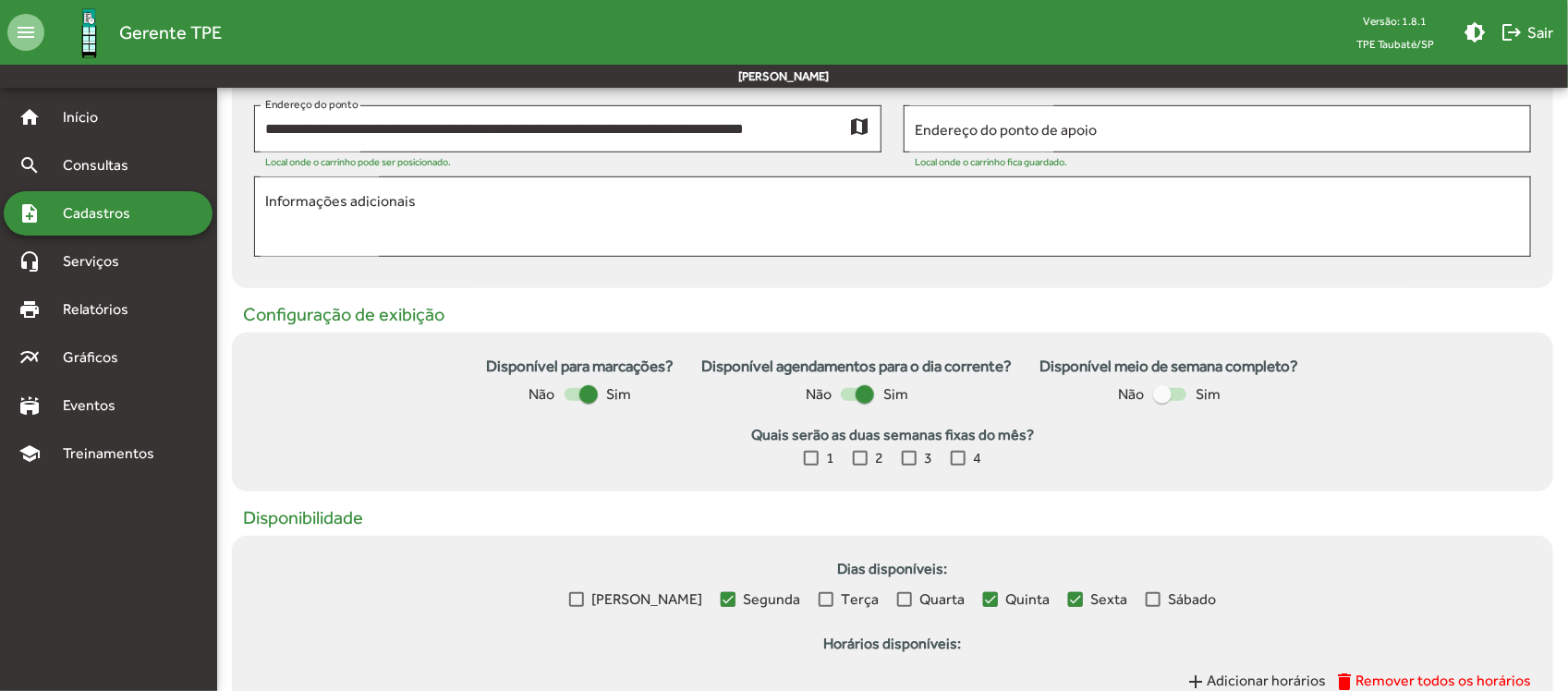 scroll, scrollTop: 277, scrollLeft: 0, axis: vertical 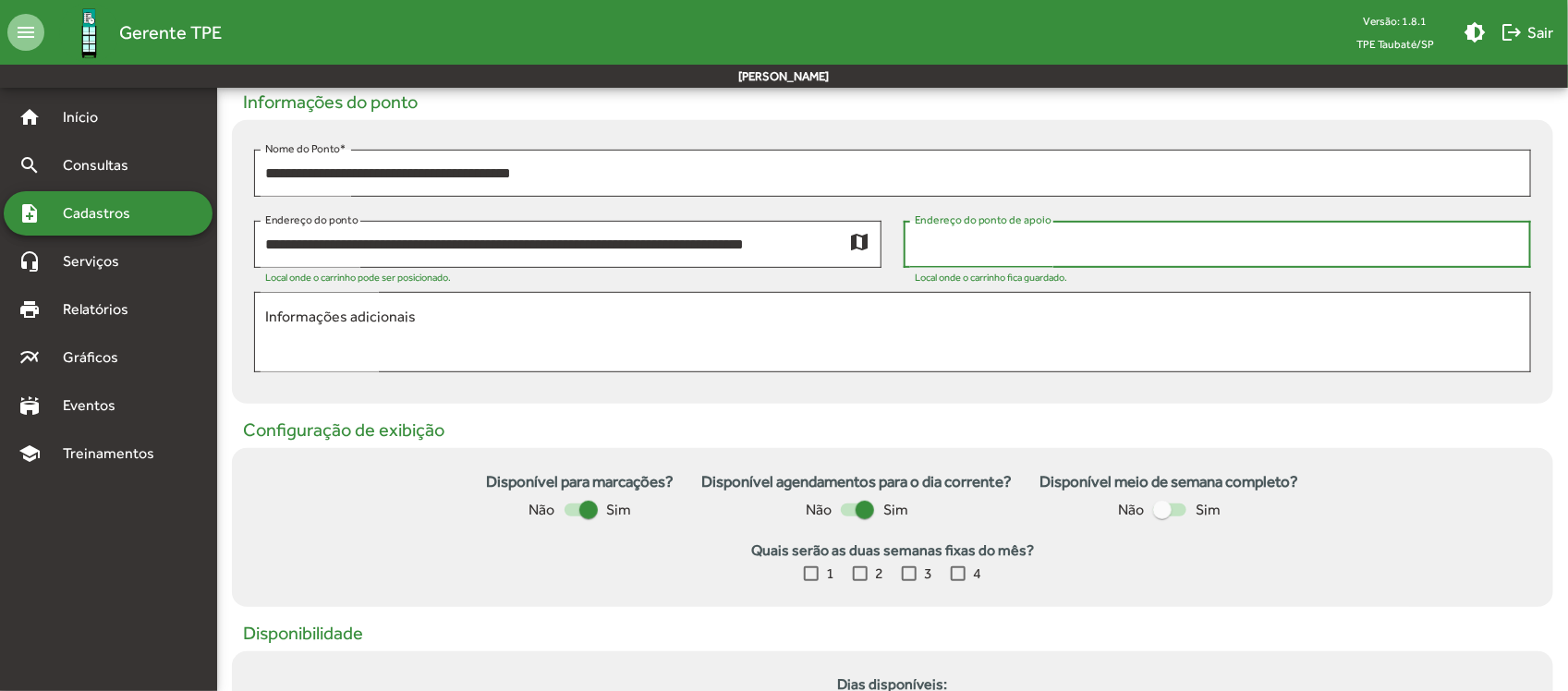 click on "Endereço do ponto de apoio" at bounding box center [1217, 245] 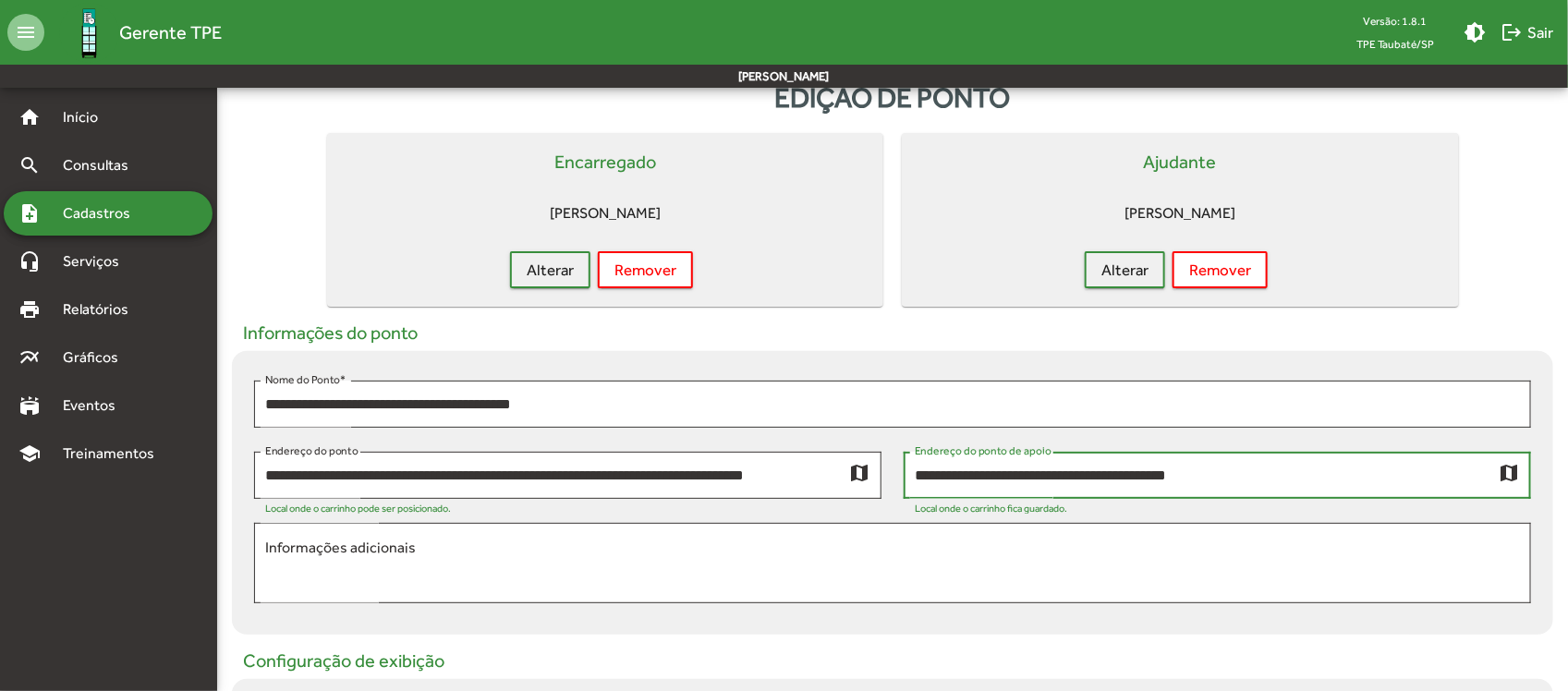 scroll, scrollTop: 0, scrollLeft: 0, axis: both 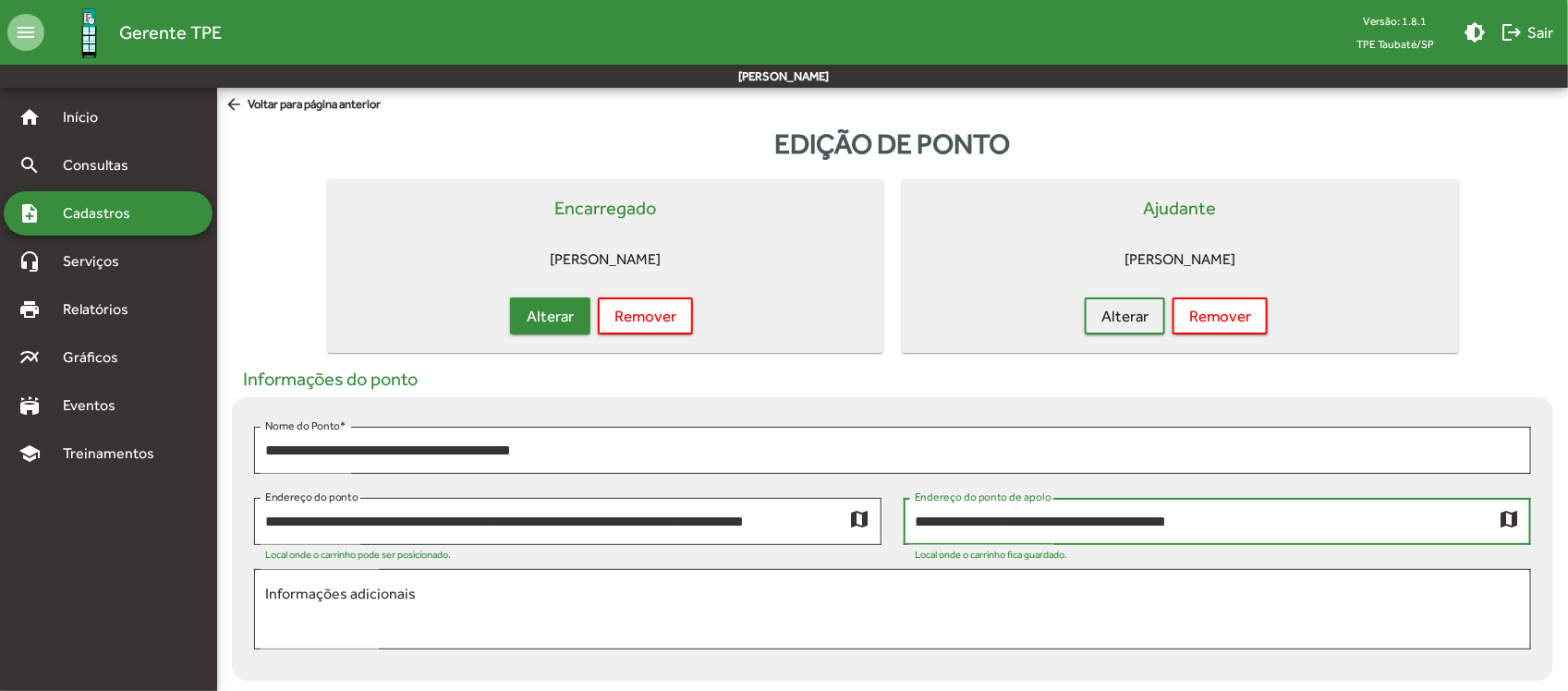 type on "**********" 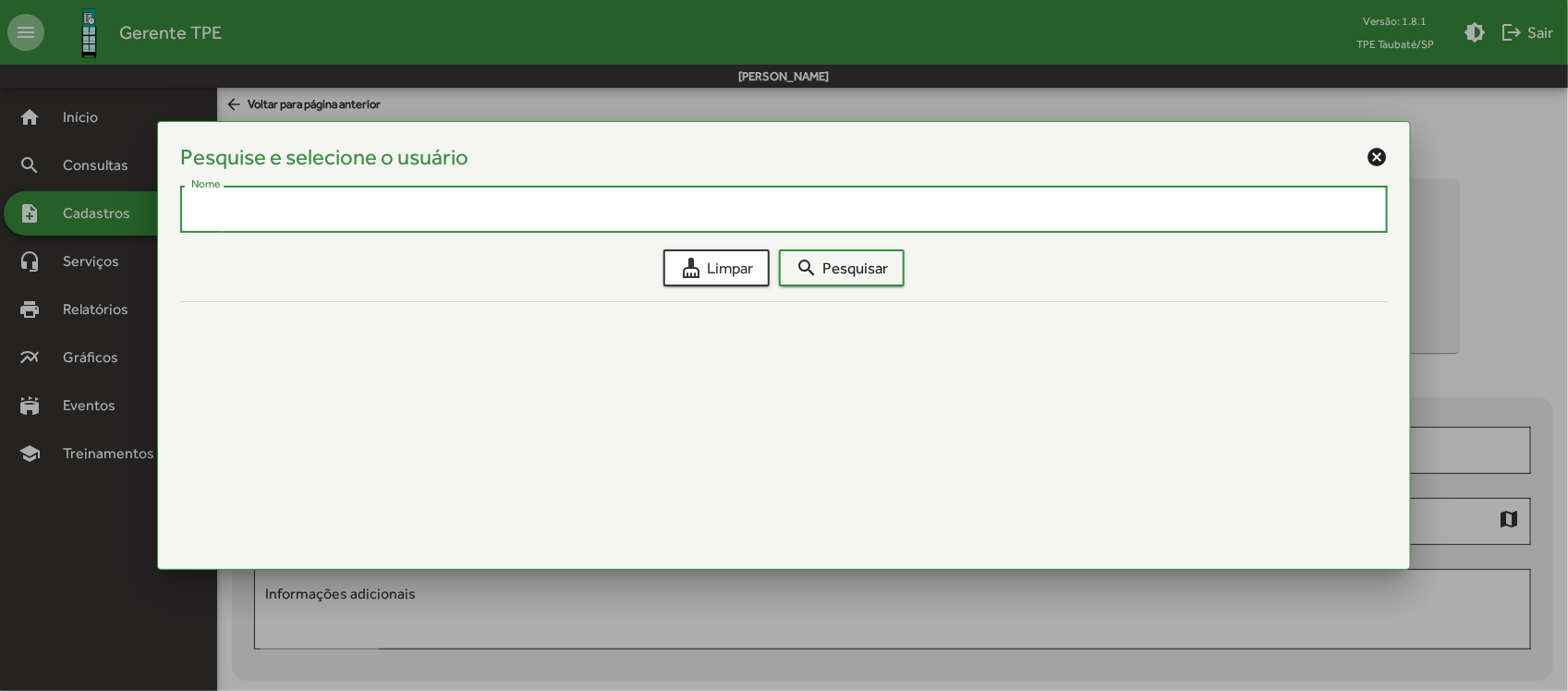 click on "Nome" at bounding box center (784, 210) 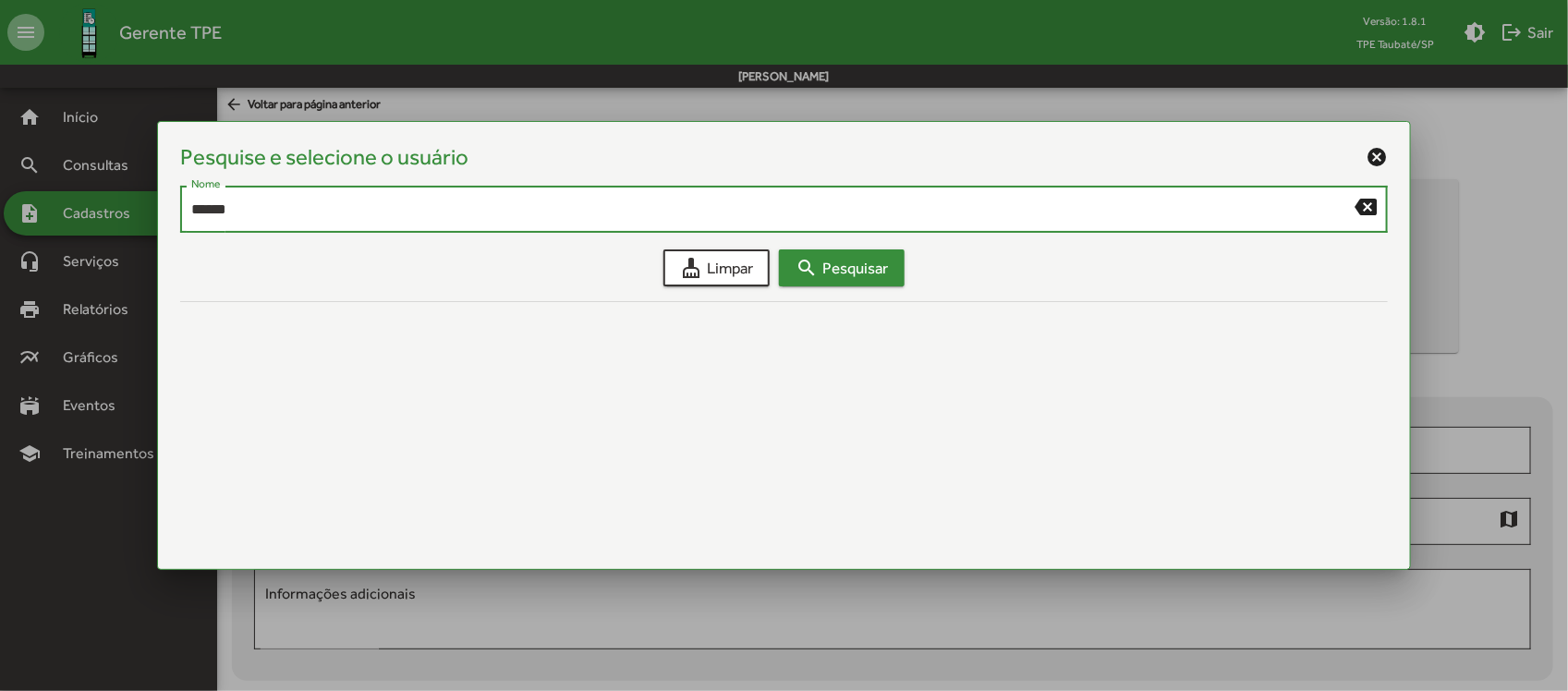 type on "******" 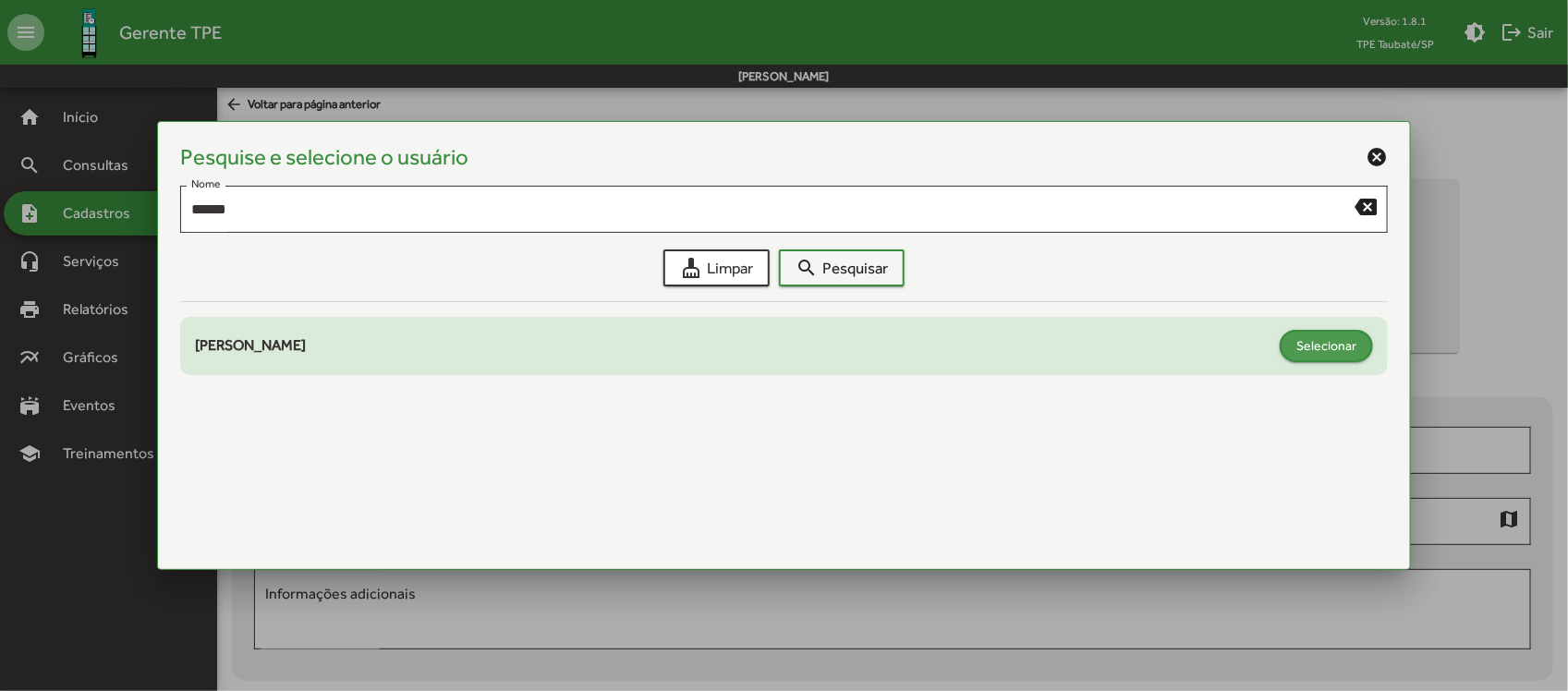 click on "Selecionar" 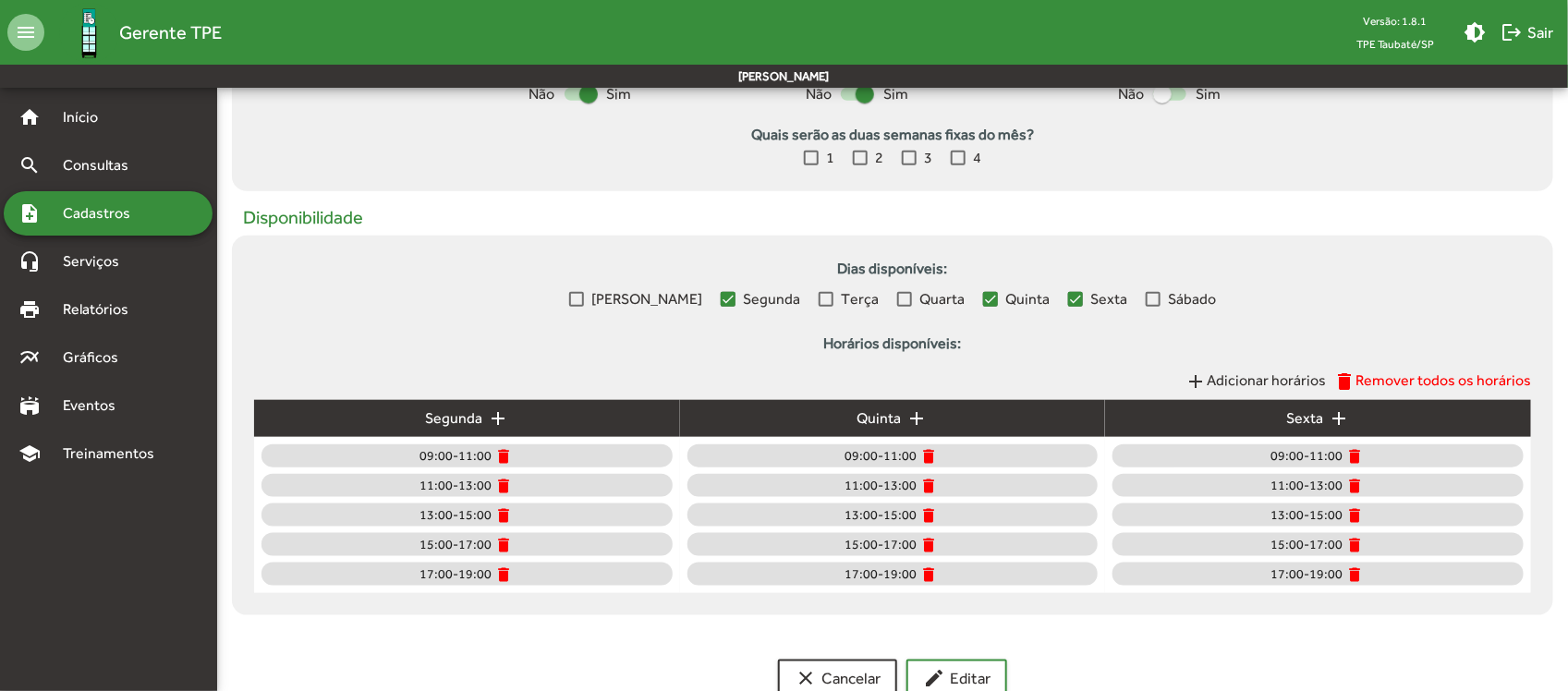 scroll, scrollTop: 739, scrollLeft: 0, axis: vertical 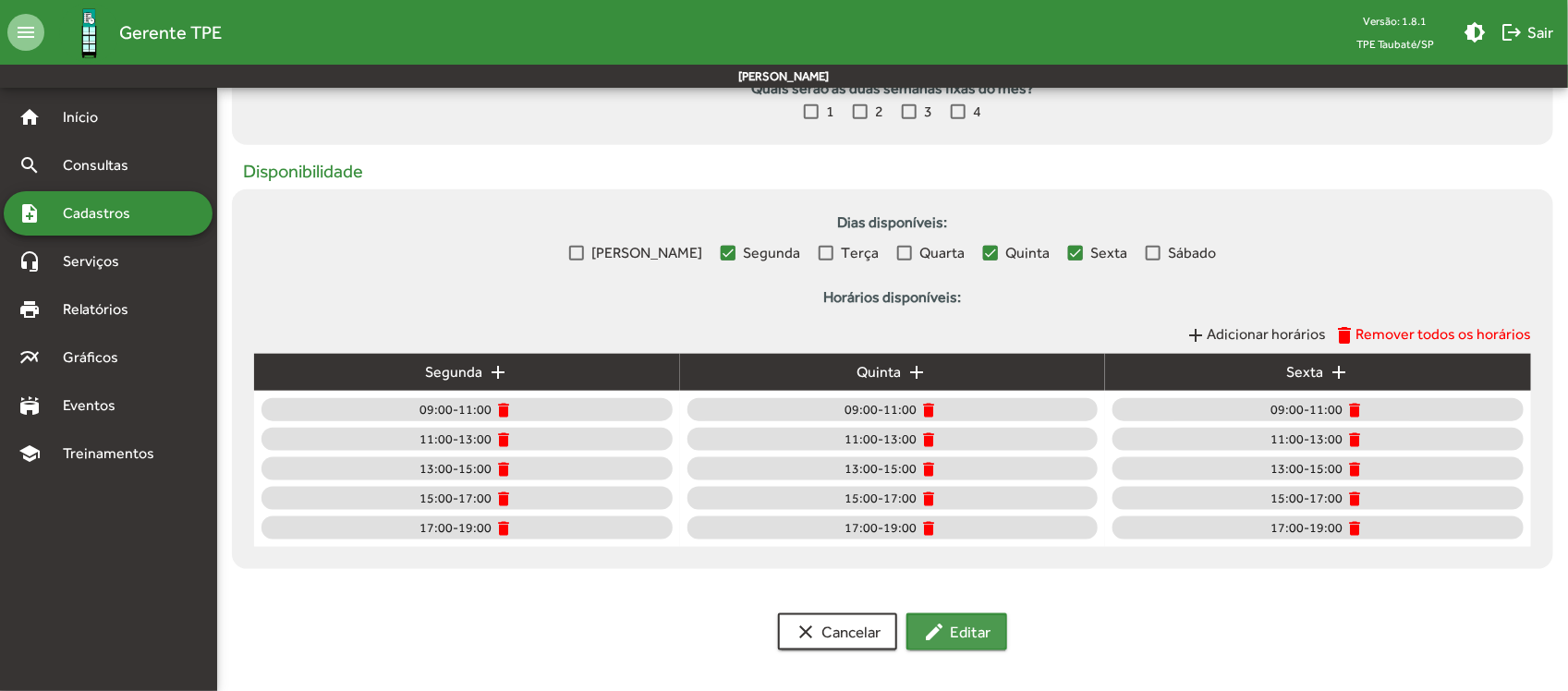 click on "edit  Editar" 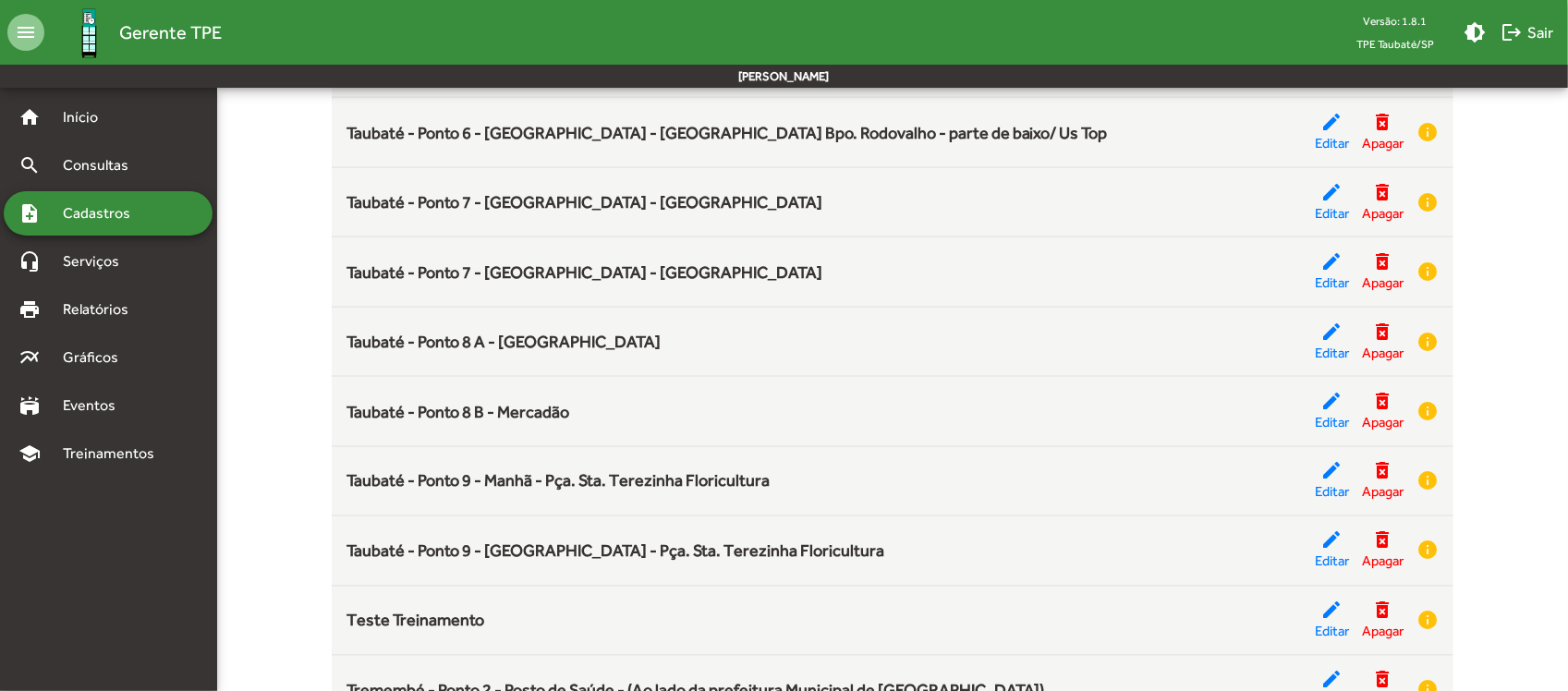 scroll, scrollTop: 4921, scrollLeft: 0, axis: vertical 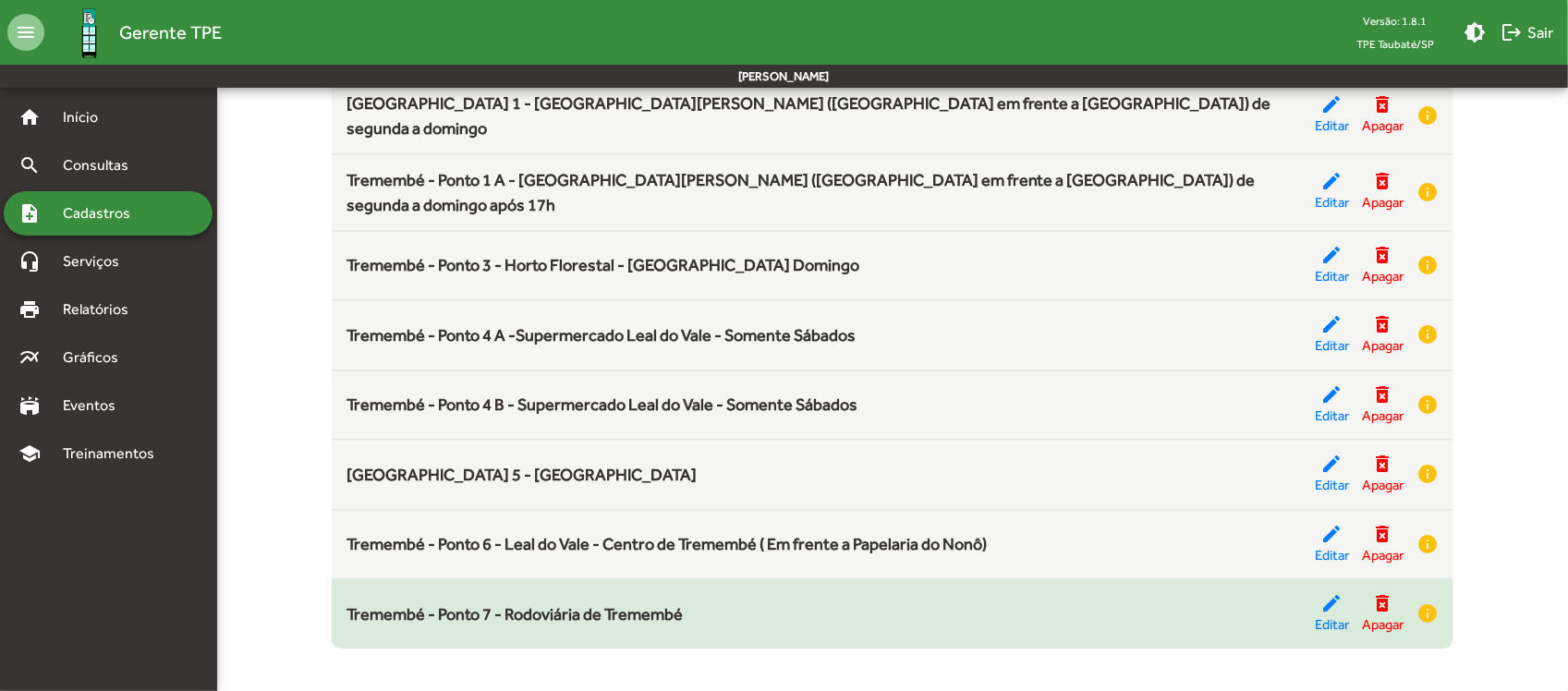 click on "edit  Editar" 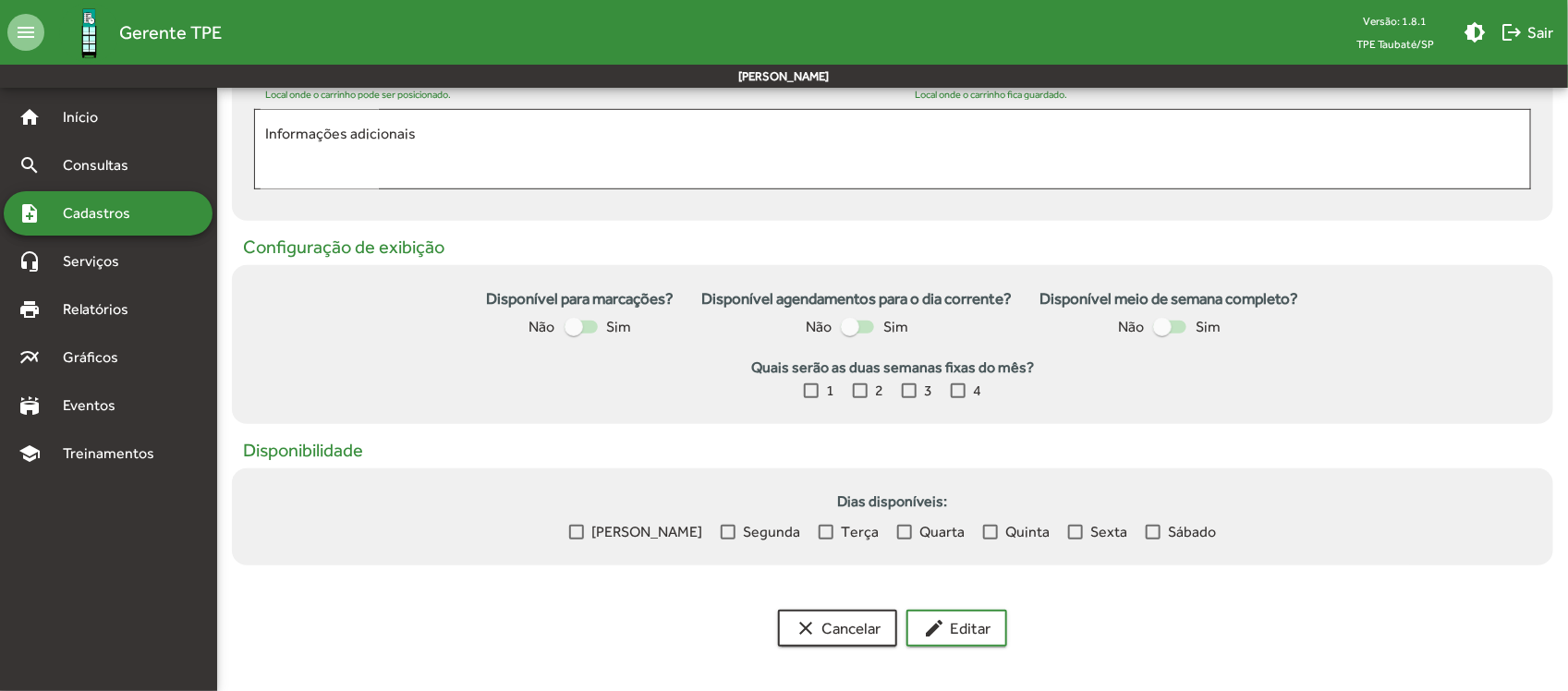 scroll, scrollTop: 0, scrollLeft: 0, axis: both 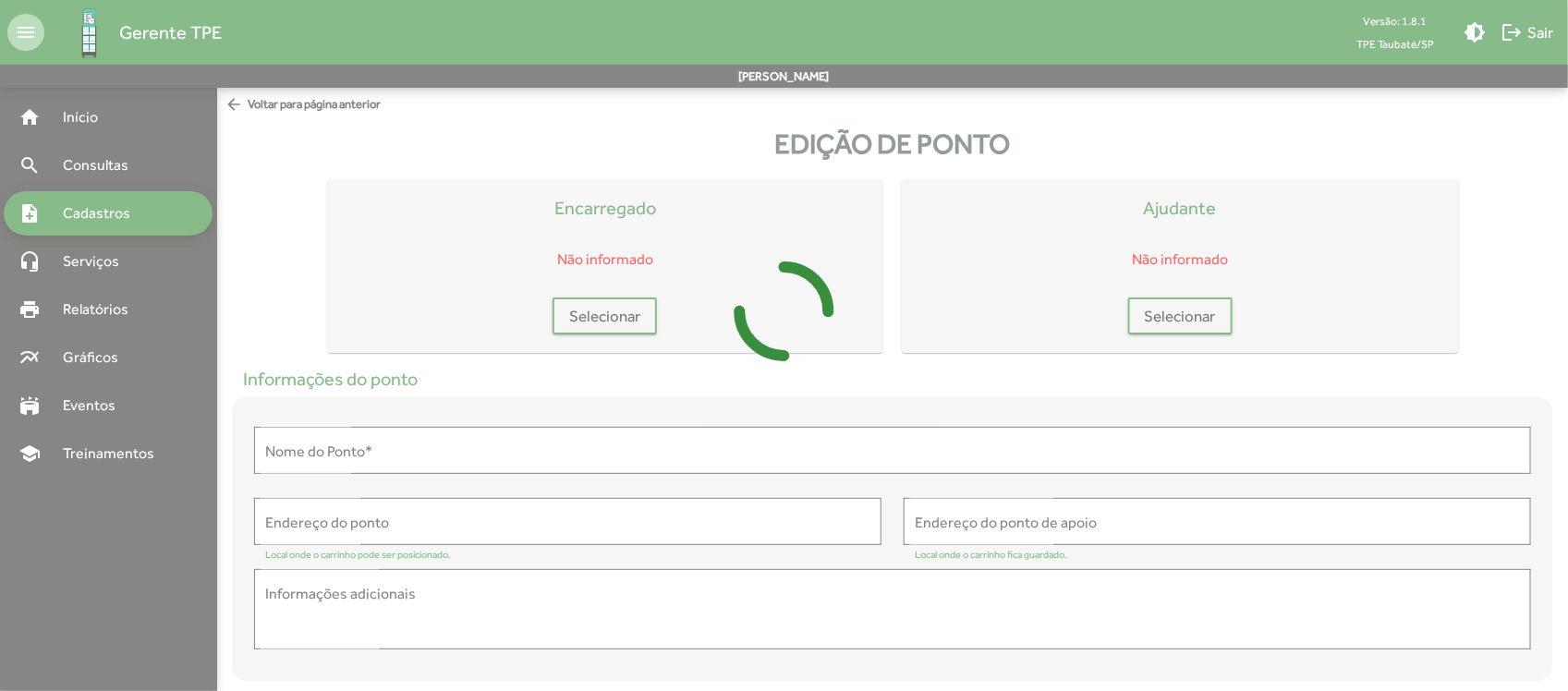type on "**********" 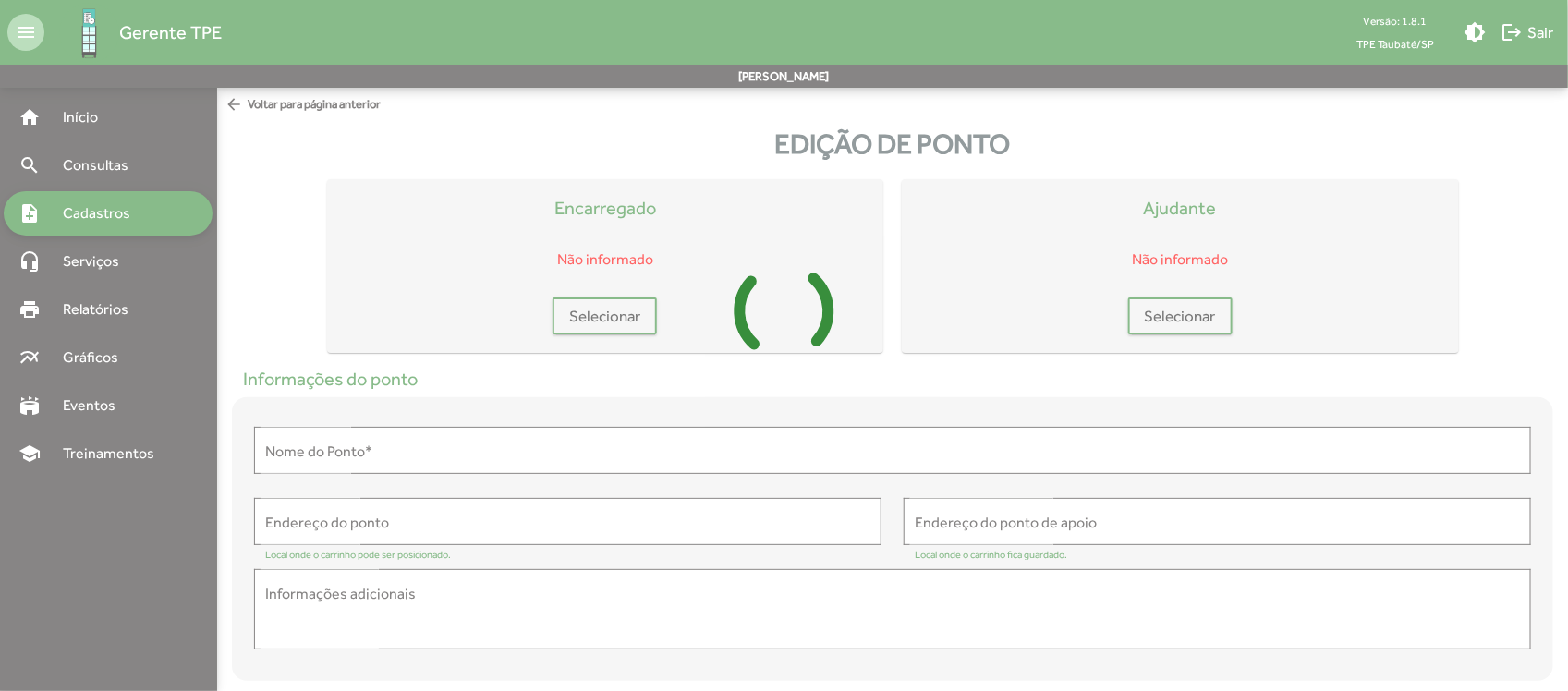 type on "**********" 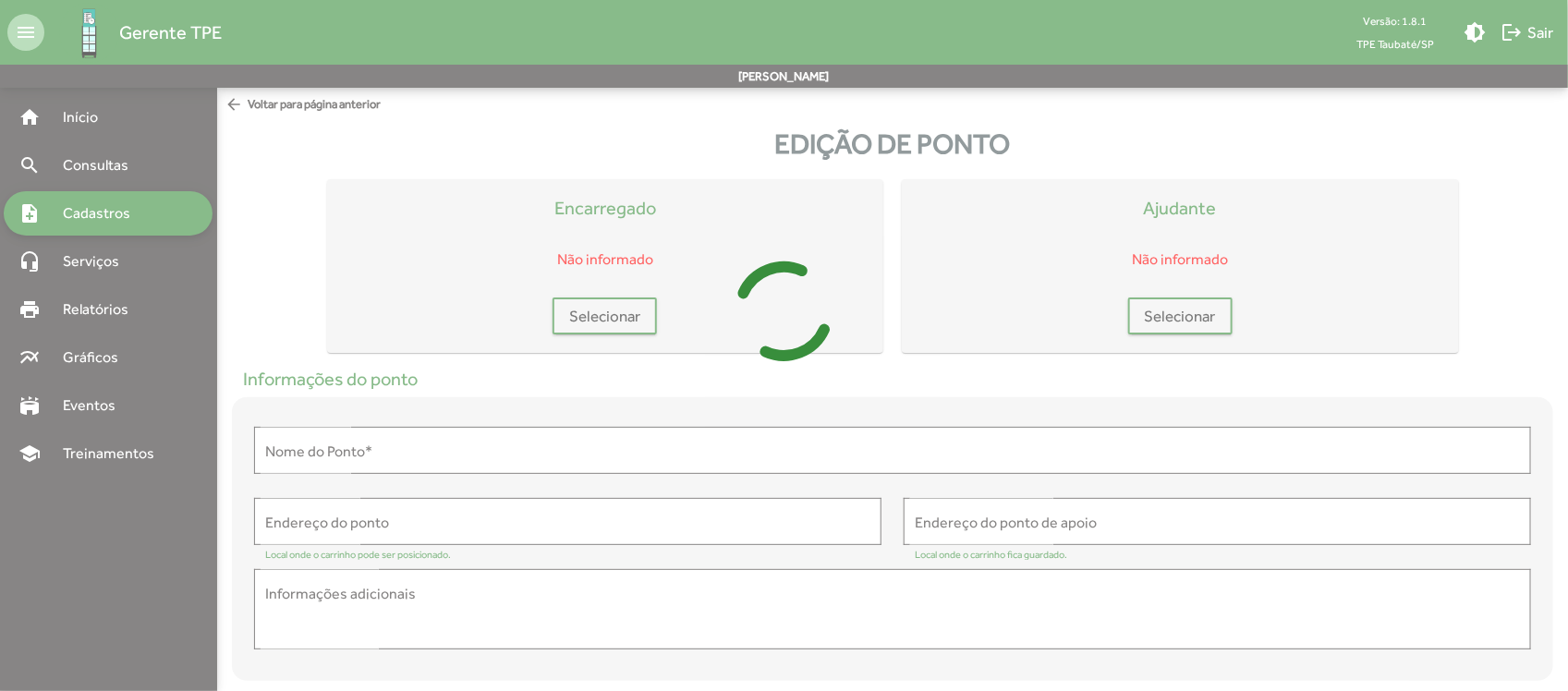 type on "**********" 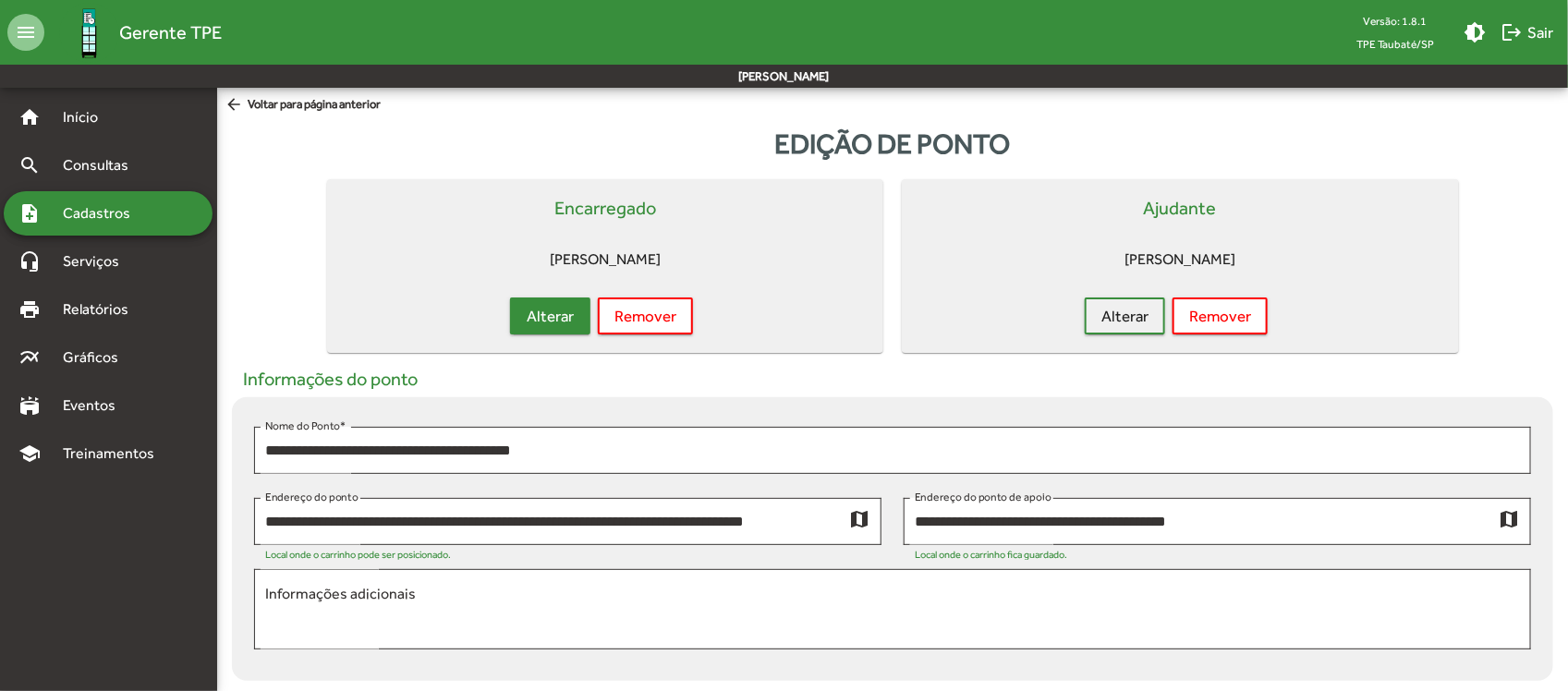 click on "Alterar" 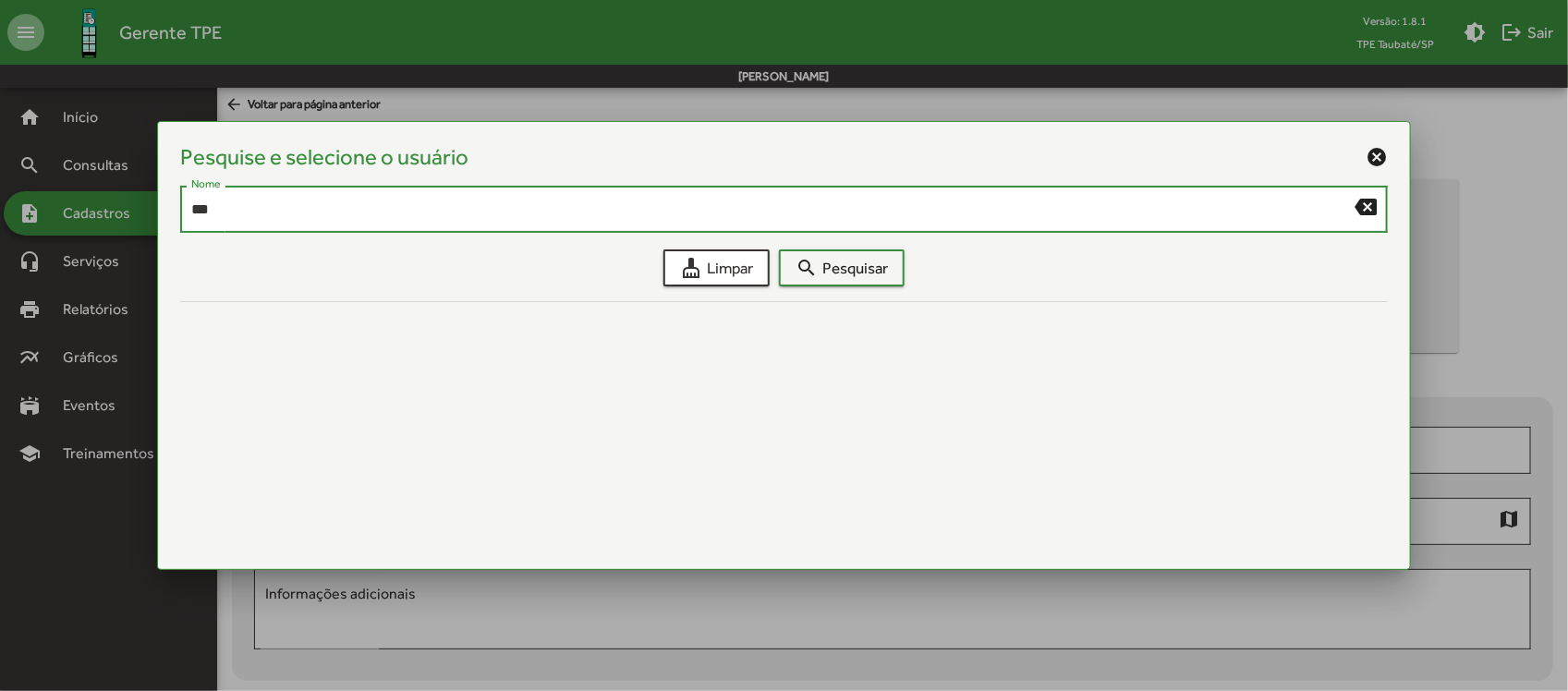 type on "***" 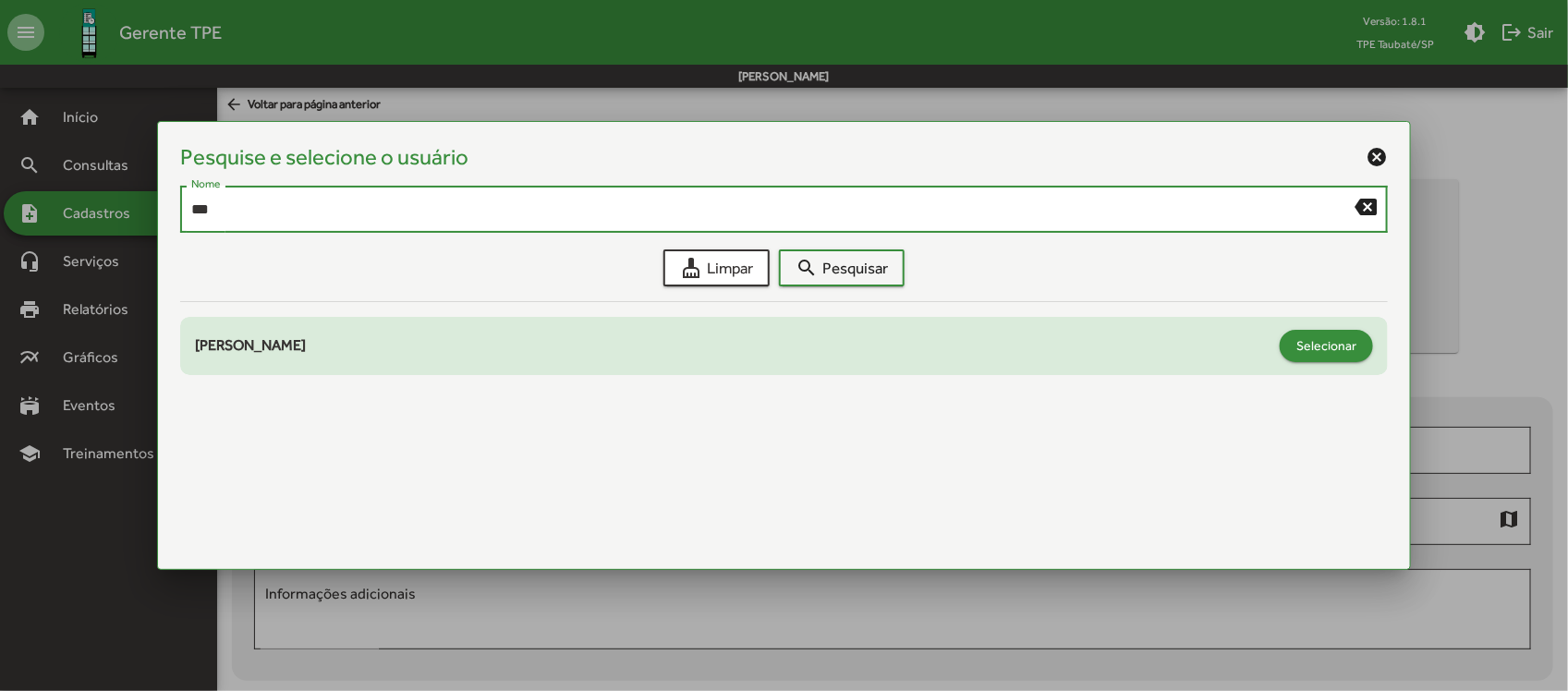 click on "Selecionar" 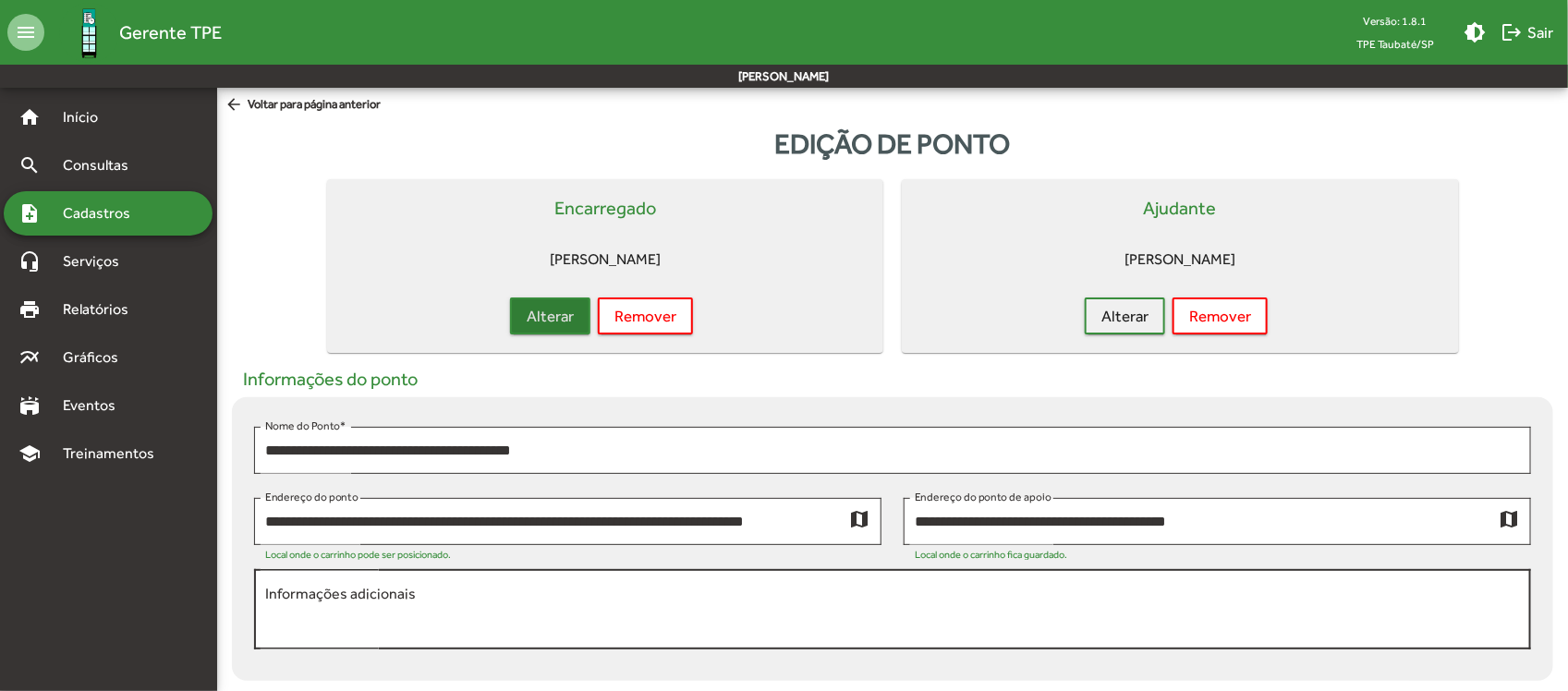 scroll, scrollTop: 231, scrollLeft: 0, axis: vertical 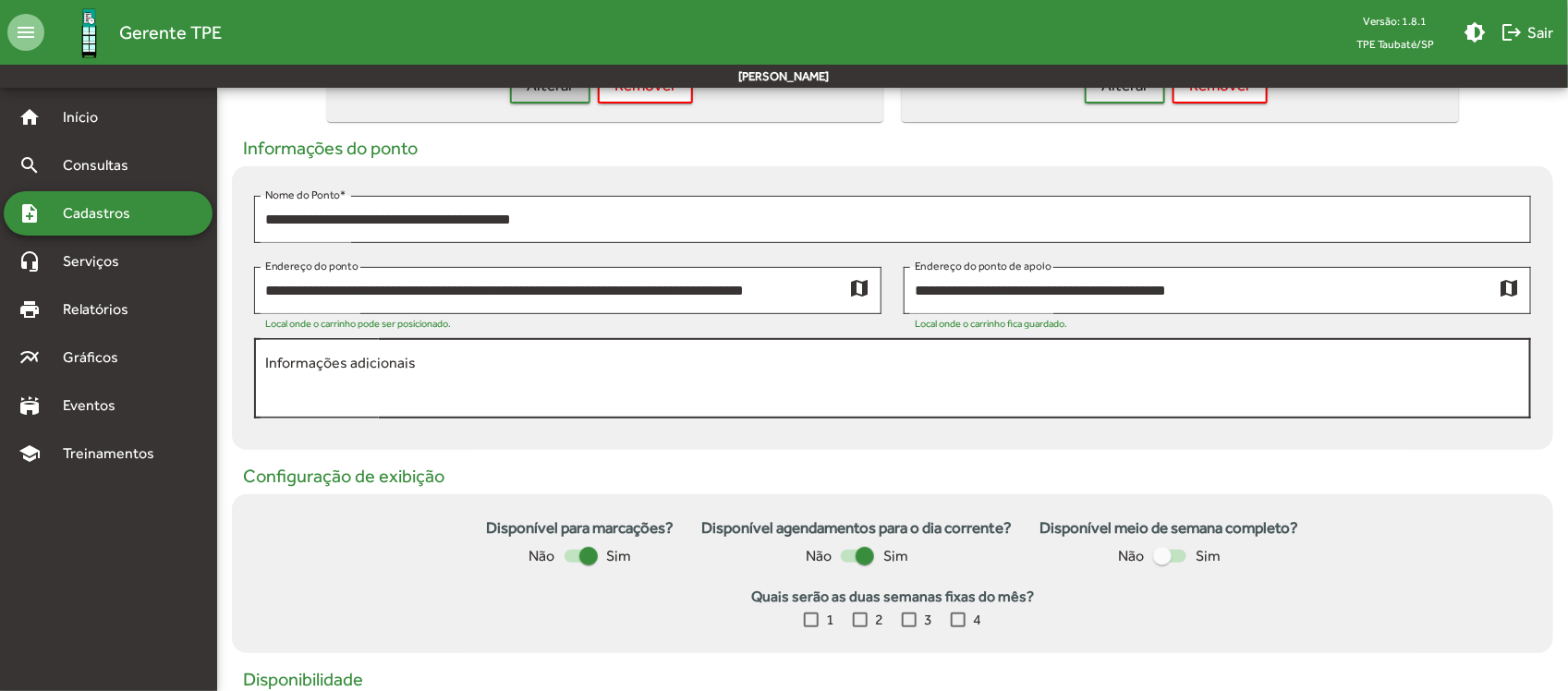 click on "Informações adicionais" at bounding box center (893, 379) 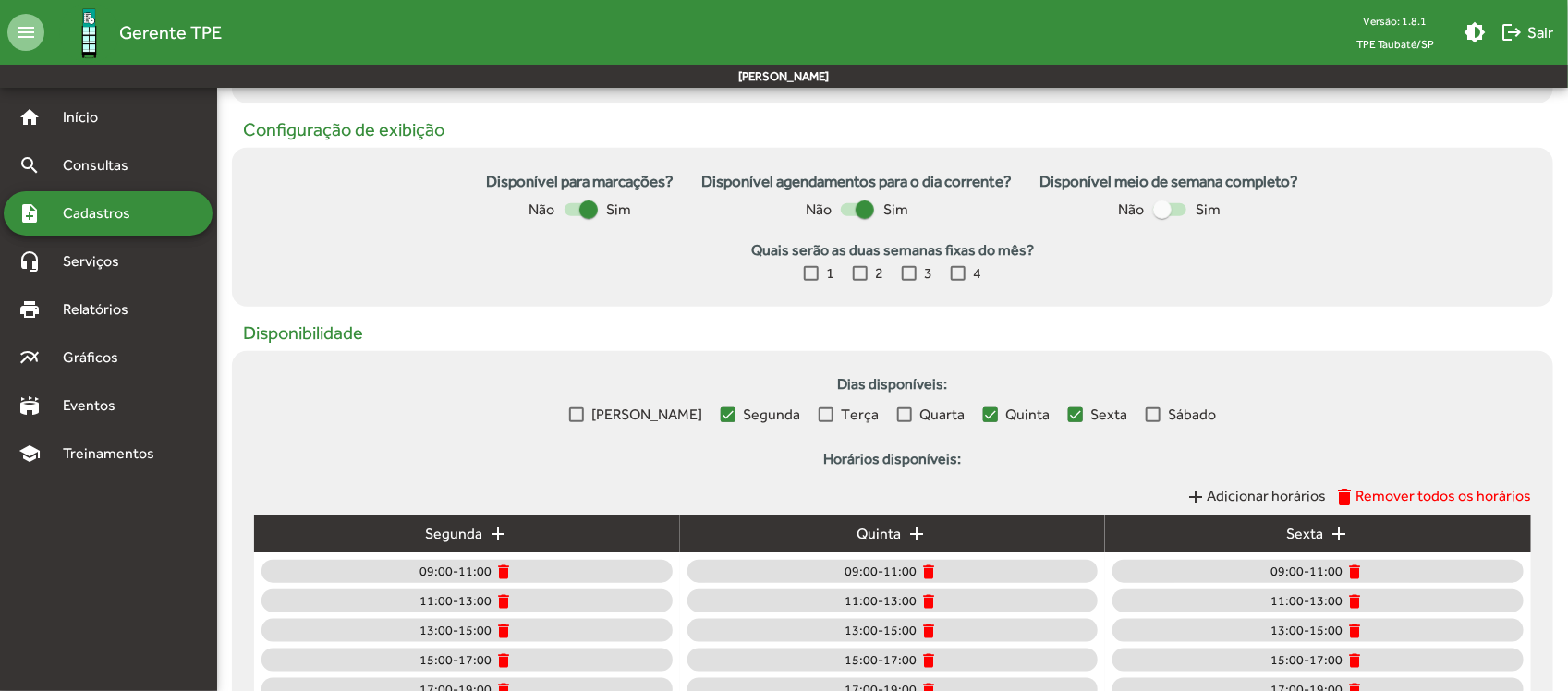 scroll, scrollTop: 739, scrollLeft: 0, axis: vertical 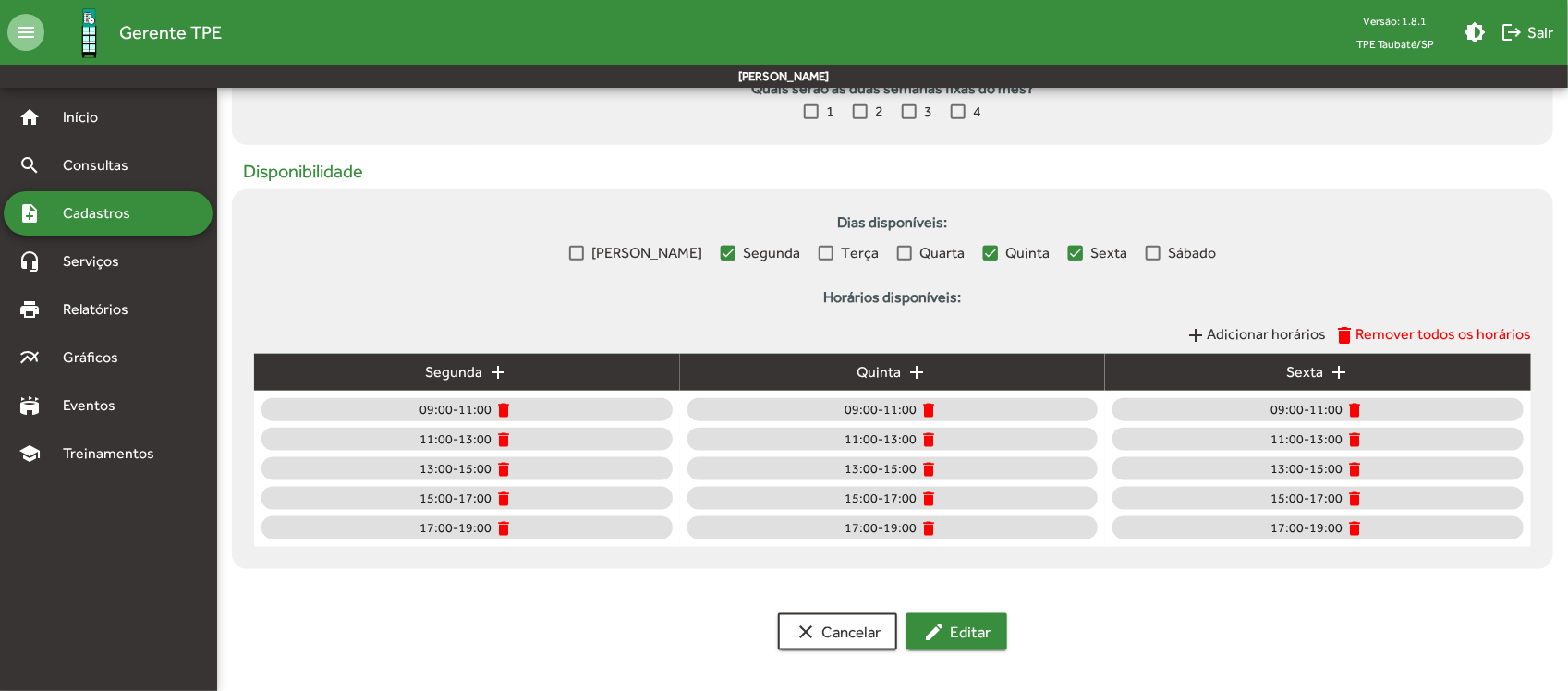 type on "**********" 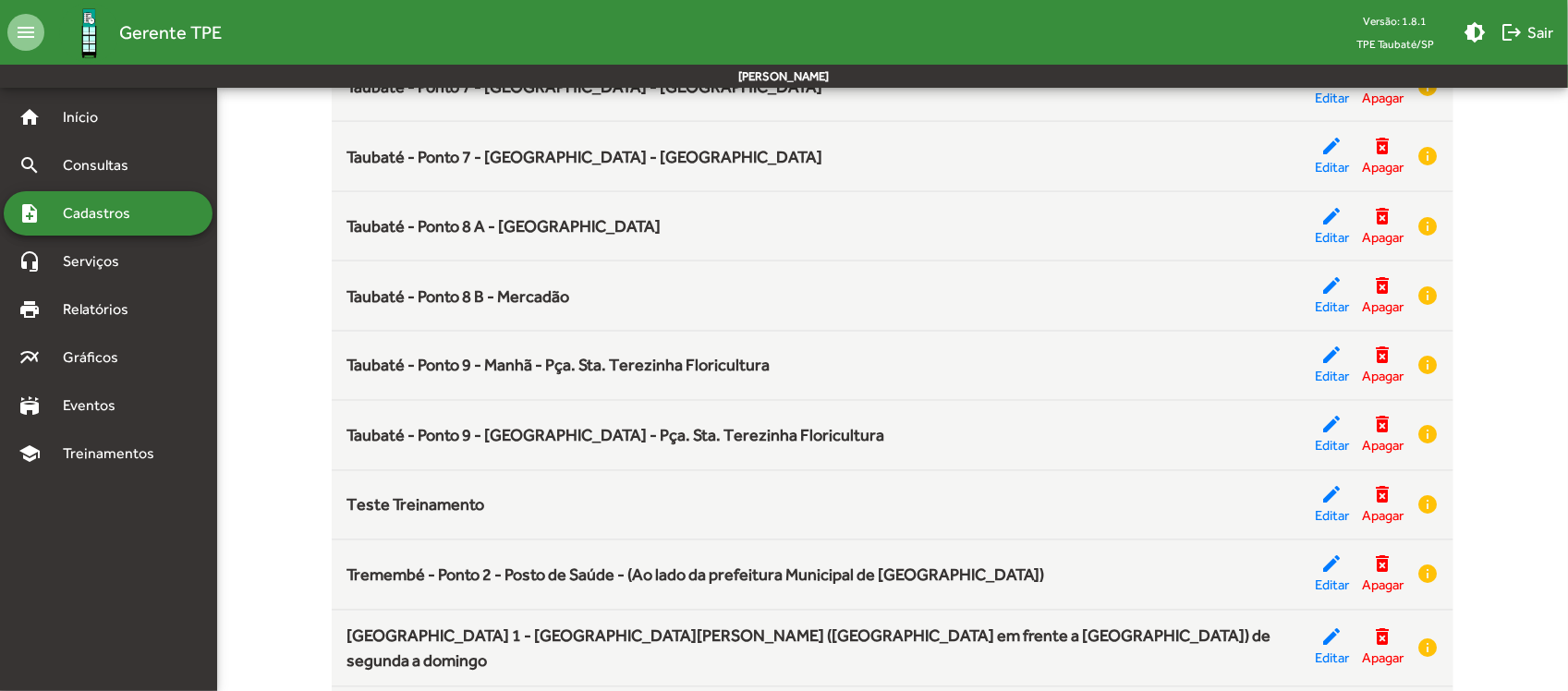 scroll, scrollTop: 4921, scrollLeft: 0, axis: vertical 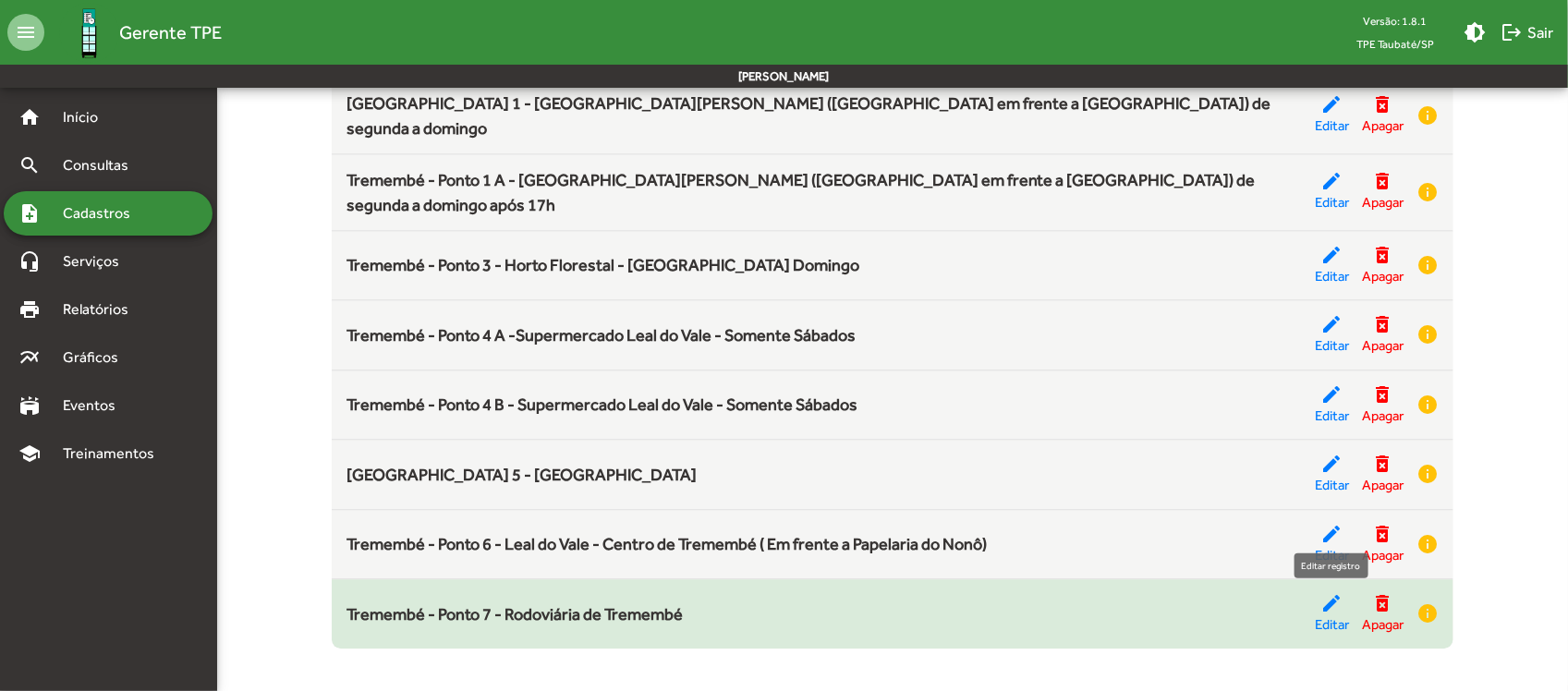 click on "Editar" 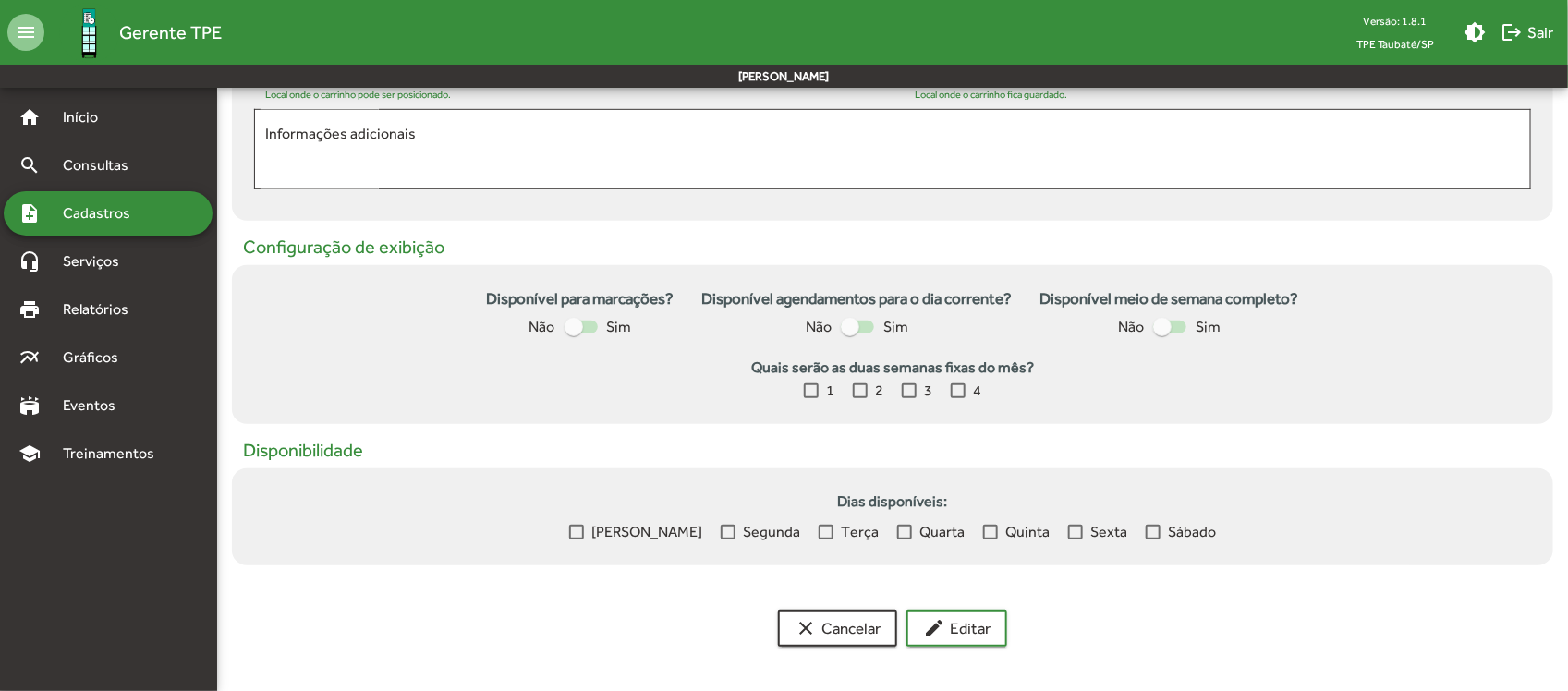 scroll, scrollTop: 0, scrollLeft: 0, axis: both 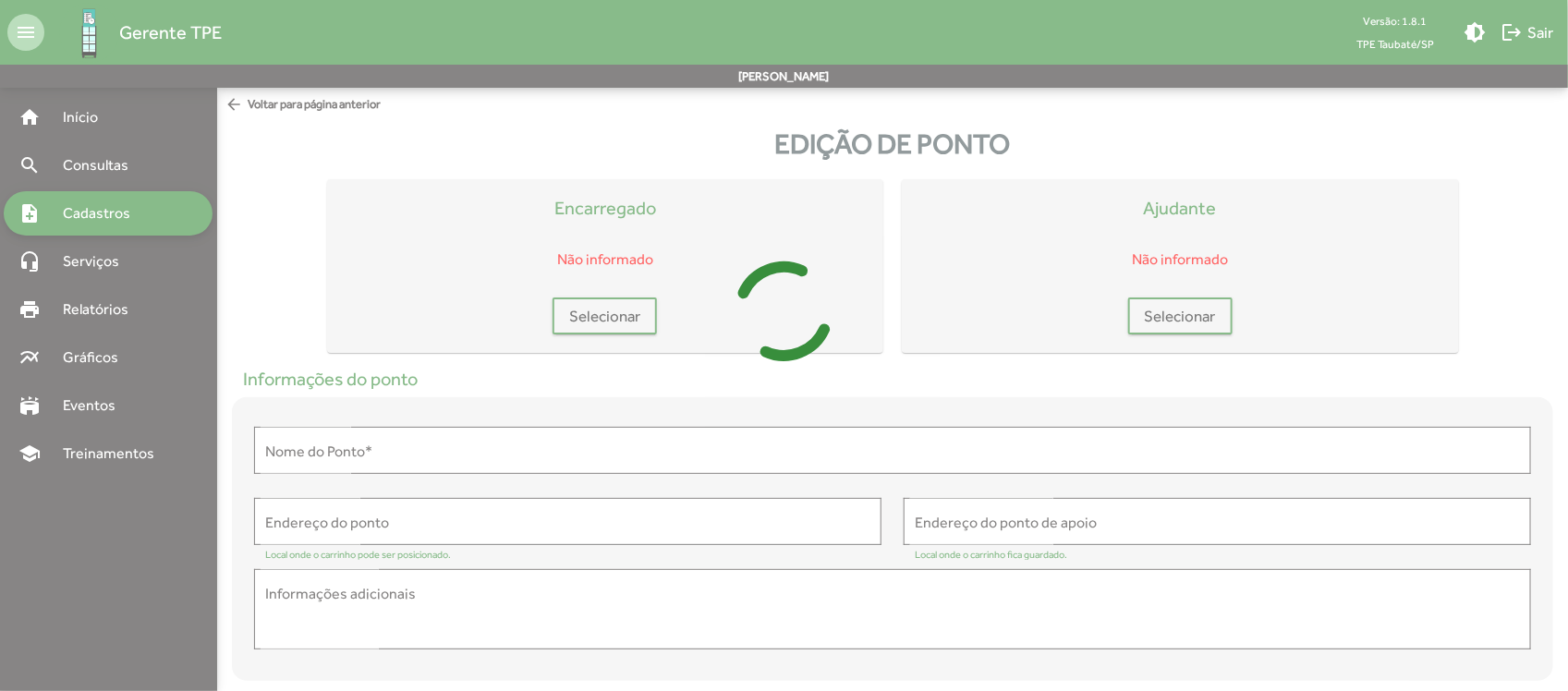 type on "**********" 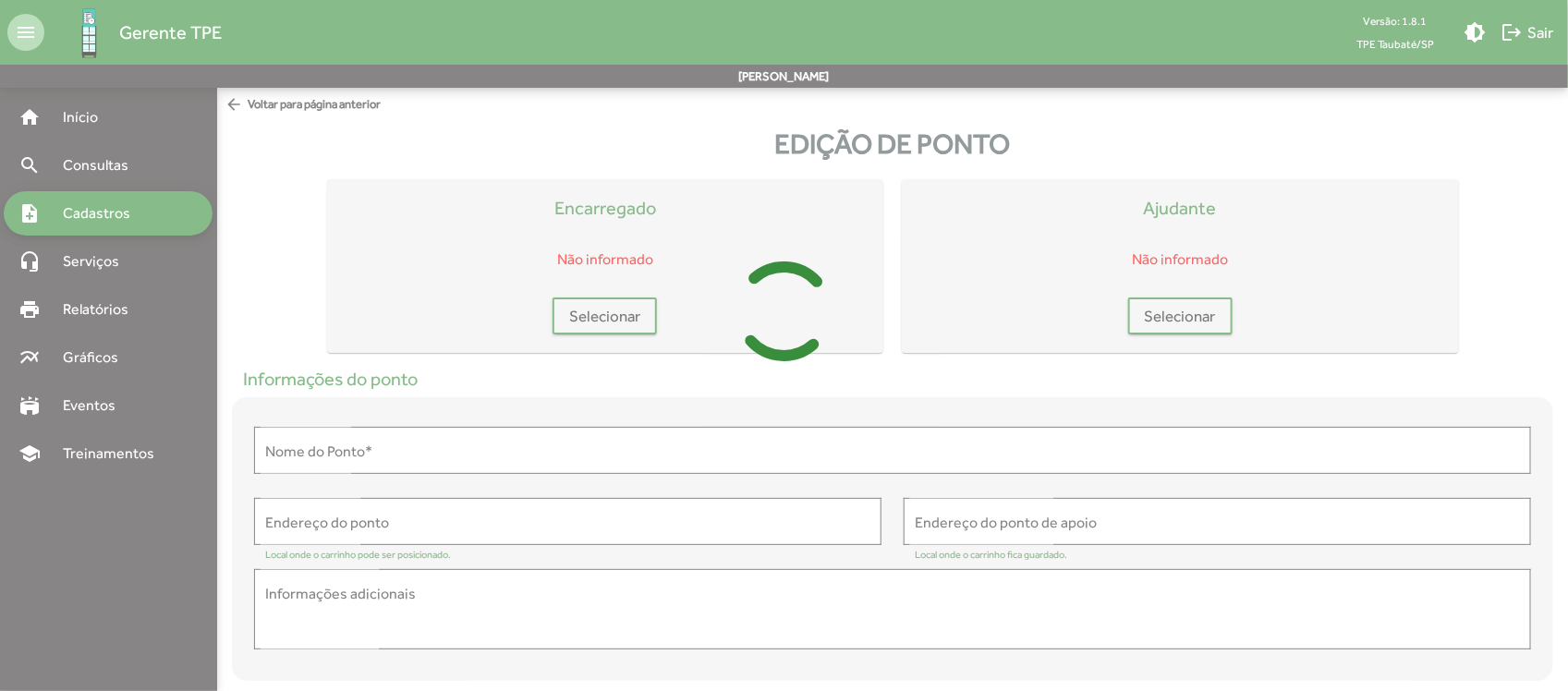 type on "**********" 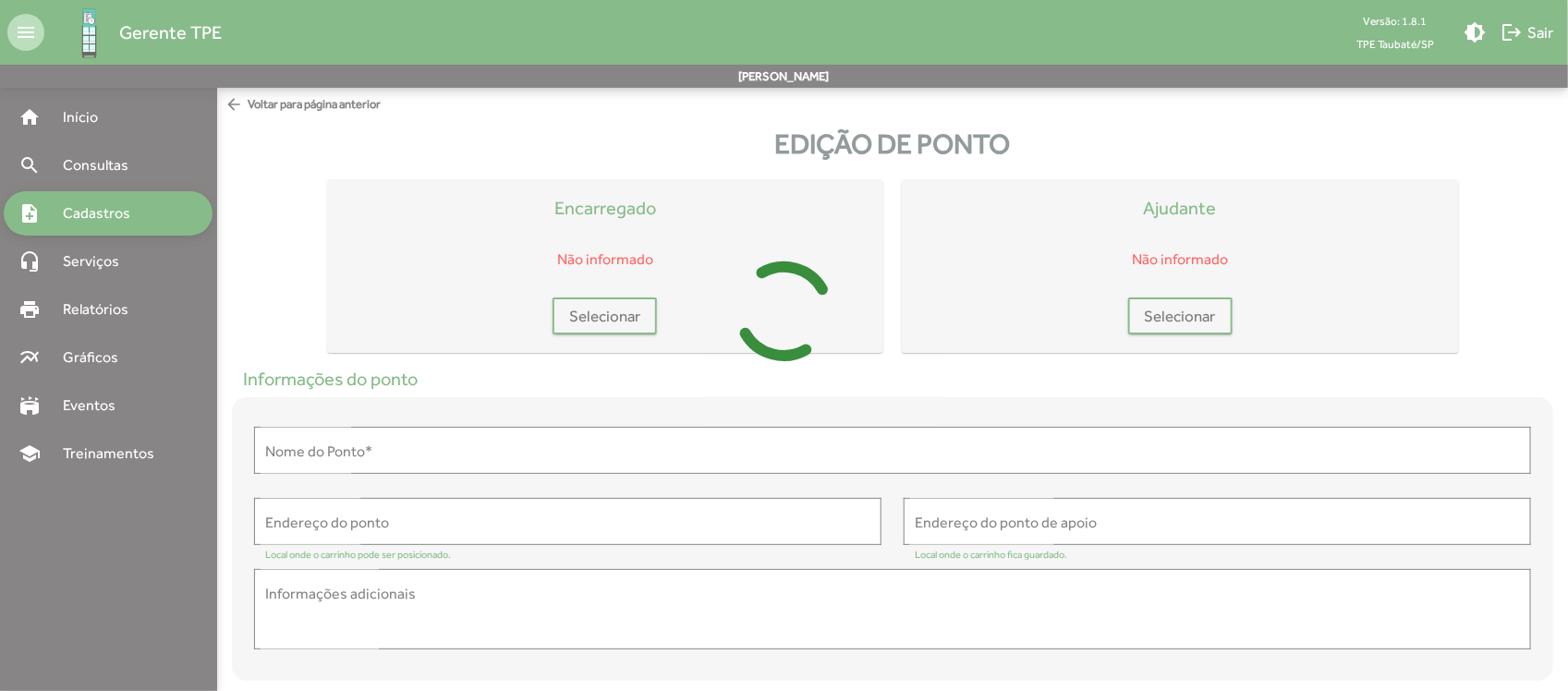 type on "**********" 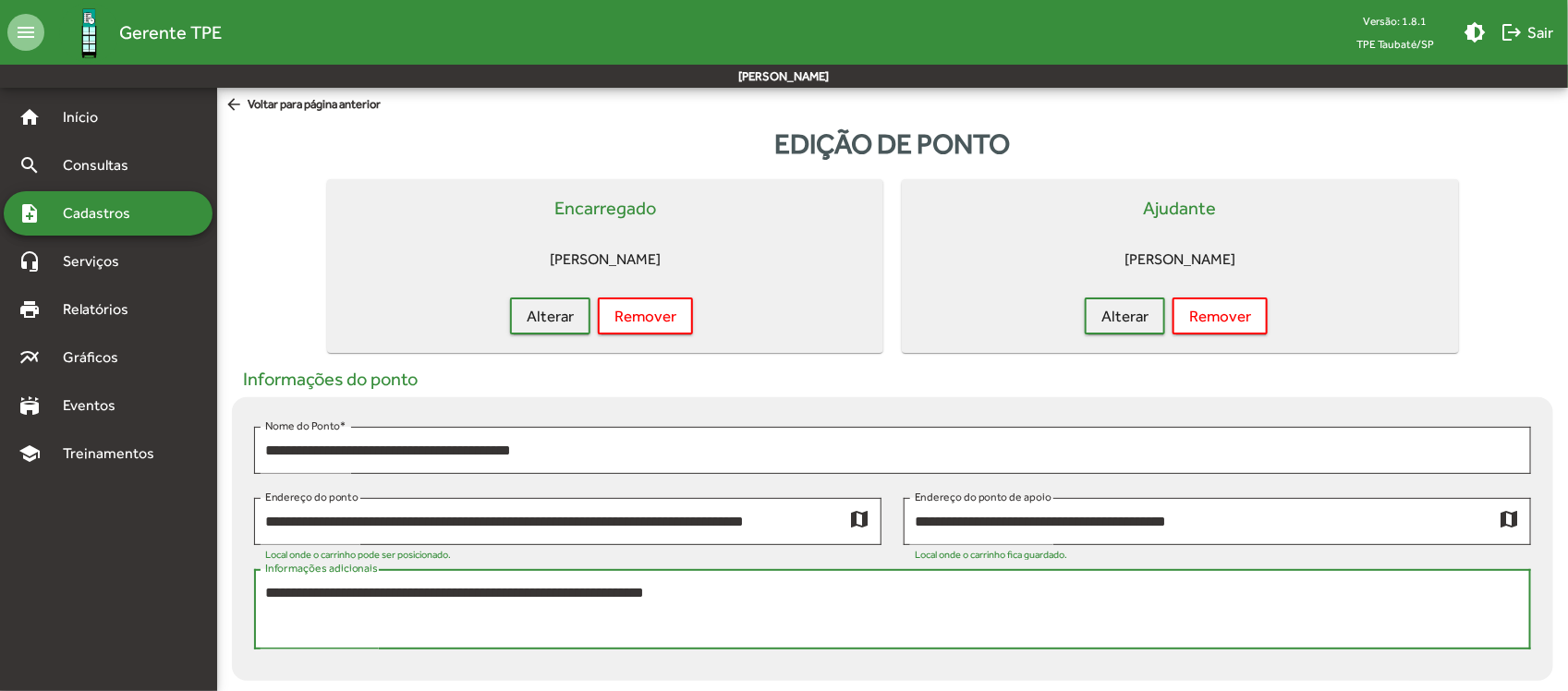 click on "**********" at bounding box center [893, 610] 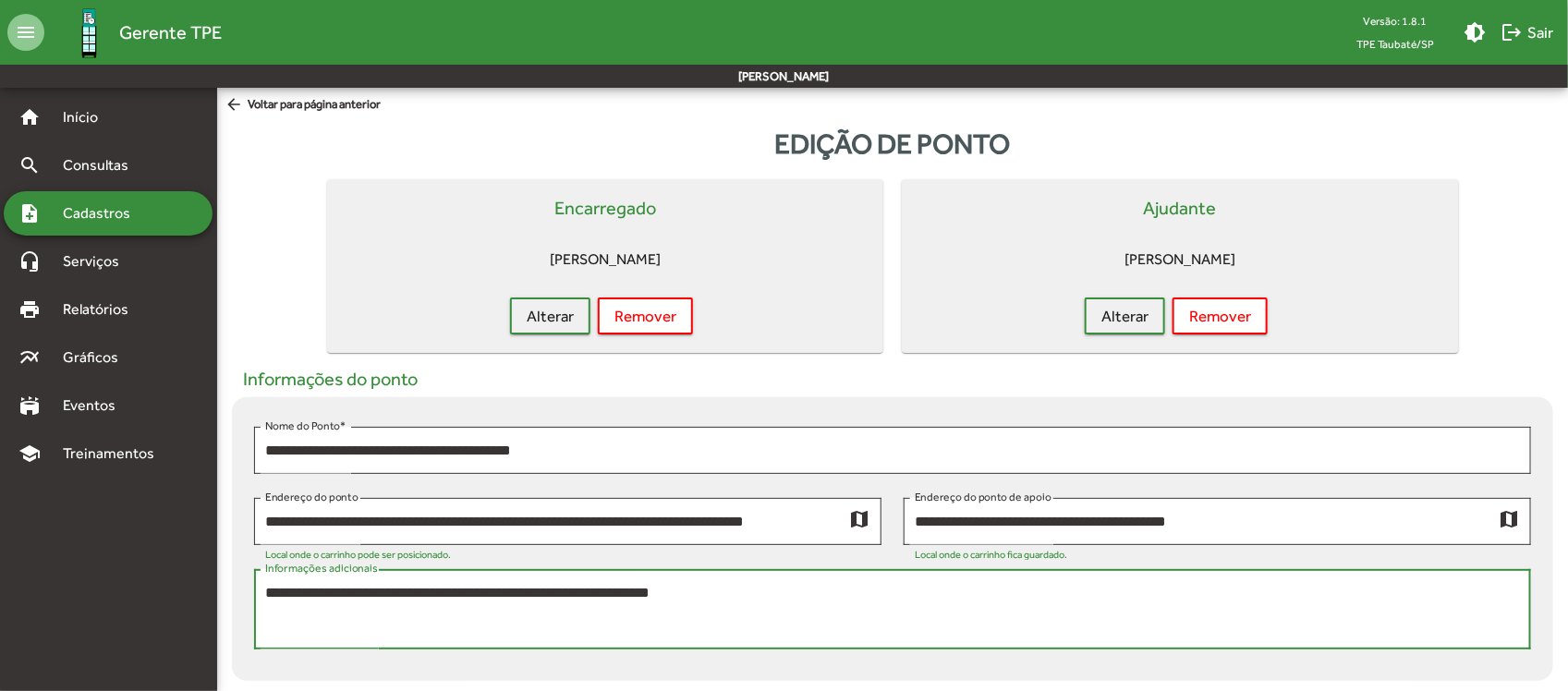 click on "**********" at bounding box center (893, 610) 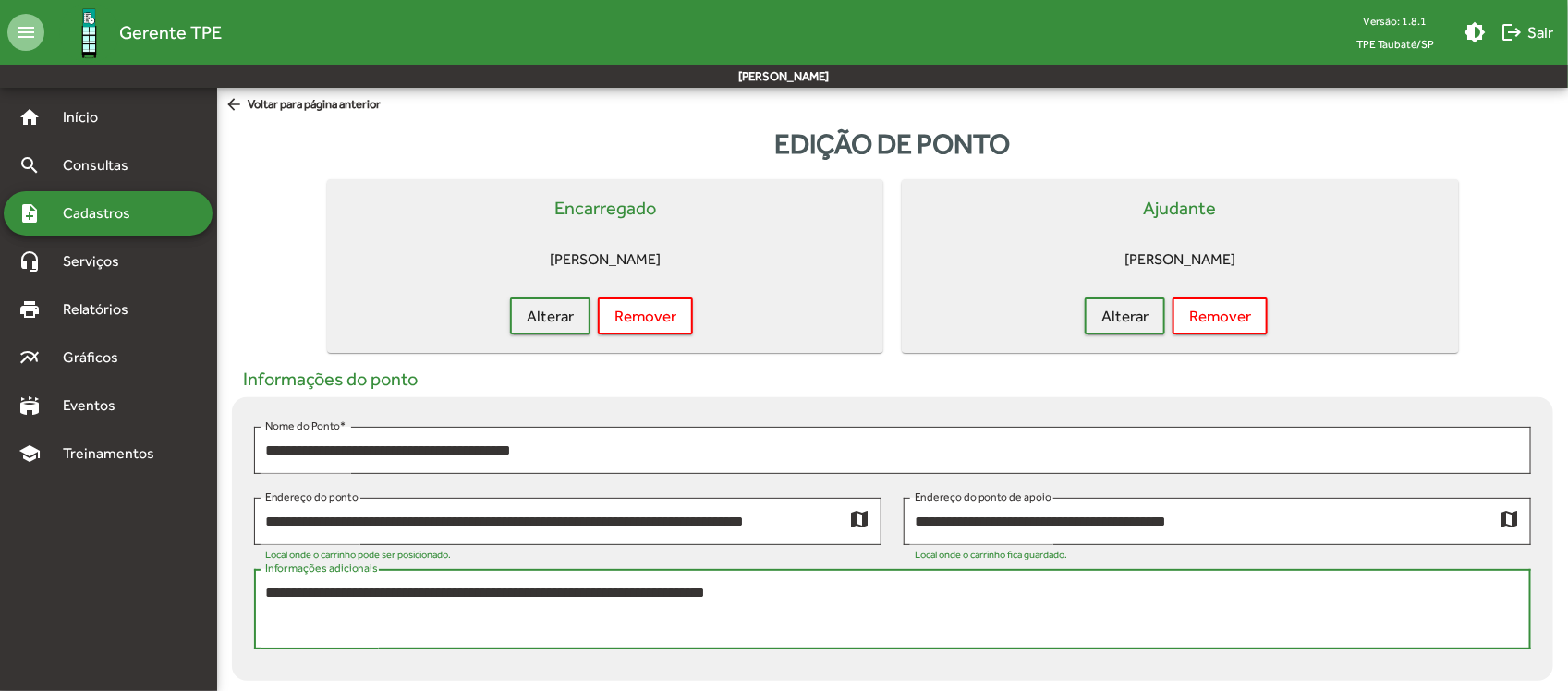 click on "**********" at bounding box center [893, 610] 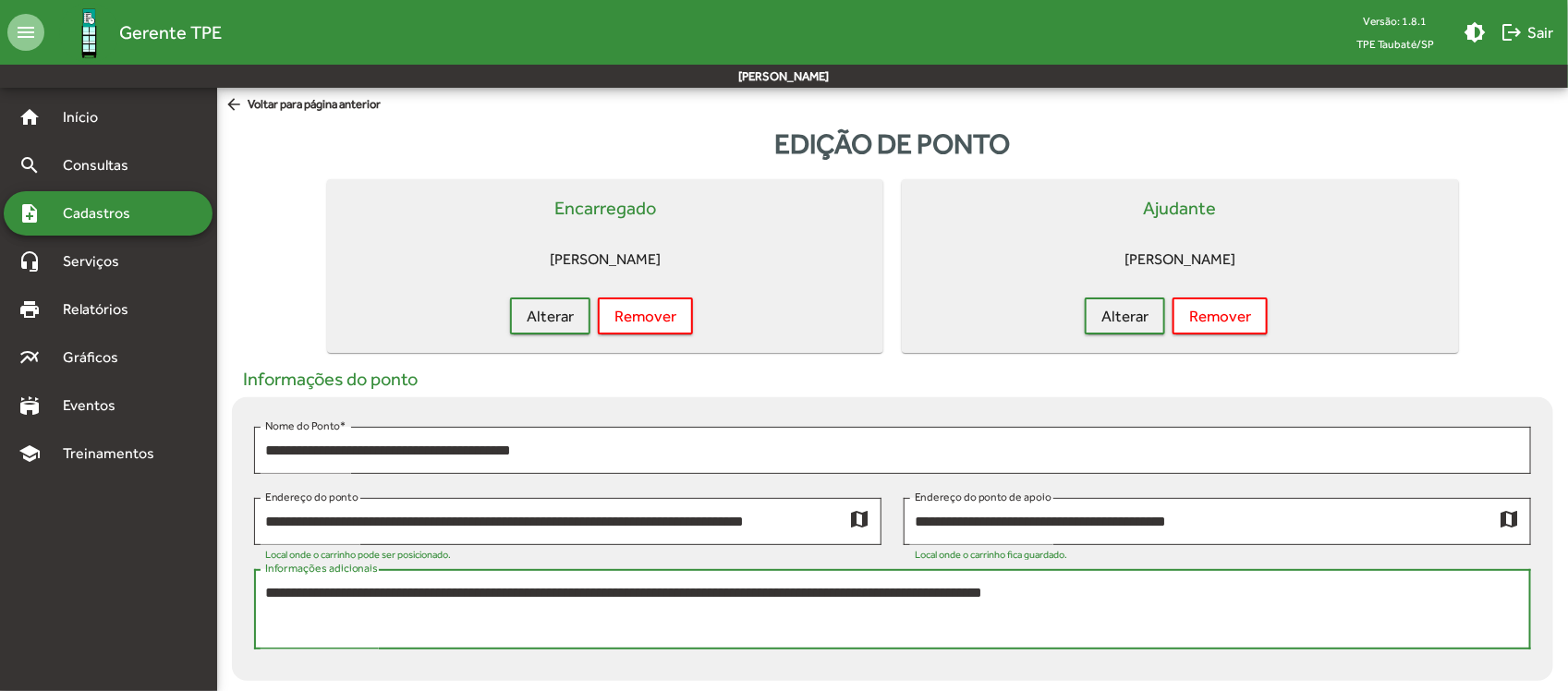 click on "**********" at bounding box center (893, 610) 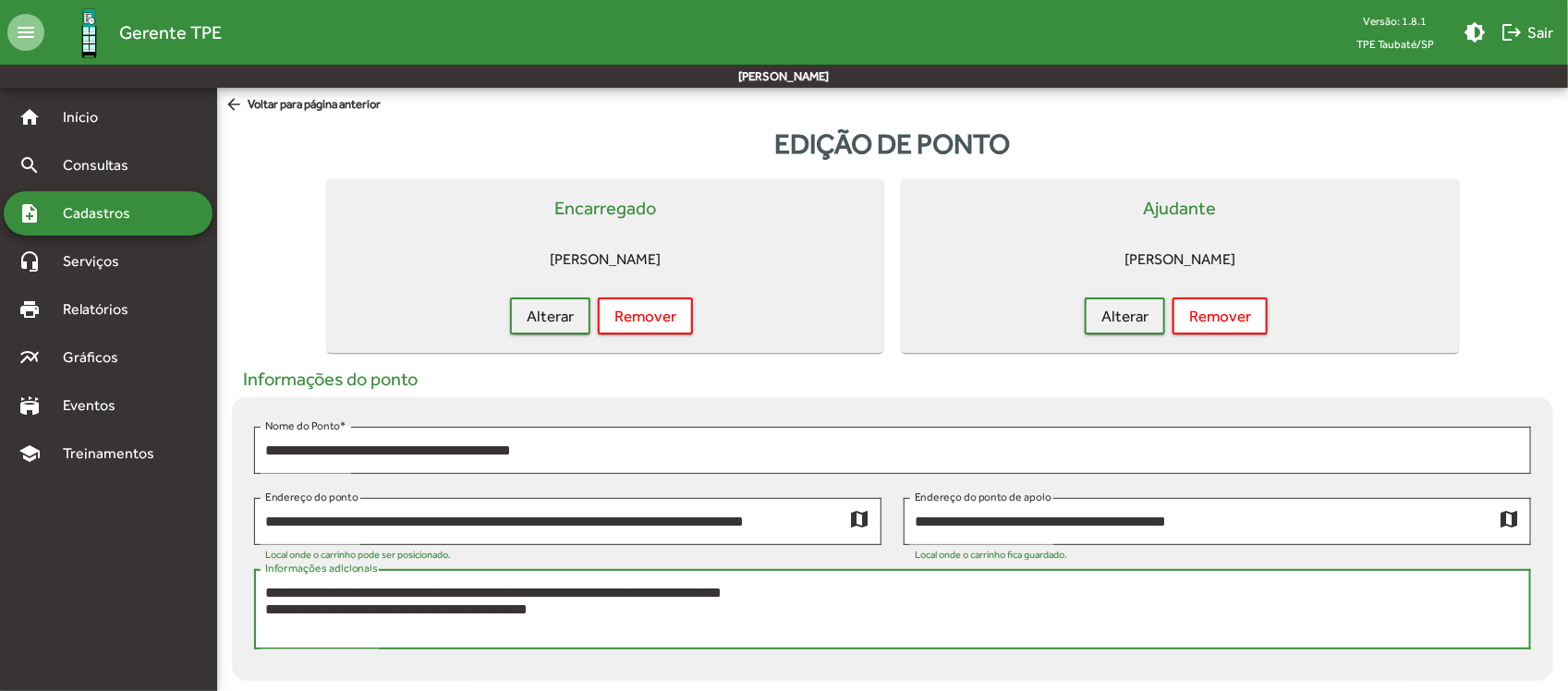 click on "**********" at bounding box center [893, 610] 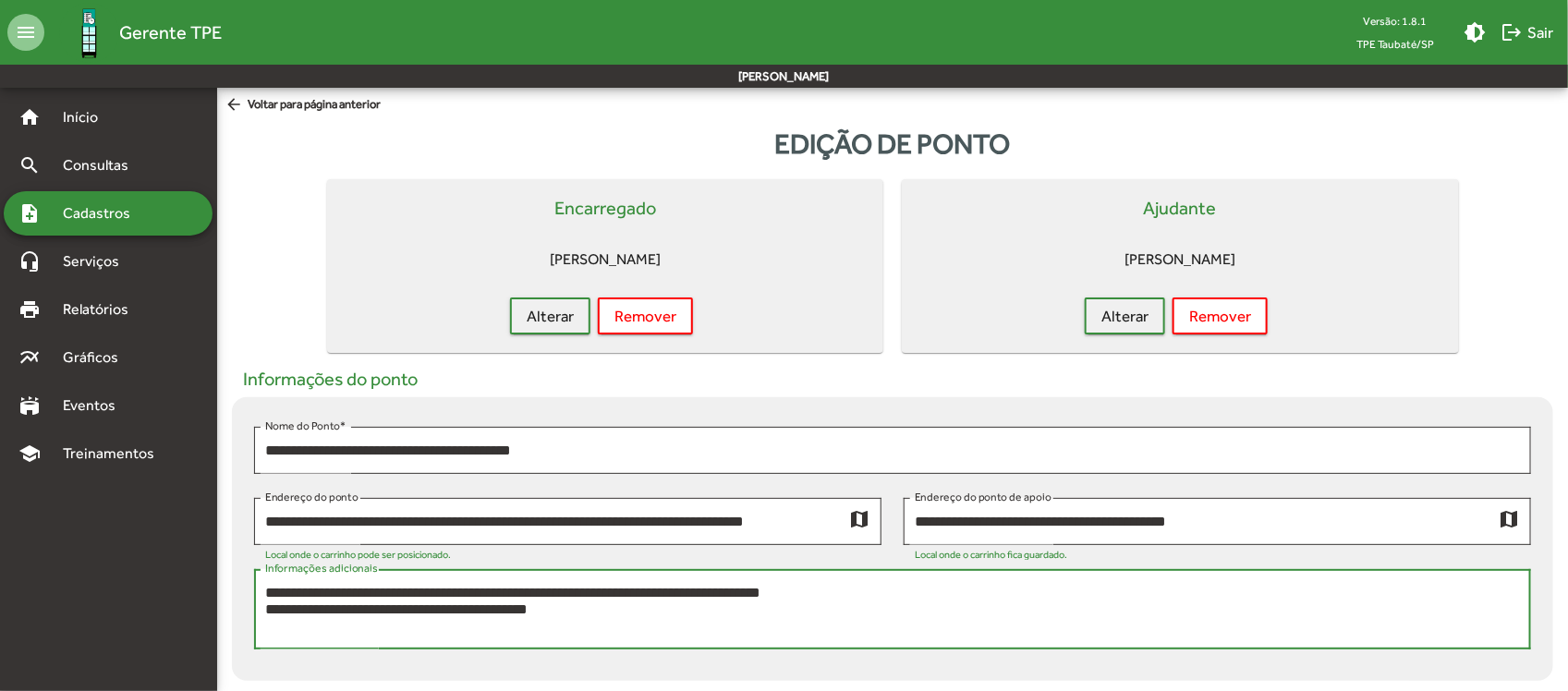 click on "**********" at bounding box center (893, 610) 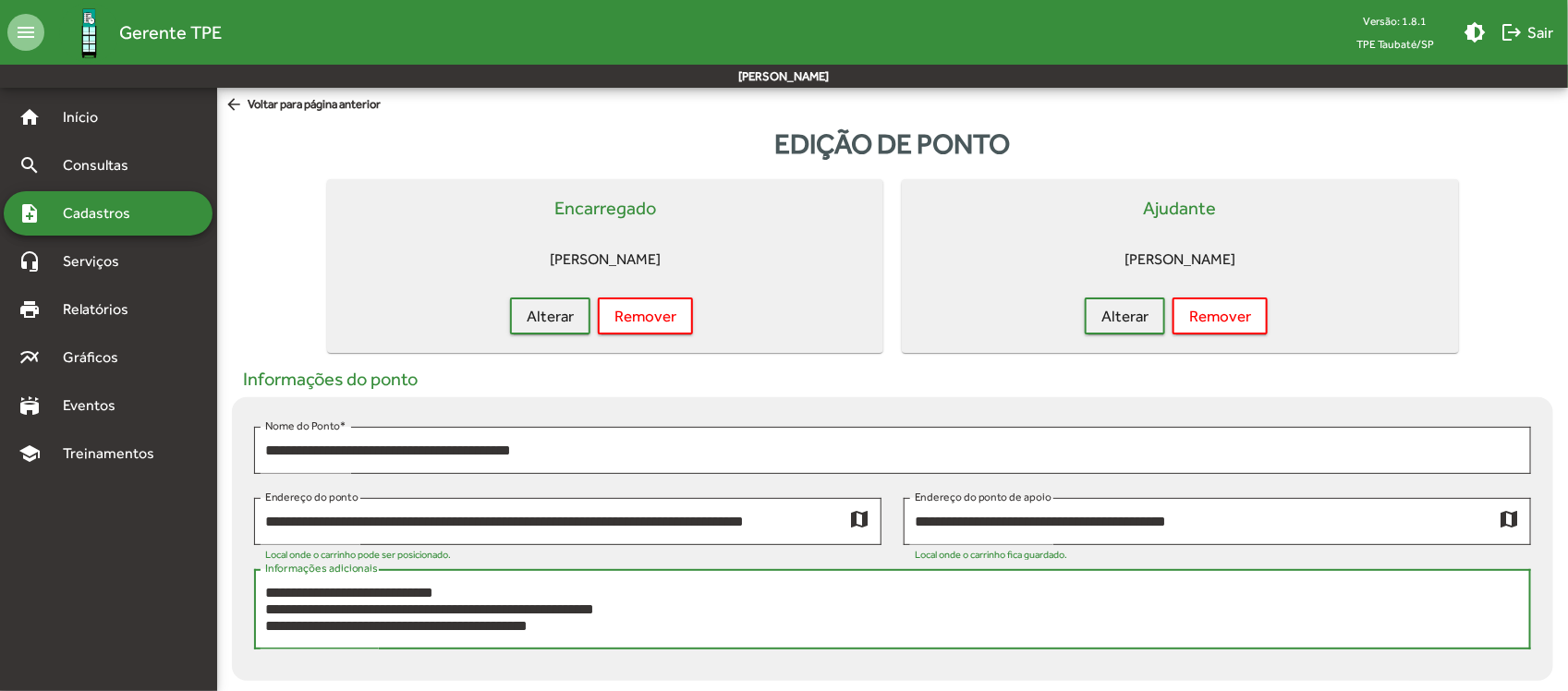 click on "**********" at bounding box center (893, 610) 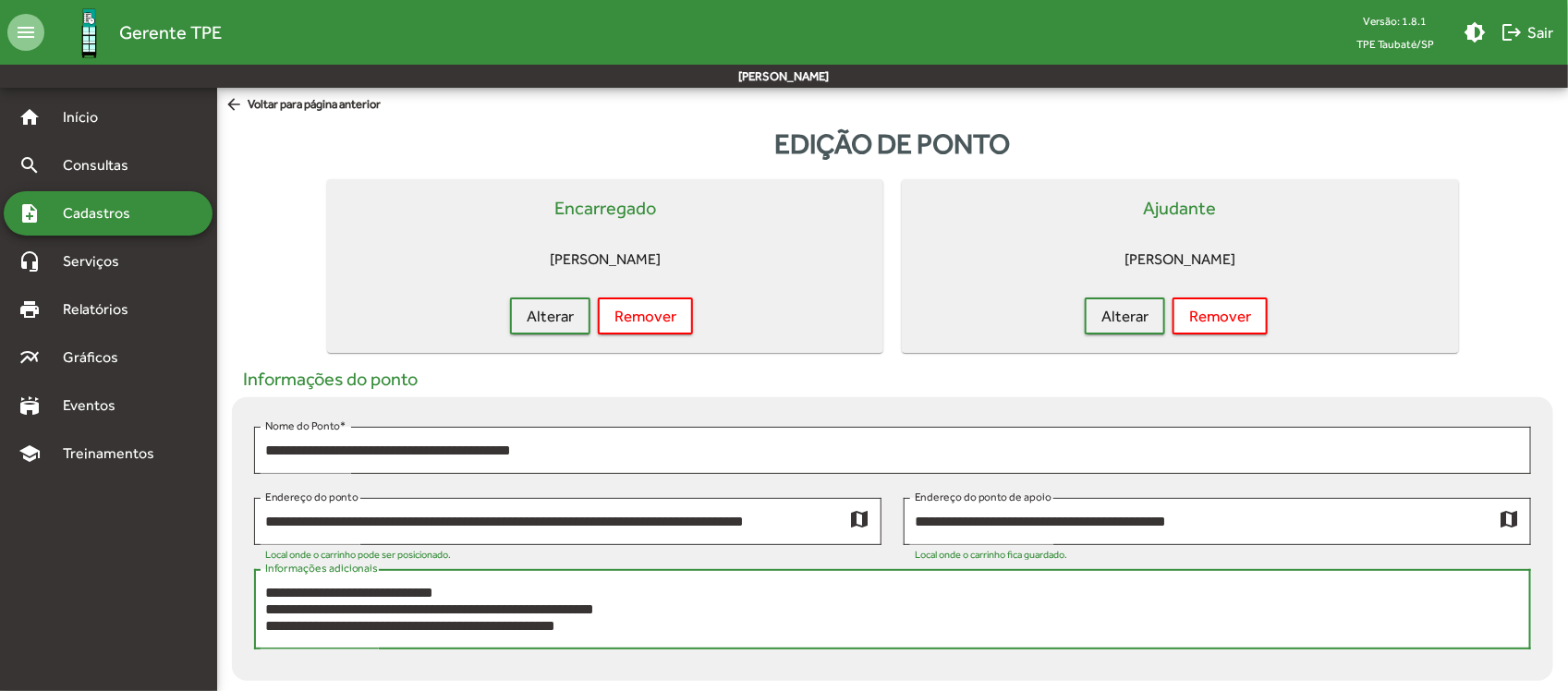 scroll, scrollTop: 15, scrollLeft: 0, axis: vertical 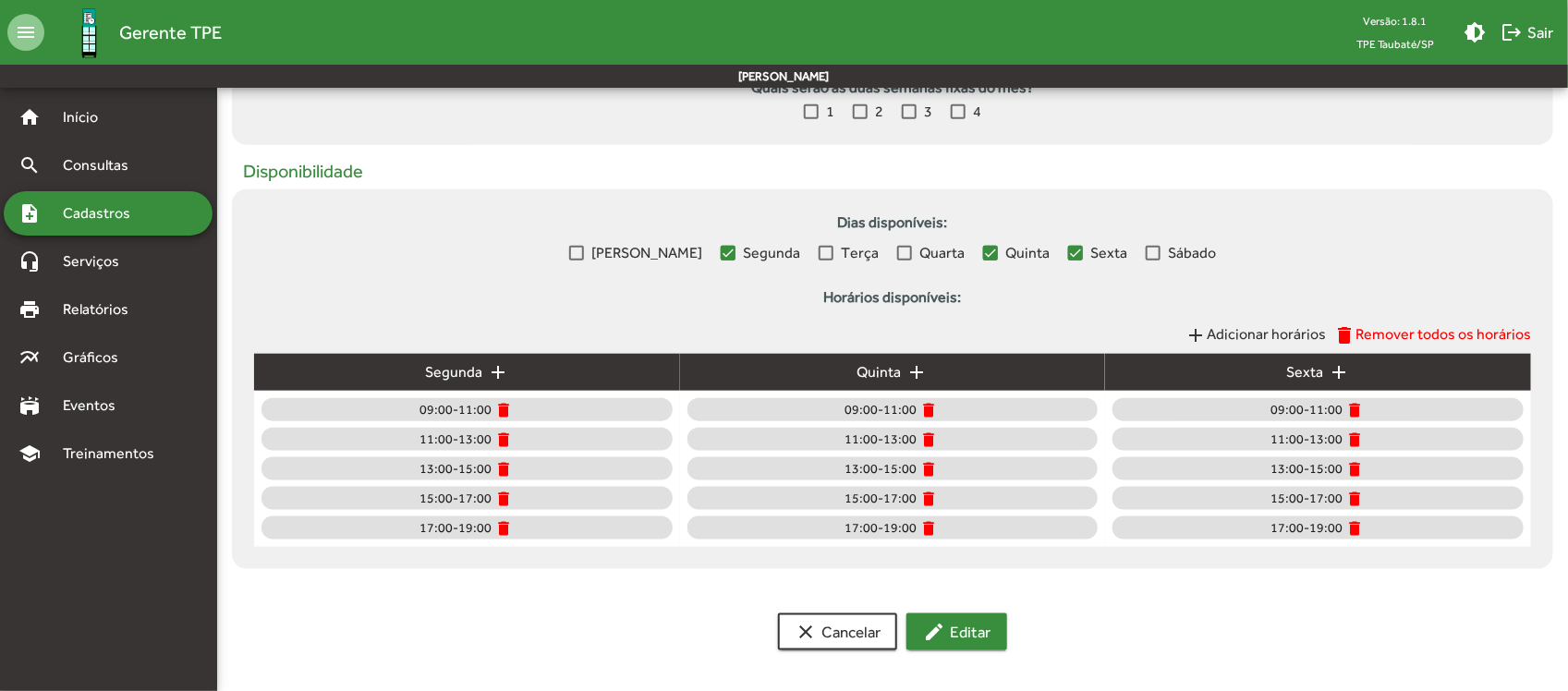 type on "**********" 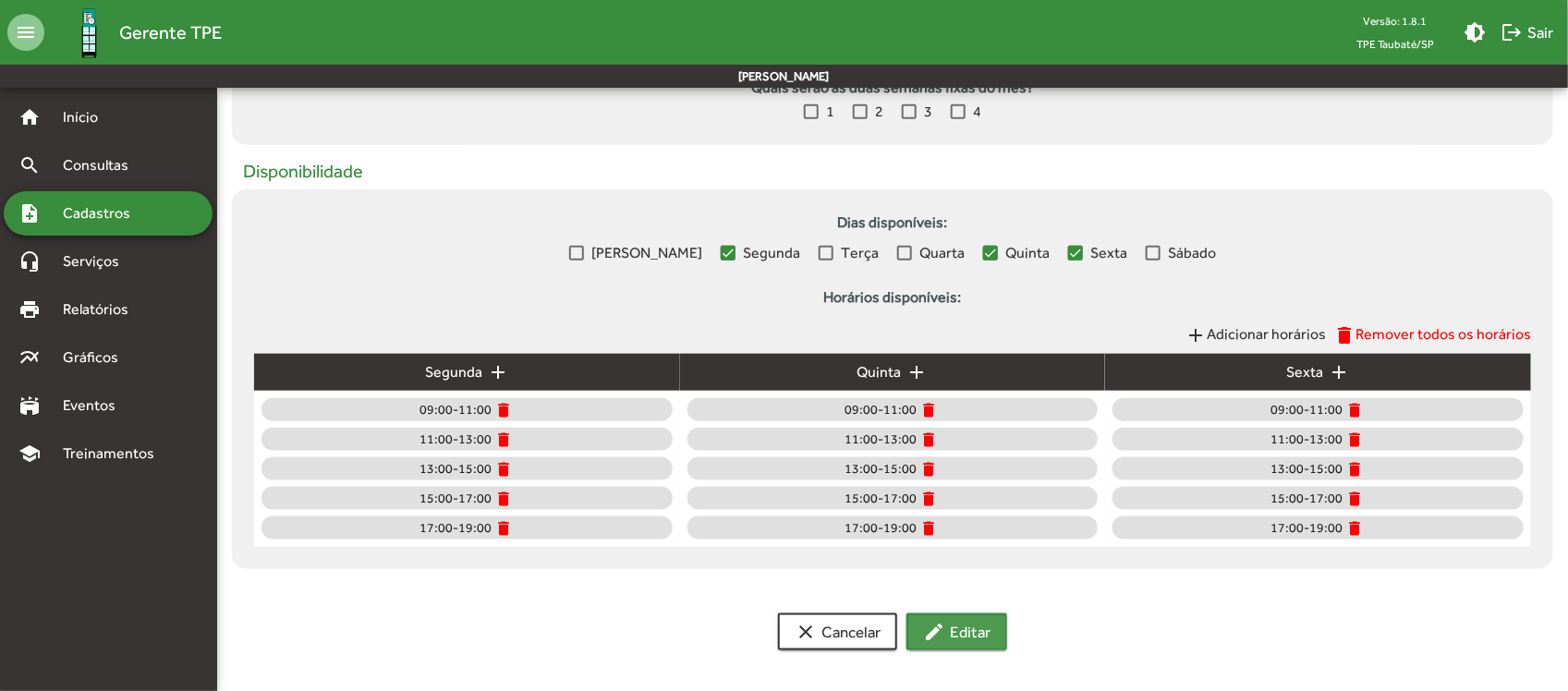 click on "edit  Editar" 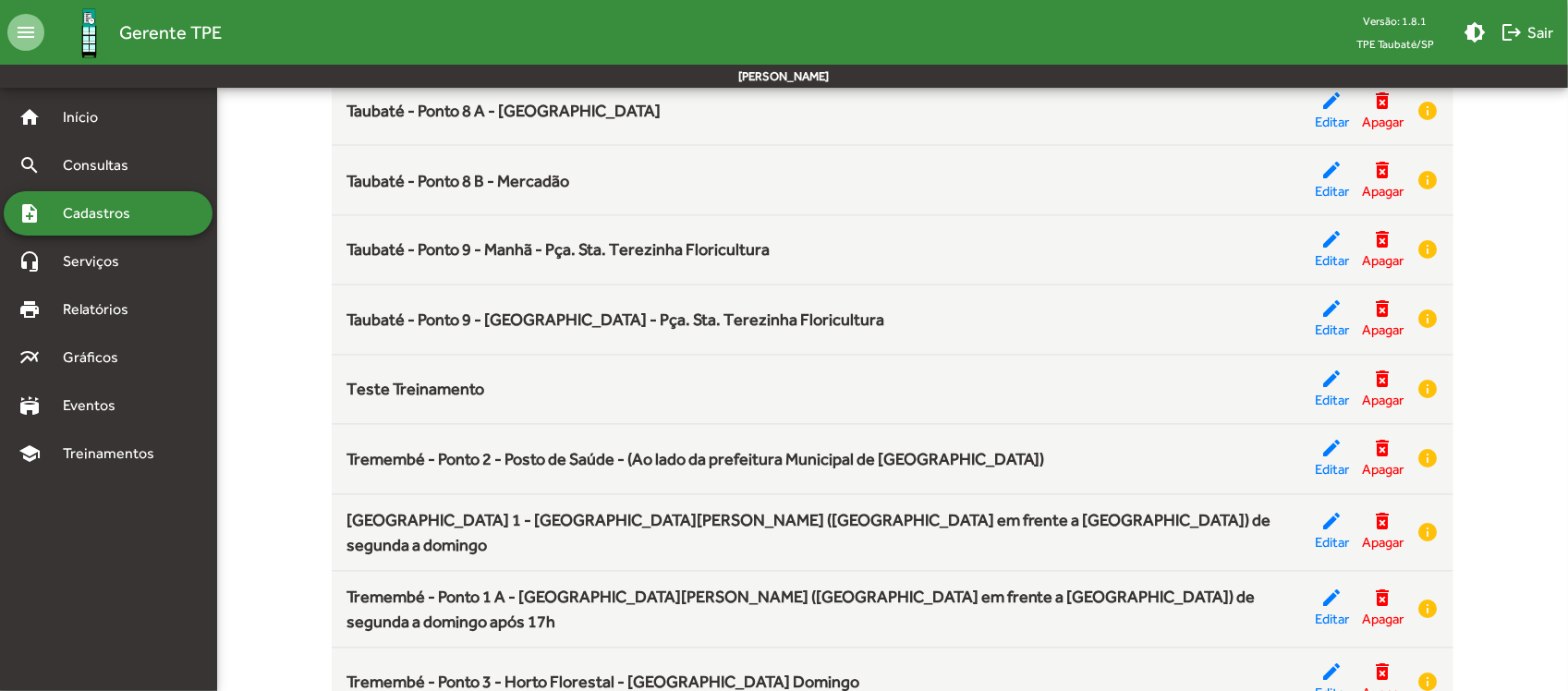scroll, scrollTop: 4921, scrollLeft: 0, axis: vertical 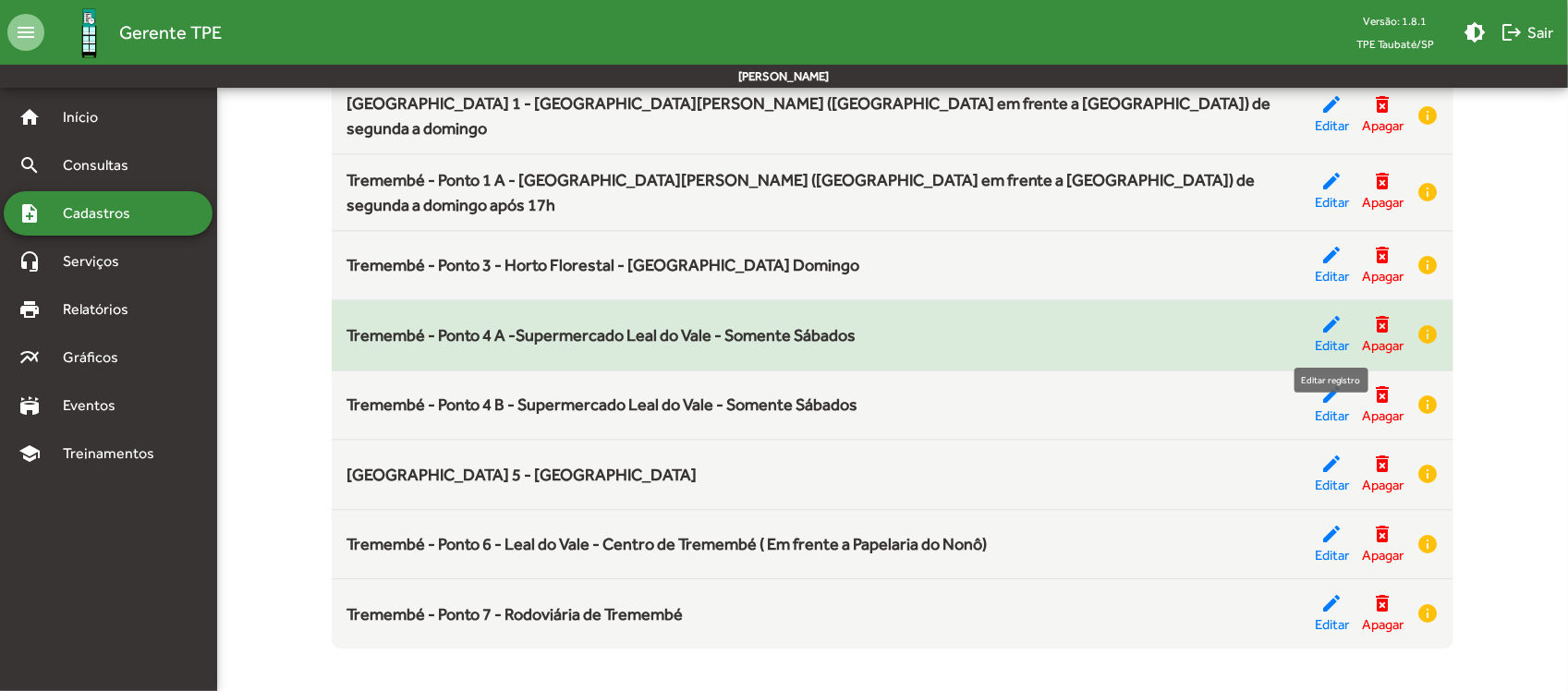 click on "edit" 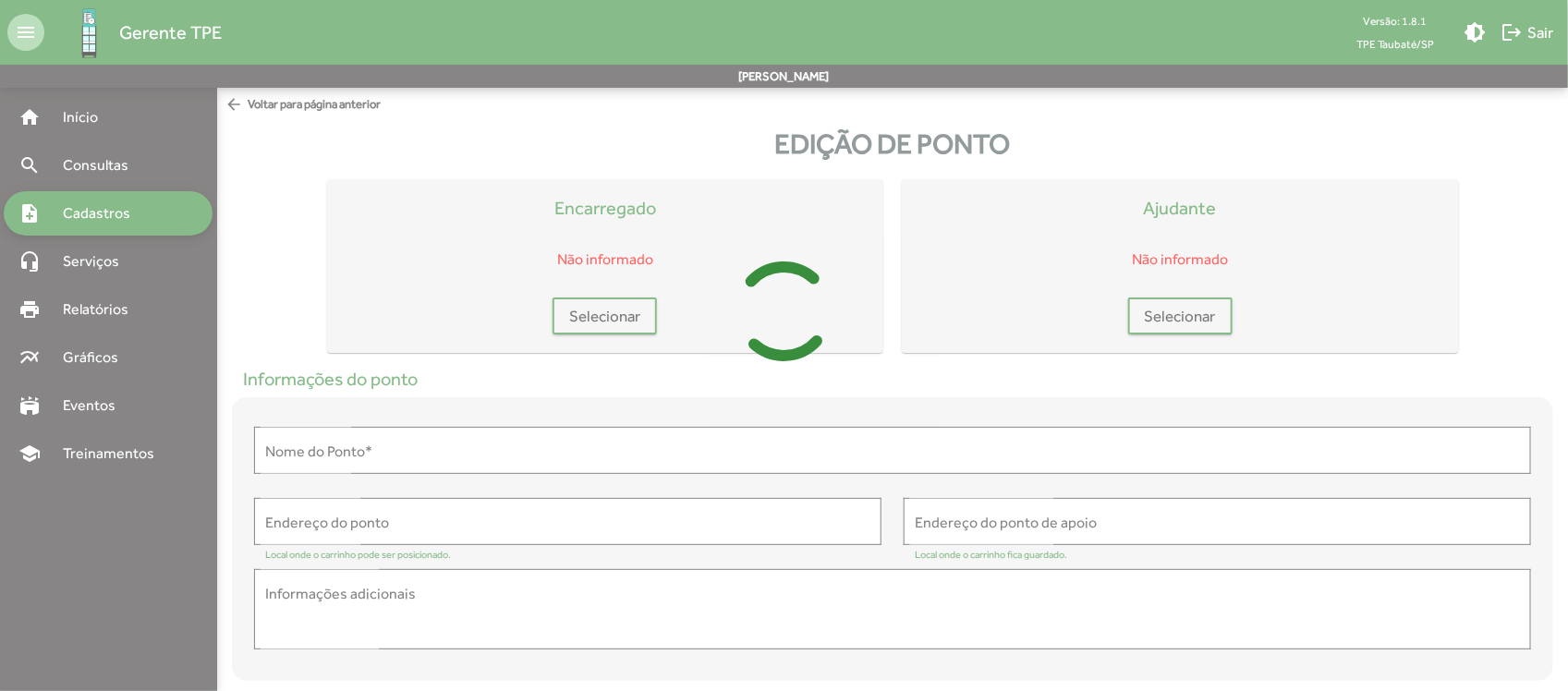 type on "**********" 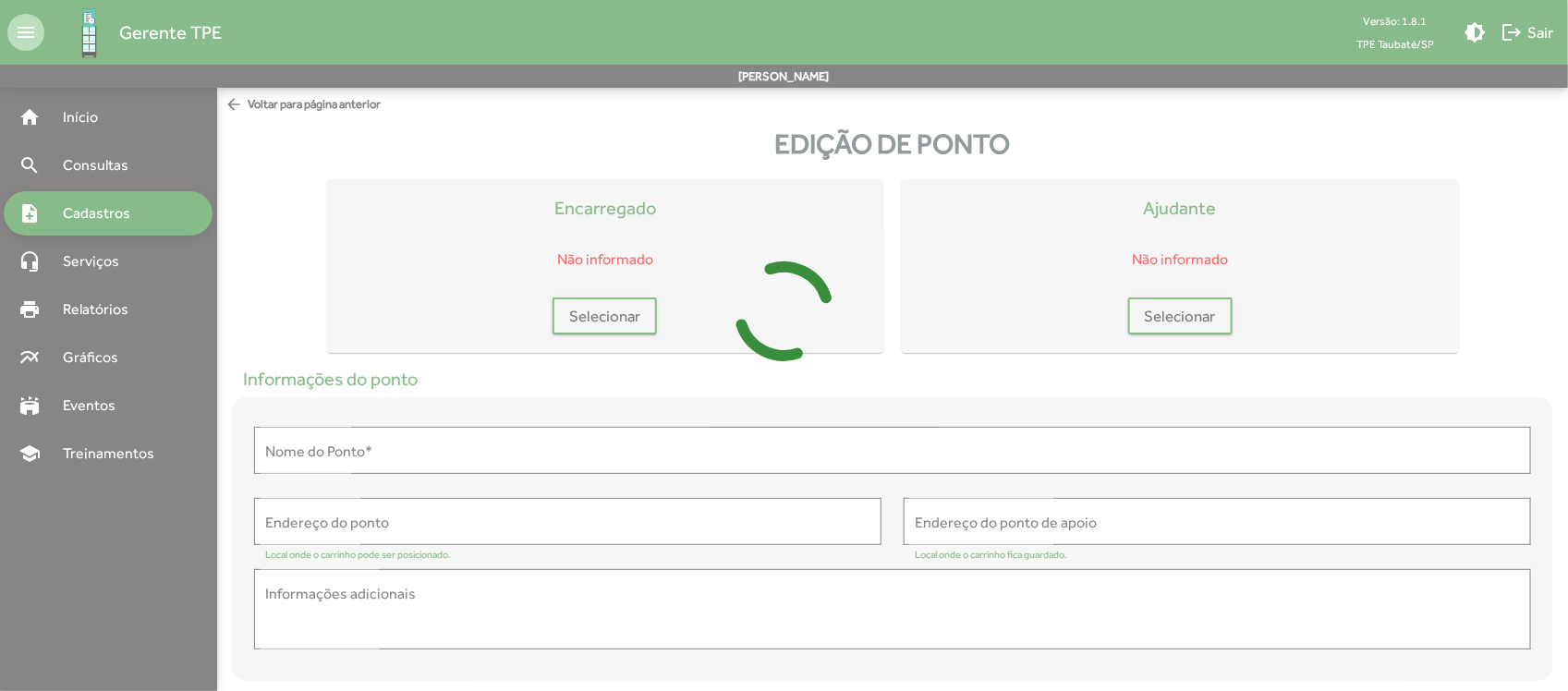 type on "**********" 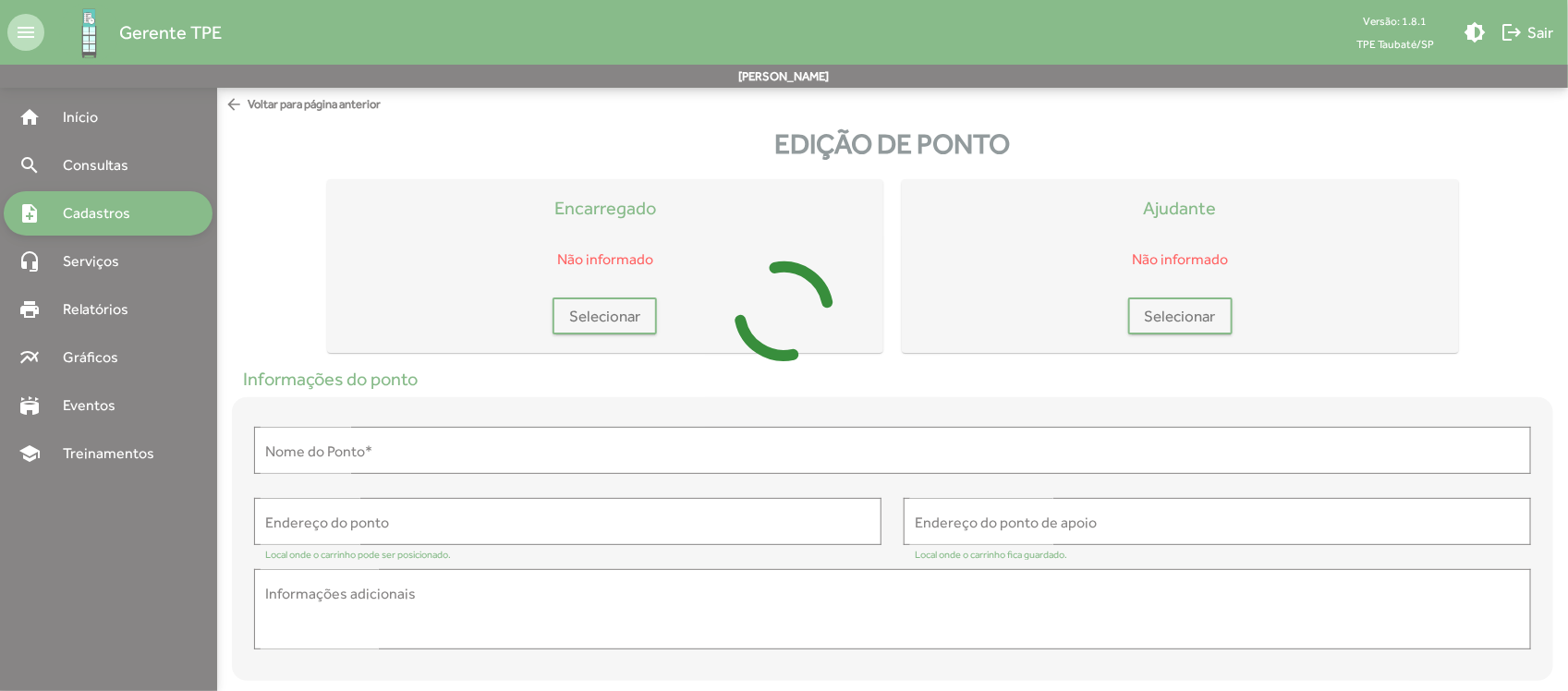 type on "**********" 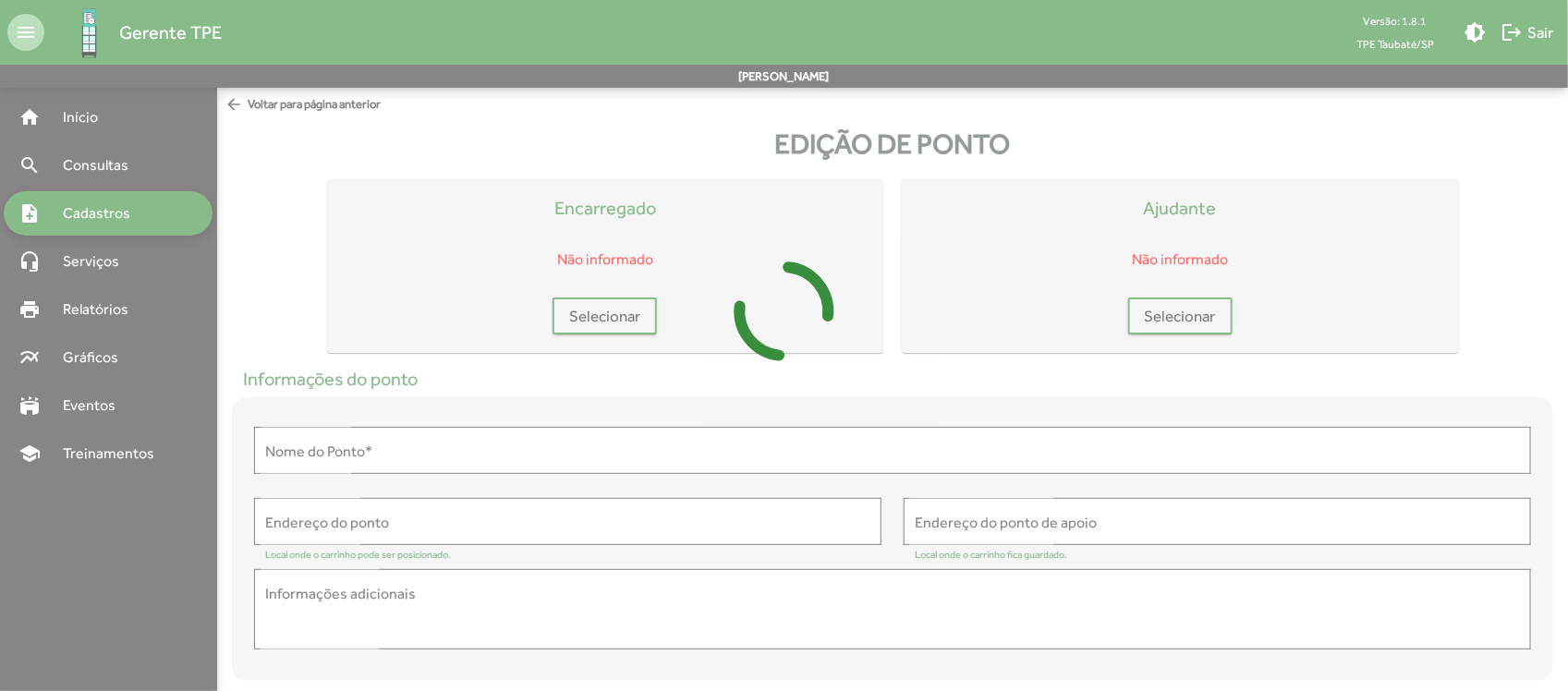 type on "**********" 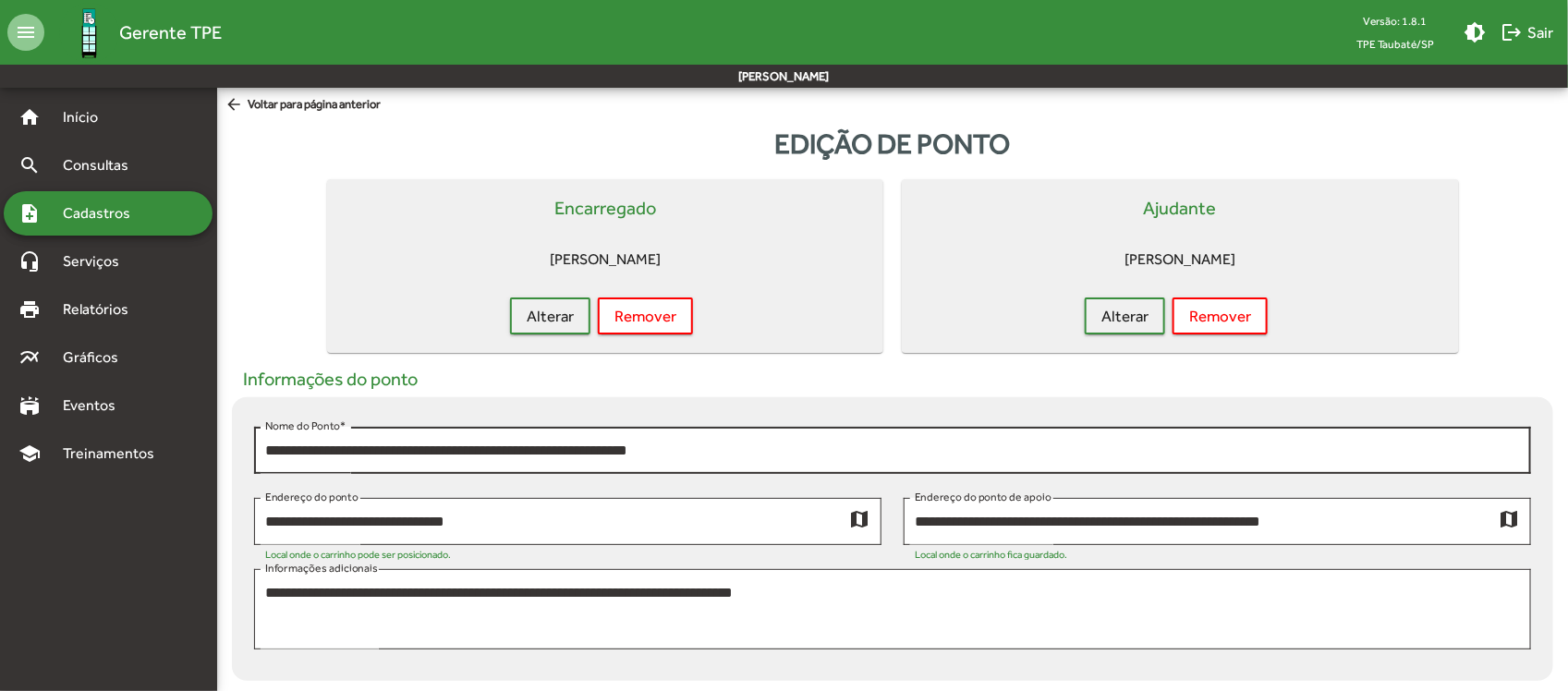 click on "**********" at bounding box center [893, 451] 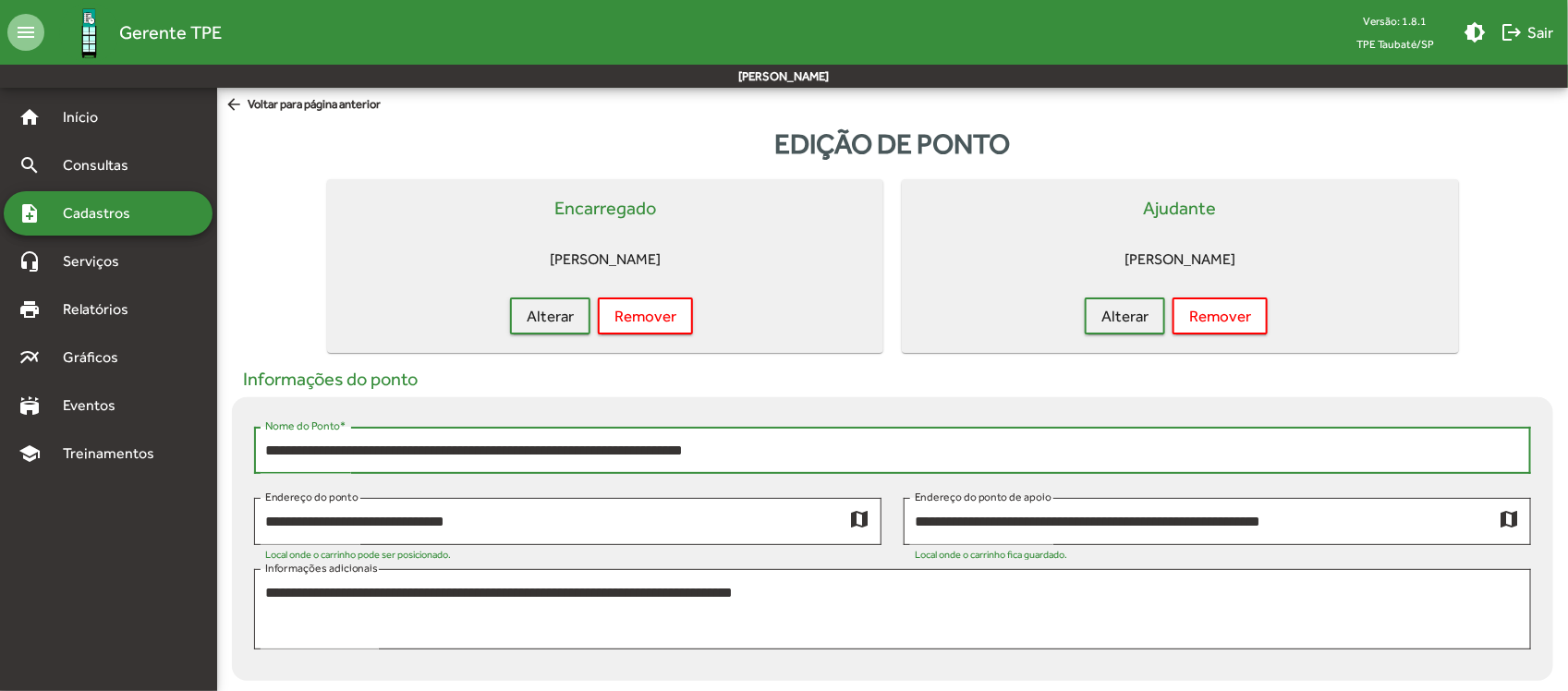drag, startPoint x: 653, startPoint y: 445, endPoint x: 796, endPoint y: 459, distance: 143.68368 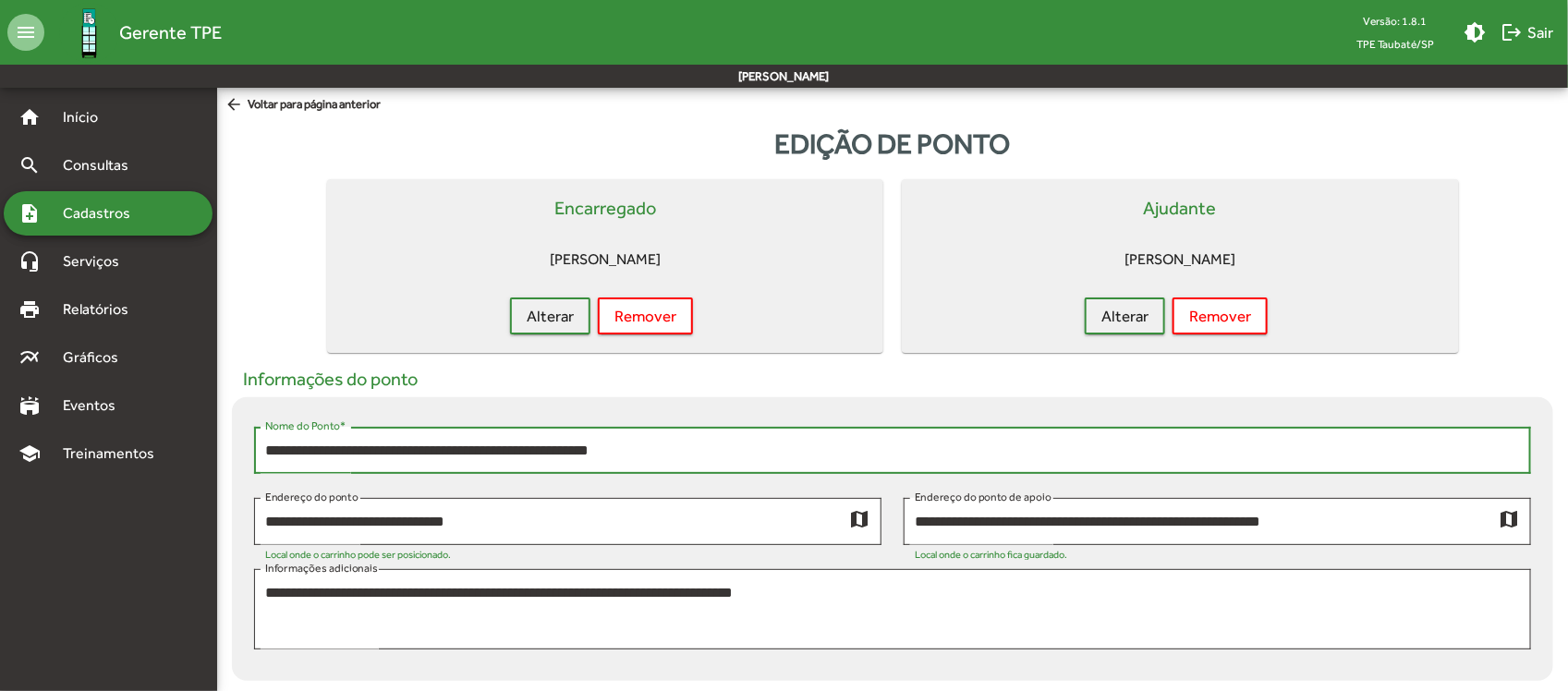 type on "**********" 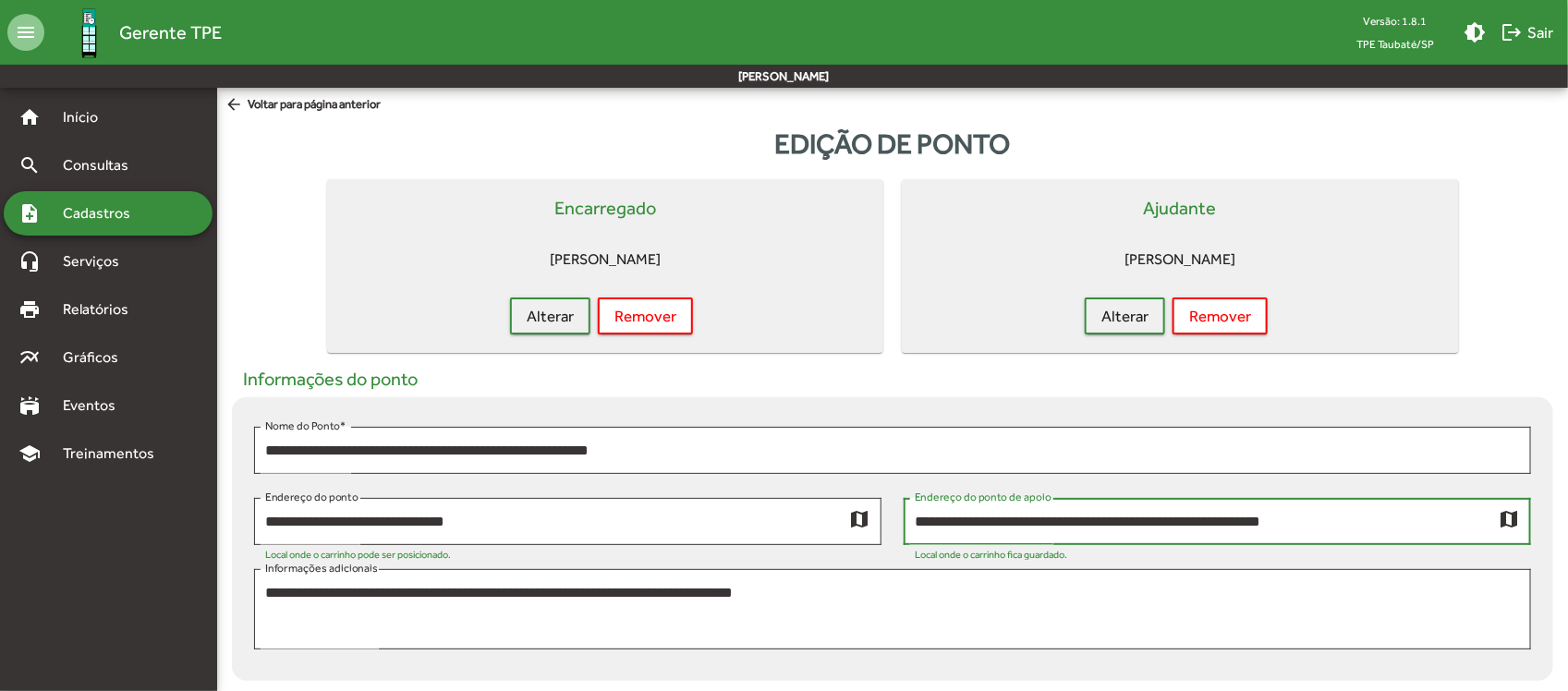 drag, startPoint x: 1356, startPoint y: 518, endPoint x: 890, endPoint y: 510, distance: 466.0687 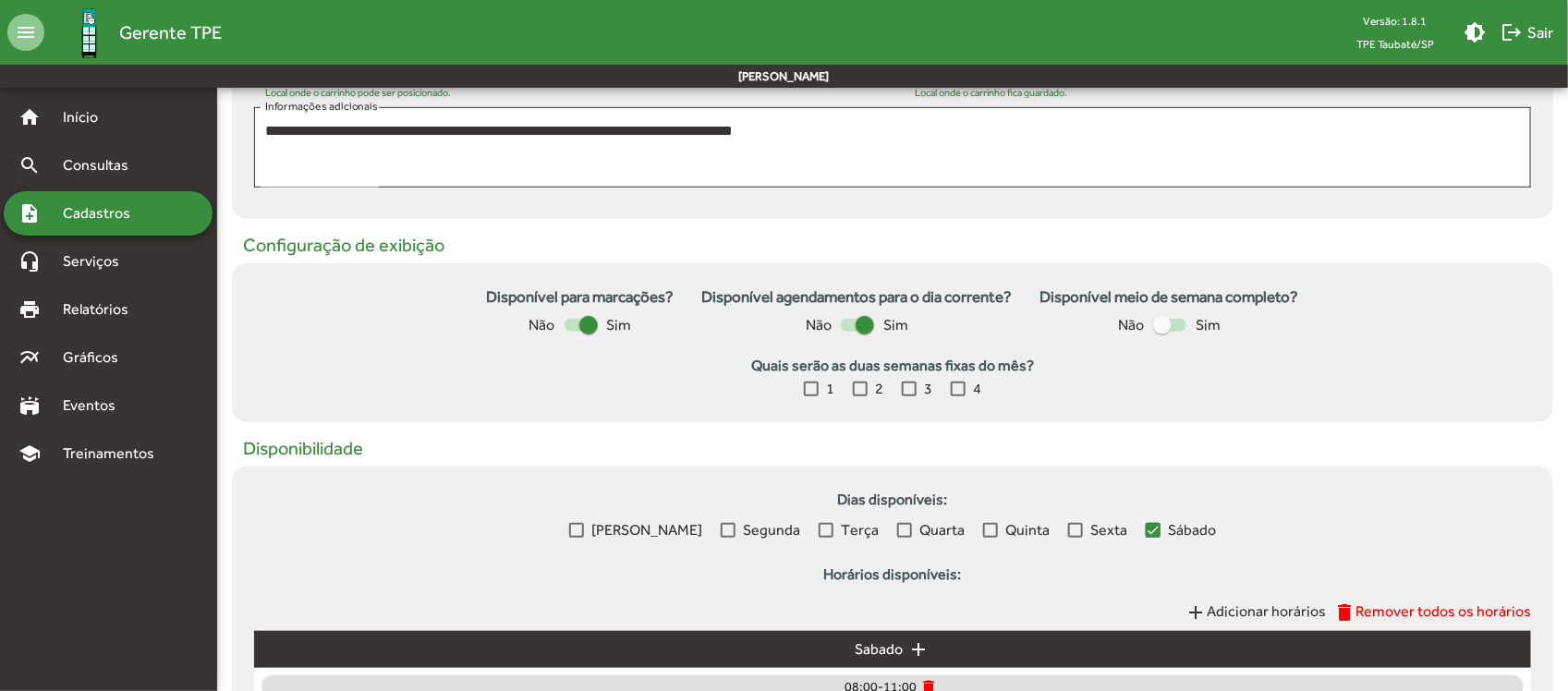 scroll, scrollTop: 577, scrollLeft: 0, axis: vertical 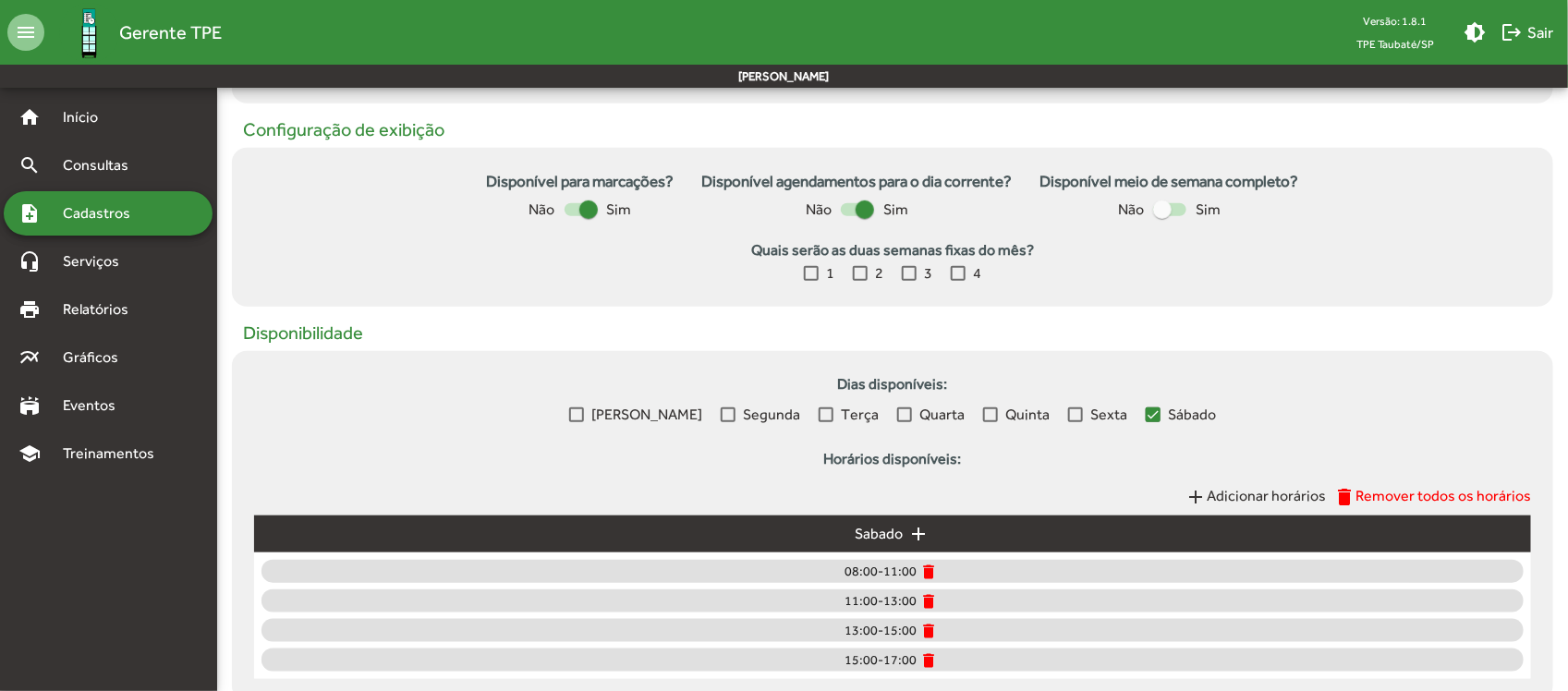 type on "**********" 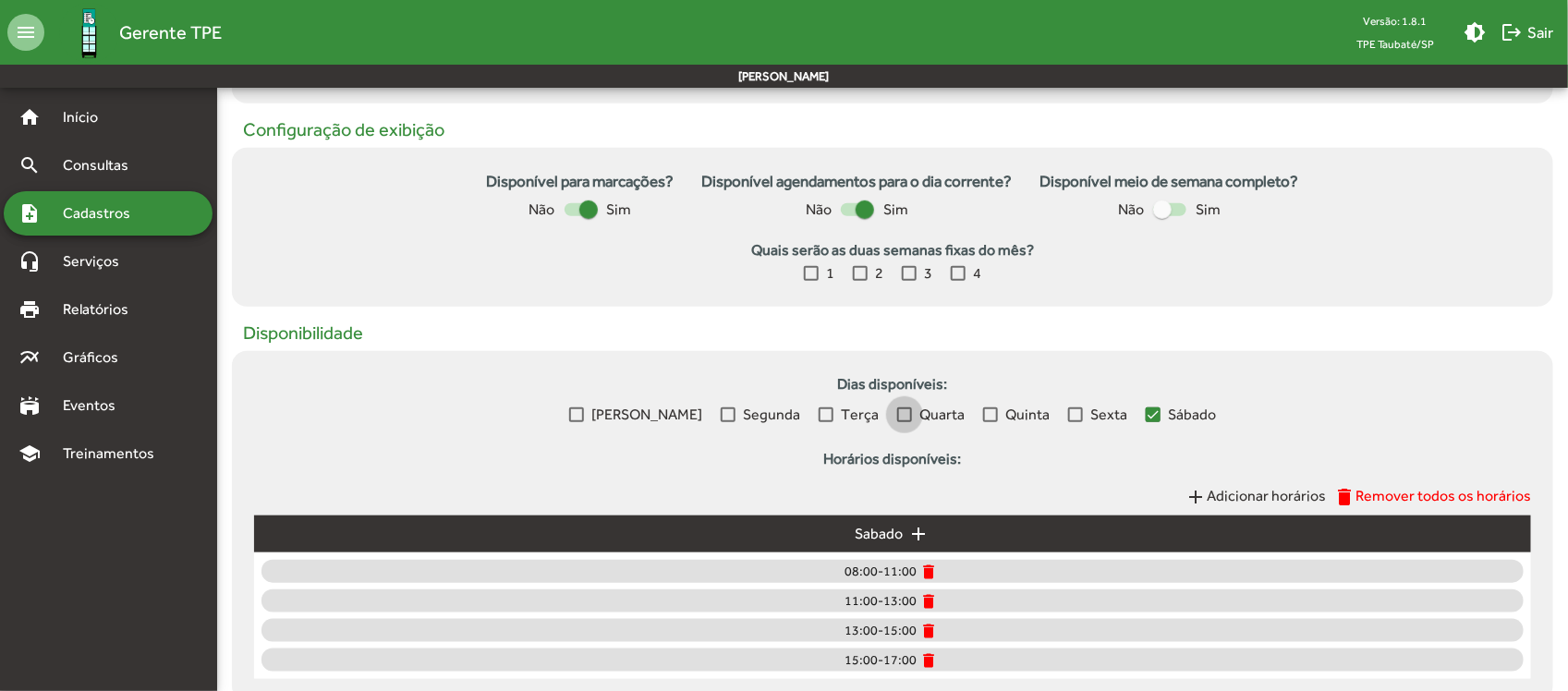 click at bounding box center [905, 415] 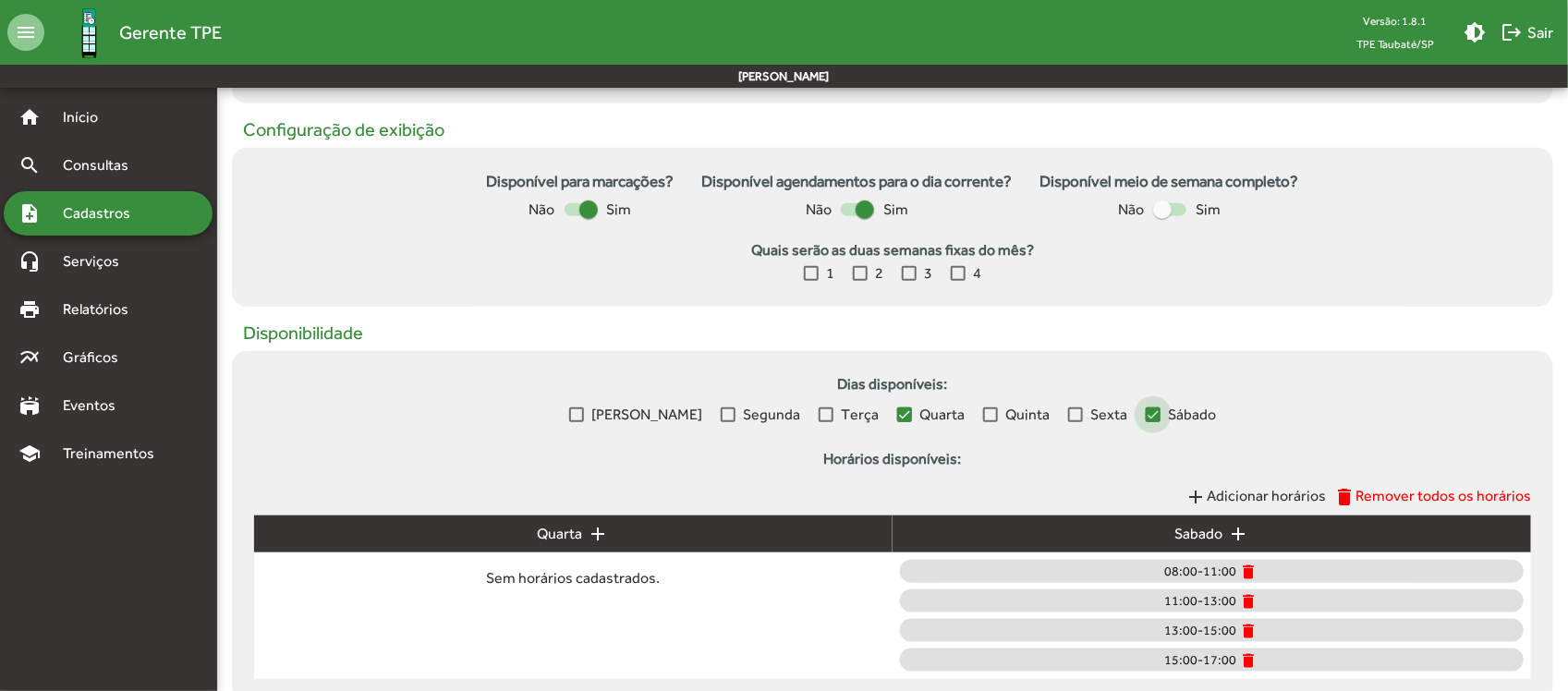 click at bounding box center [1153, 415] 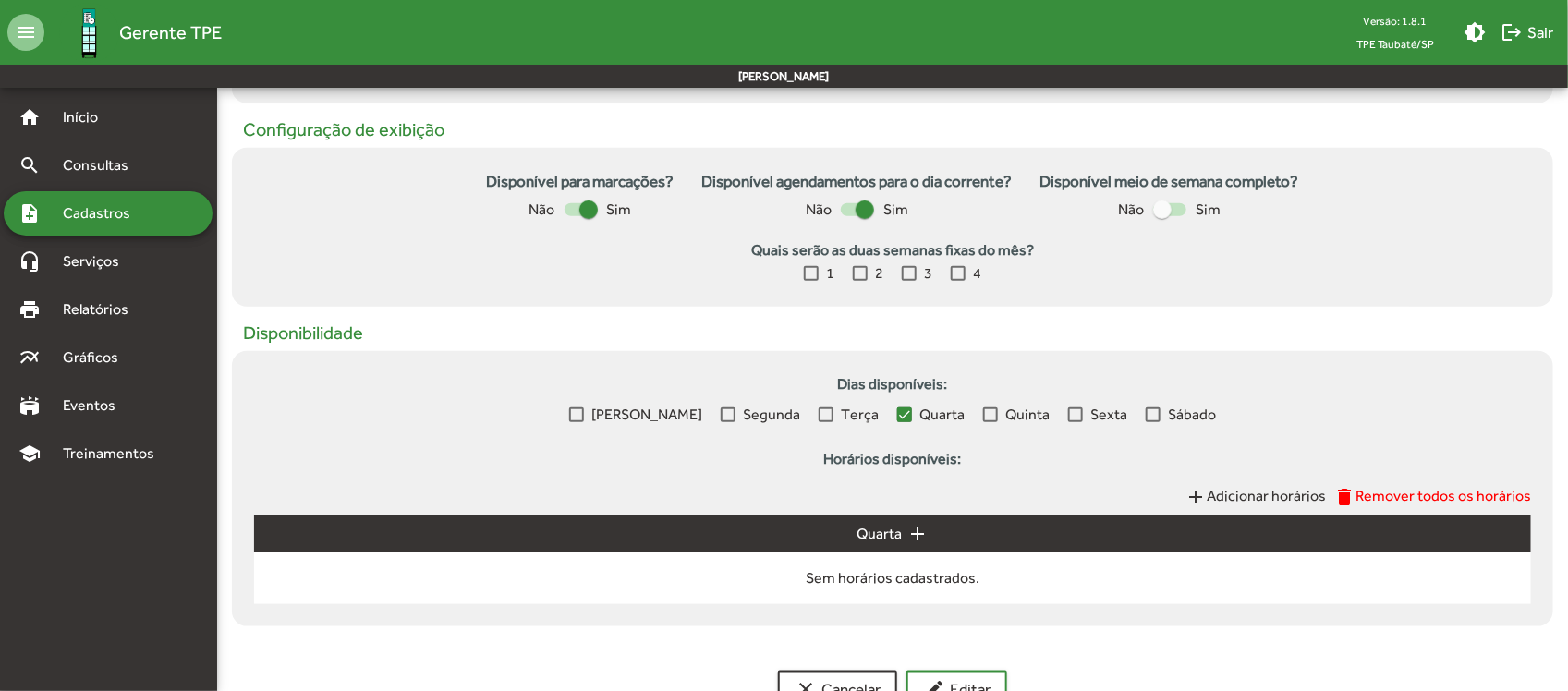 scroll, scrollTop: 346, scrollLeft: 0, axis: vertical 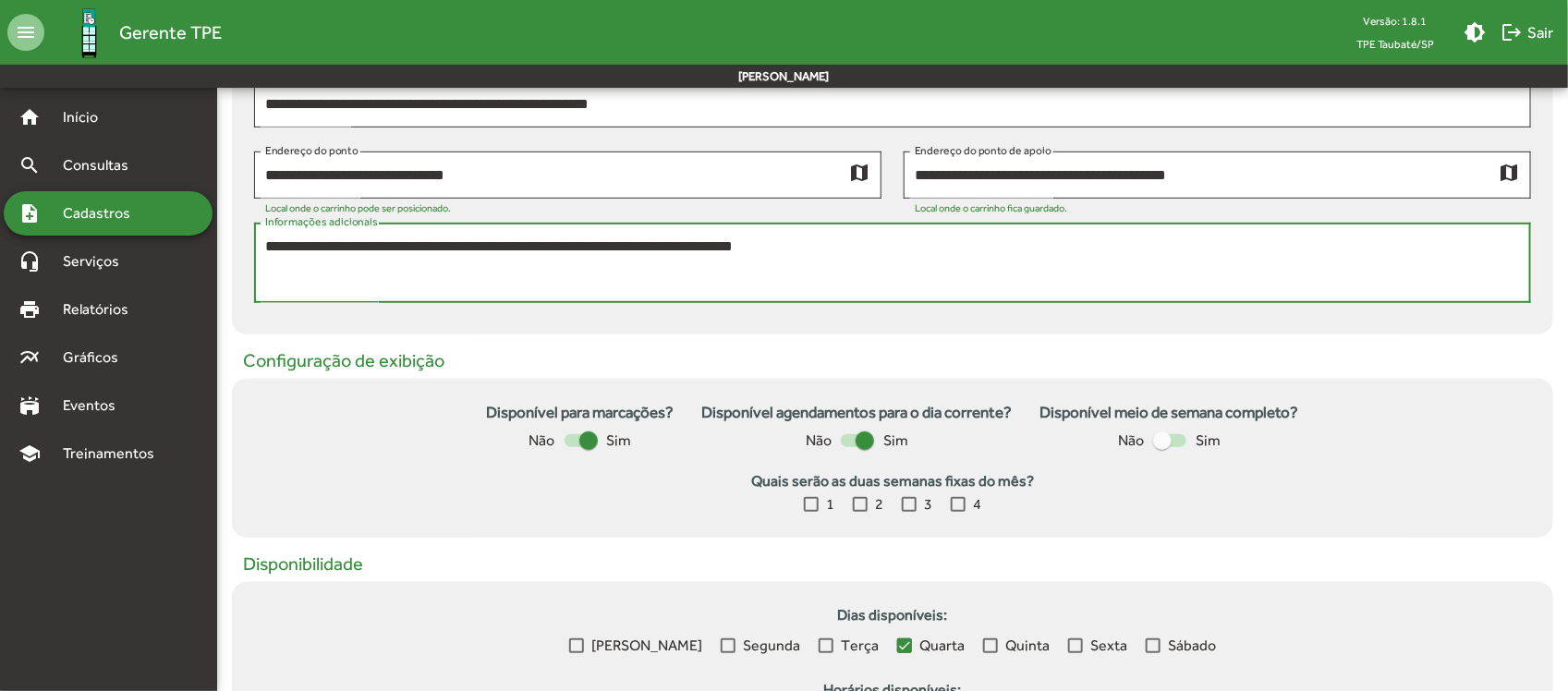 drag, startPoint x: 862, startPoint y: 255, endPoint x: 232, endPoint y: 247, distance: 630.0508 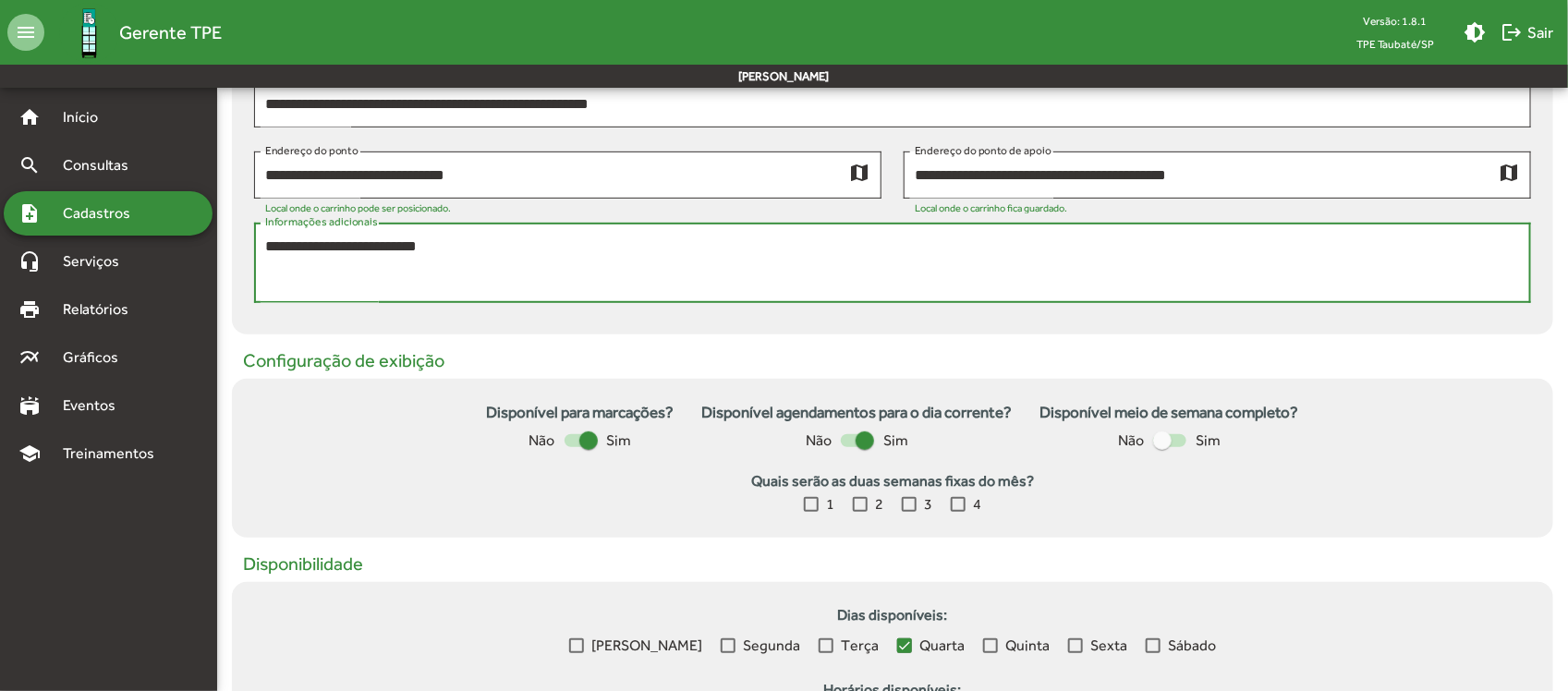 click on "Sábado" at bounding box center (1181, 646) 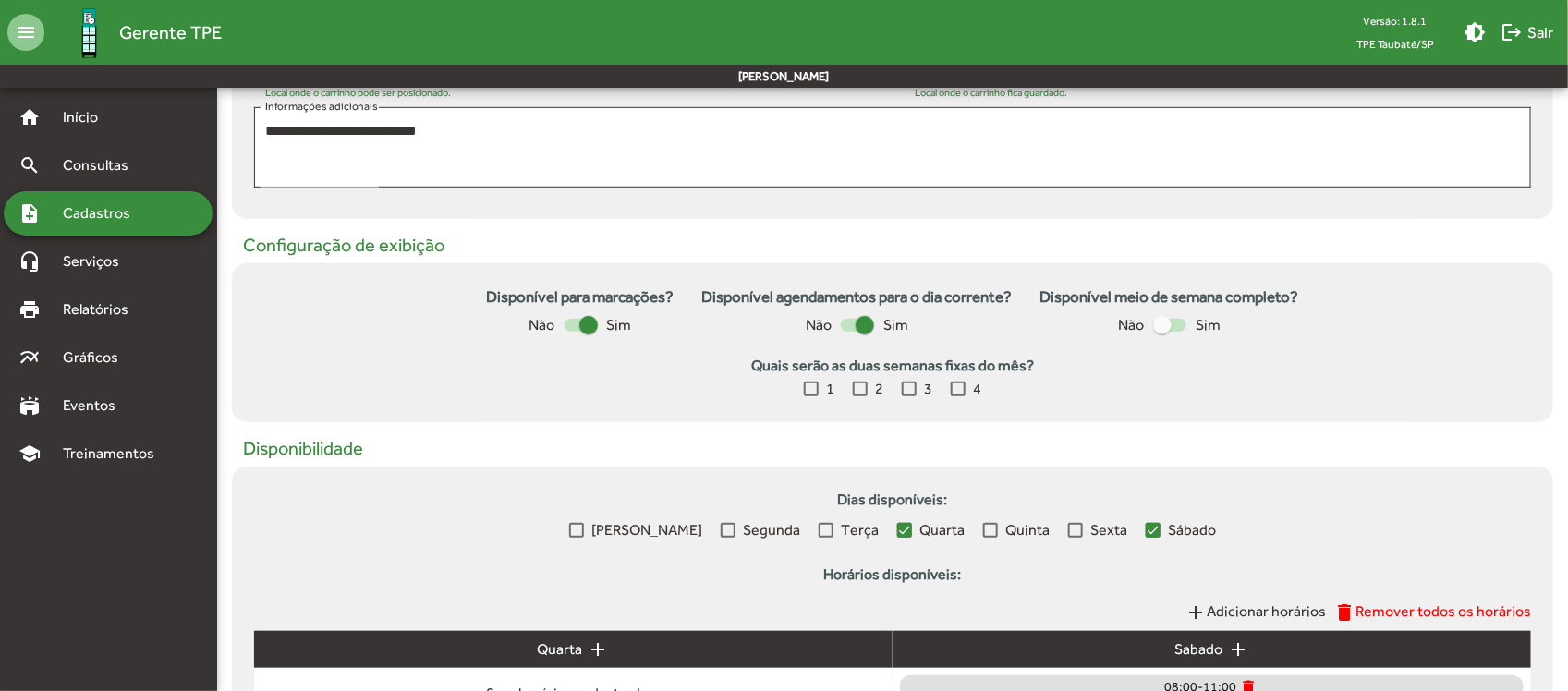 scroll, scrollTop: 346, scrollLeft: 0, axis: vertical 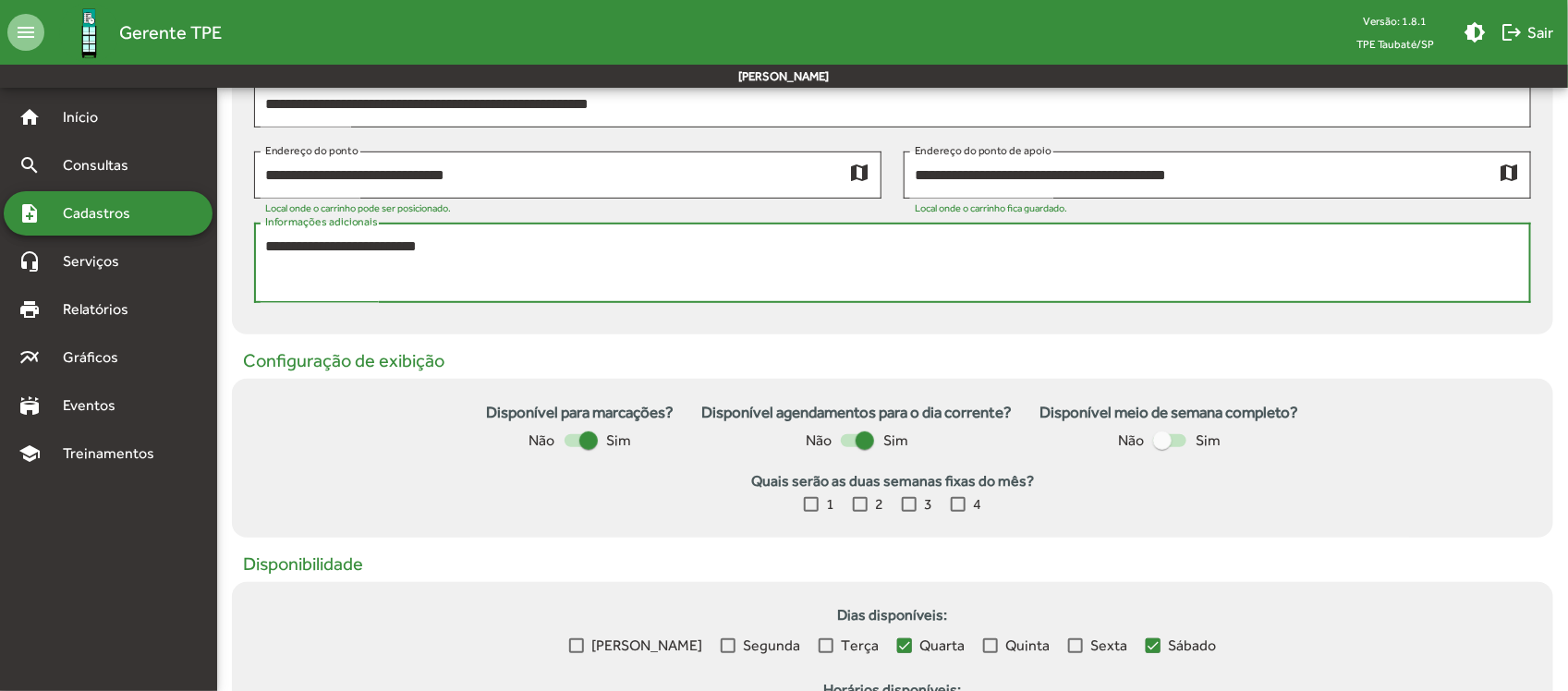 click on "**********" at bounding box center (893, 263) 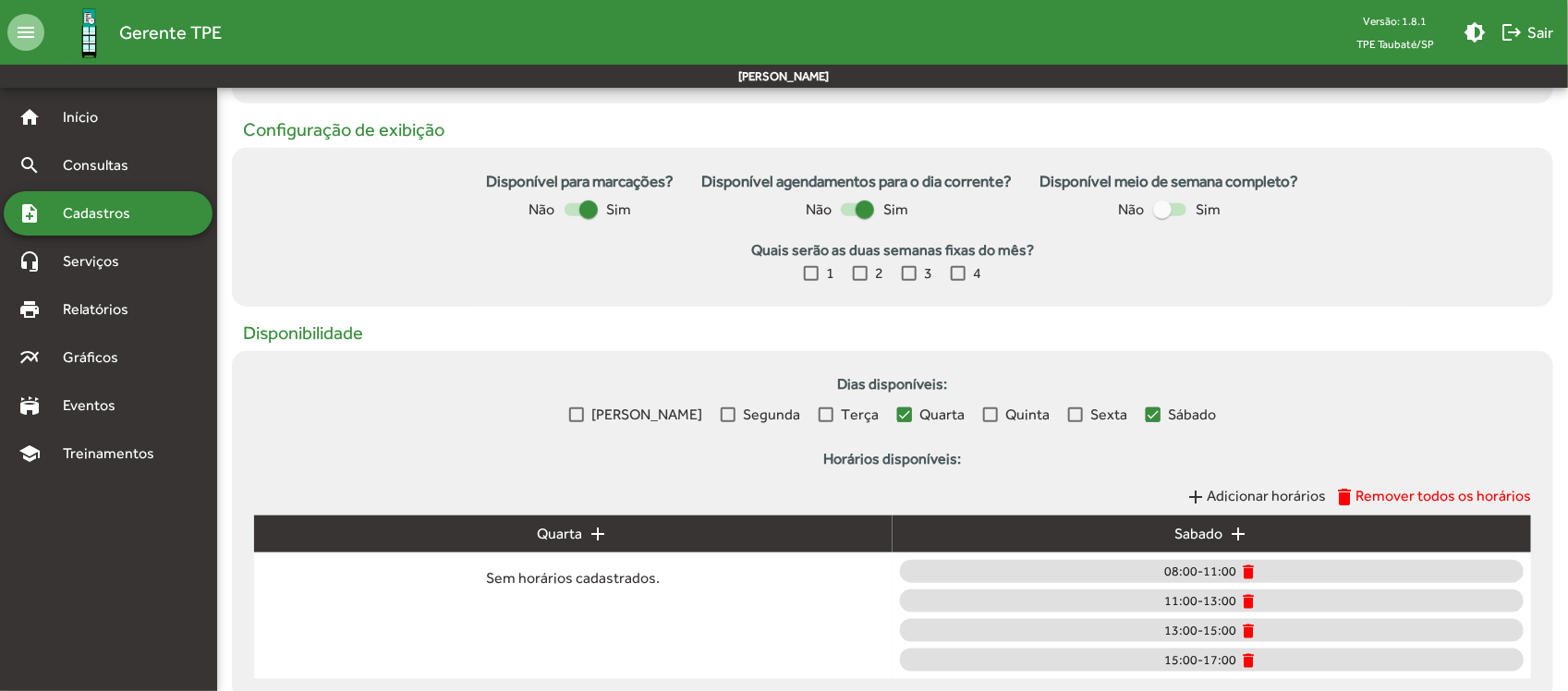 scroll, scrollTop: 709, scrollLeft: 0, axis: vertical 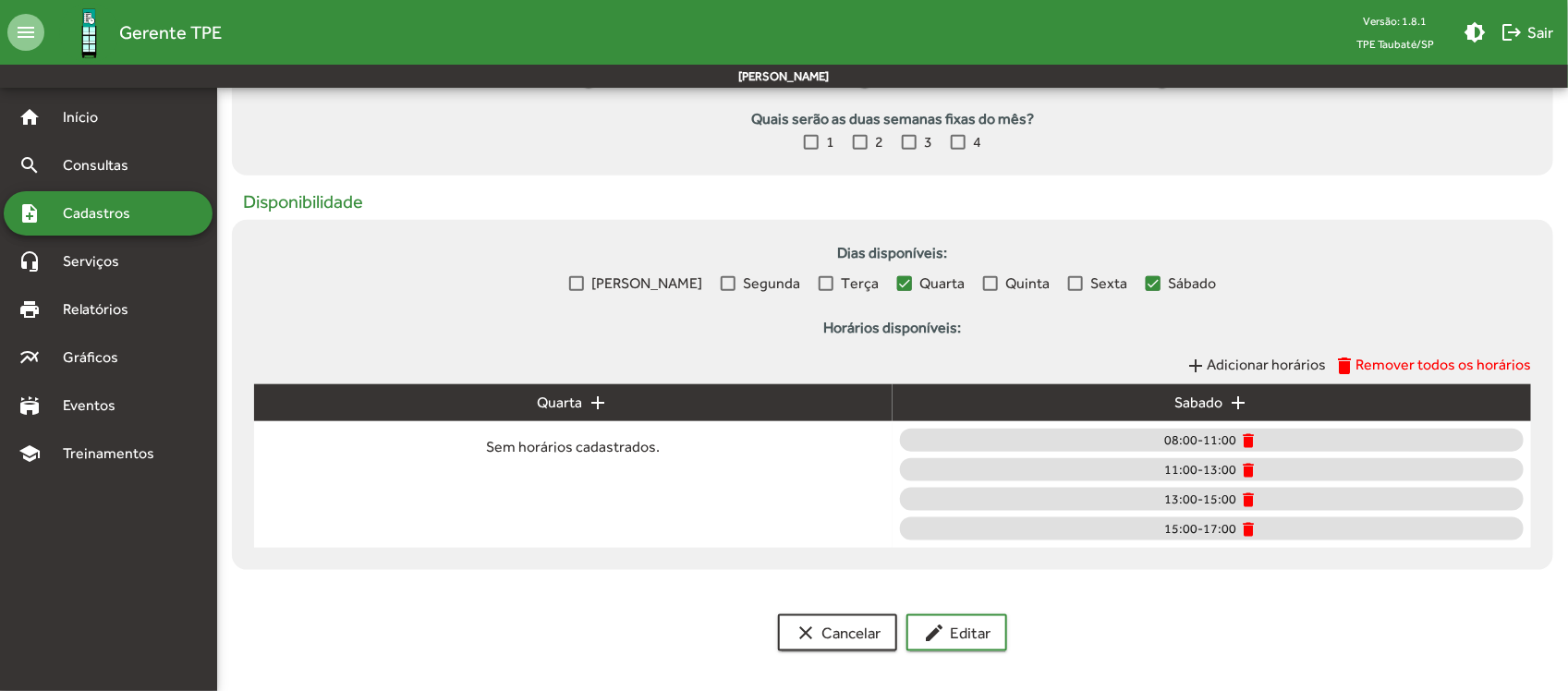 type on "**********" 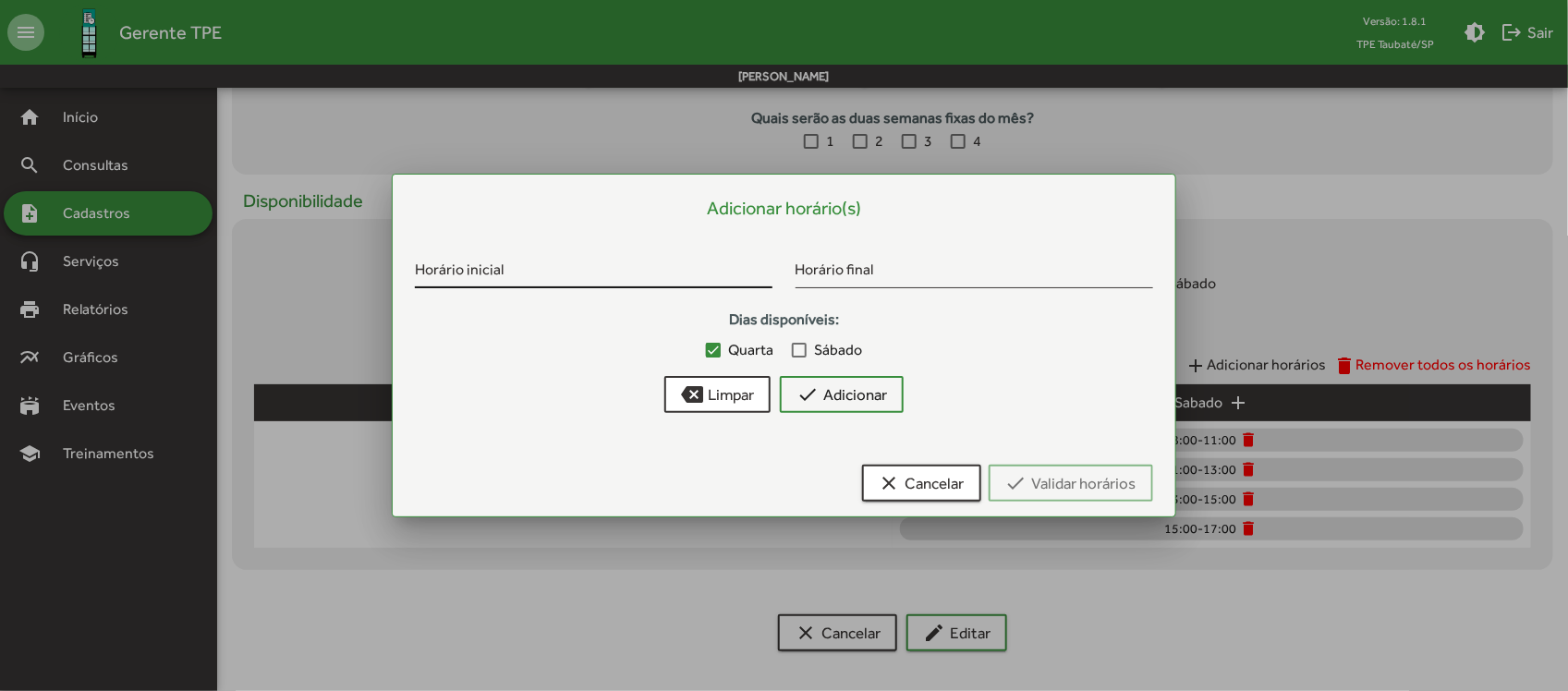 click on "Horário inicial" at bounding box center [593, 266] 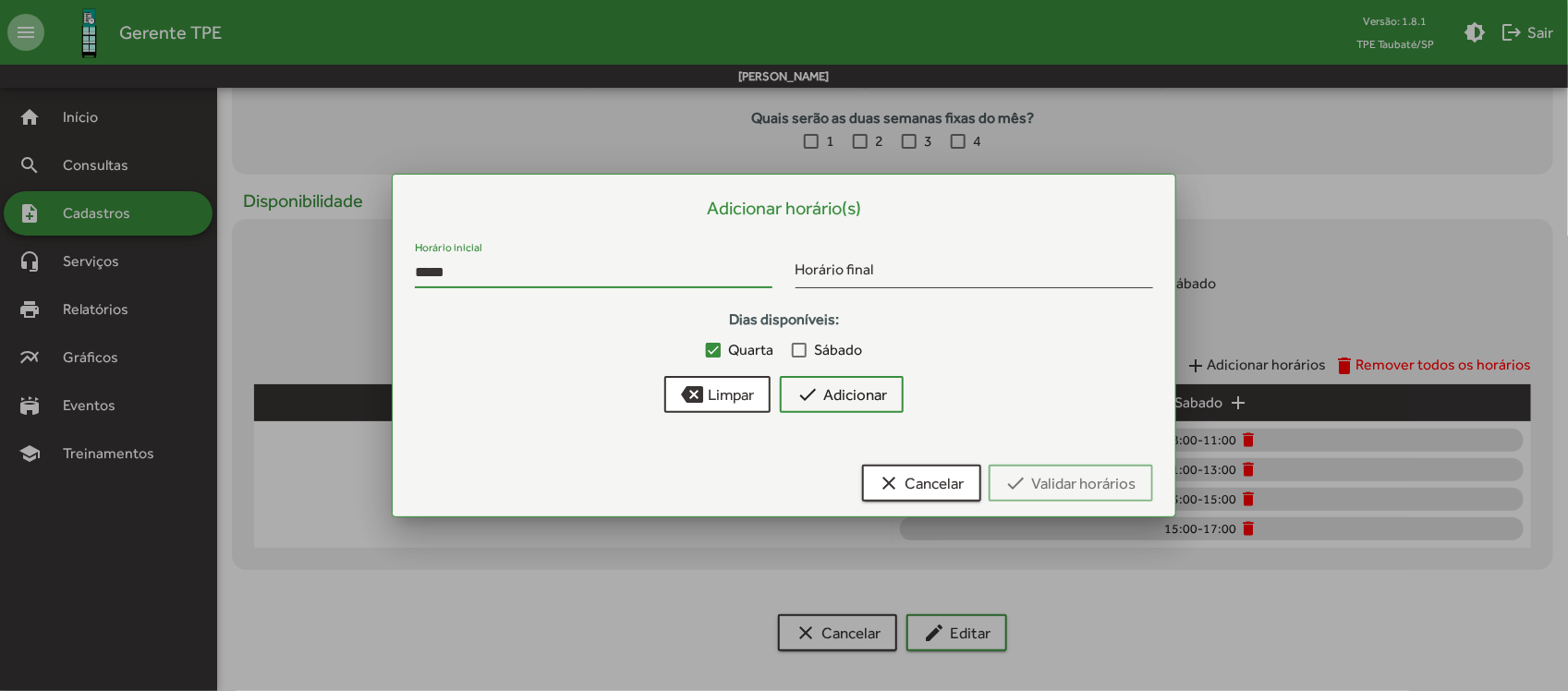type on "*****" 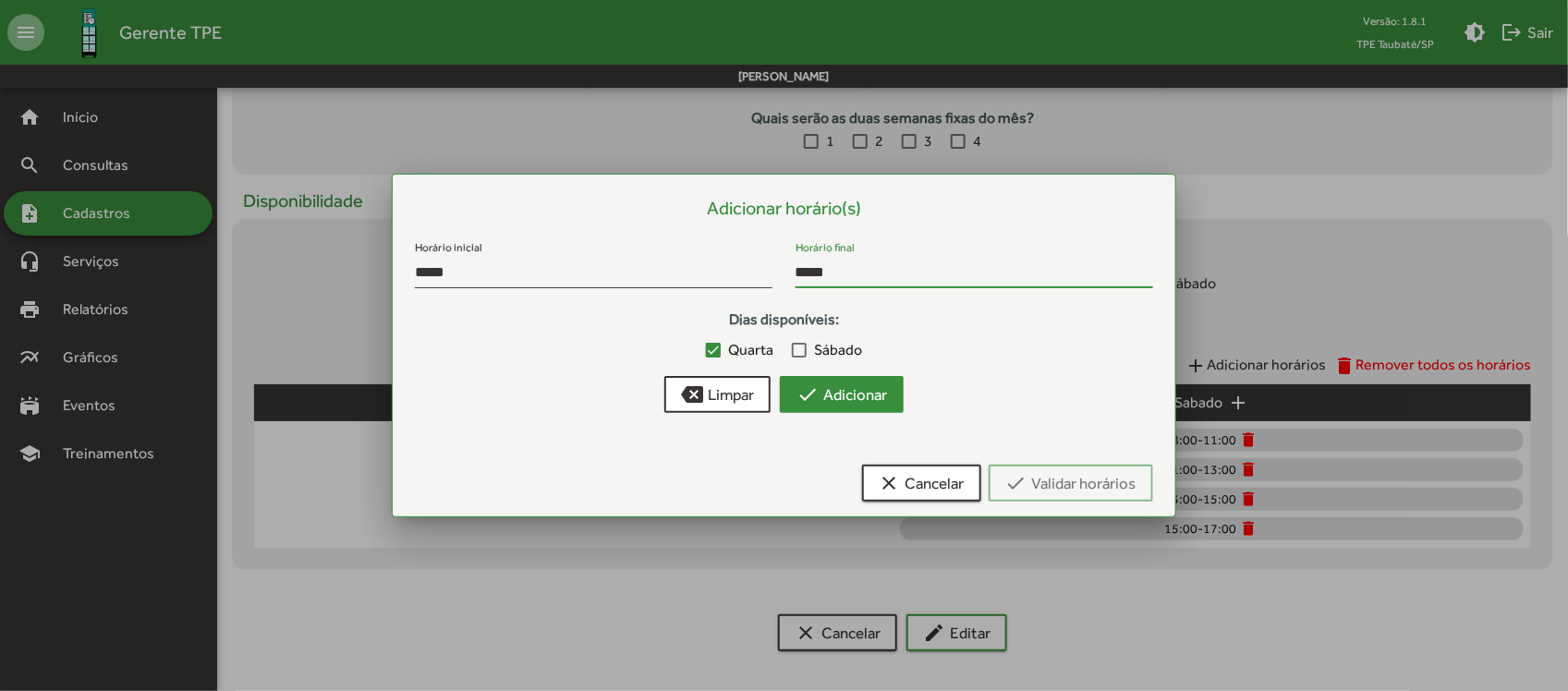 type on "*****" 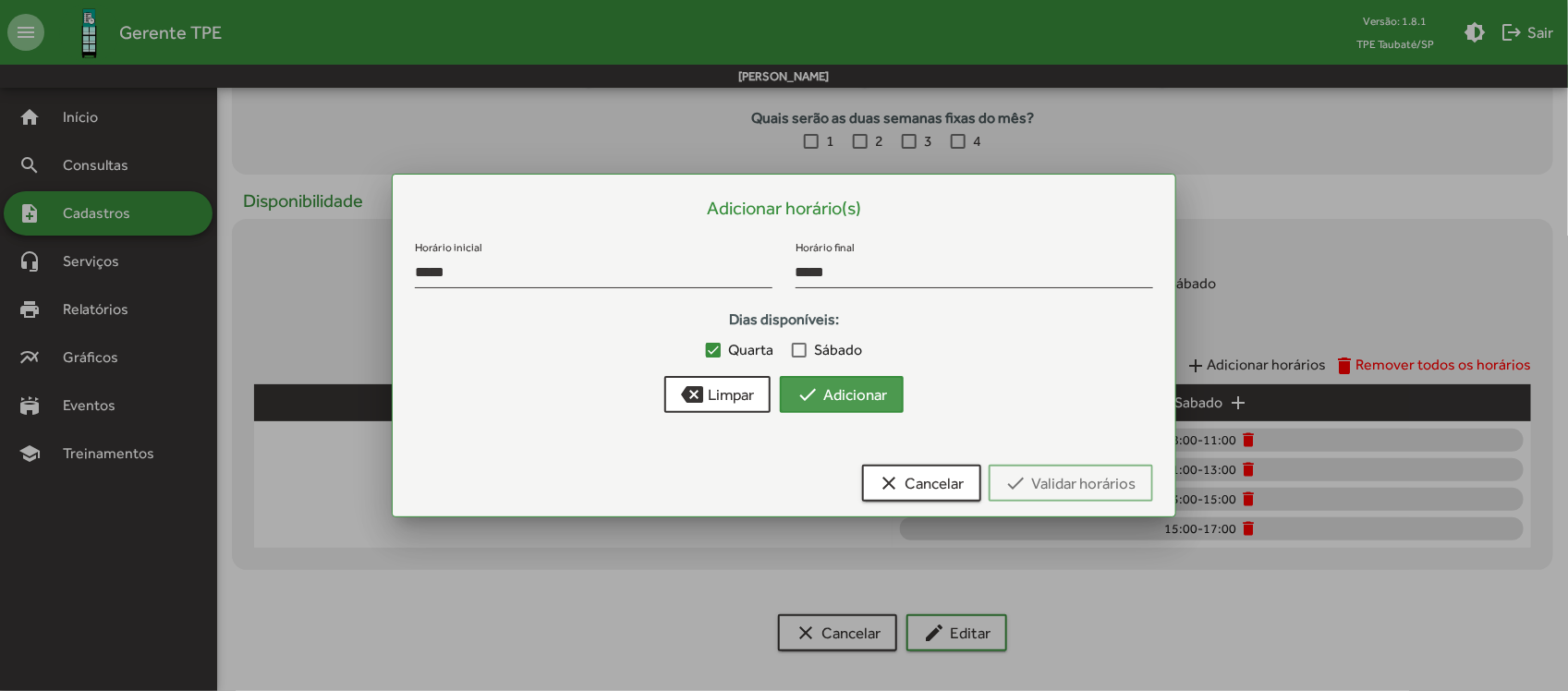 click on "check" at bounding box center [808, 394] 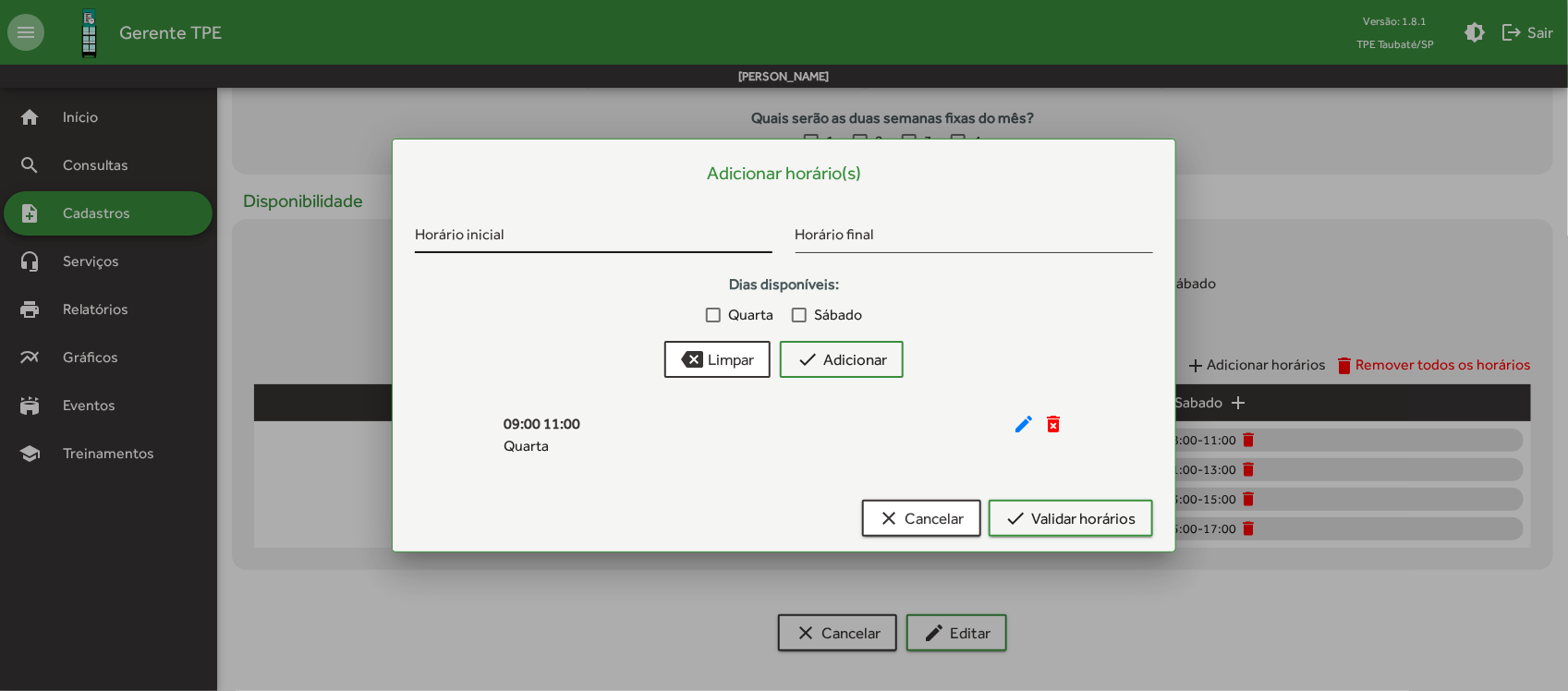 click on "Horário inicial" at bounding box center (593, 237) 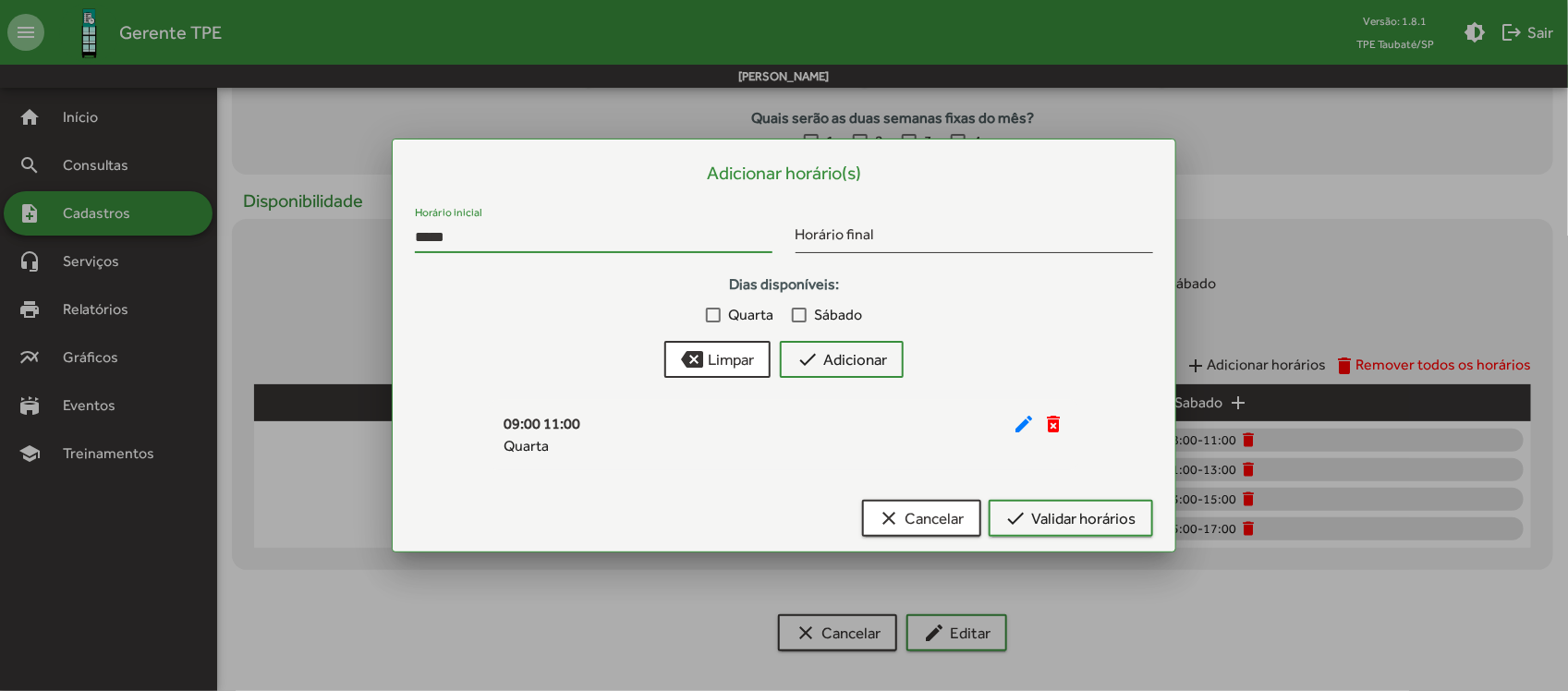 type on "*****" 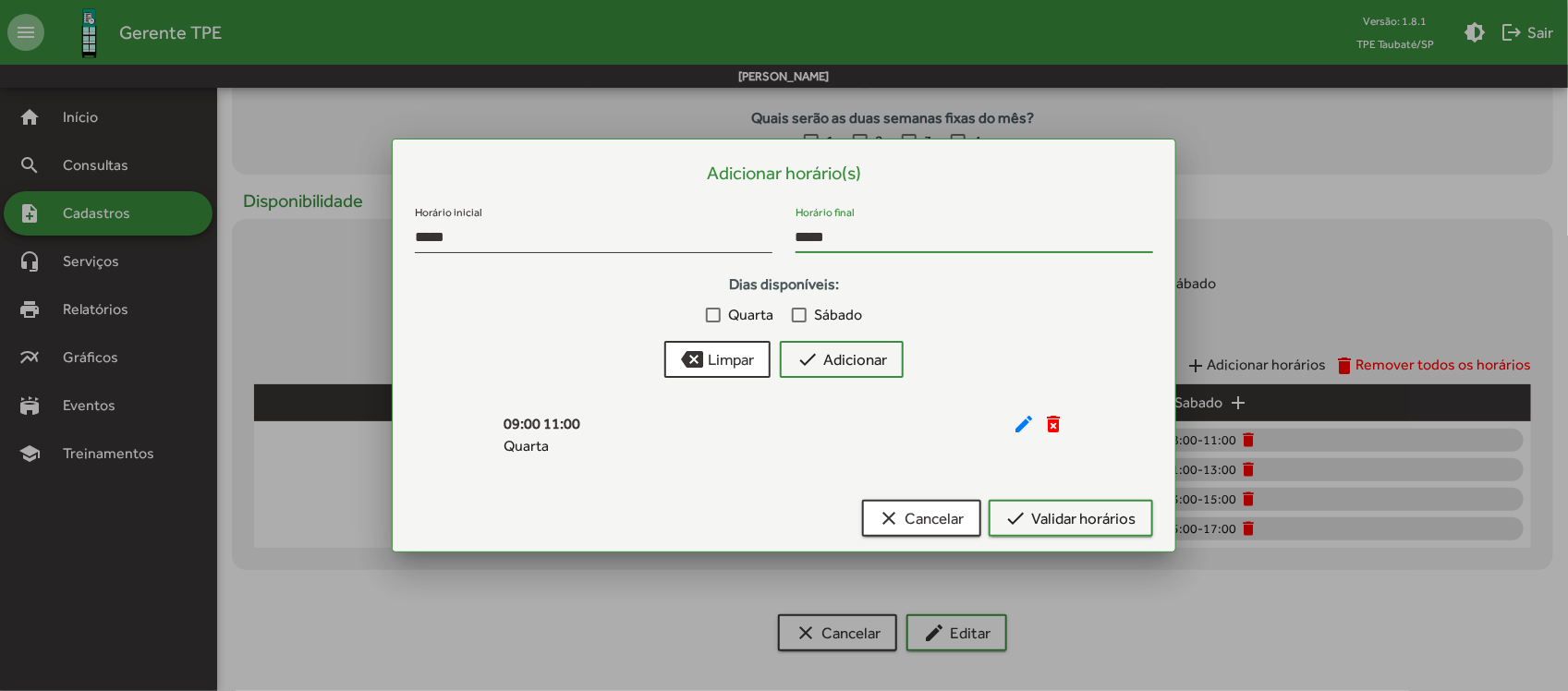 type on "*****" 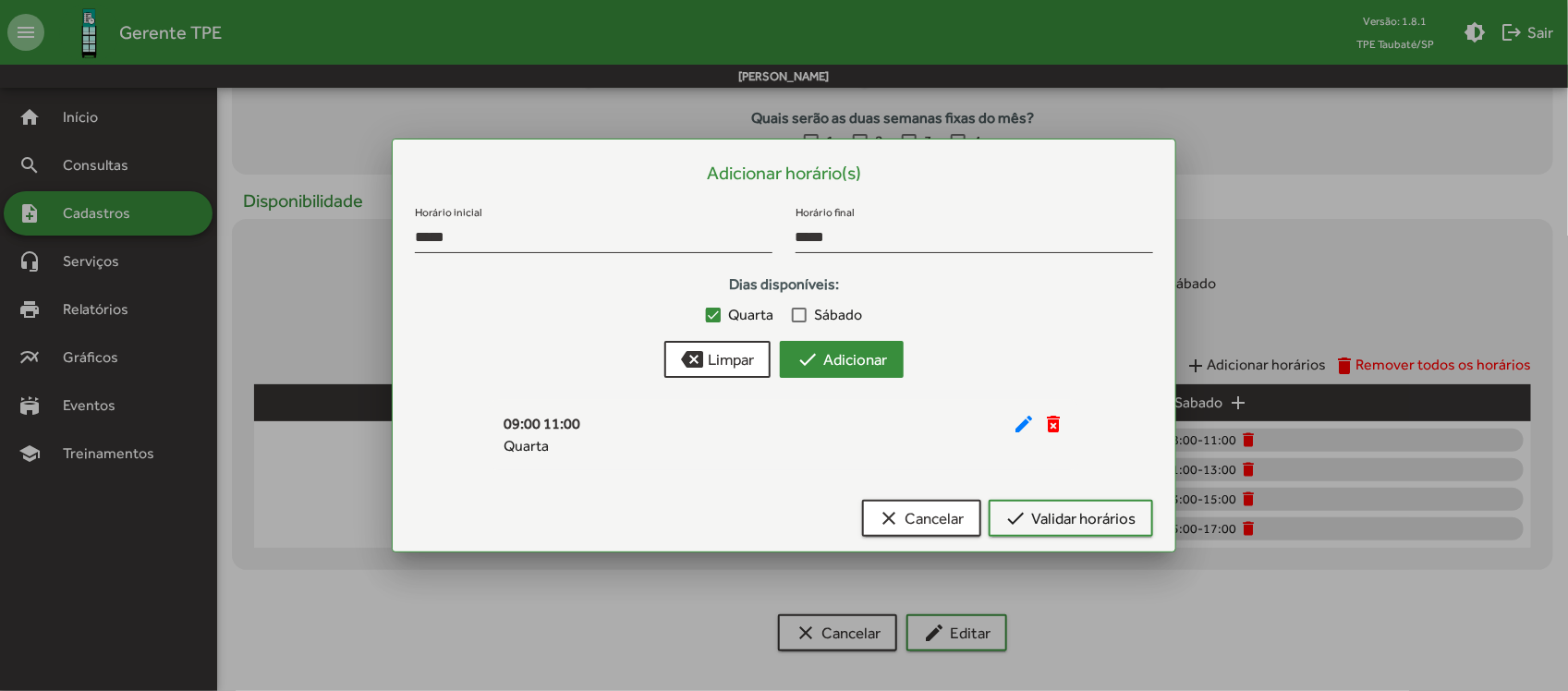 click on "check  Adicionar" at bounding box center (842, 359) 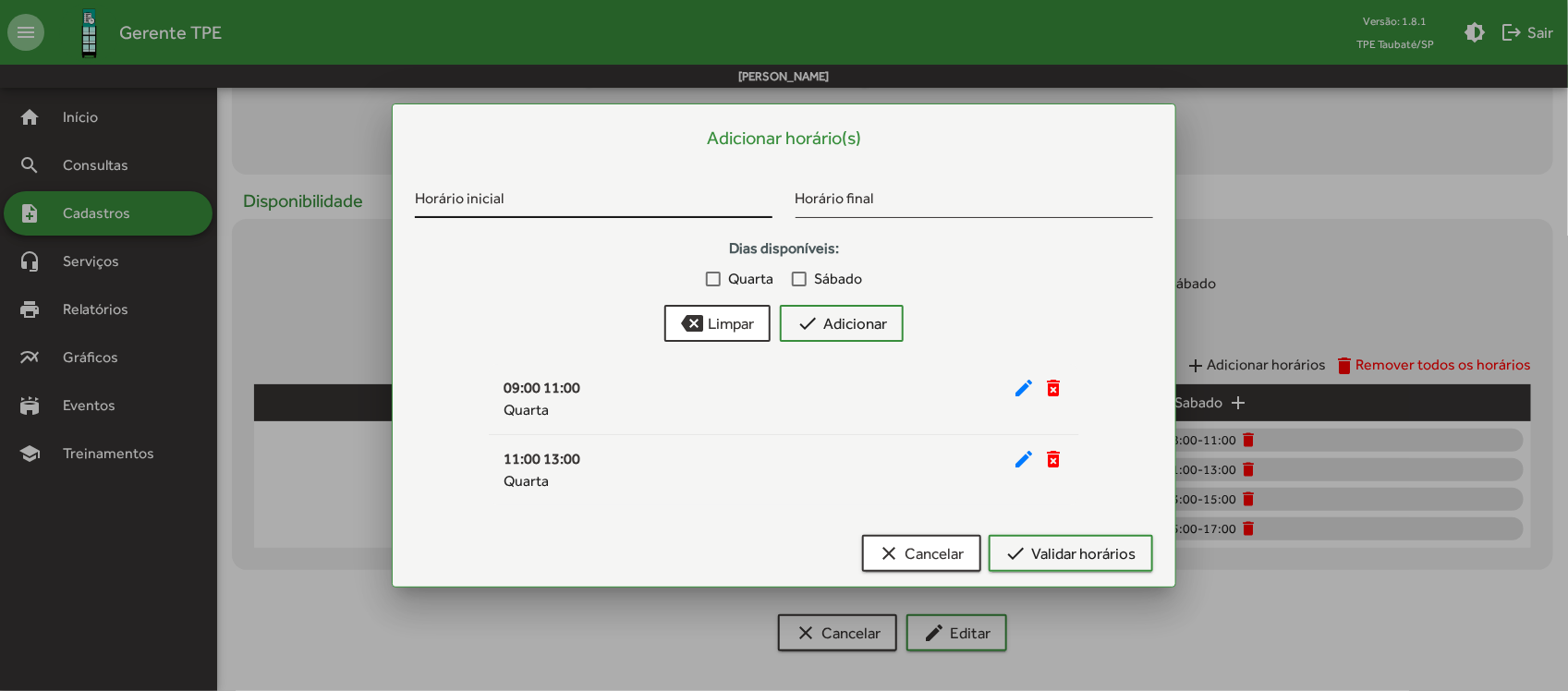 click on "Horário inicial" at bounding box center [593, 202] 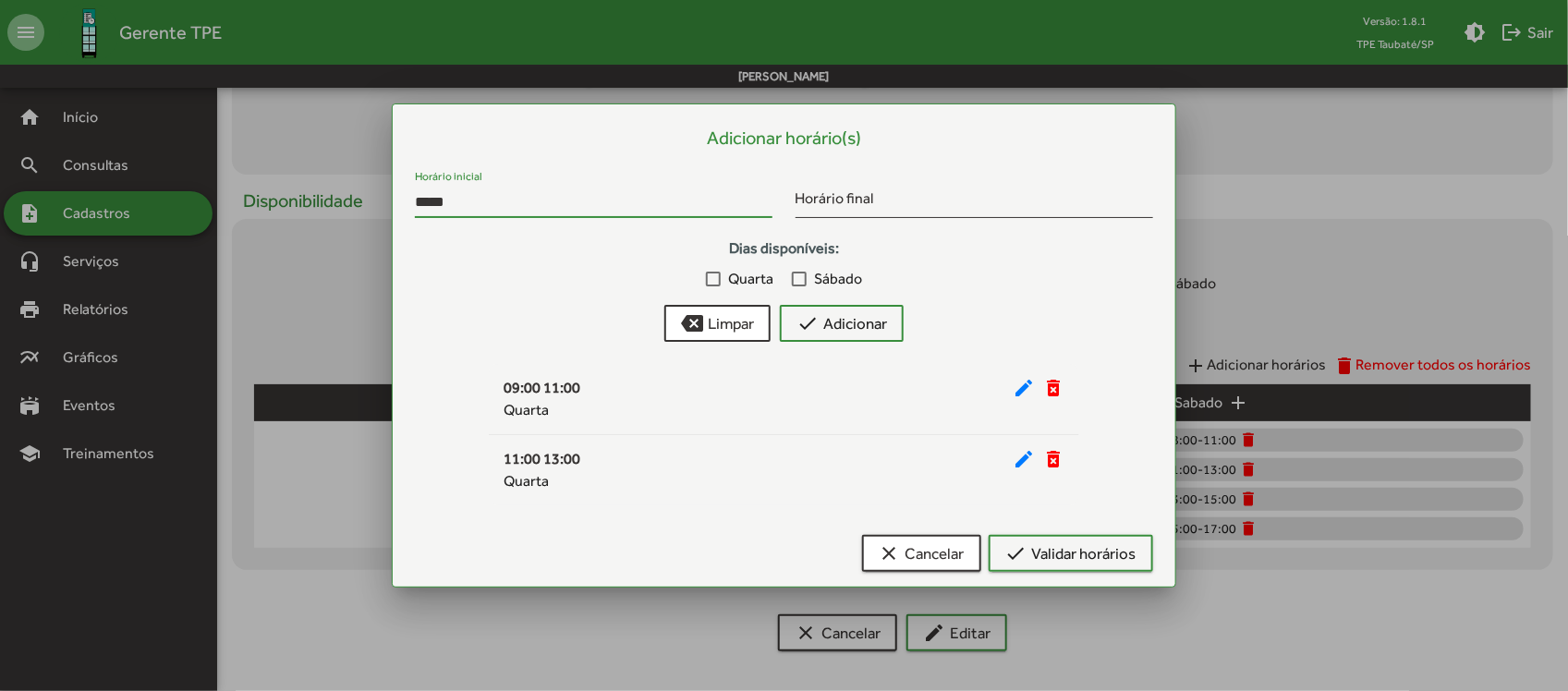 type on "*****" 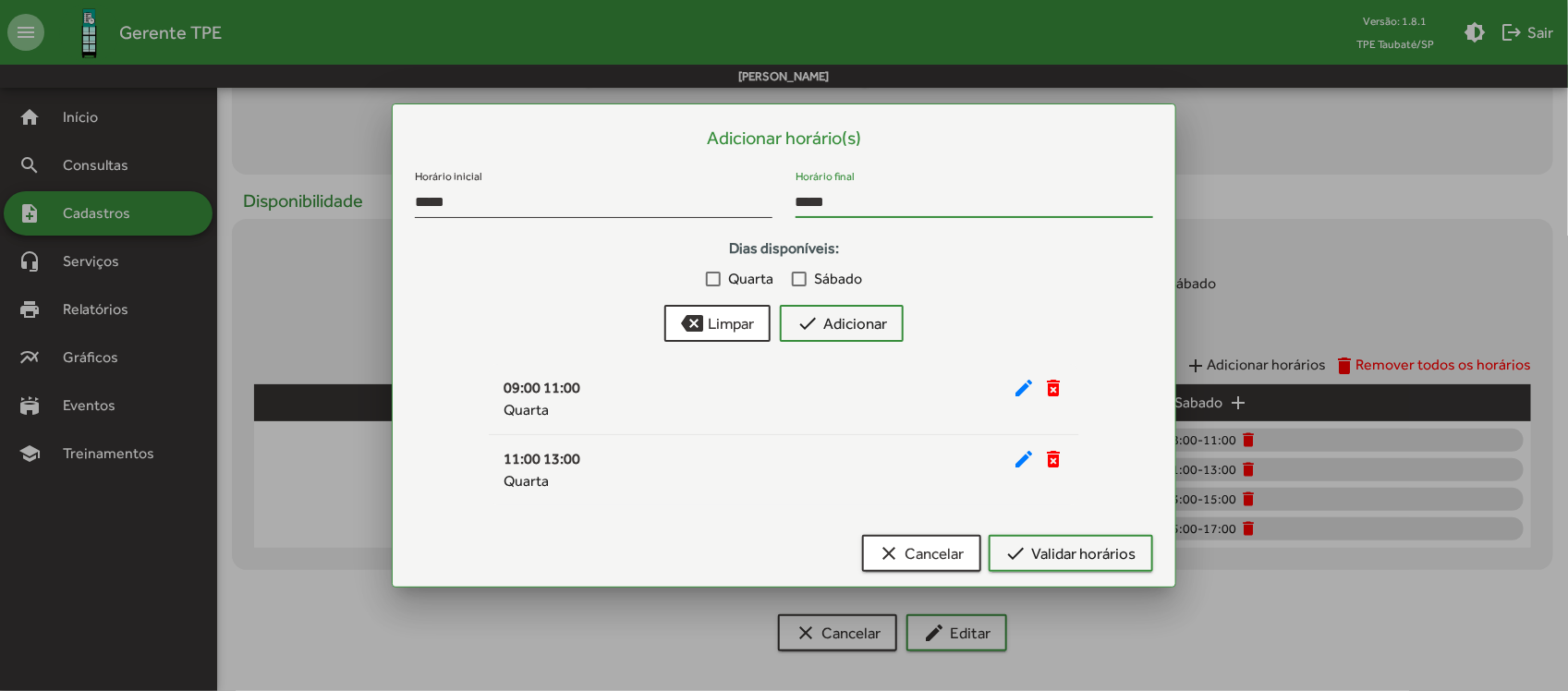type on "*****" 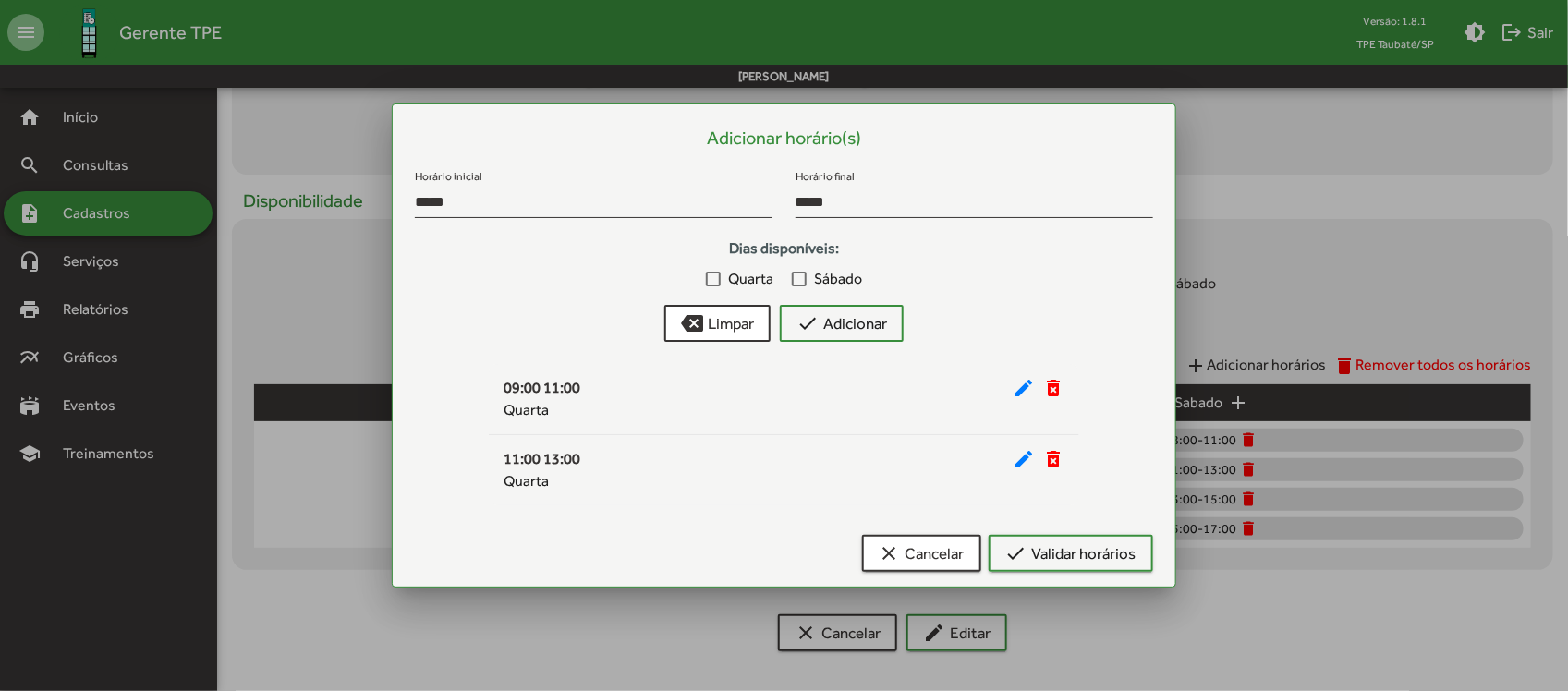 click at bounding box center [713, 279] 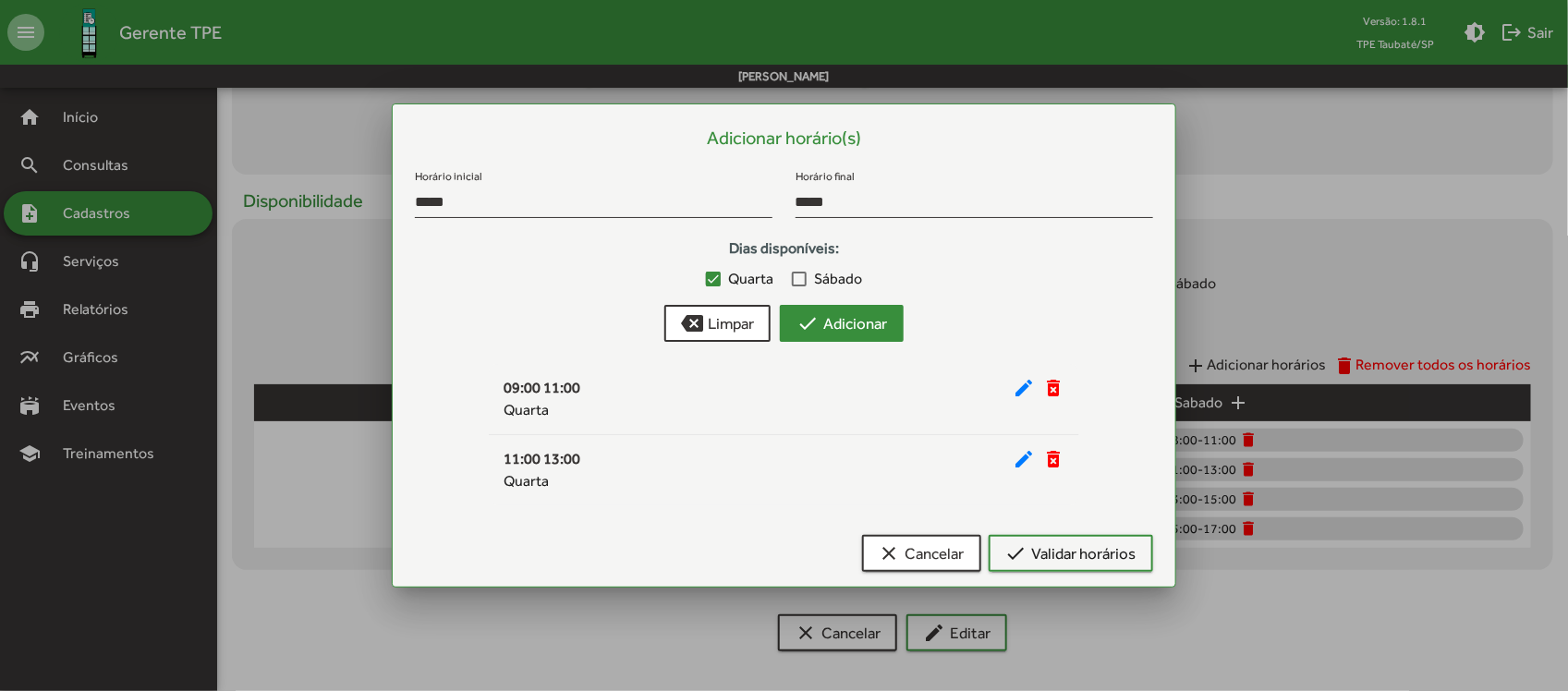 click on "check  Adicionar" at bounding box center (842, 323) 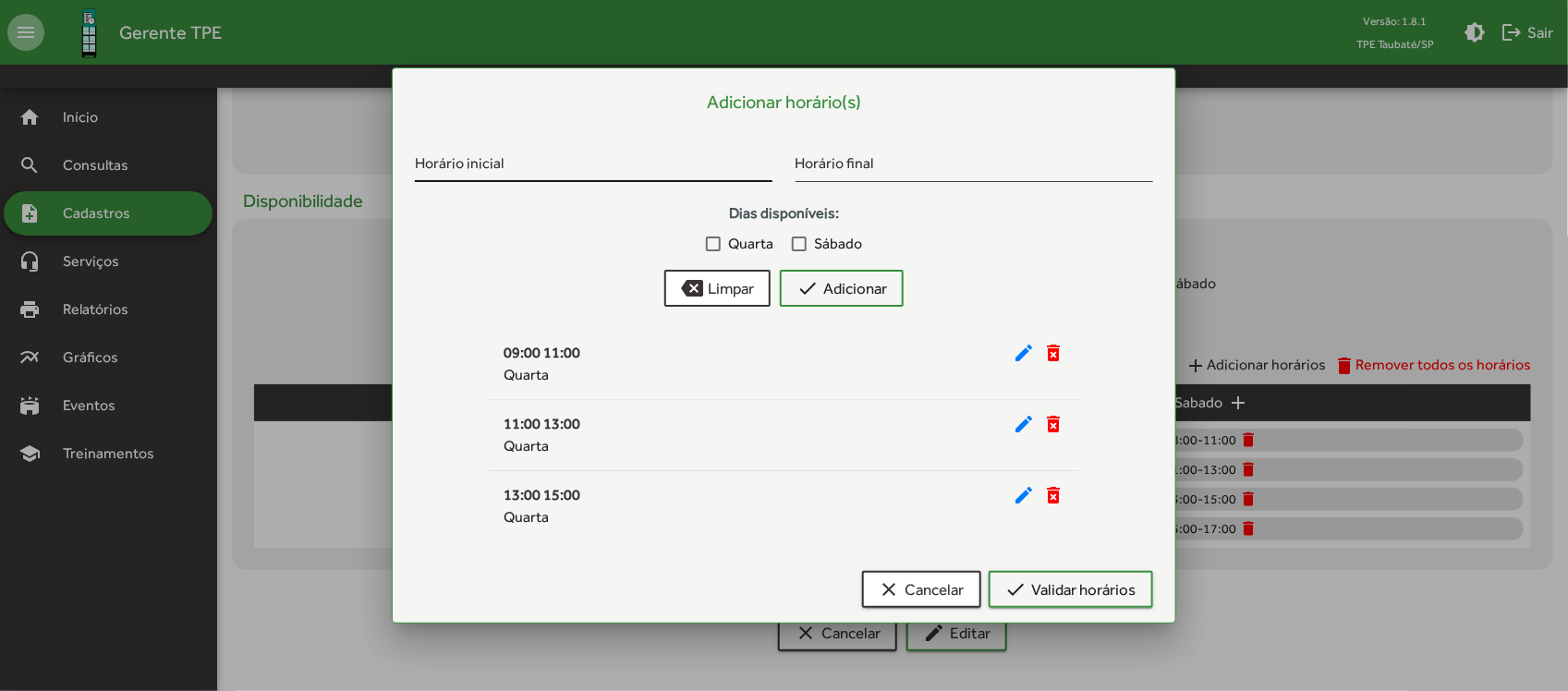 click on "Horário inicial" at bounding box center (593, 166) 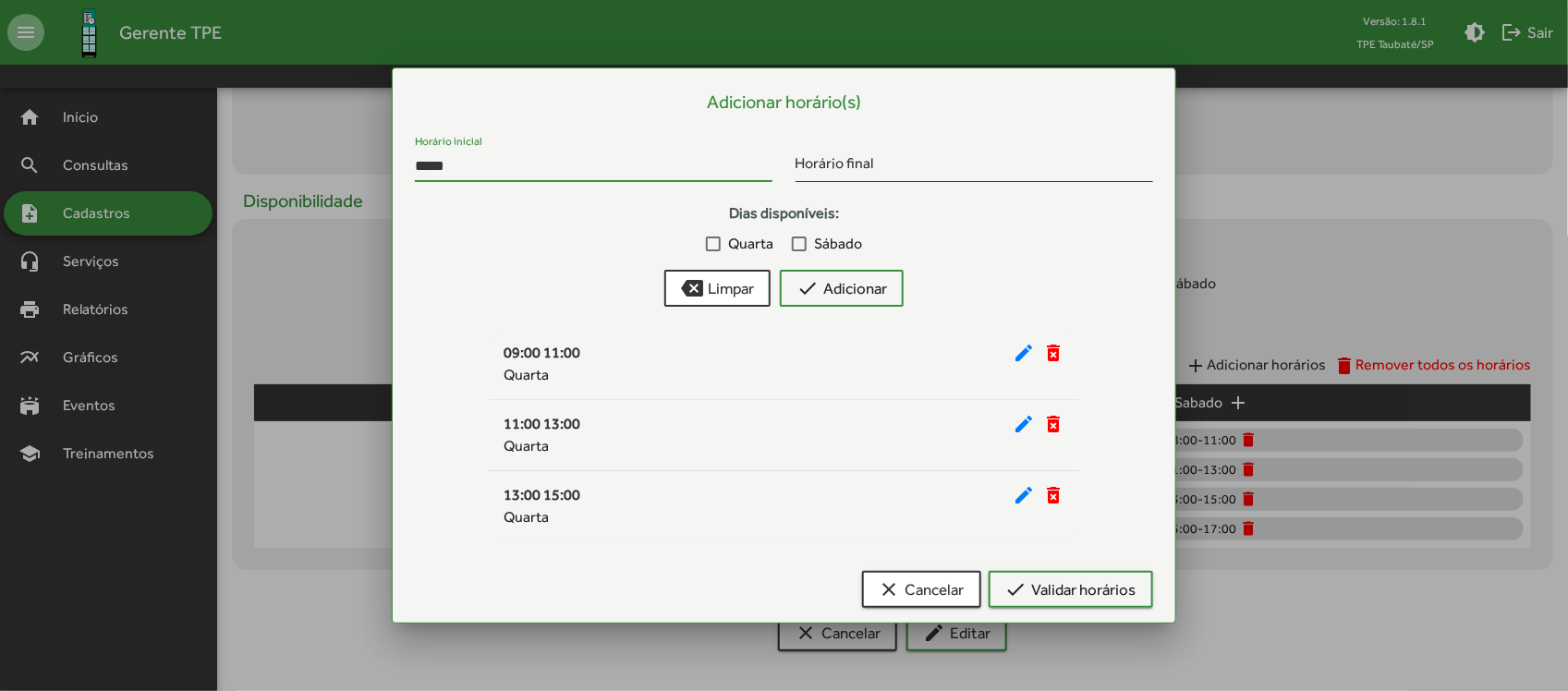 type on "*****" 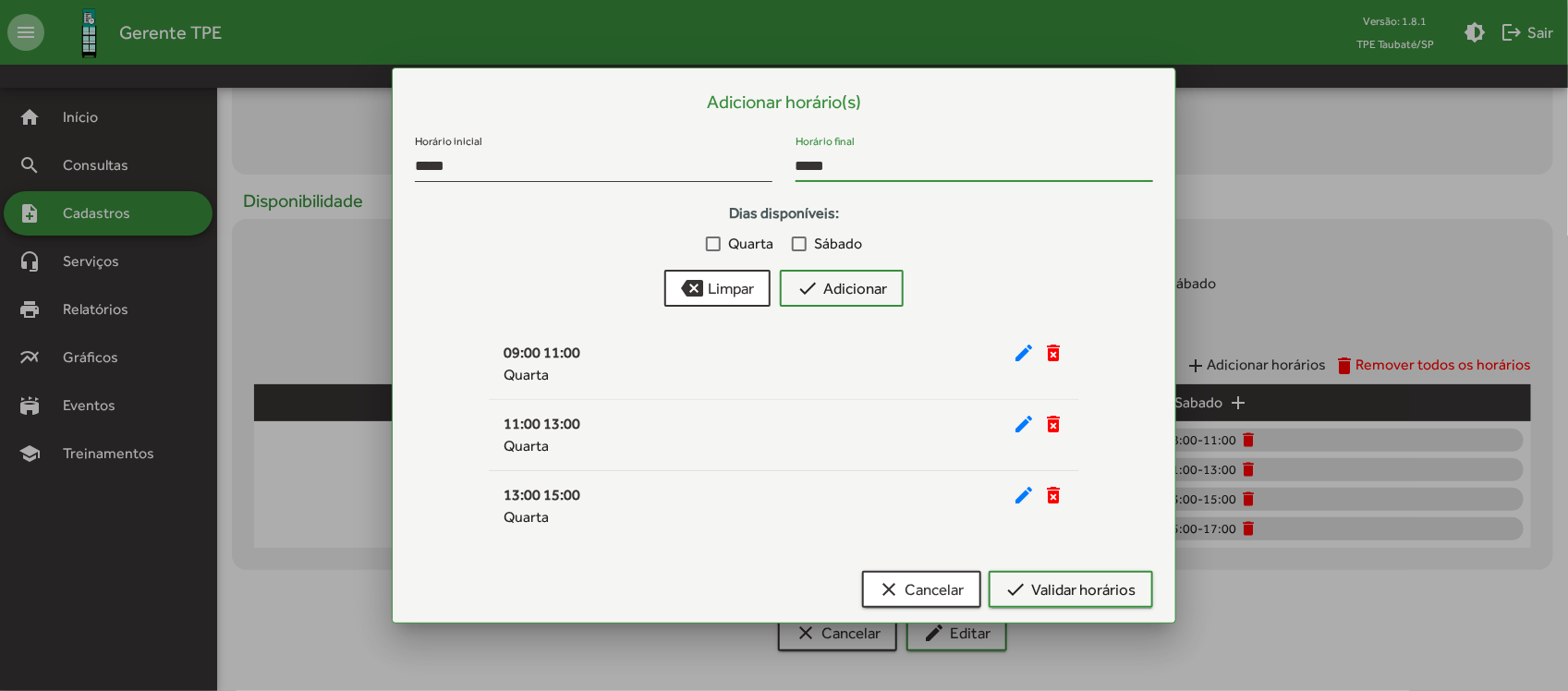 type on "*****" 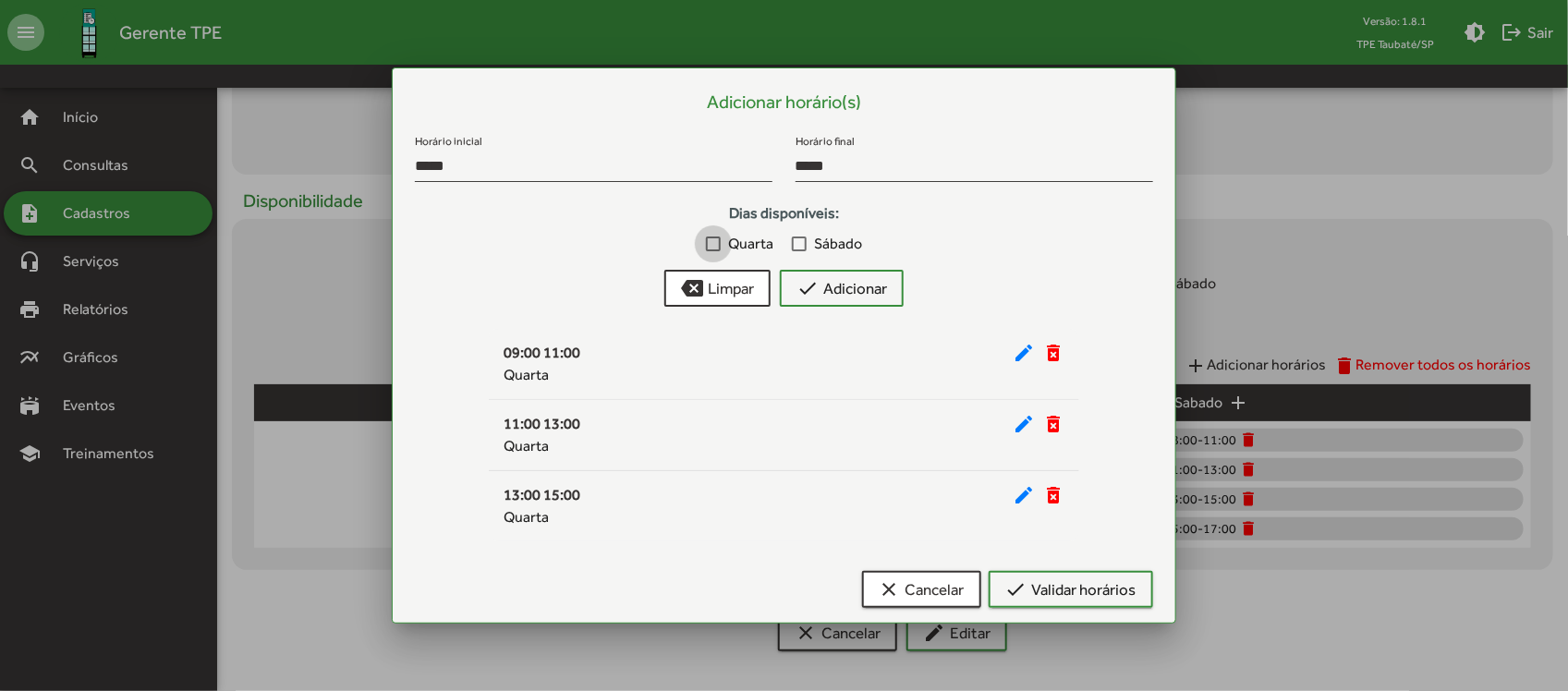 click at bounding box center [713, 244] 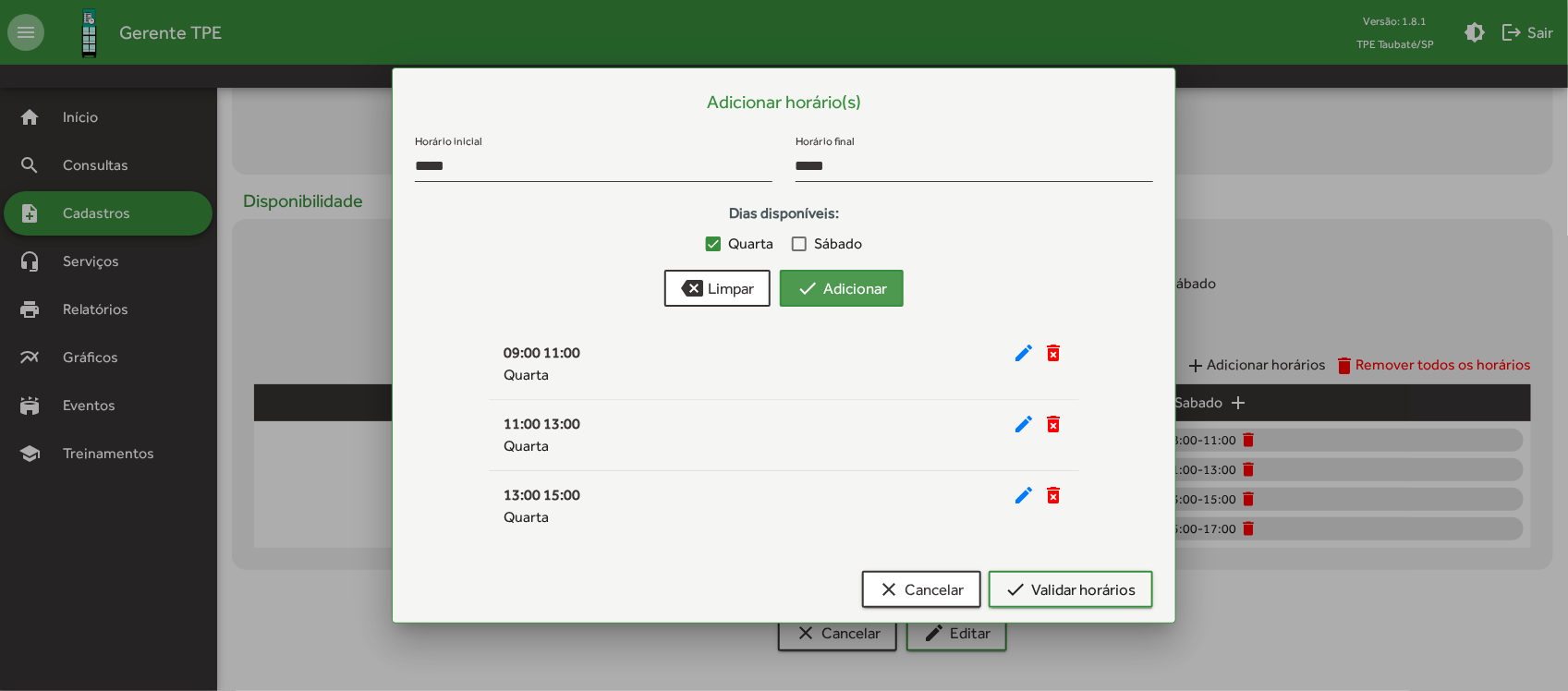 click on "check  Adicionar" at bounding box center (842, 288) 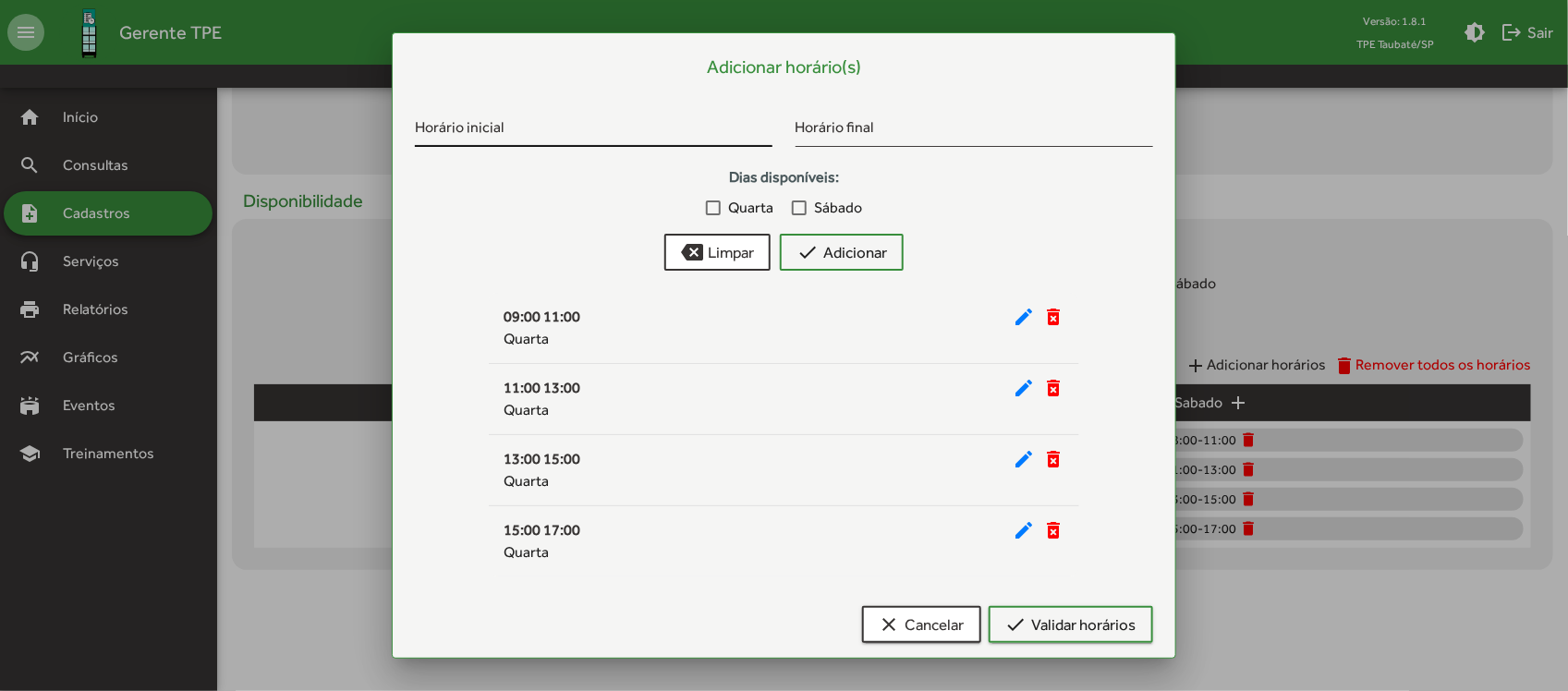 click on "Horário inicial" at bounding box center (593, 131) 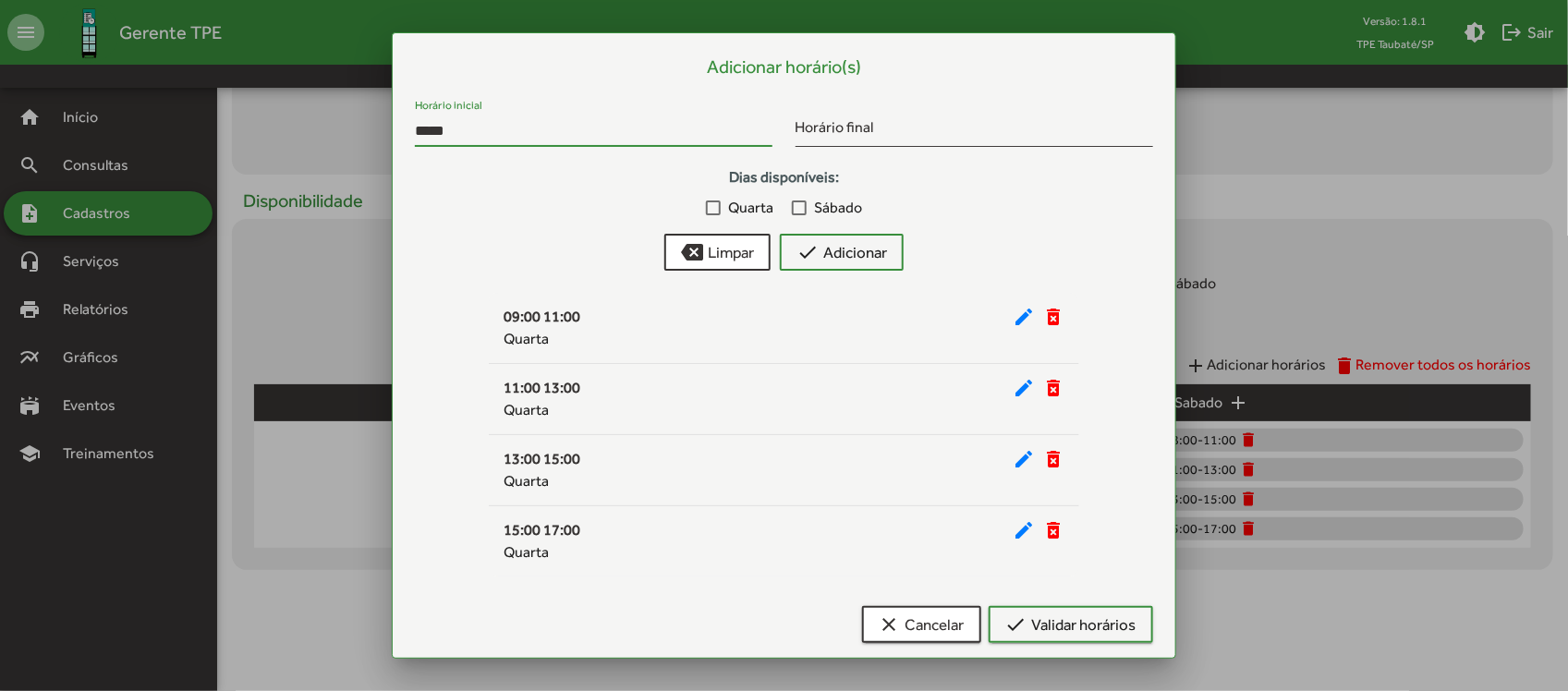 type on "*****" 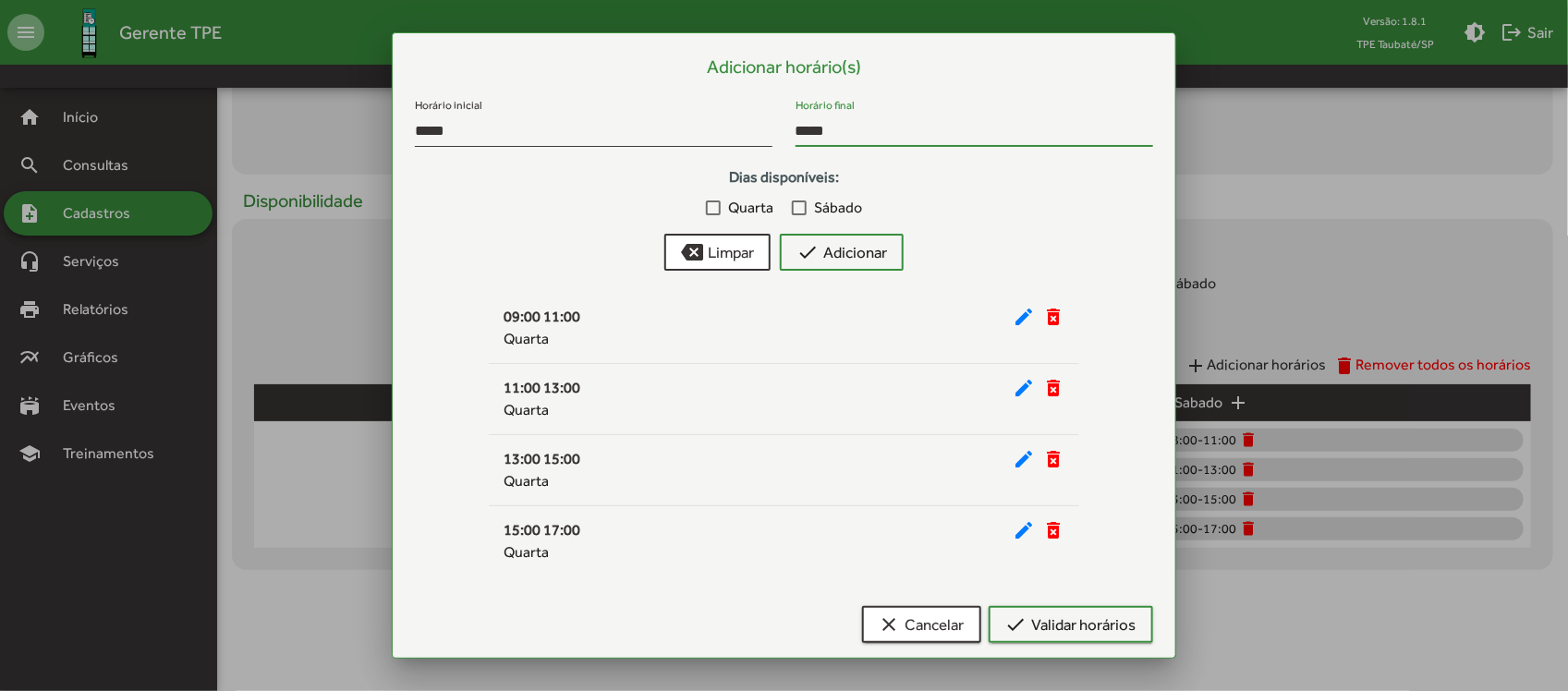 type on "*****" 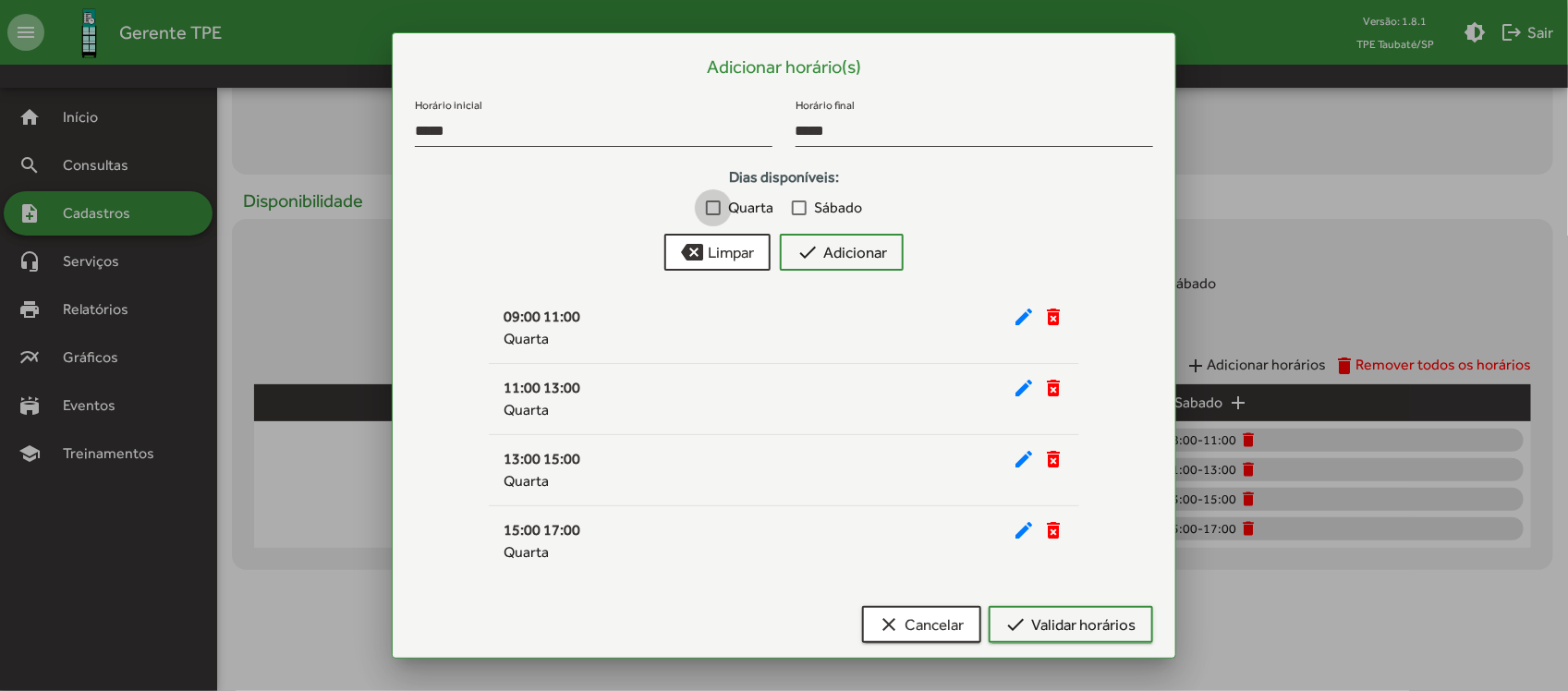click on "Quarta" at bounding box center [750, 208] 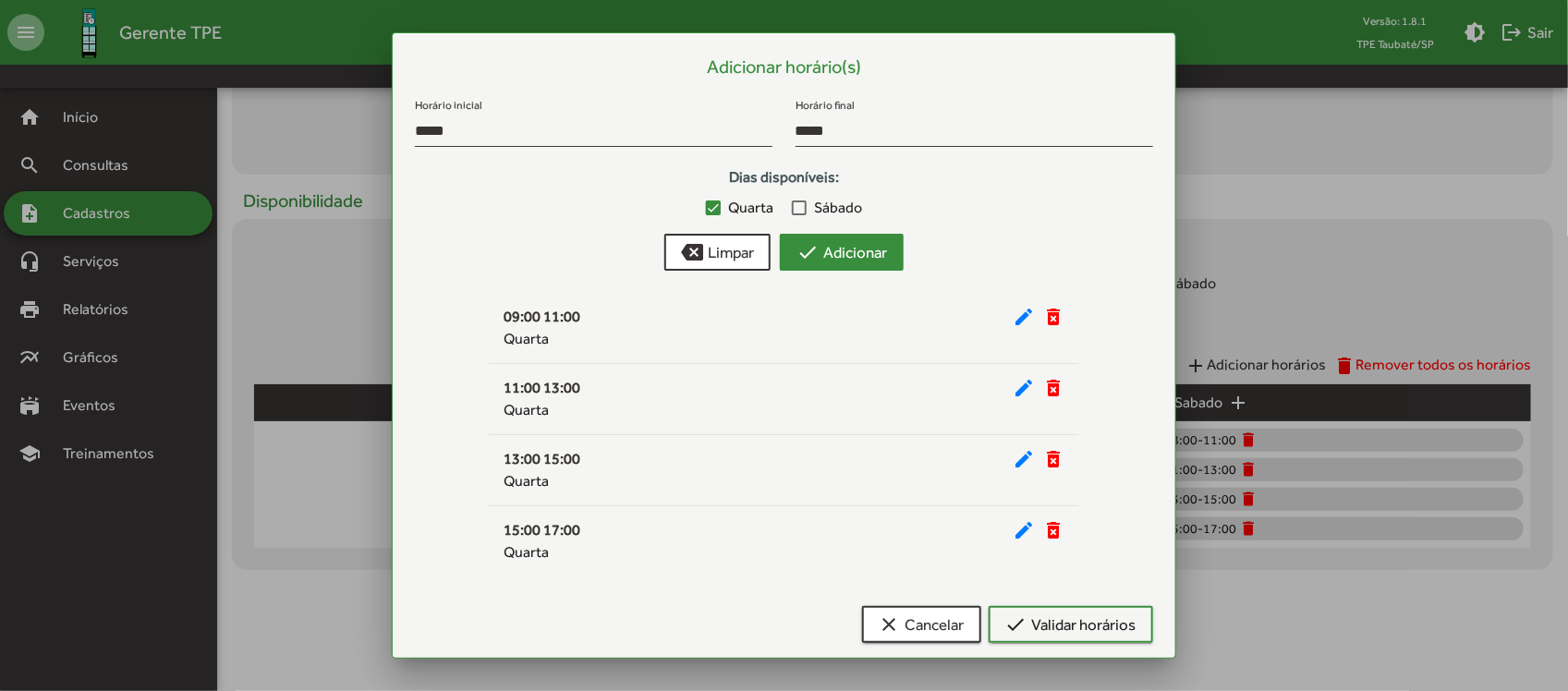 click on "check  Adicionar" at bounding box center [842, 252] 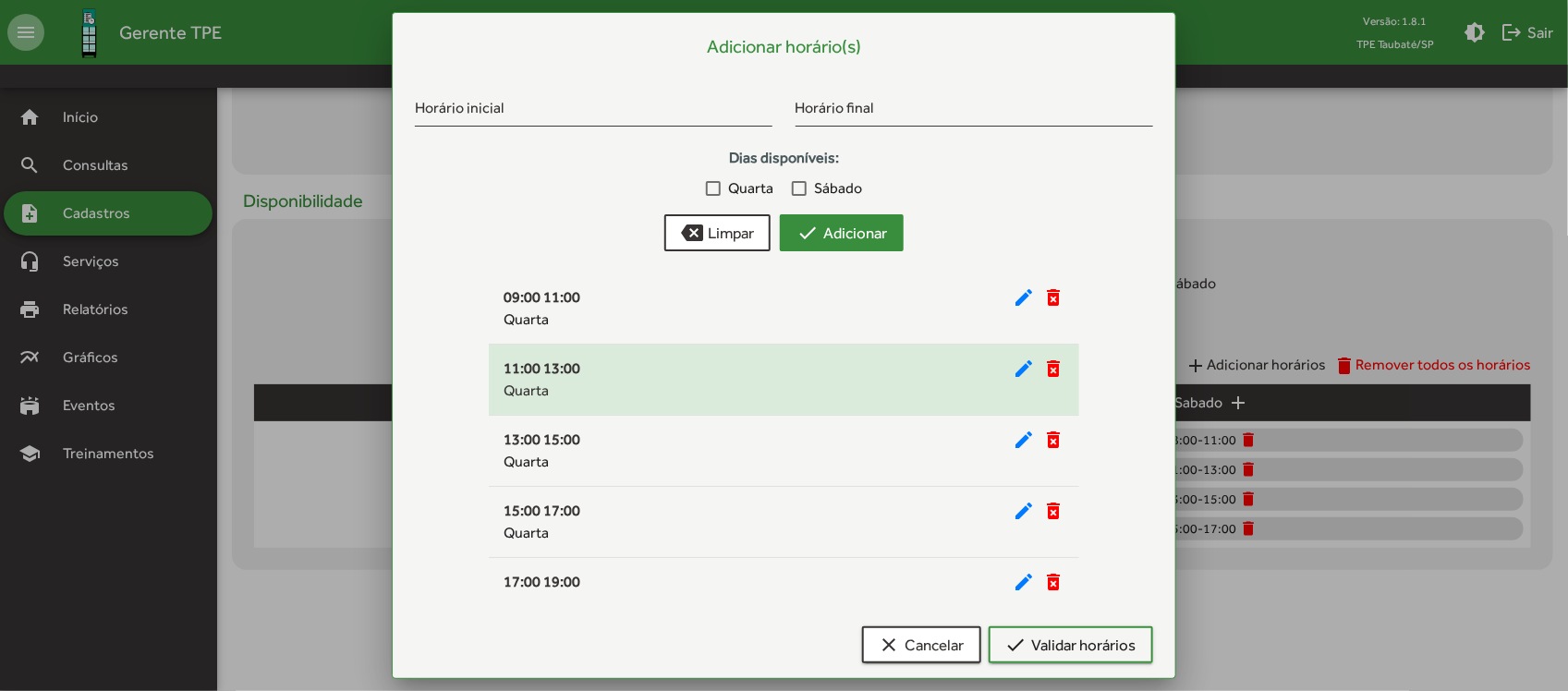 scroll, scrollTop: 30, scrollLeft: 0, axis: vertical 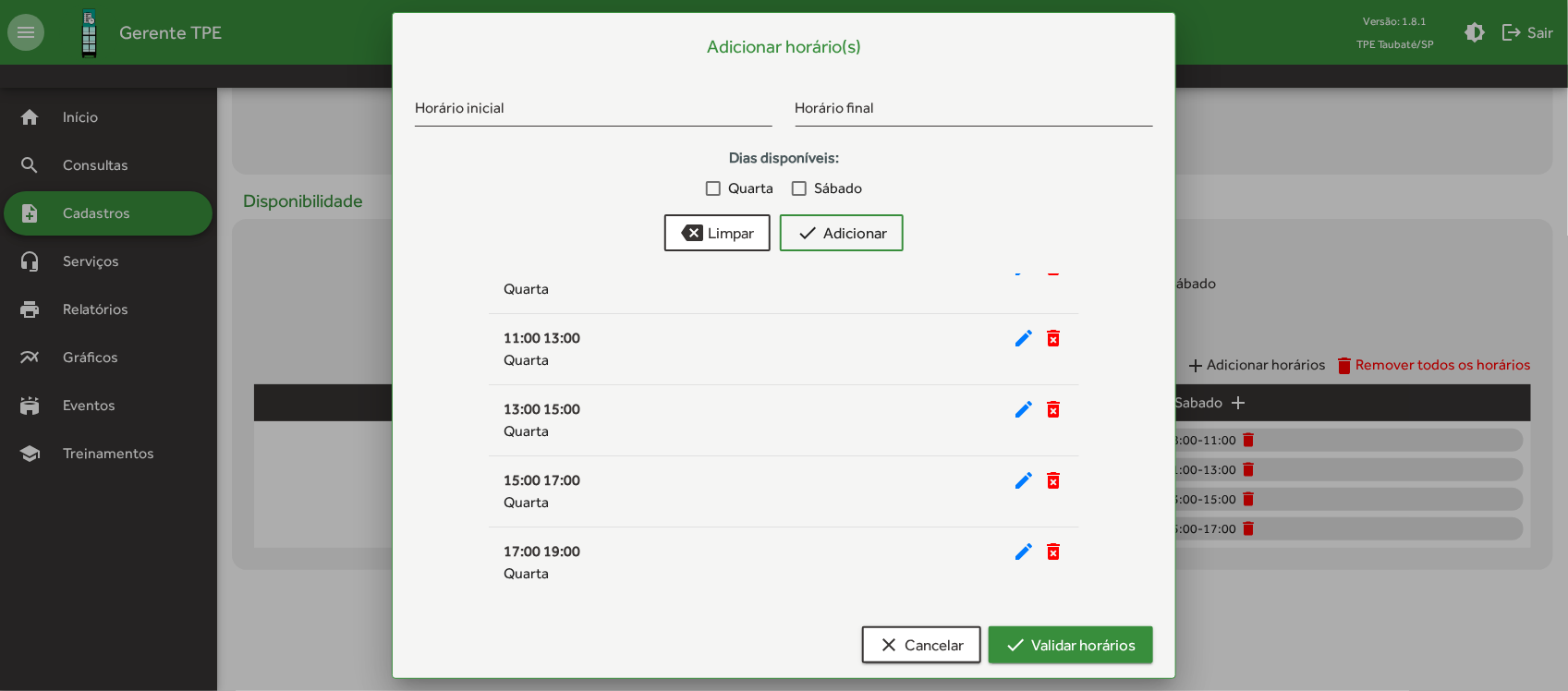 click on "check  Validar horários" at bounding box center (1071, 645) 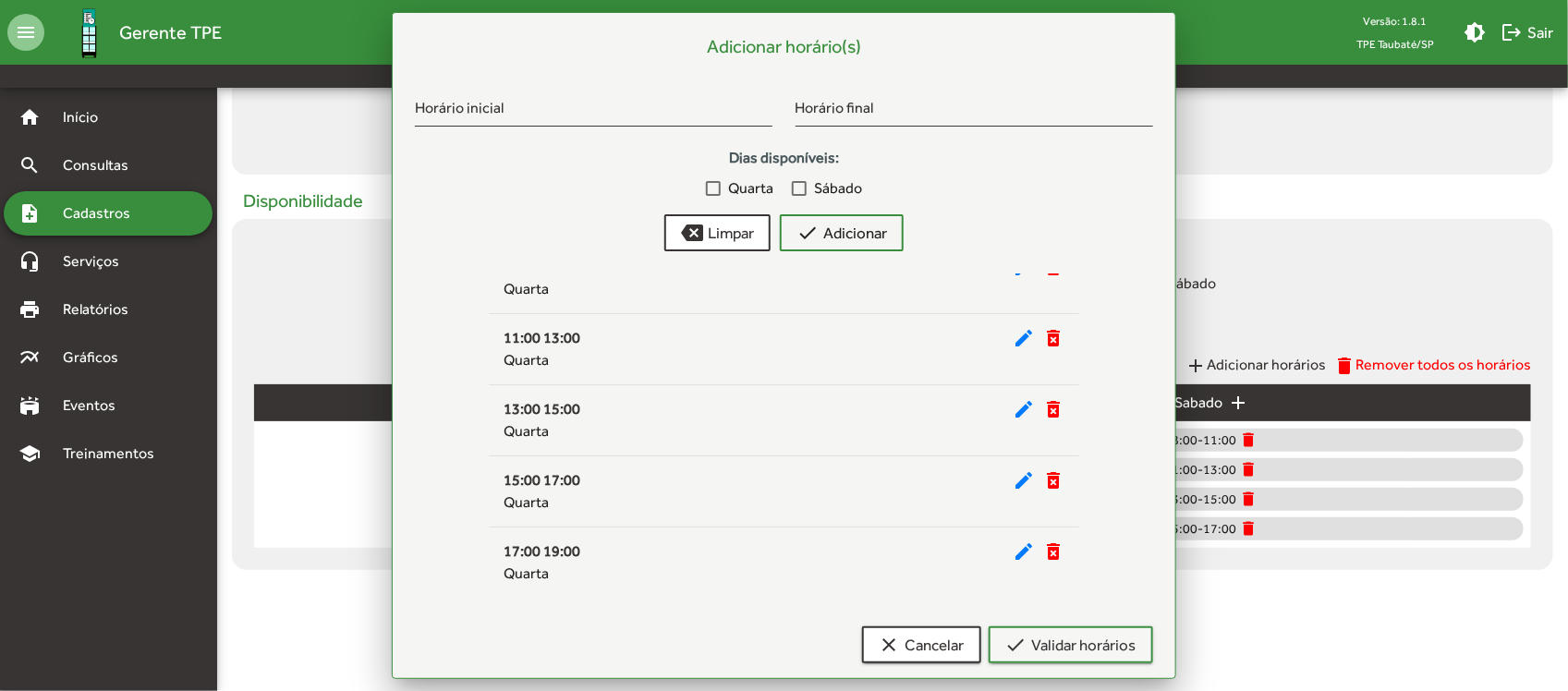 scroll, scrollTop: 709, scrollLeft: 0, axis: vertical 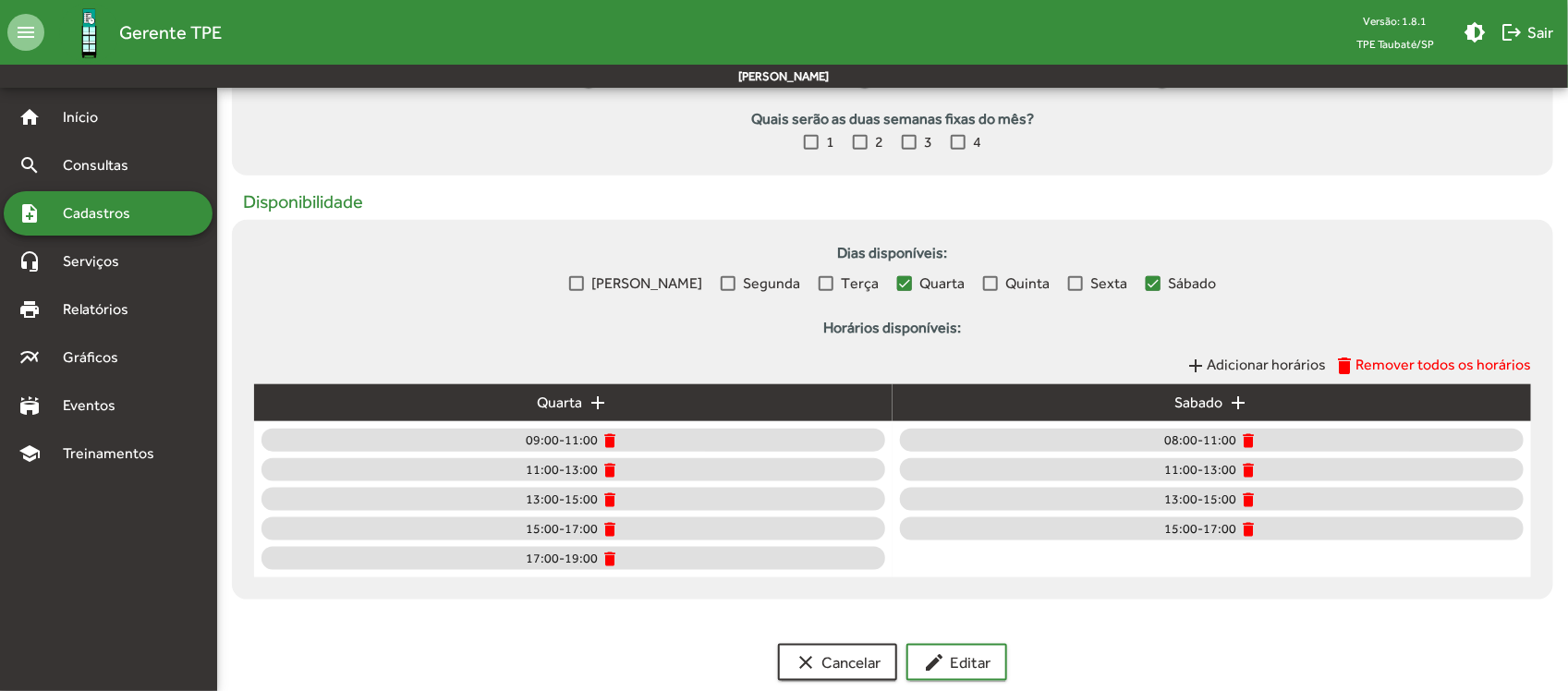 click on "Adicionar horários" 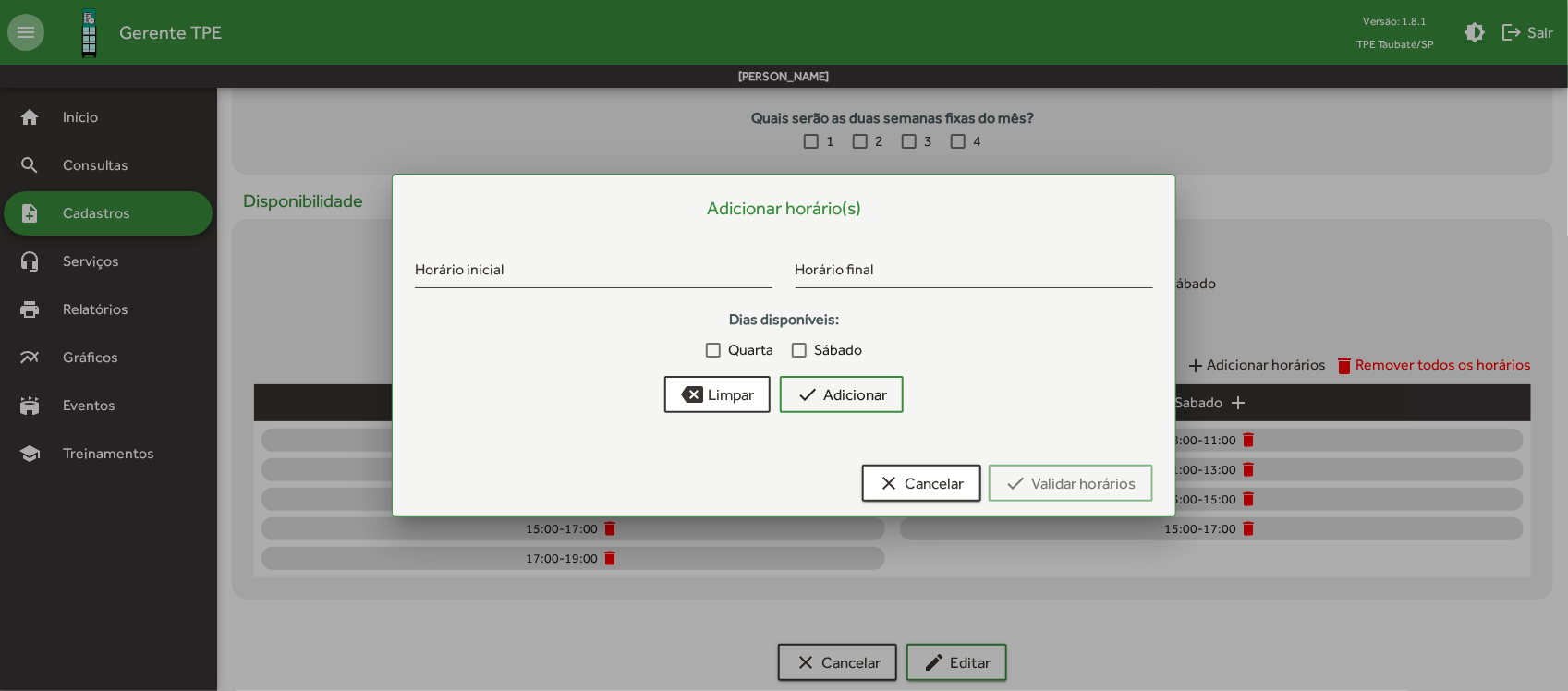 scroll, scrollTop: 0, scrollLeft: 0, axis: both 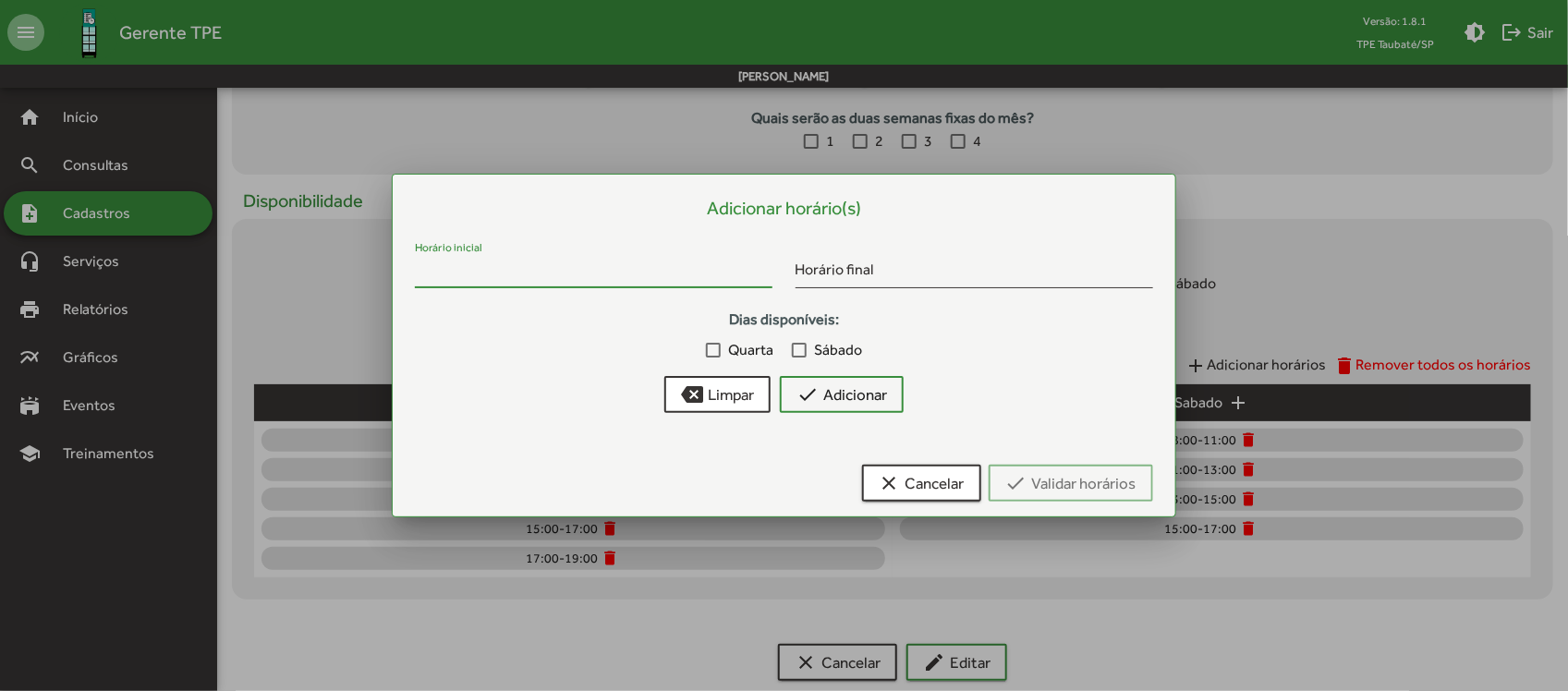 click on "Horário inicial" at bounding box center (593, 273) 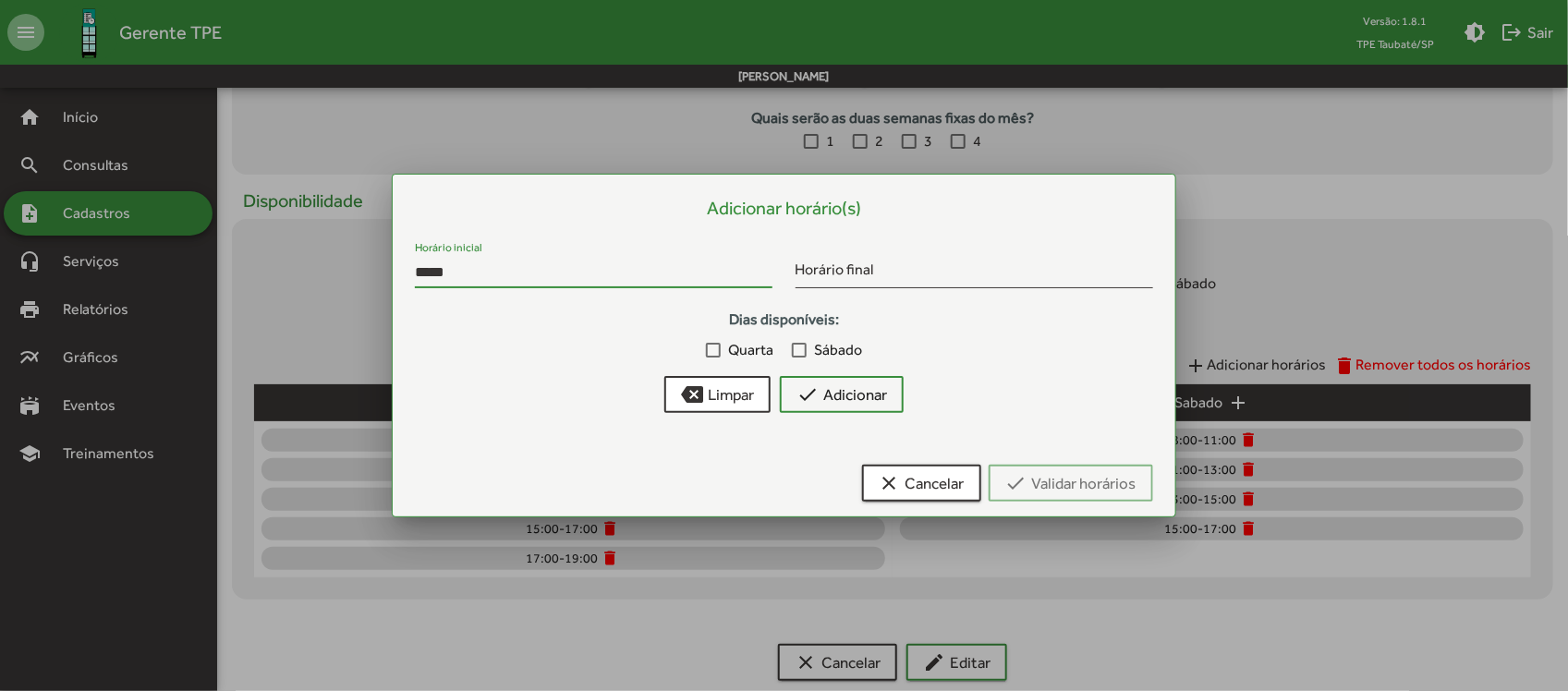 type on "*****" 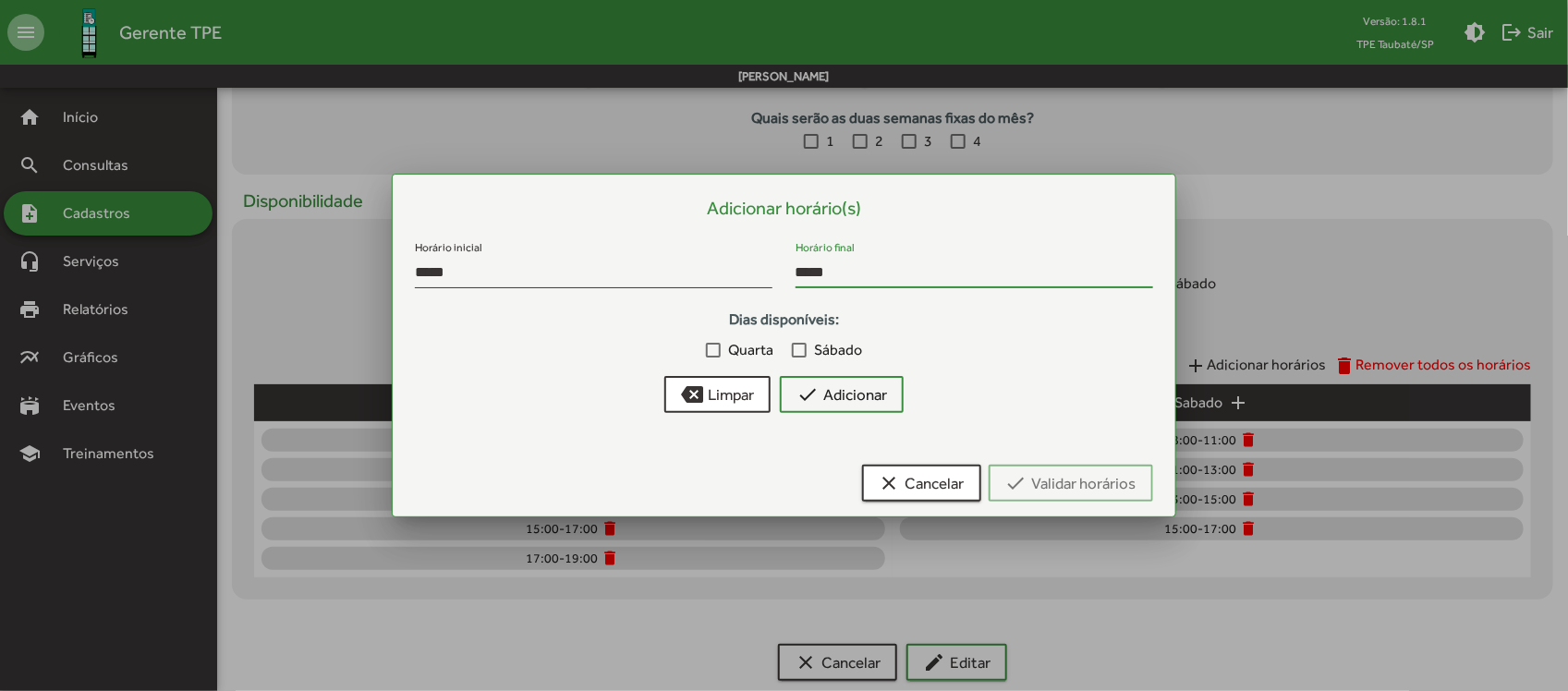 type on "*****" 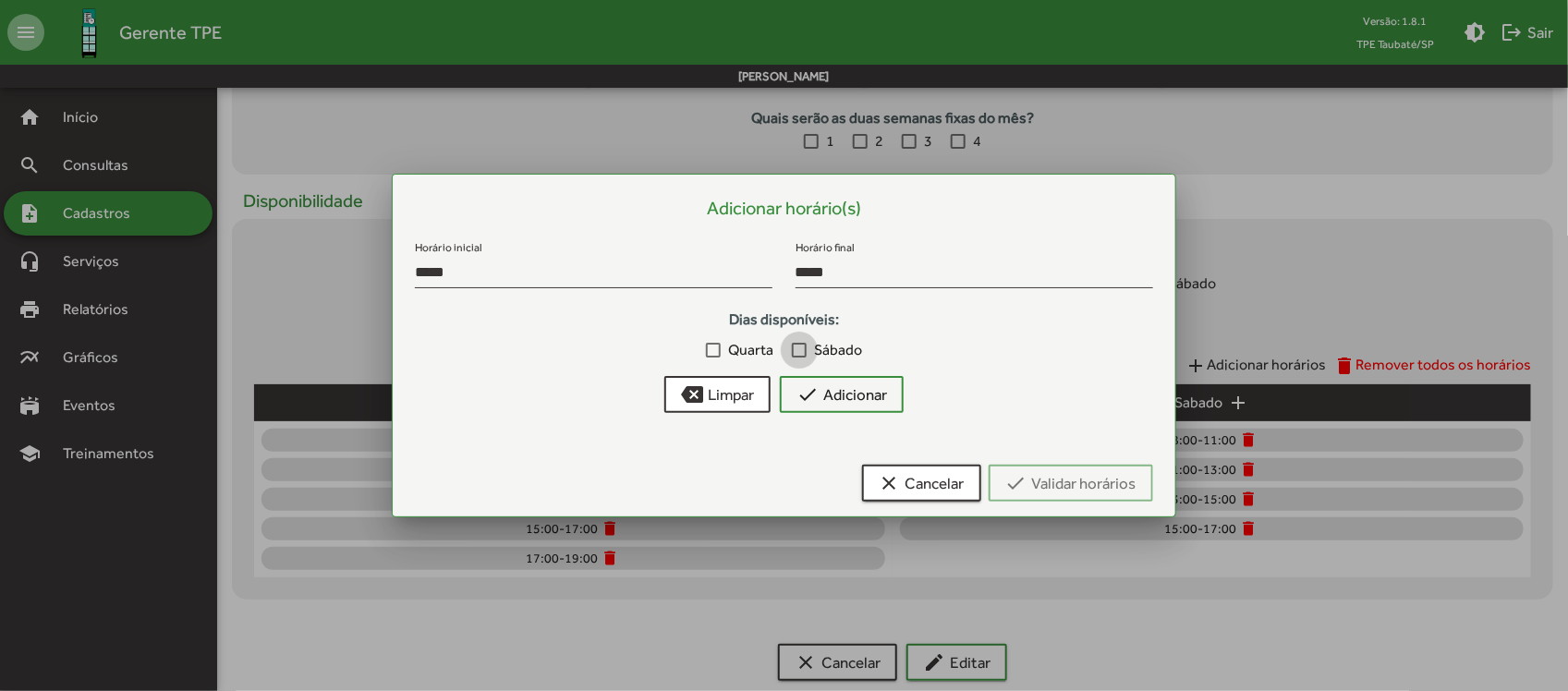 click at bounding box center [799, 350] 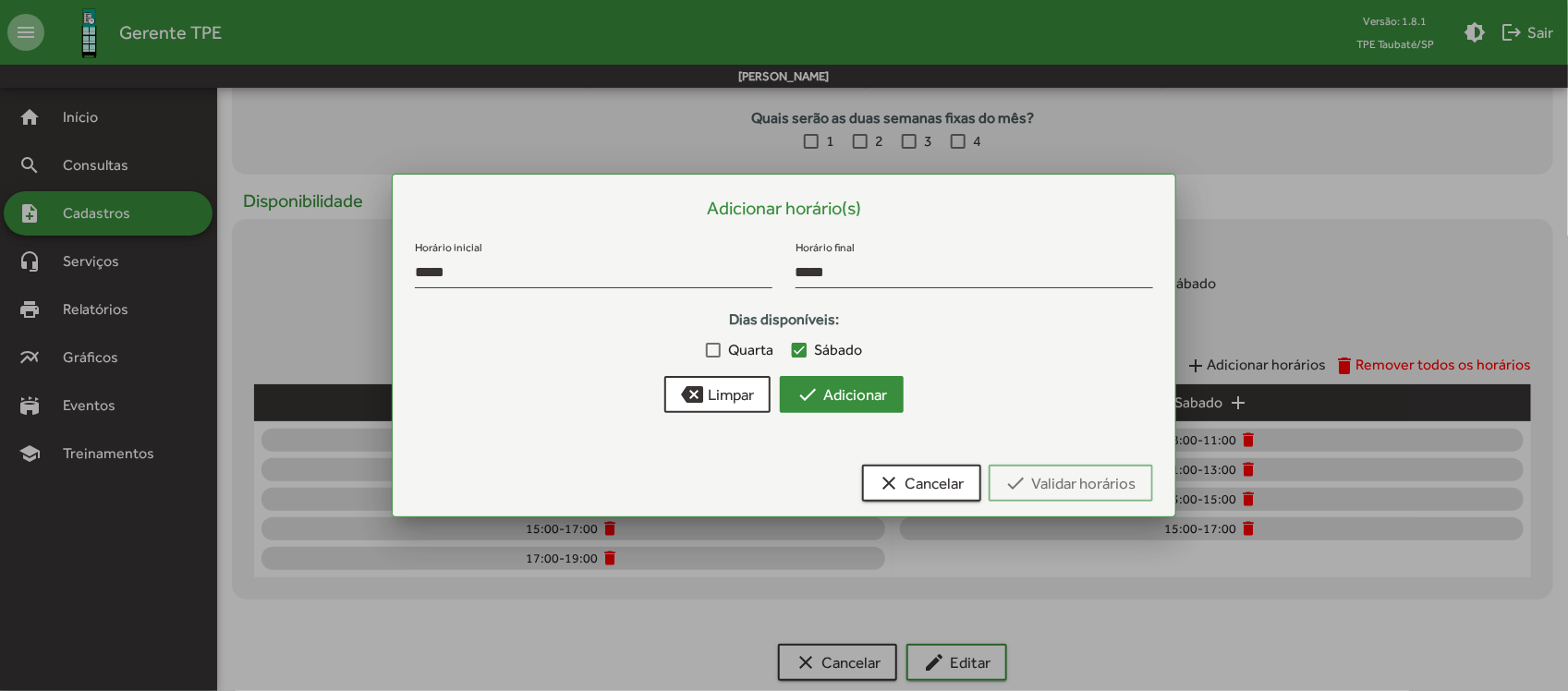 click on "check  Adicionar" at bounding box center (842, 394) 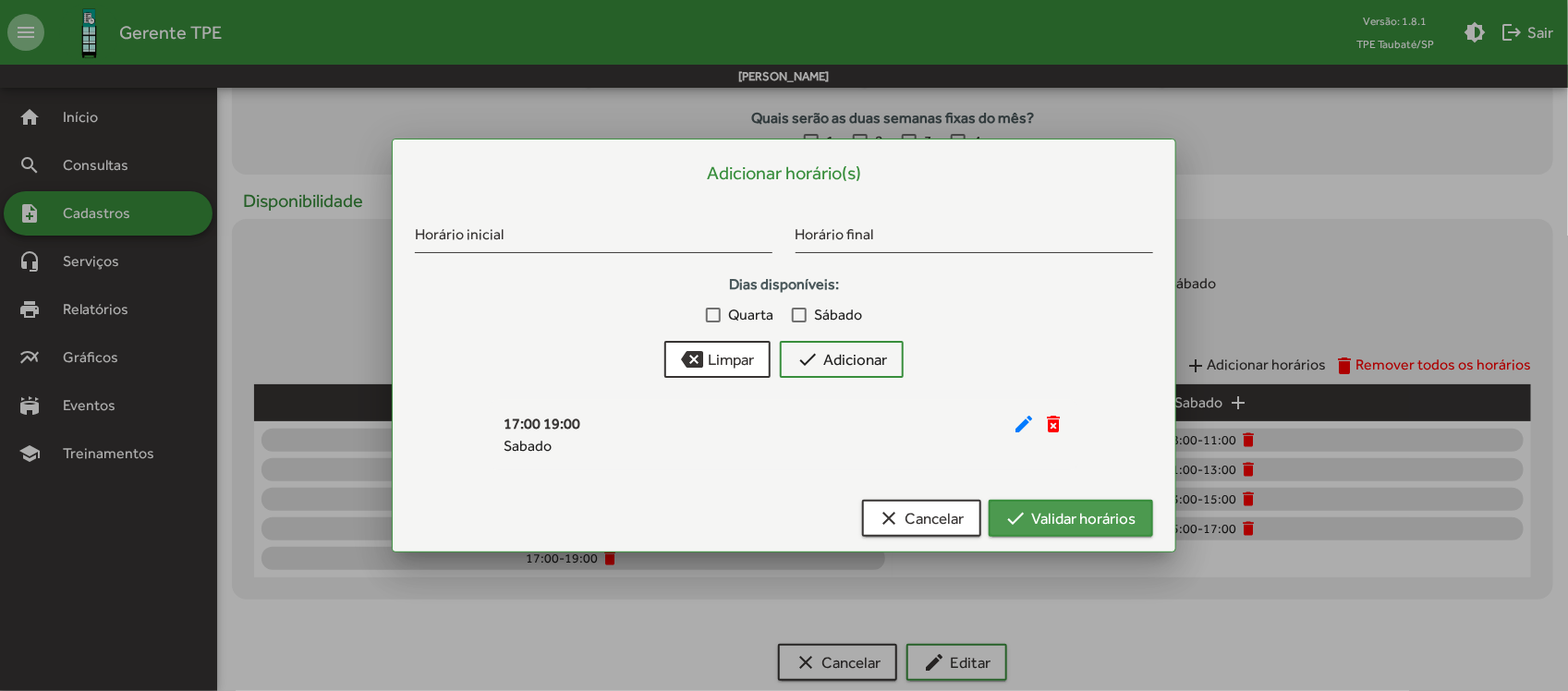 click on "check  Validar horários" at bounding box center (1071, 518) 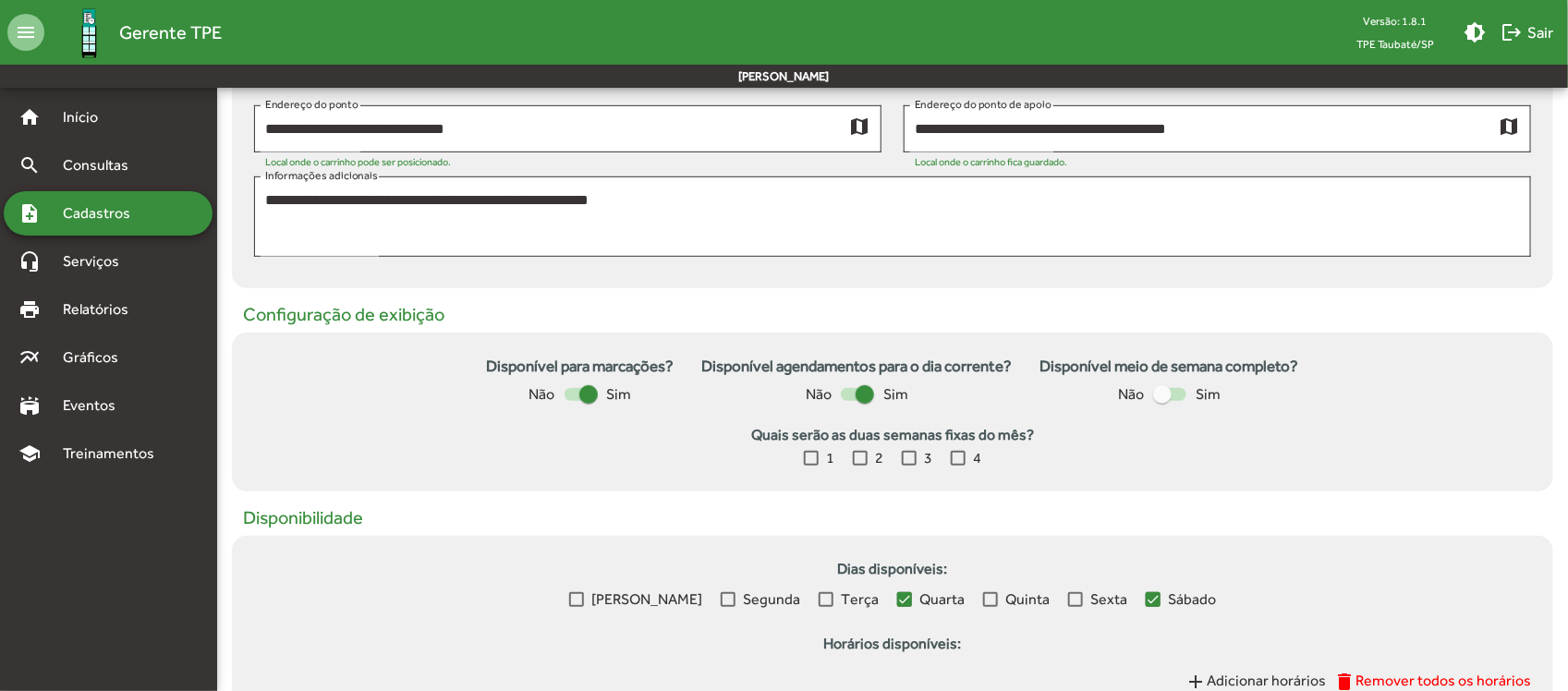 scroll, scrollTop: 739, scrollLeft: 0, axis: vertical 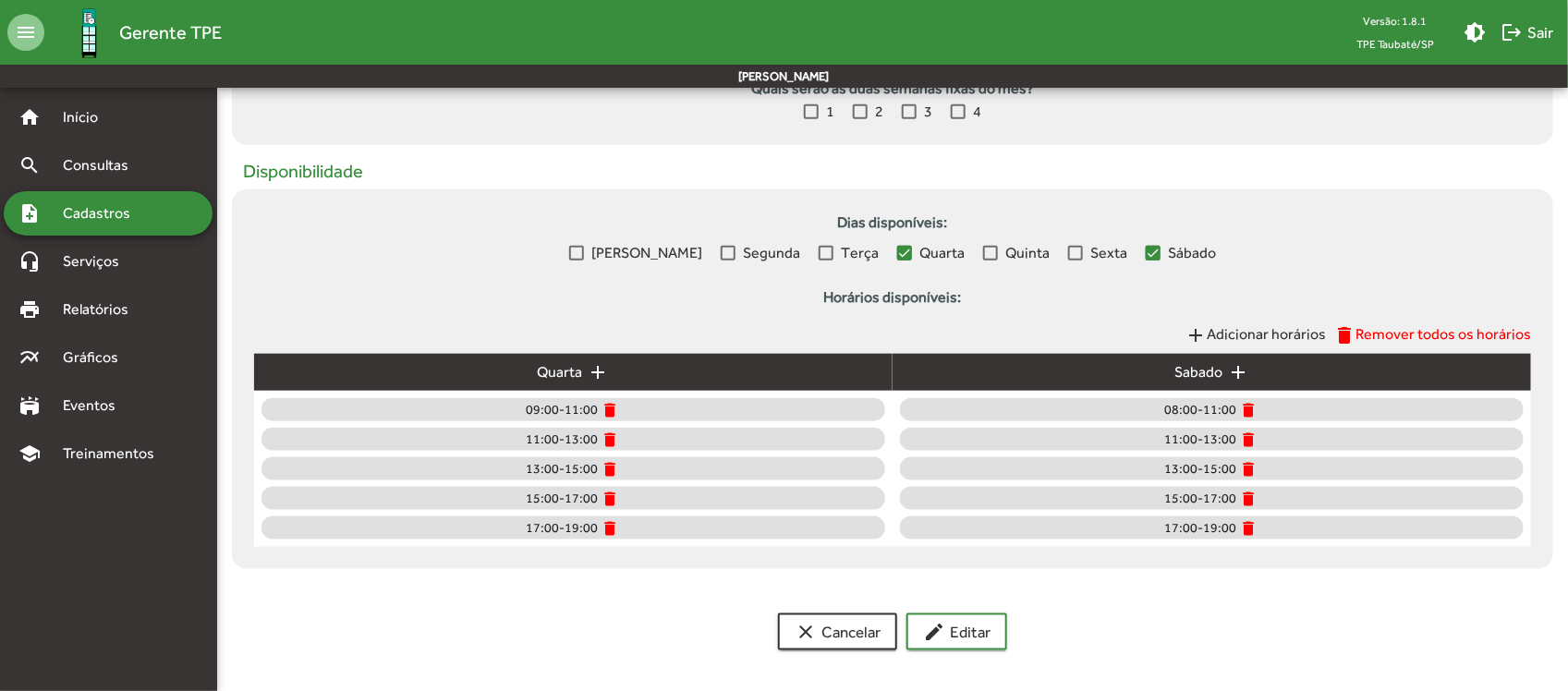 click at bounding box center [826, 253] 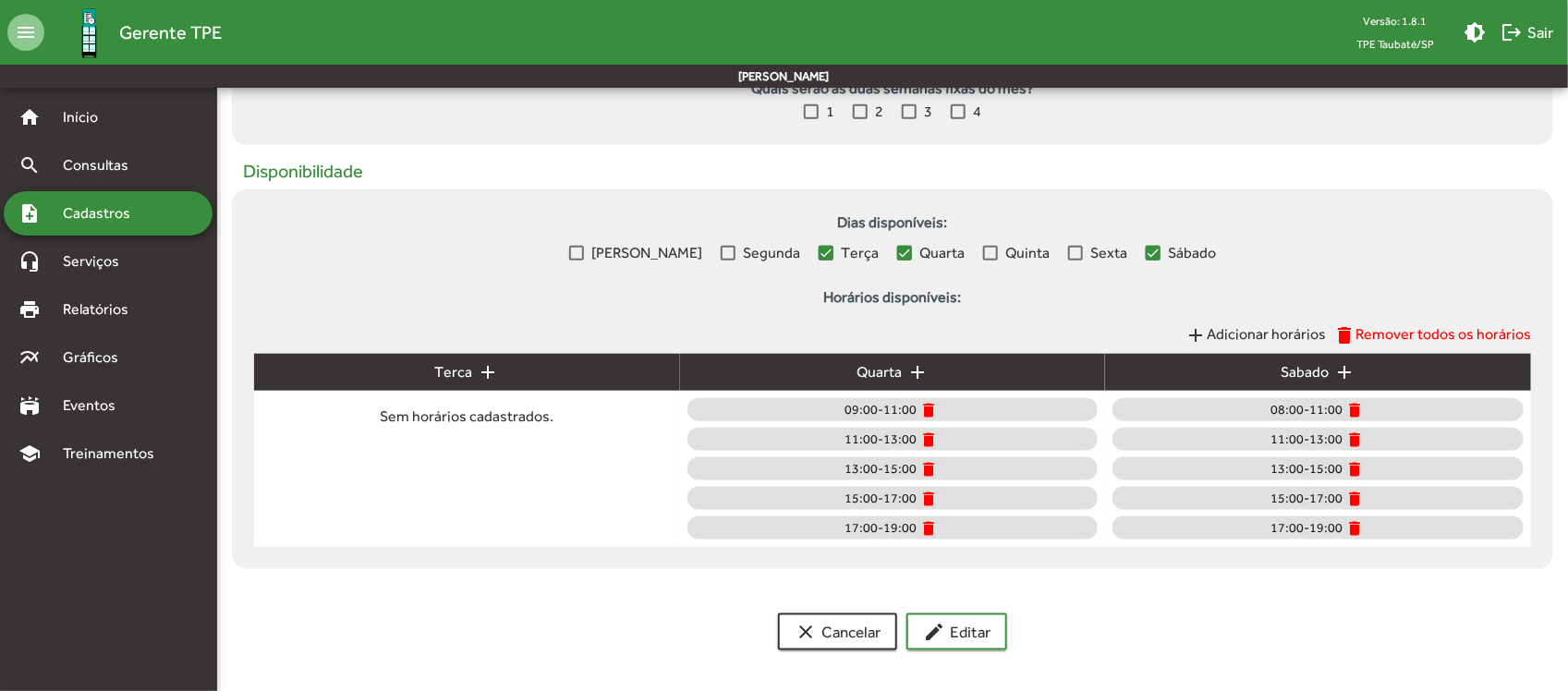 click at bounding box center [905, 253] 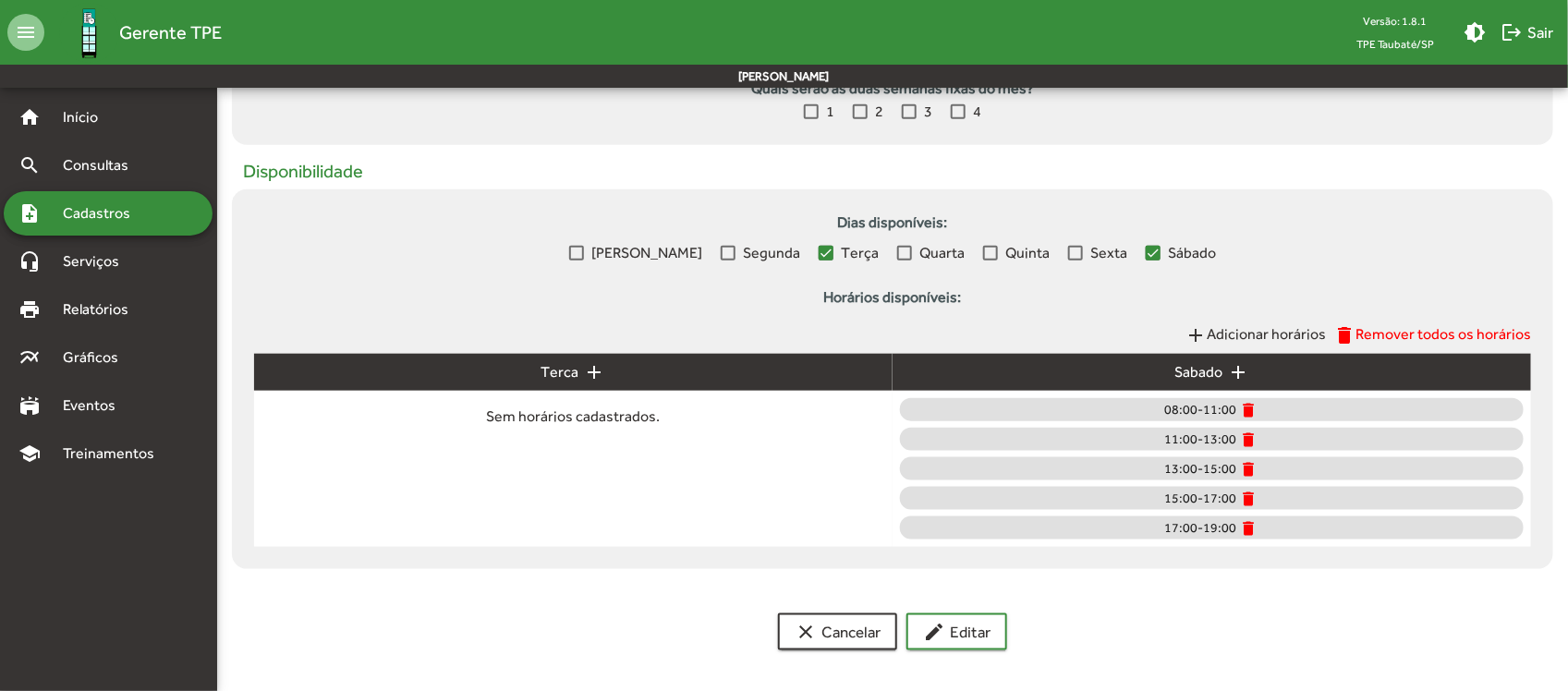 click on "add" 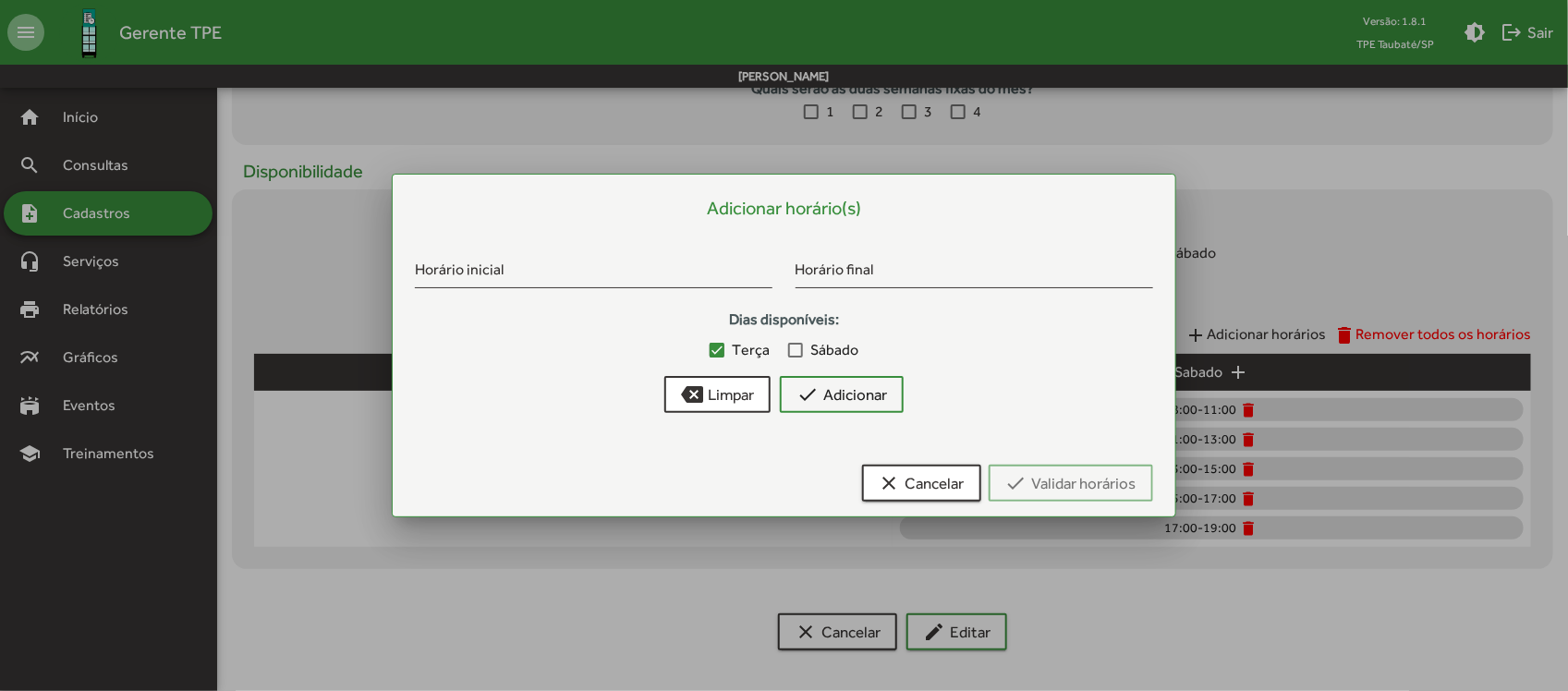 scroll, scrollTop: 0, scrollLeft: 0, axis: both 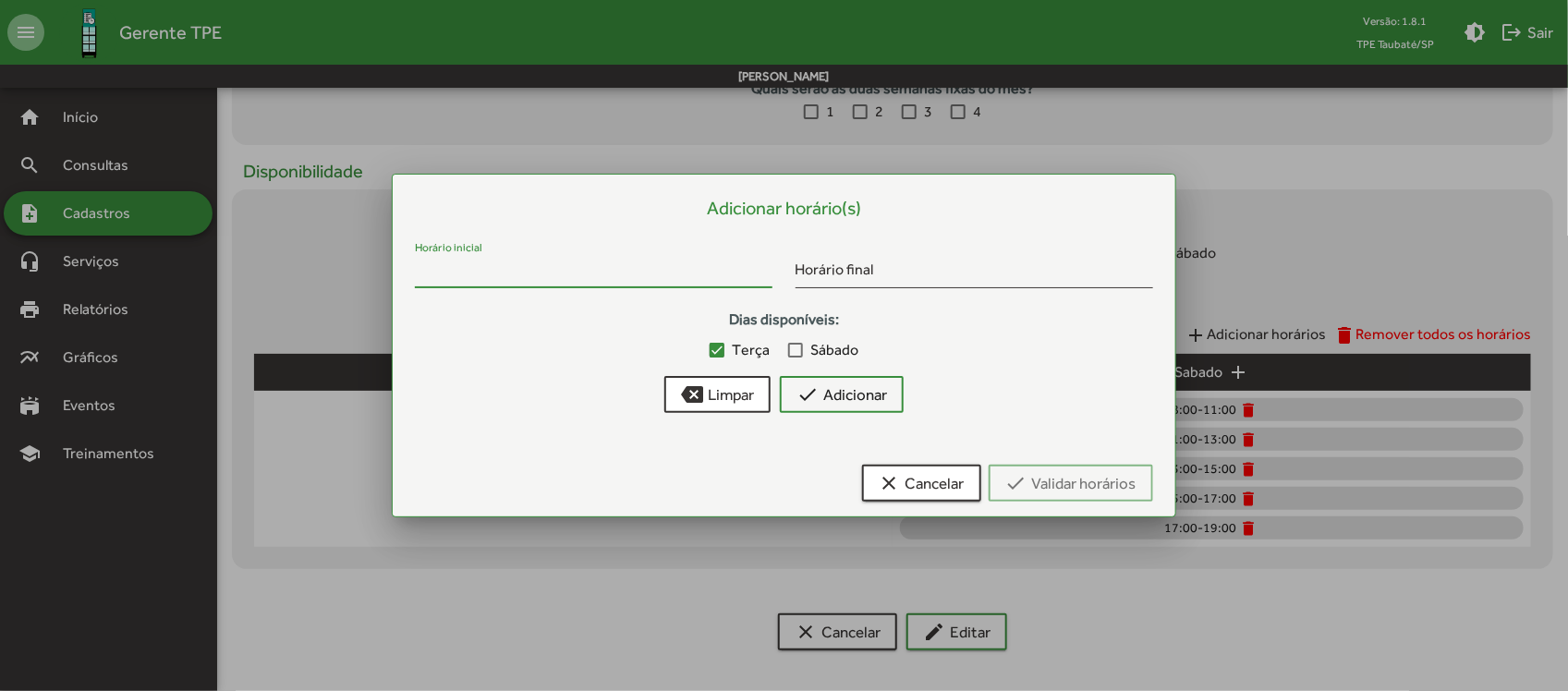 click on "Horário inicial" at bounding box center [593, 273] 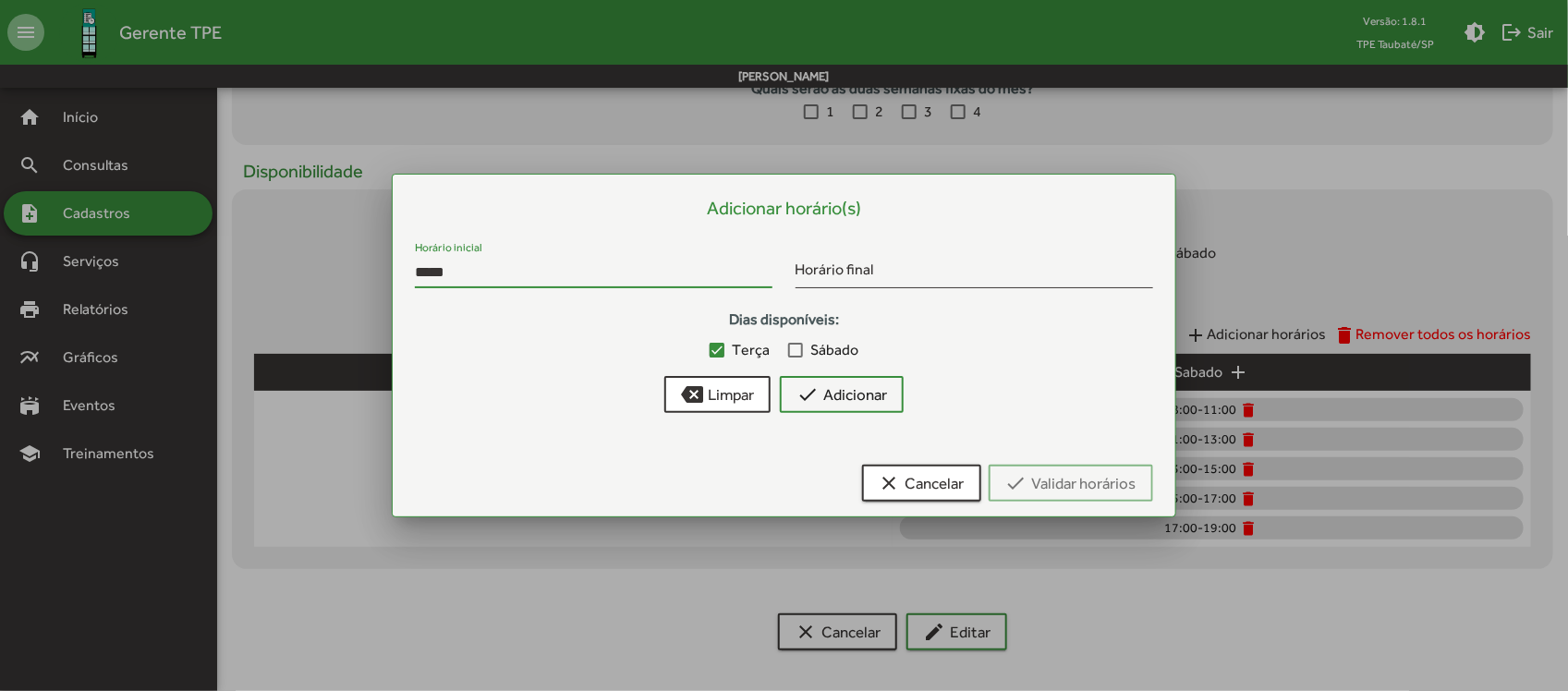 type on "*****" 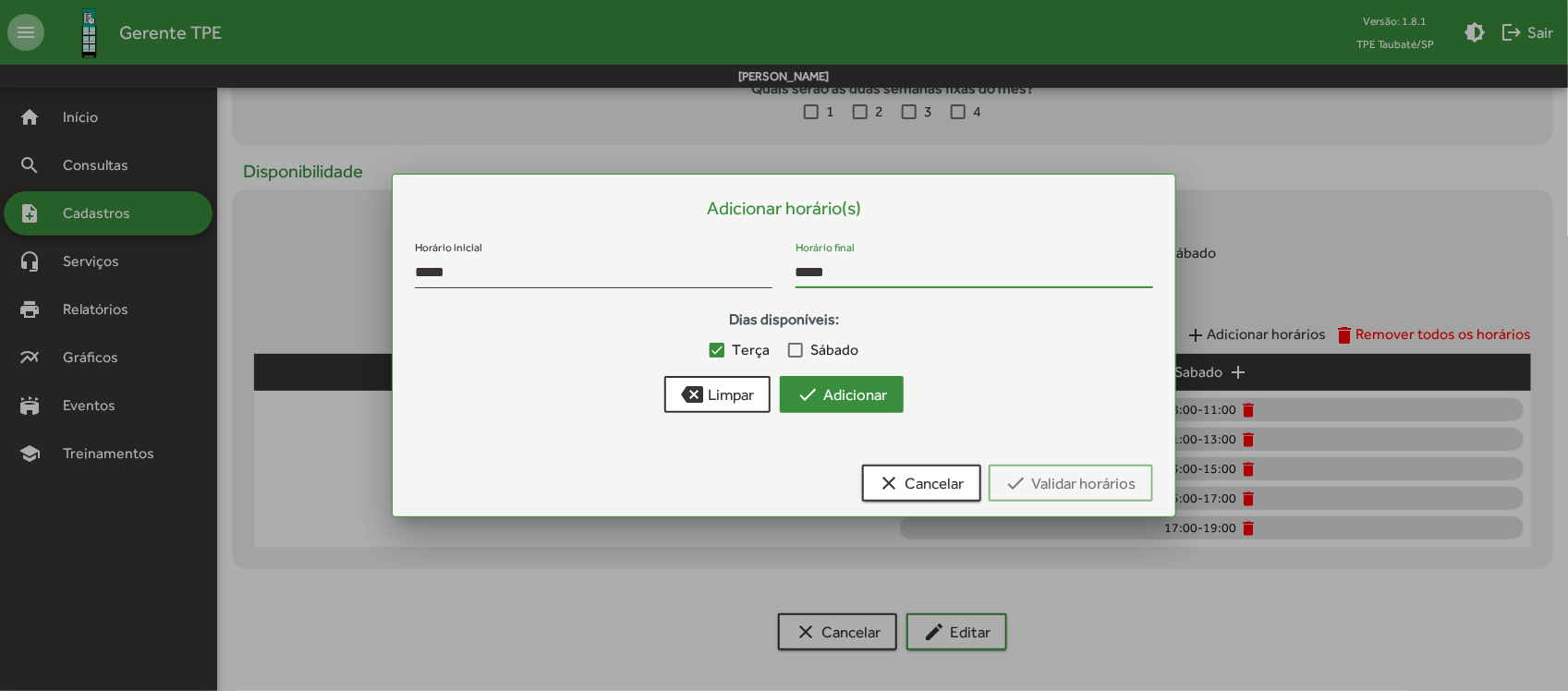 type on "*****" 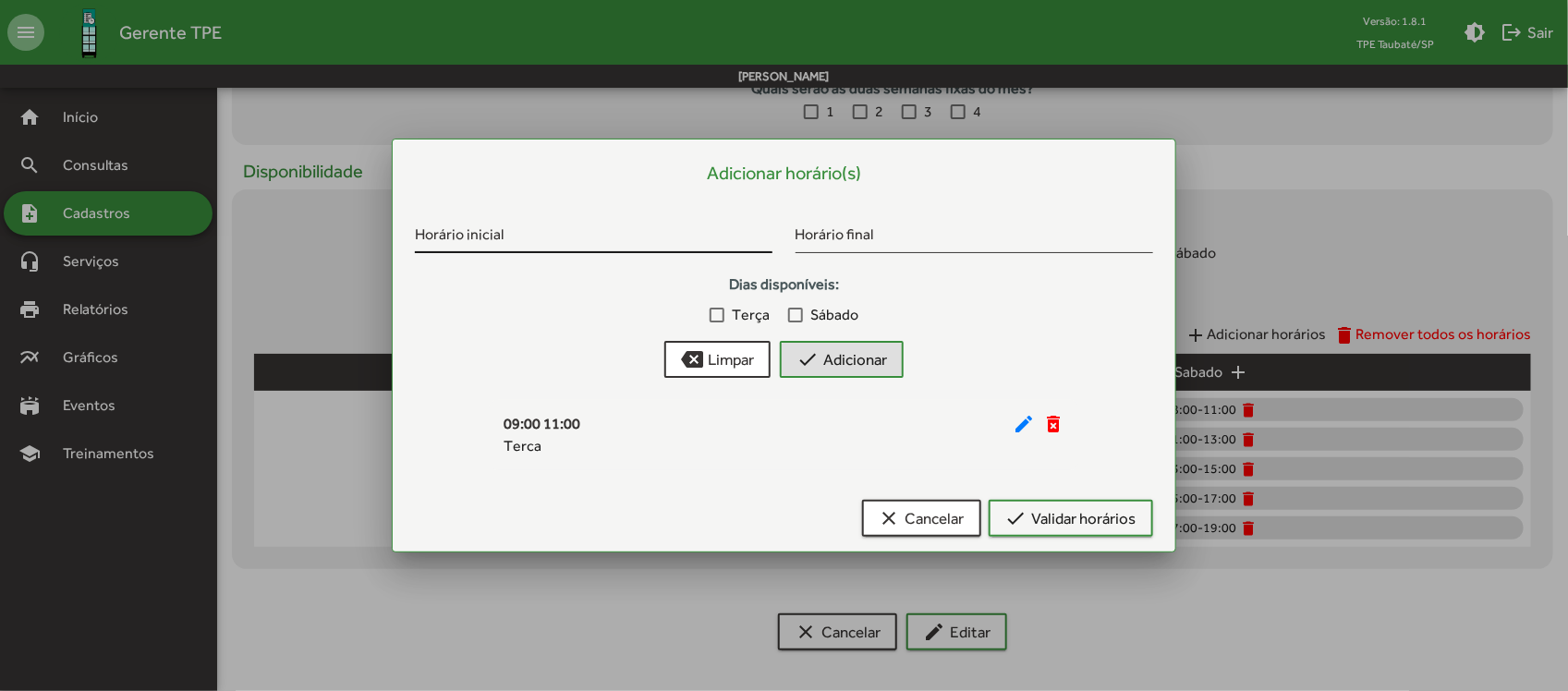 click on "Horário inicial" at bounding box center [593, 237] 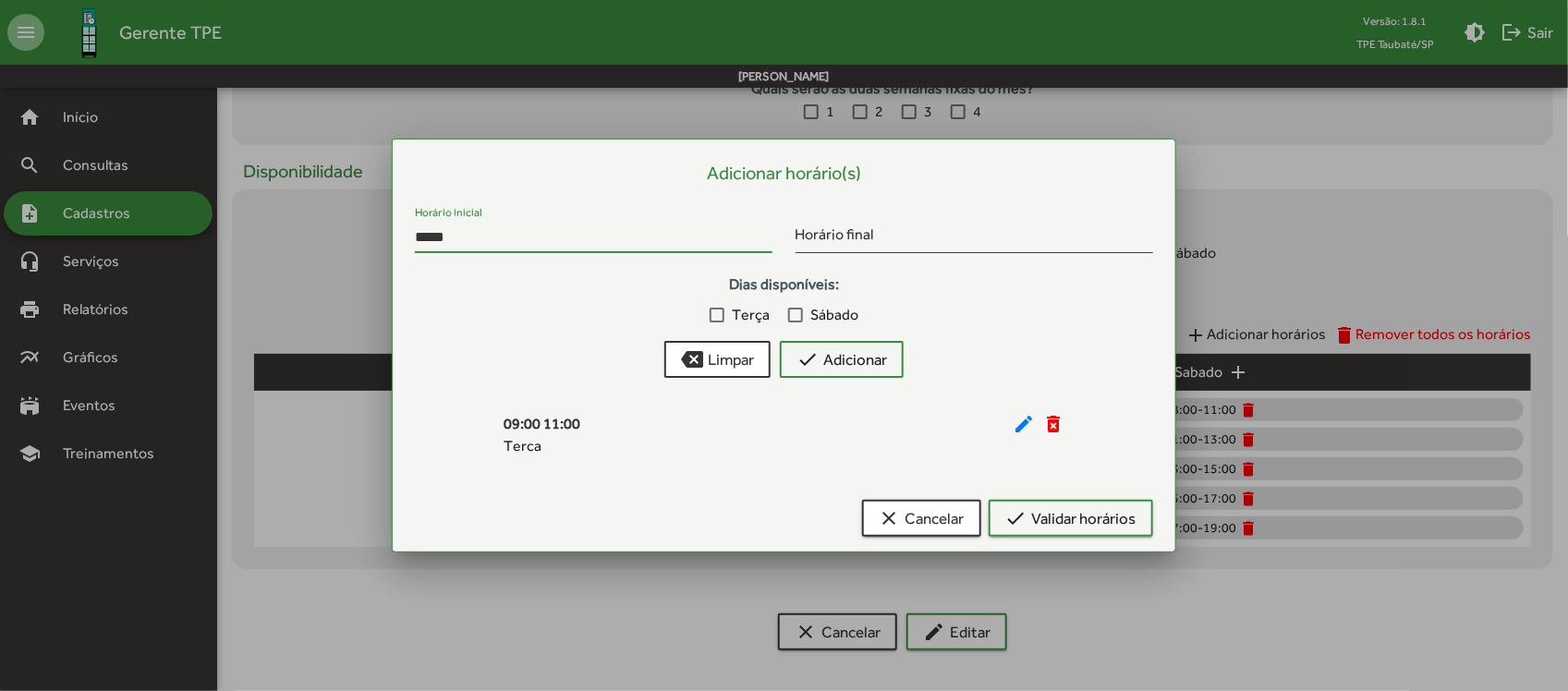 type on "*****" 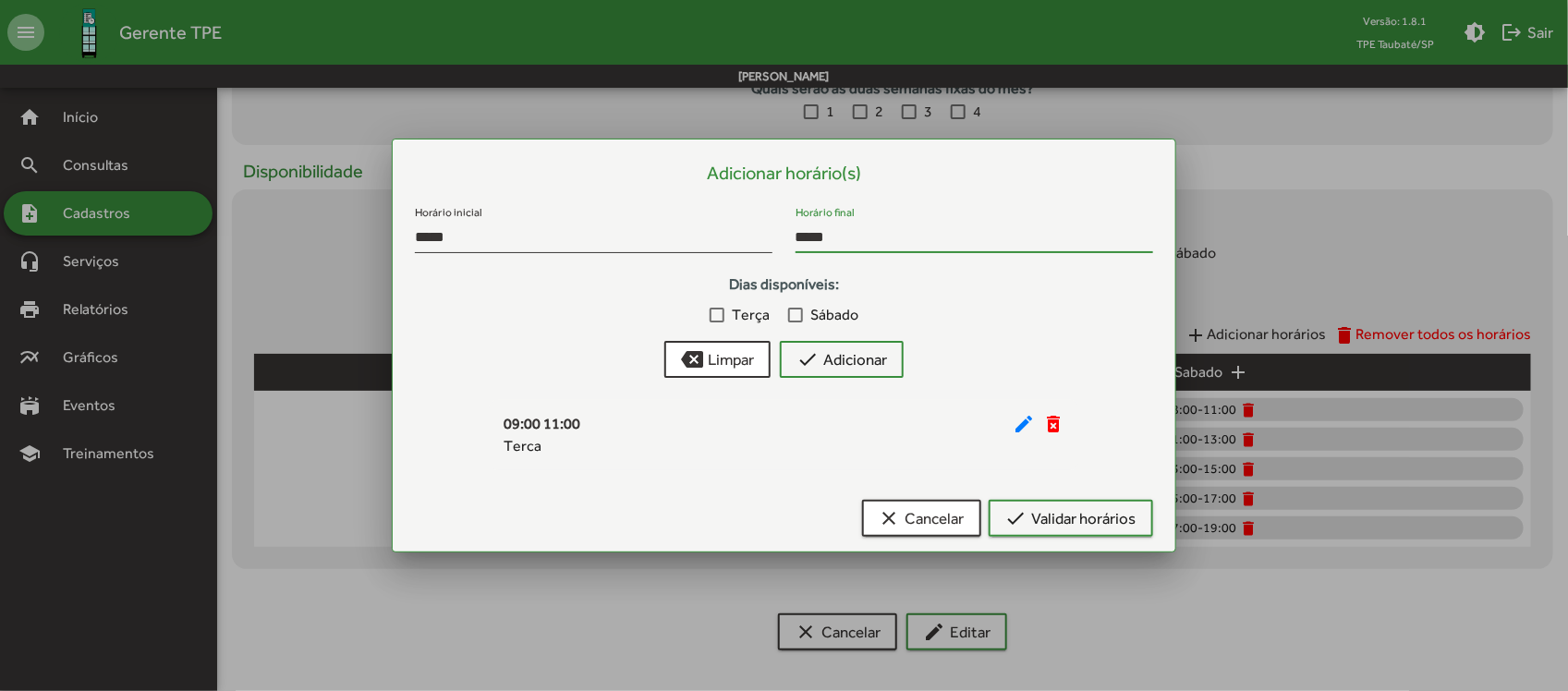 type on "*****" 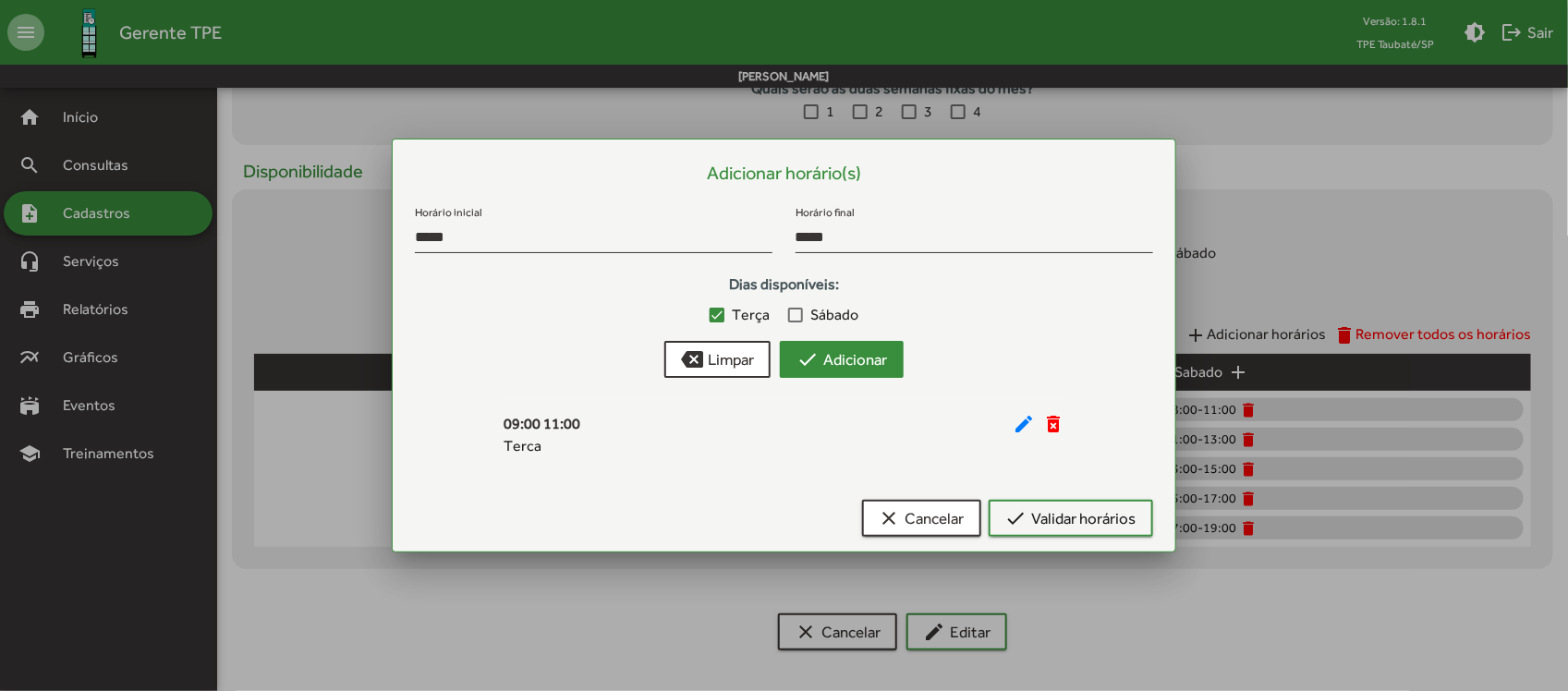 click on "check" at bounding box center (808, 359) 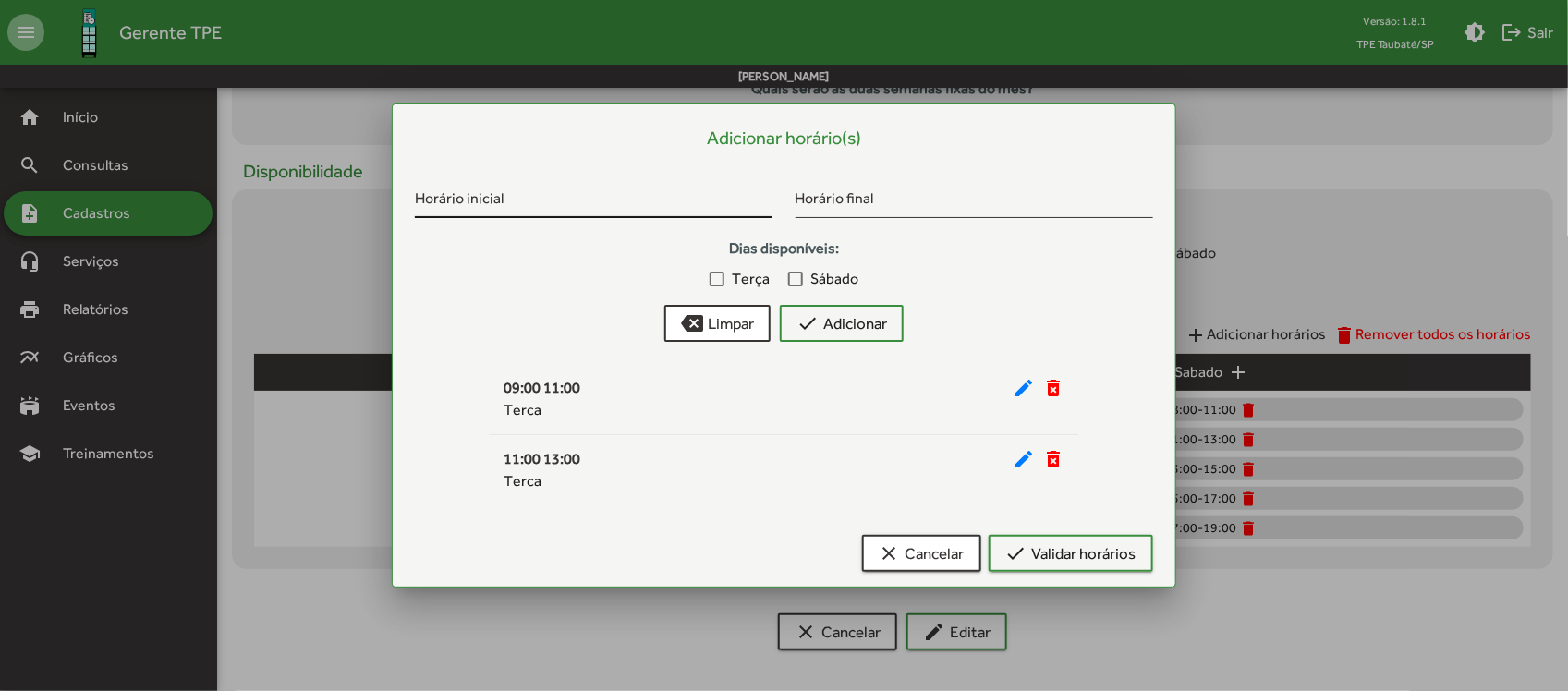 click on "Horário inicial" at bounding box center (593, 202) 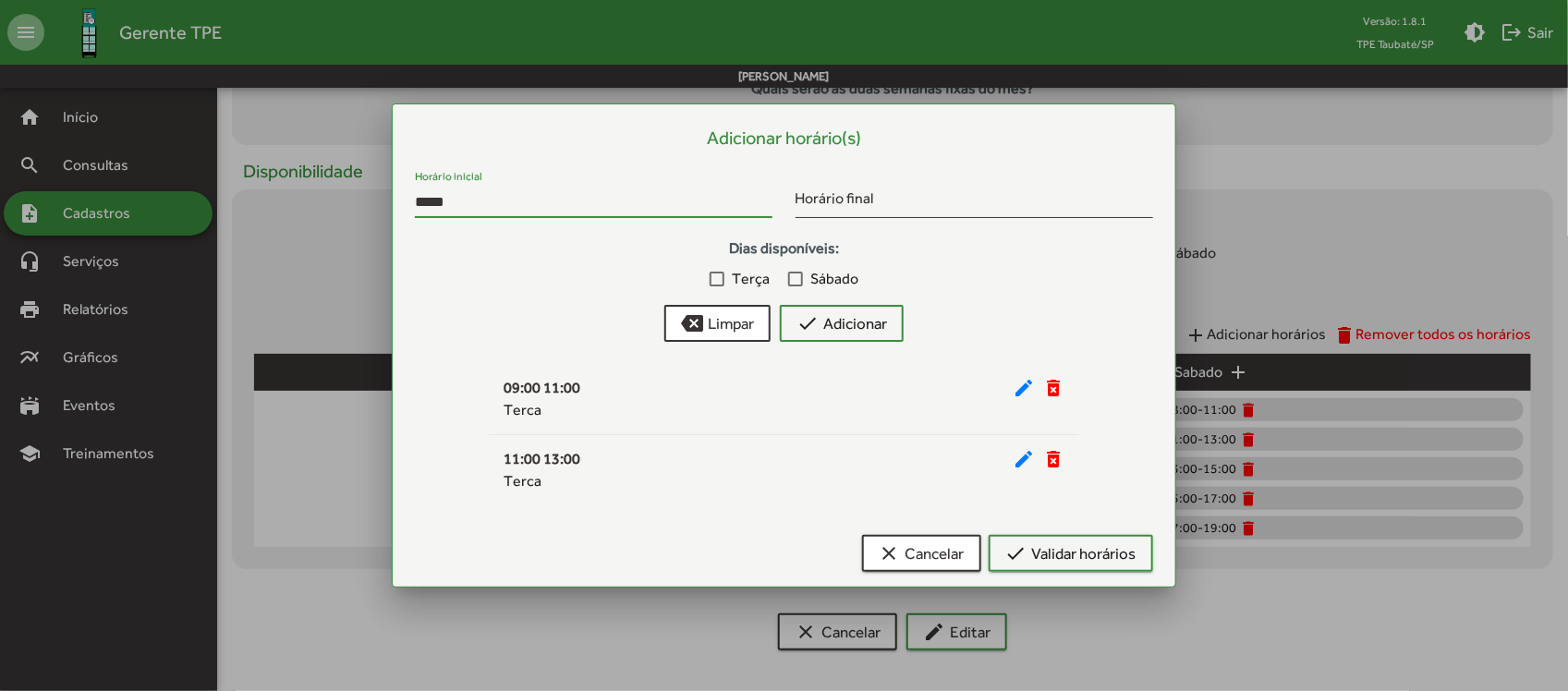 type on "*****" 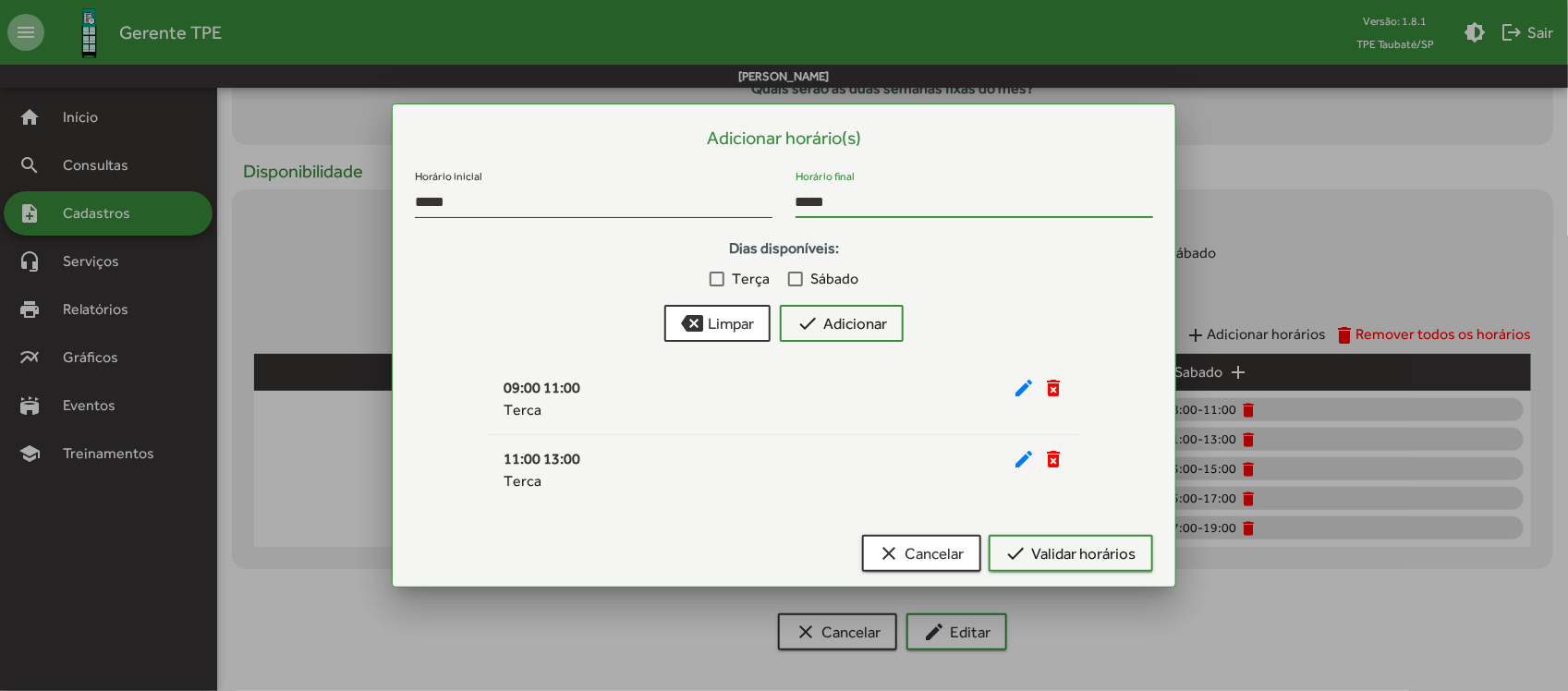 type on "*****" 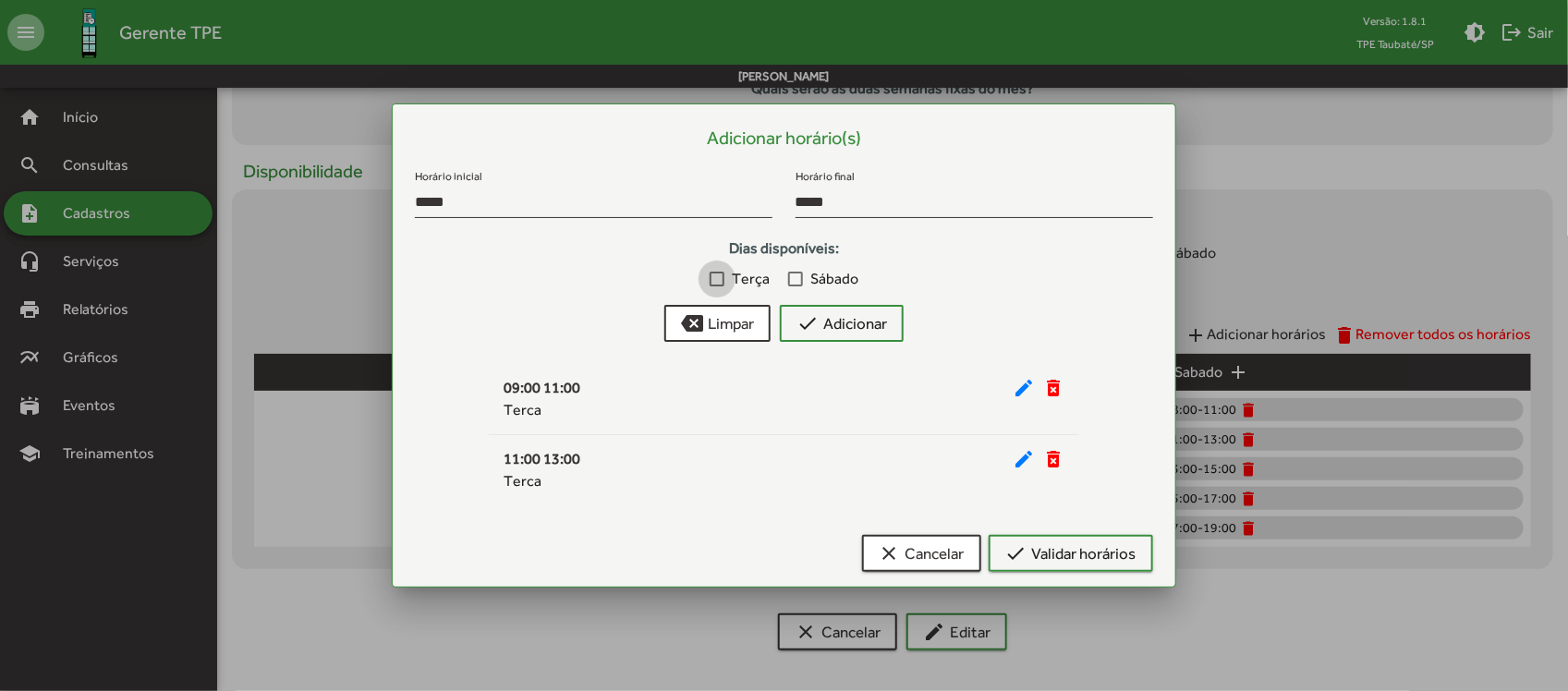 click on "Terça" at bounding box center [750, 279] 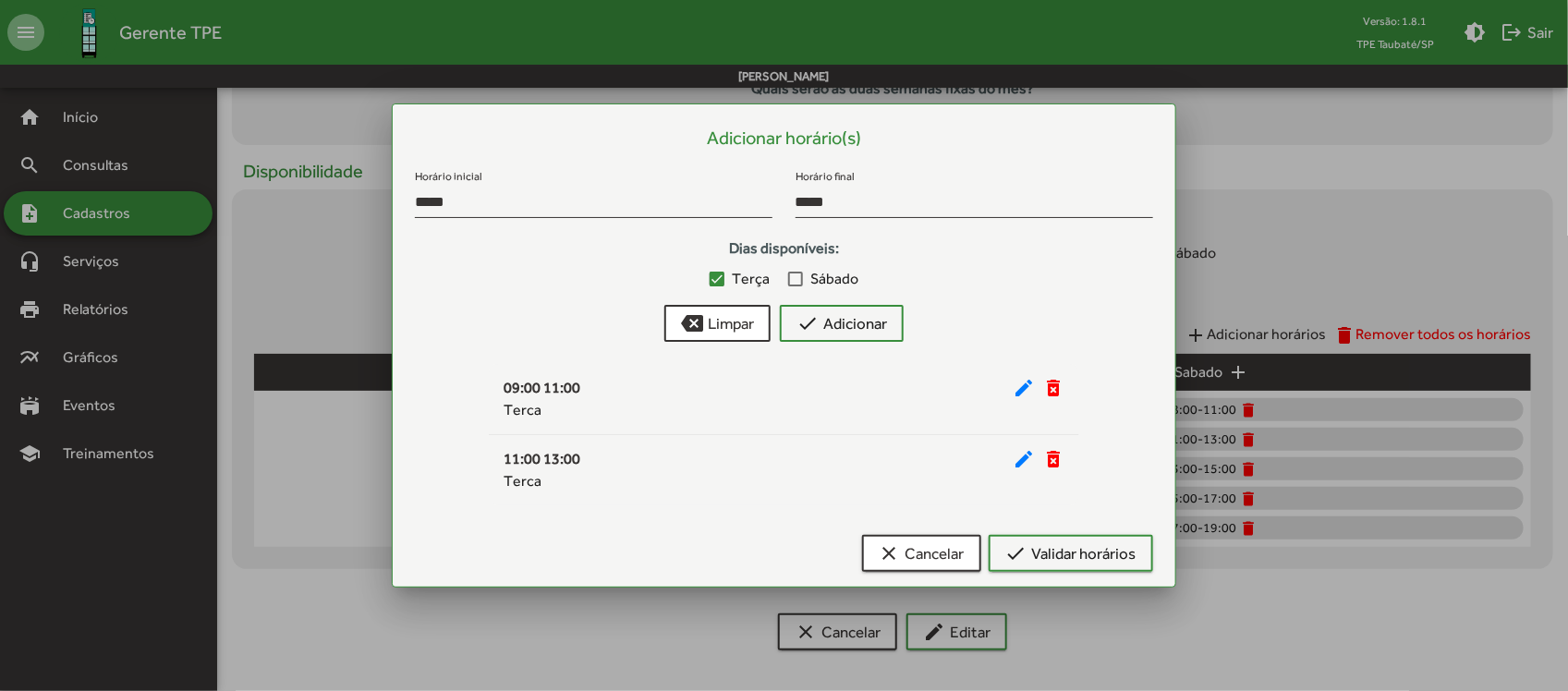 click on "***** Horário inicial ***** Horário final  Dias disponíveis:    [PERSON_NAME] backspace  Limpar  check  Adicionar" at bounding box center (784, 261) 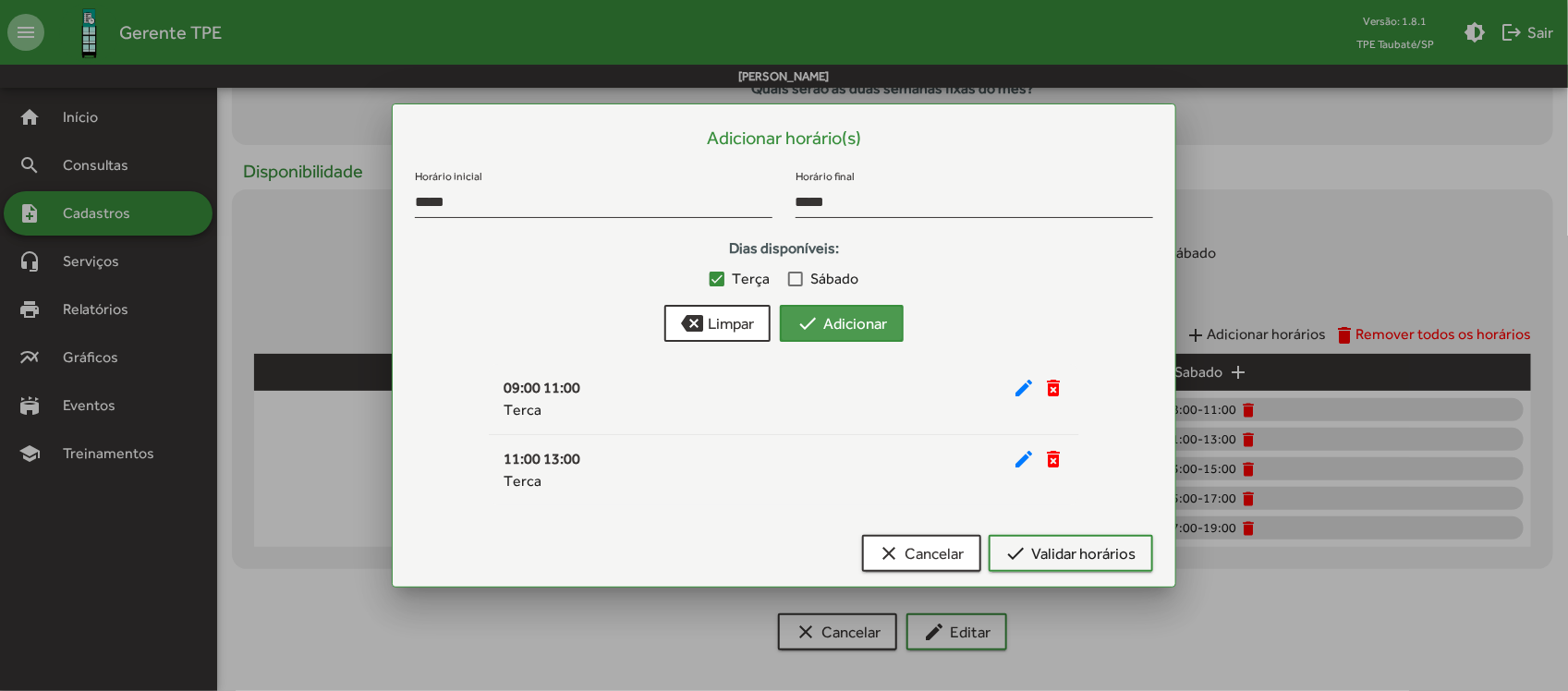 click on "check  Adicionar" at bounding box center [842, 323] 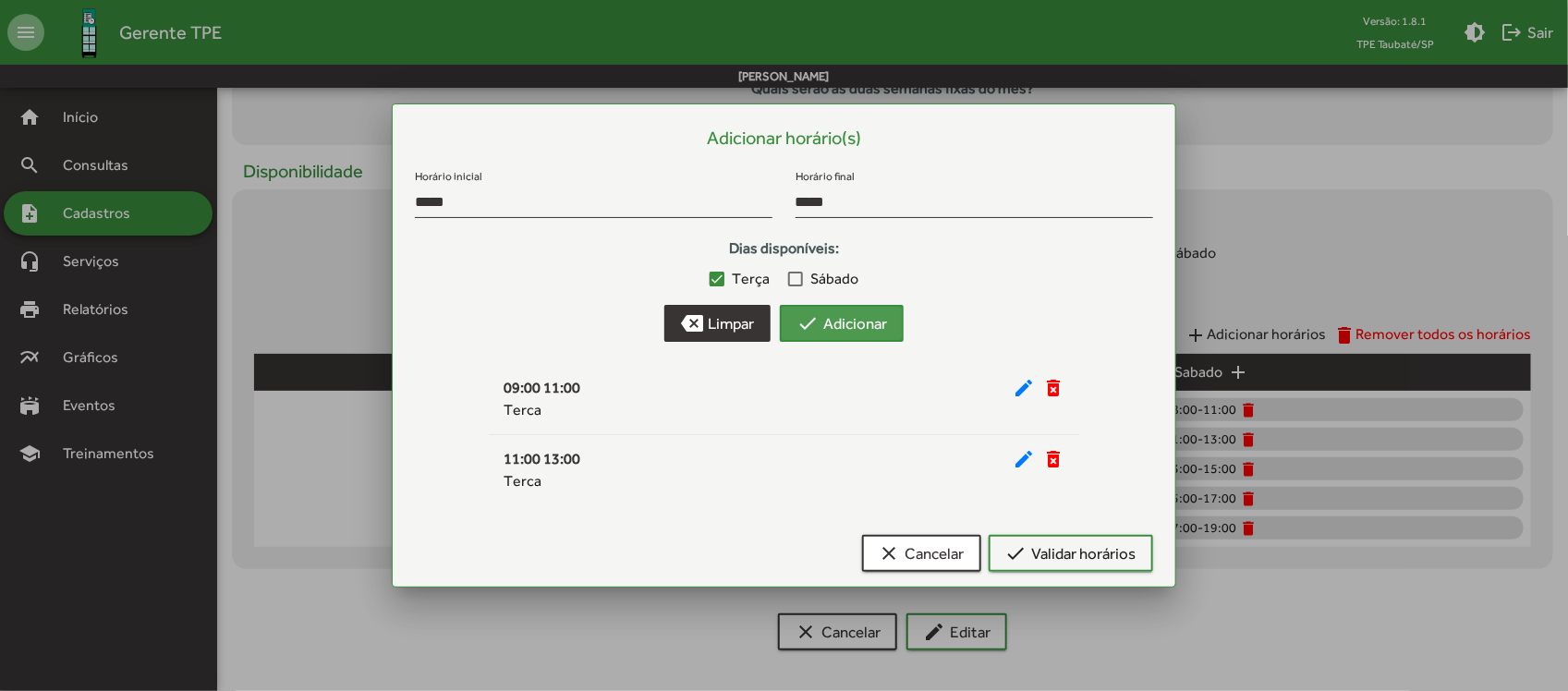 type 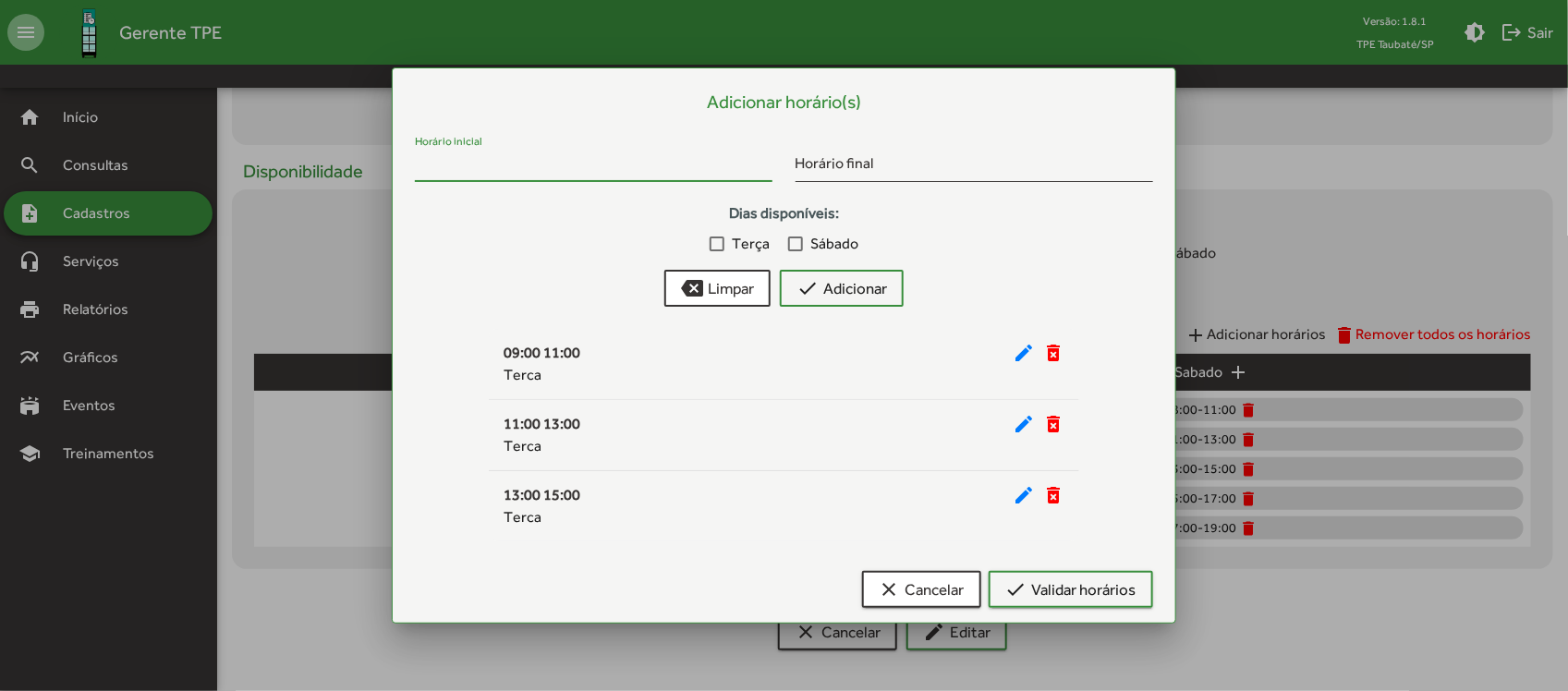 click on "Horário inicial" at bounding box center (593, 166) 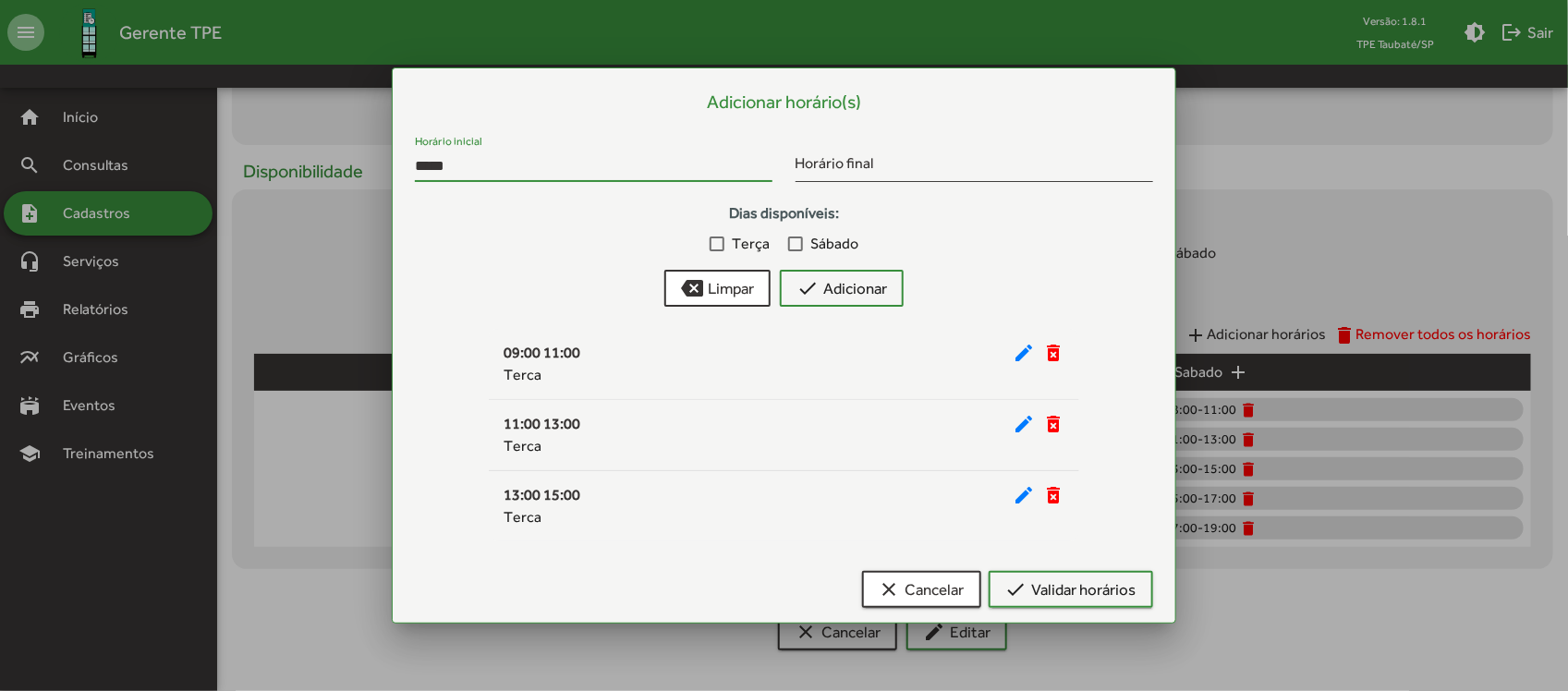 type on "*****" 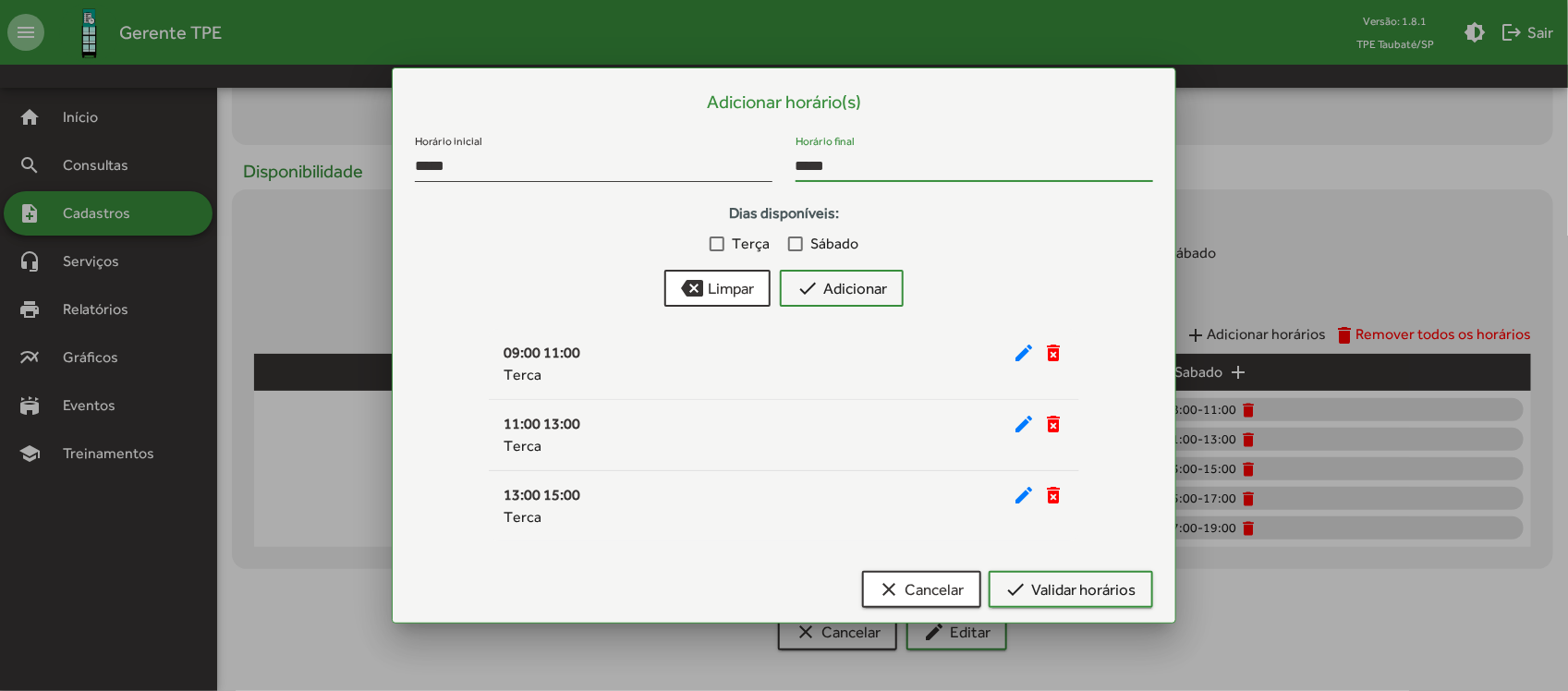 type on "*****" 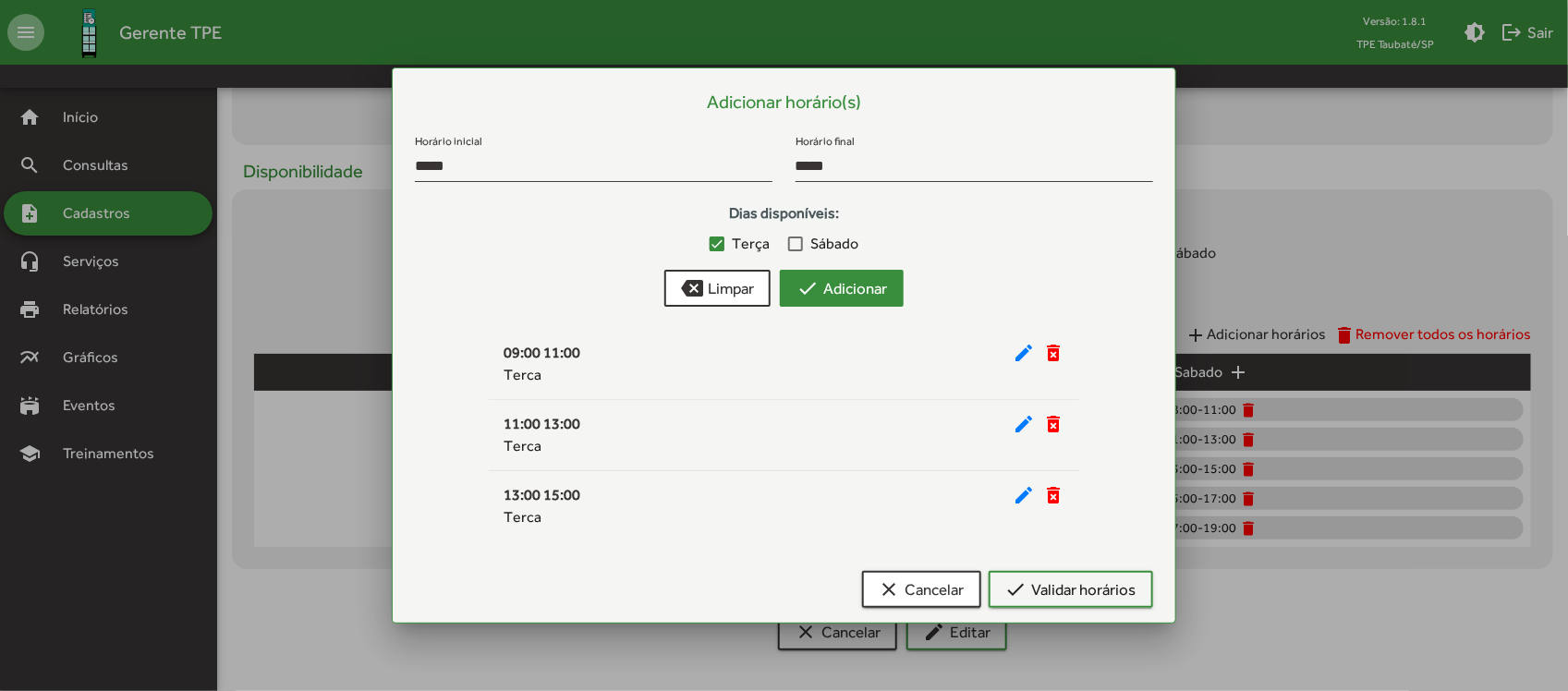 click on "check" at bounding box center [808, 288] 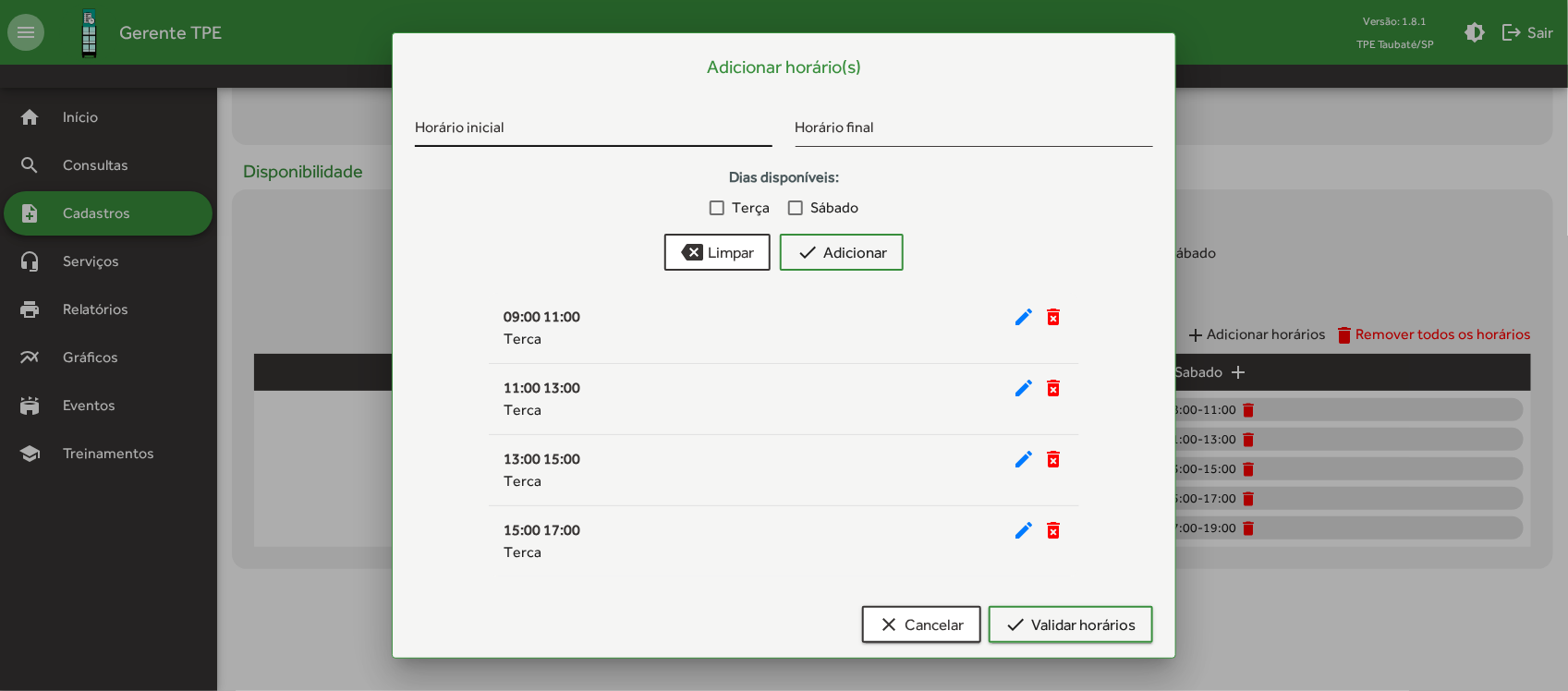 click on "Horário inicial" at bounding box center [593, 131] 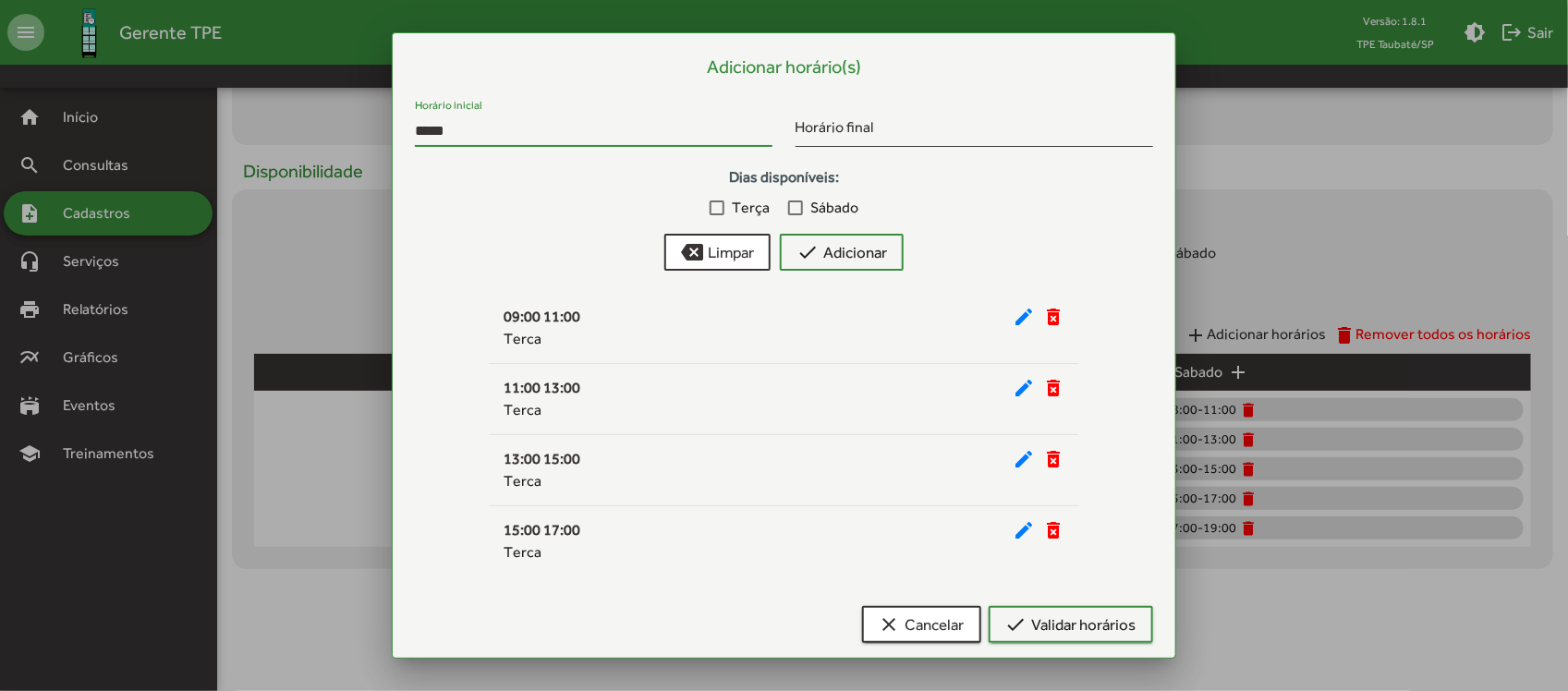 type on "*****" 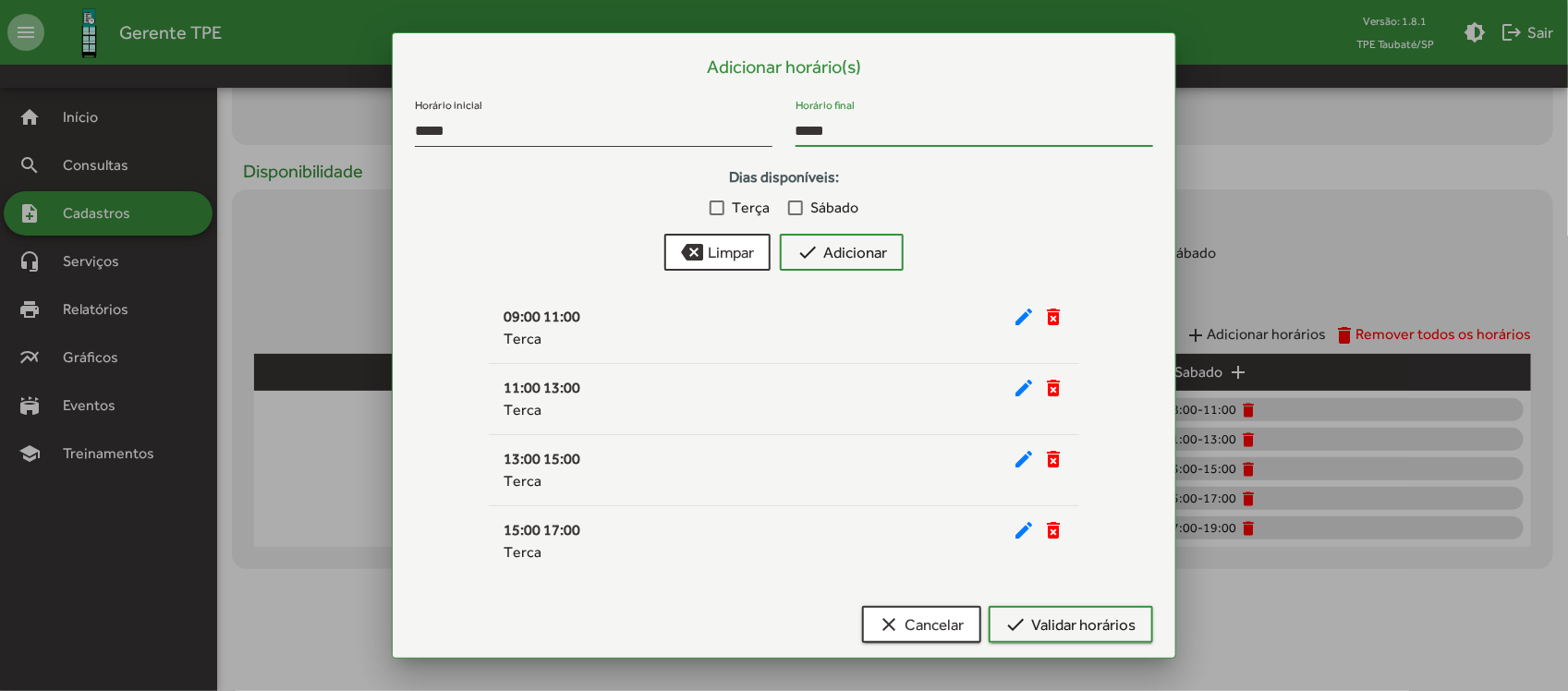 type on "*****" 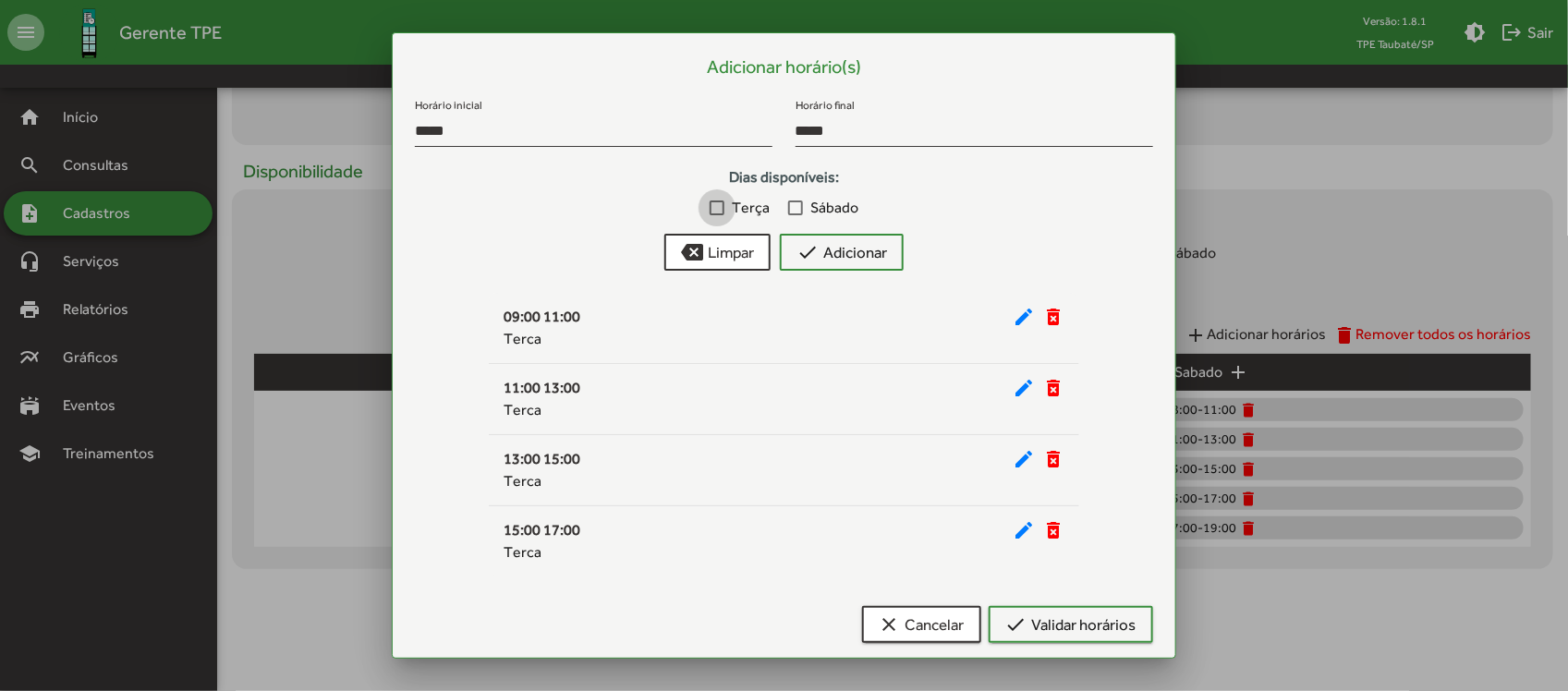 click on "Terça" at bounding box center (750, 208) 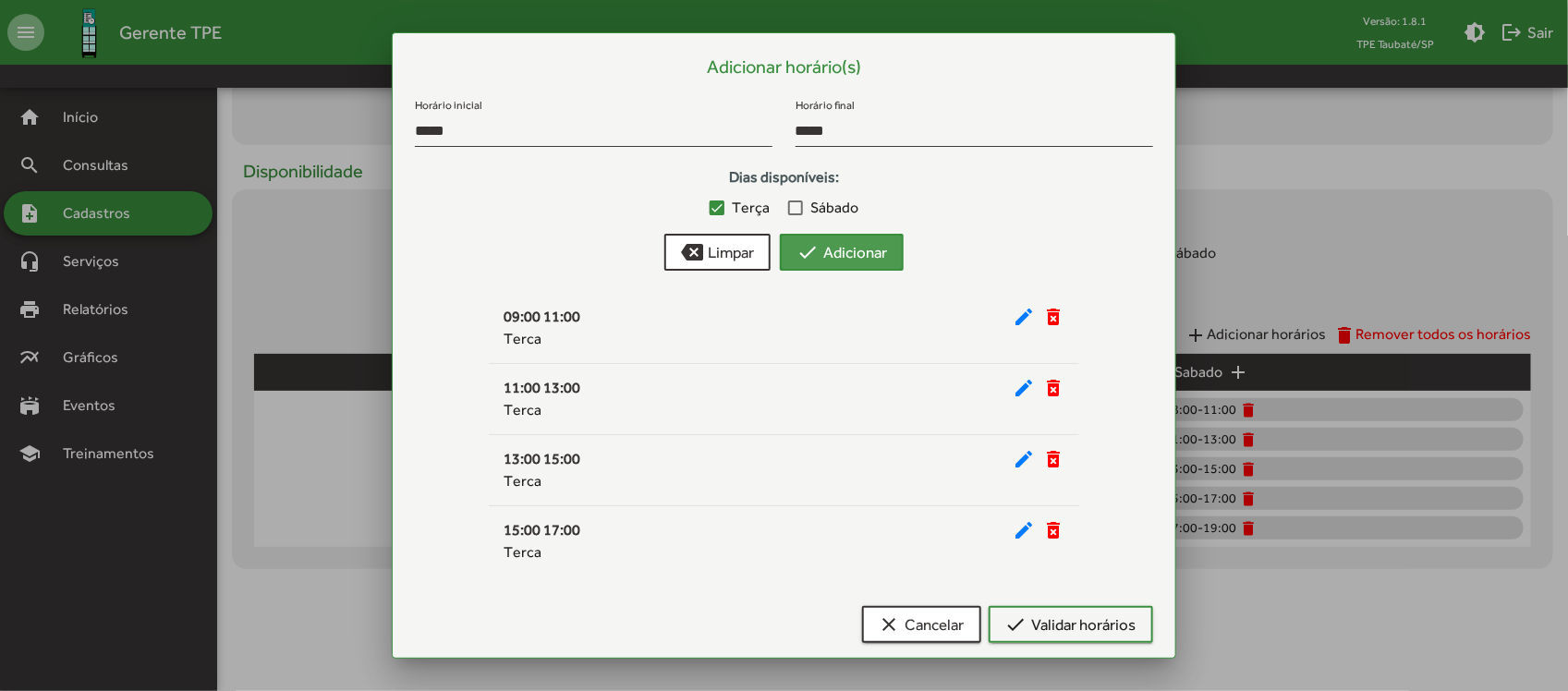 click on "check  Adicionar" at bounding box center [842, 252] 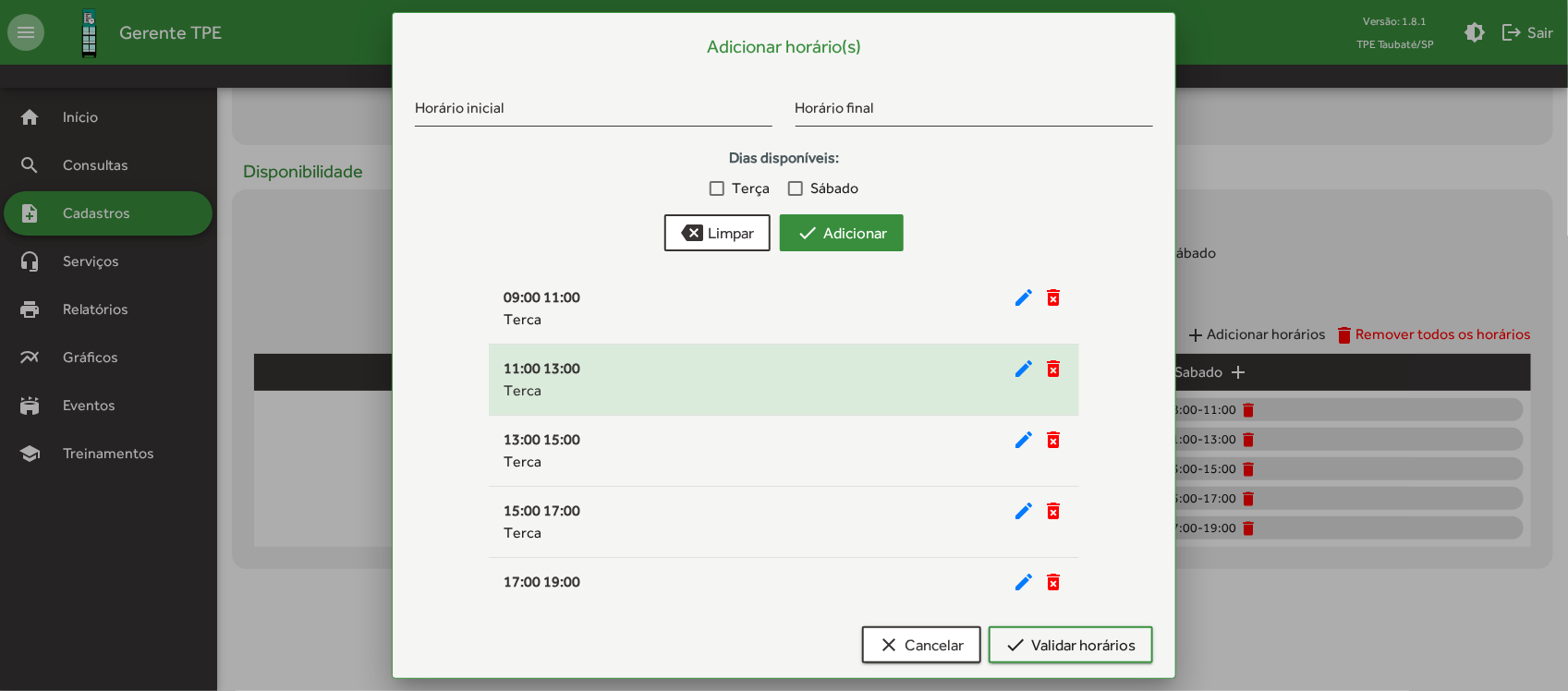 scroll, scrollTop: 30, scrollLeft: 0, axis: vertical 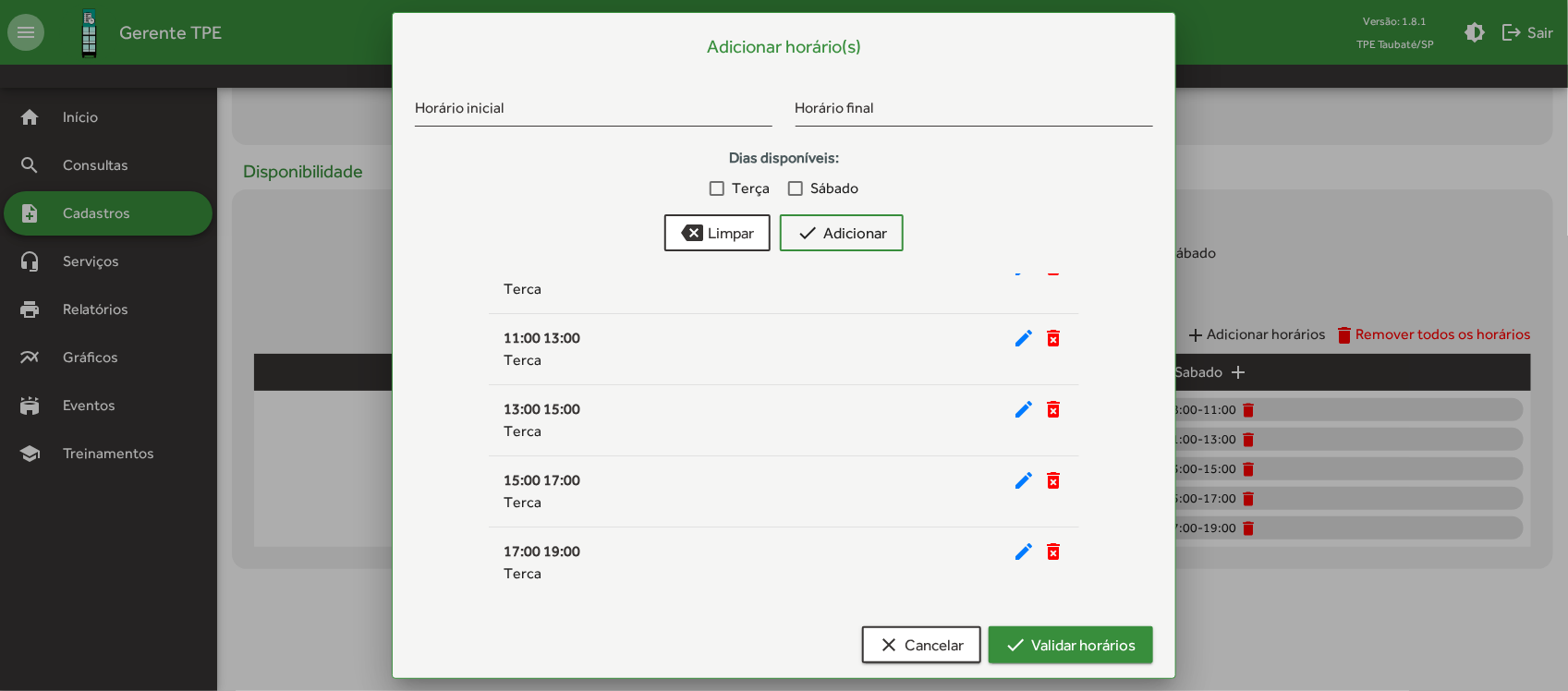 click on "check  Validar horários" at bounding box center [1071, 645] 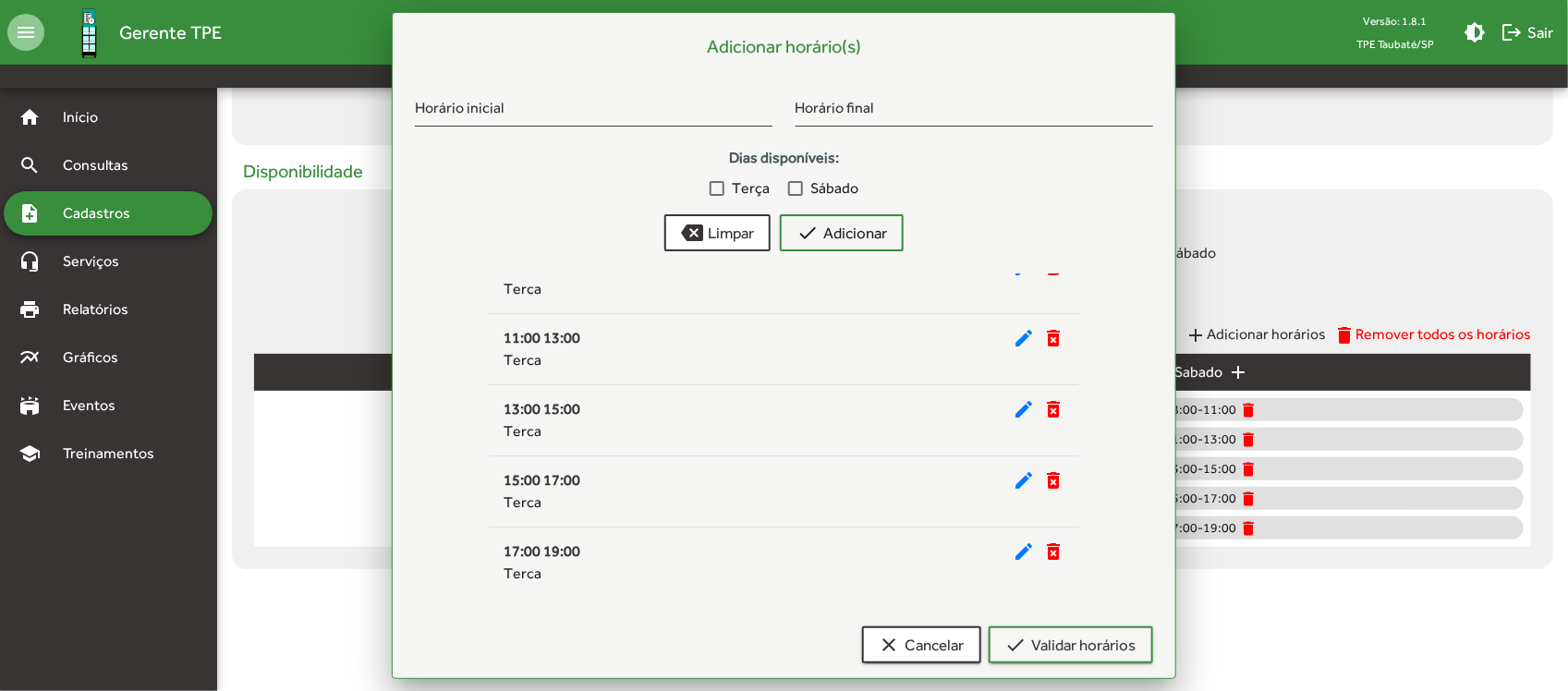 scroll, scrollTop: 739, scrollLeft: 0, axis: vertical 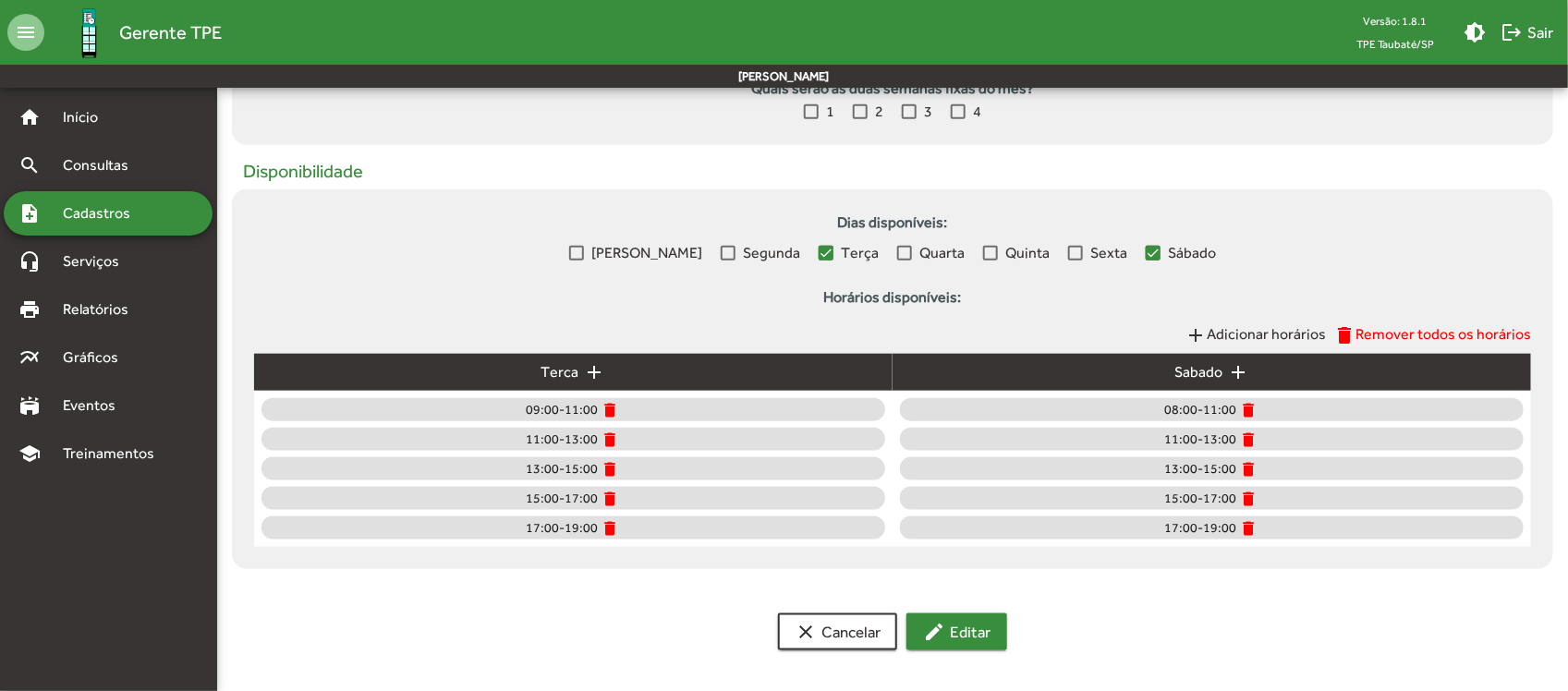 click on "edit  Editar" 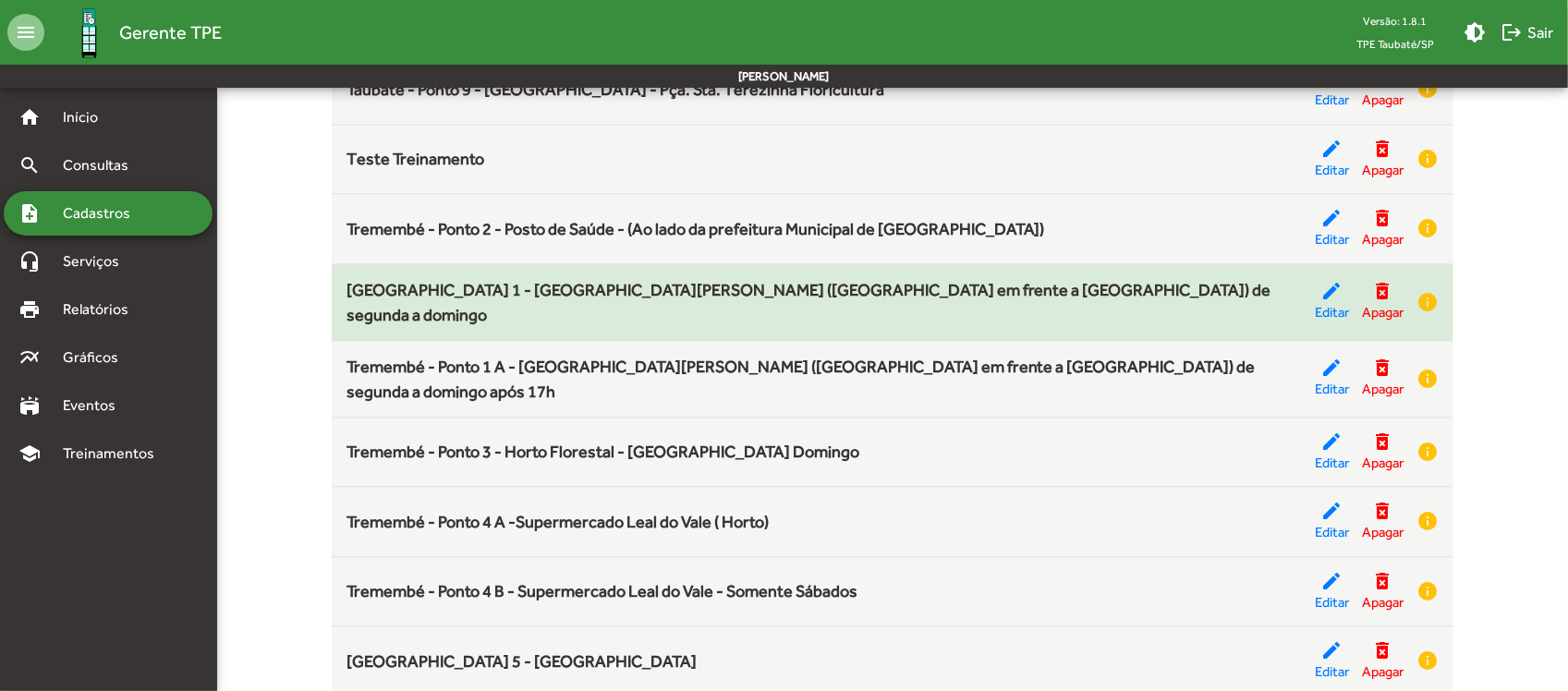 scroll, scrollTop: 4921, scrollLeft: 0, axis: vertical 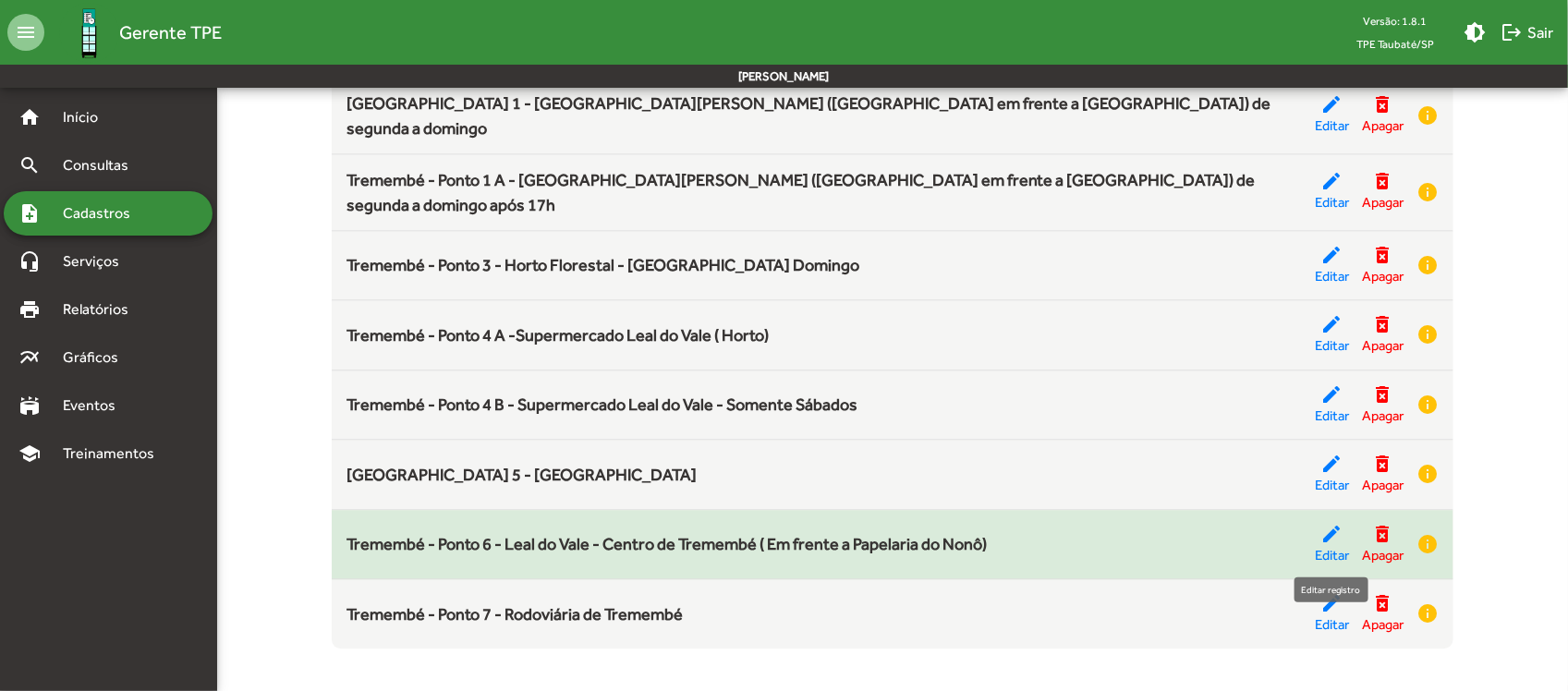 click on "Editar" 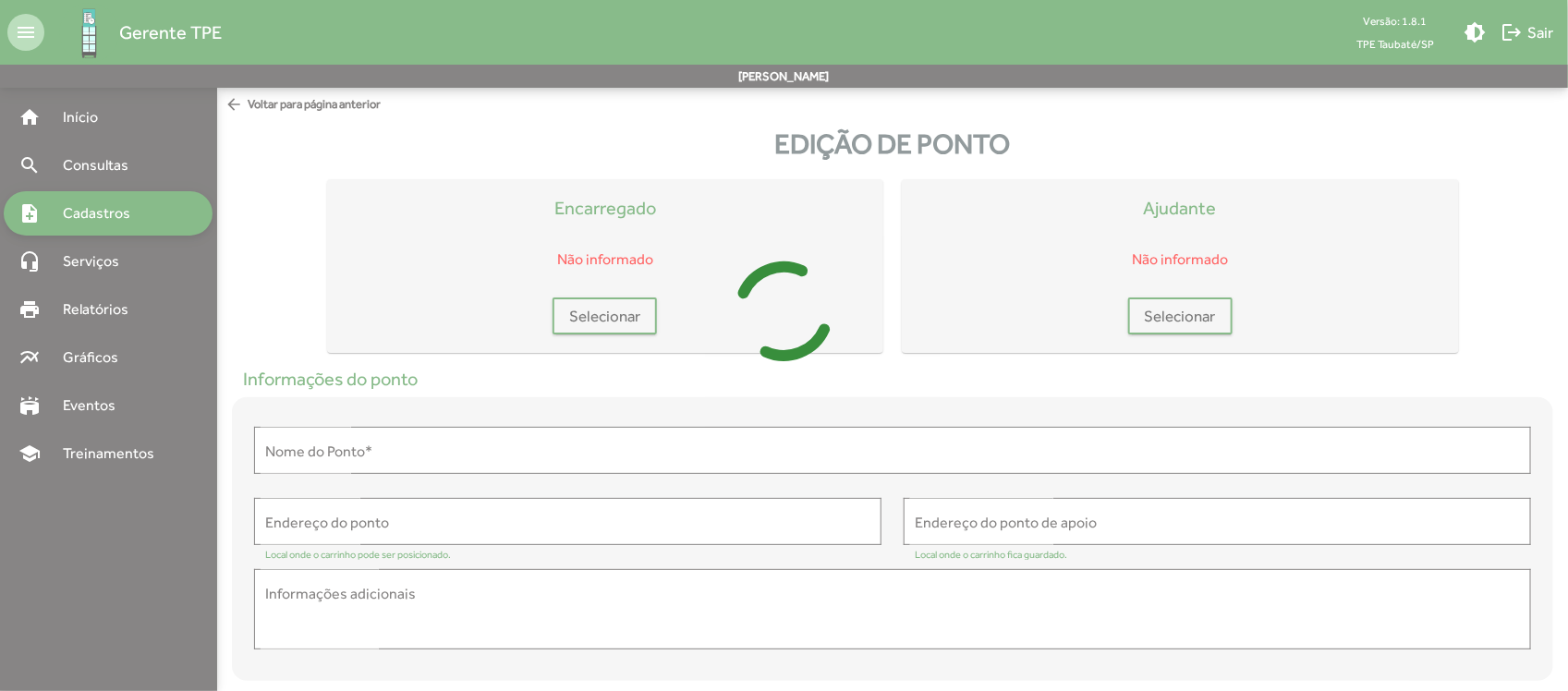 type on "**********" 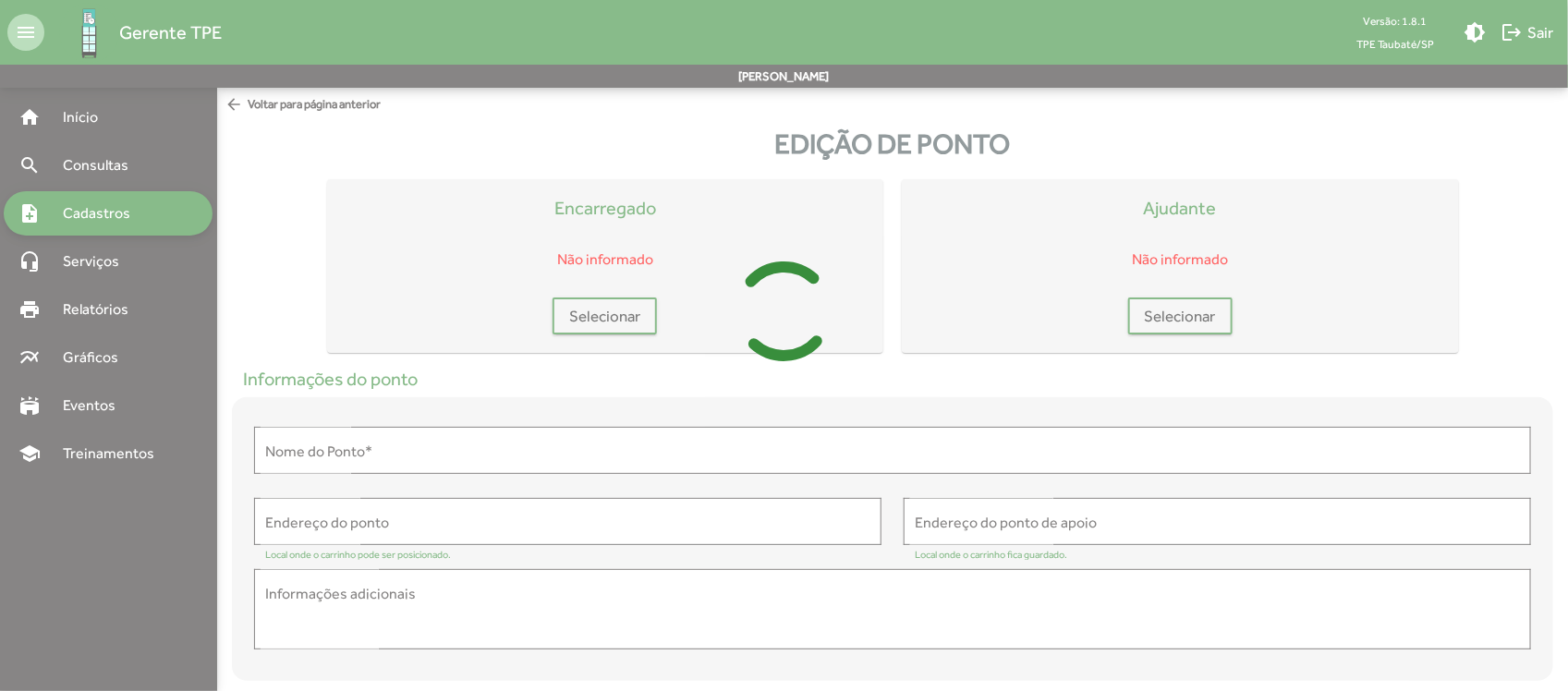 type on "**********" 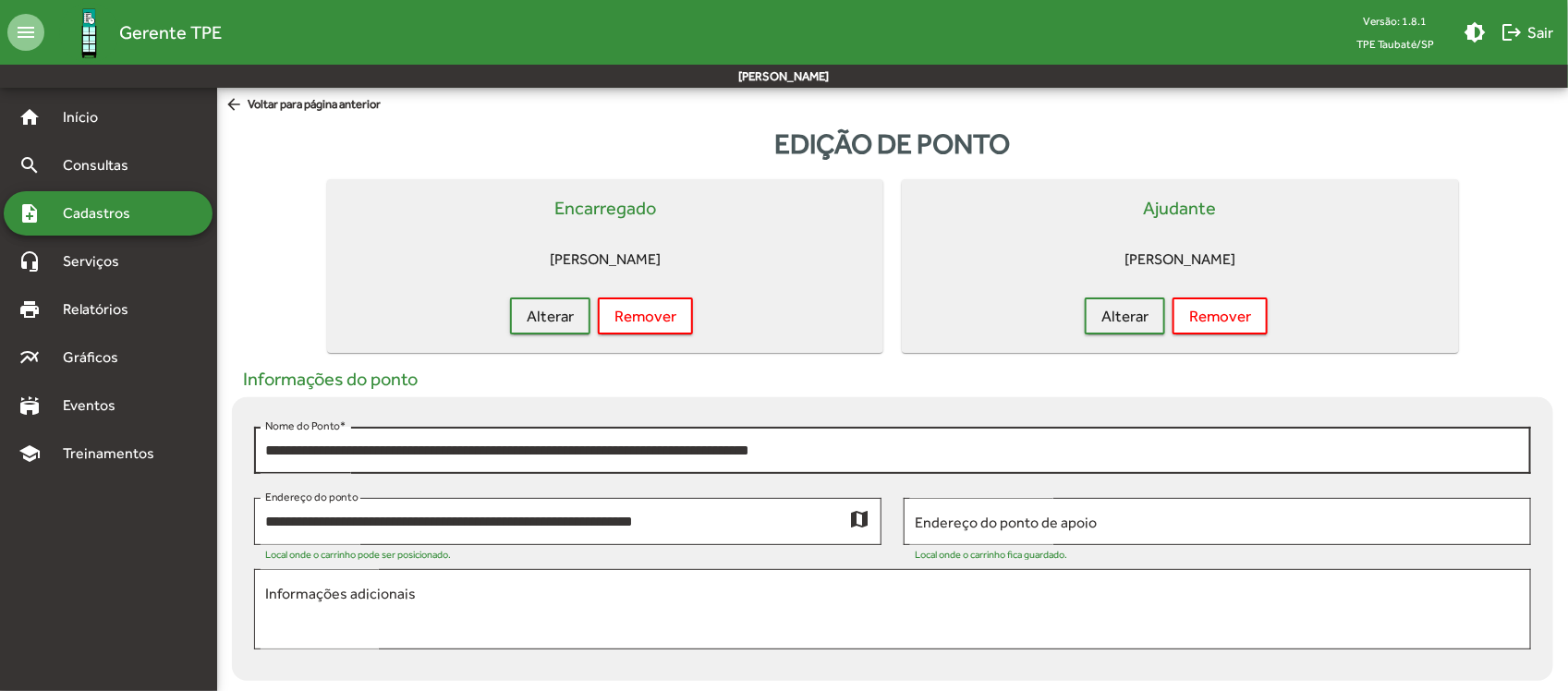 click on "**********" at bounding box center [893, 451] 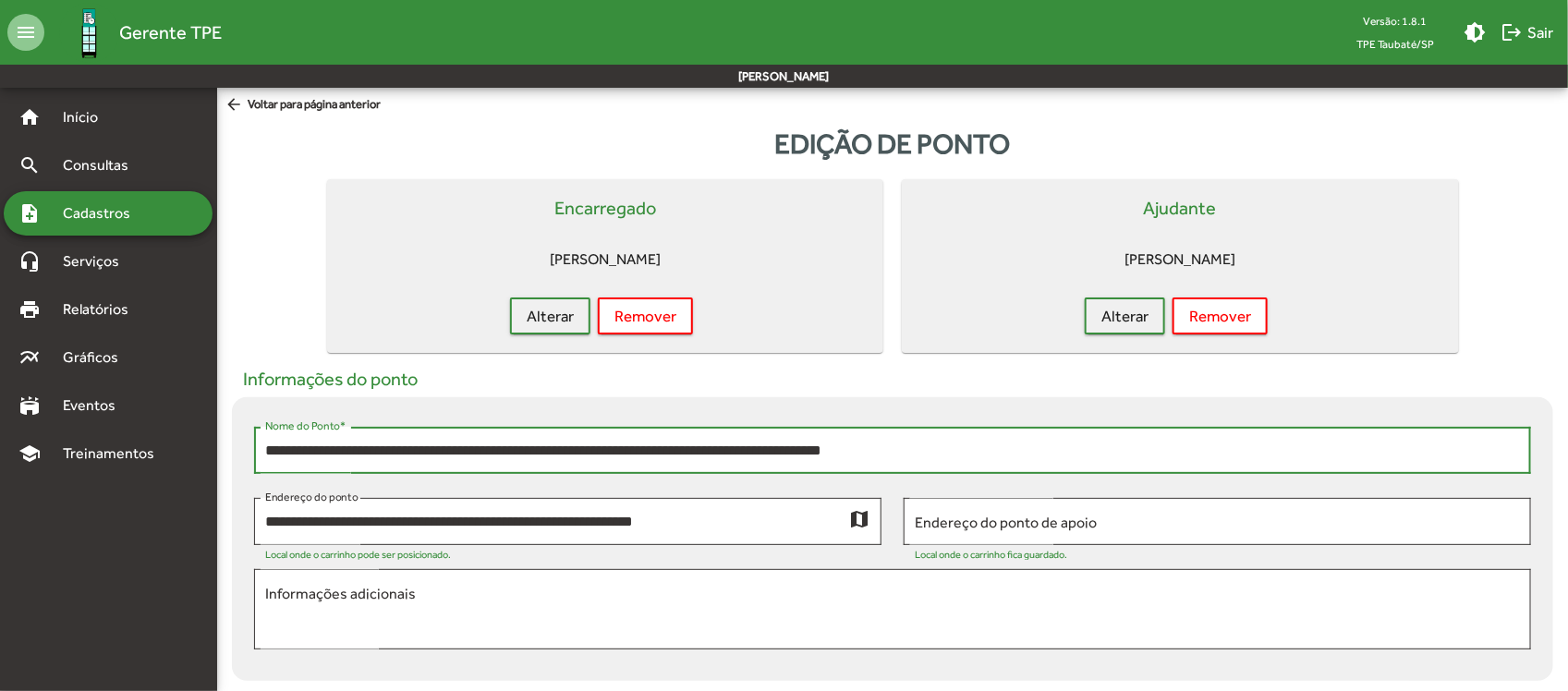 type on "**********" 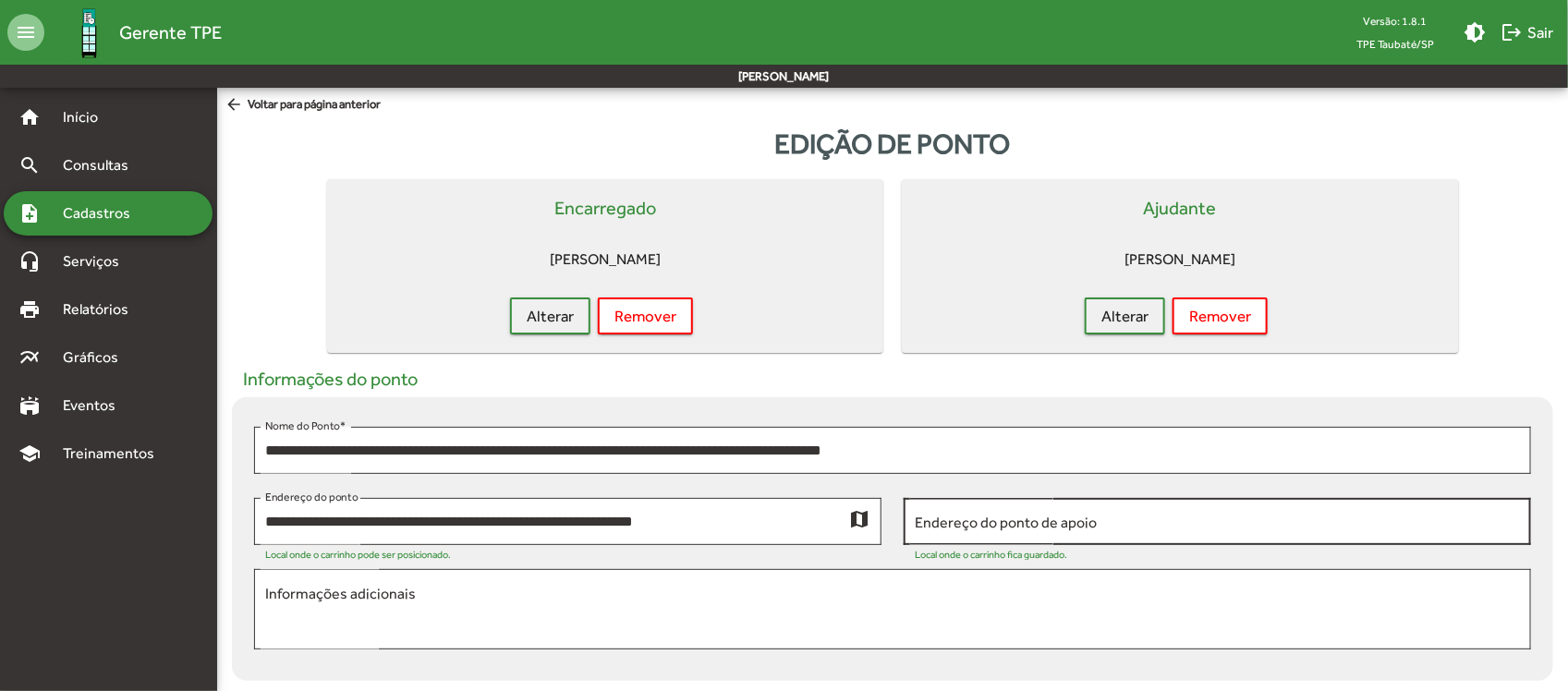 drag, startPoint x: 1024, startPoint y: 537, endPoint x: 1032, endPoint y: 510, distance: 28.160256 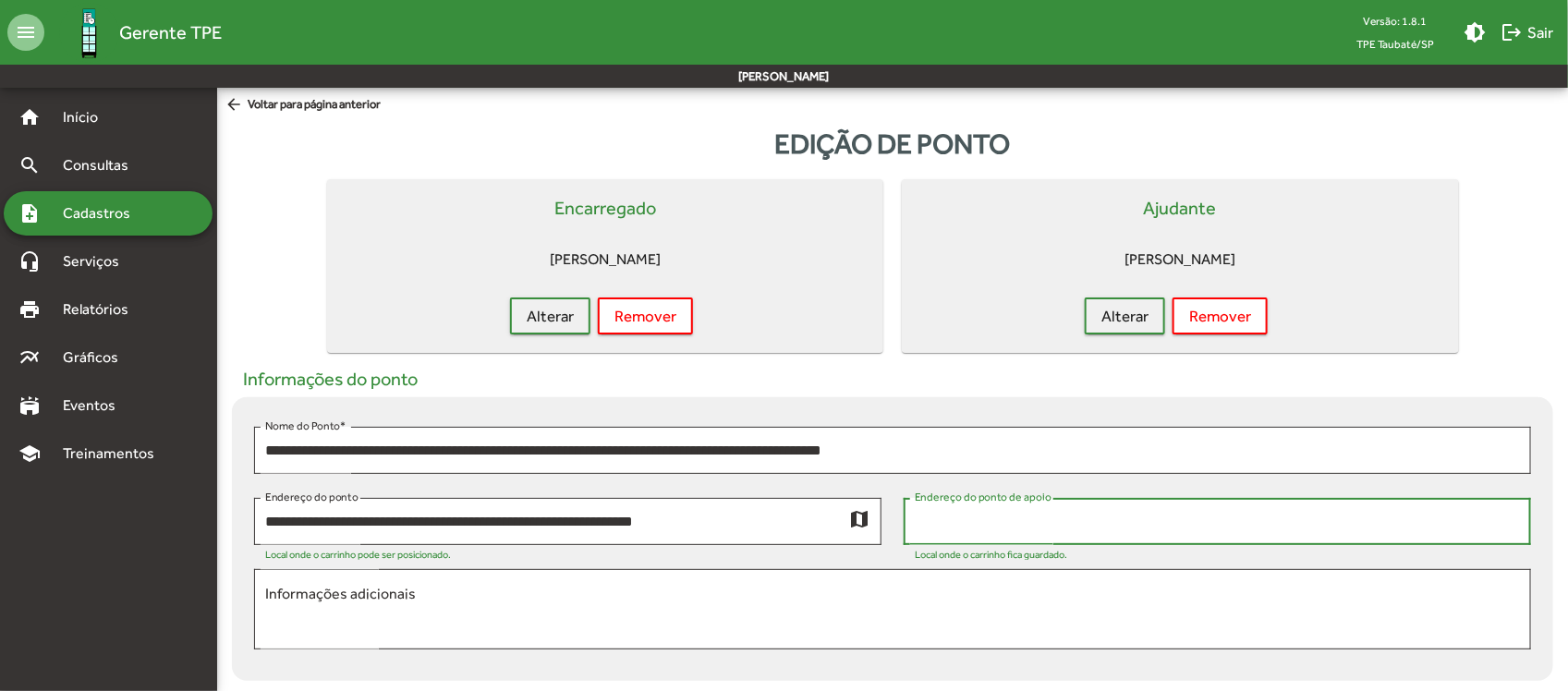 click on "Endereço do ponto de apoio" at bounding box center (1217, 522) 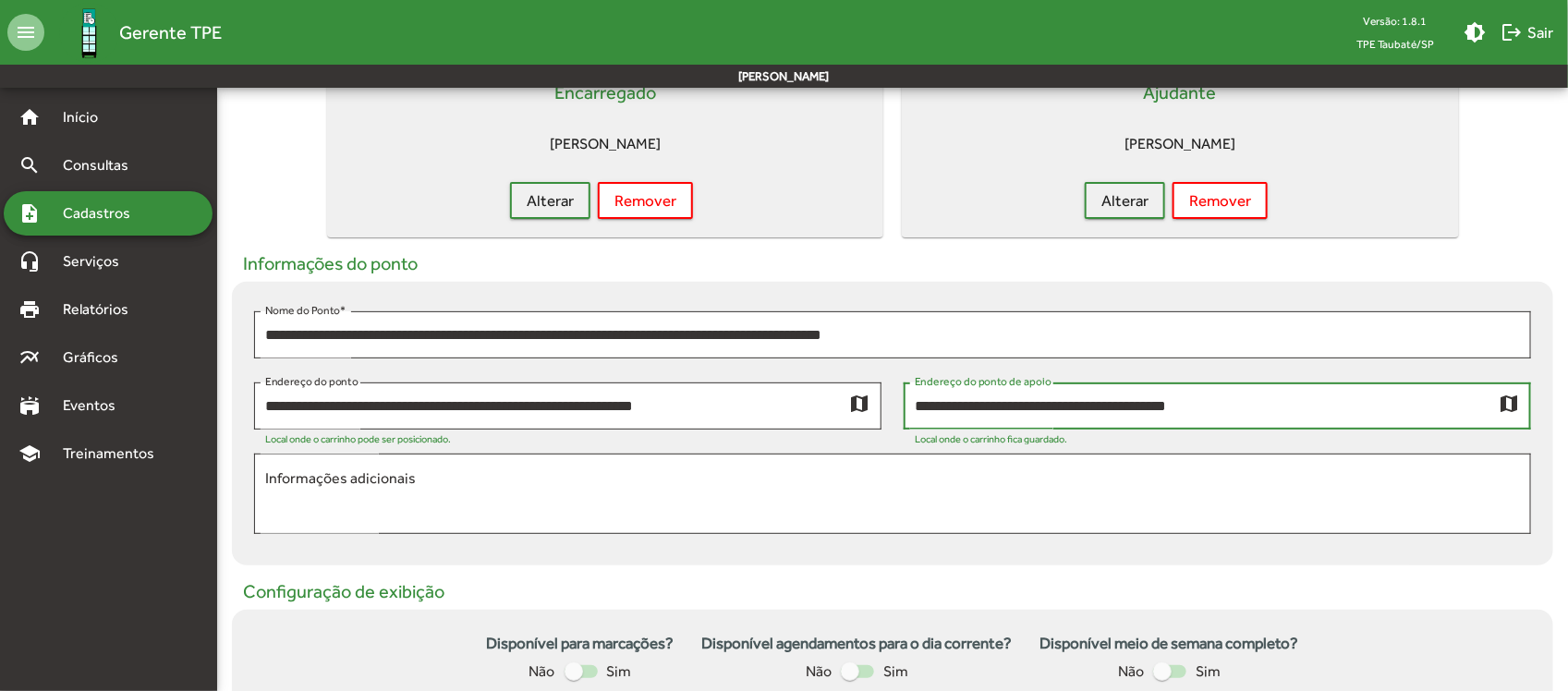 scroll, scrollTop: 231, scrollLeft: 0, axis: vertical 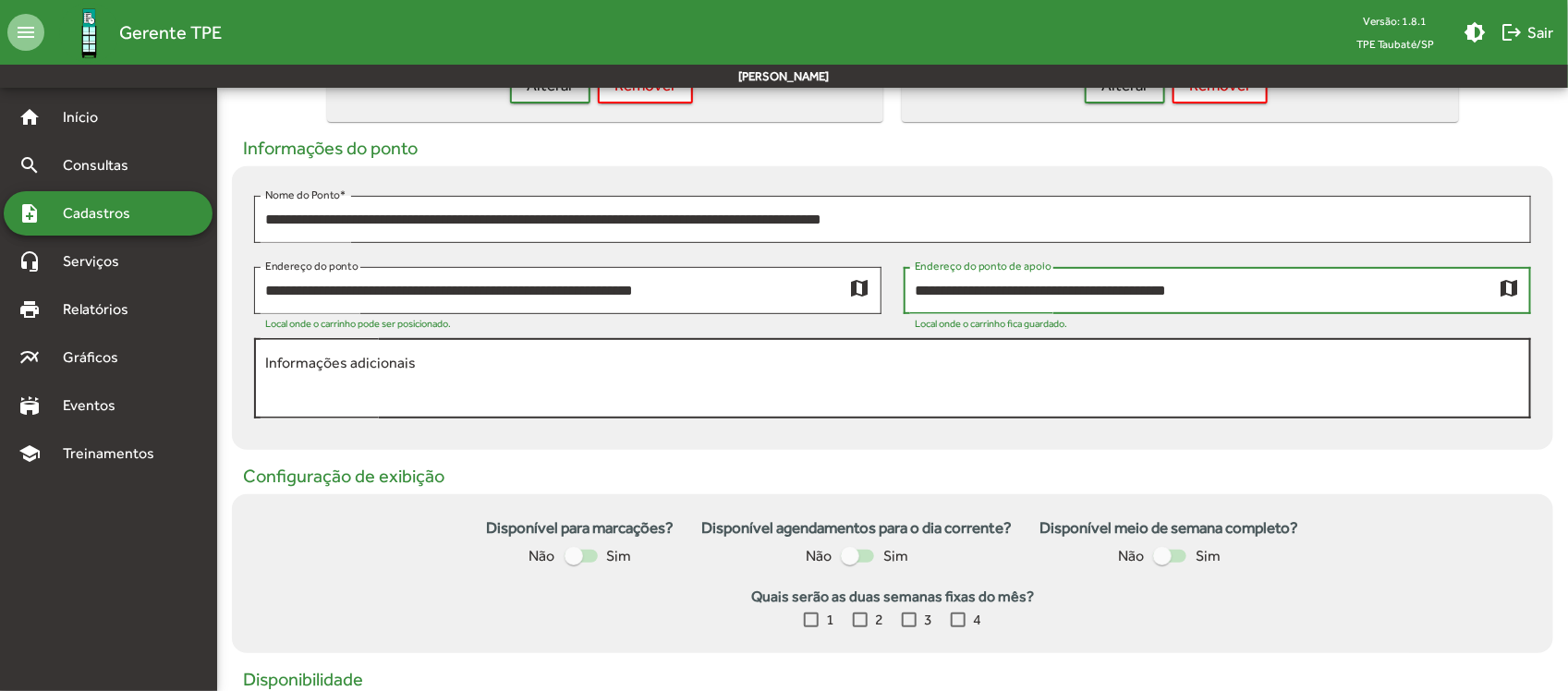type on "**********" 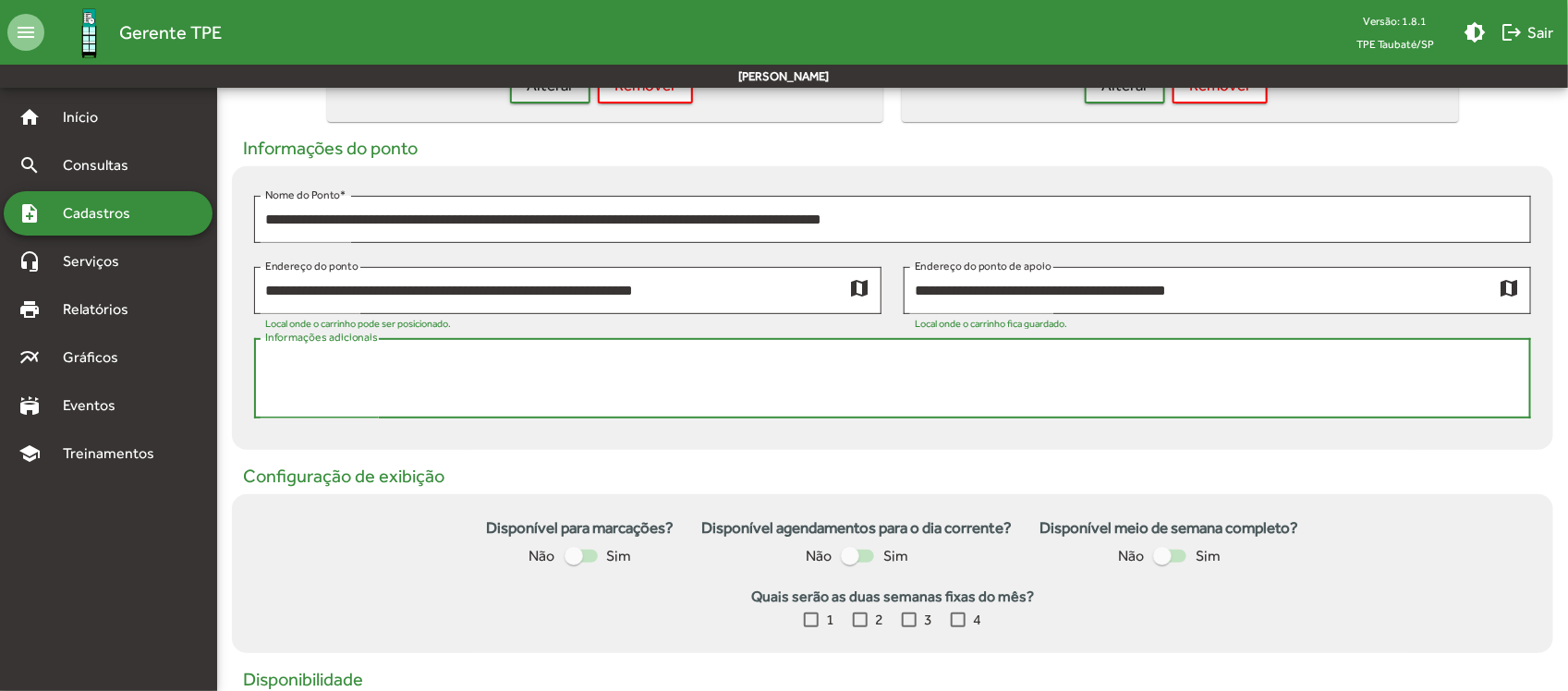 click on "Informações adicionais" at bounding box center [893, 379] 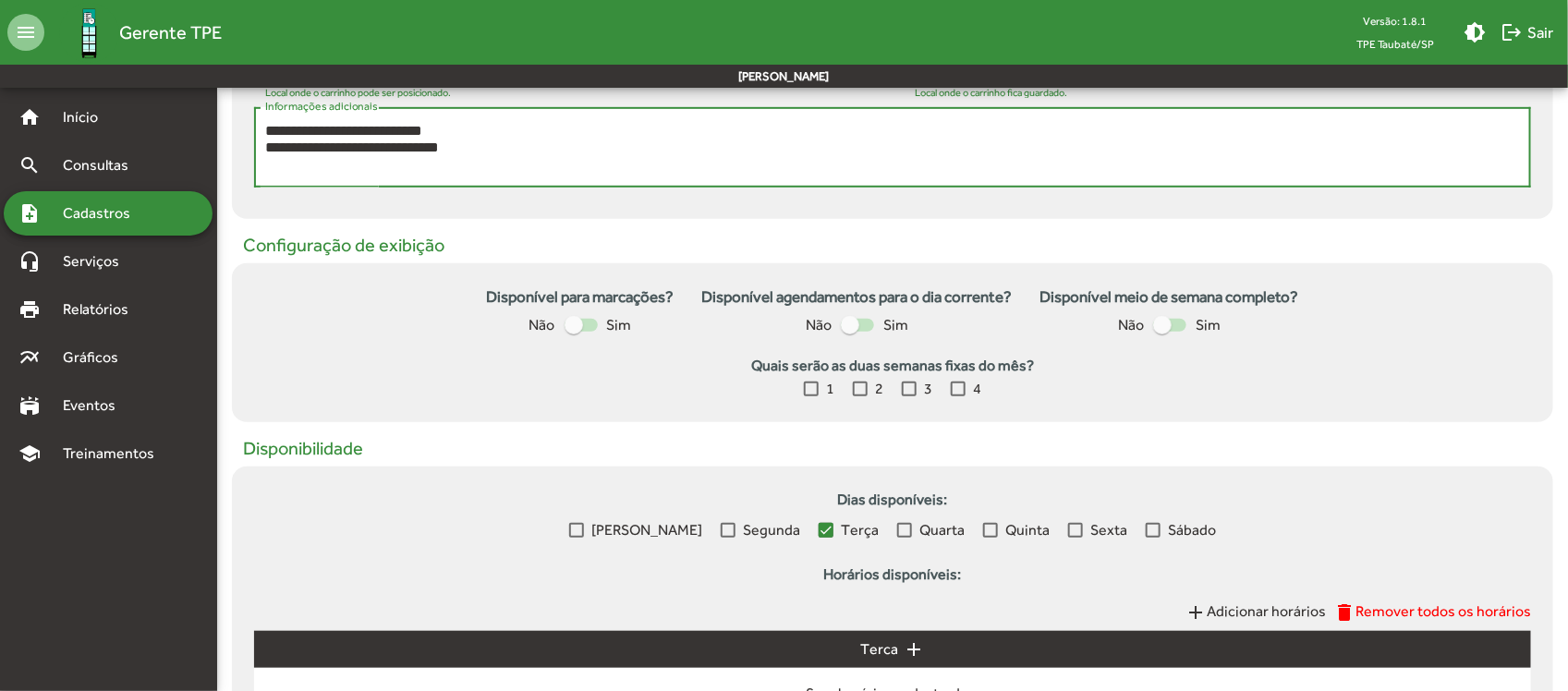 scroll, scrollTop: 577, scrollLeft: 0, axis: vertical 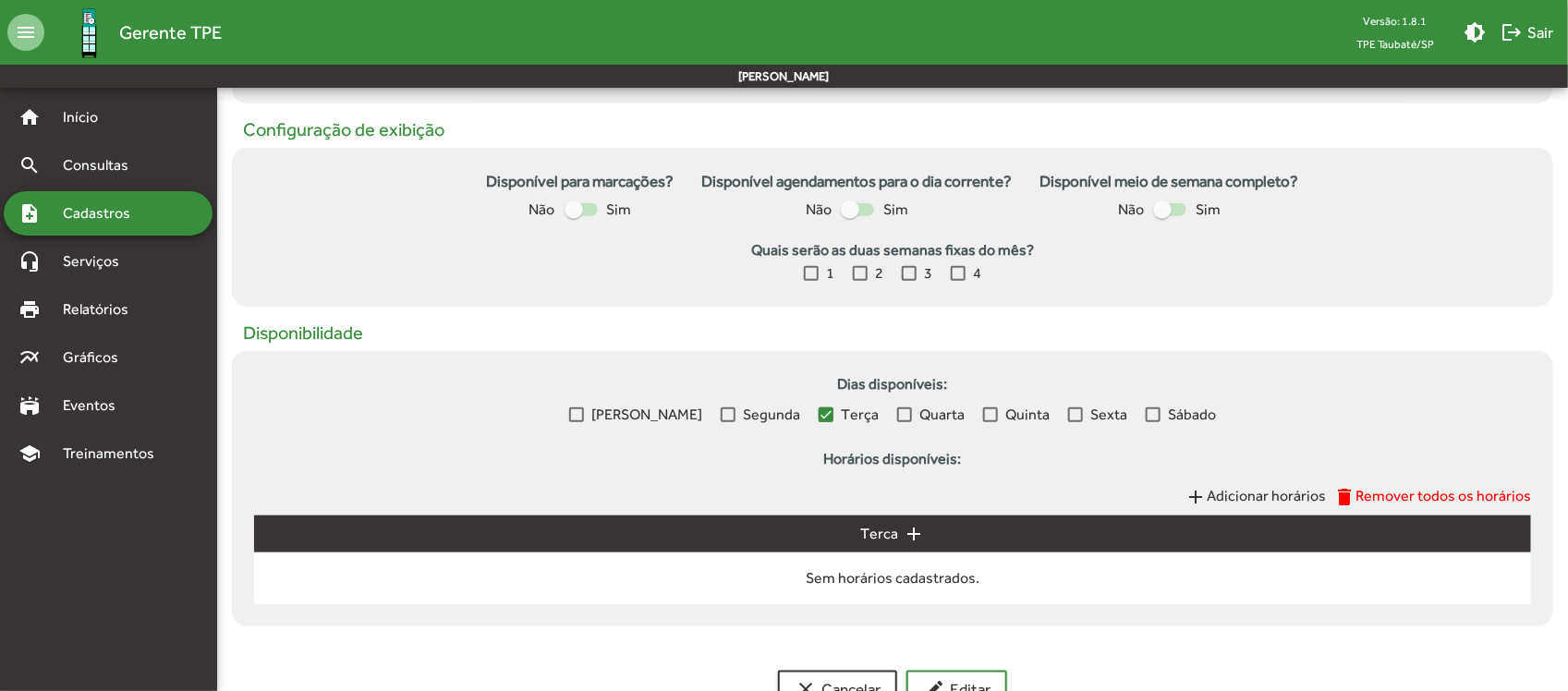 type on "**********" 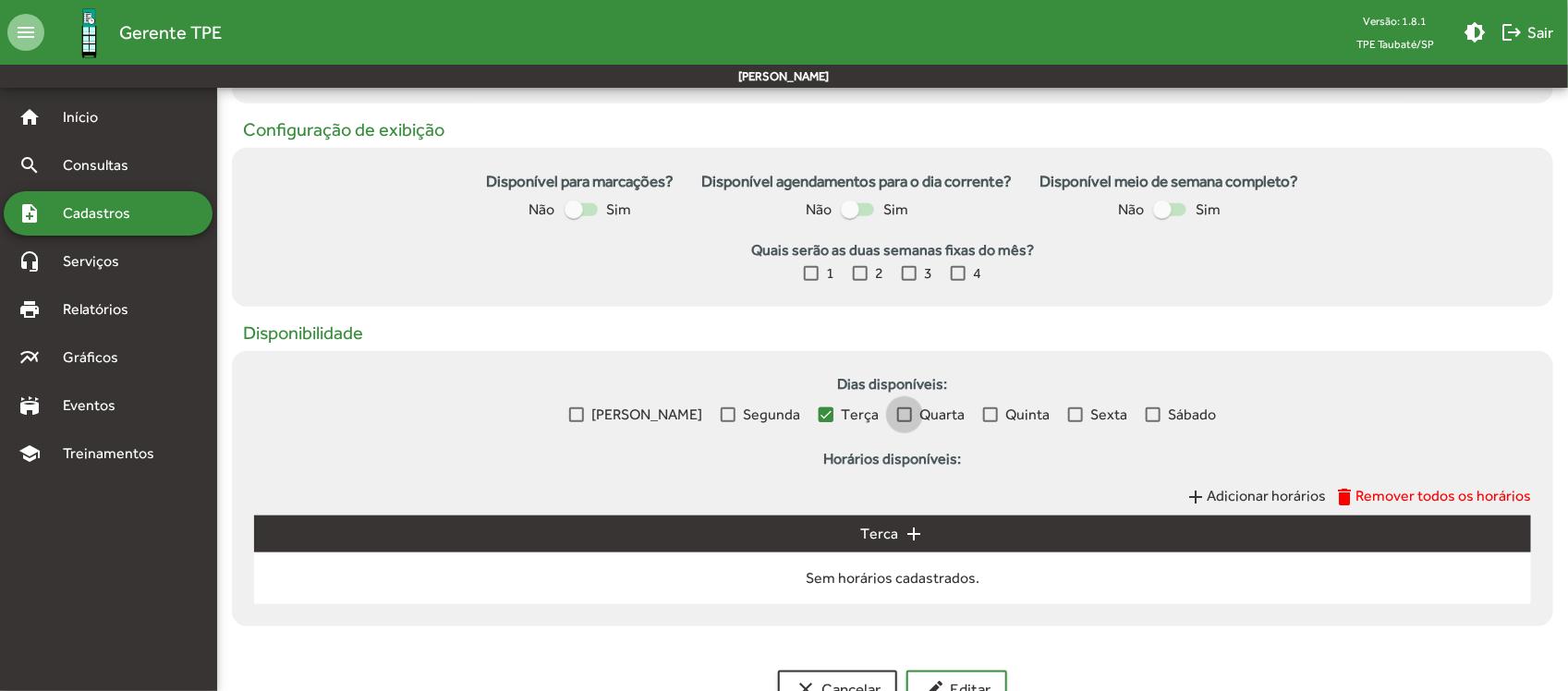 click on "Quarta" at bounding box center [930, 415] 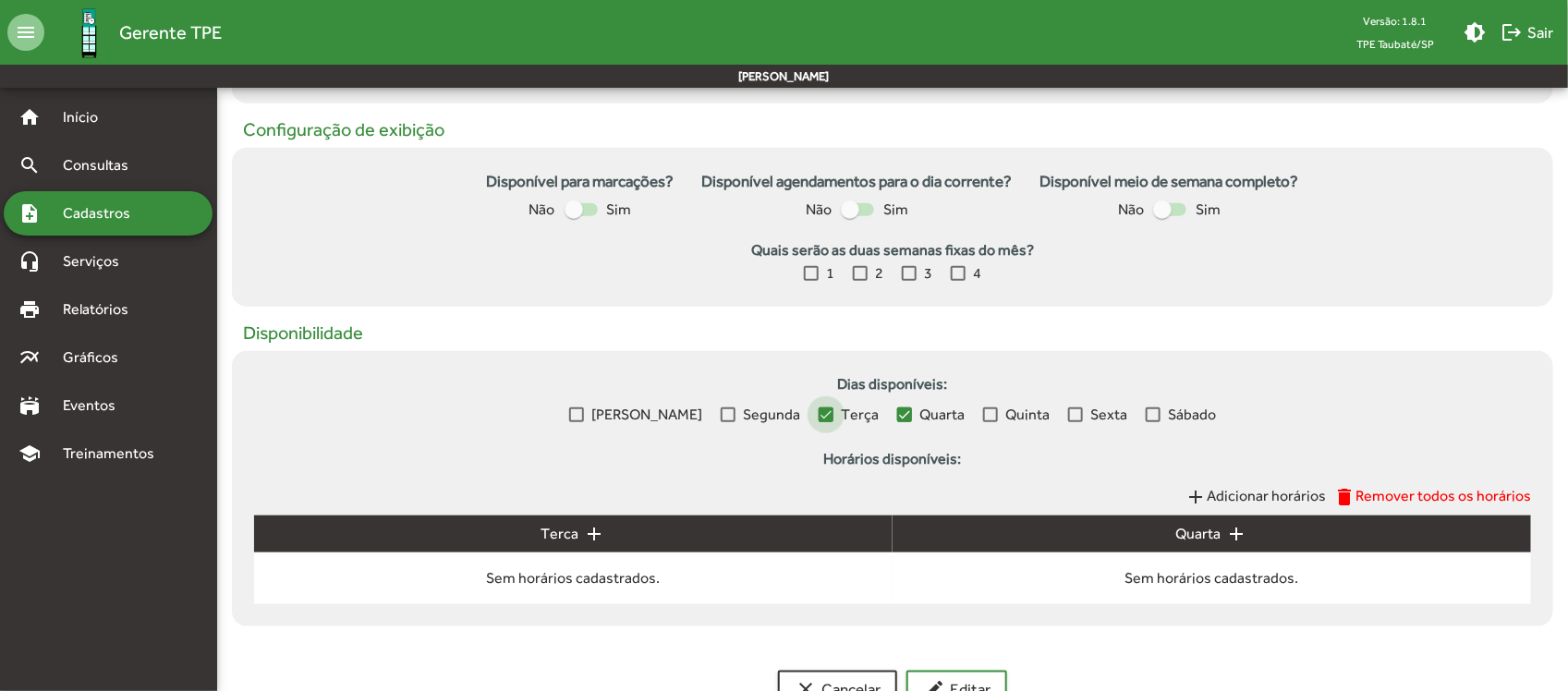 click at bounding box center (826, 415) 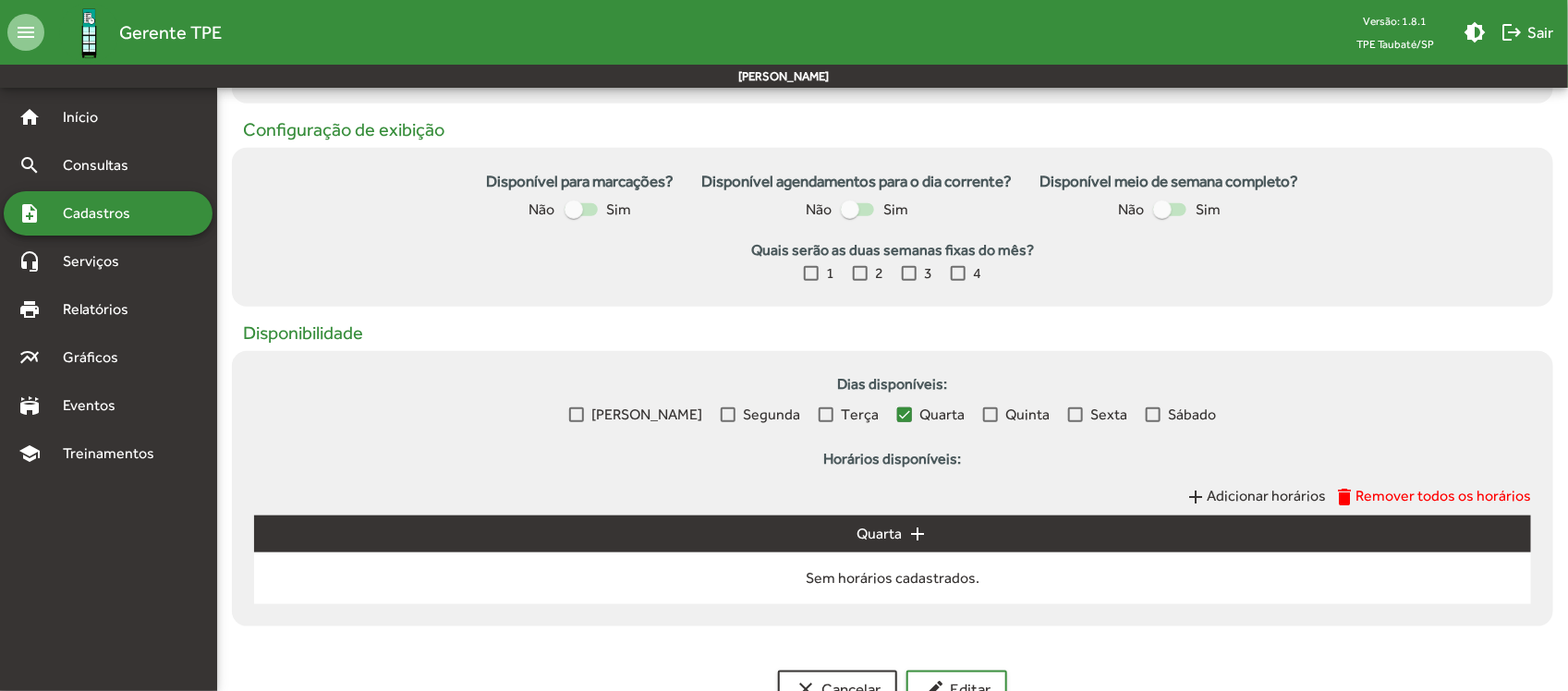 scroll, scrollTop: 635, scrollLeft: 0, axis: vertical 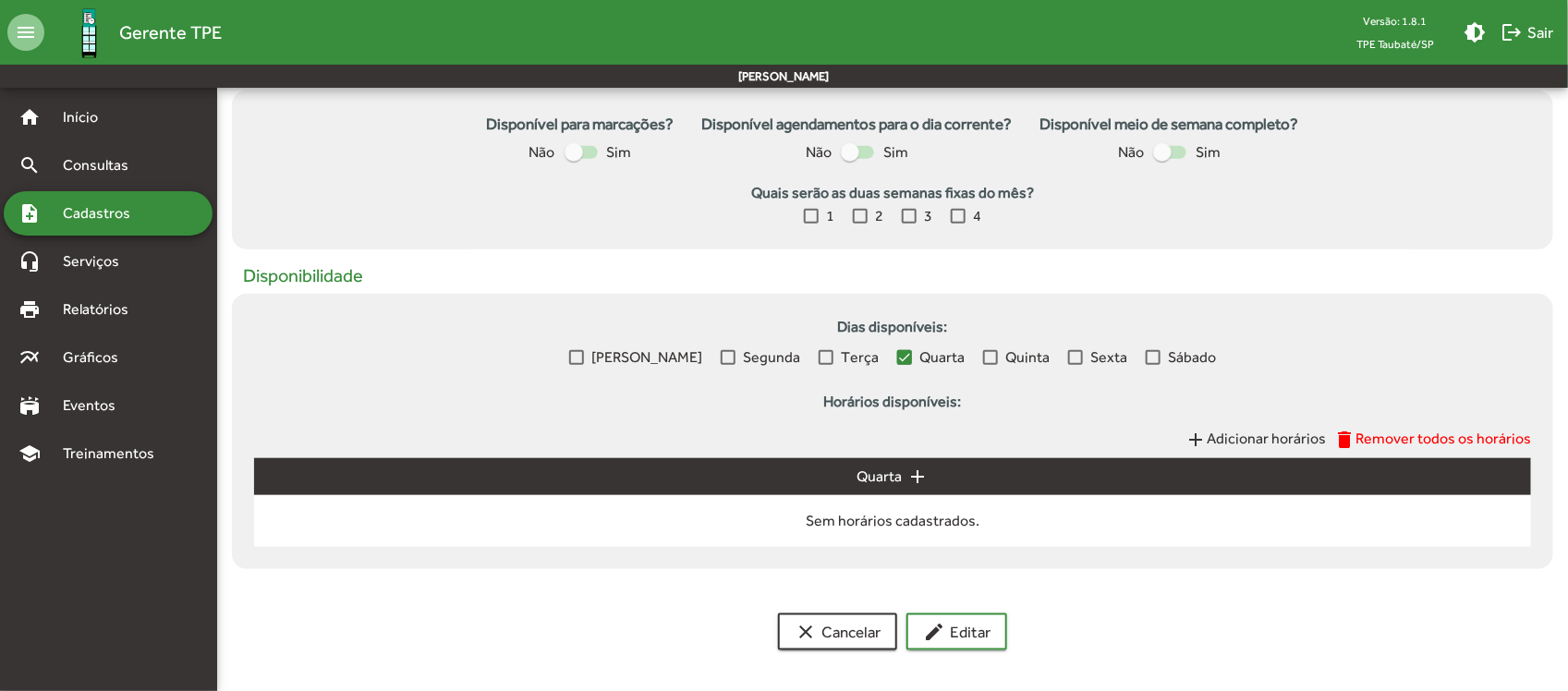 click on "add" 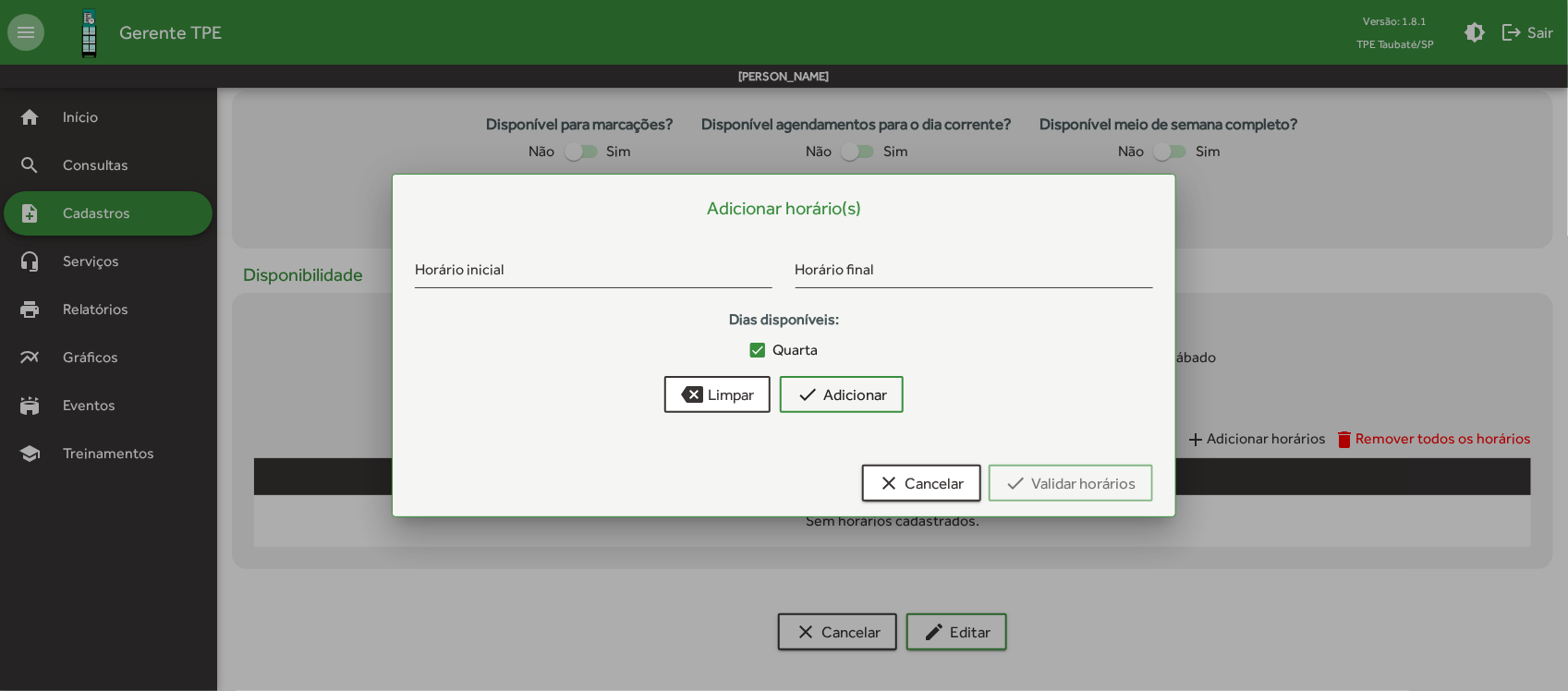 scroll, scrollTop: 0, scrollLeft: 0, axis: both 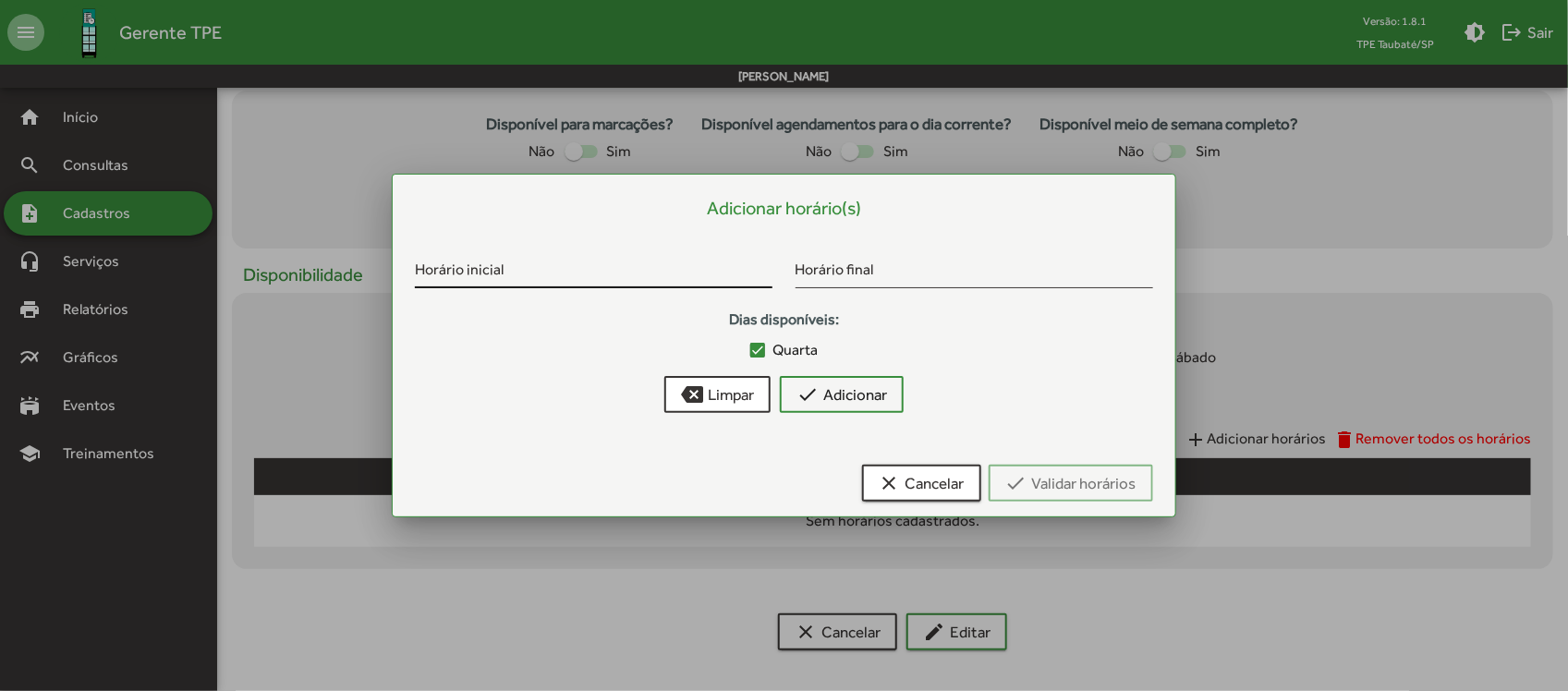 click on "Horário inicial" at bounding box center (593, 273) 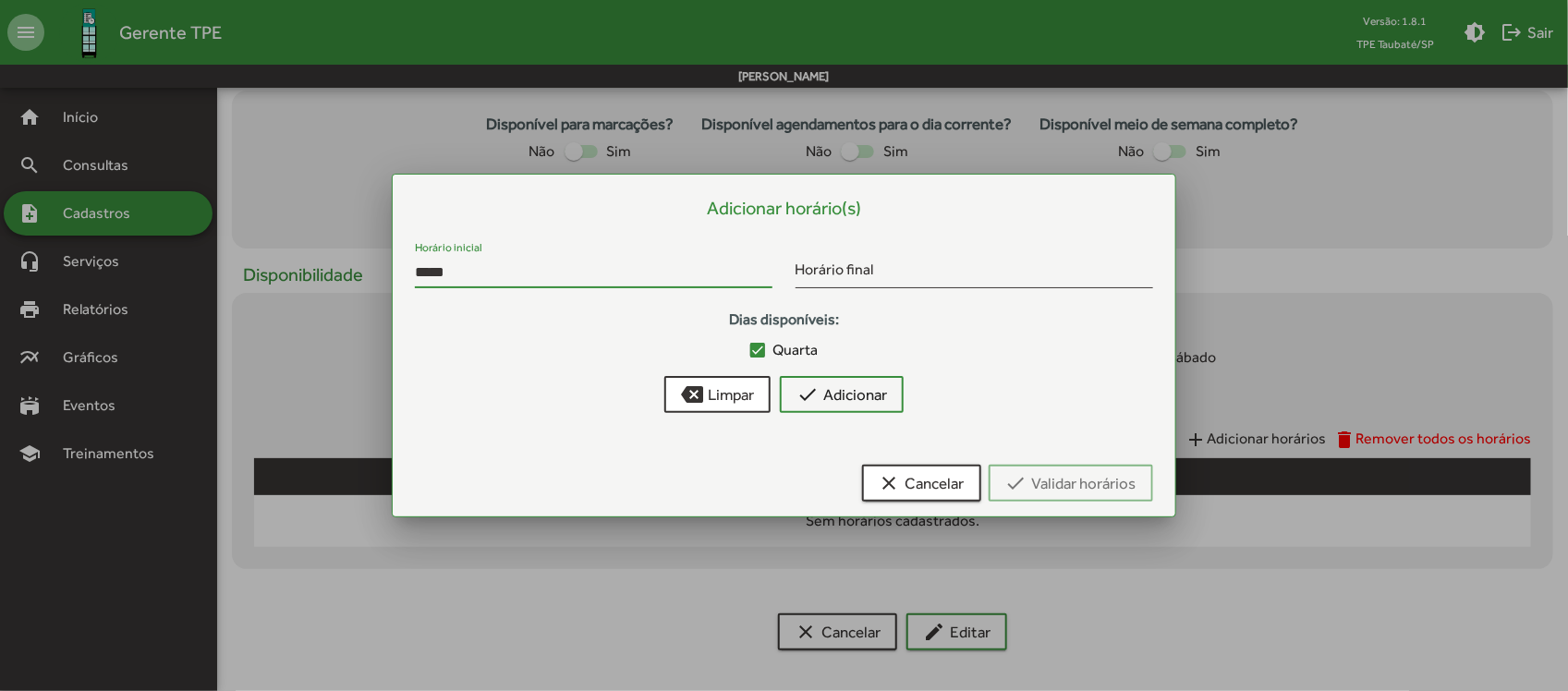 type on "*****" 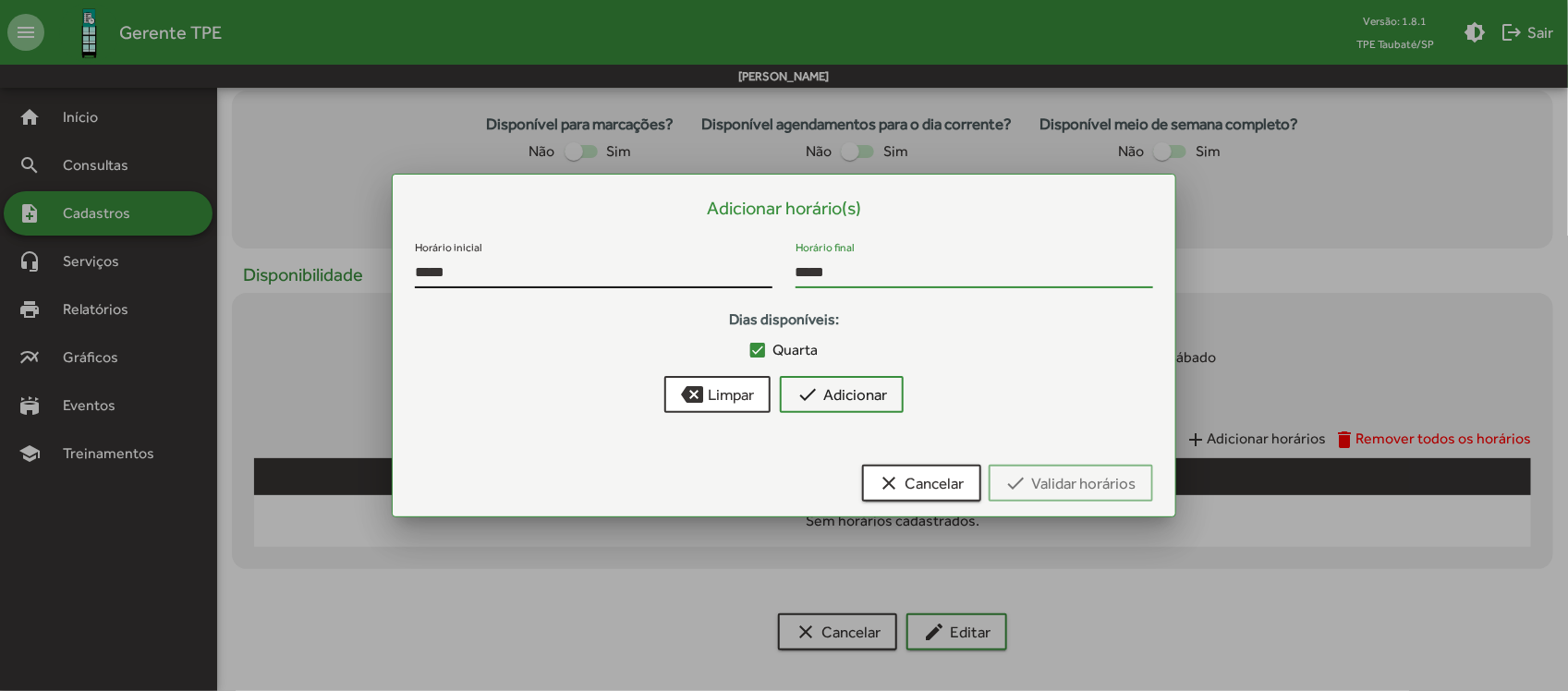 type on "*****" 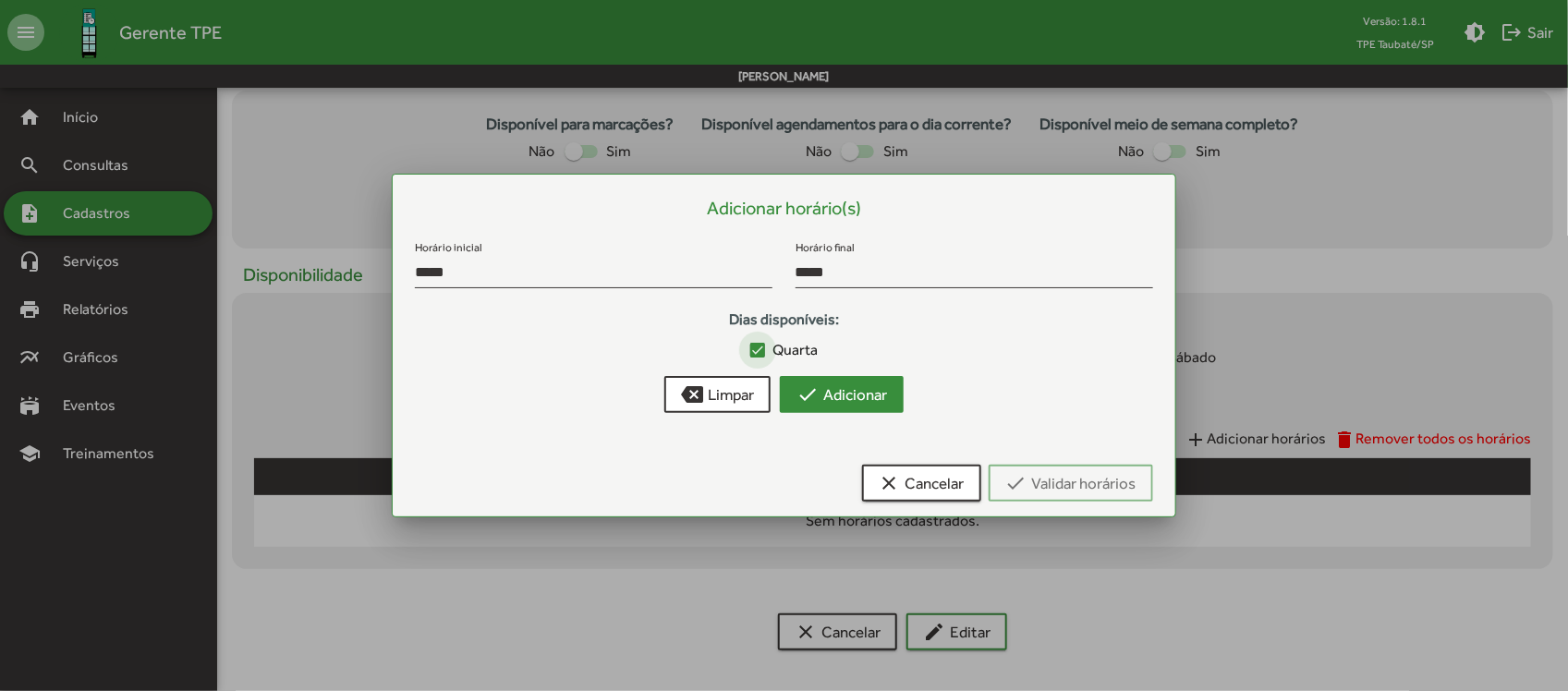 click on "check" at bounding box center (808, 394) 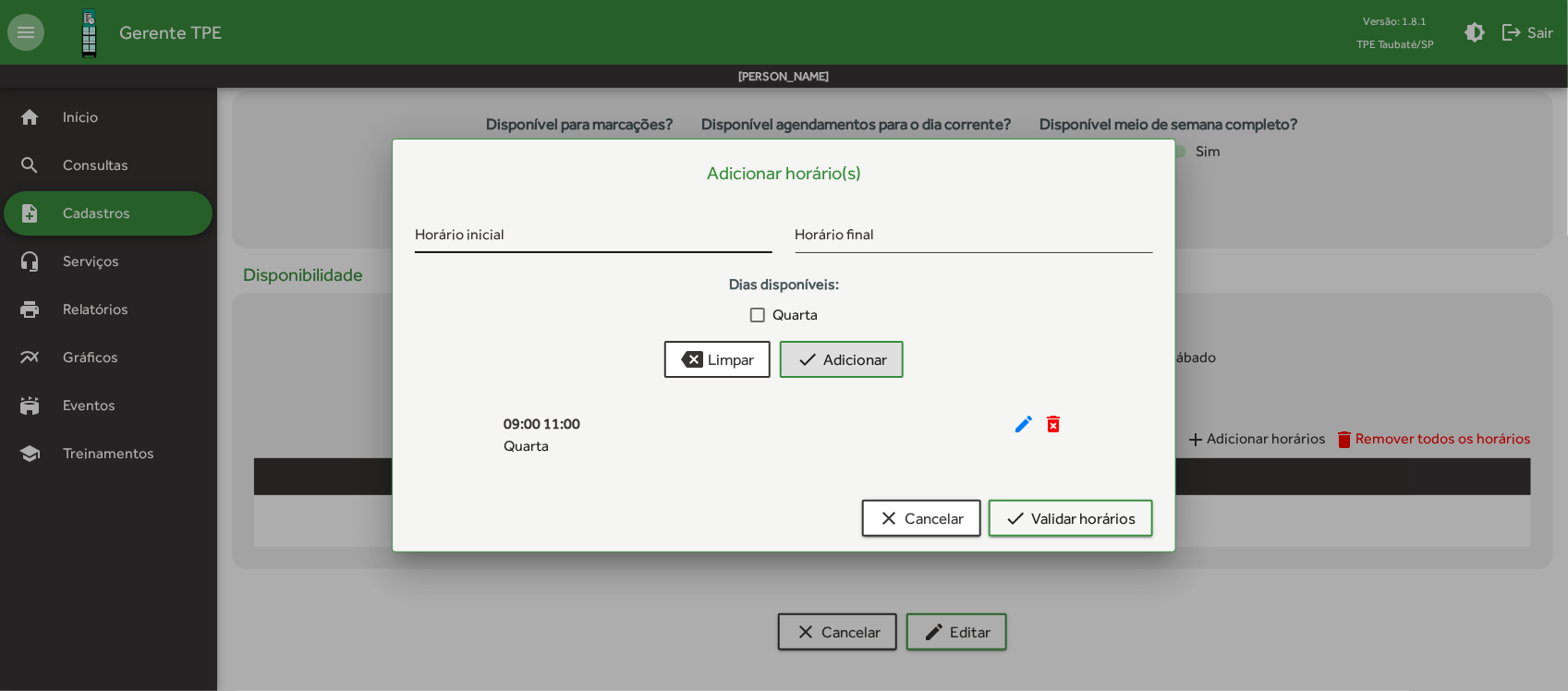 click on "Horário inicial" at bounding box center [593, 231] 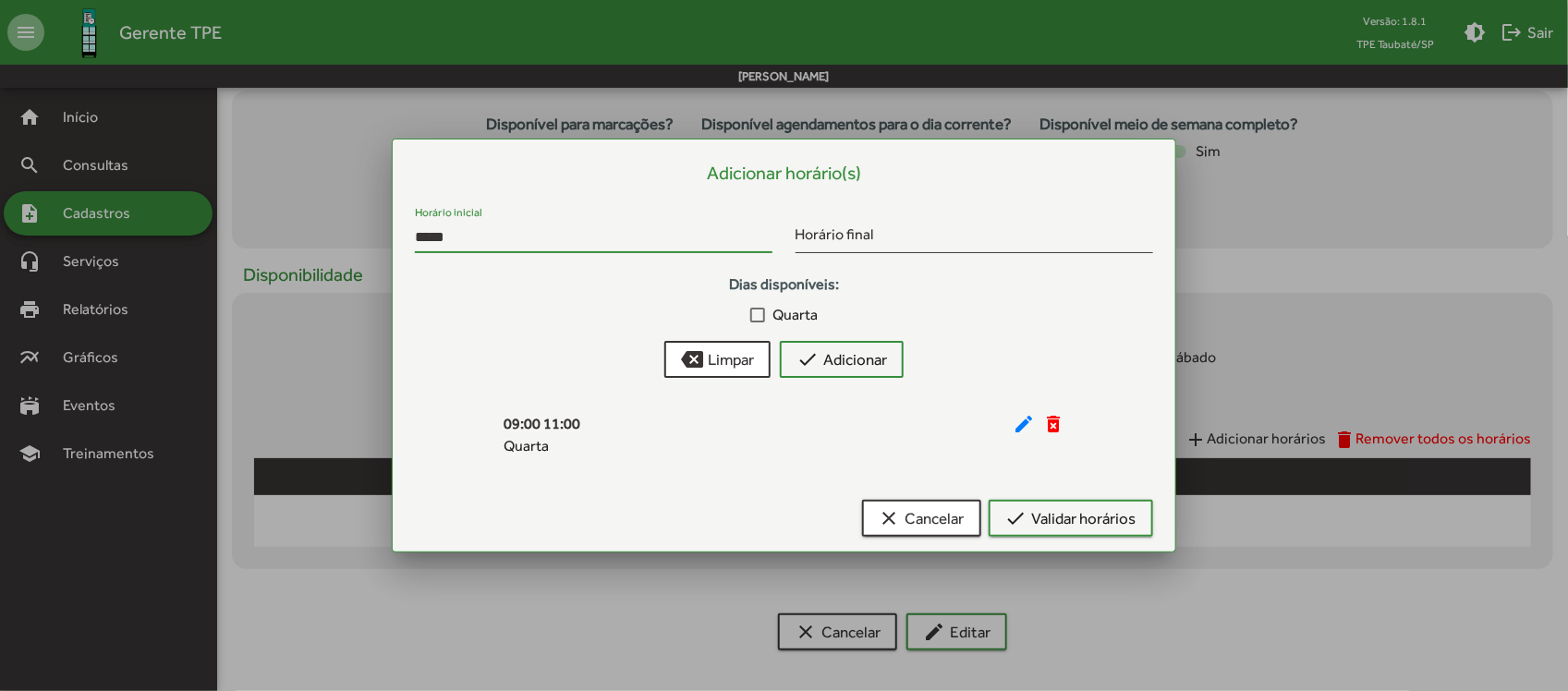 type on "*****" 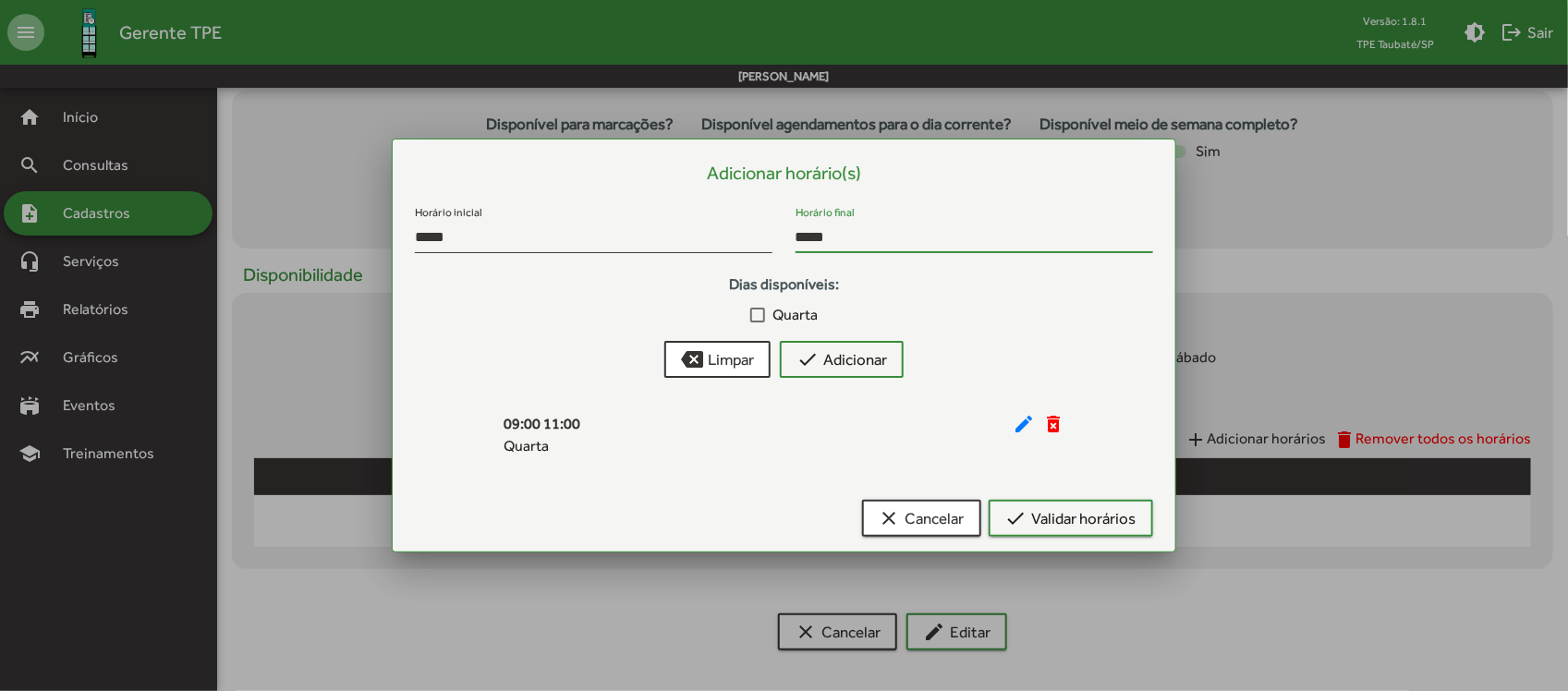 type on "*****" 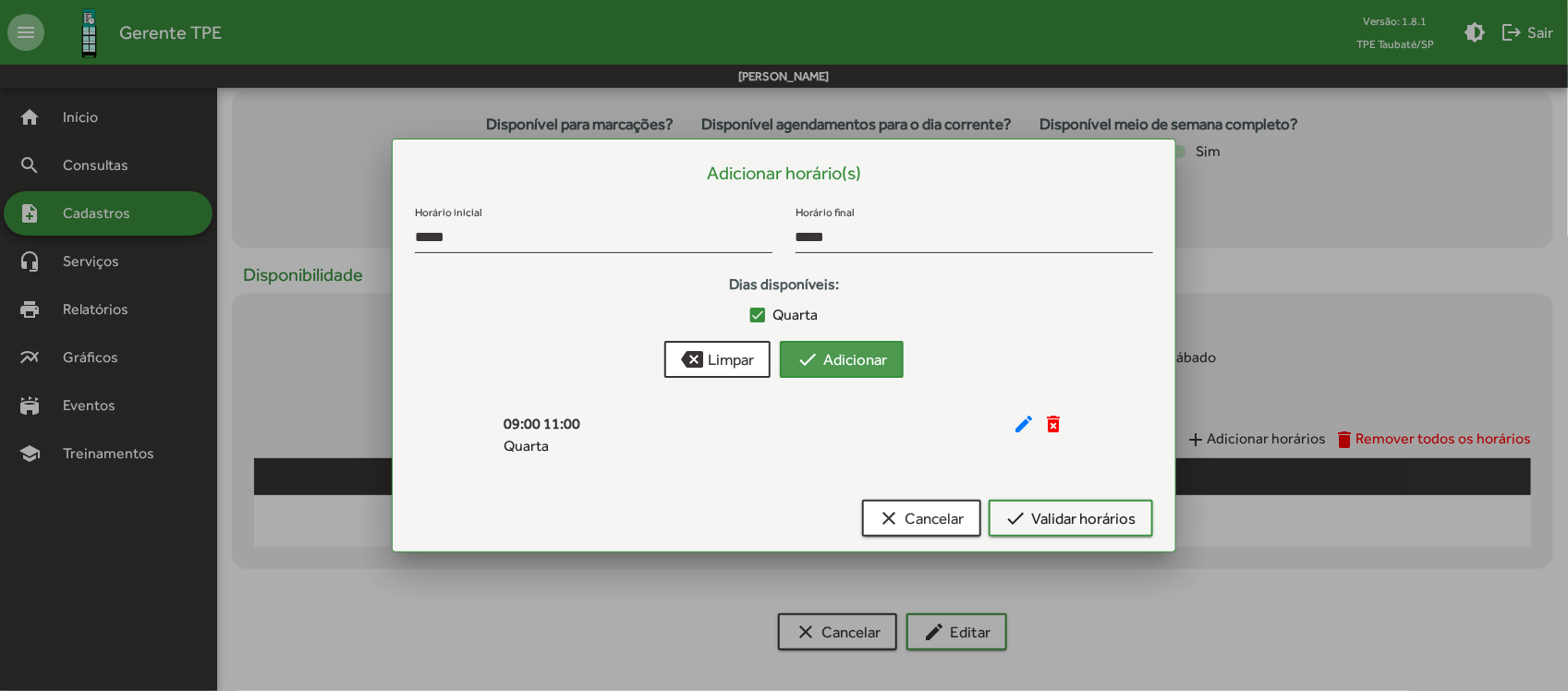 click on "check  Adicionar" at bounding box center (842, 359) 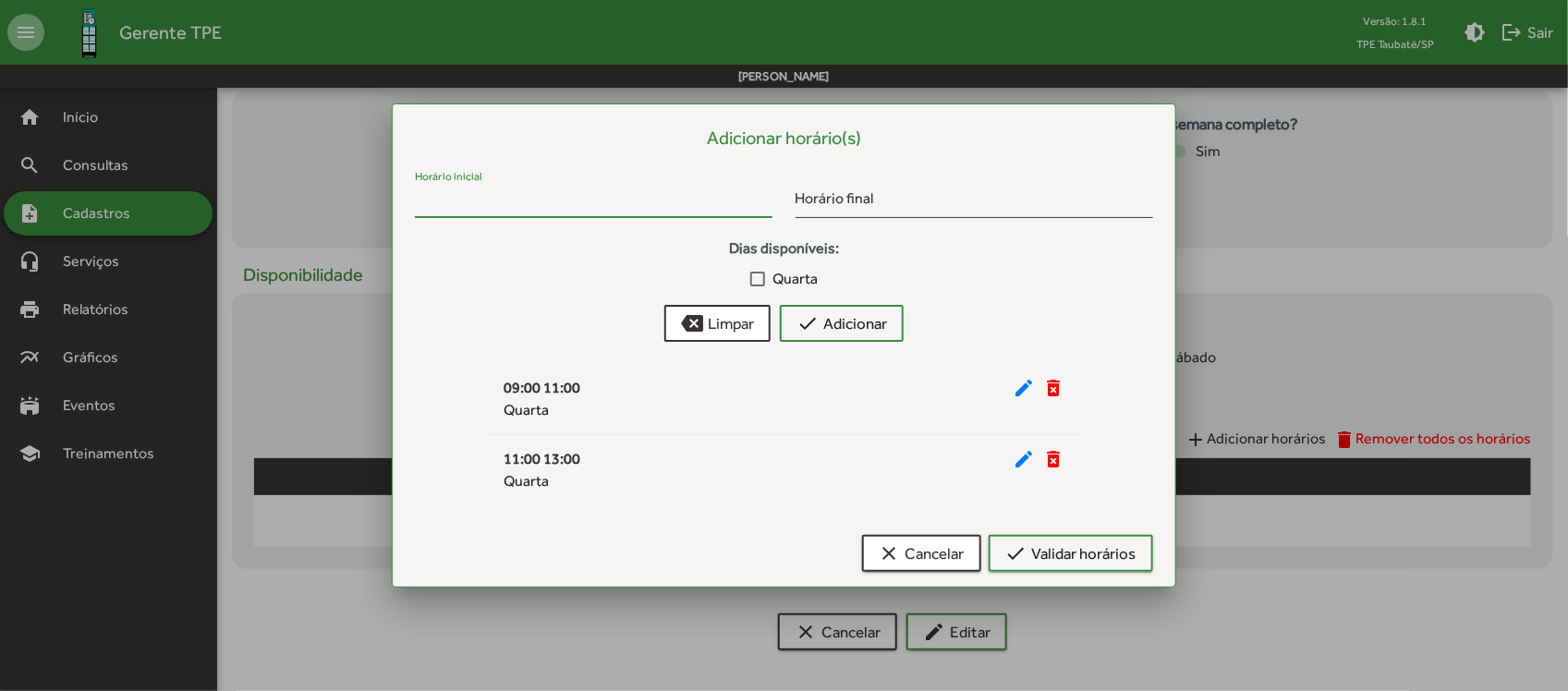 click on "Horário inicial" at bounding box center (593, 202) 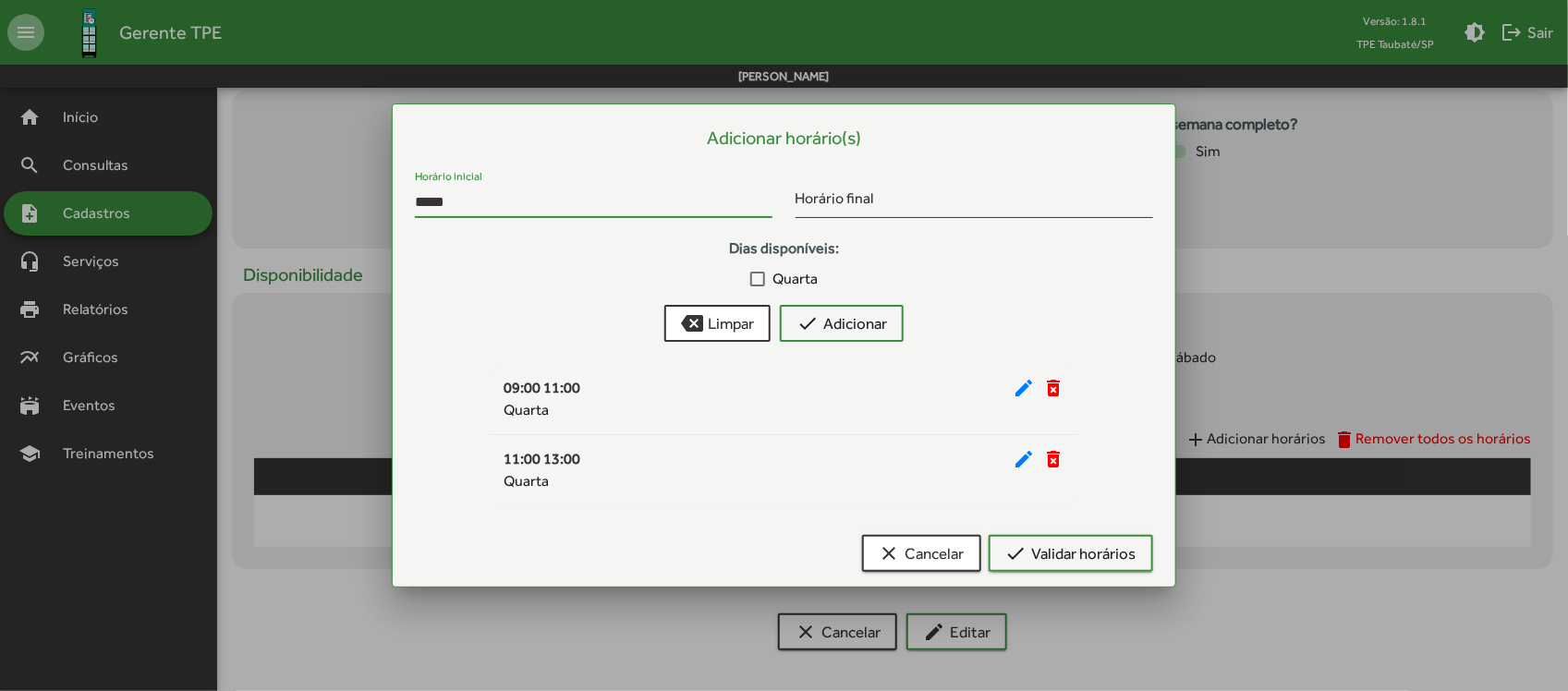 type on "*****" 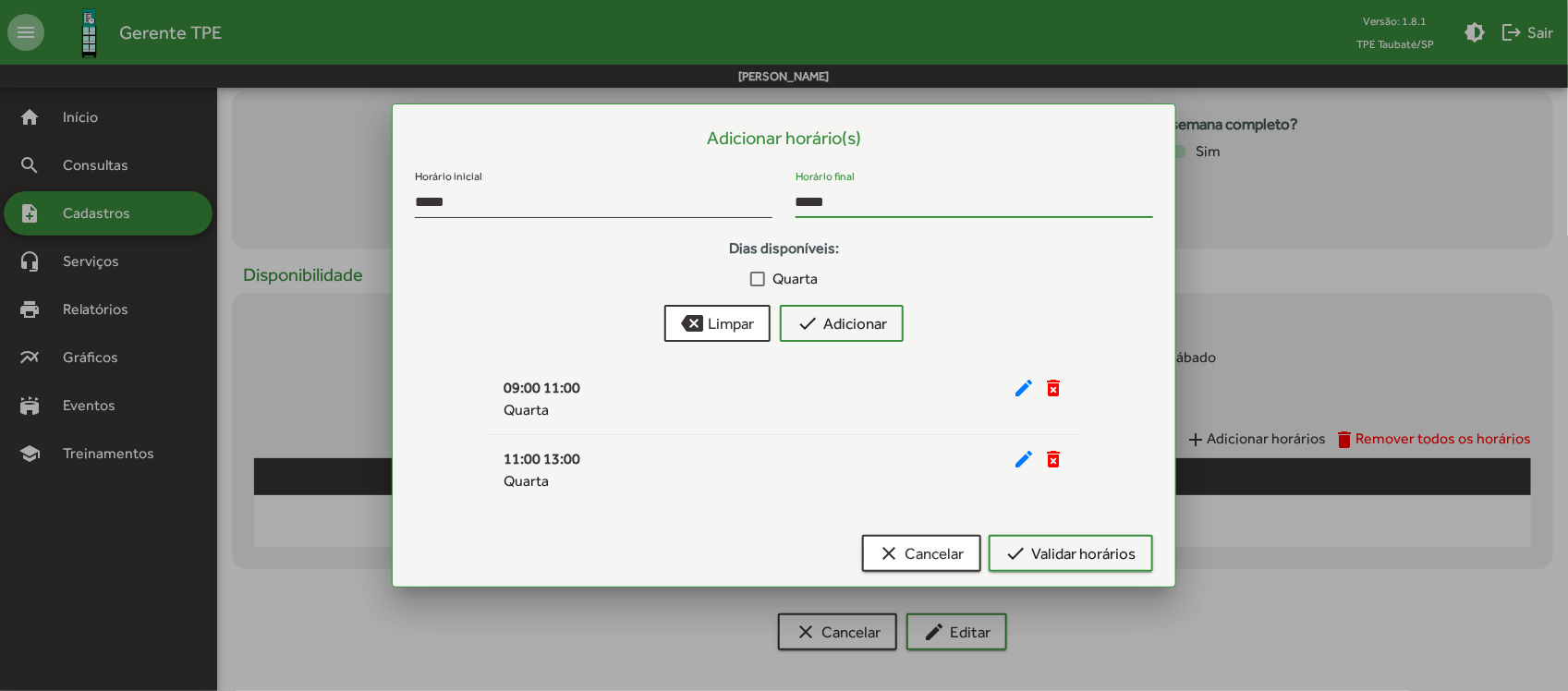 type on "*****" 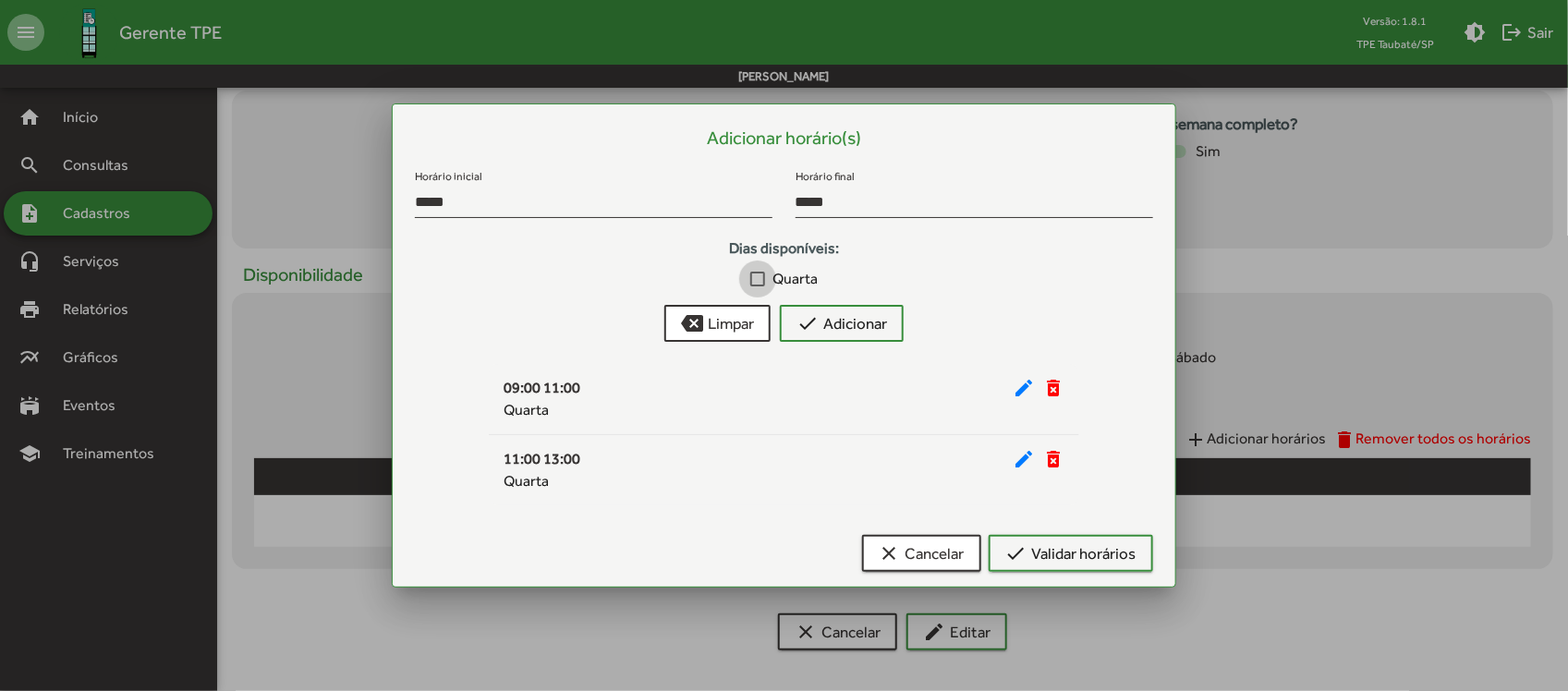 click at bounding box center [758, 279] 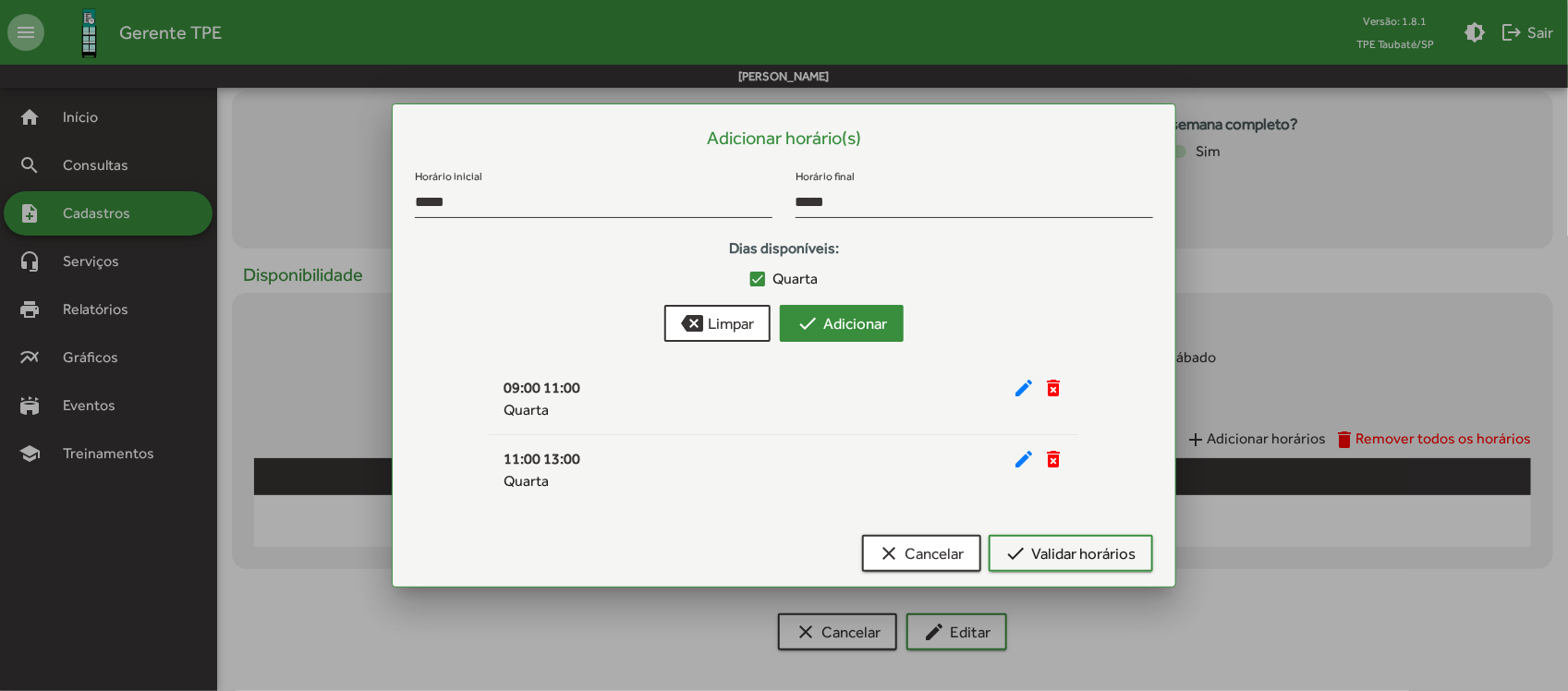 click on "check  Adicionar" at bounding box center (842, 323) 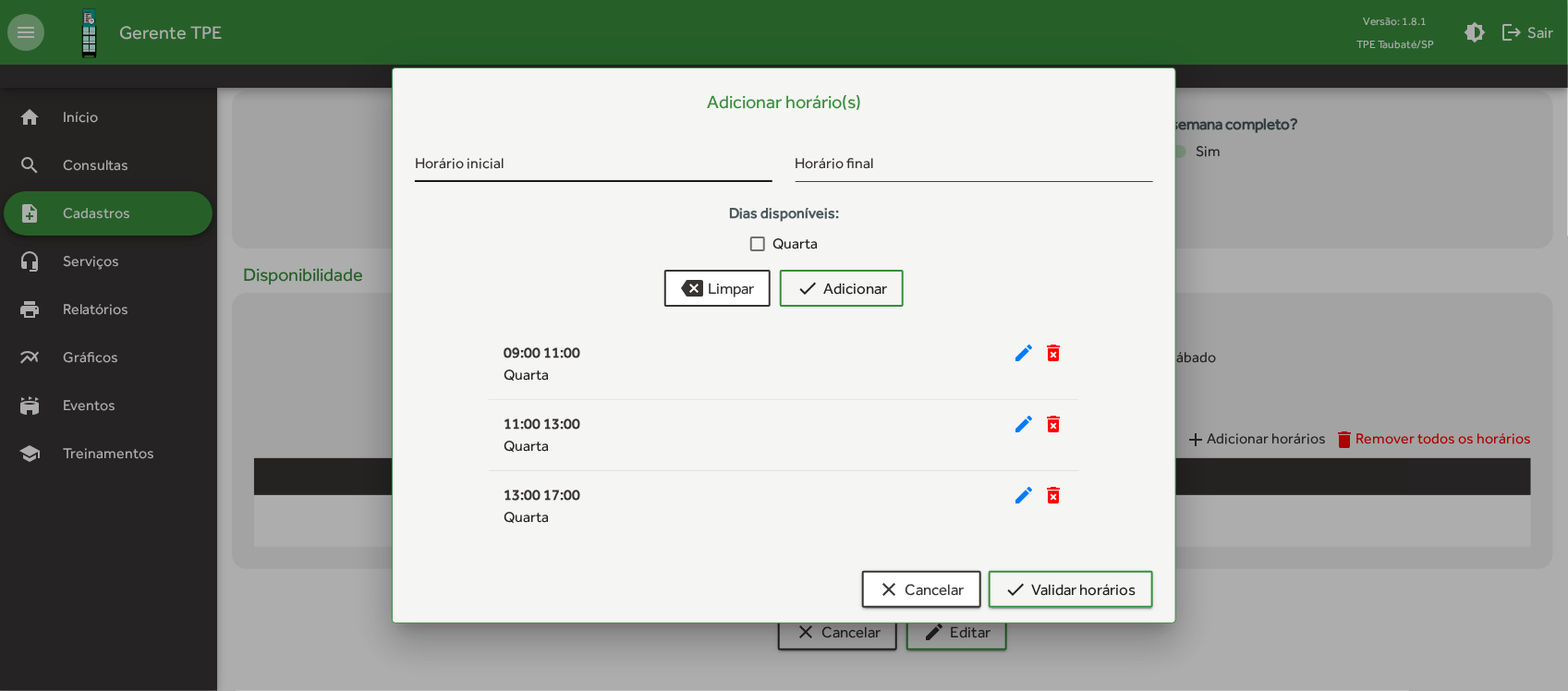 click on "Horário inicial" at bounding box center [593, 166] 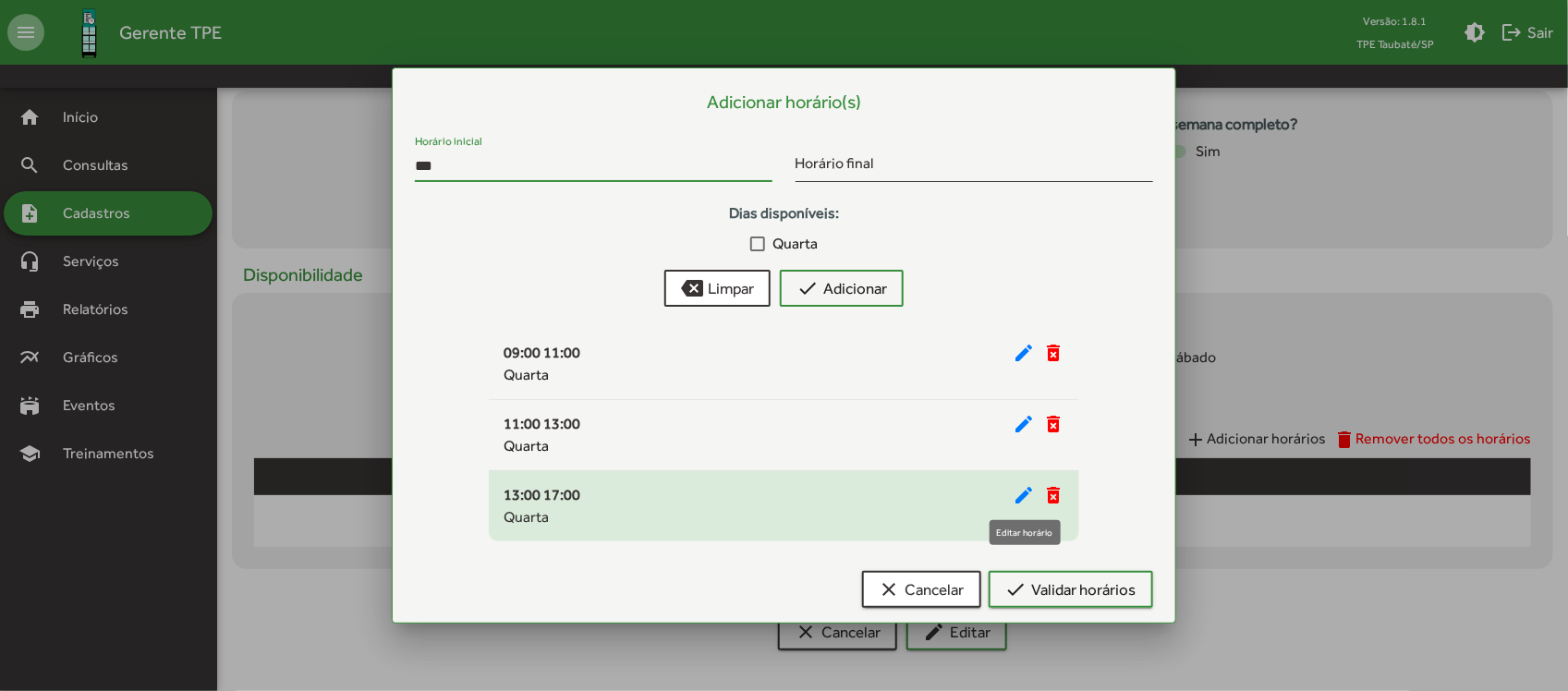 click on "edit" at bounding box center [1024, 495] 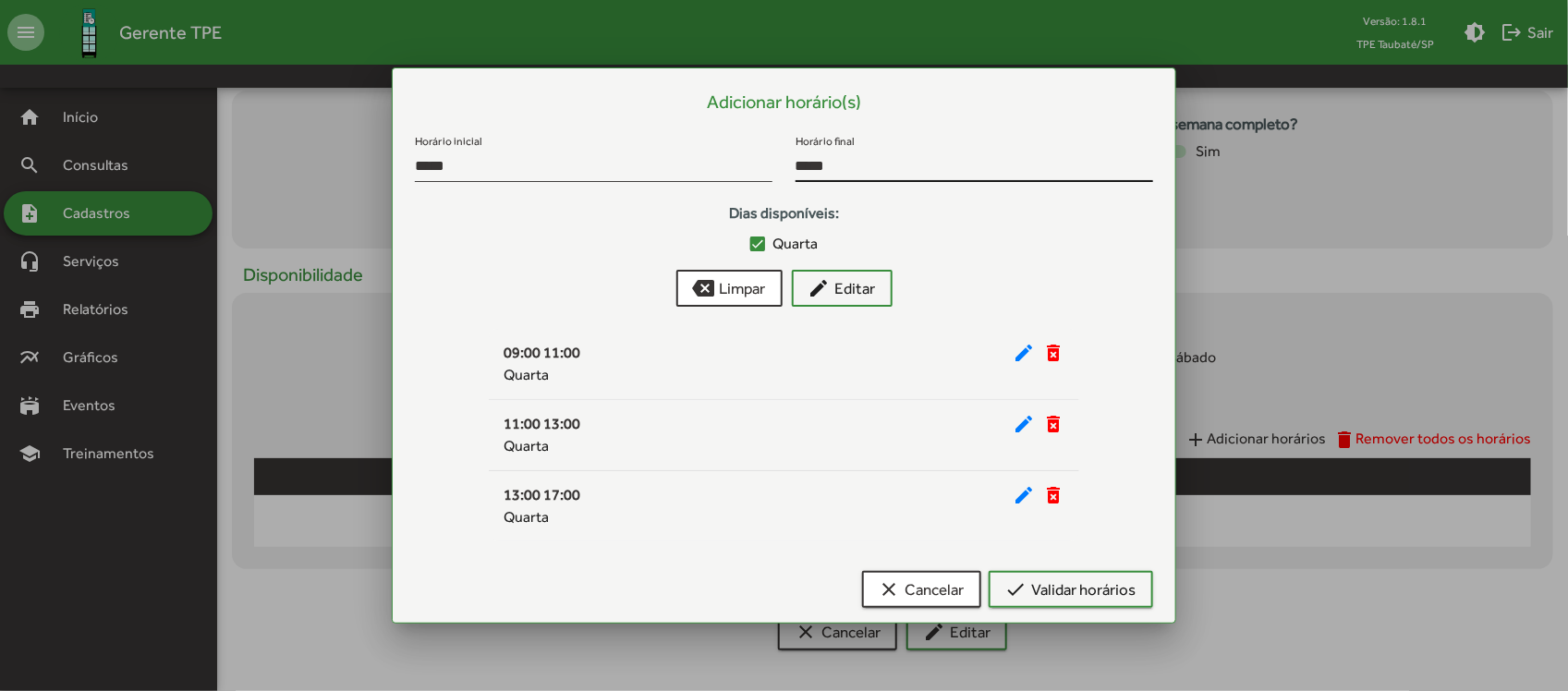click on "*****" at bounding box center (974, 166) 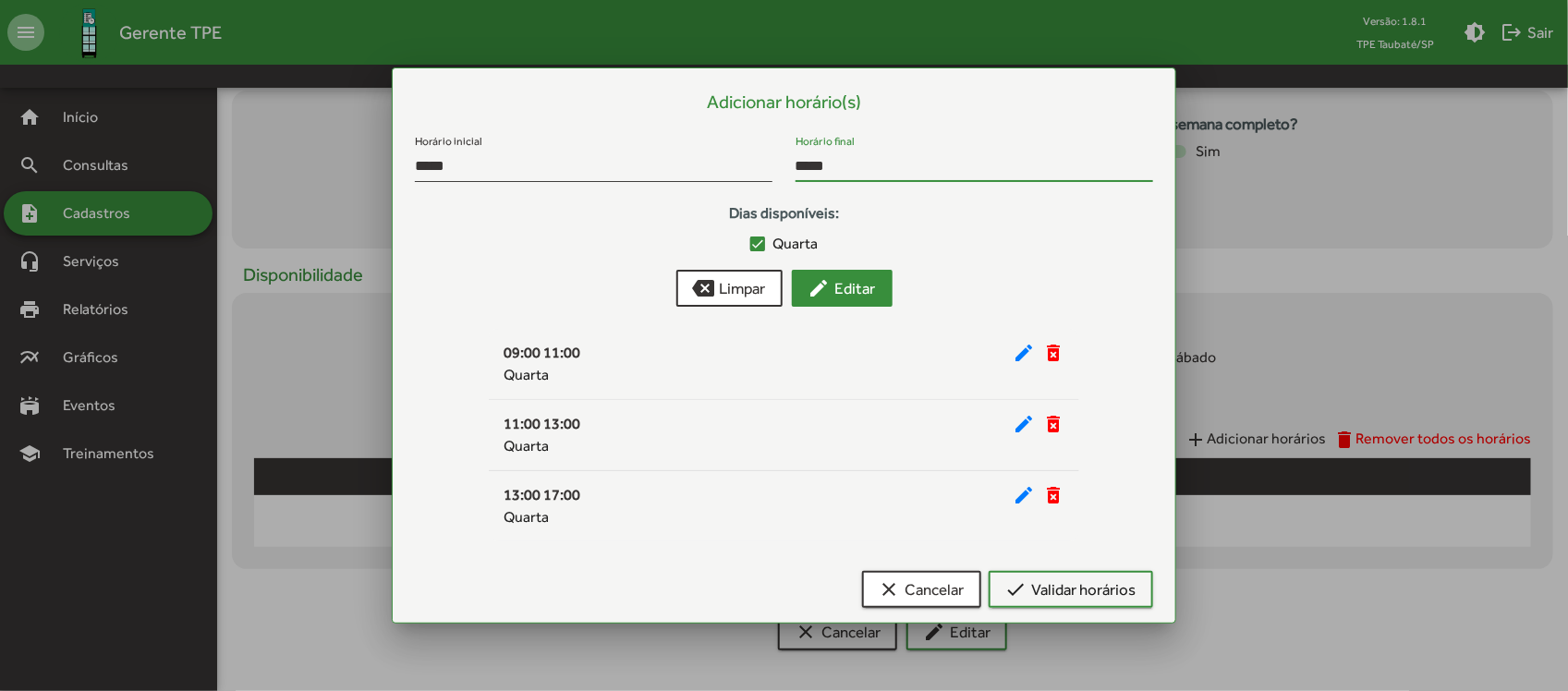 type on "*****" 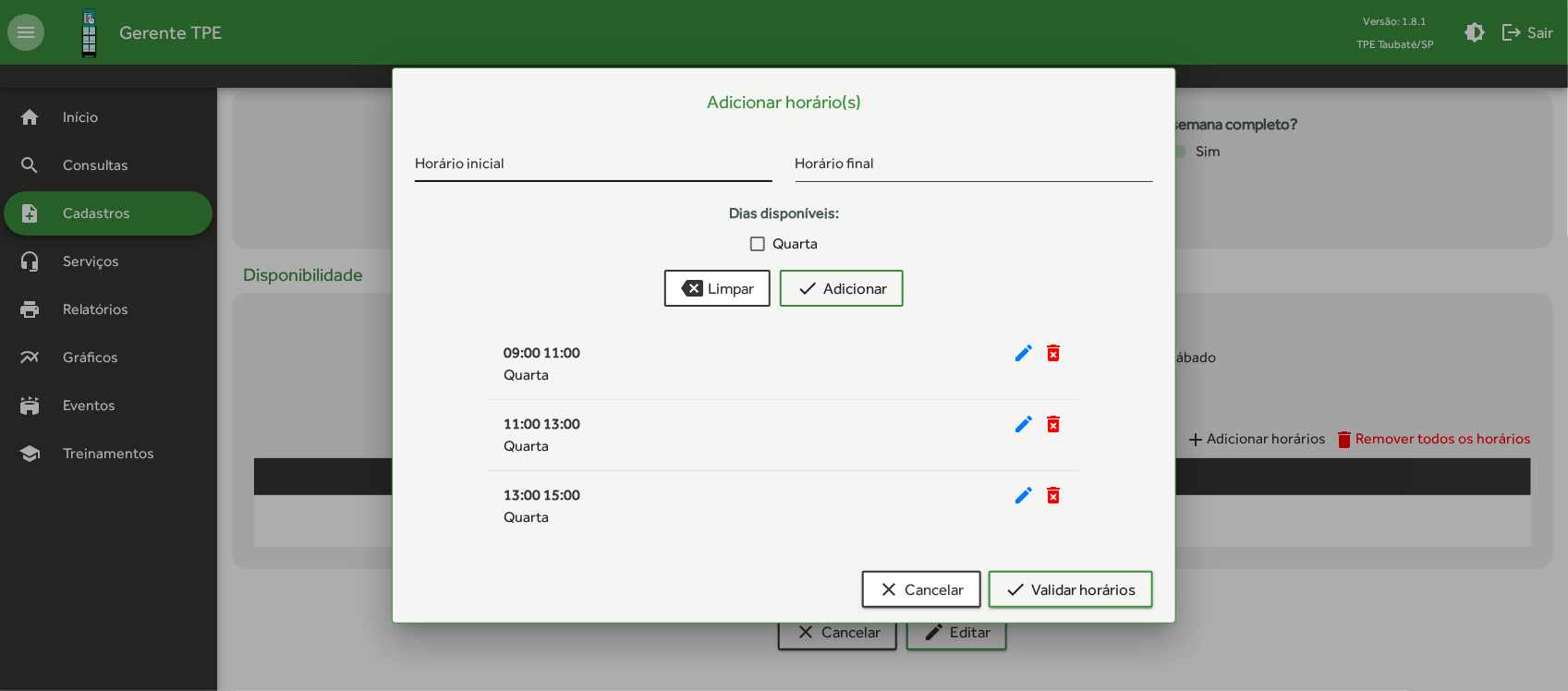 click on "Horário inicial" at bounding box center [593, 166] 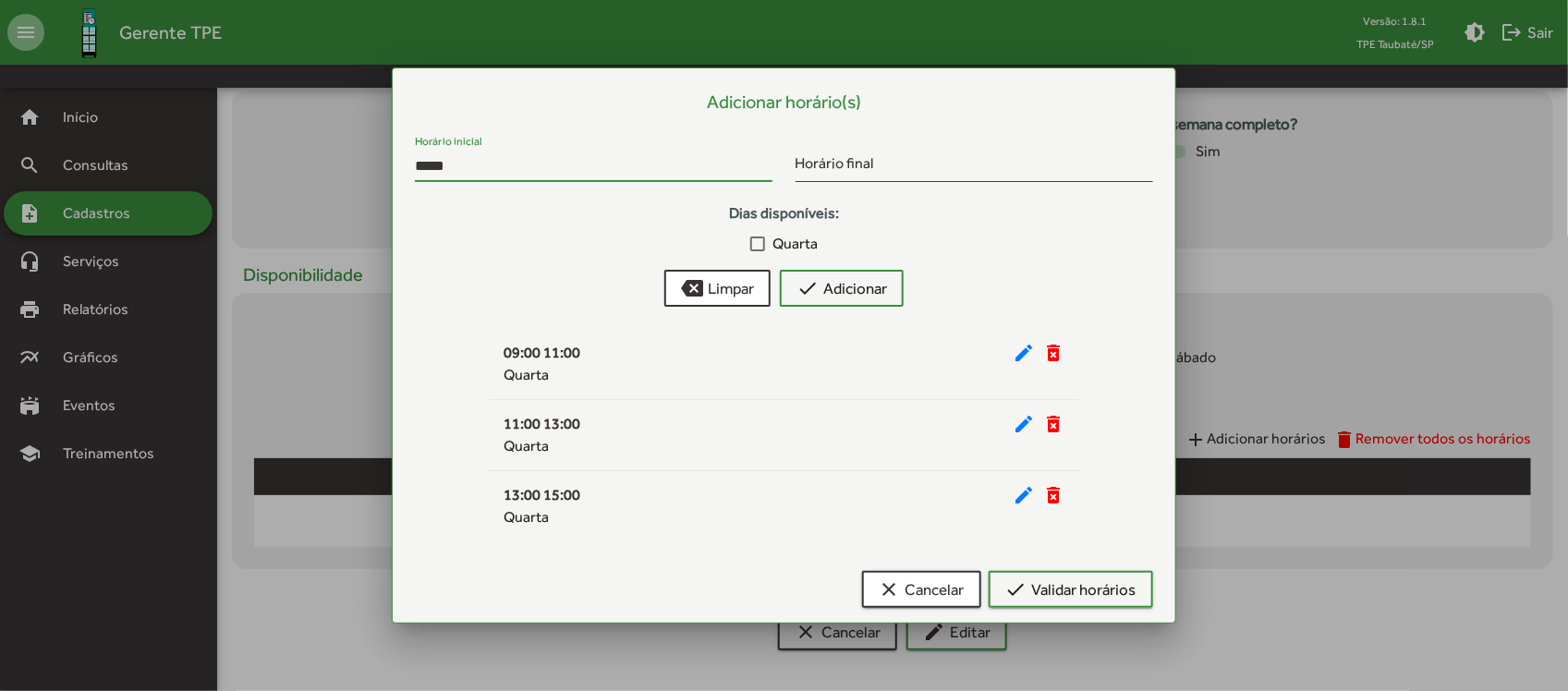 type on "*****" 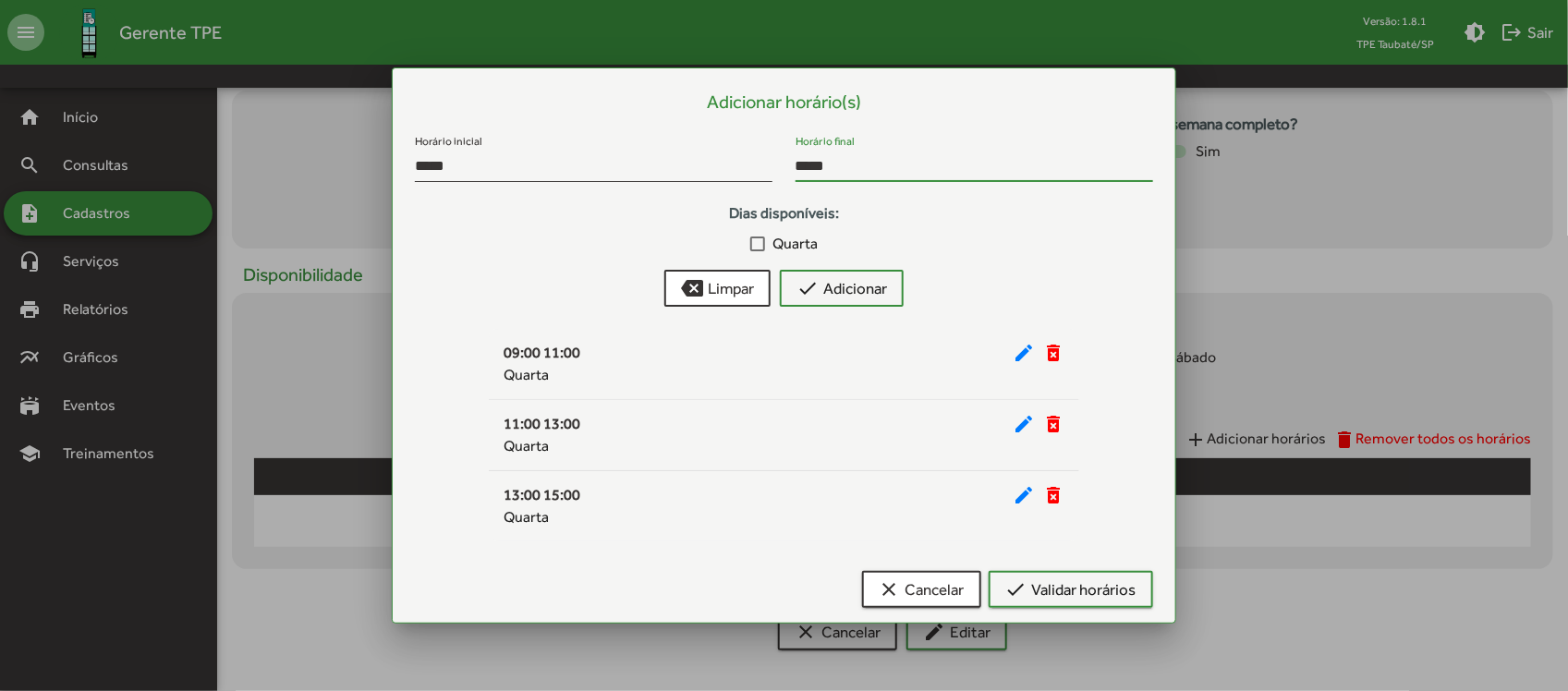 type on "*****" 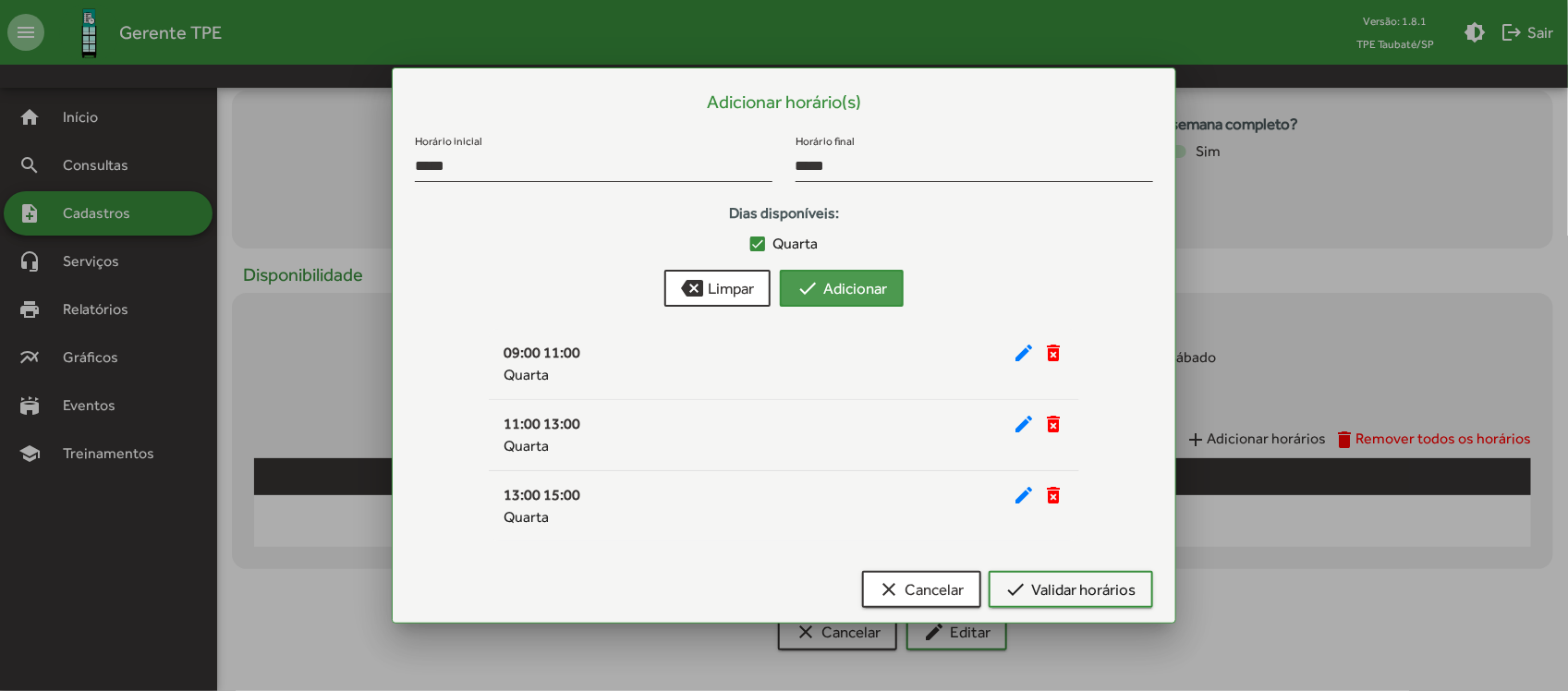 click on "check" at bounding box center (808, 288) 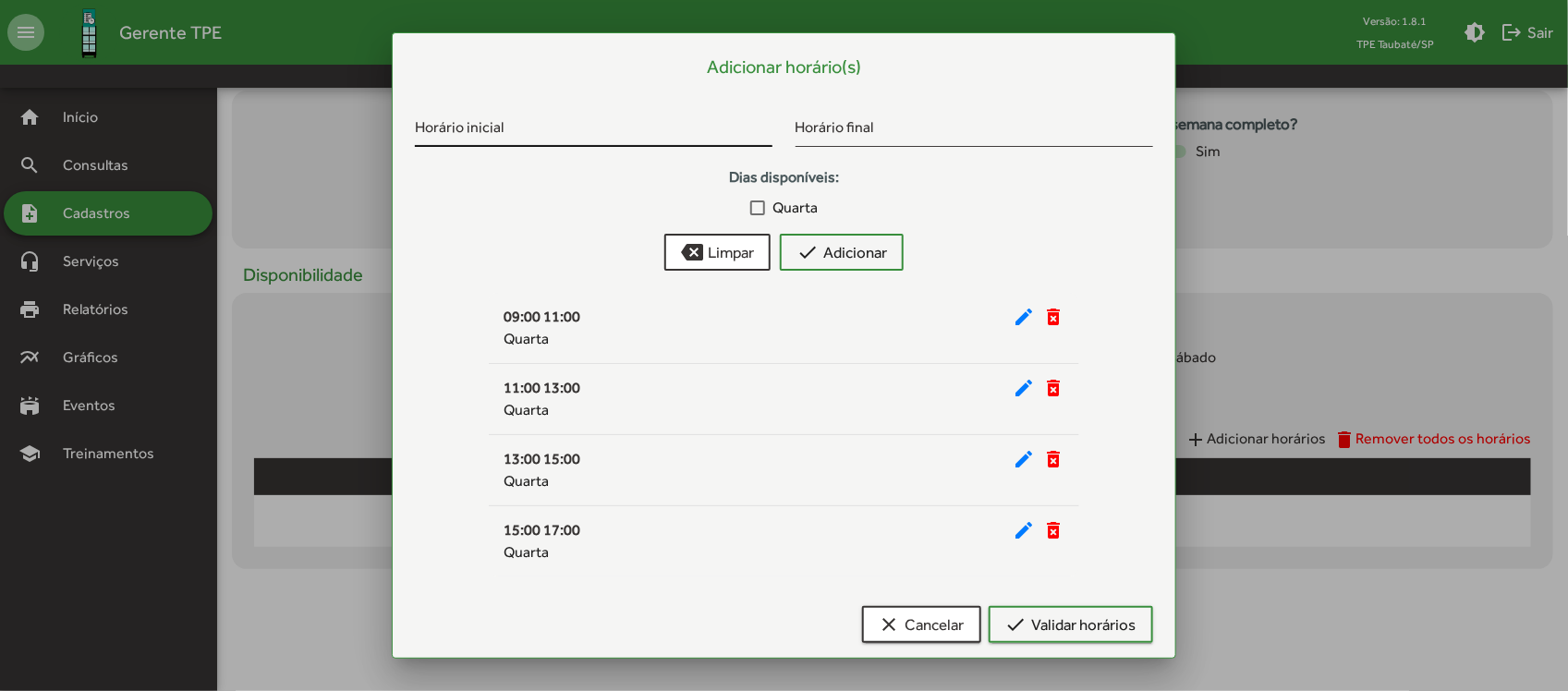 click on "Horário inicial" at bounding box center [593, 125] 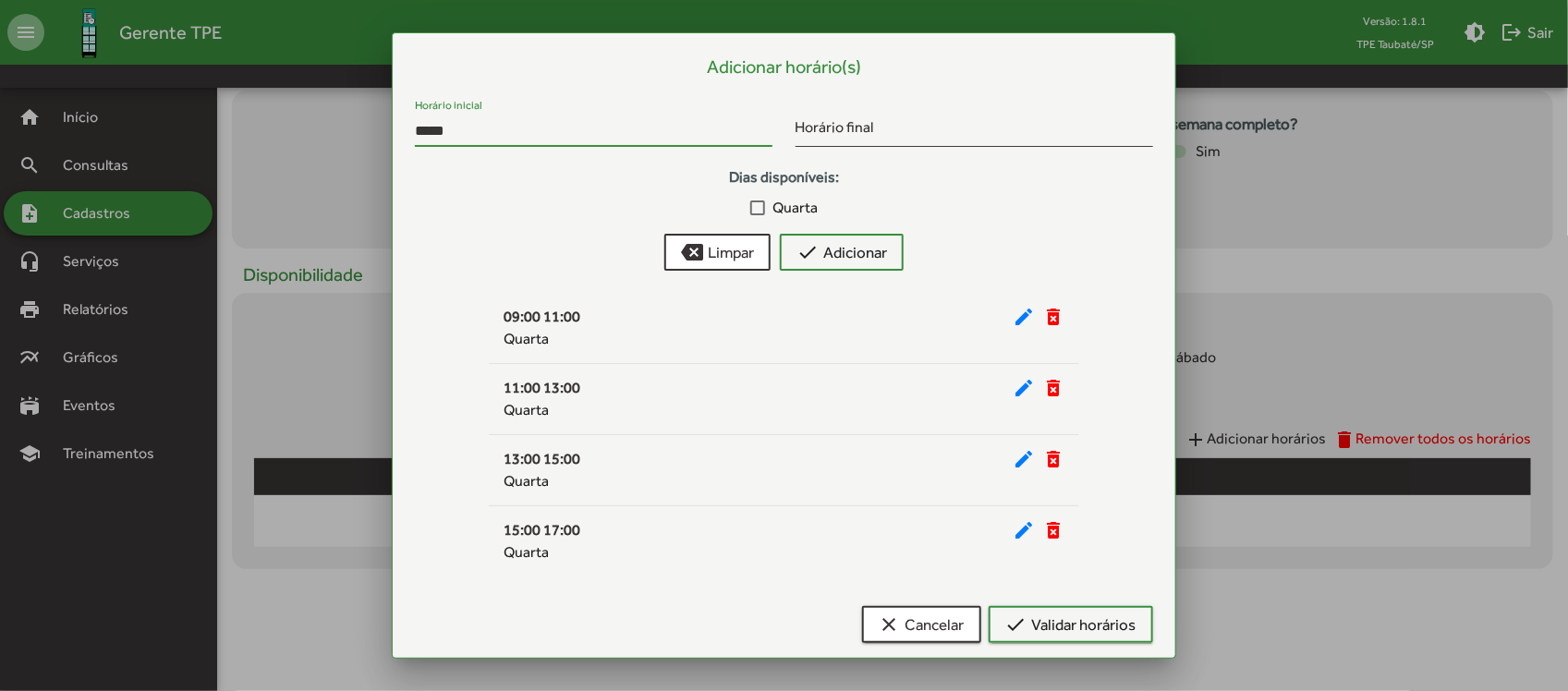 type on "*****" 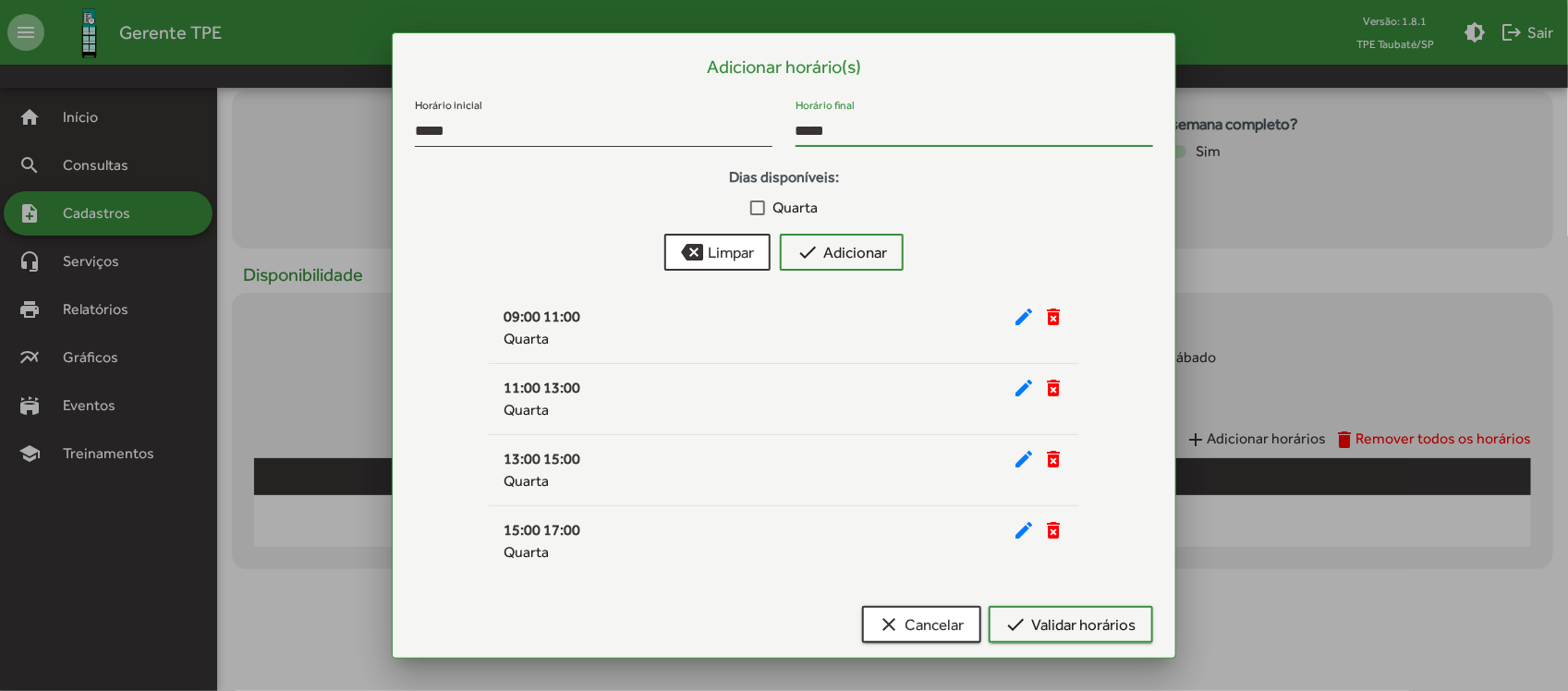 type on "*****" 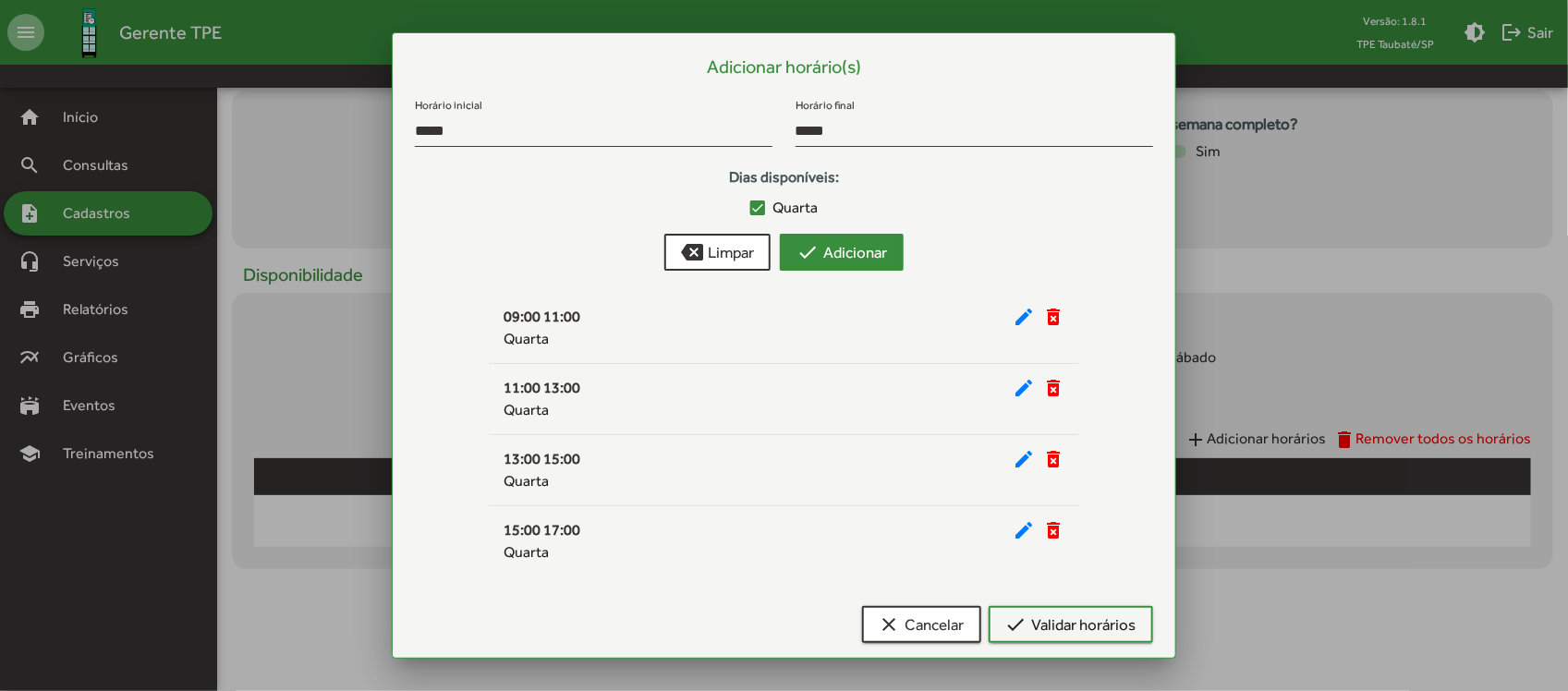 click on "check  Adicionar" at bounding box center [842, 252] 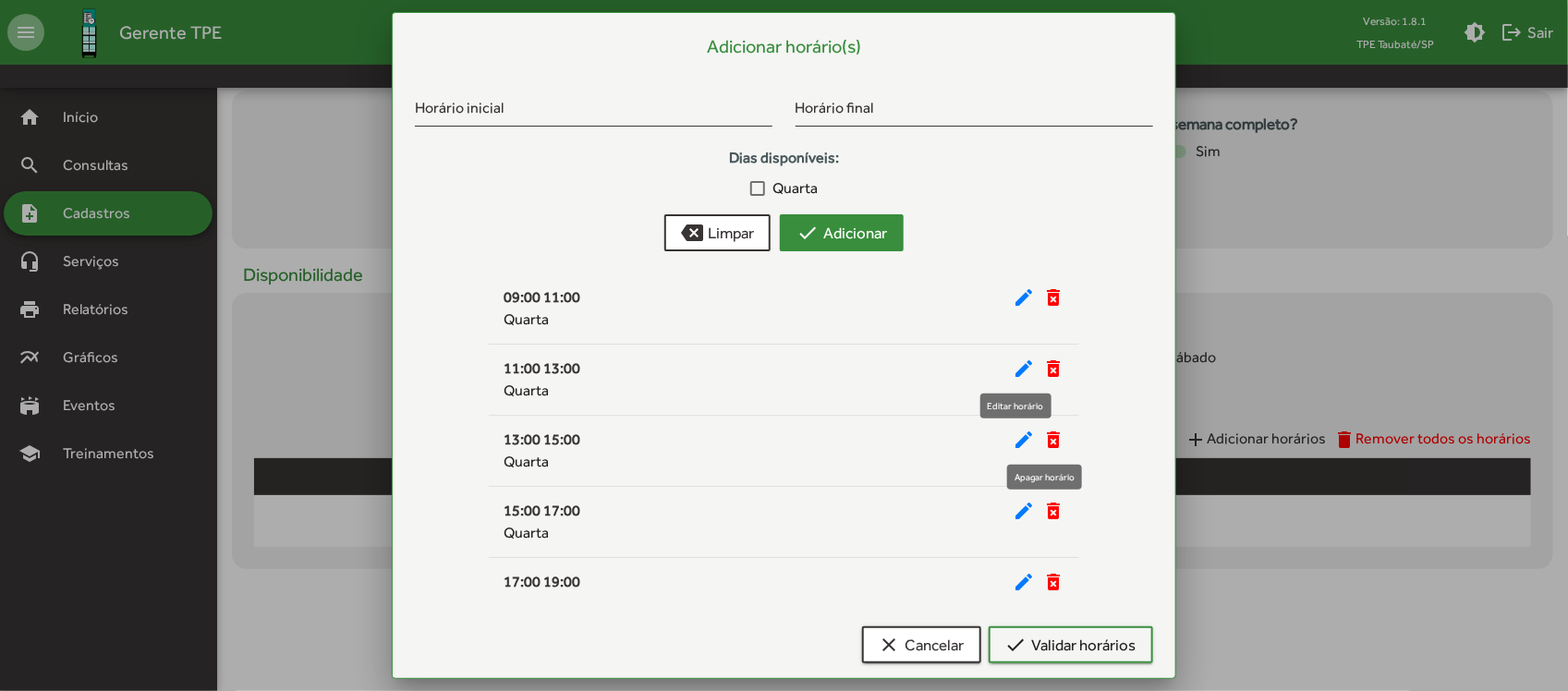 scroll, scrollTop: 30, scrollLeft: 0, axis: vertical 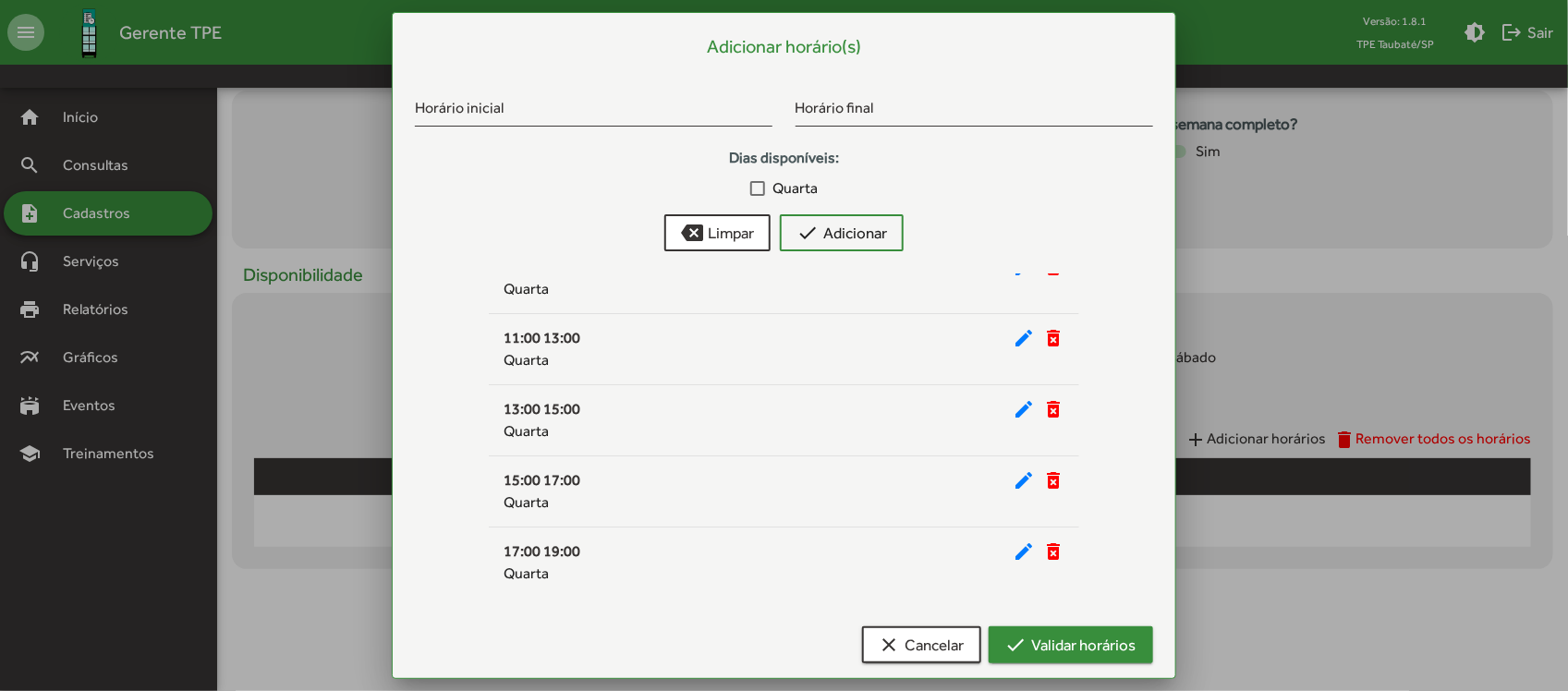 click on "check  Validar horários" at bounding box center [1071, 645] 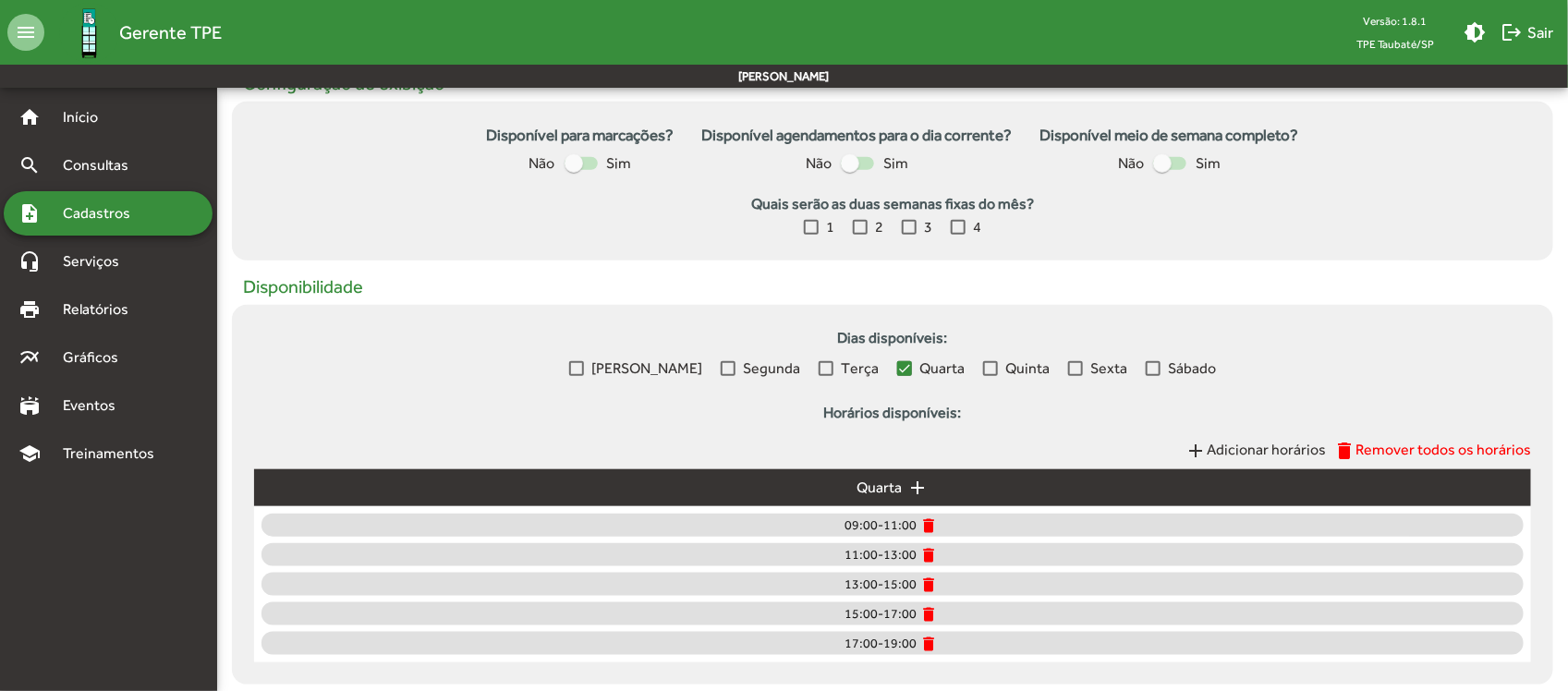 scroll, scrollTop: 739, scrollLeft: 0, axis: vertical 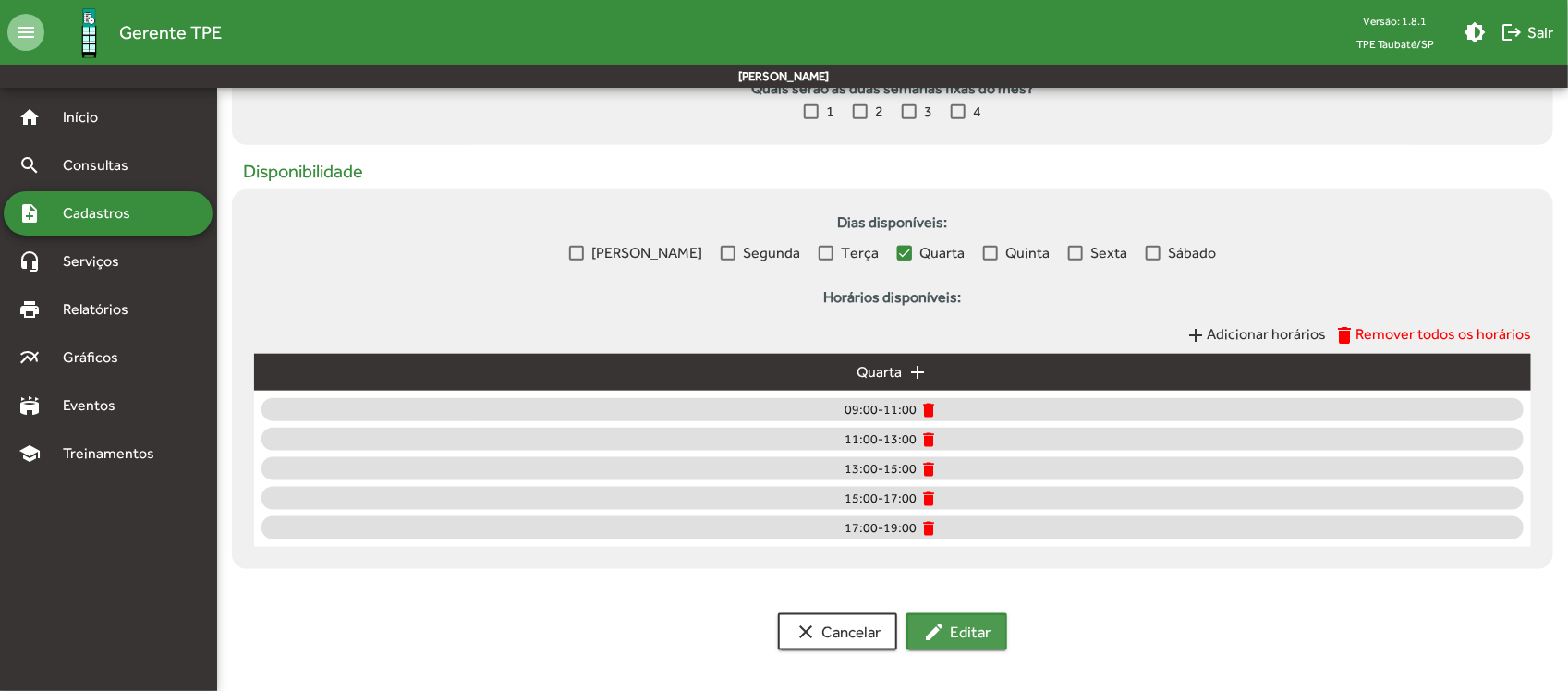 click on "edit  Editar" 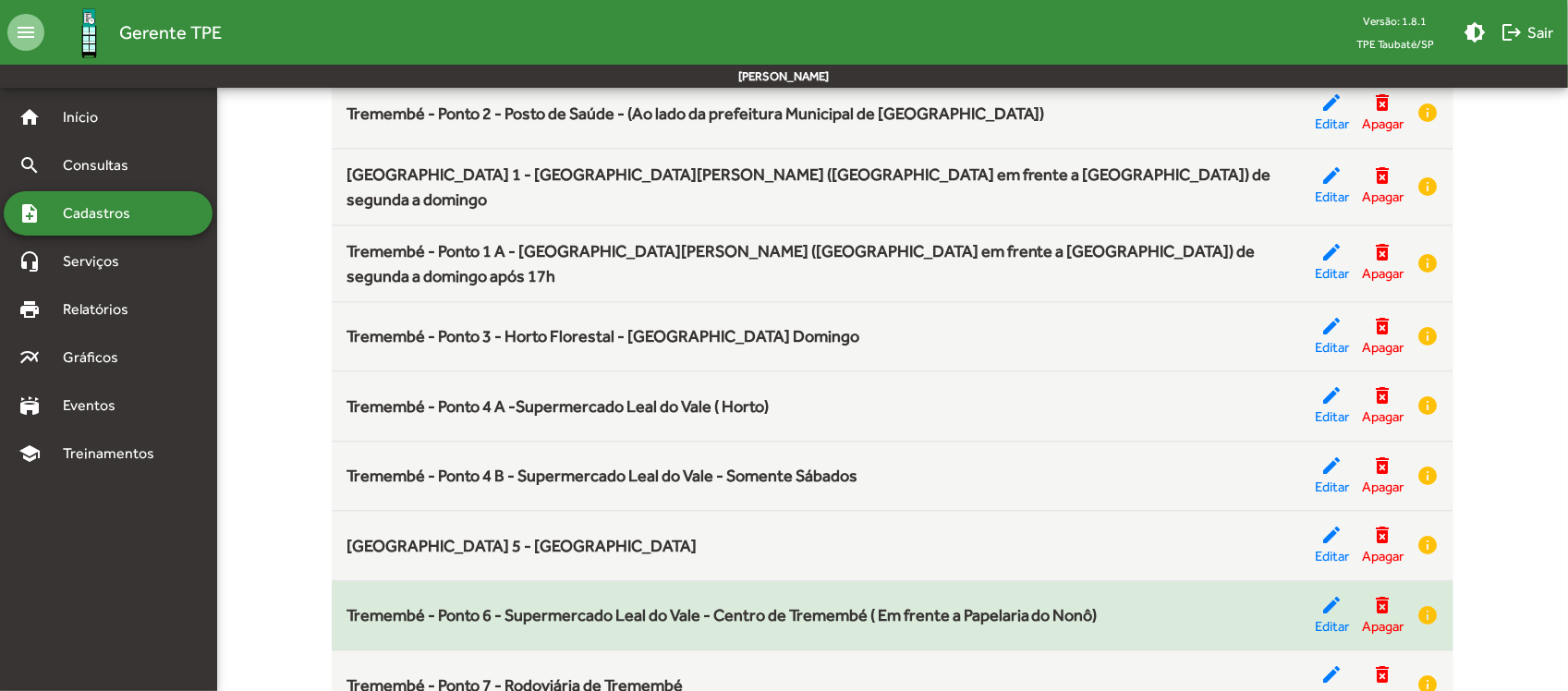 scroll, scrollTop: 4921, scrollLeft: 0, axis: vertical 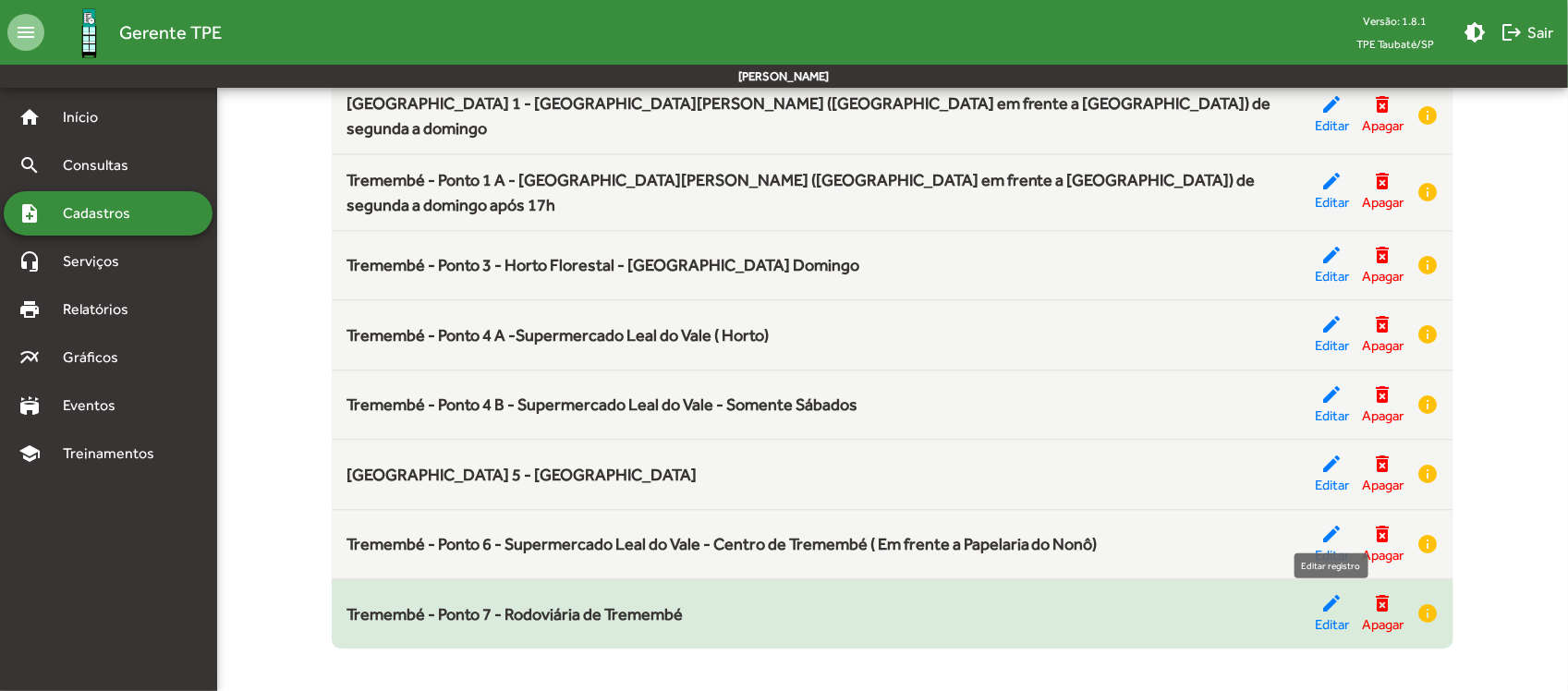 click on "edit" 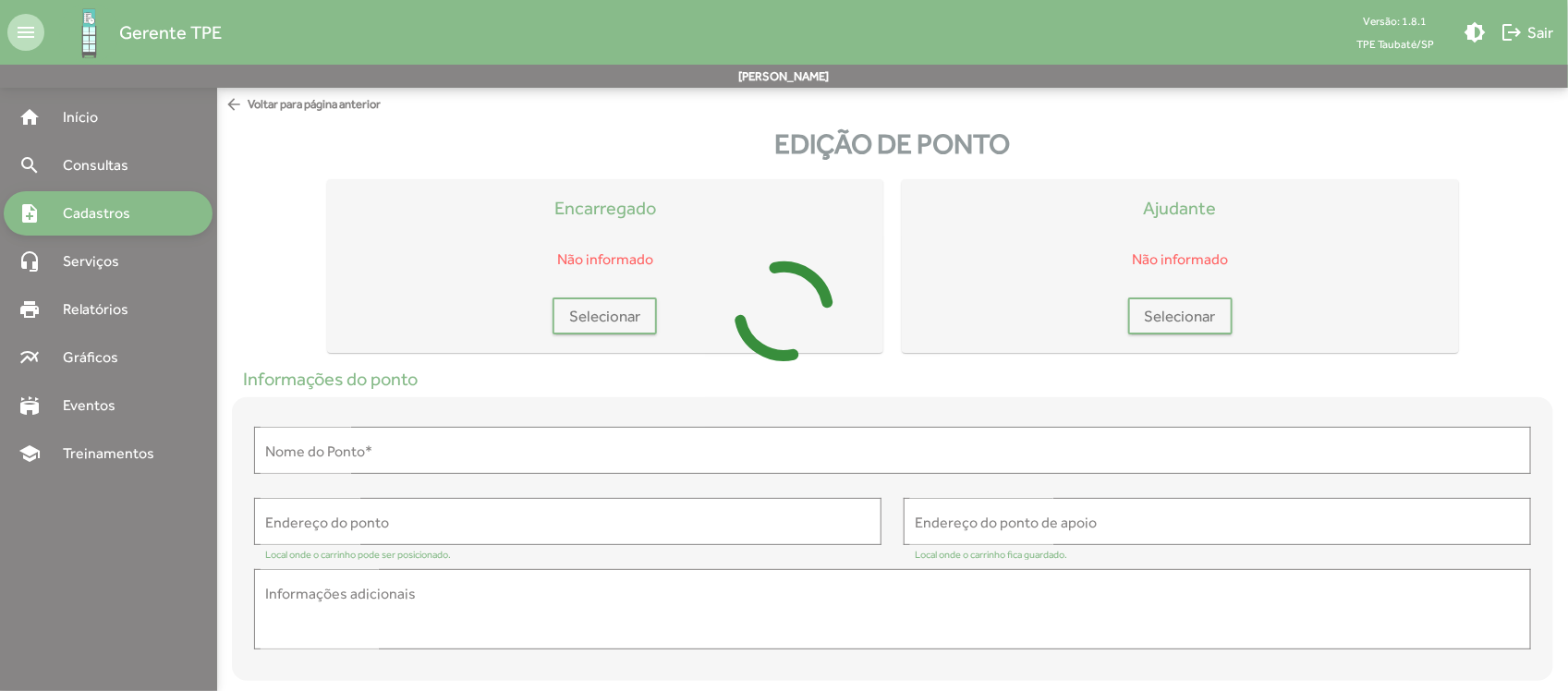 type on "**********" 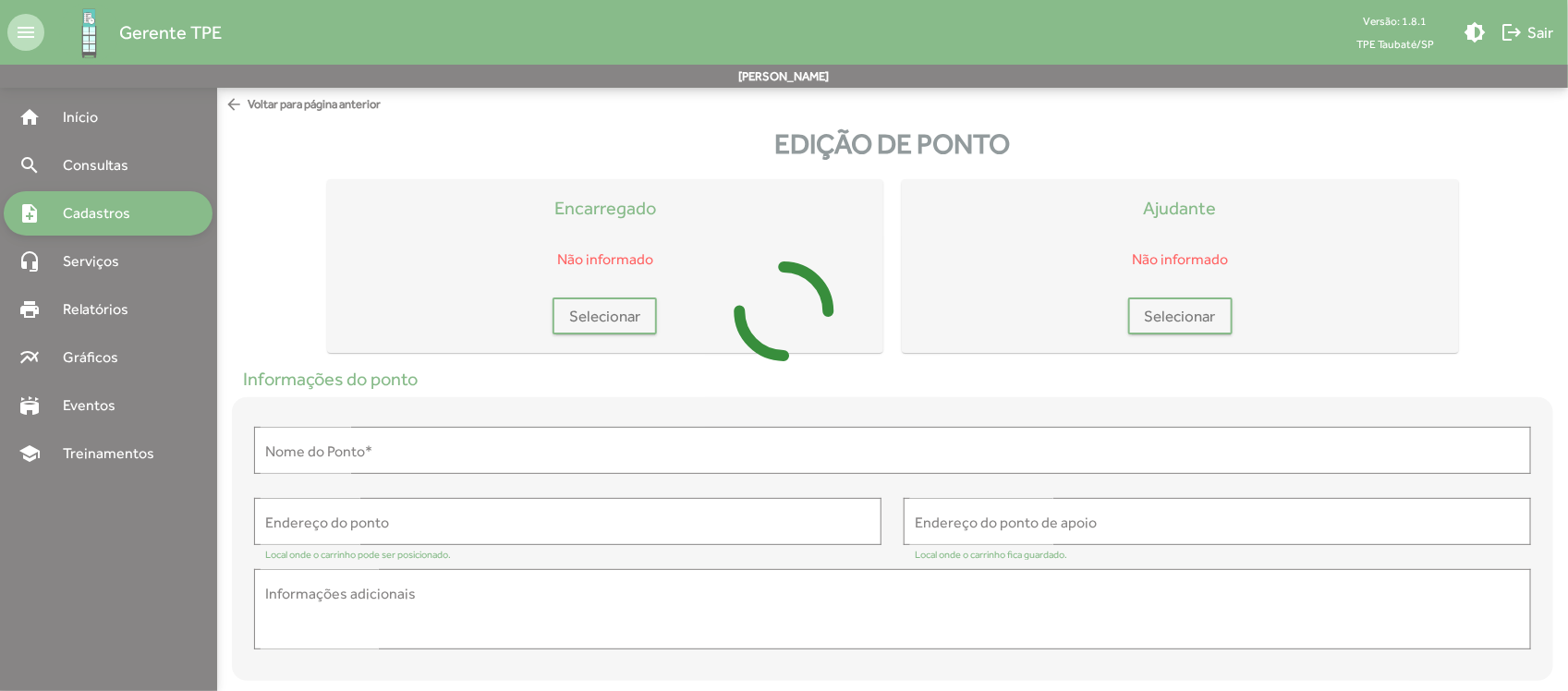 type on "**********" 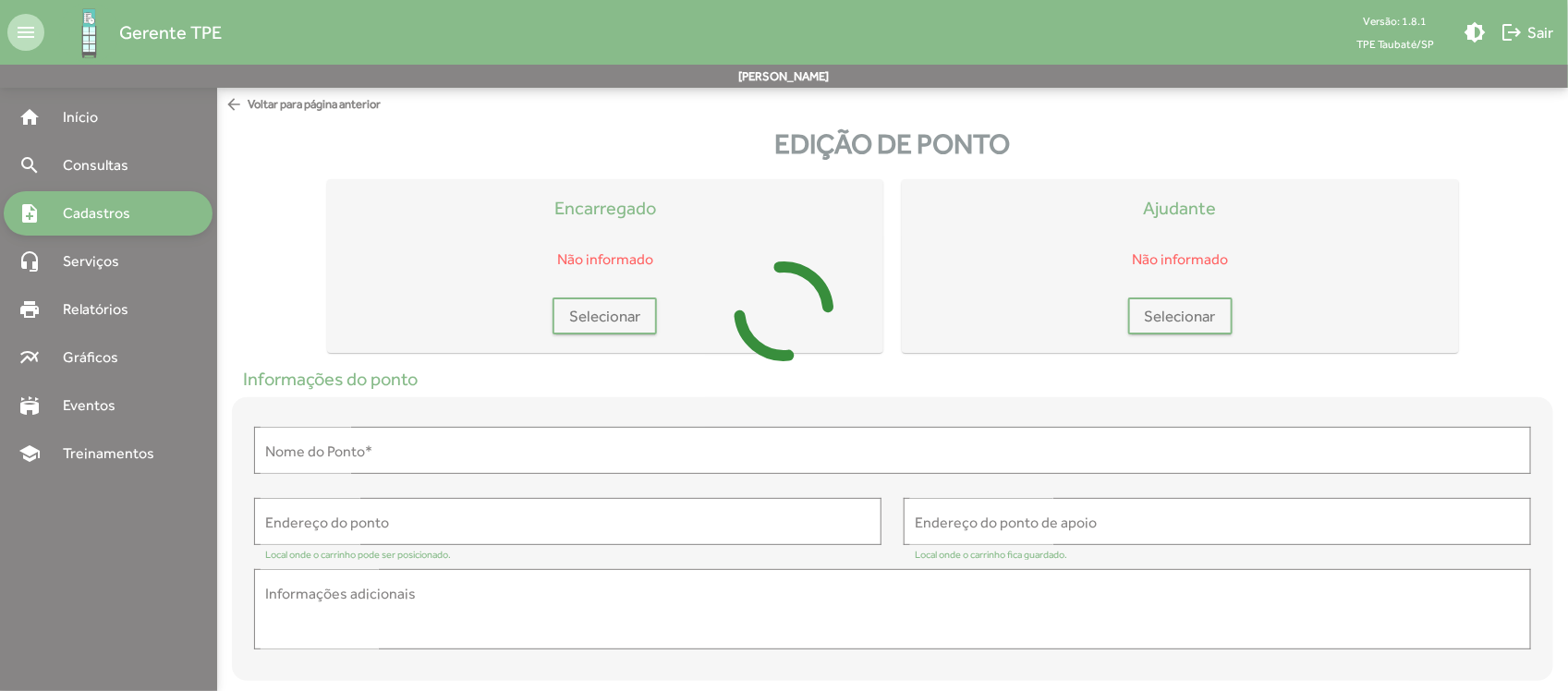 type on "**********" 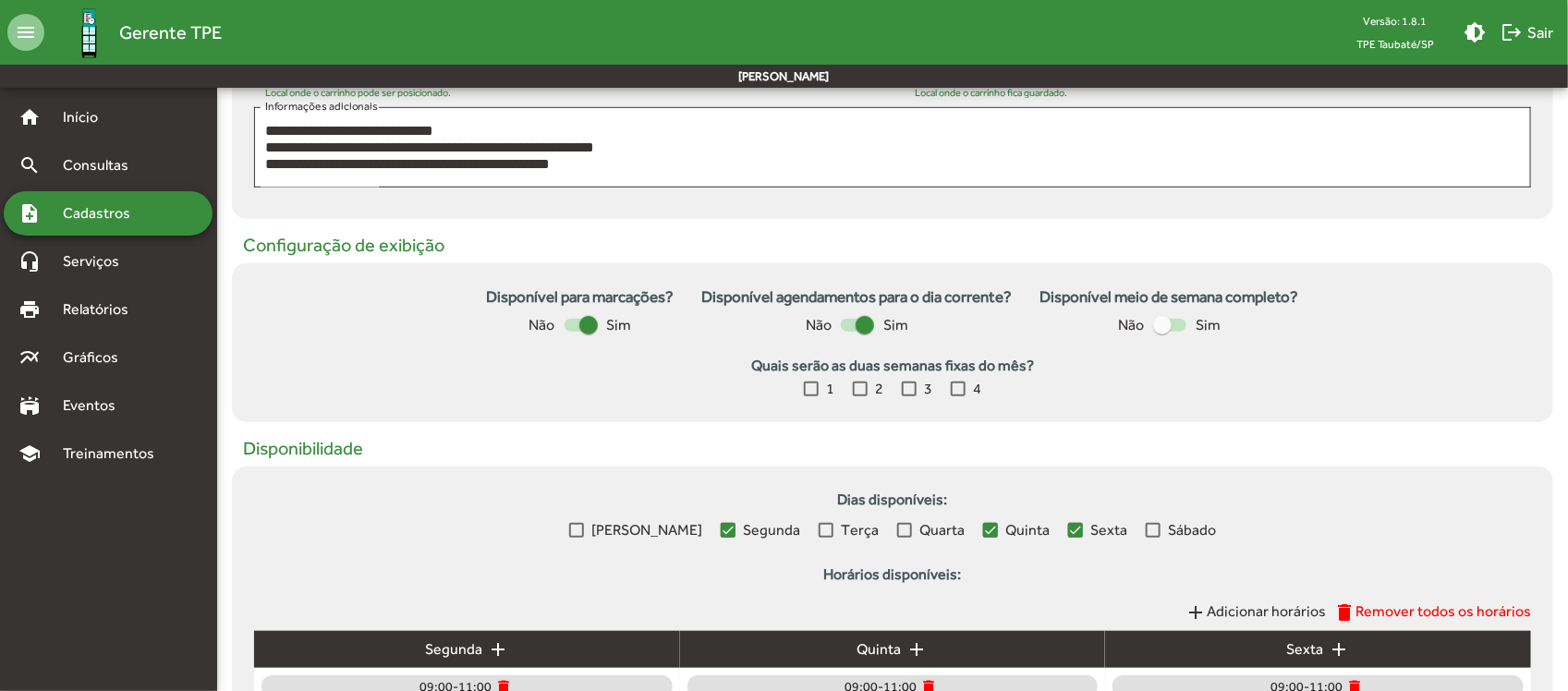 scroll, scrollTop: 346, scrollLeft: 0, axis: vertical 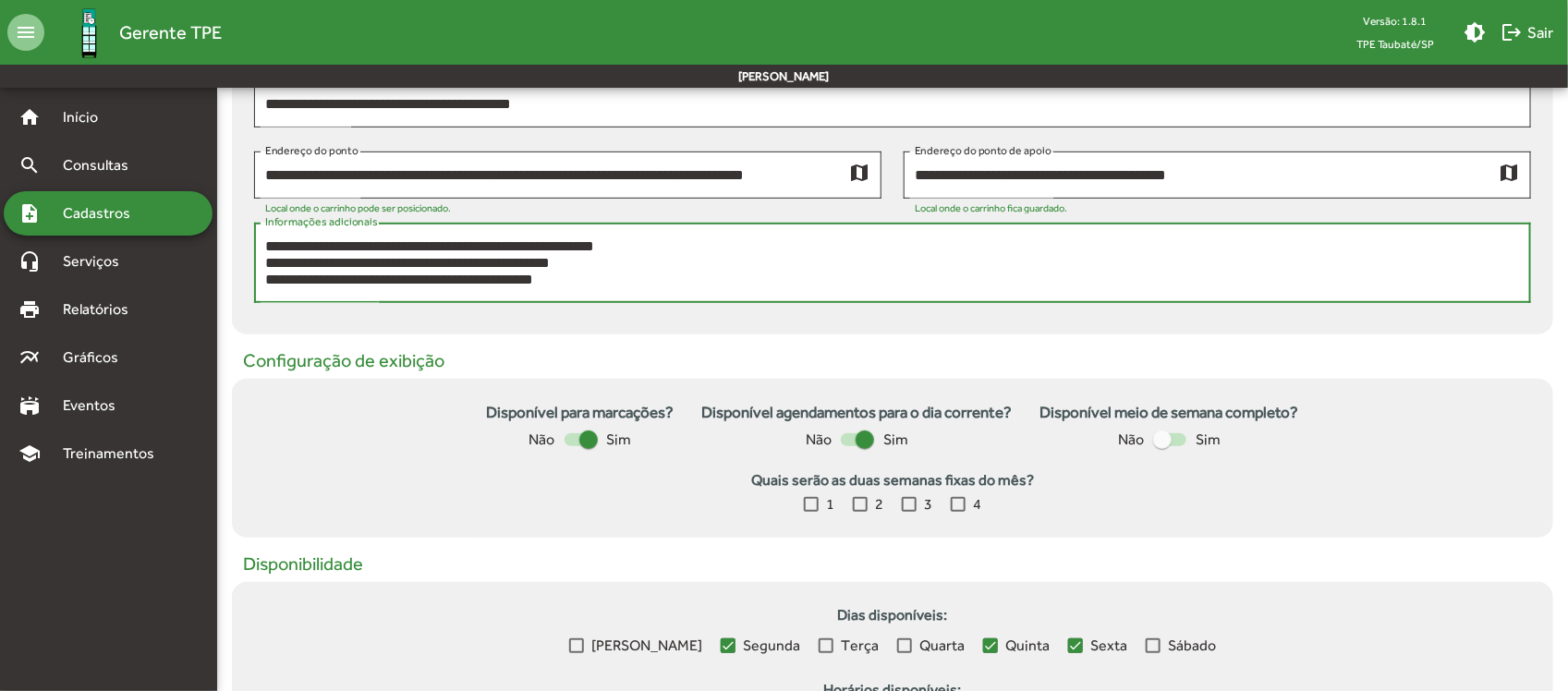 drag, startPoint x: 460, startPoint y: 280, endPoint x: 397, endPoint y: 280, distance: 63 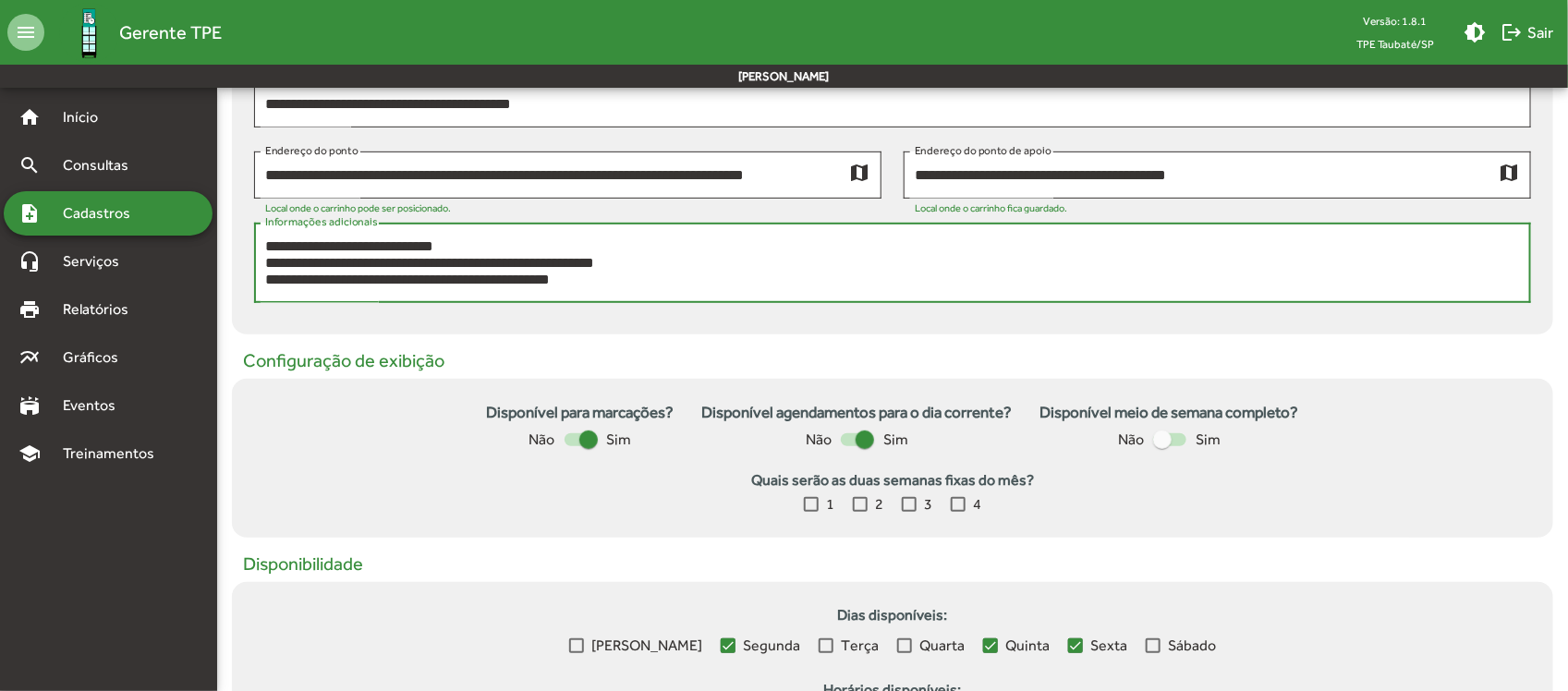 scroll, scrollTop: 17, scrollLeft: 0, axis: vertical 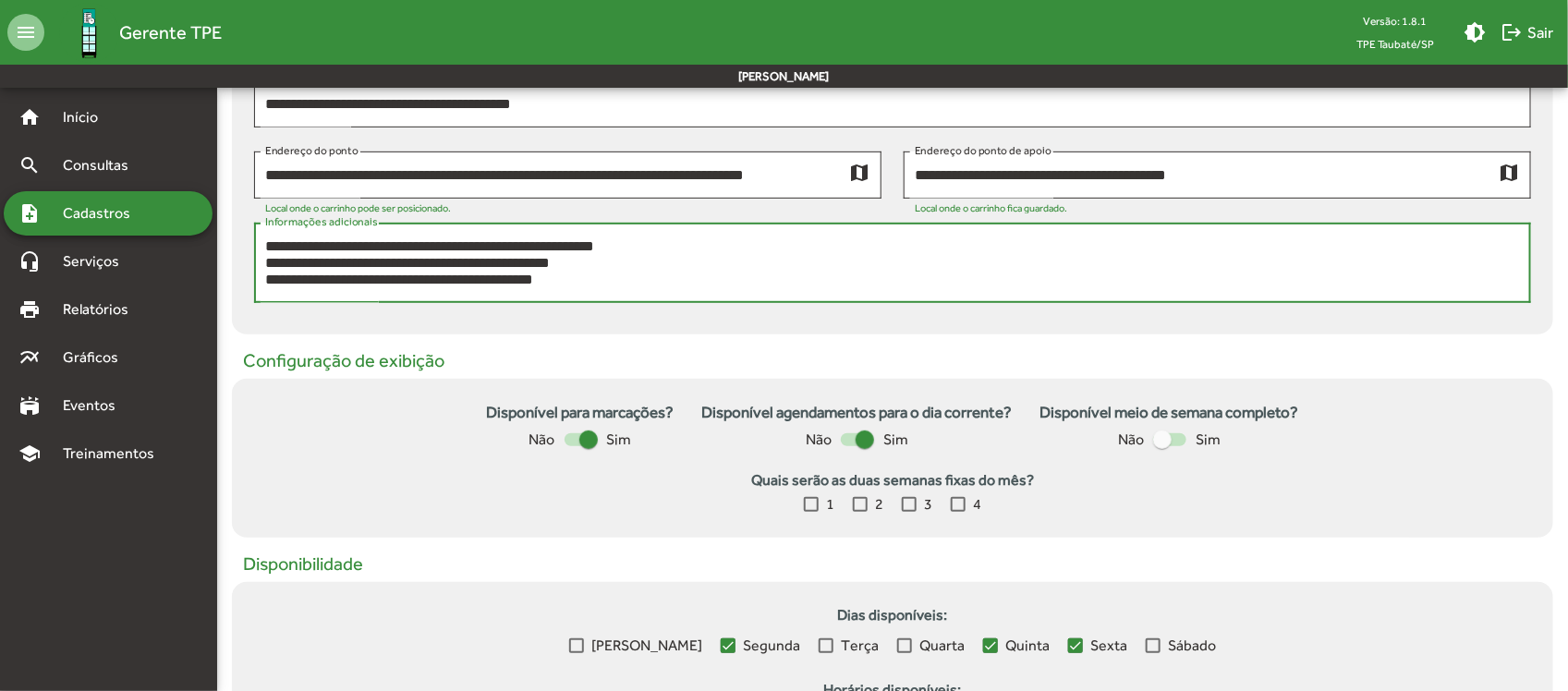 drag, startPoint x: 357, startPoint y: 261, endPoint x: 453, endPoint y: 275, distance: 97.015463 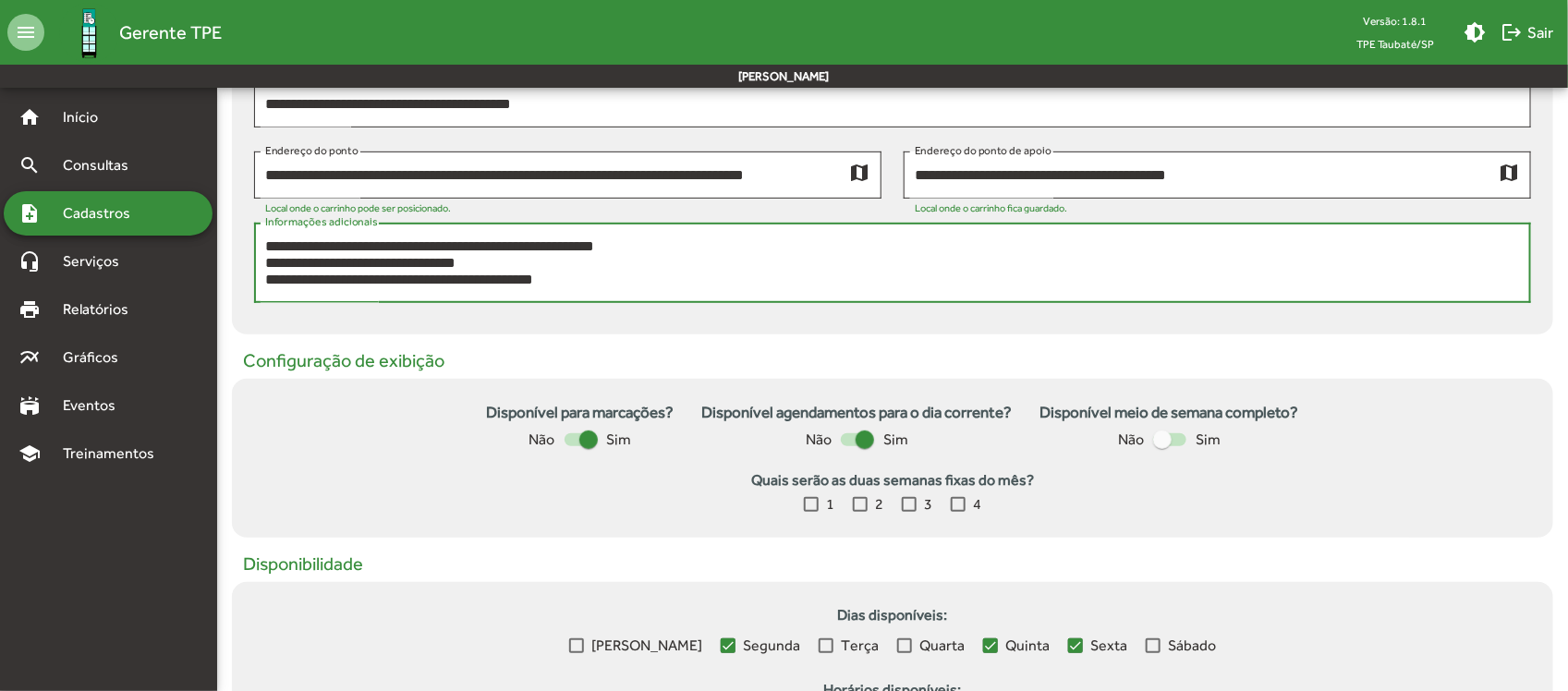 click on "**********" at bounding box center [893, 263] 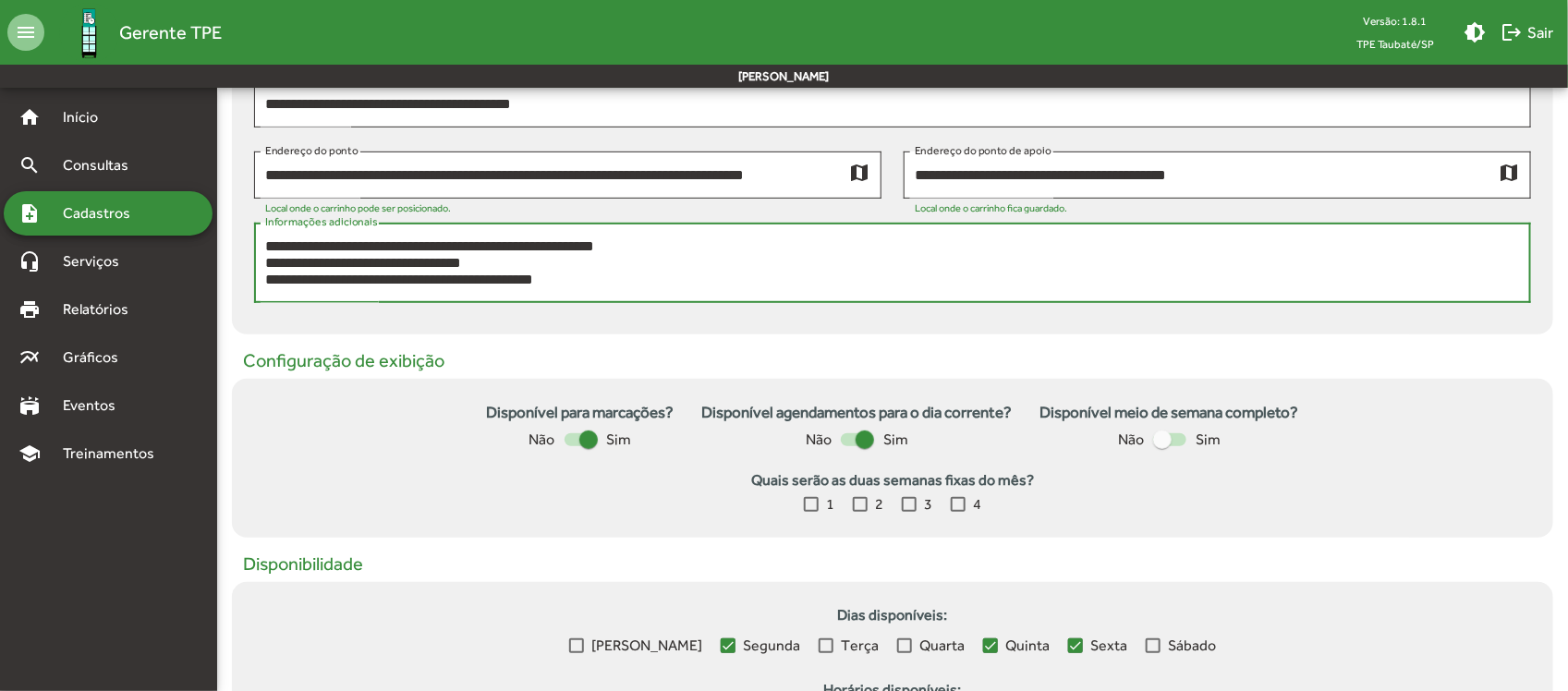 click on "**********" at bounding box center (893, 263) 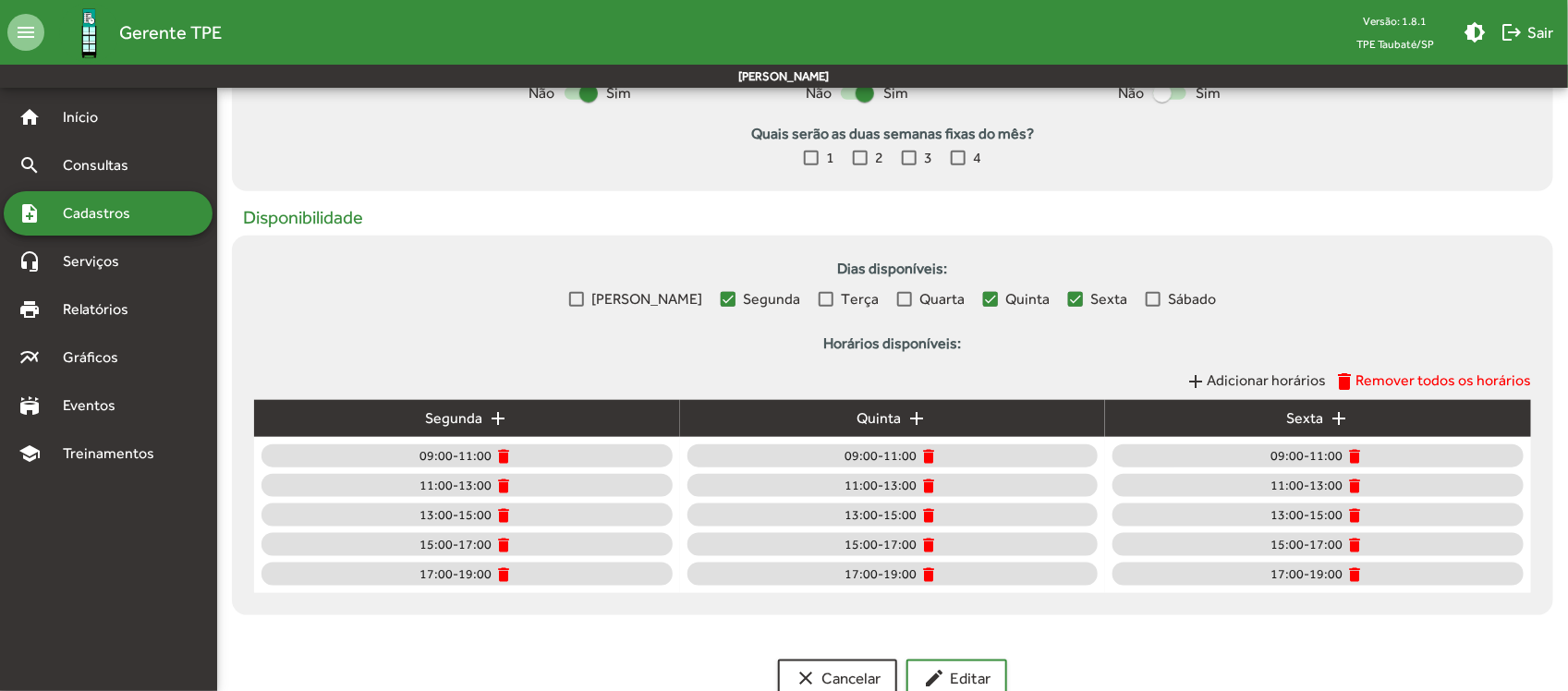 scroll, scrollTop: 739, scrollLeft: 0, axis: vertical 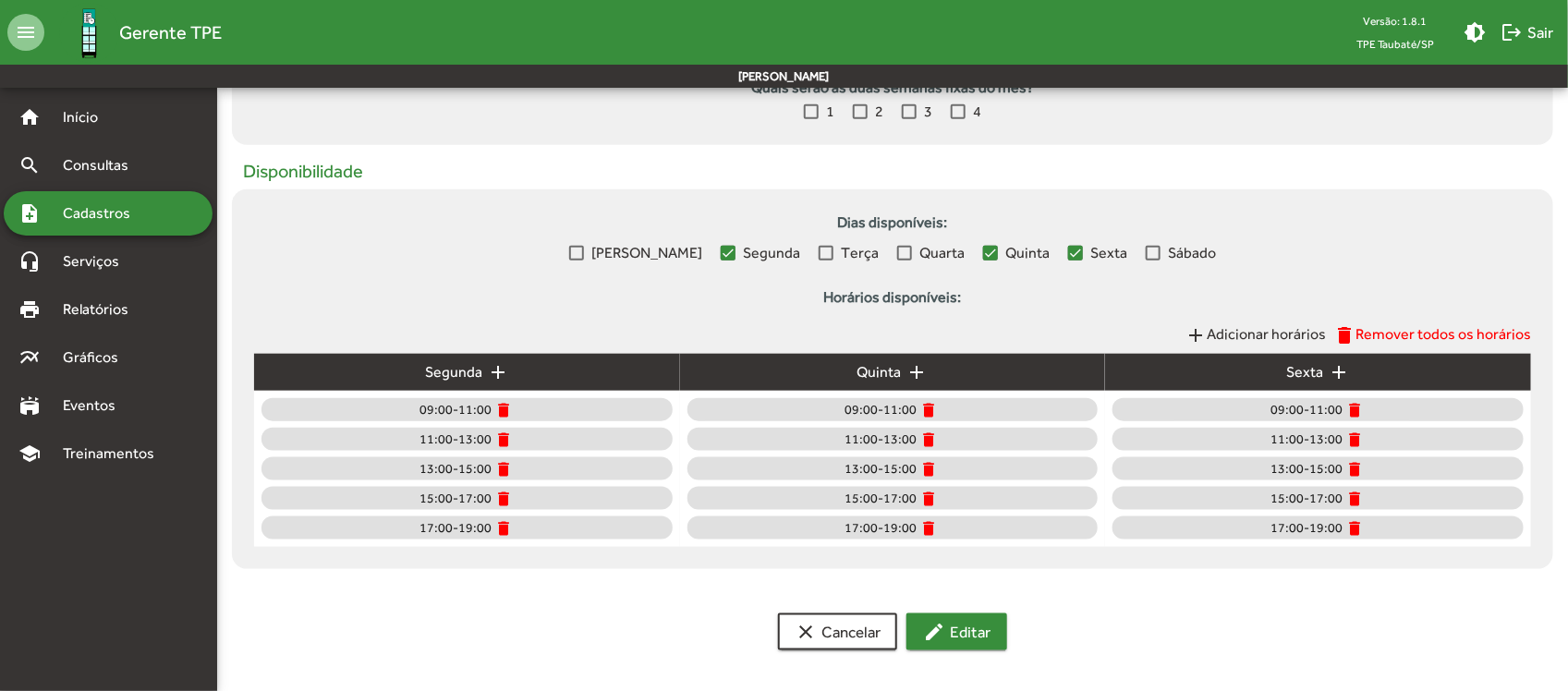 type on "**********" 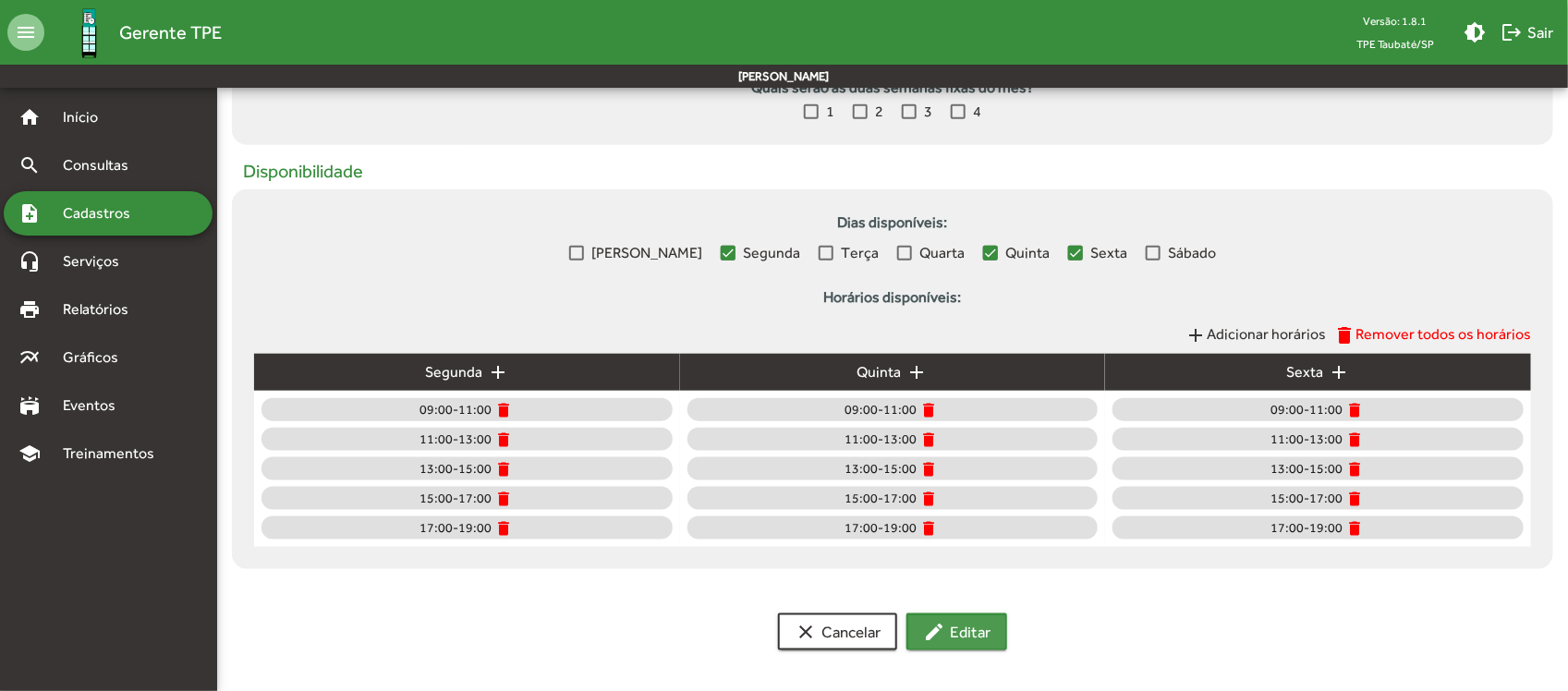click on "edit  Editar" 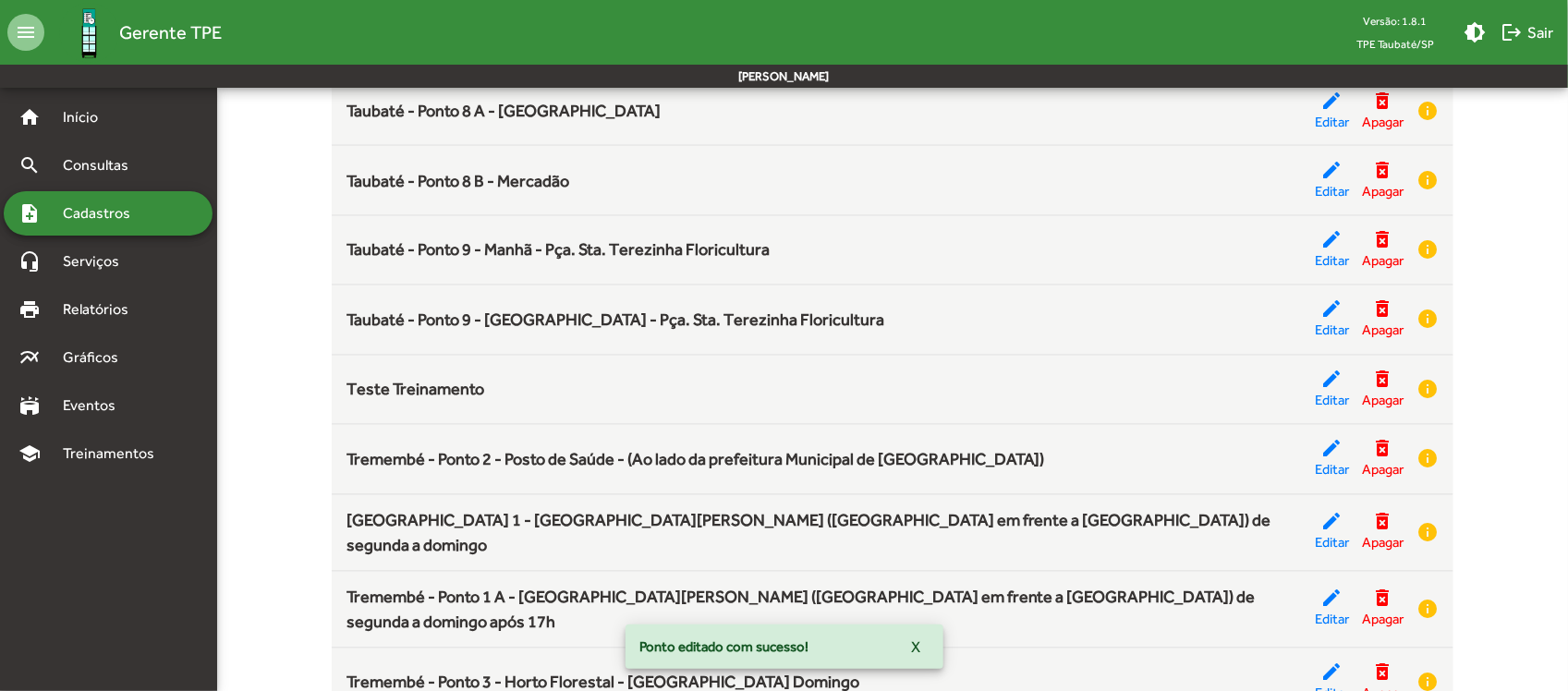 scroll, scrollTop: 4921, scrollLeft: 0, axis: vertical 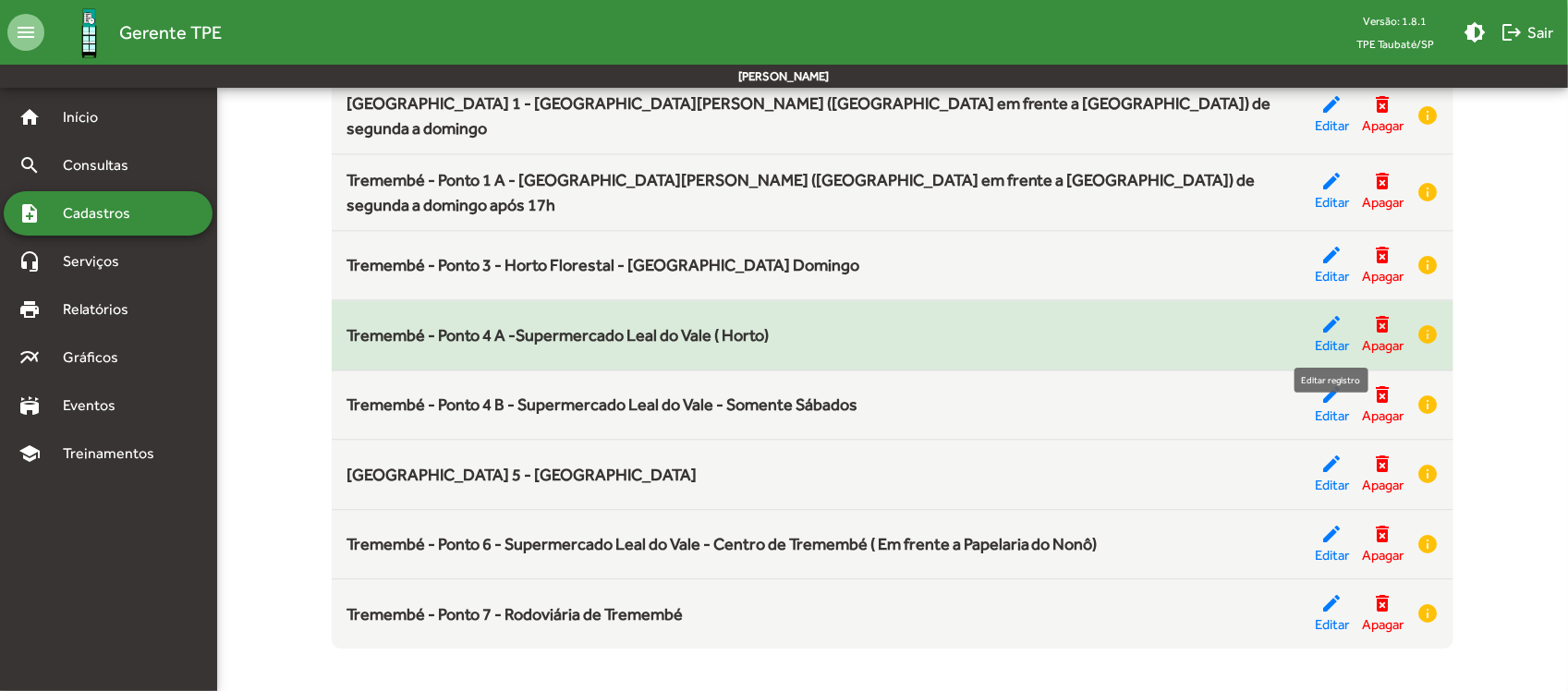 click on "edit" 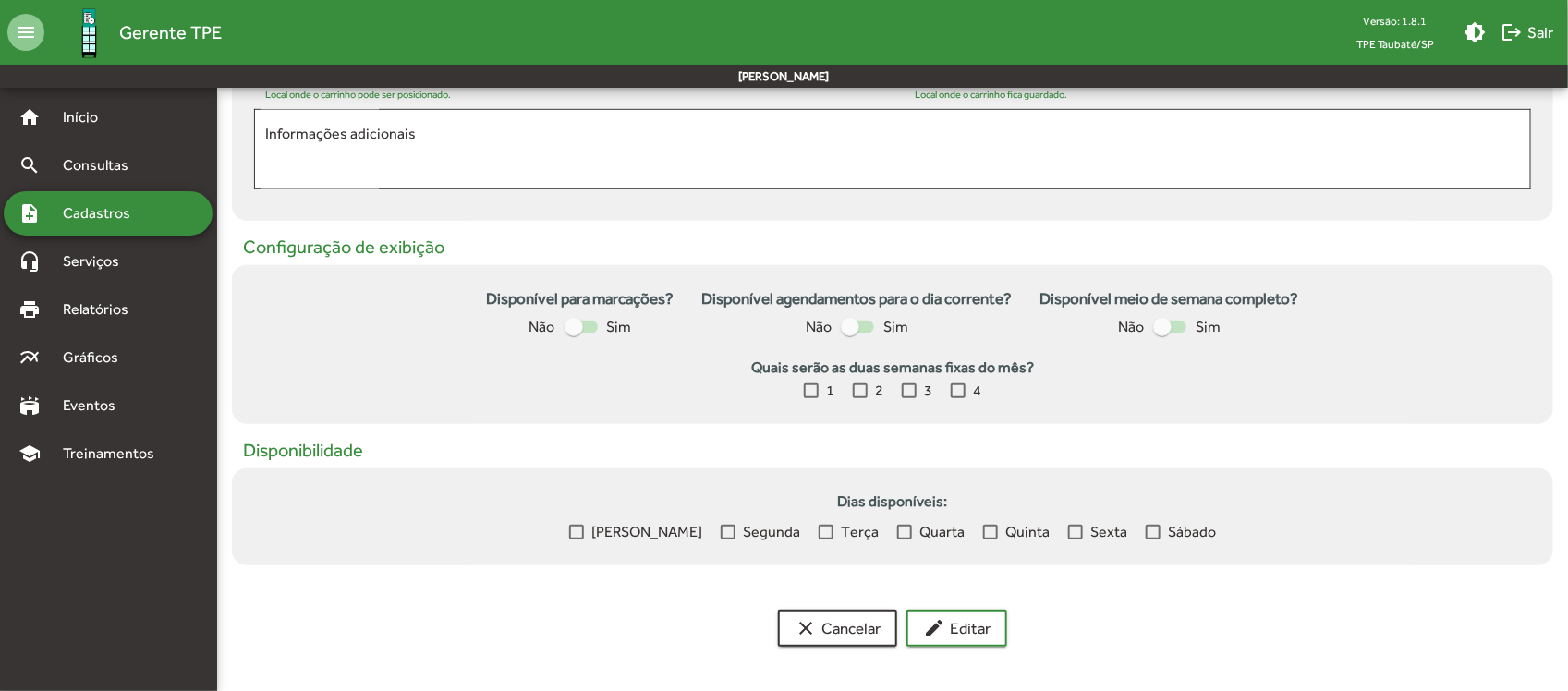 scroll, scrollTop: 0, scrollLeft: 0, axis: both 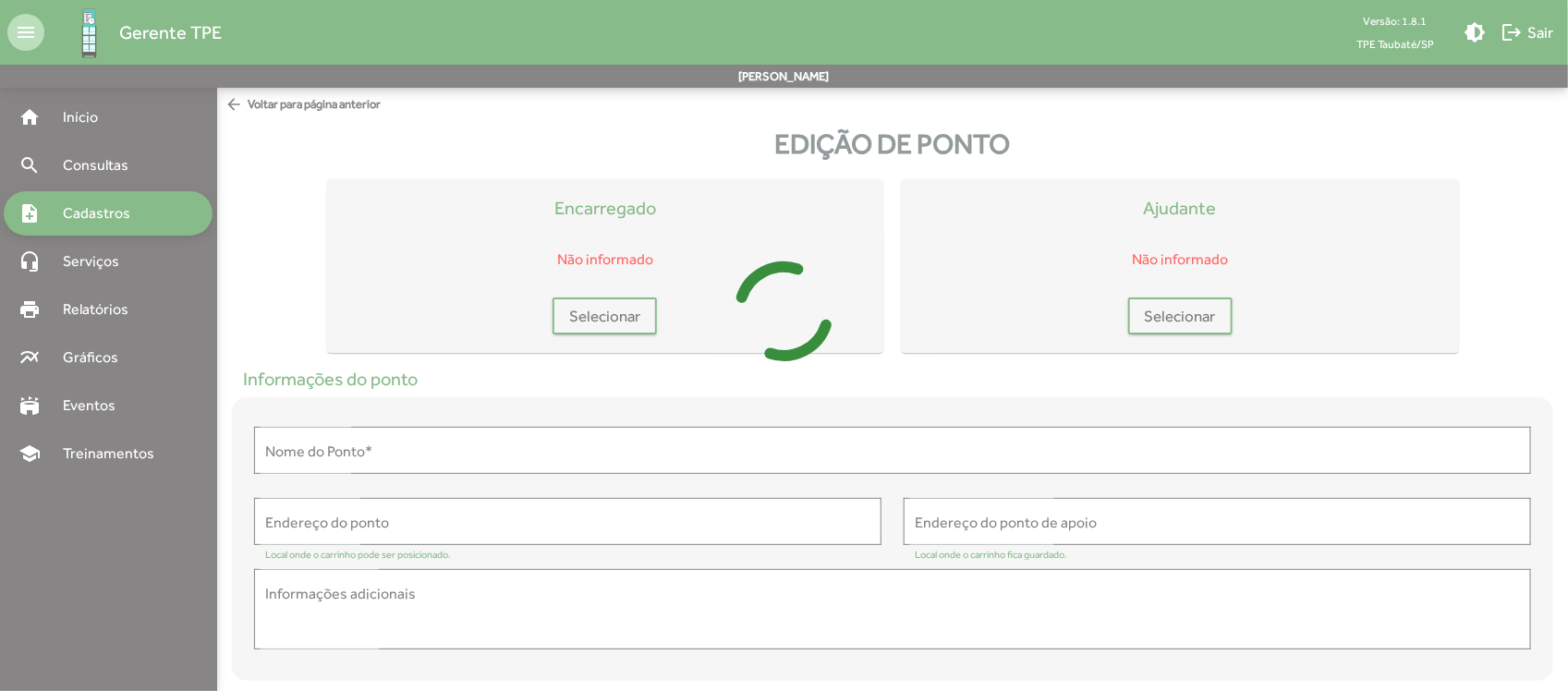 type on "**********" 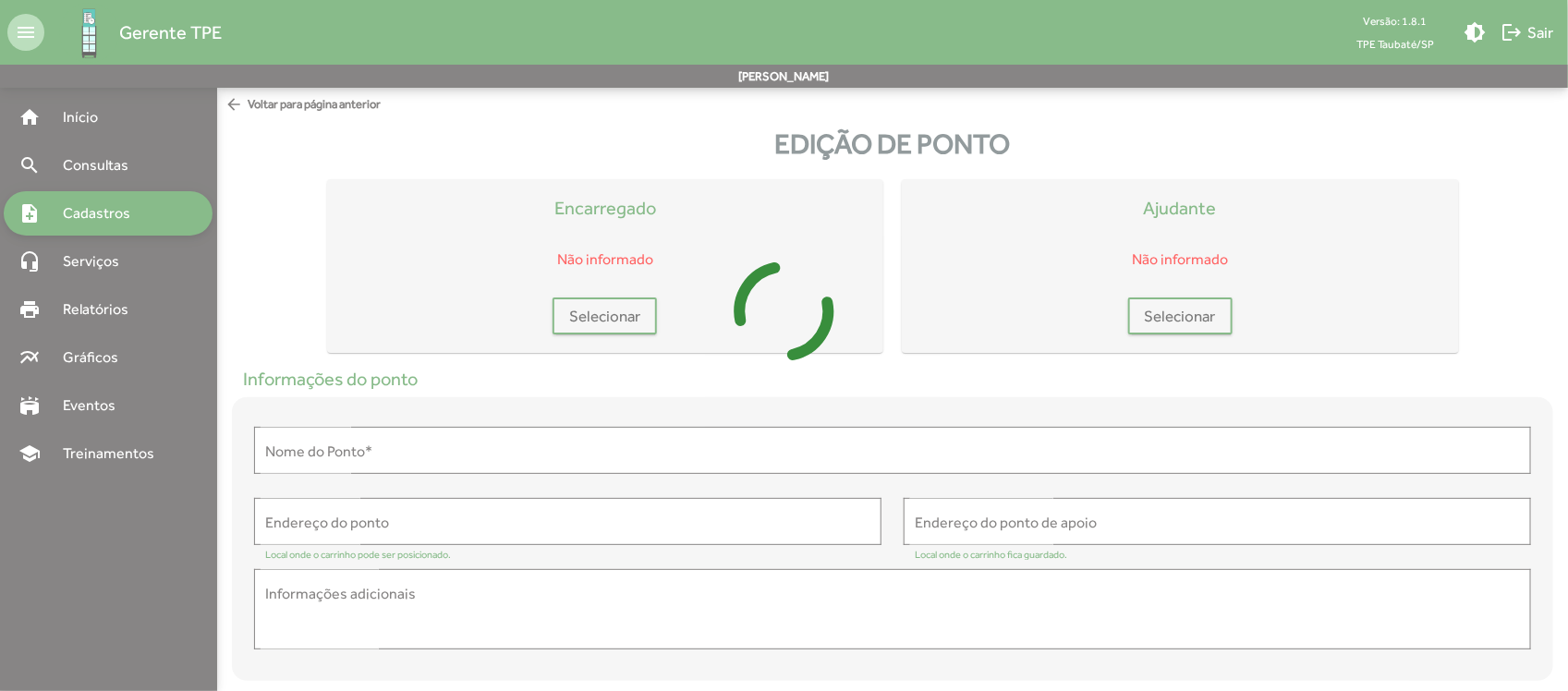 type on "**********" 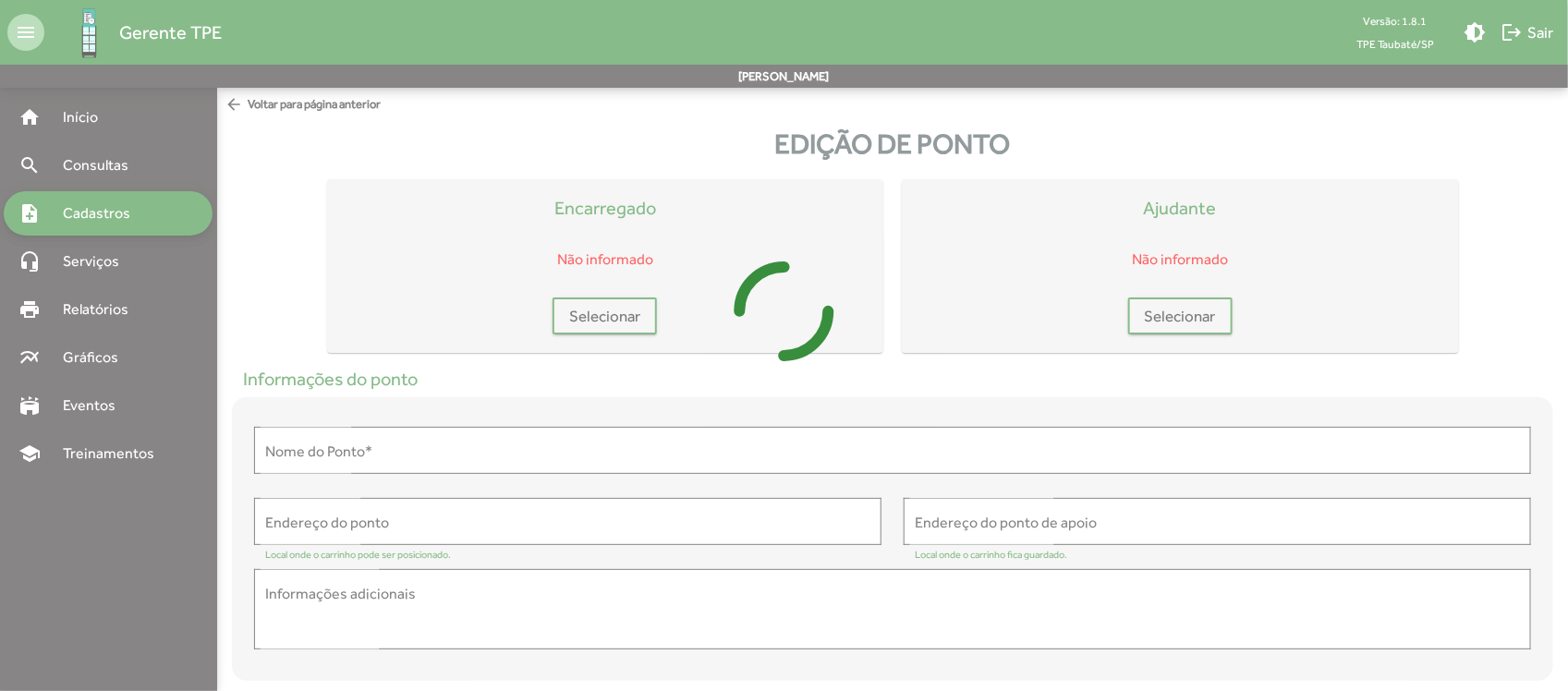 type on "**********" 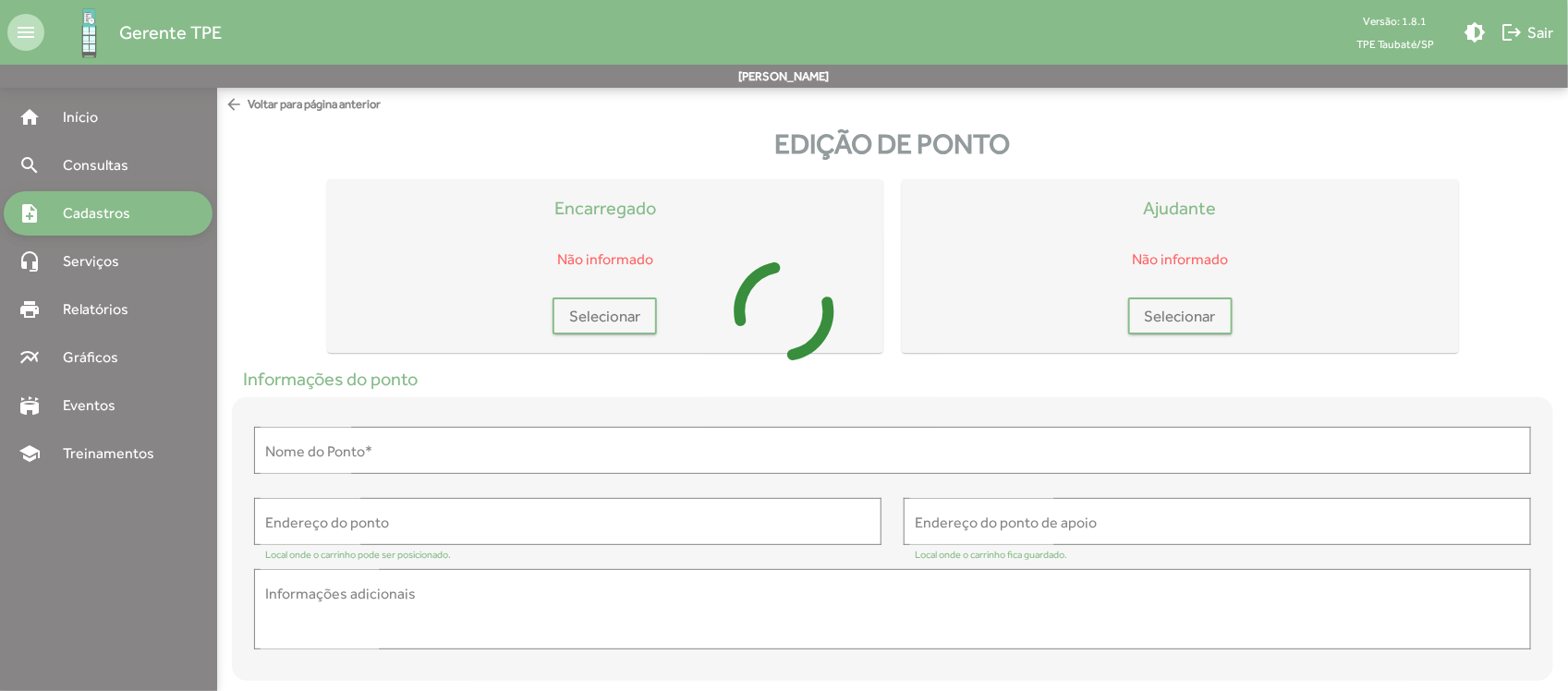 type on "**********" 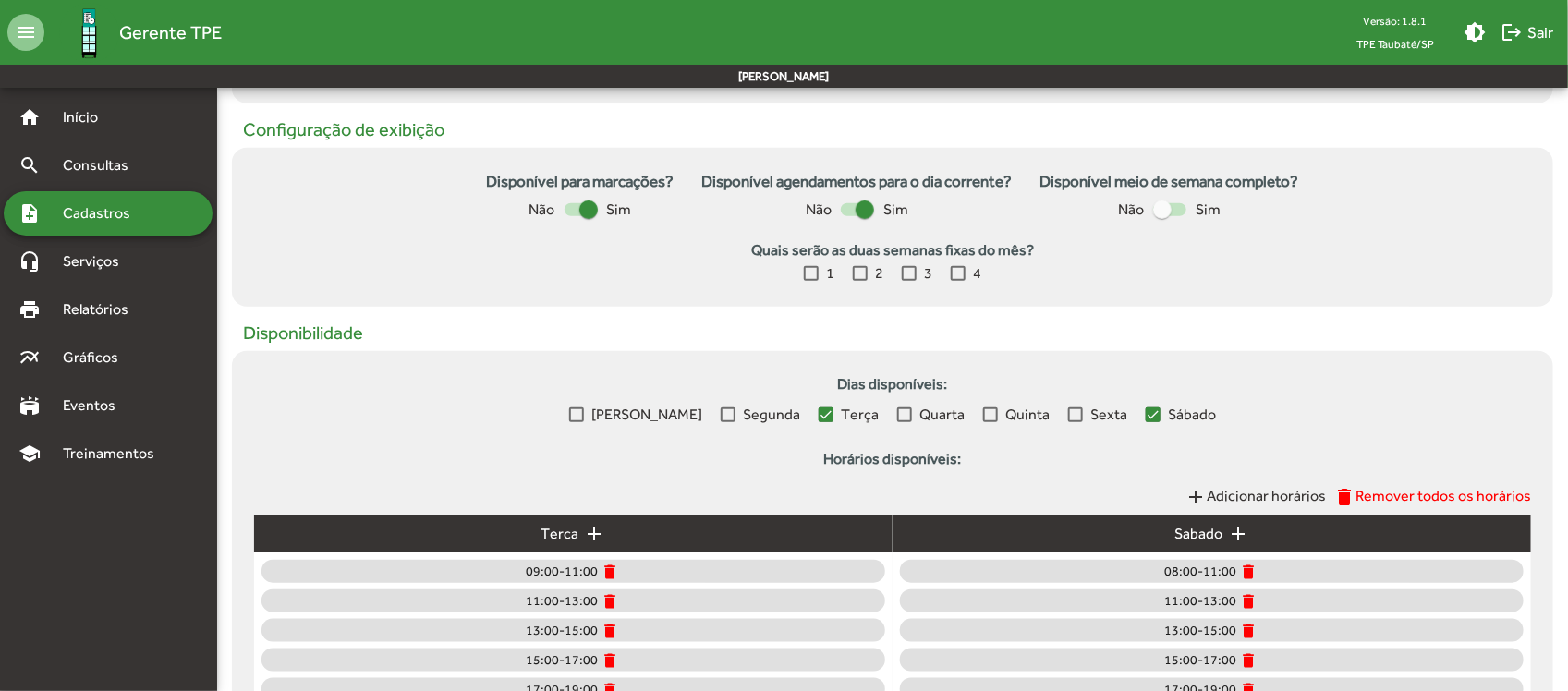 scroll, scrollTop: 739, scrollLeft: 0, axis: vertical 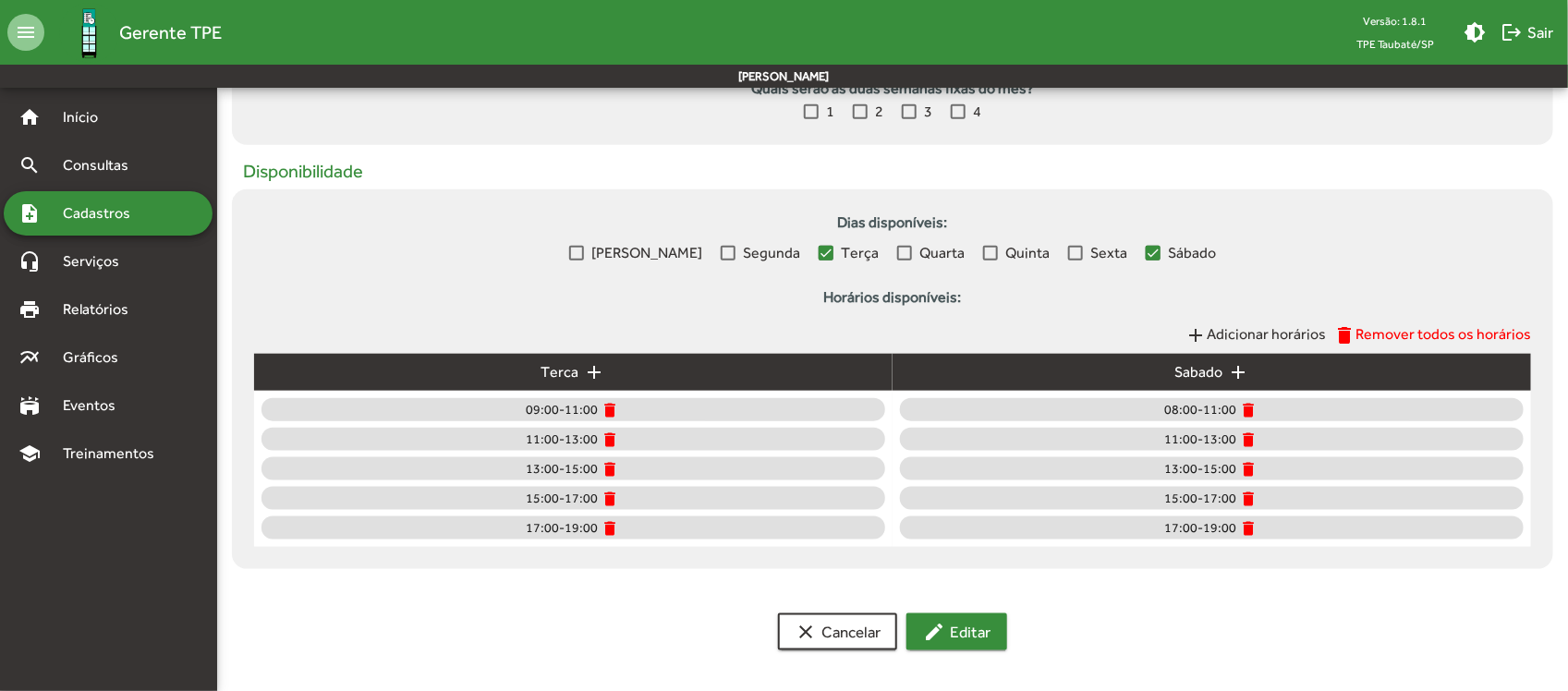 click on "edit  Editar" 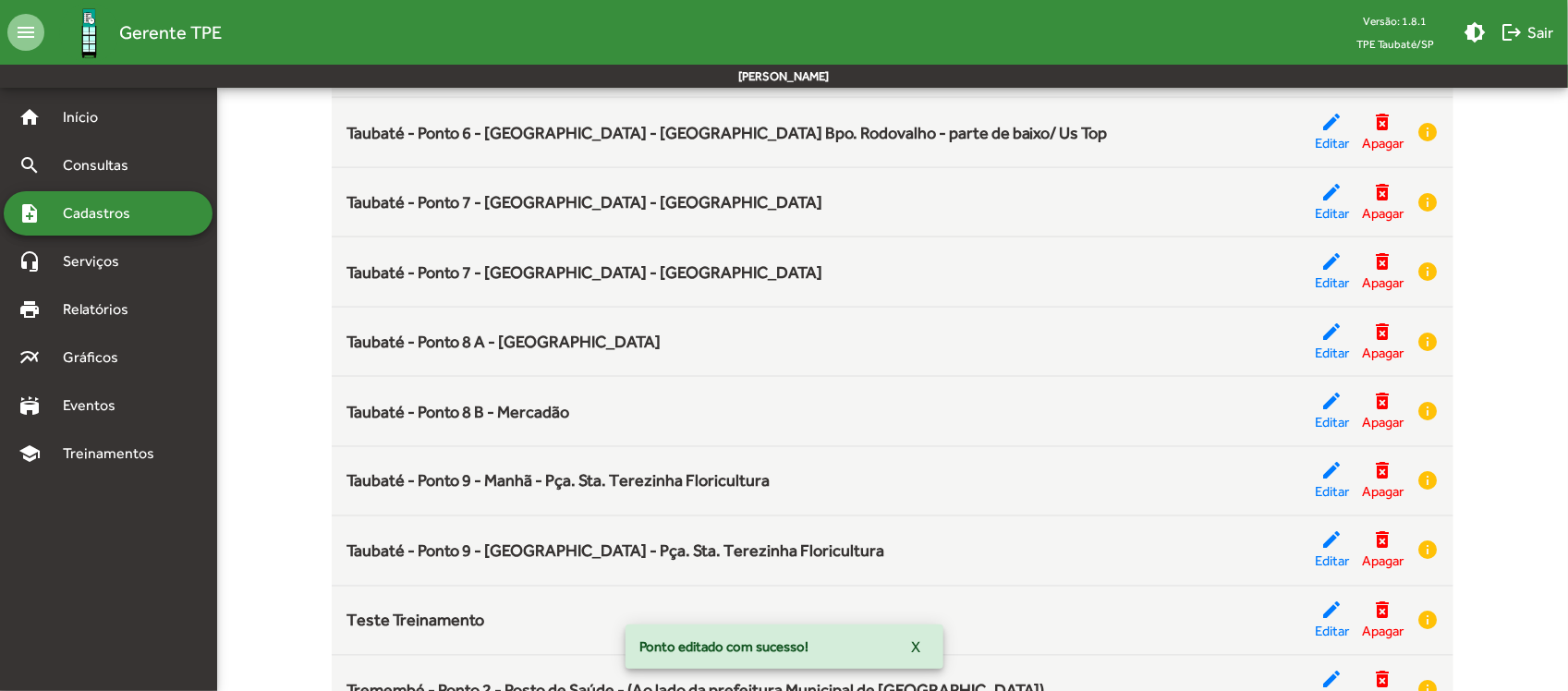scroll, scrollTop: 4921, scrollLeft: 0, axis: vertical 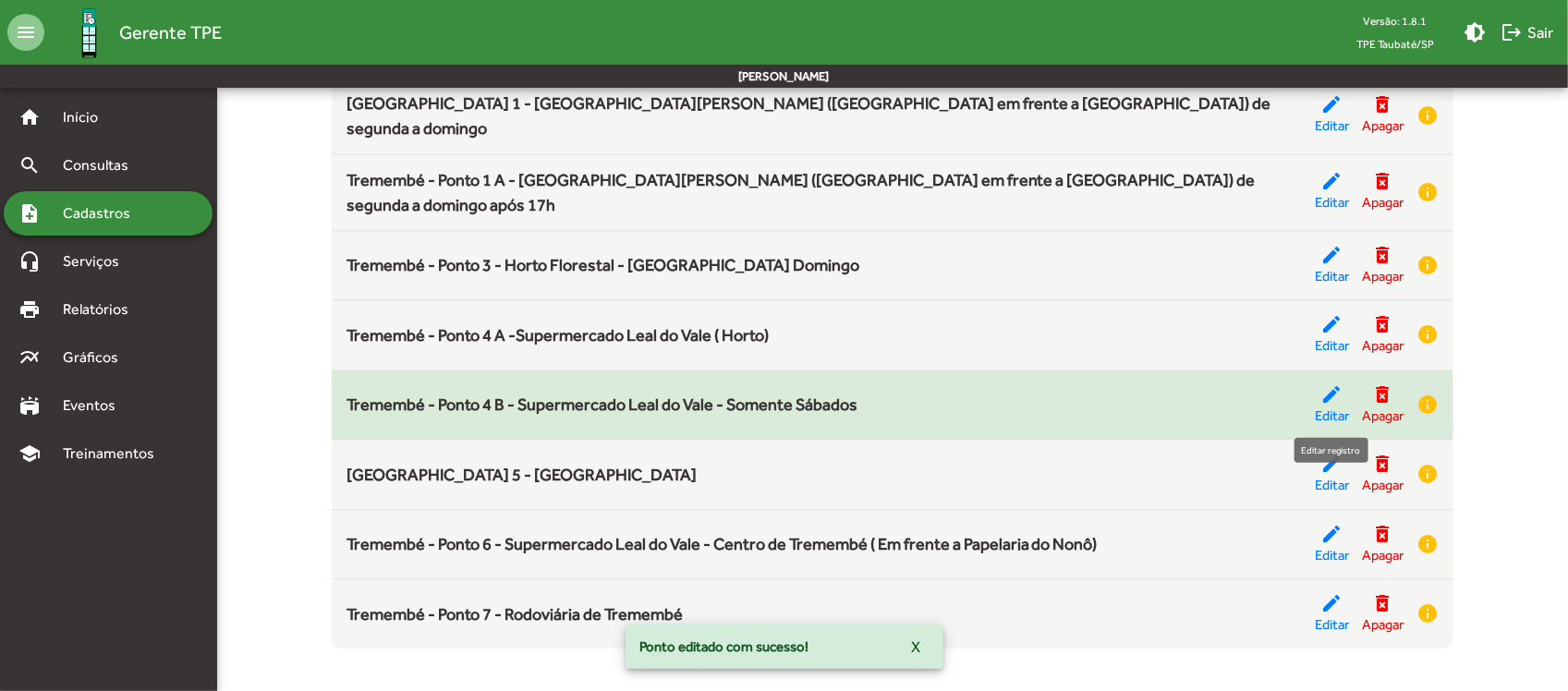 click on "edit" 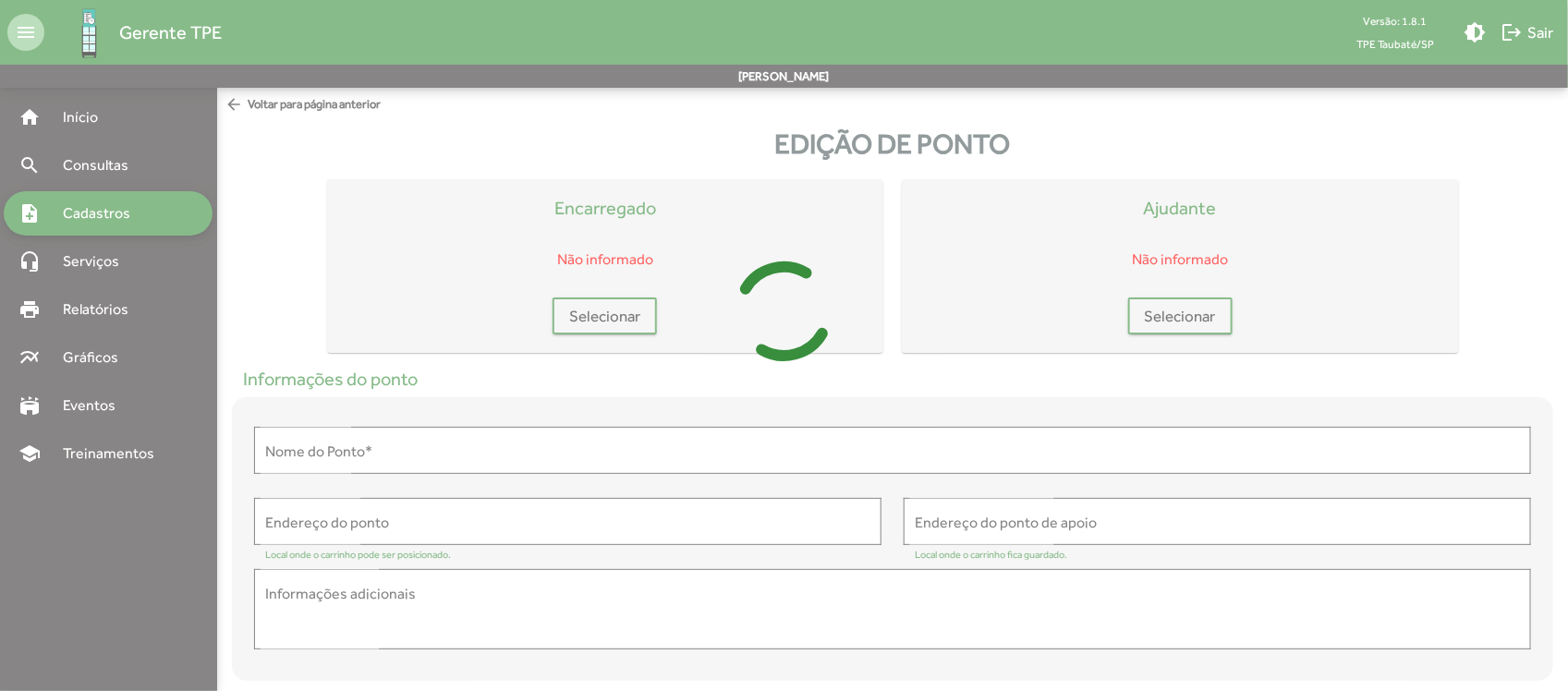 type on "**********" 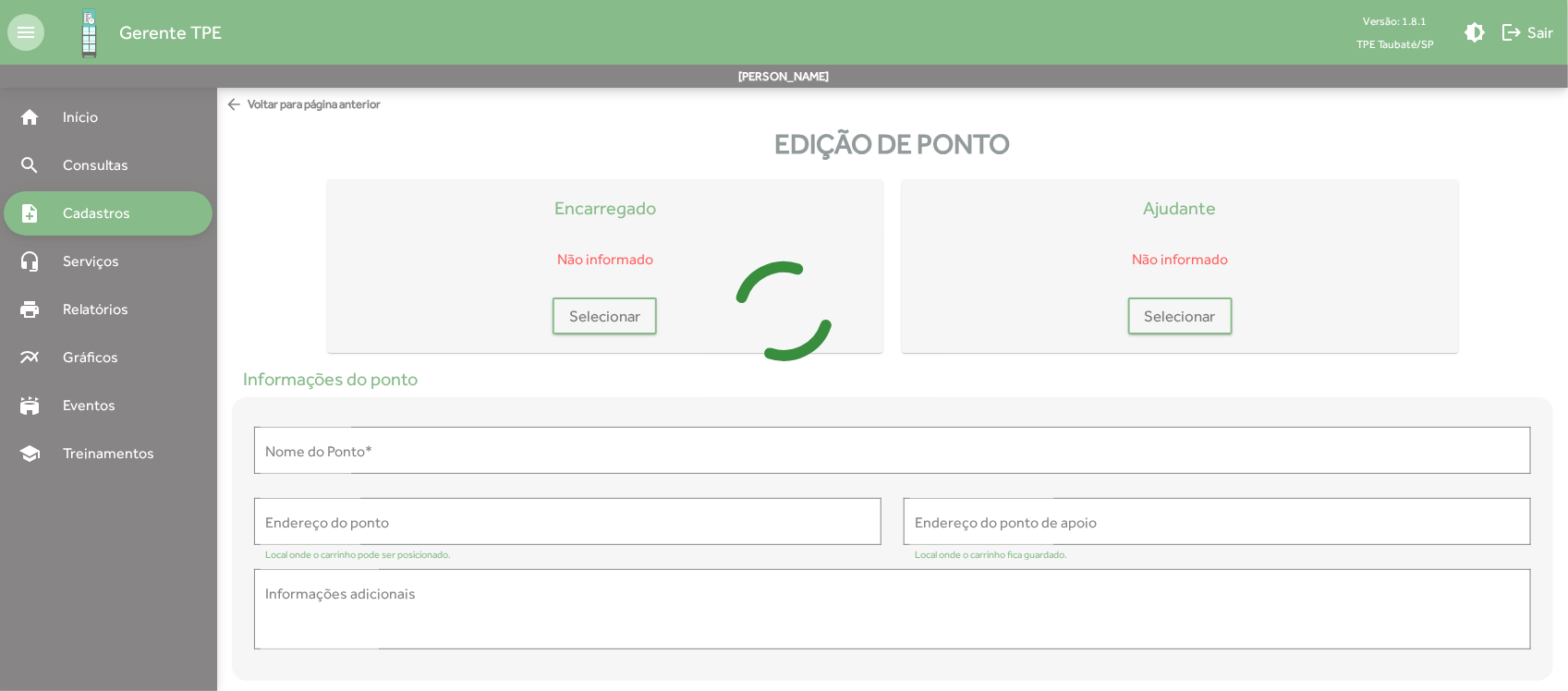 type on "**********" 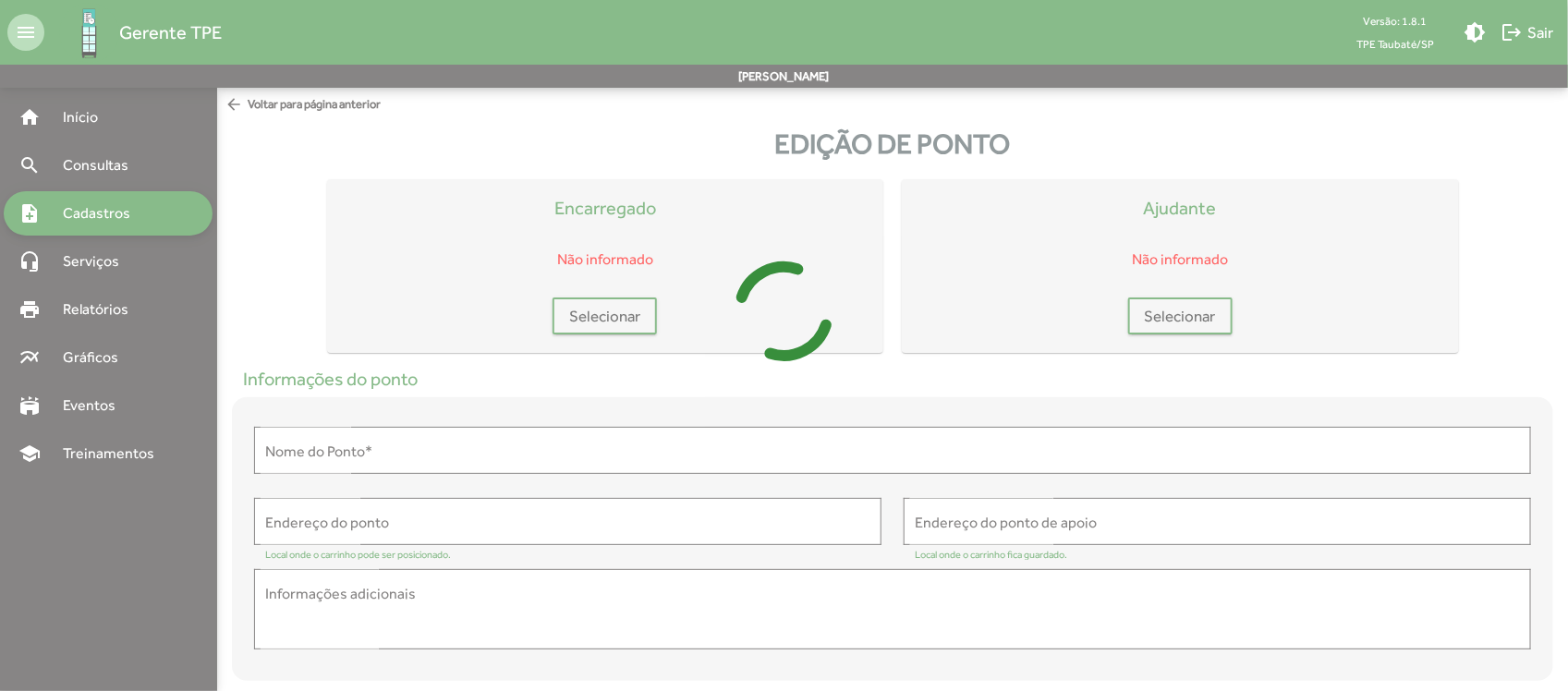 type on "**********" 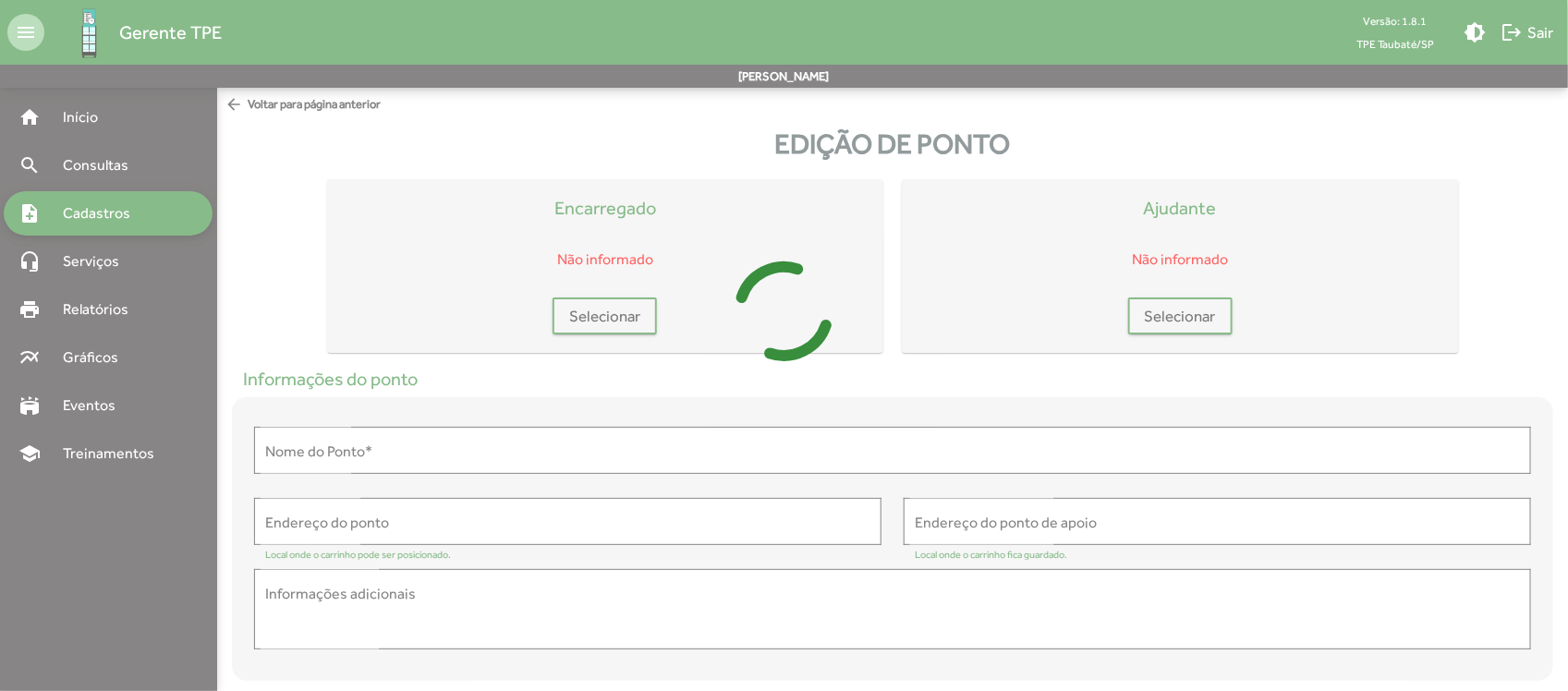 type on "**********" 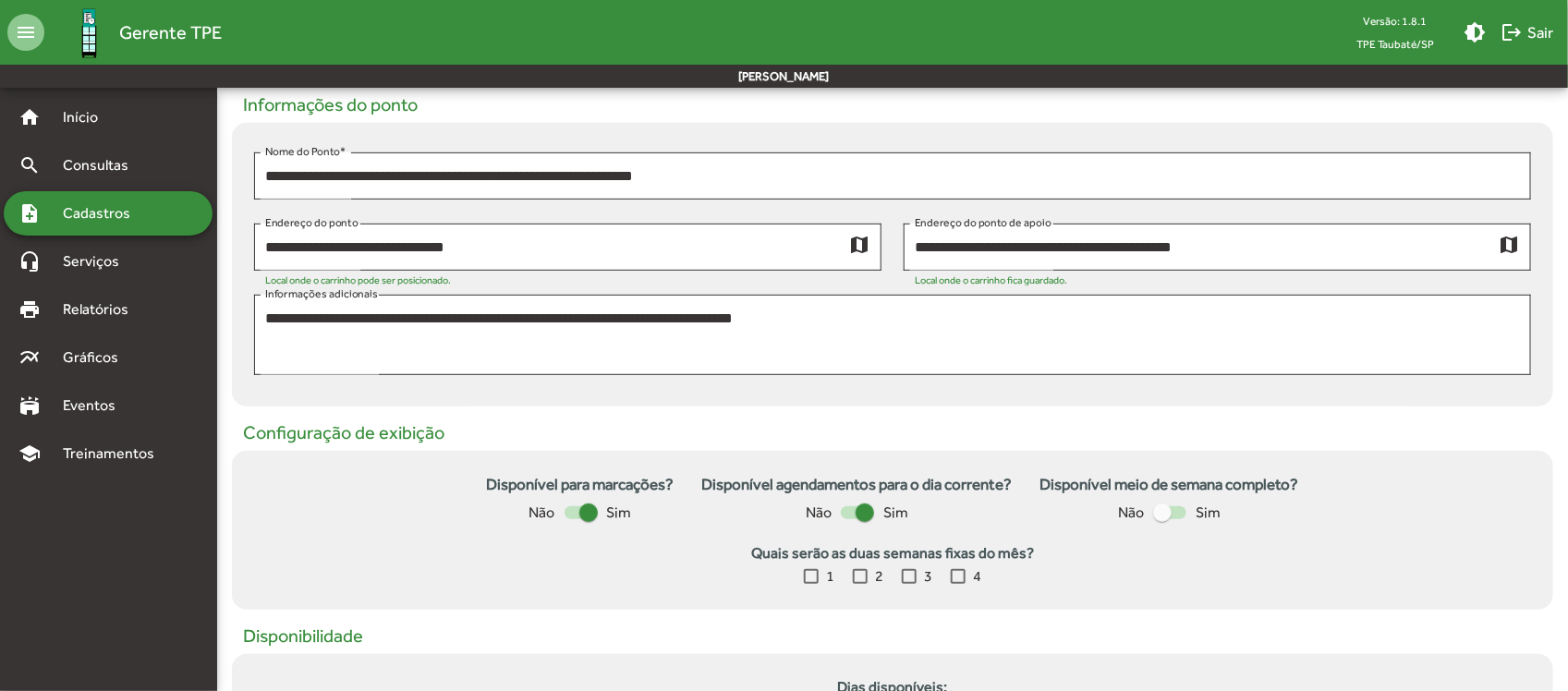 scroll, scrollTop: 505, scrollLeft: 0, axis: vertical 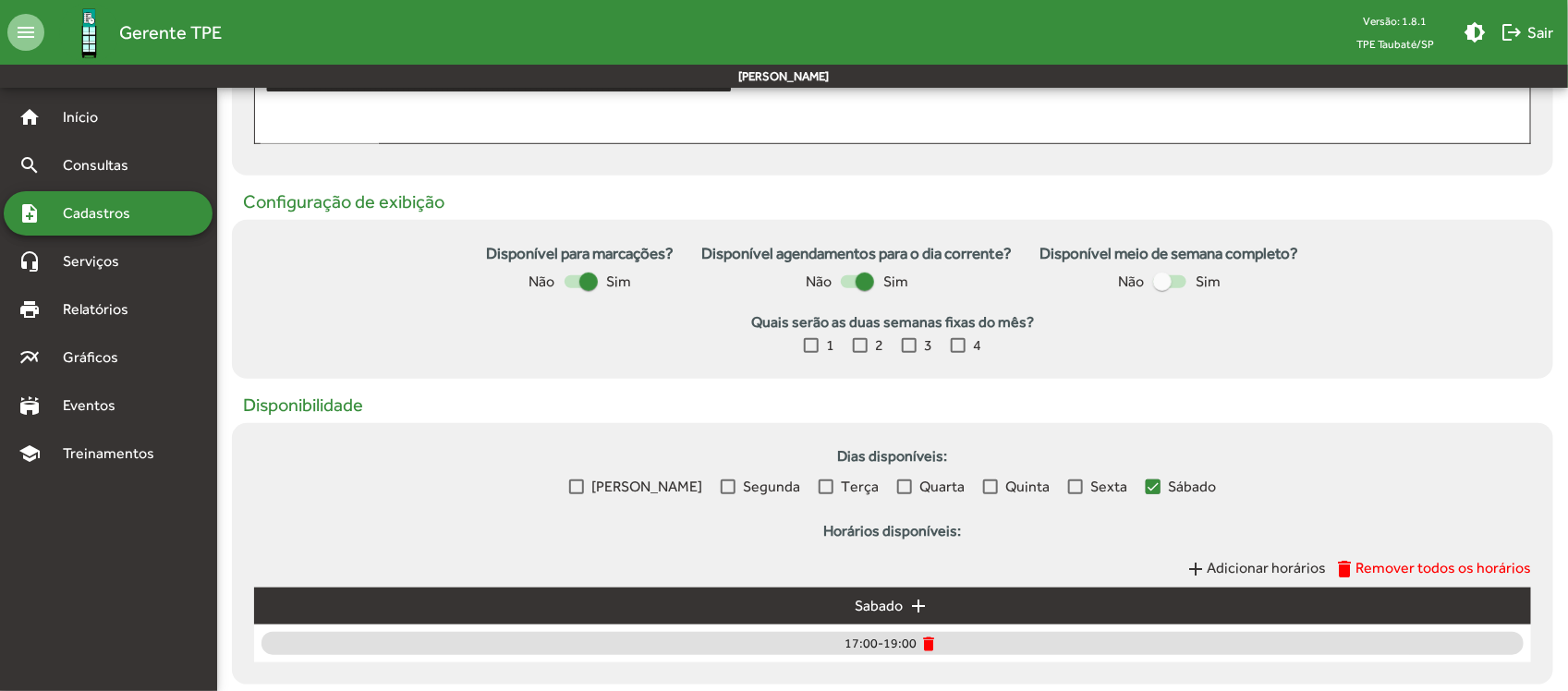 click at bounding box center (589, 282) 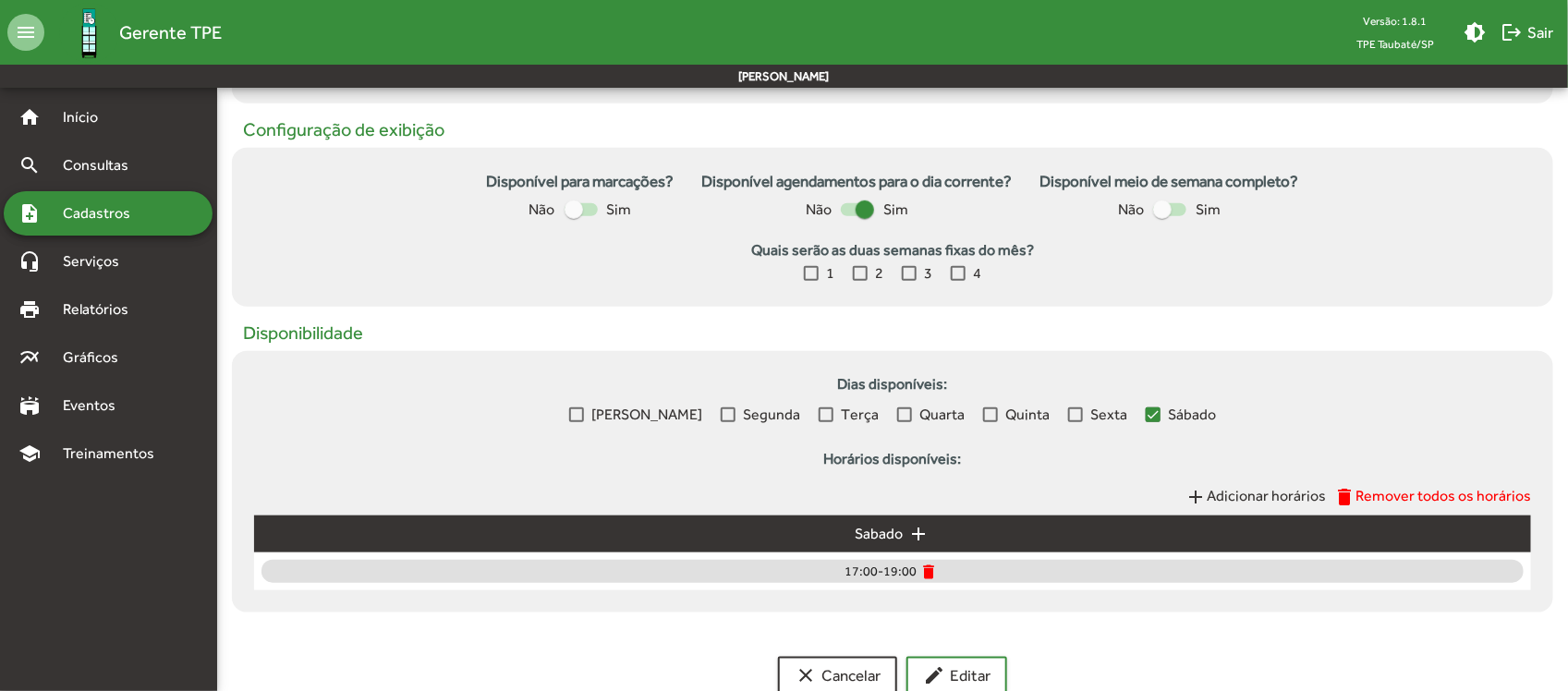 scroll, scrollTop: 621, scrollLeft: 0, axis: vertical 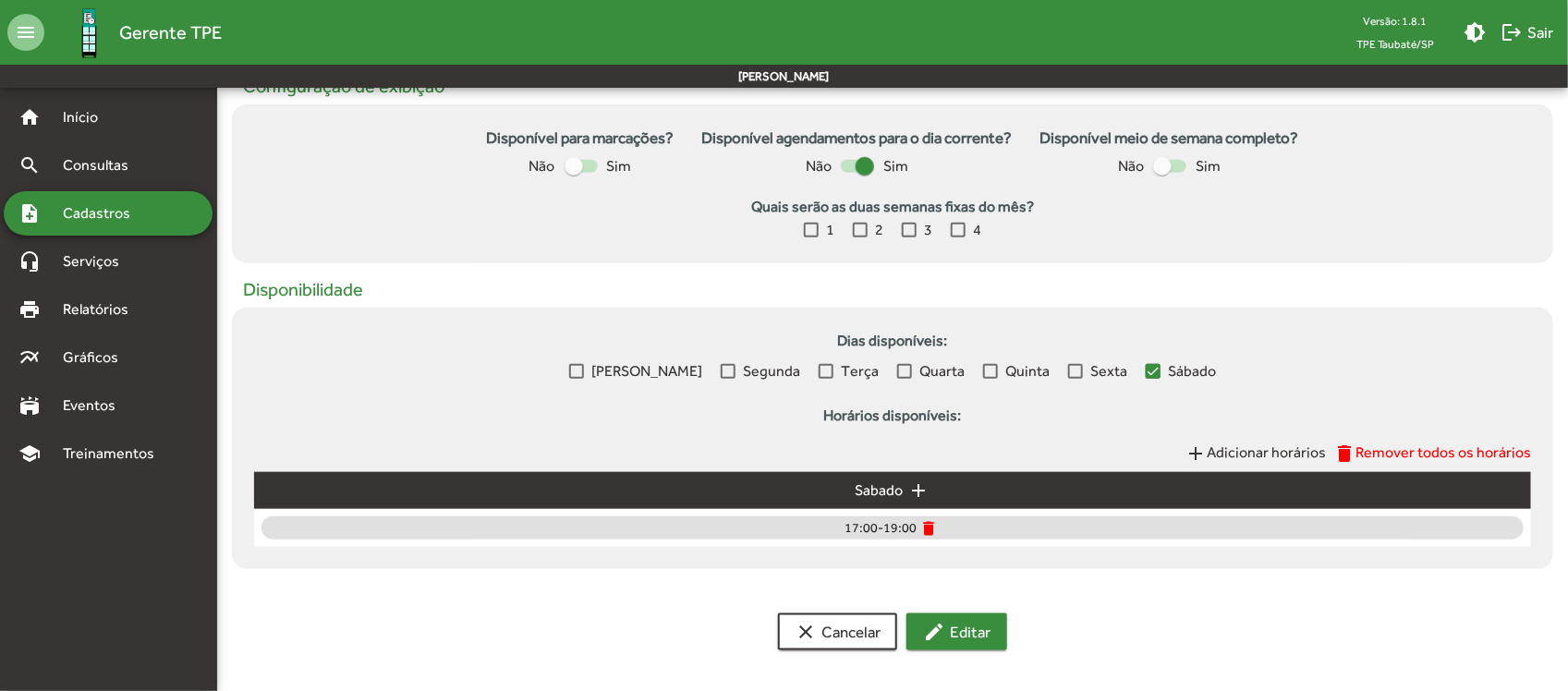 click on "edit  Editar" 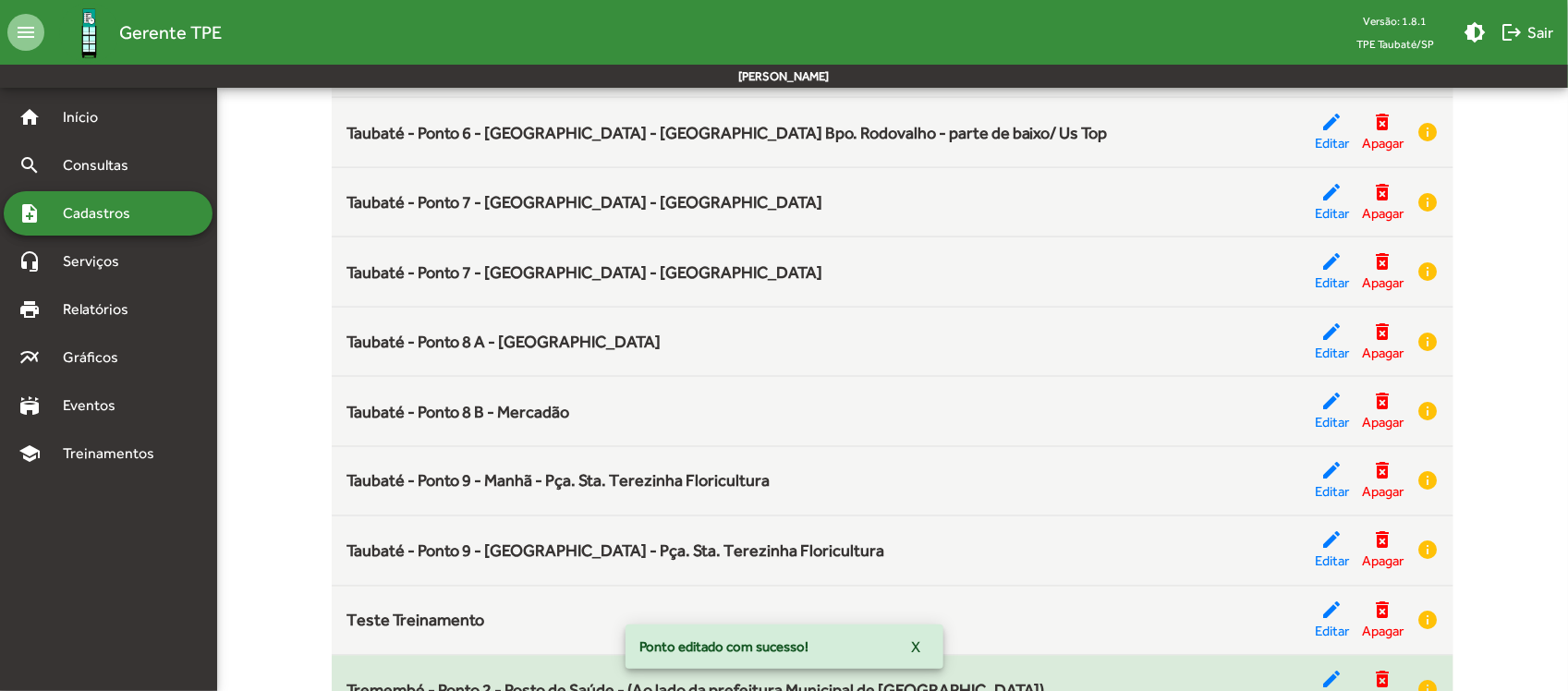 scroll, scrollTop: 4921, scrollLeft: 0, axis: vertical 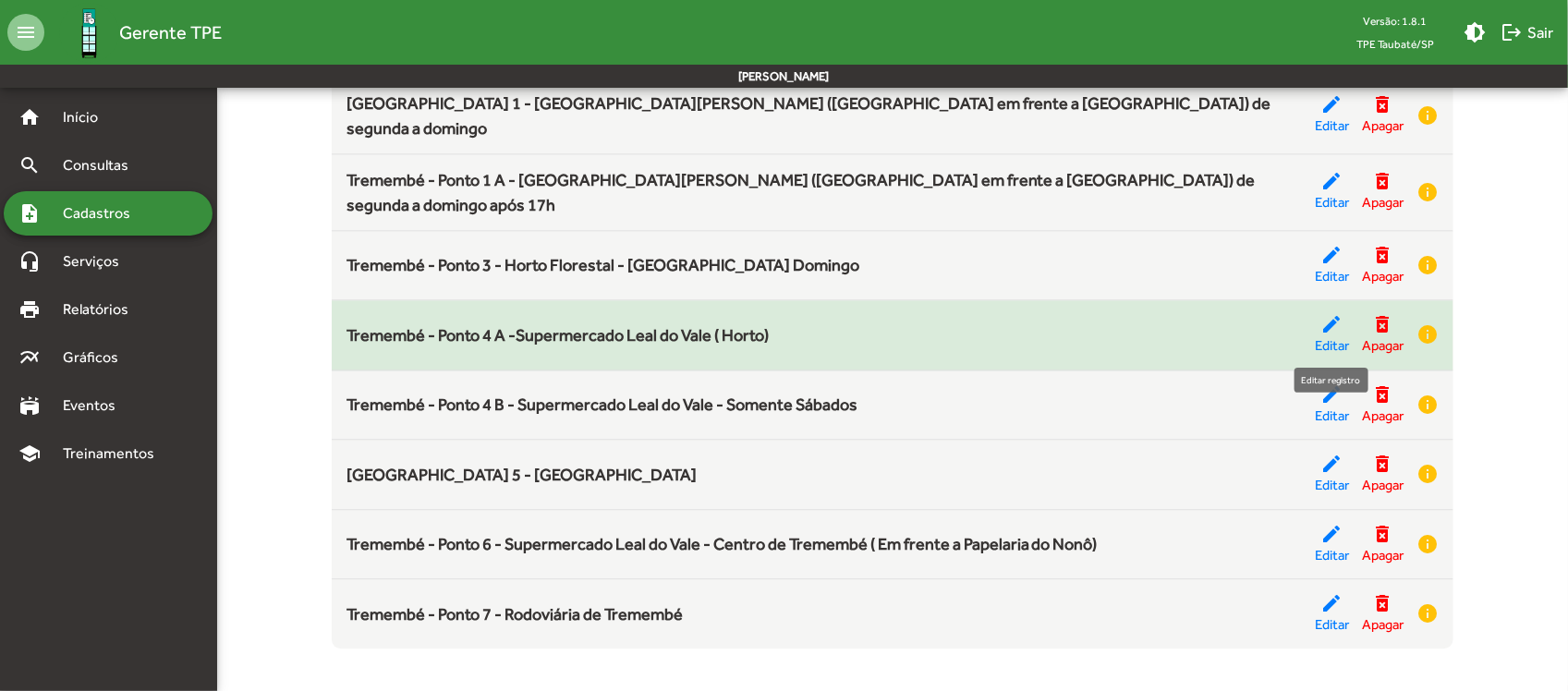click on "edit" 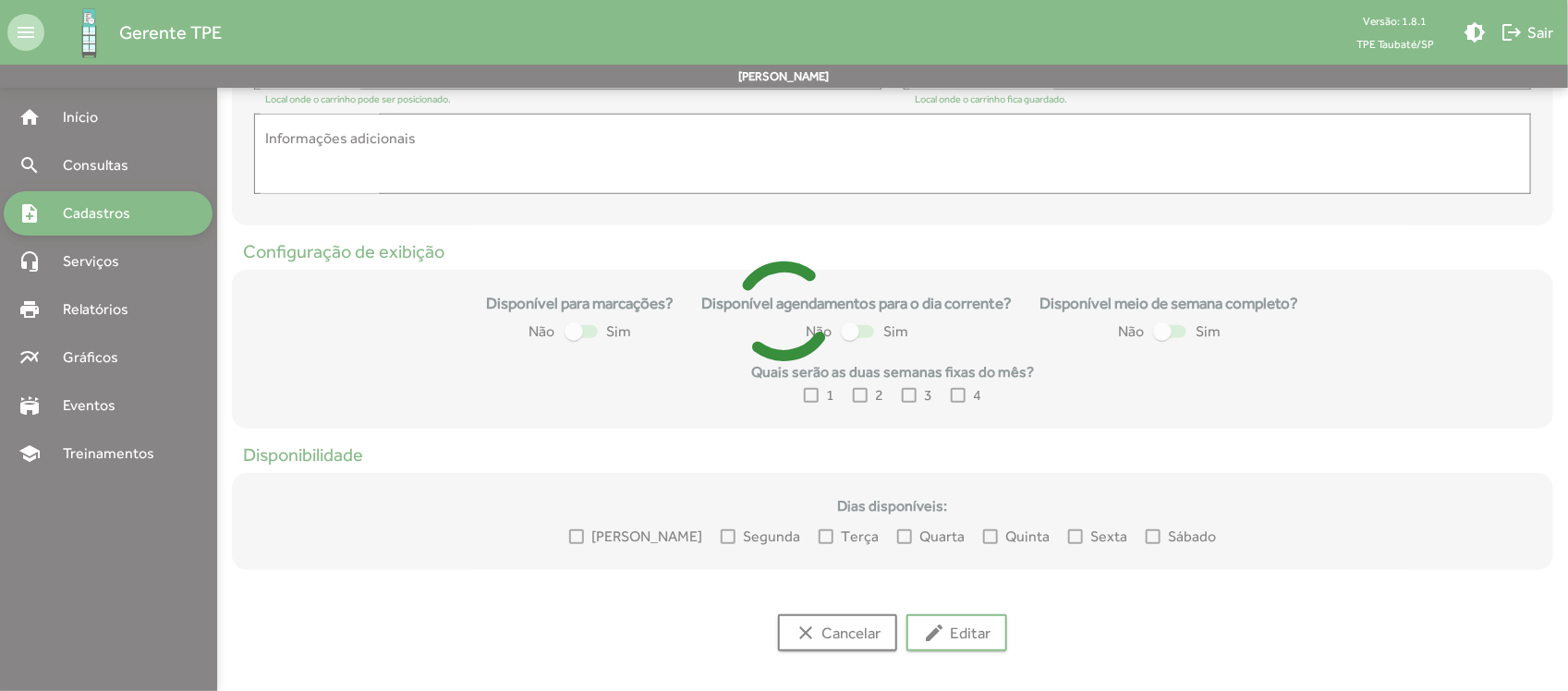 type on "**********" 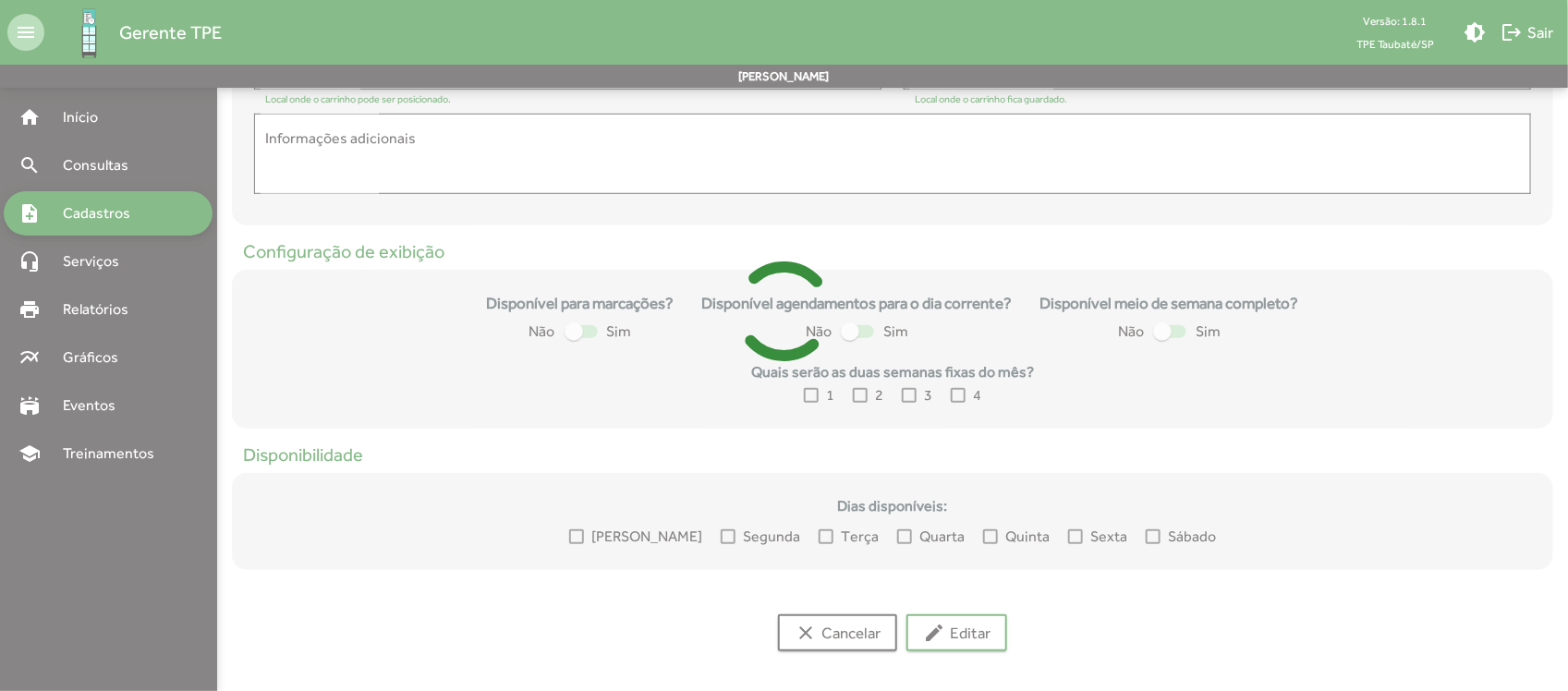 type on "**********" 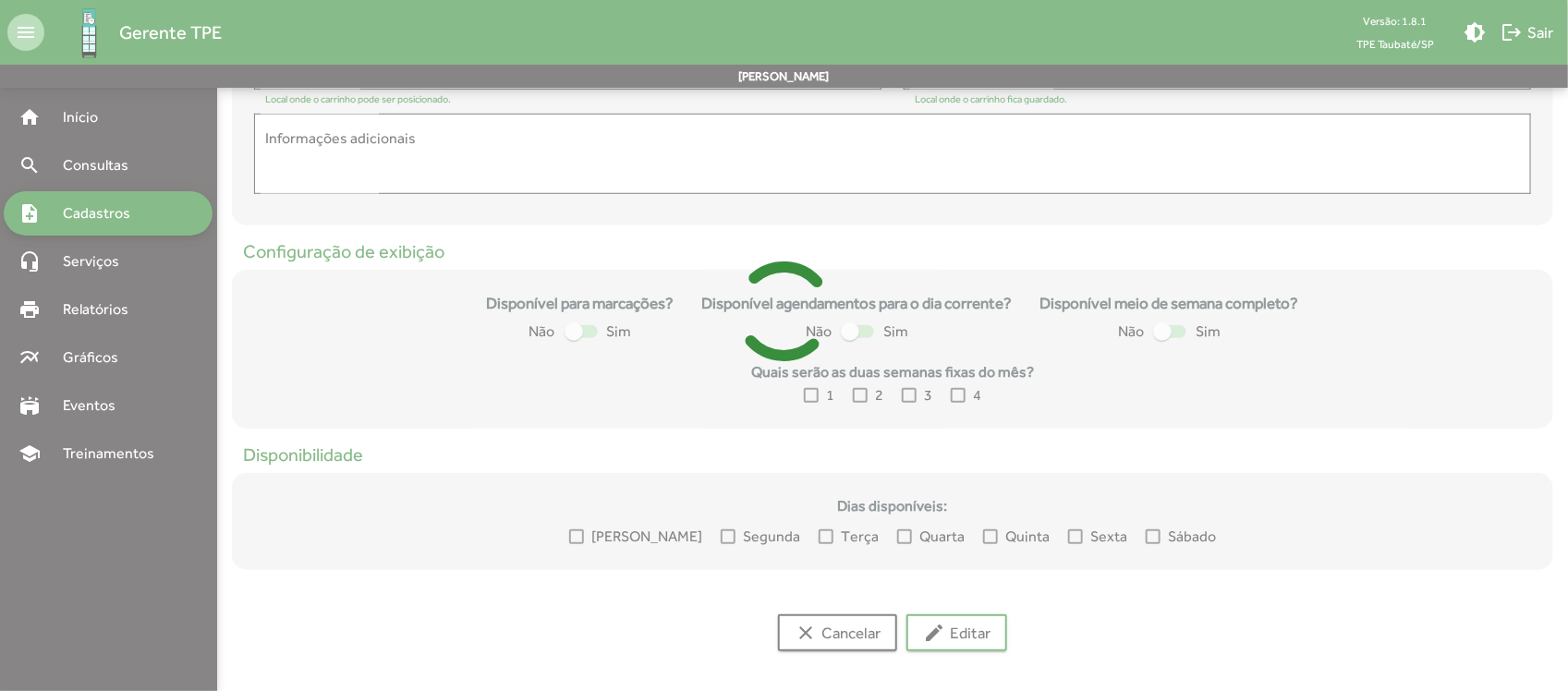 type on "**********" 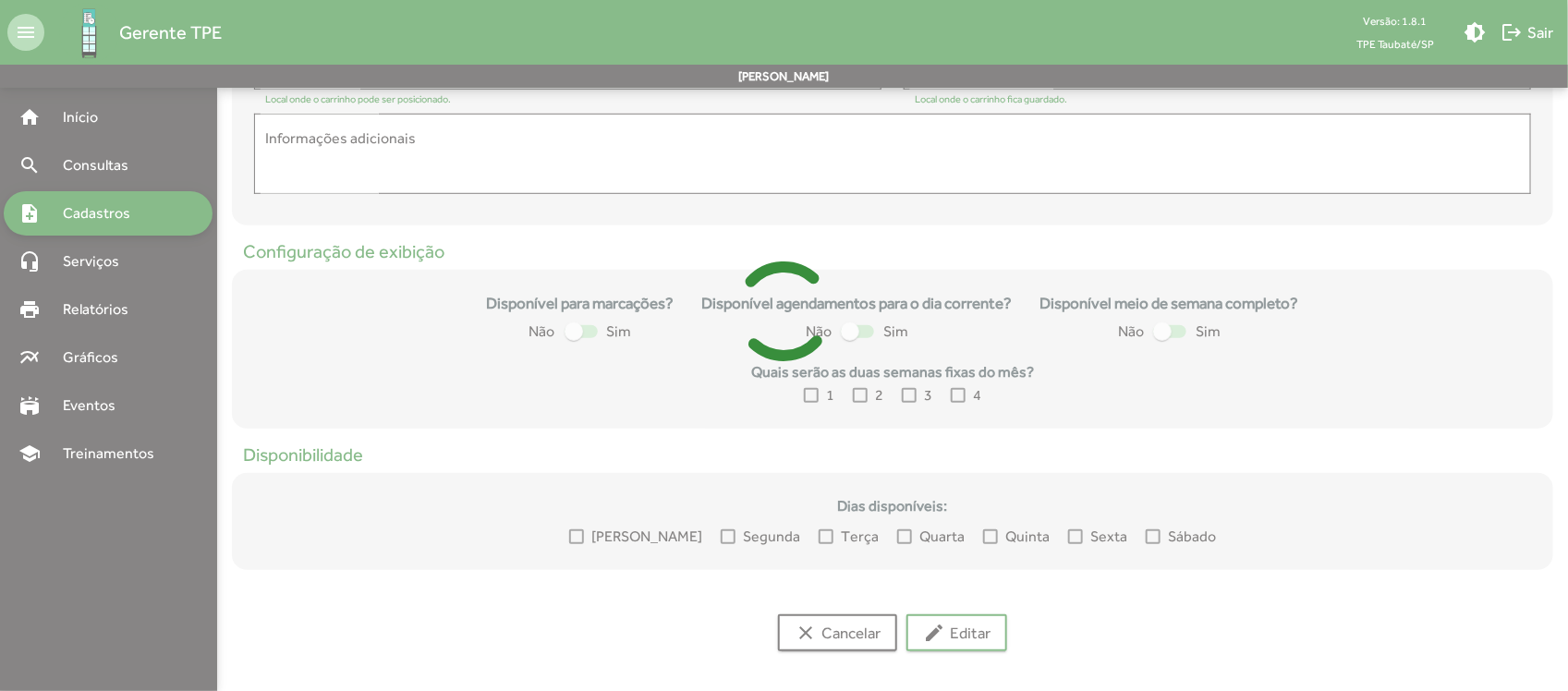 type on "**********" 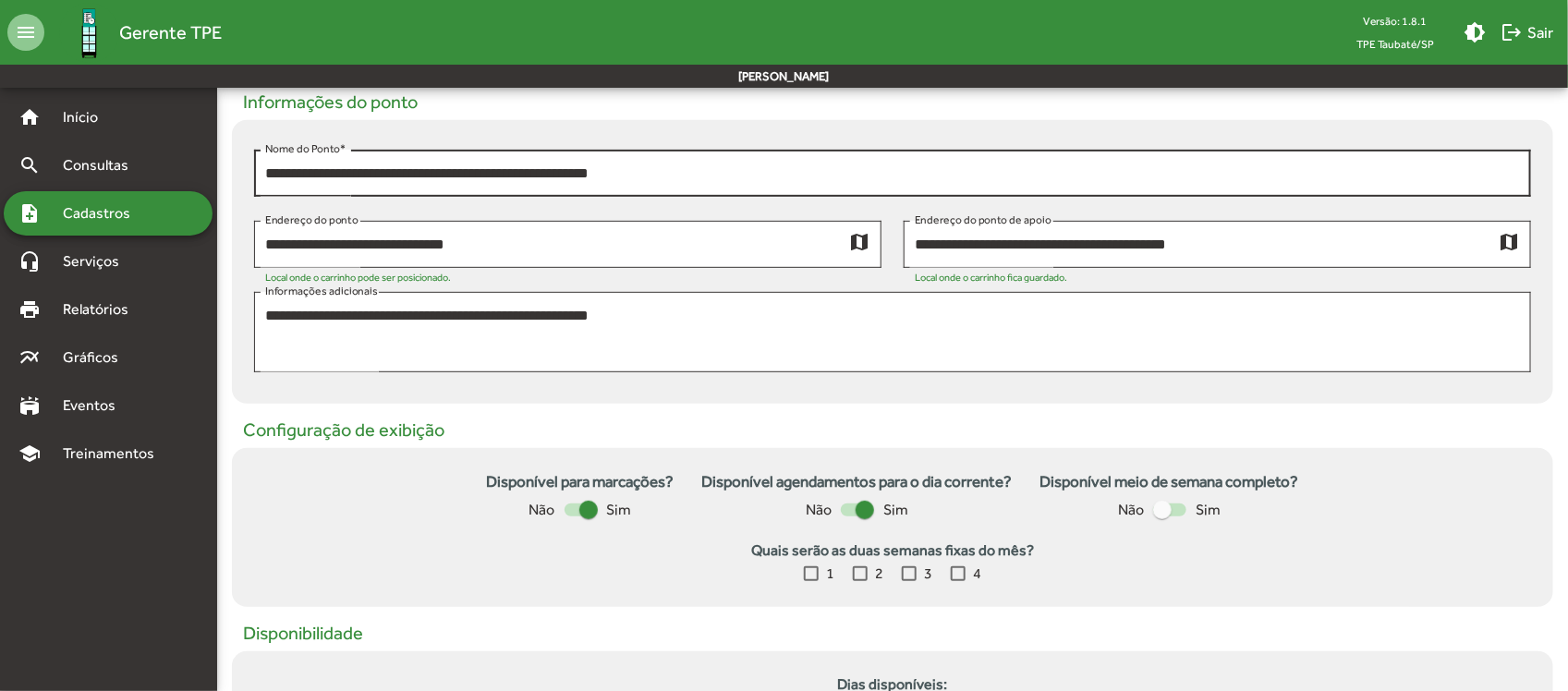 scroll, scrollTop: 0, scrollLeft: 0, axis: both 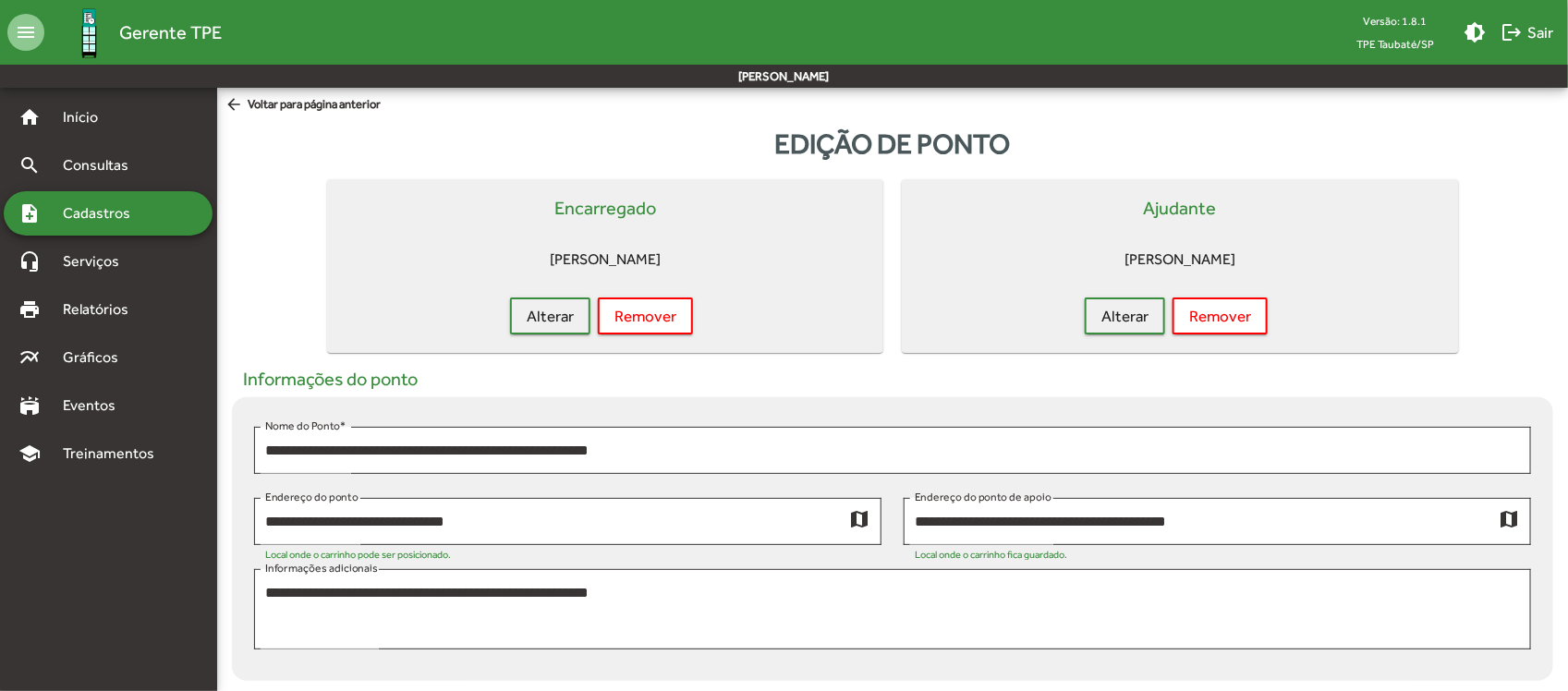 click on "arrow_back" 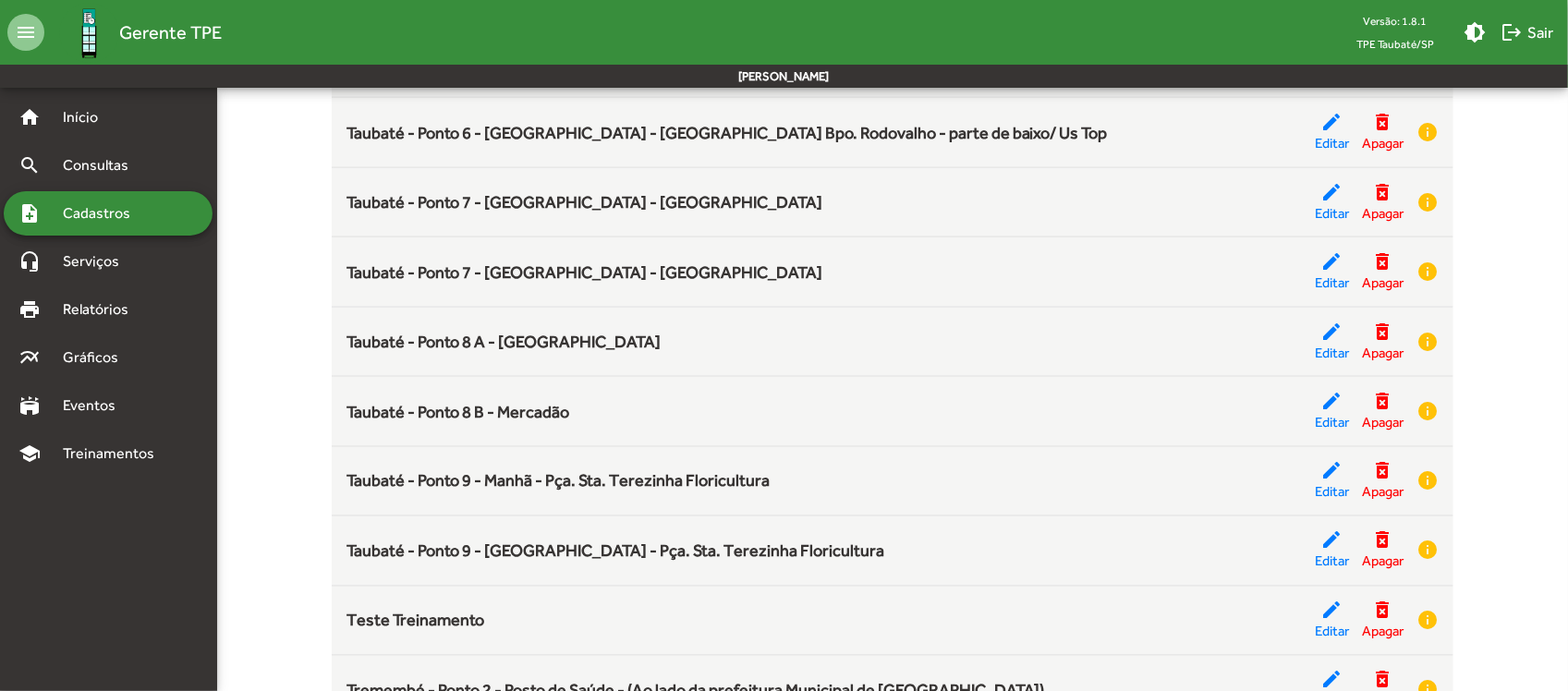 scroll, scrollTop: 4921, scrollLeft: 0, axis: vertical 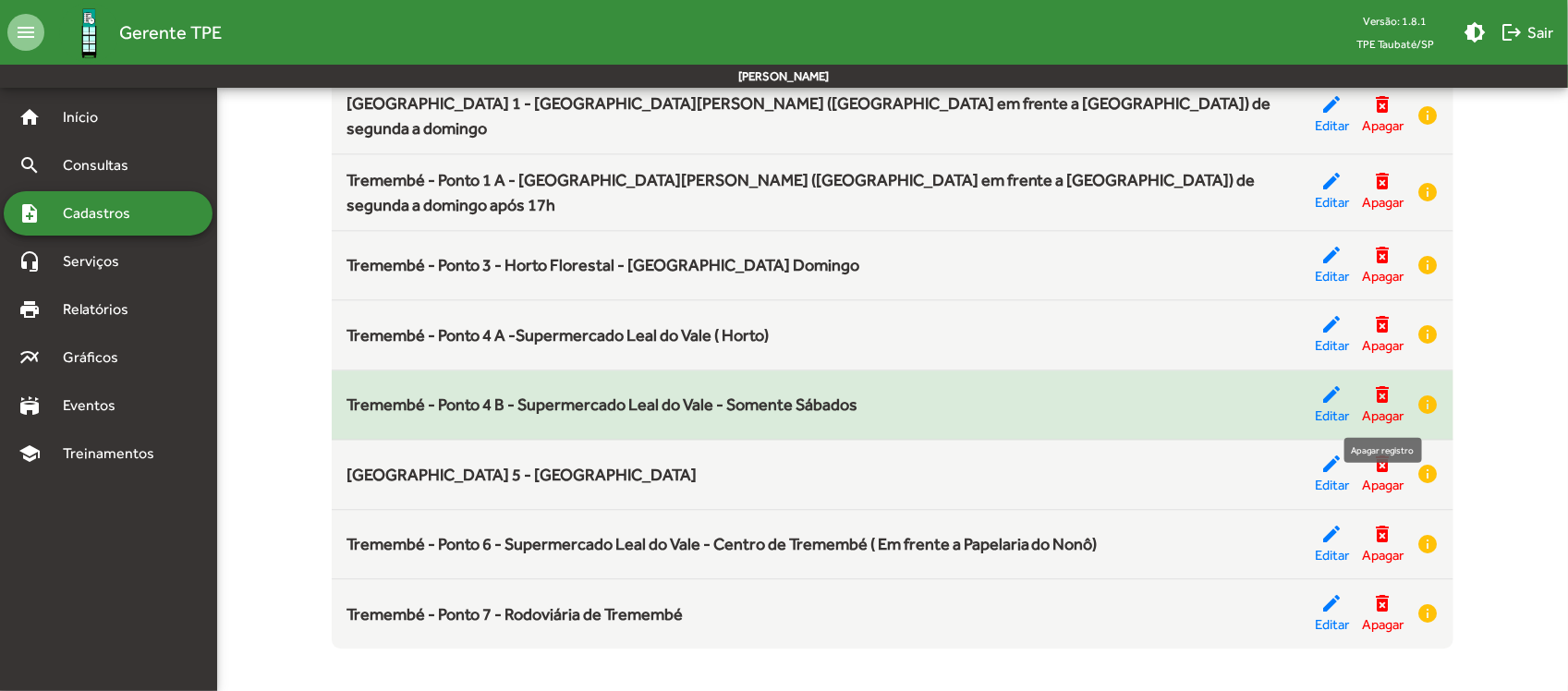click on "delete_forever" 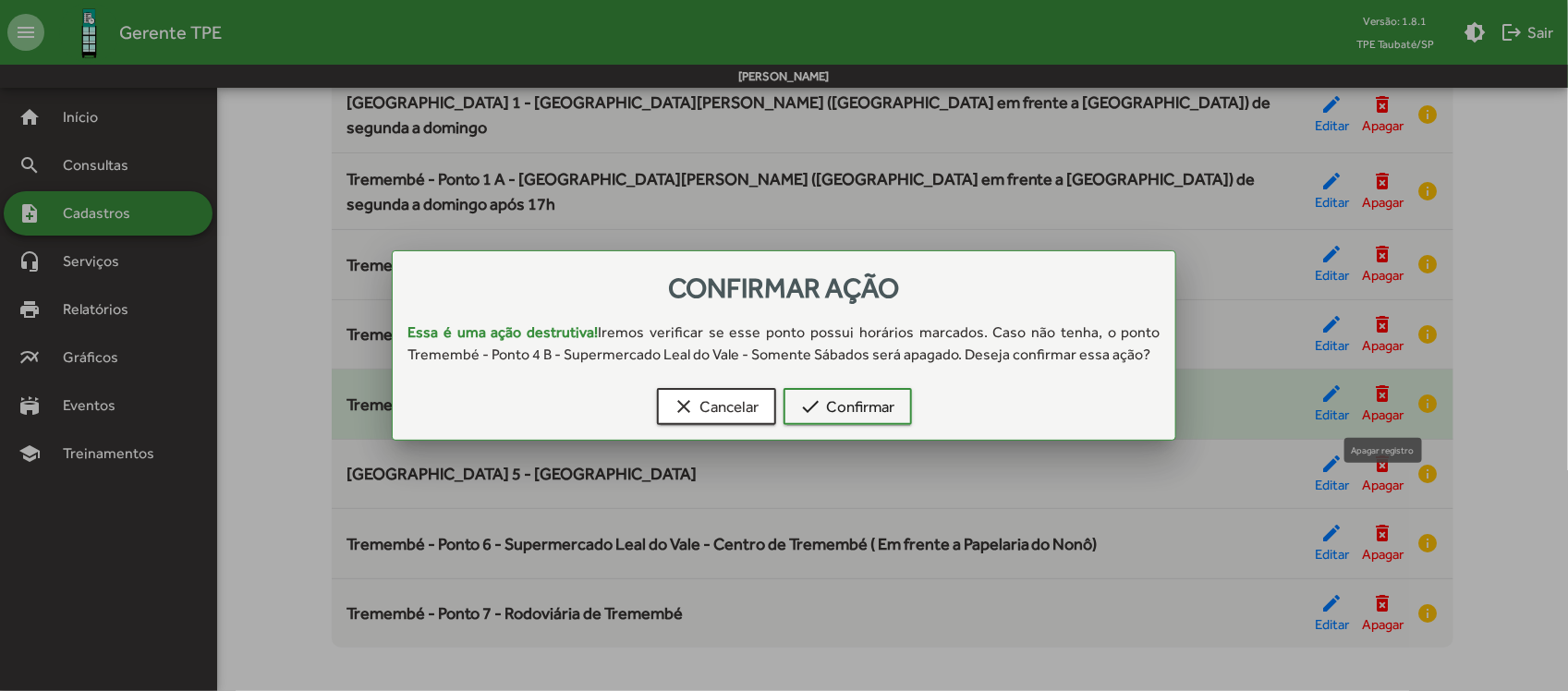 scroll, scrollTop: 0, scrollLeft: 0, axis: both 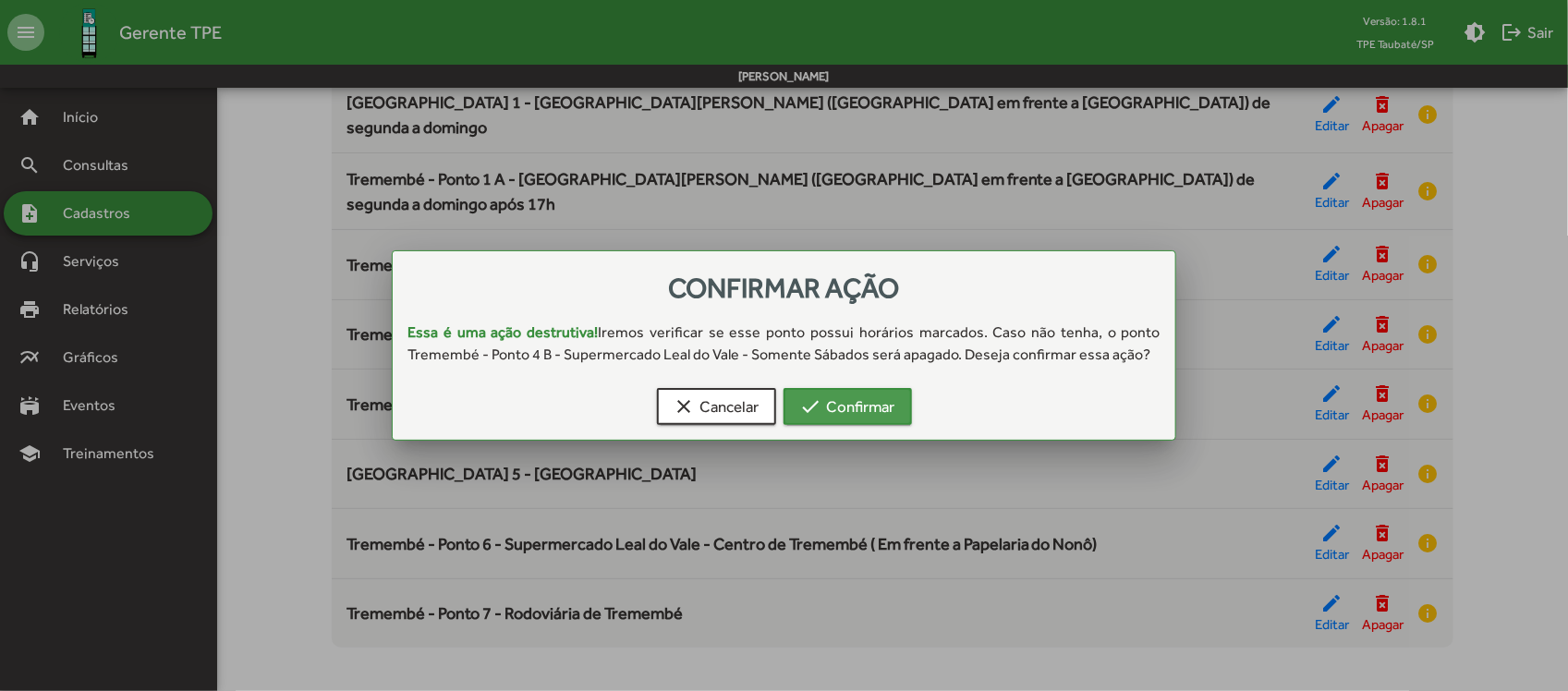 click on "check" at bounding box center (811, 406) 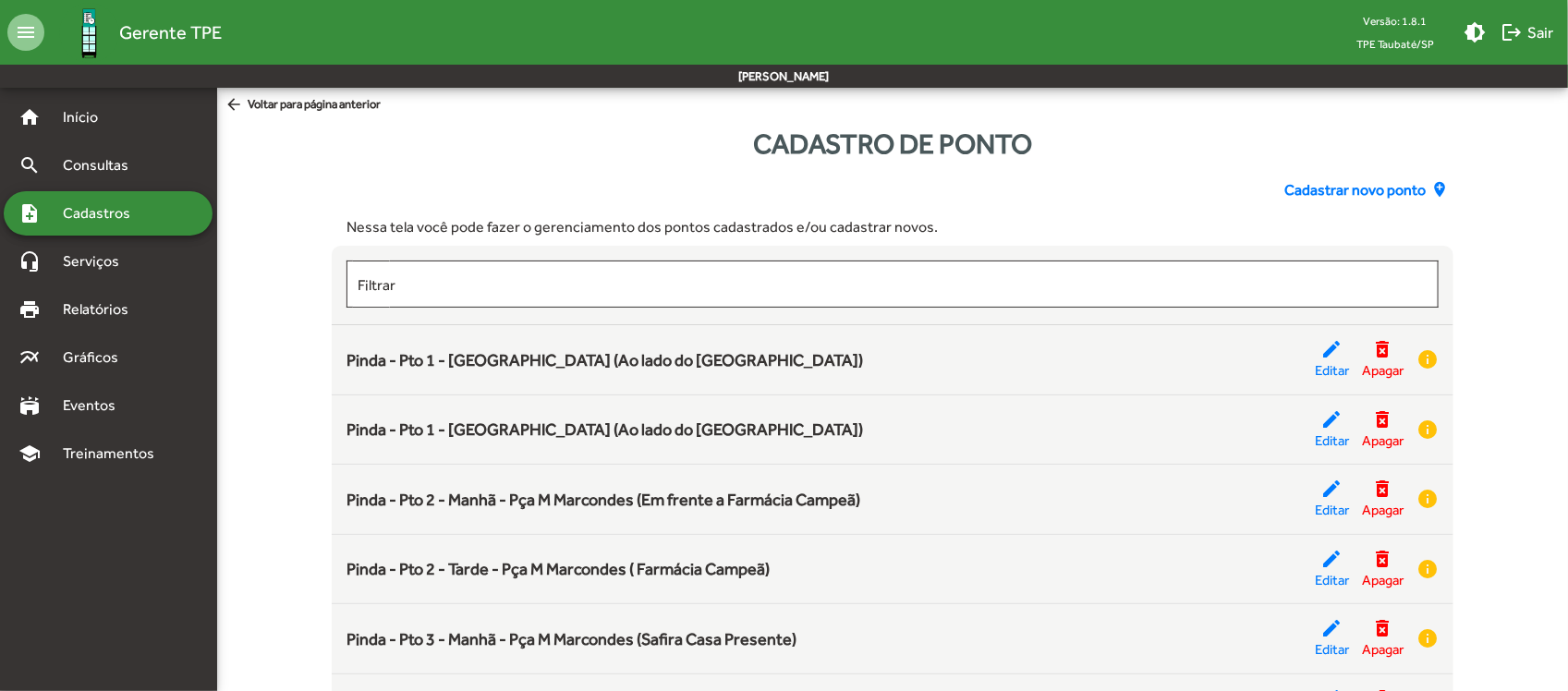 scroll, scrollTop: 4921, scrollLeft: 0, axis: vertical 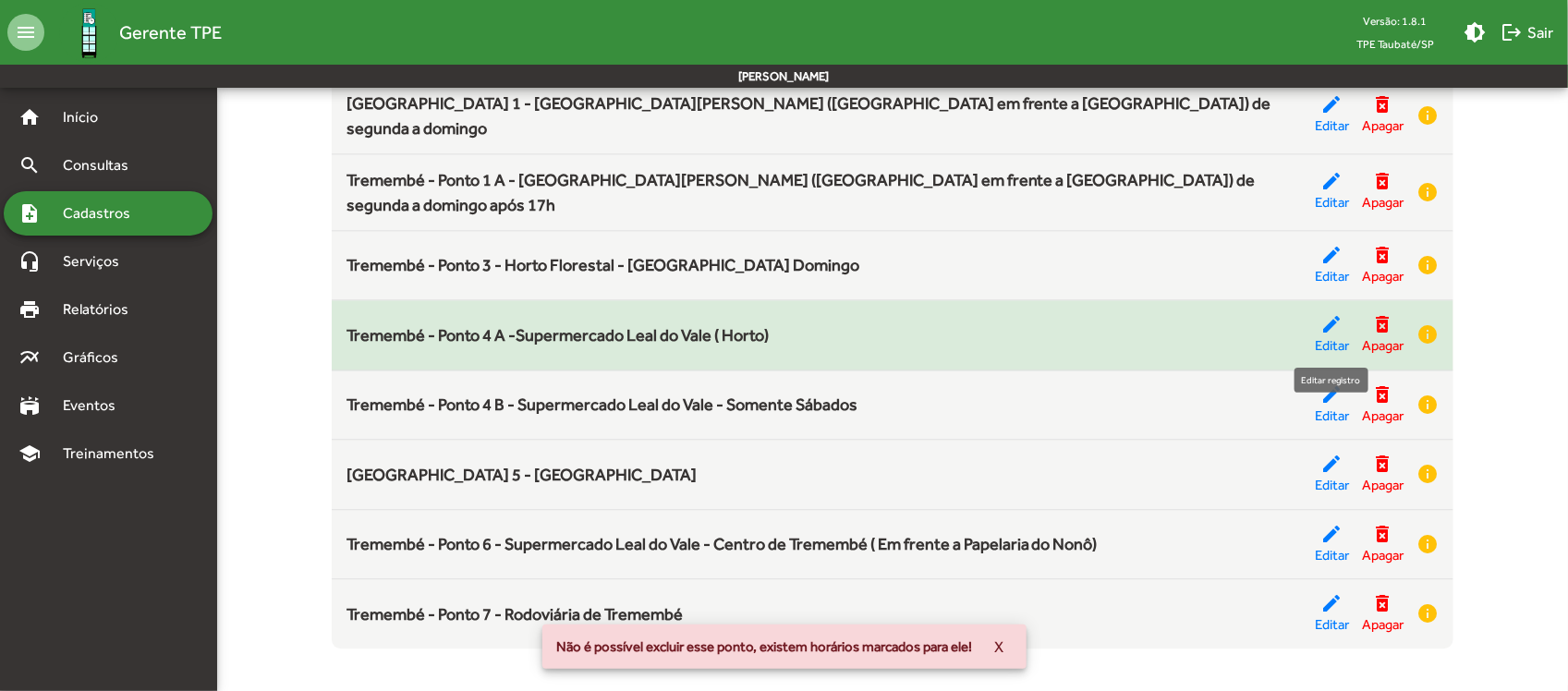 click on "edit" 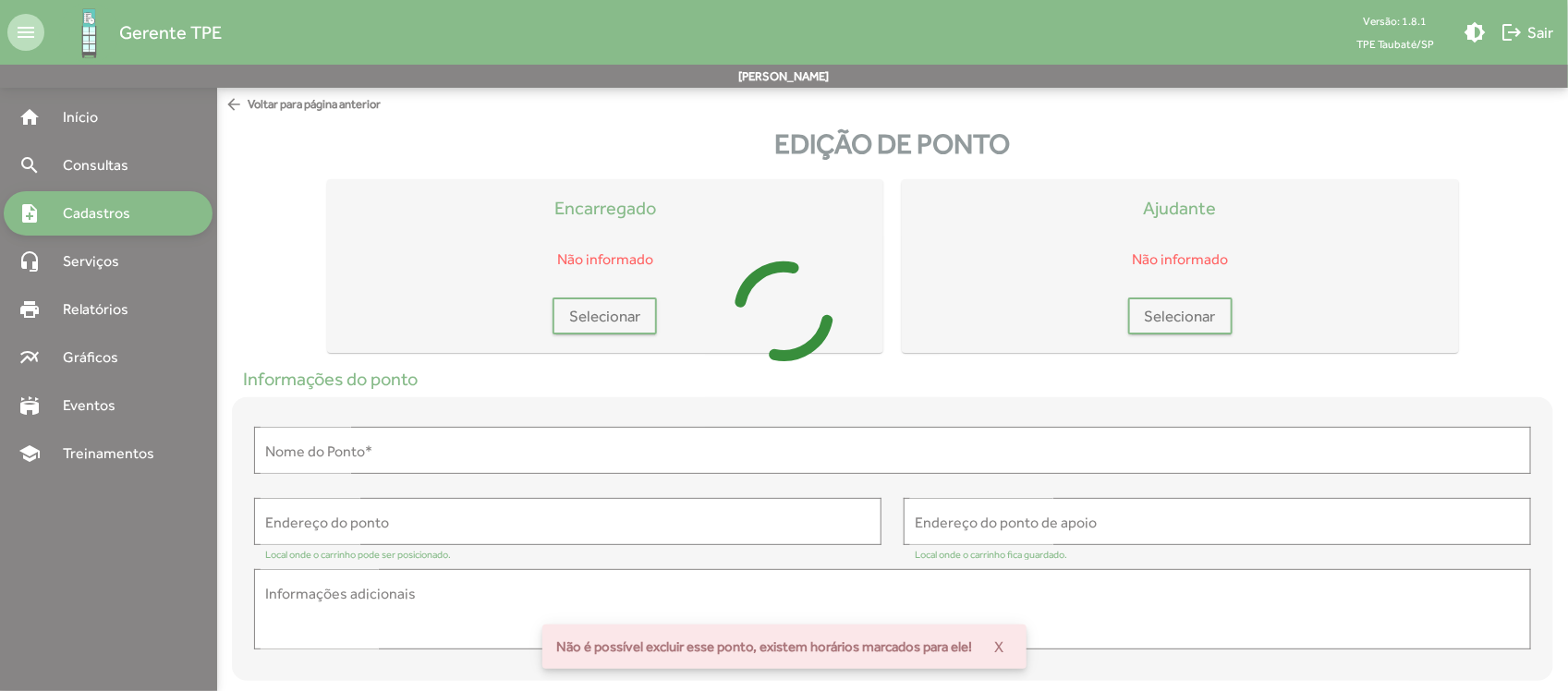 type on "**********" 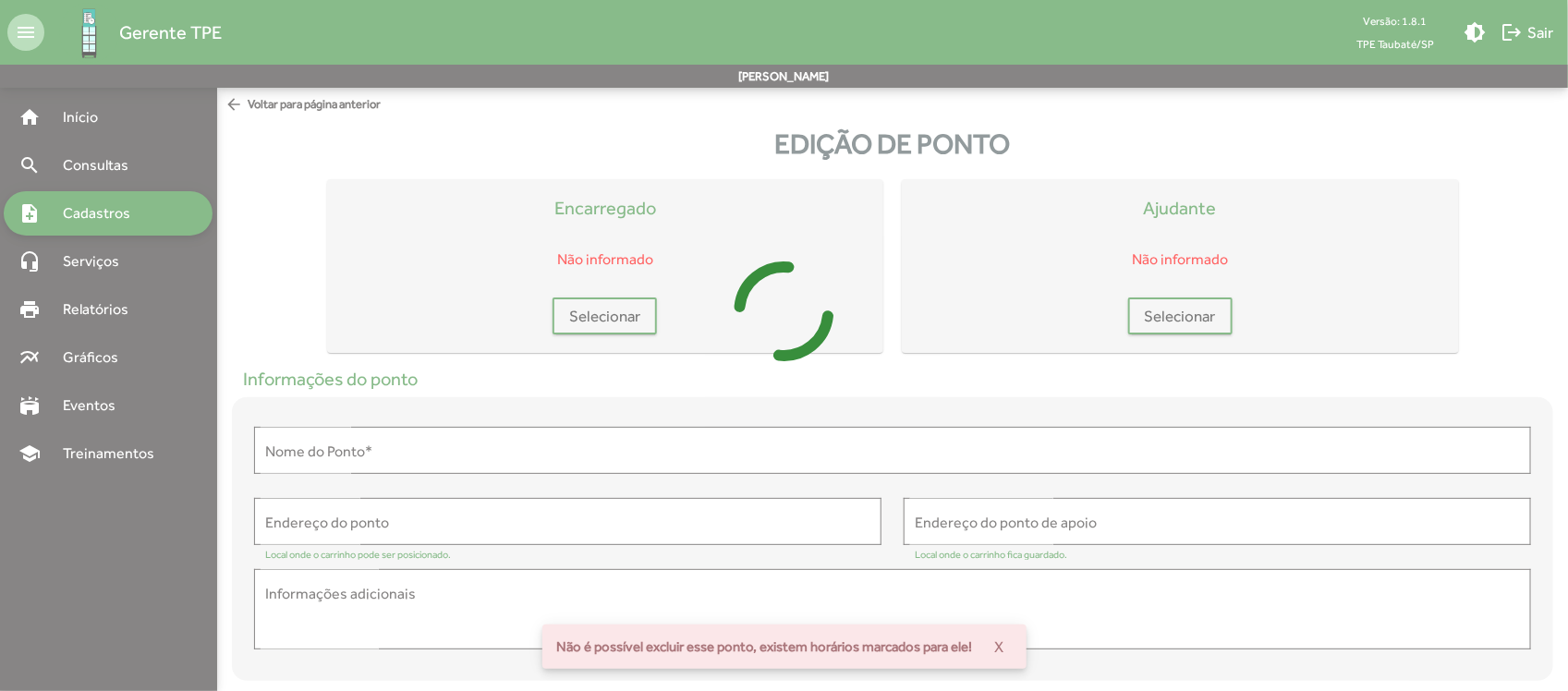 type on "**********" 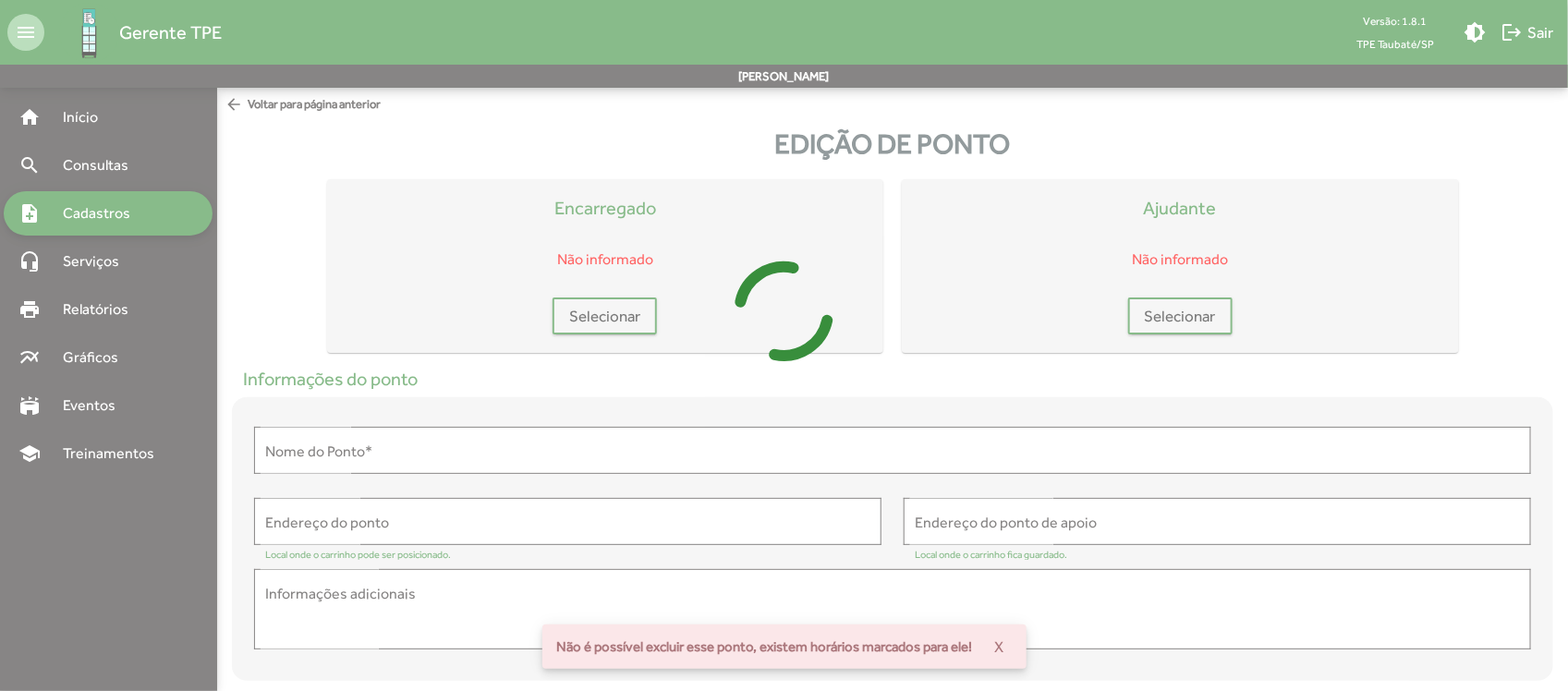 type on "**********" 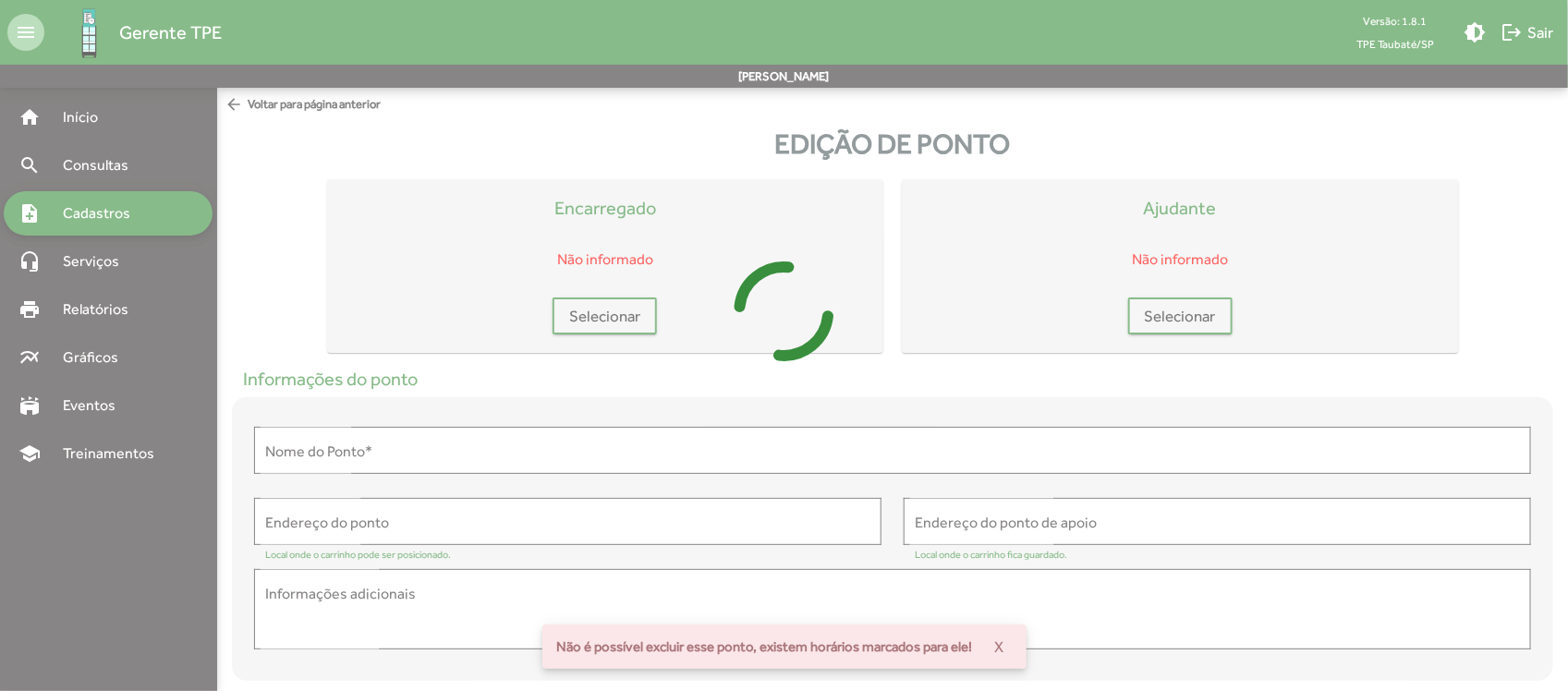 type on "**********" 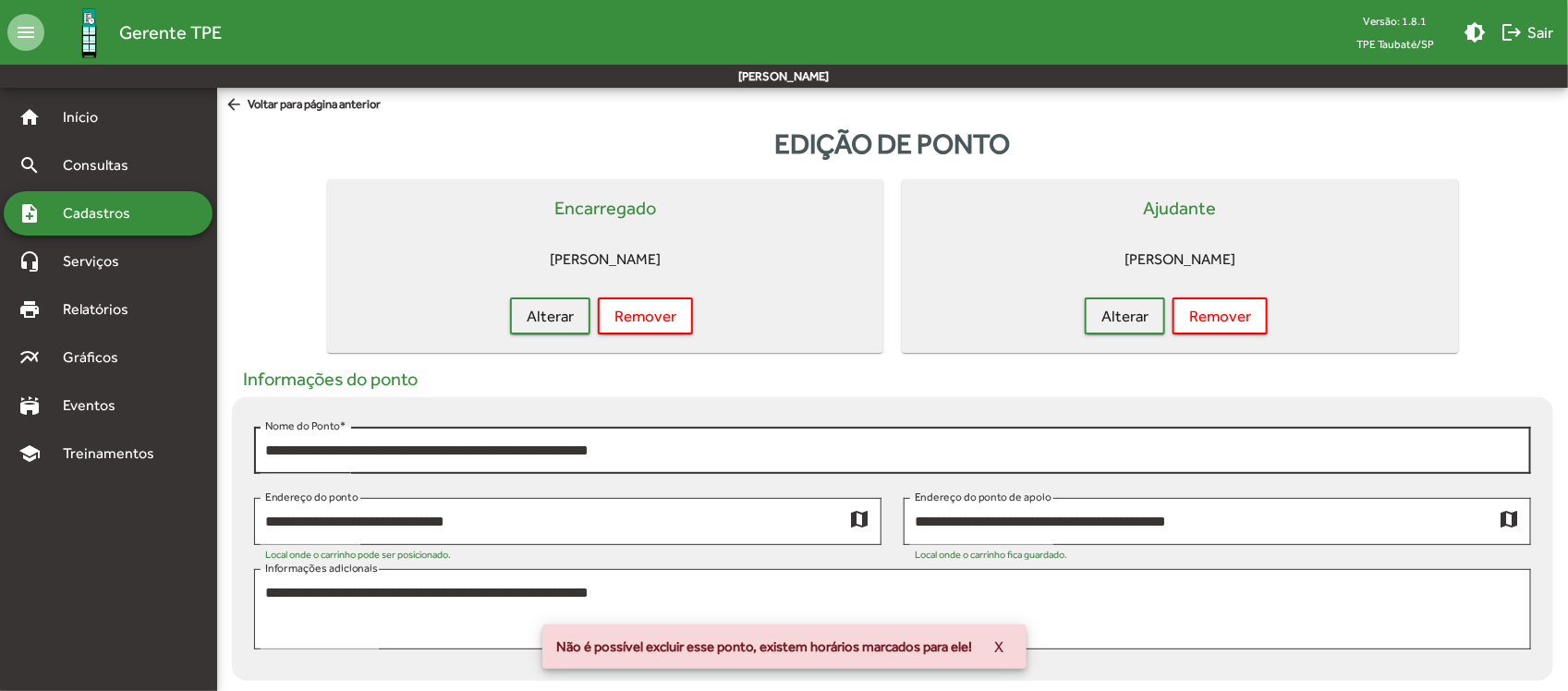 click on "**********" at bounding box center [893, 451] 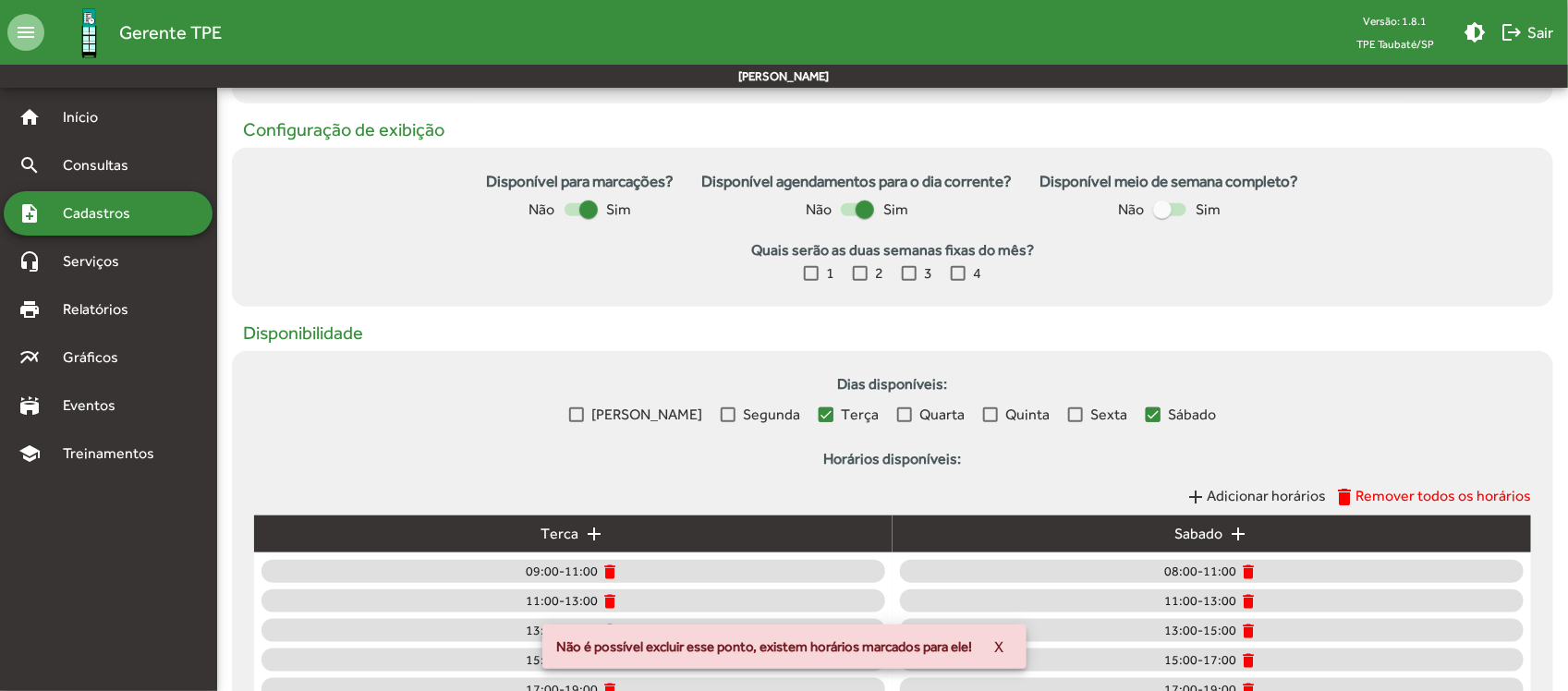 scroll, scrollTop: 739, scrollLeft: 0, axis: vertical 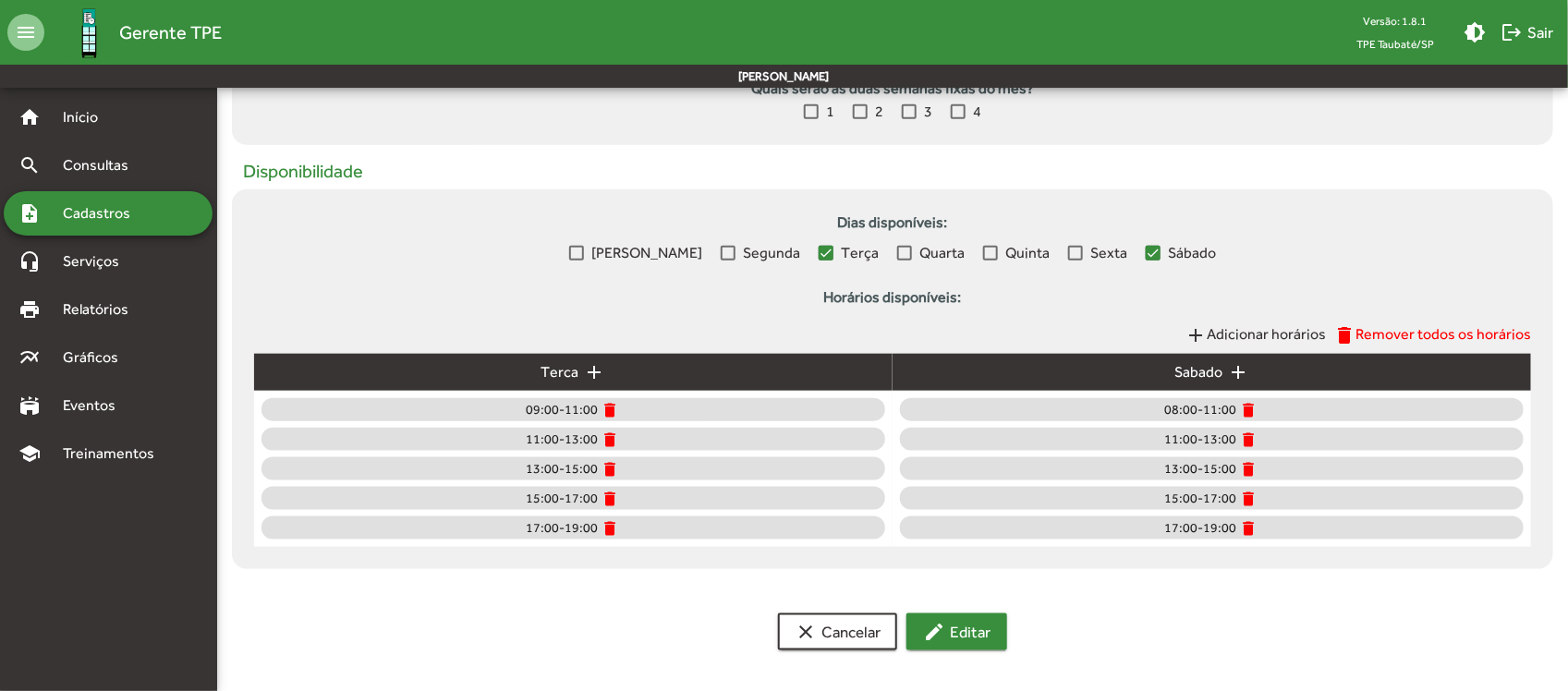 type on "**********" 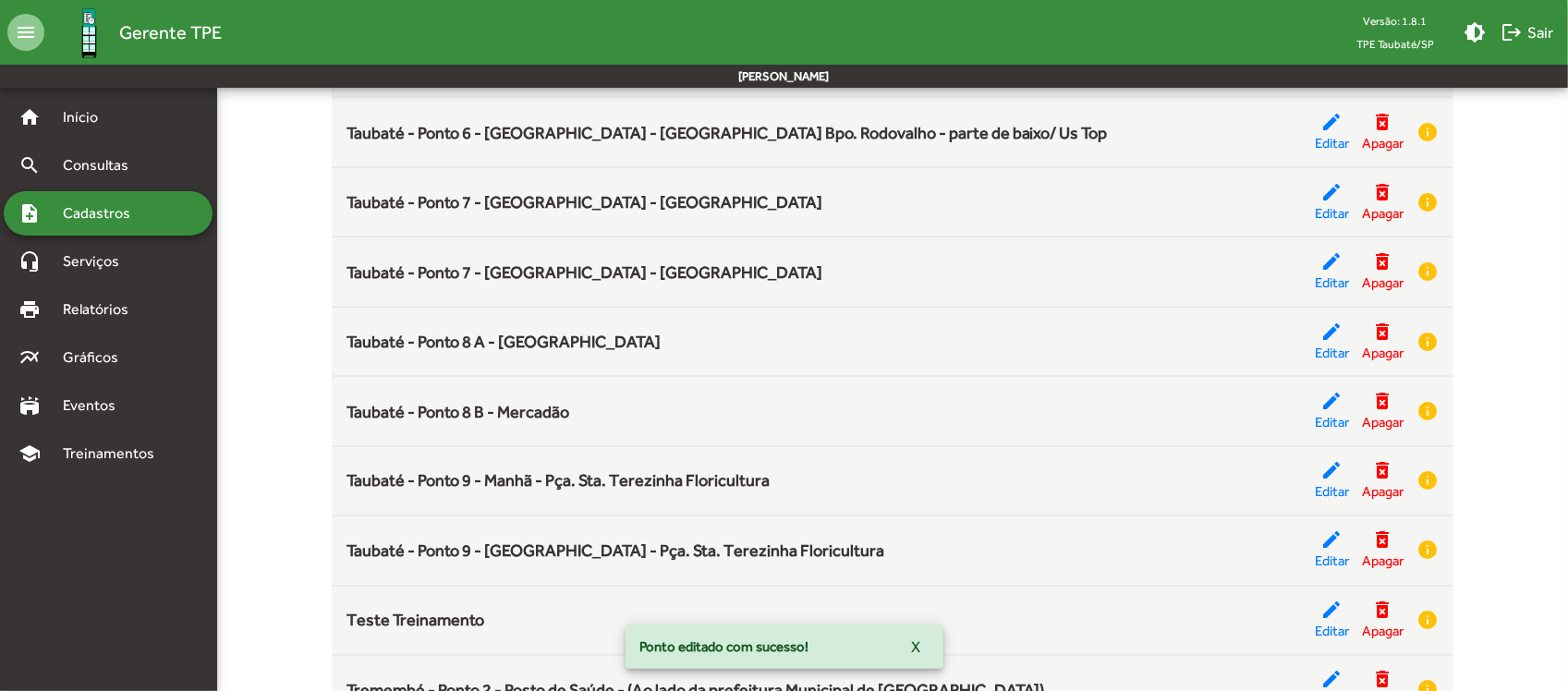 scroll, scrollTop: 4921, scrollLeft: 0, axis: vertical 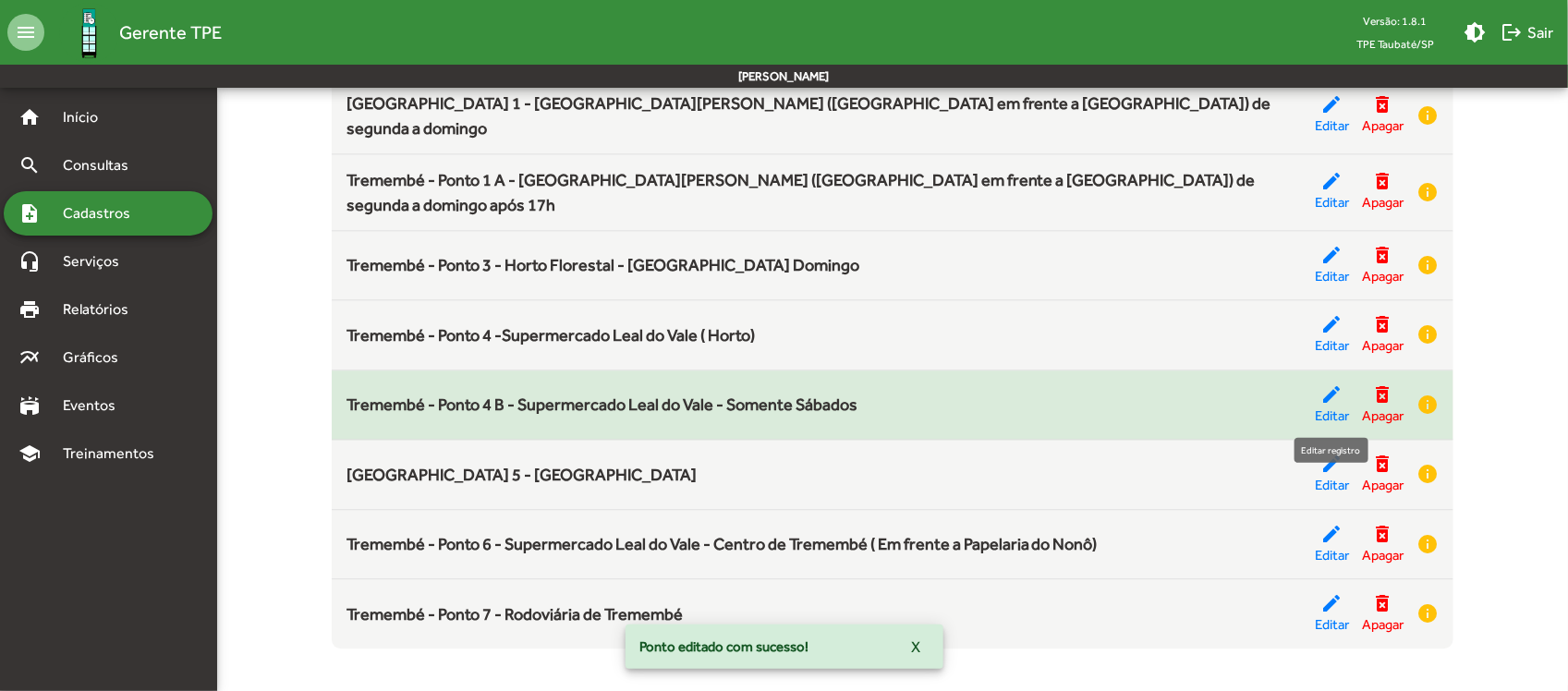 click on "edit" 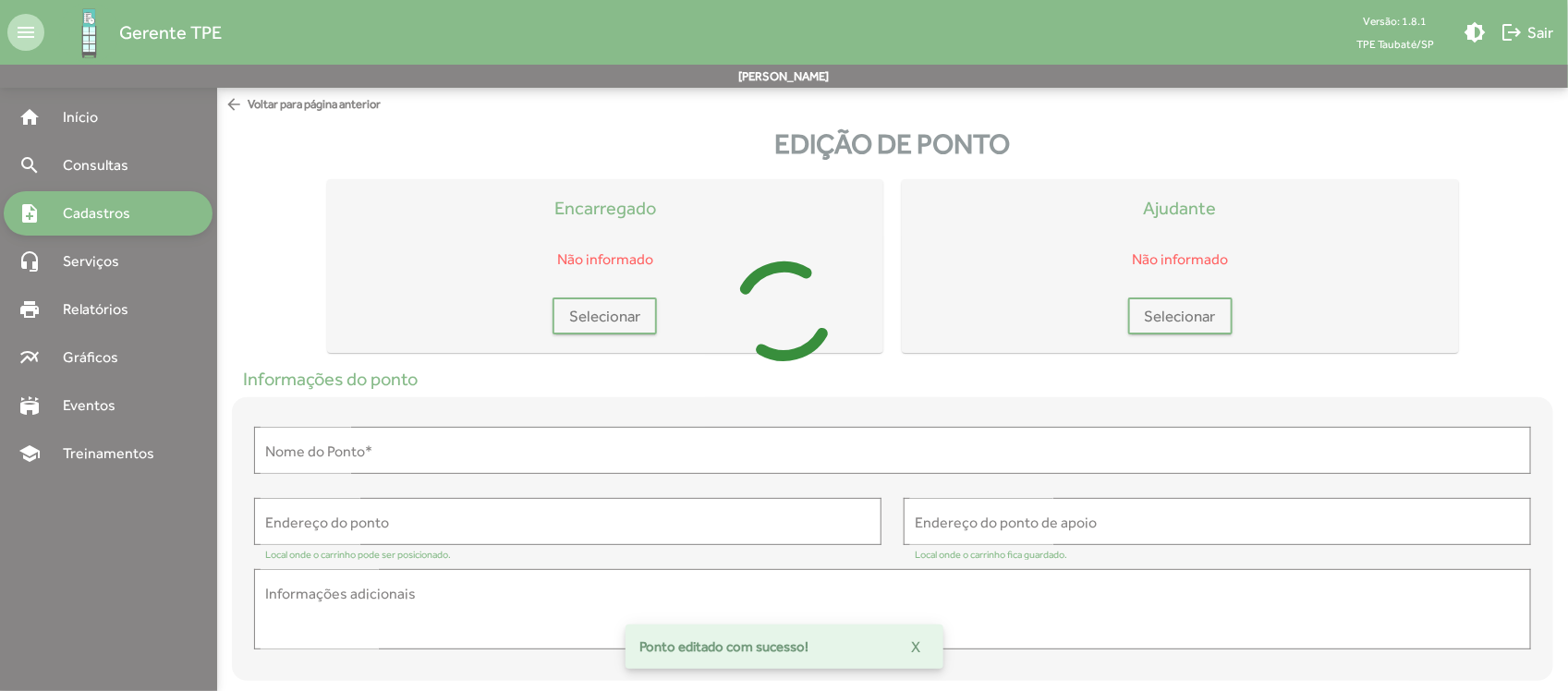 scroll, scrollTop: 455, scrollLeft: 0, axis: vertical 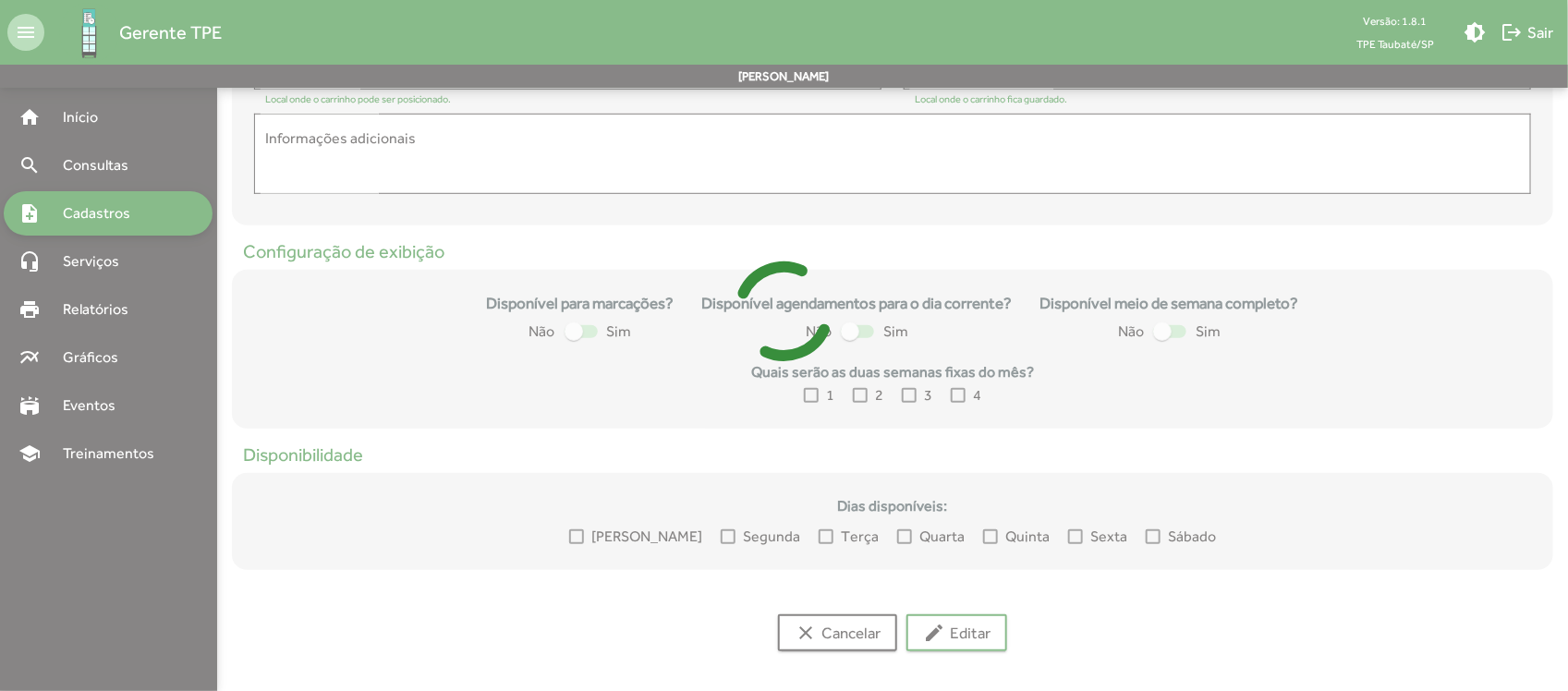 type 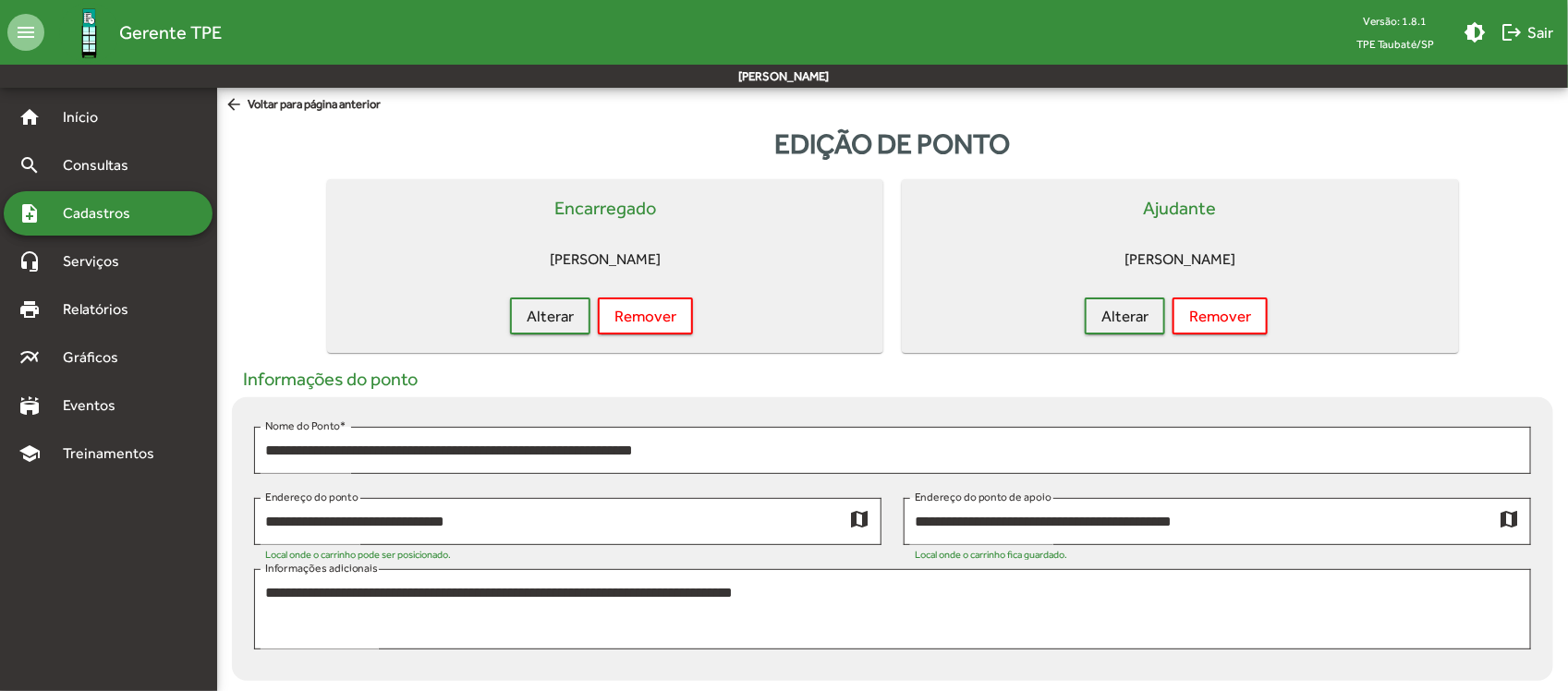 scroll, scrollTop: 621, scrollLeft: 0, axis: vertical 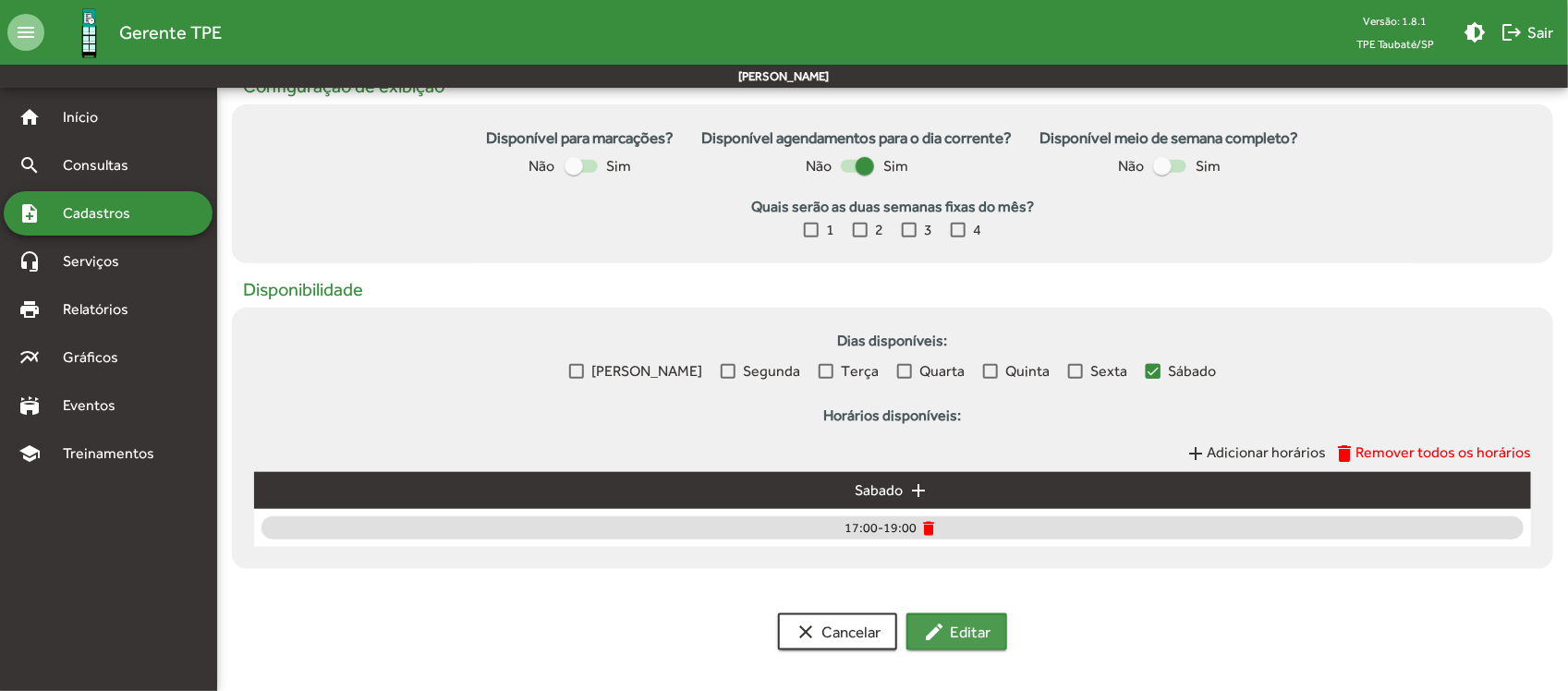 click on "edit  Editar" 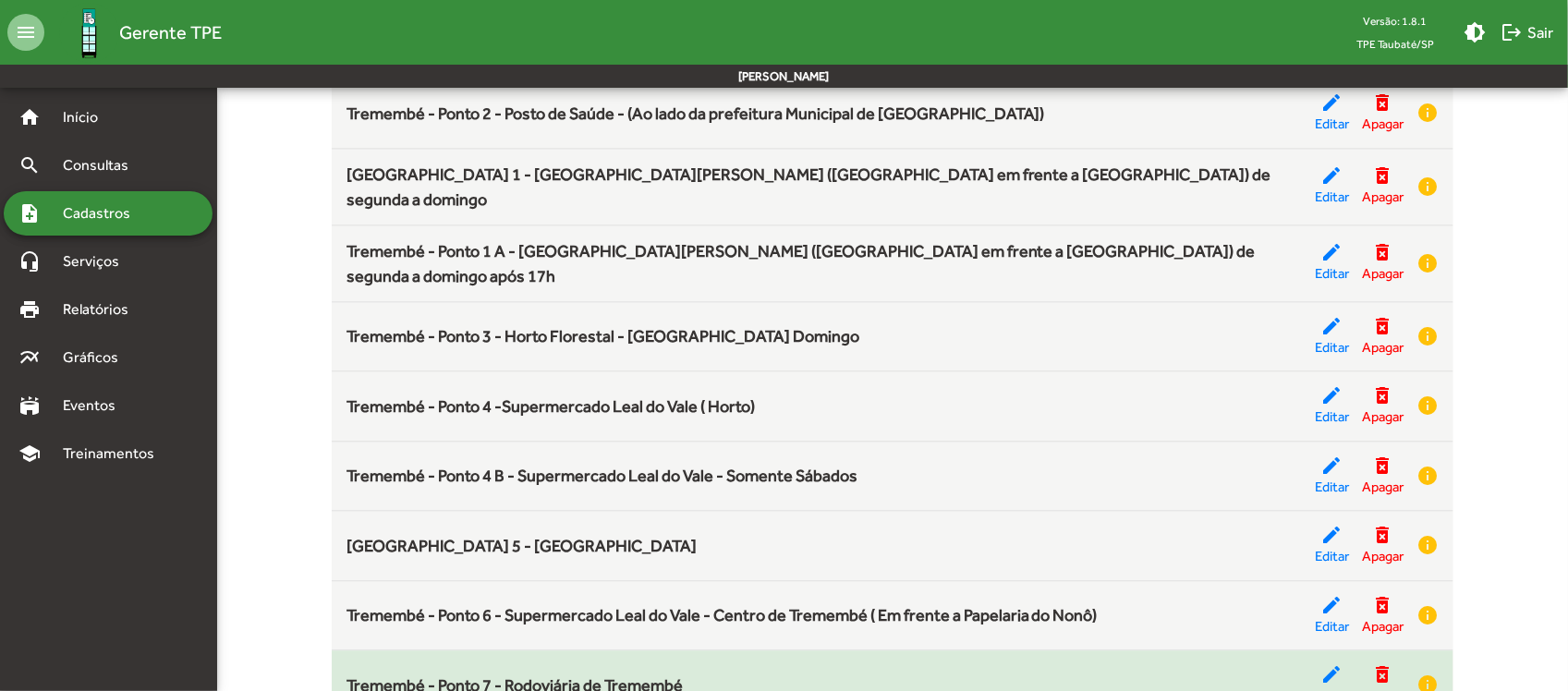scroll, scrollTop: 4921, scrollLeft: 0, axis: vertical 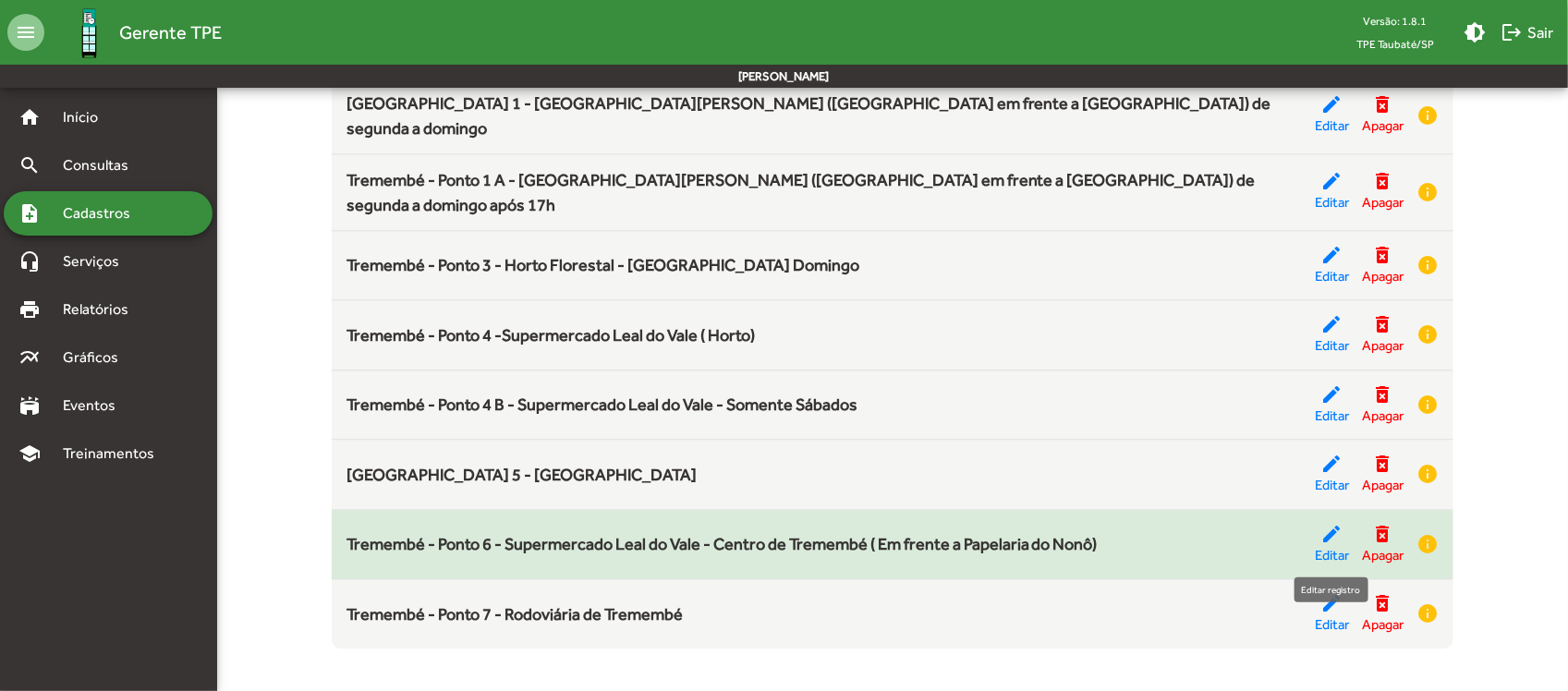 click on "Editar" 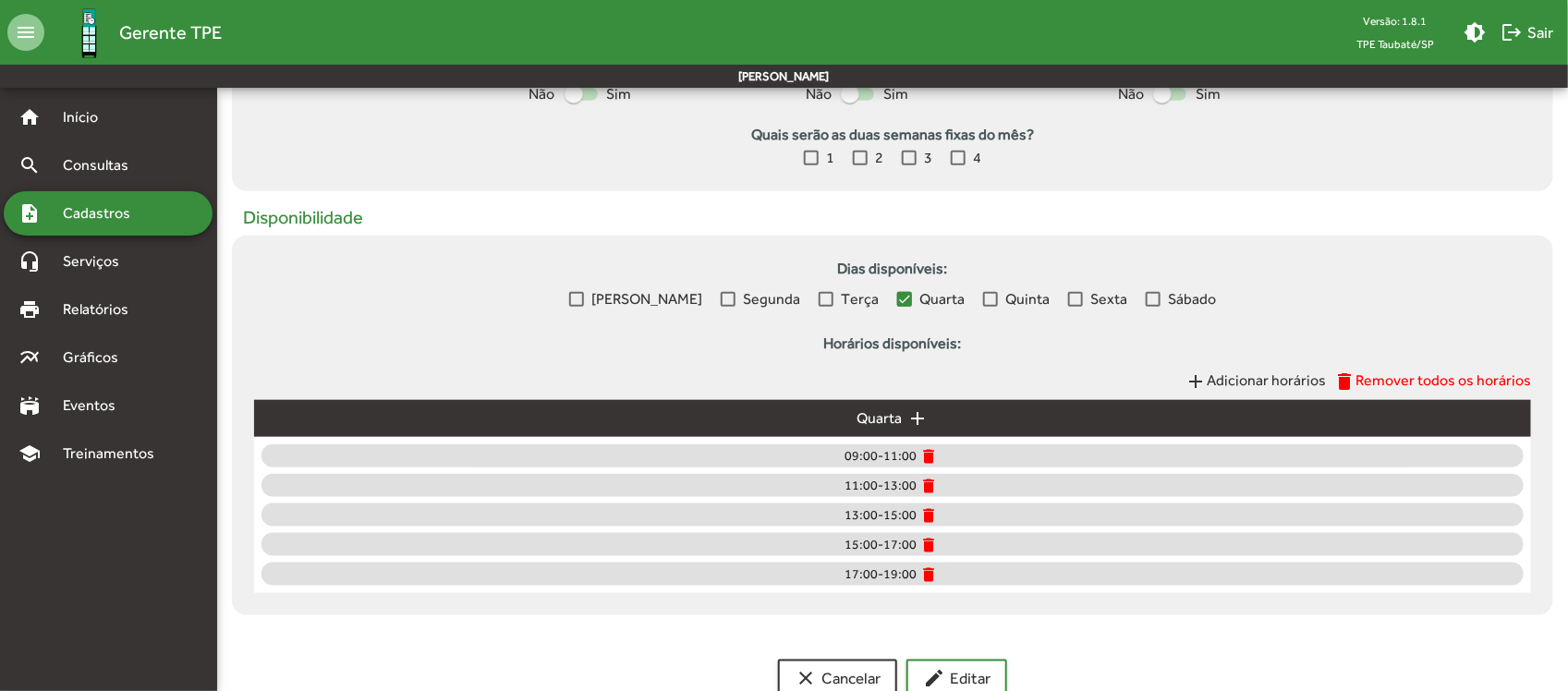 scroll, scrollTop: 739, scrollLeft: 0, axis: vertical 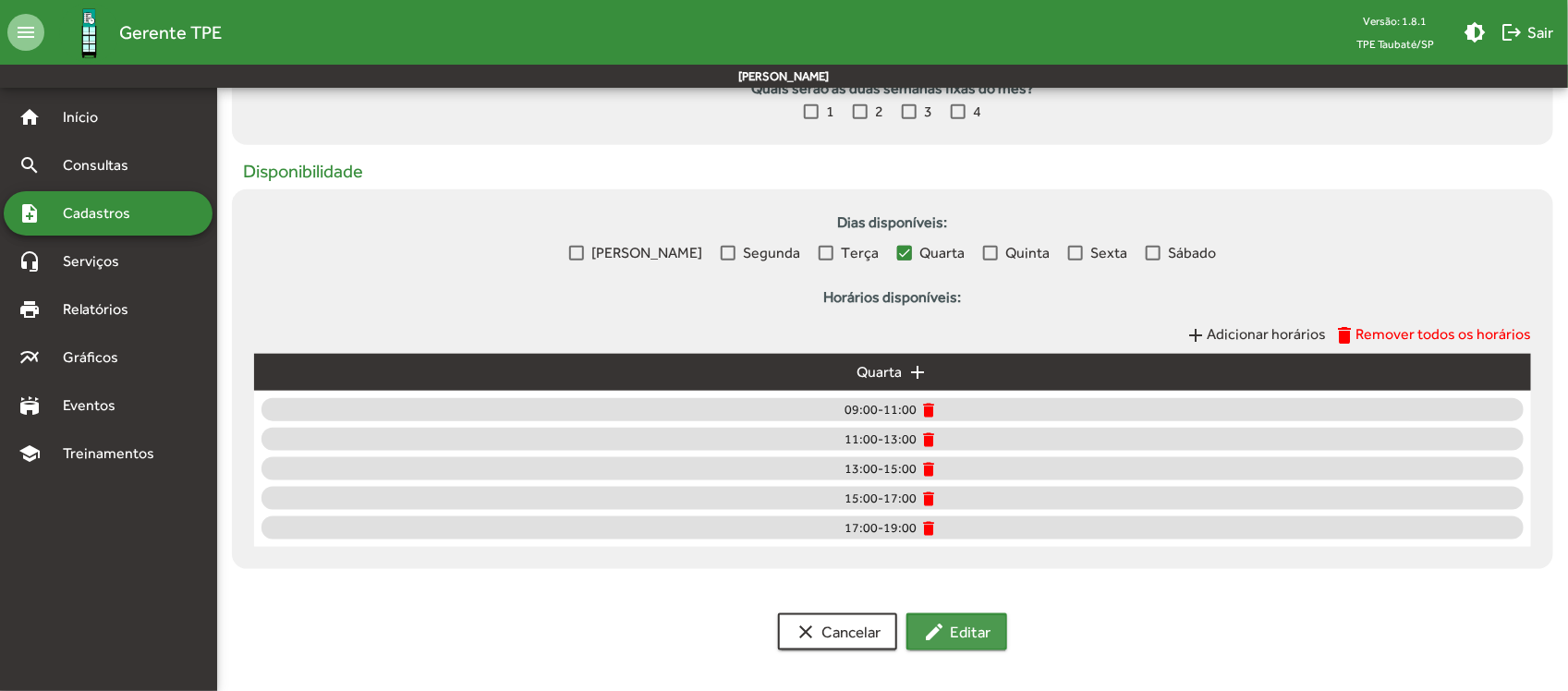 click on "edit  Editar" 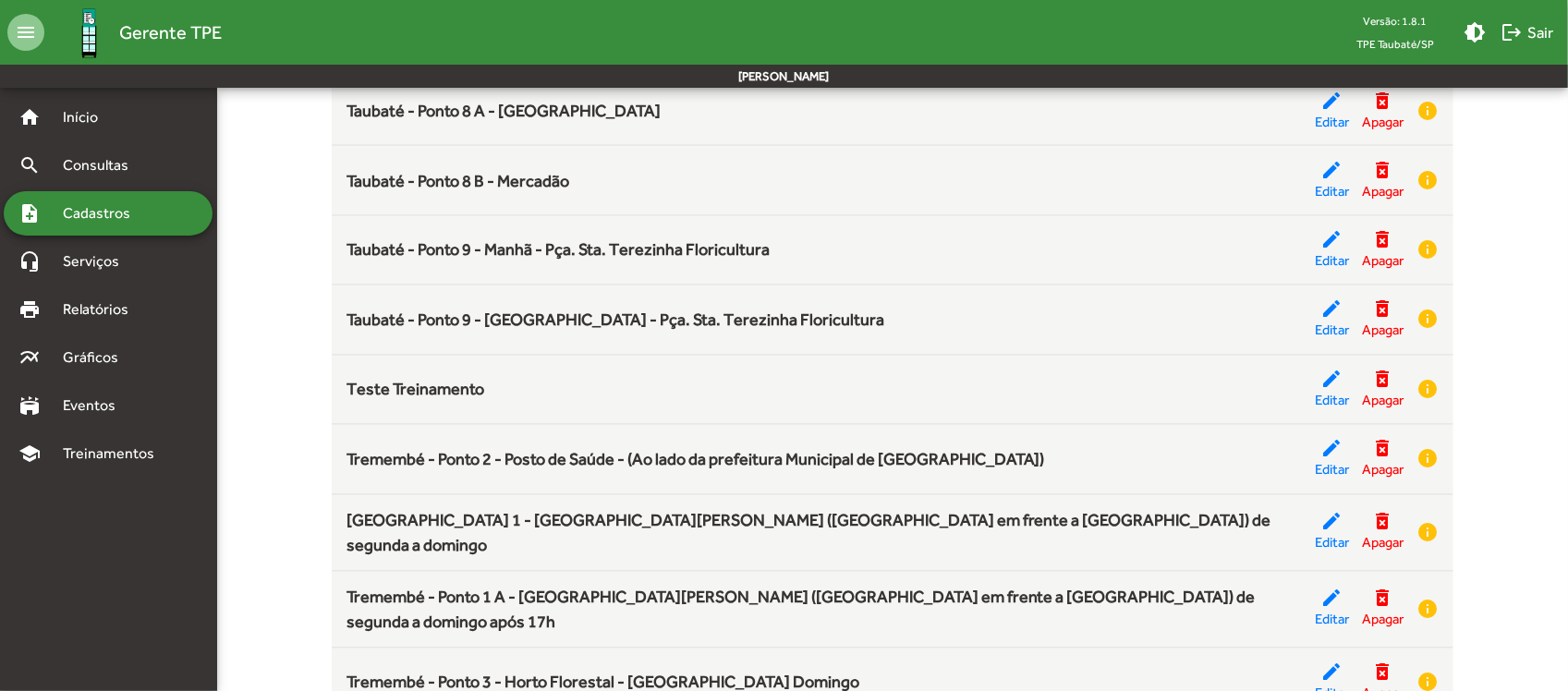 scroll, scrollTop: 4921, scrollLeft: 0, axis: vertical 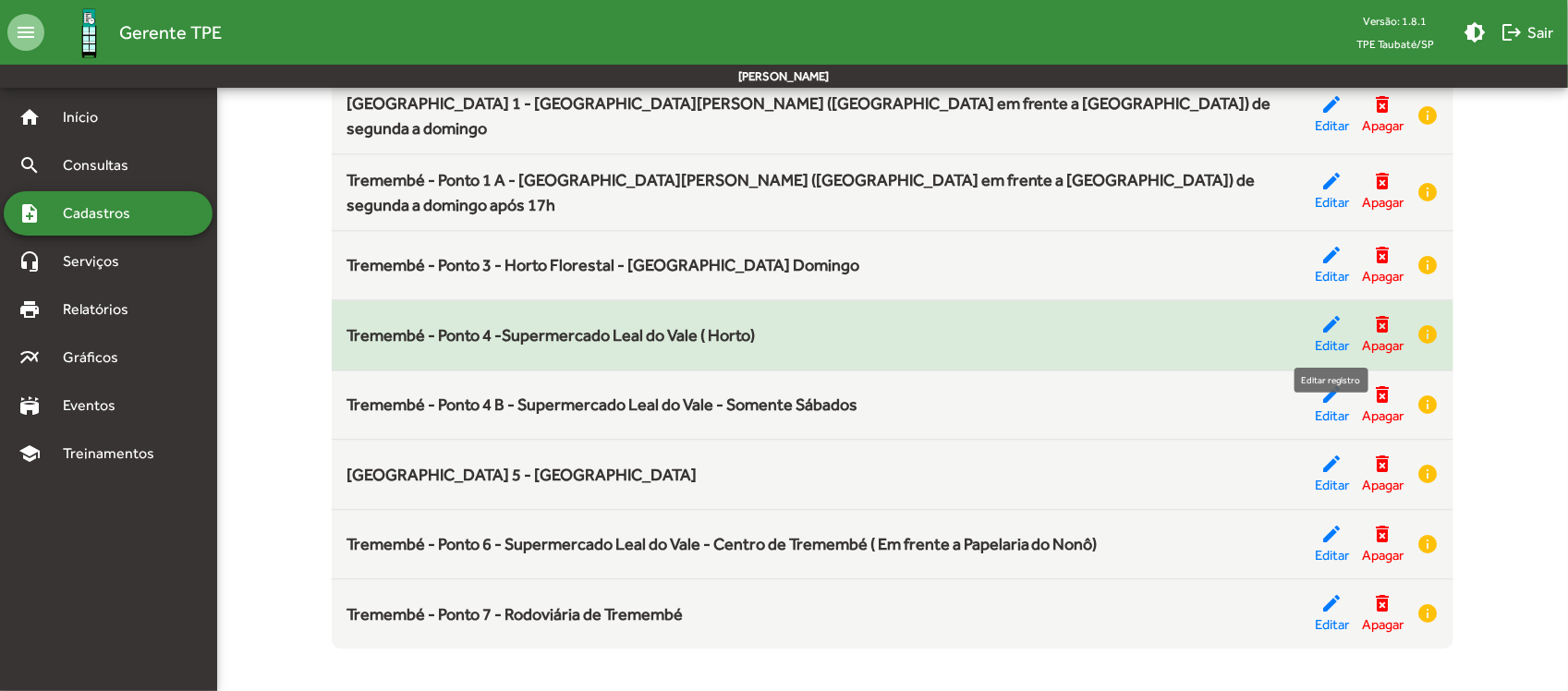 click on "Editar" 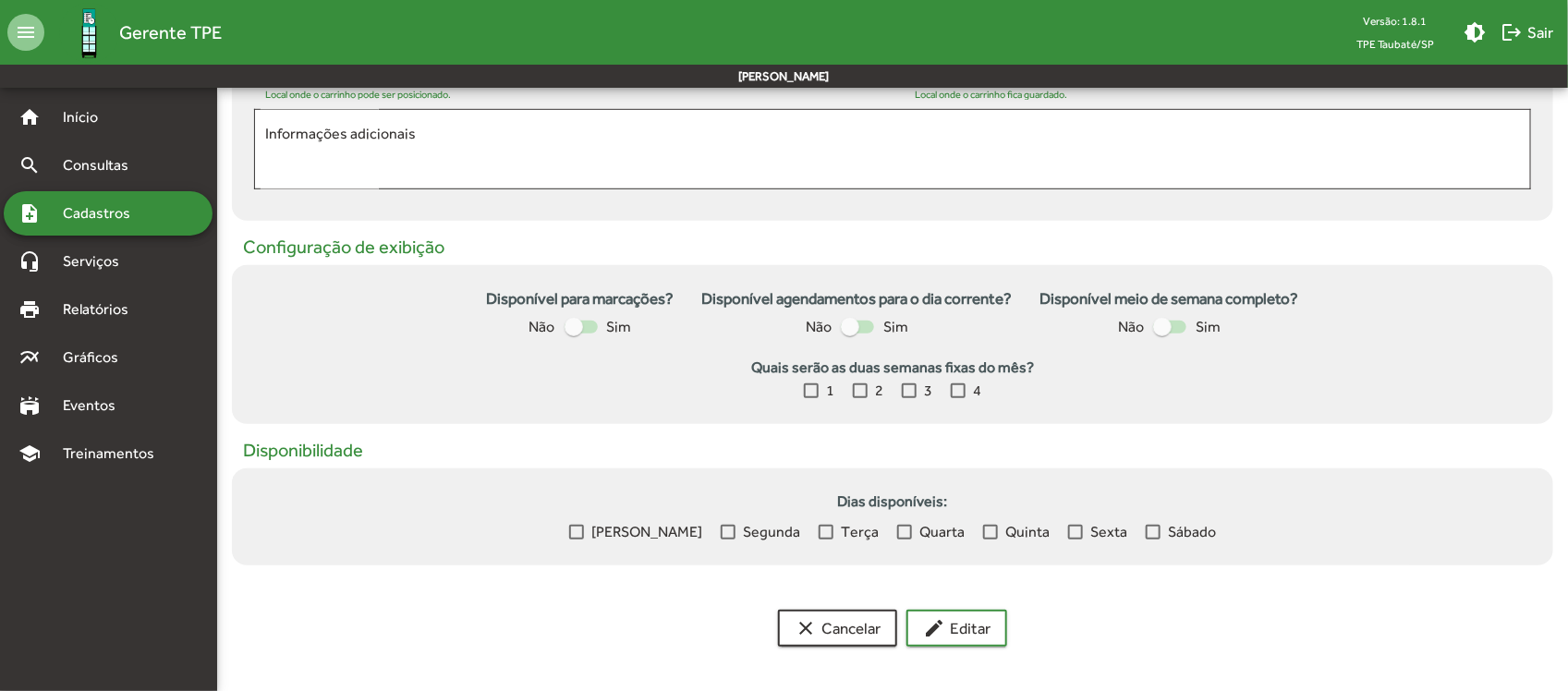 scroll, scrollTop: 0, scrollLeft: 0, axis: both 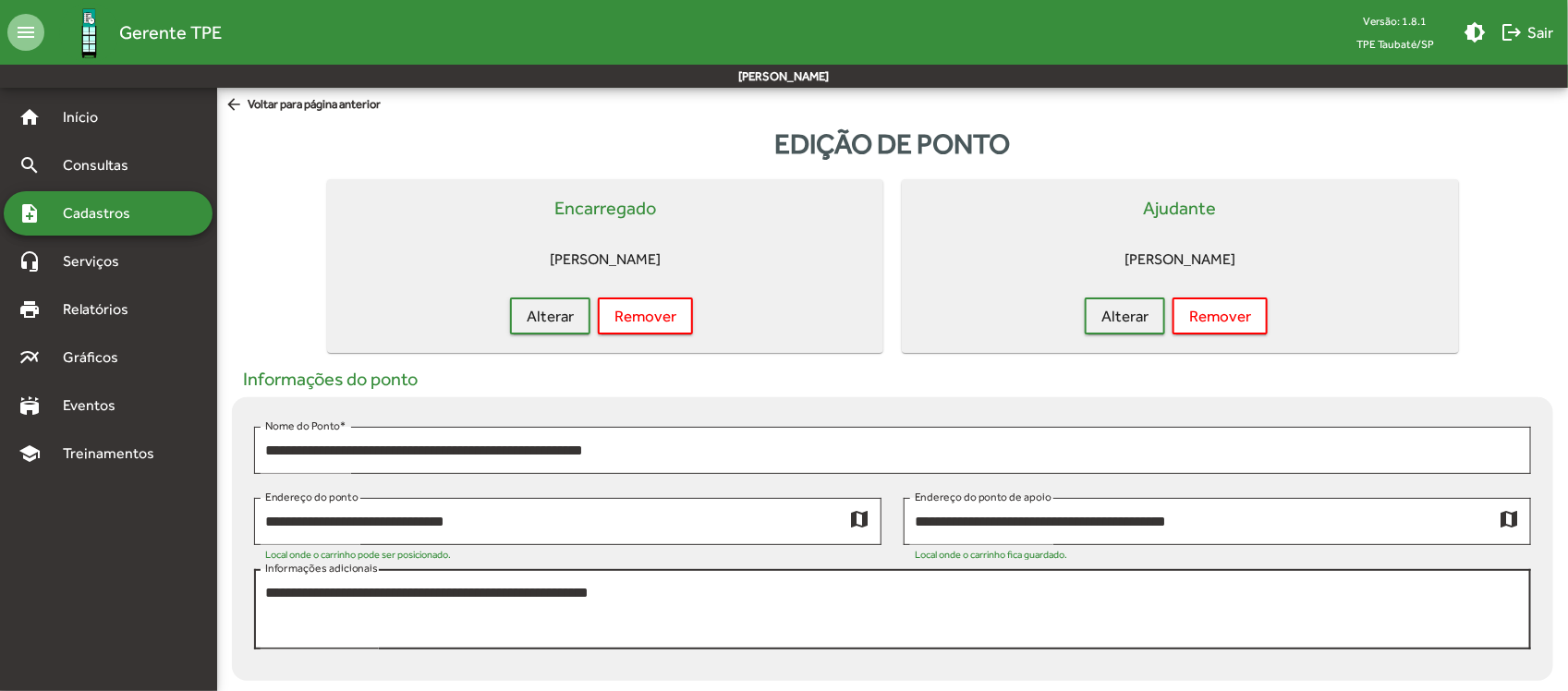 click on "**********" at bounding box center [893, 610] 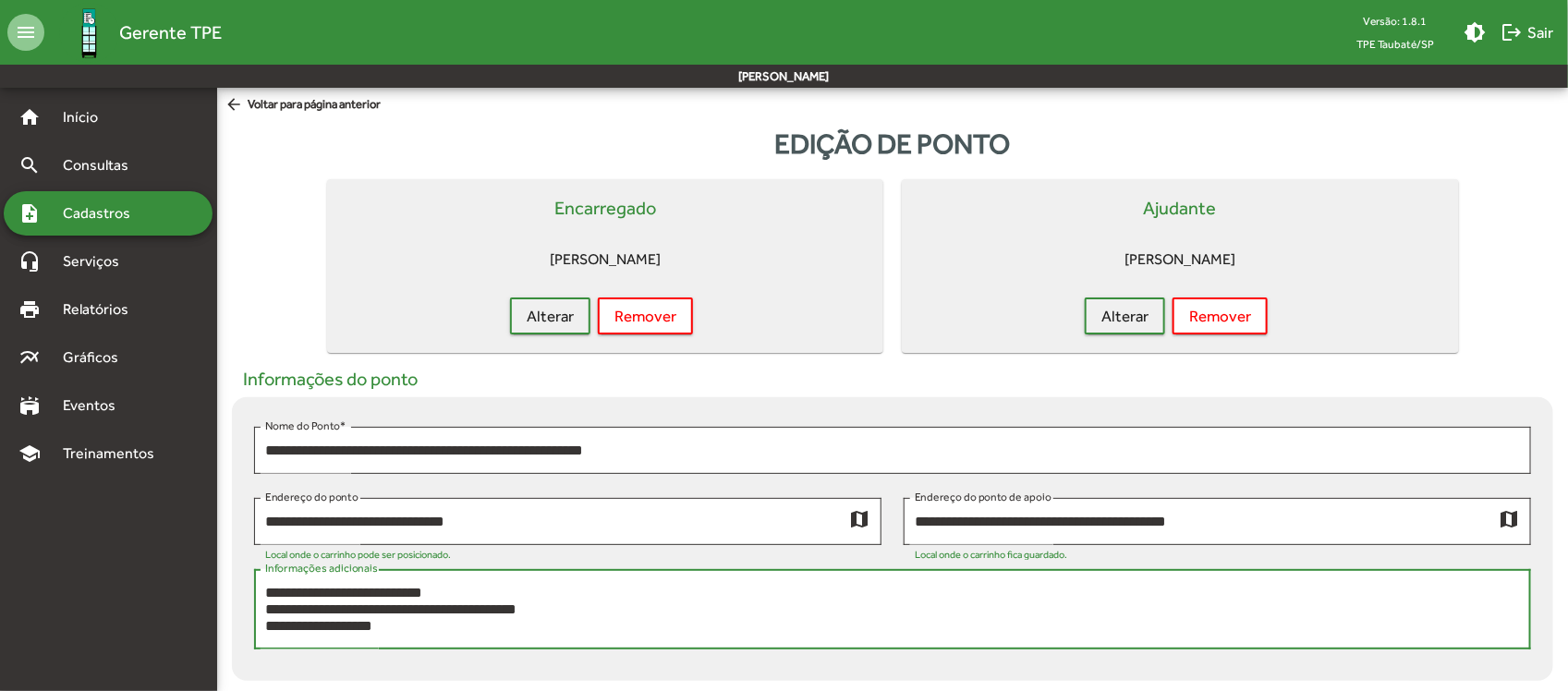 scroll, scrollTop: 15, scrollLeft: 0, axis: vertical 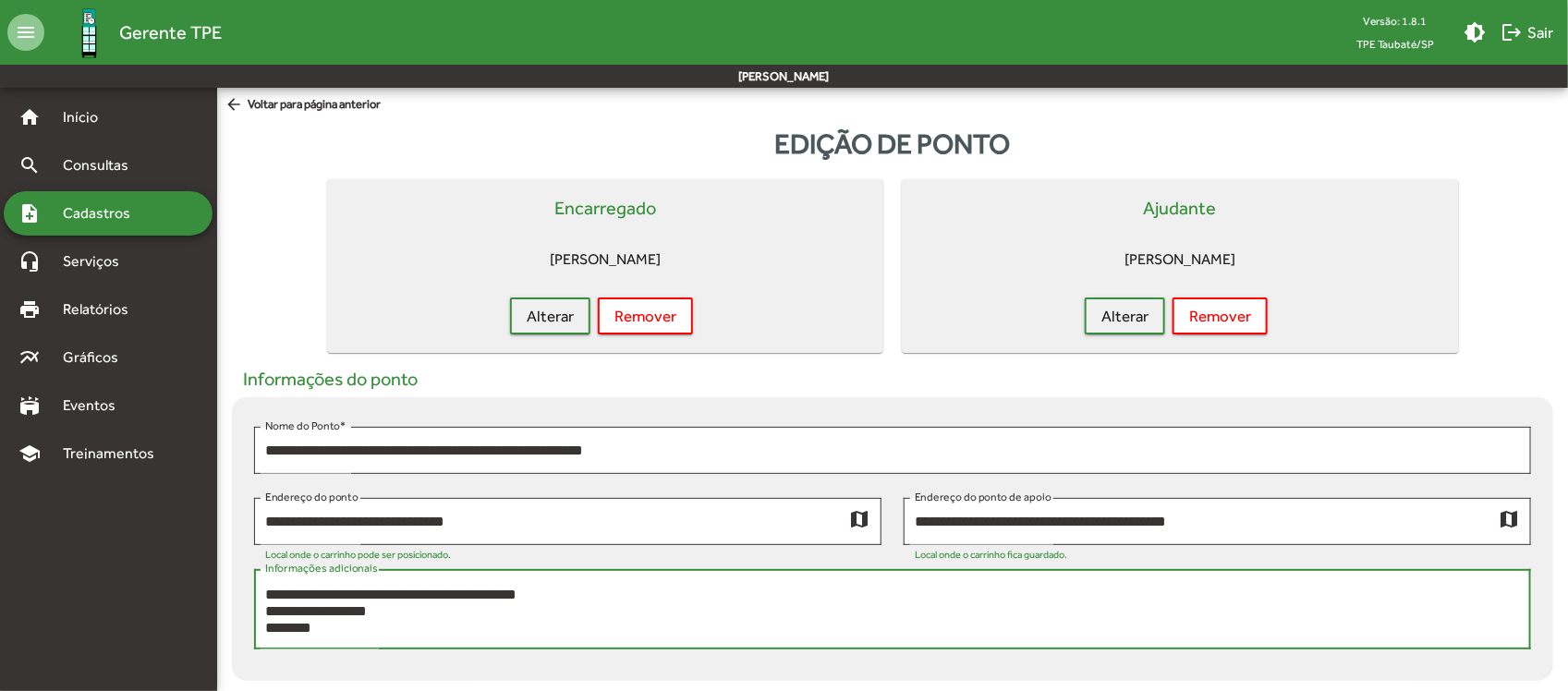 click on "**********" at bounding box center (893, 610) 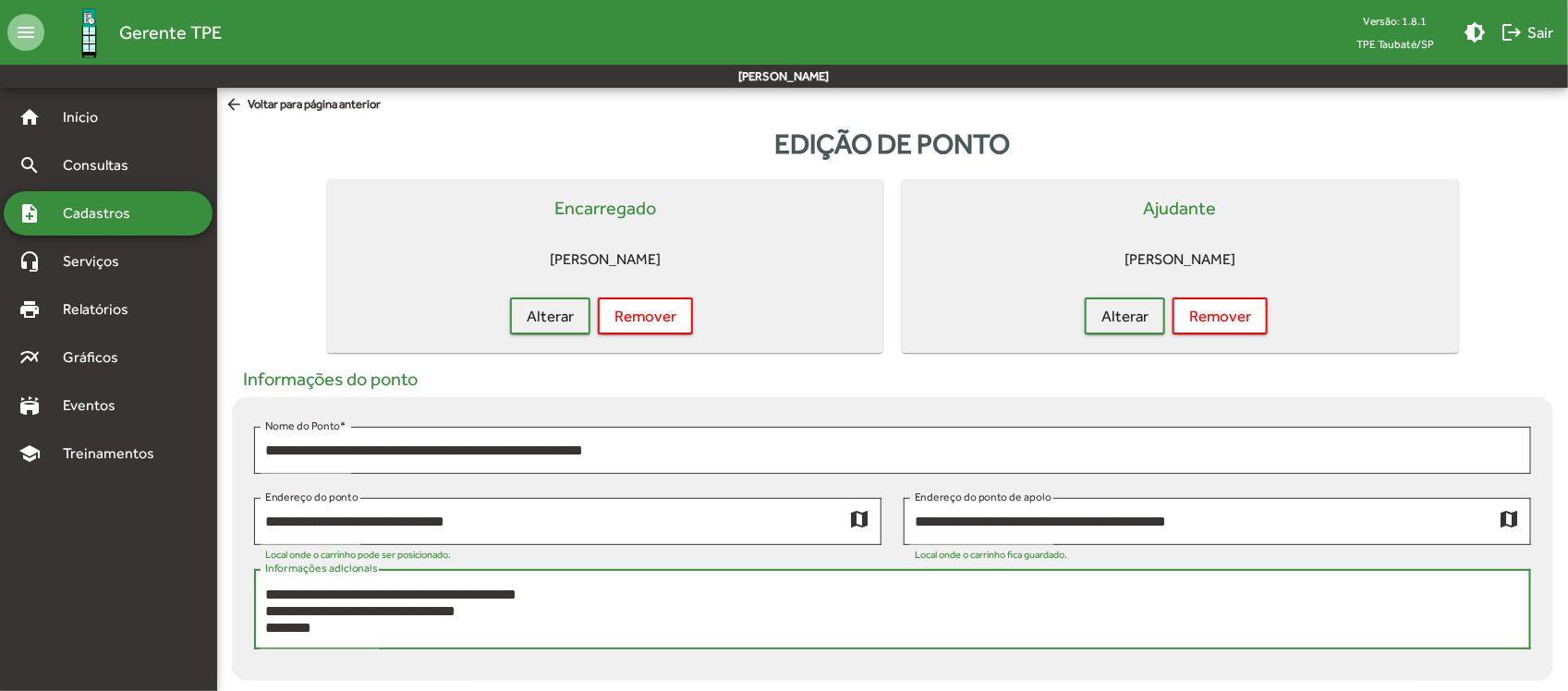 click on "**********" at bounding box center [893, 610] 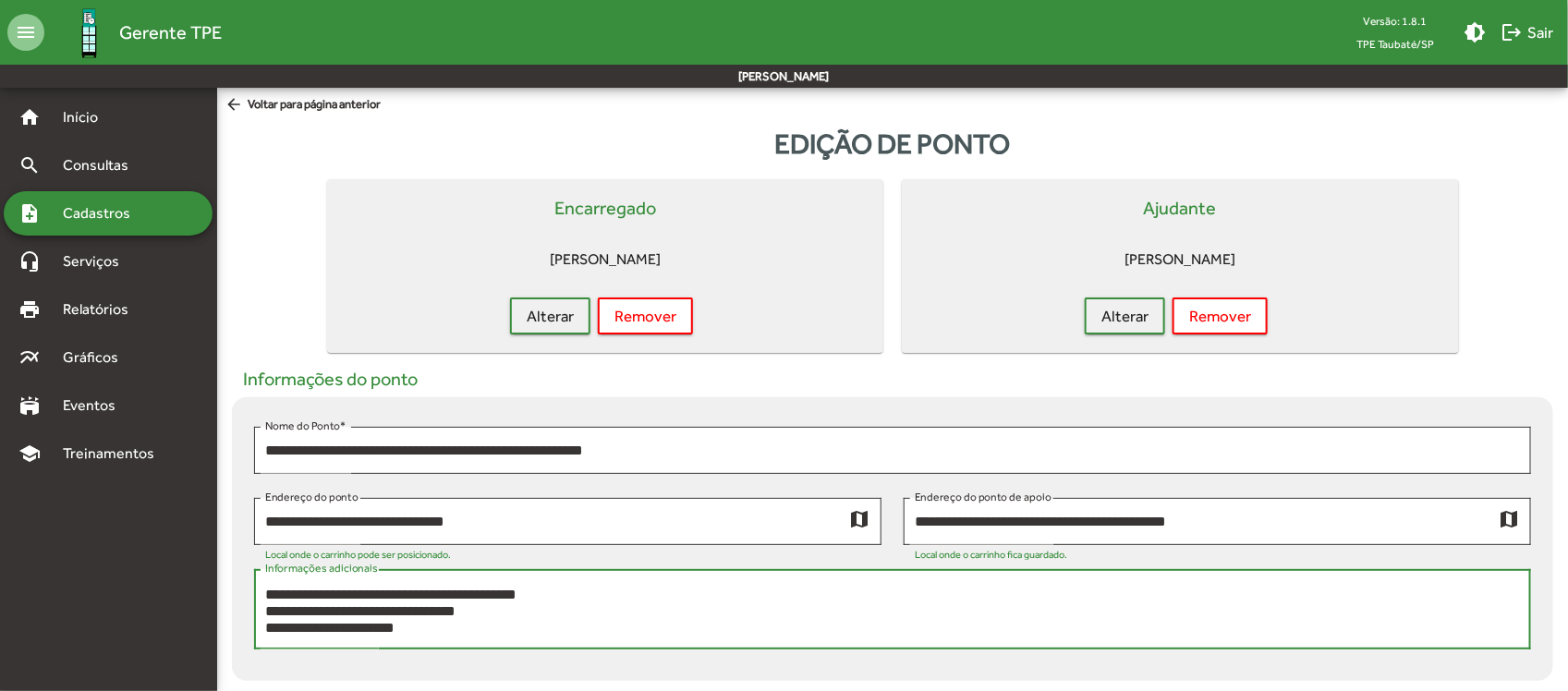 scroll, scrollTop: 16, scrollLeft: 0, axis: vertical 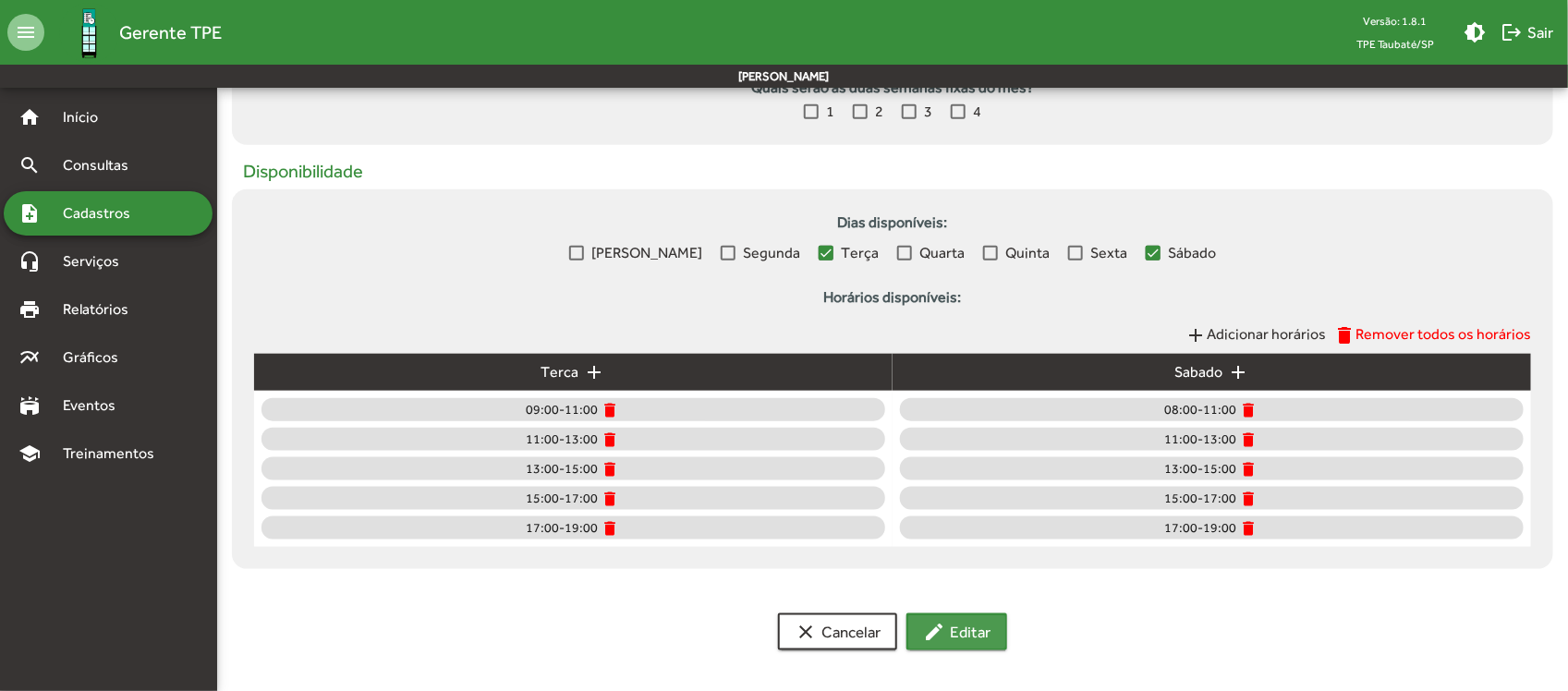click on "edit  Editar" 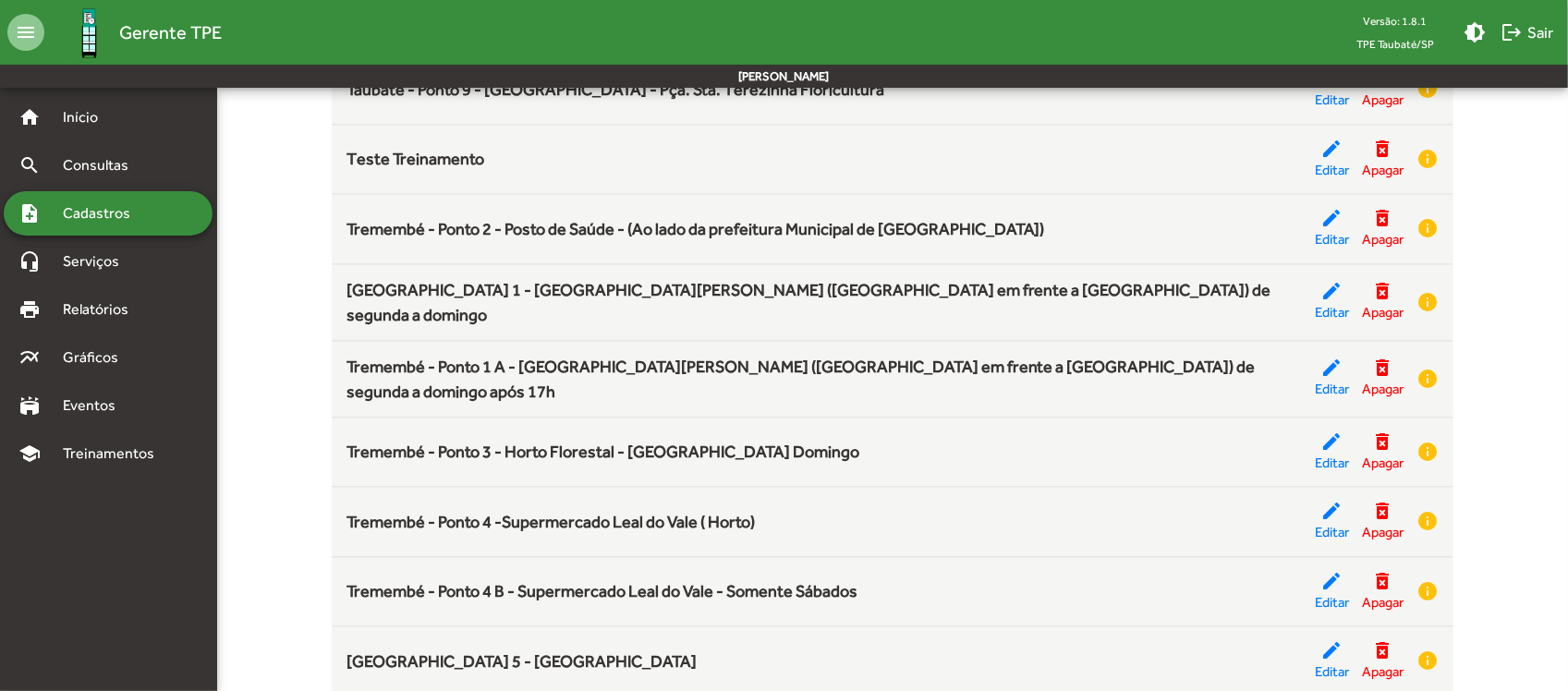 scroll, scrollTop: 4921, scrollLeft: 0, axis: vertical 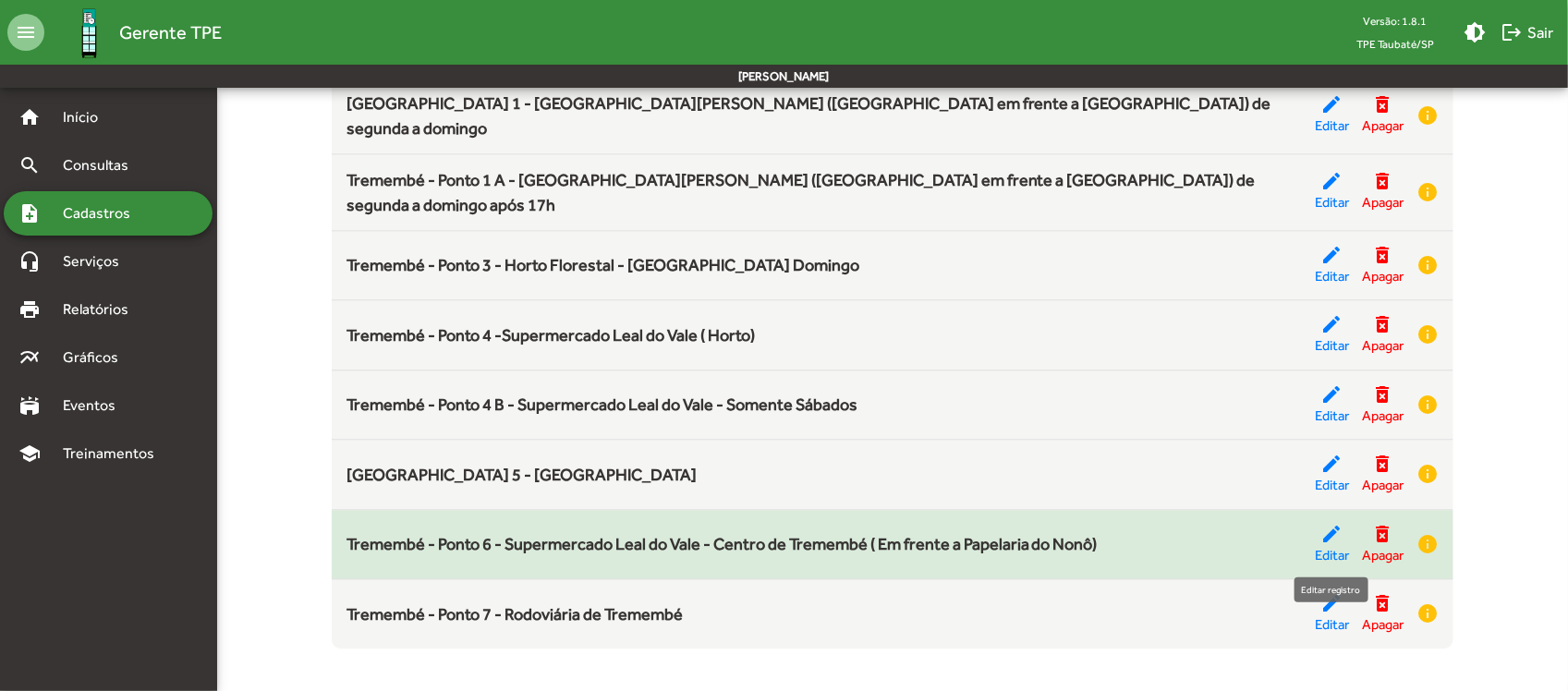 click on "edit" 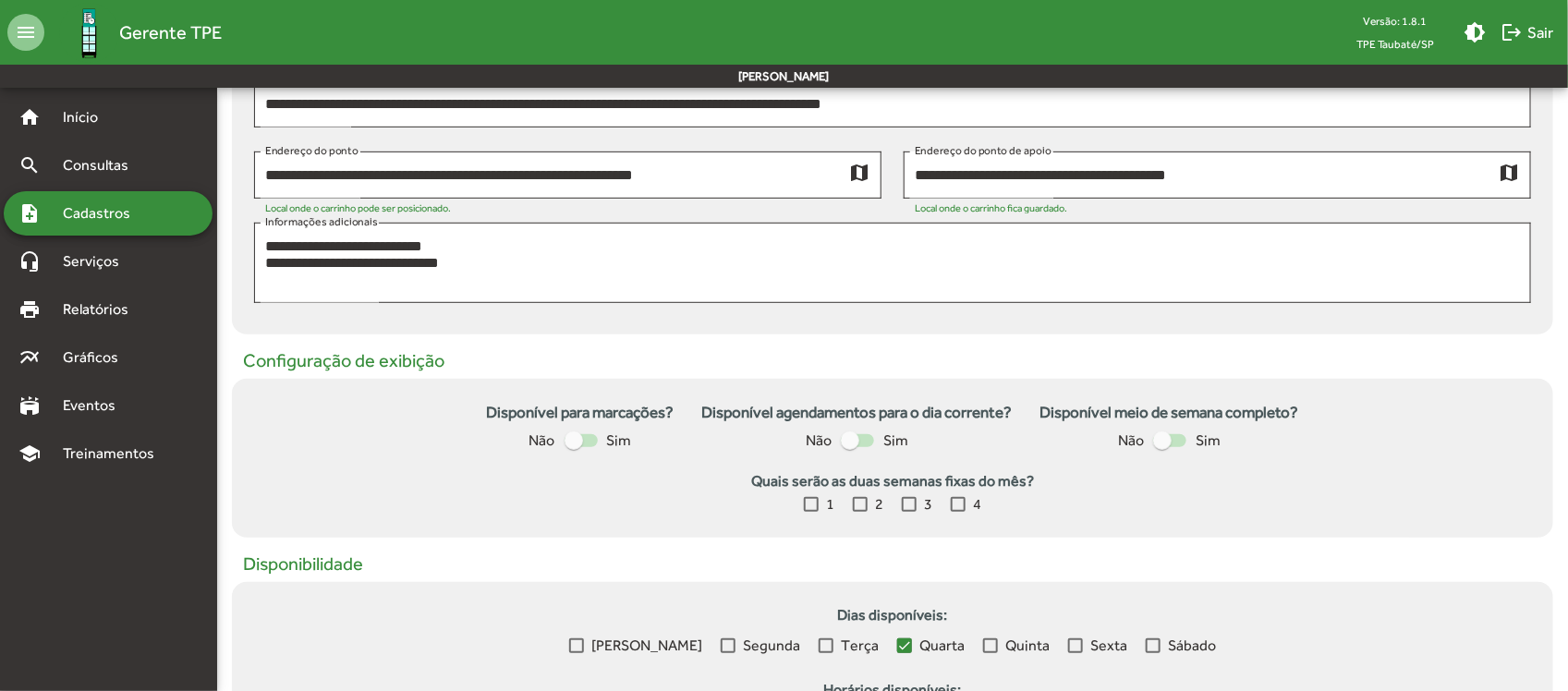scroll, scrollTop: 462, scrollLeft: 0, axis: vertical 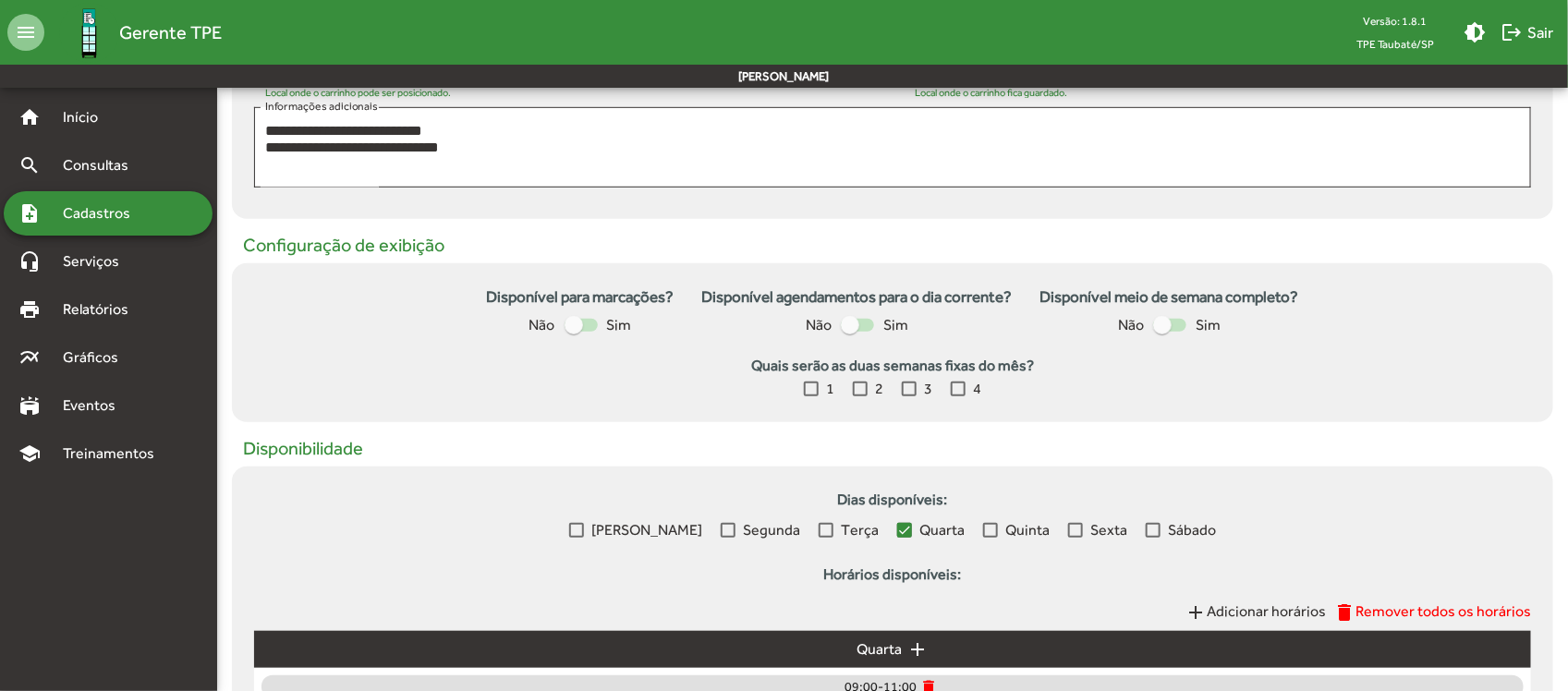 click at bounding box center (574, 325) 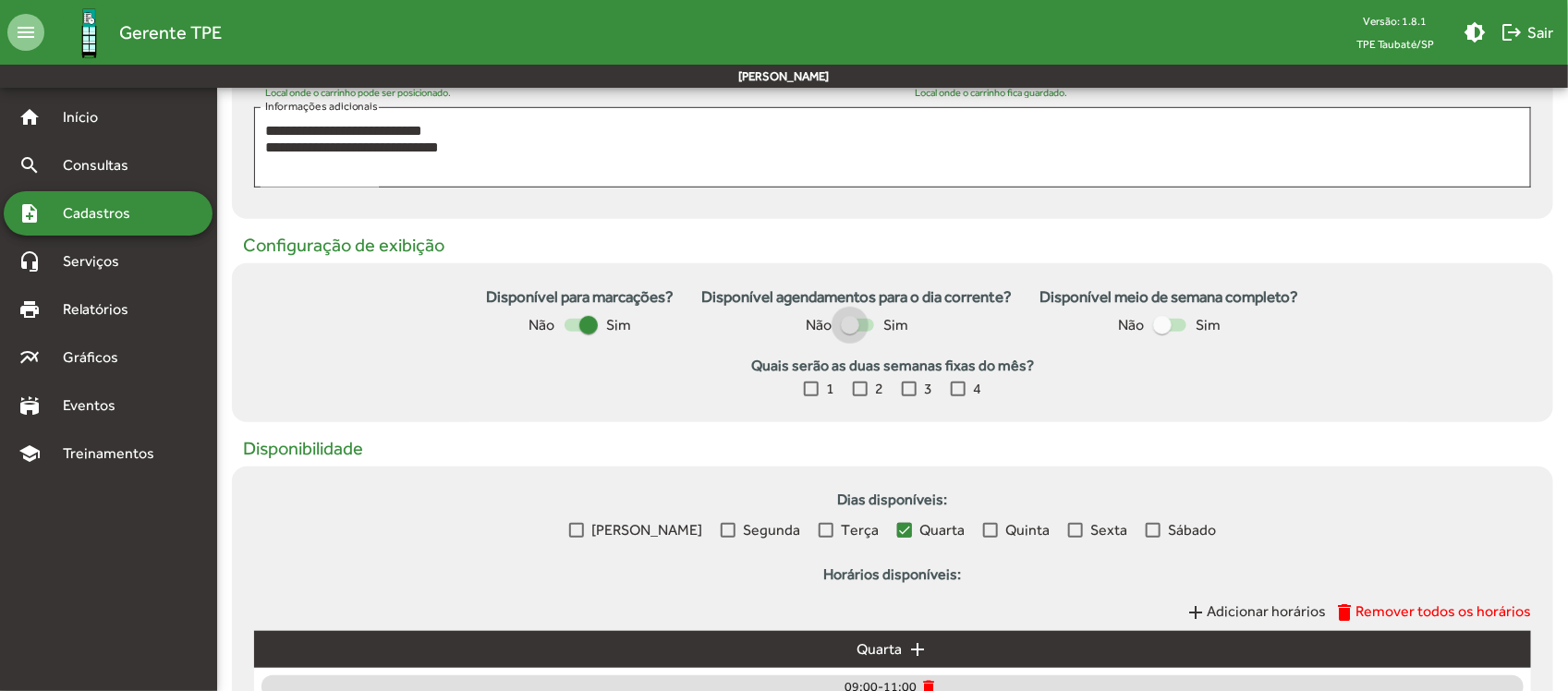 click at bounding box center [857, 325] 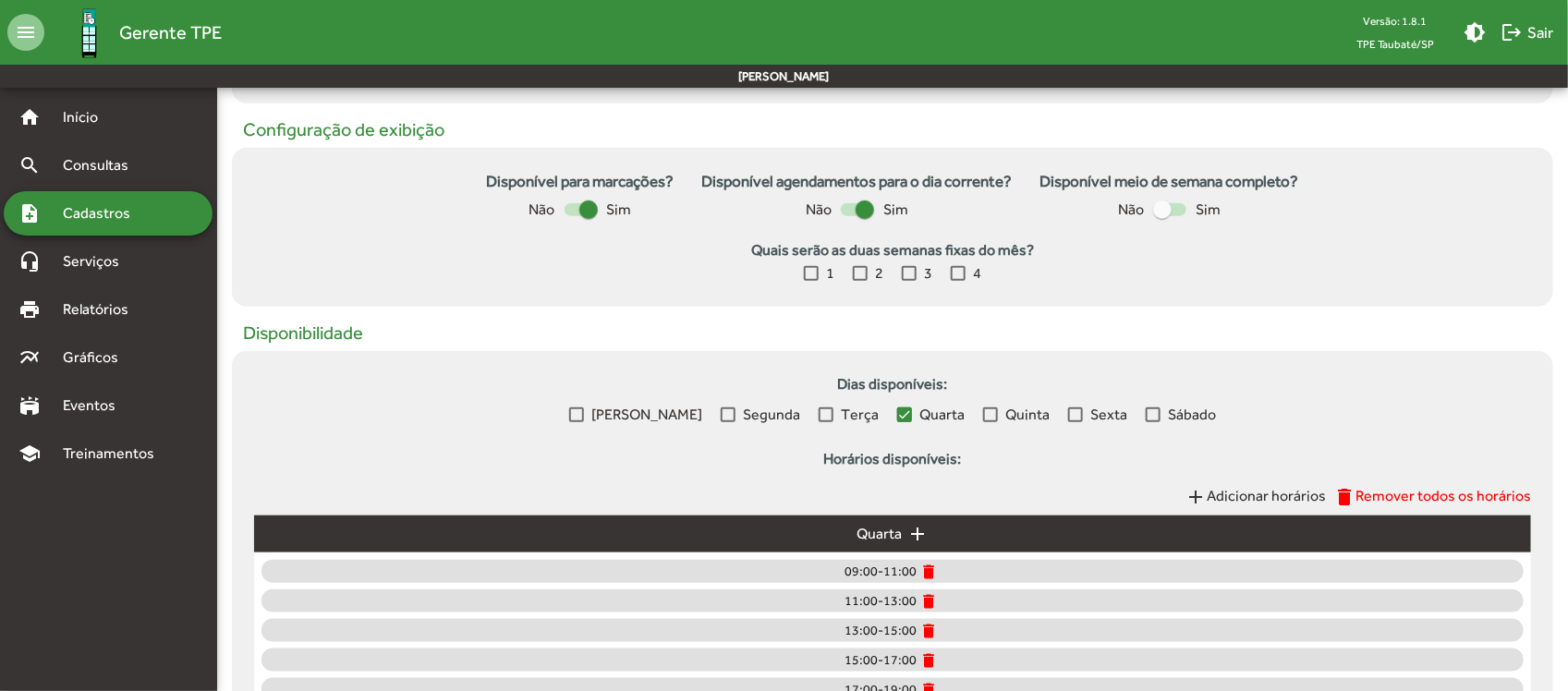 scroll, scrollTop: 739, scrollLeft: 0, axis: vertical 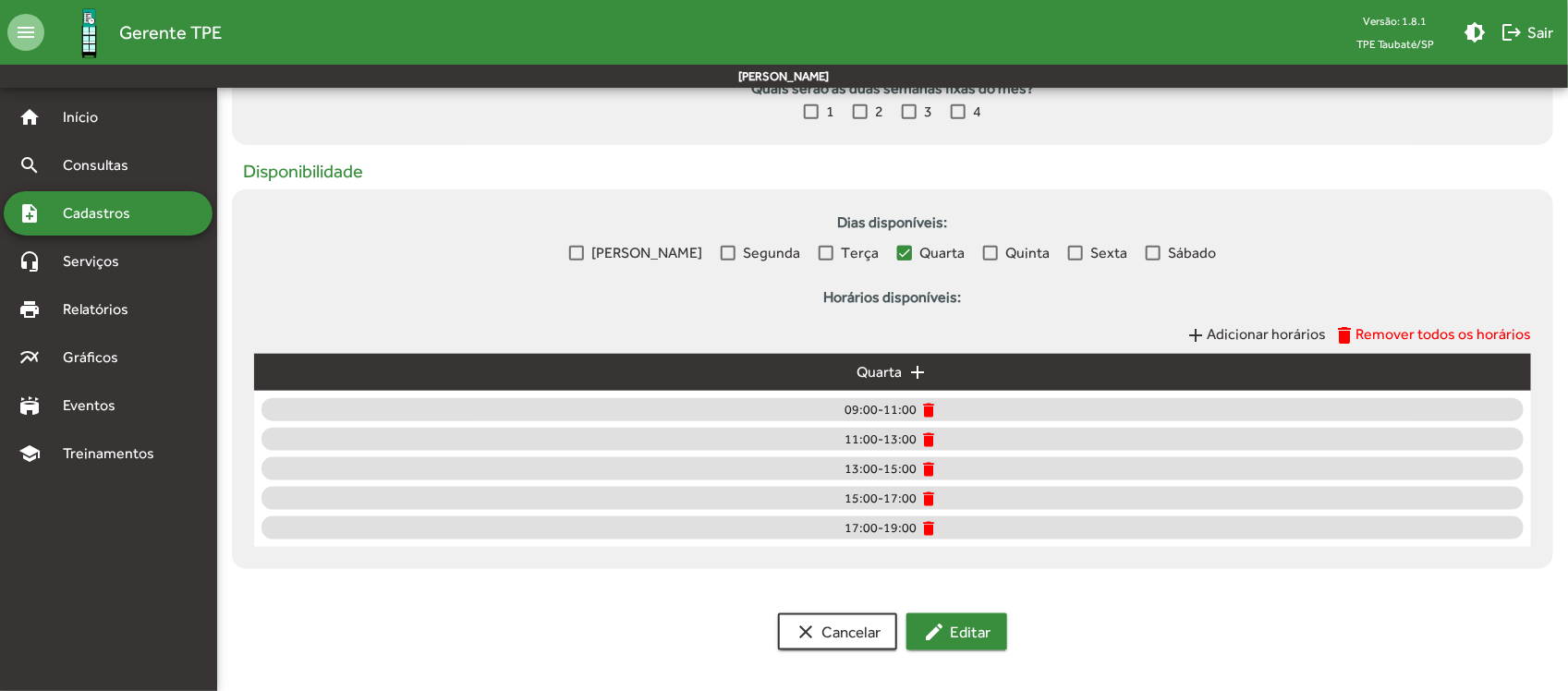 click on "edit  Editar" 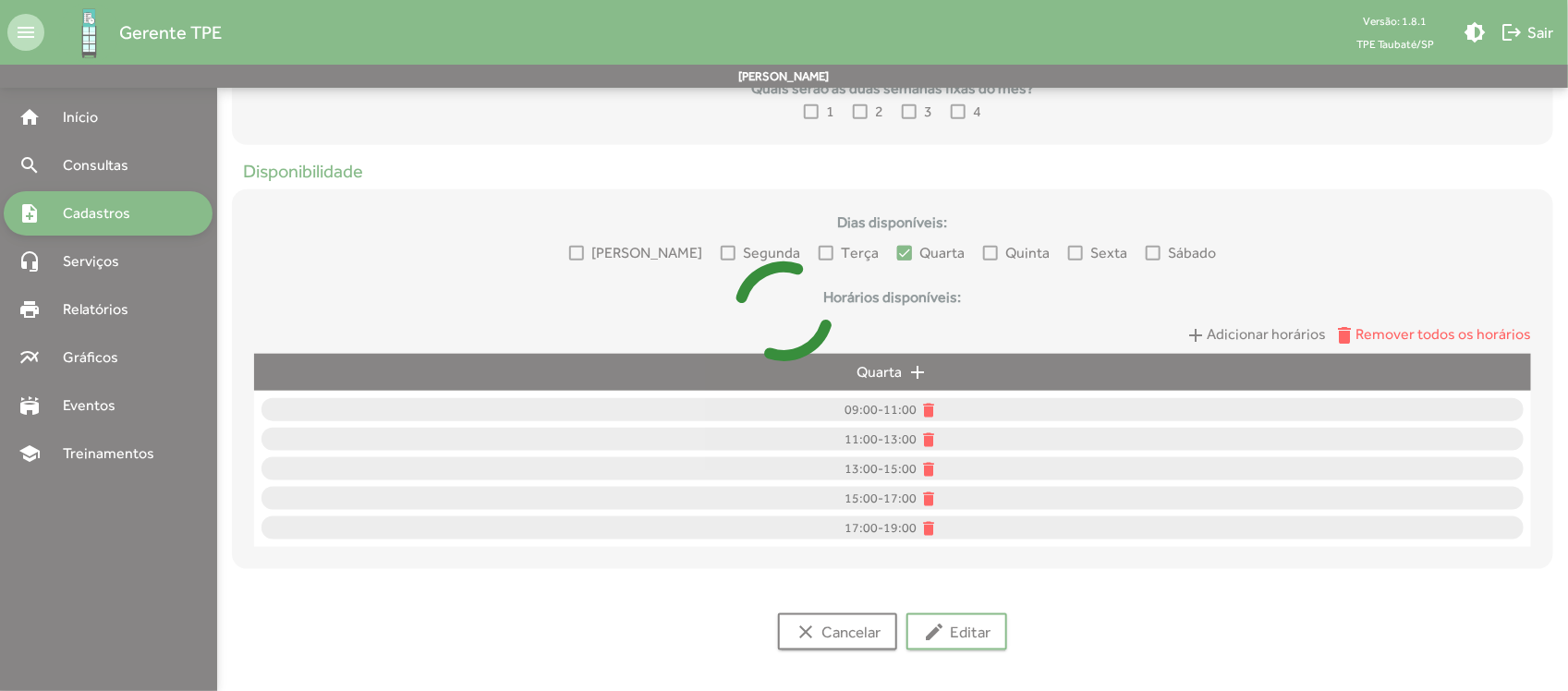 scroll, scrollTop: 0, scrollLeft: 0, axis: both 